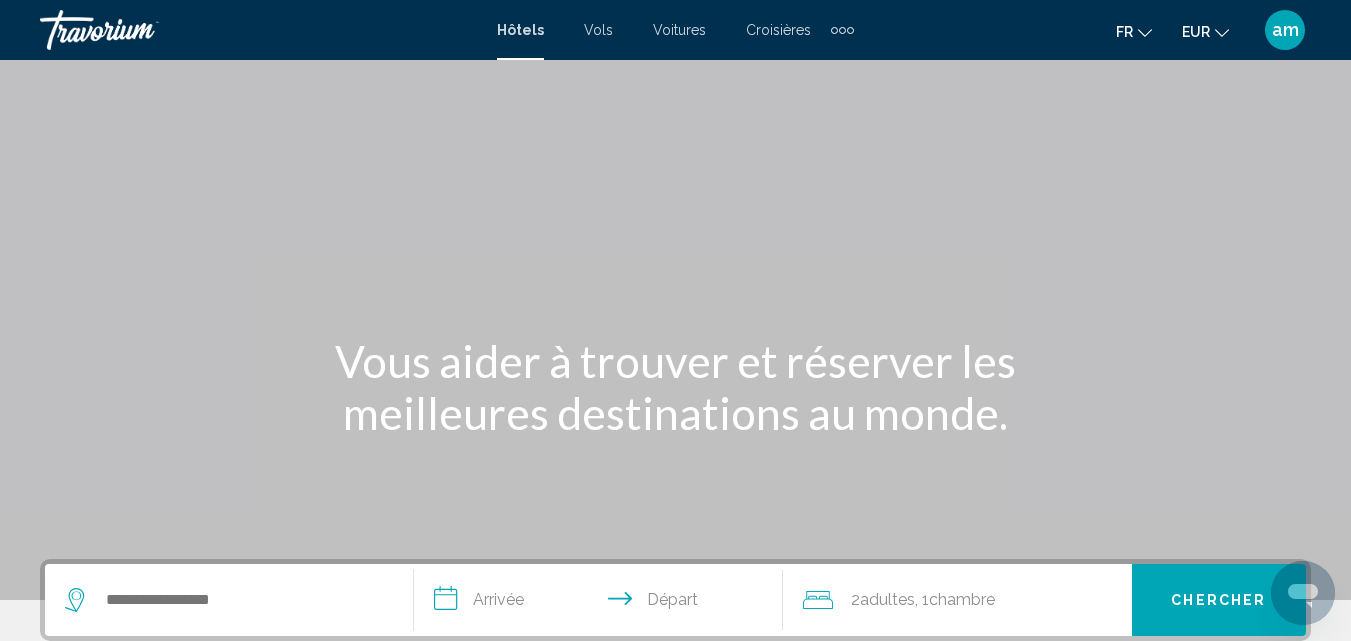 scroll, scrollTop: 300, scrollLeft: 0, axis: vertical 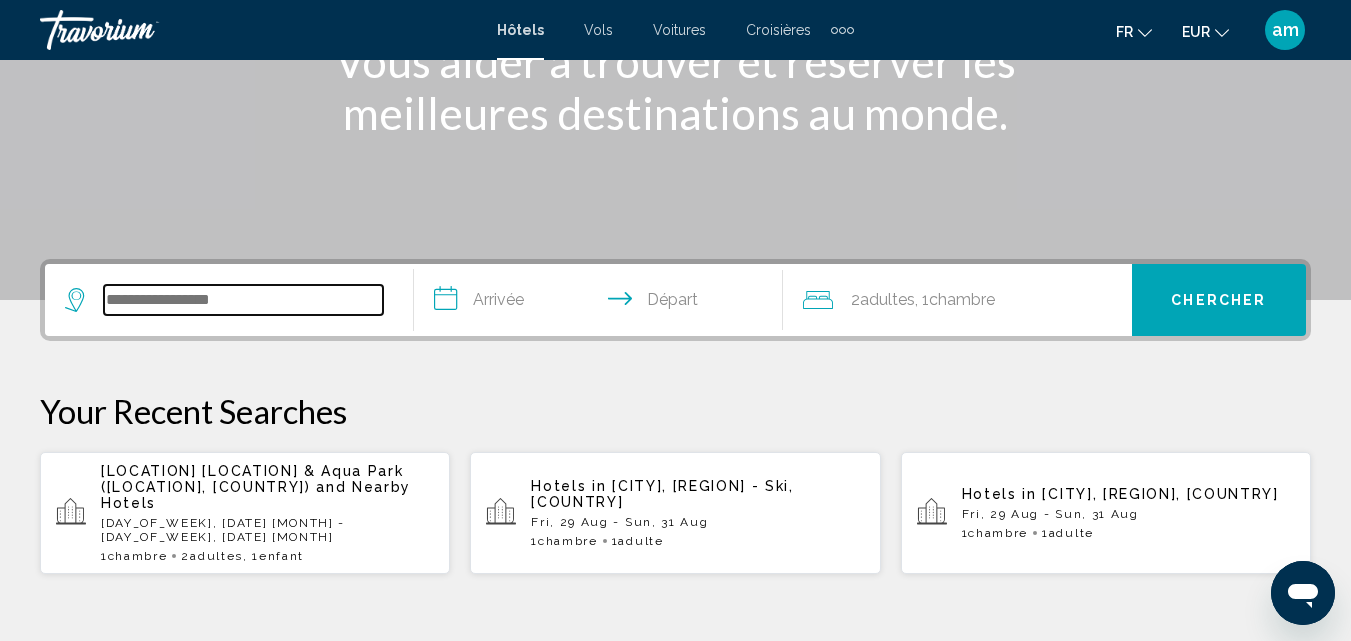 click at bounding box center [243, 300] 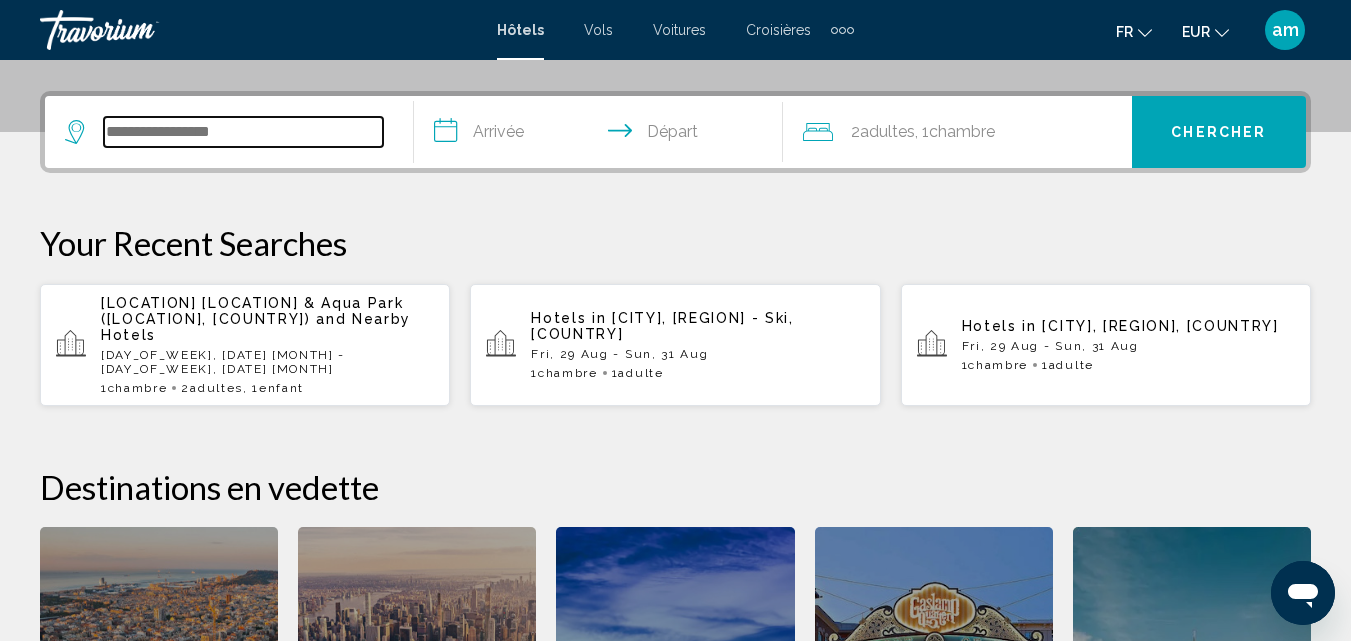 scroll, scrollTop: 494, scrollLeft: 0, axis: vertical 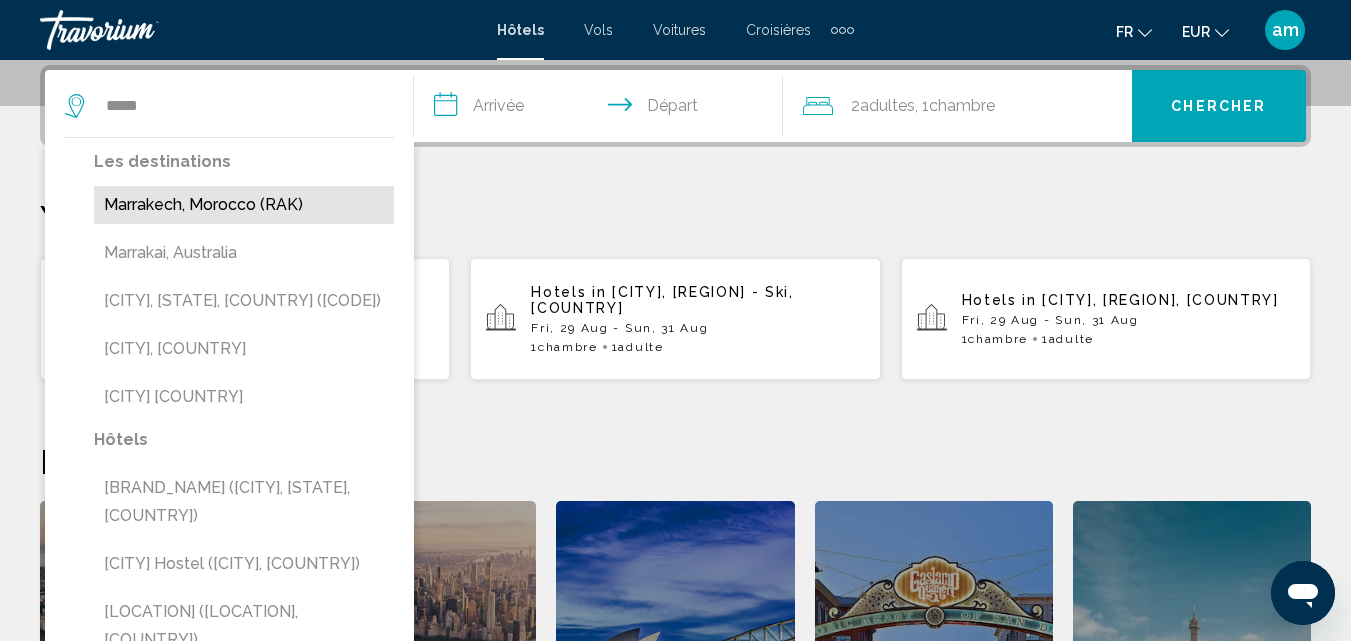 click on "Marrakech, Morocco (RAK)" at bounding box center [244, 205] 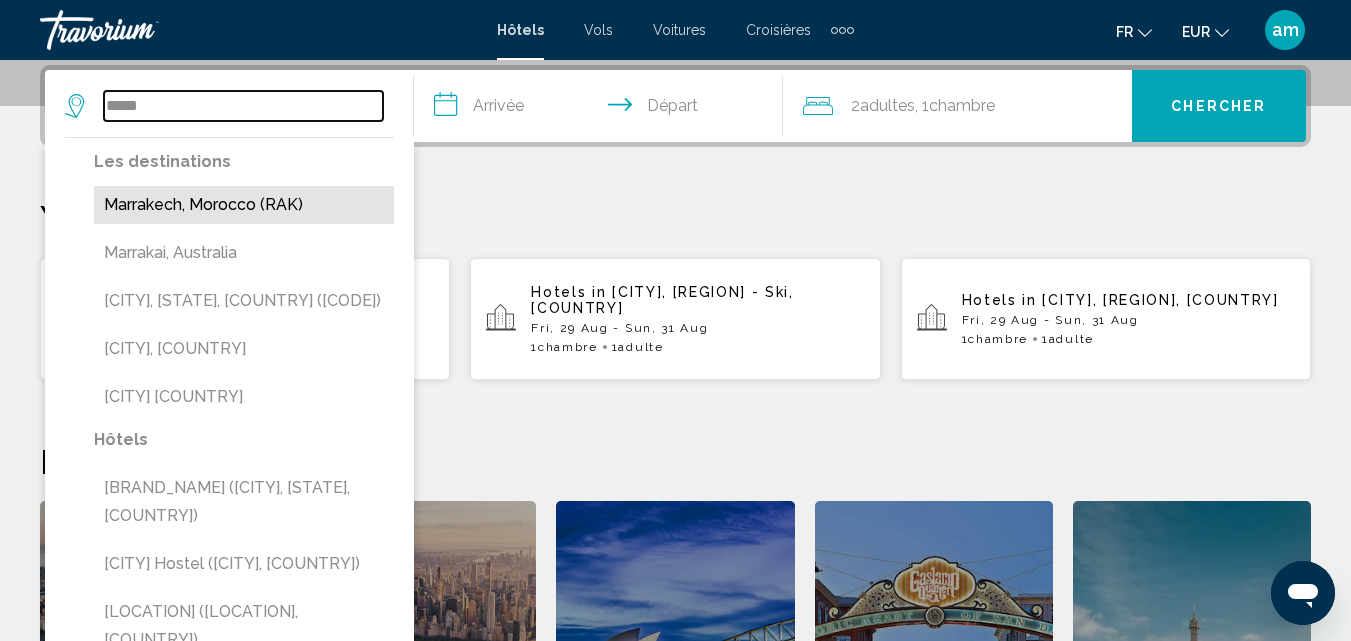 type on "**********" 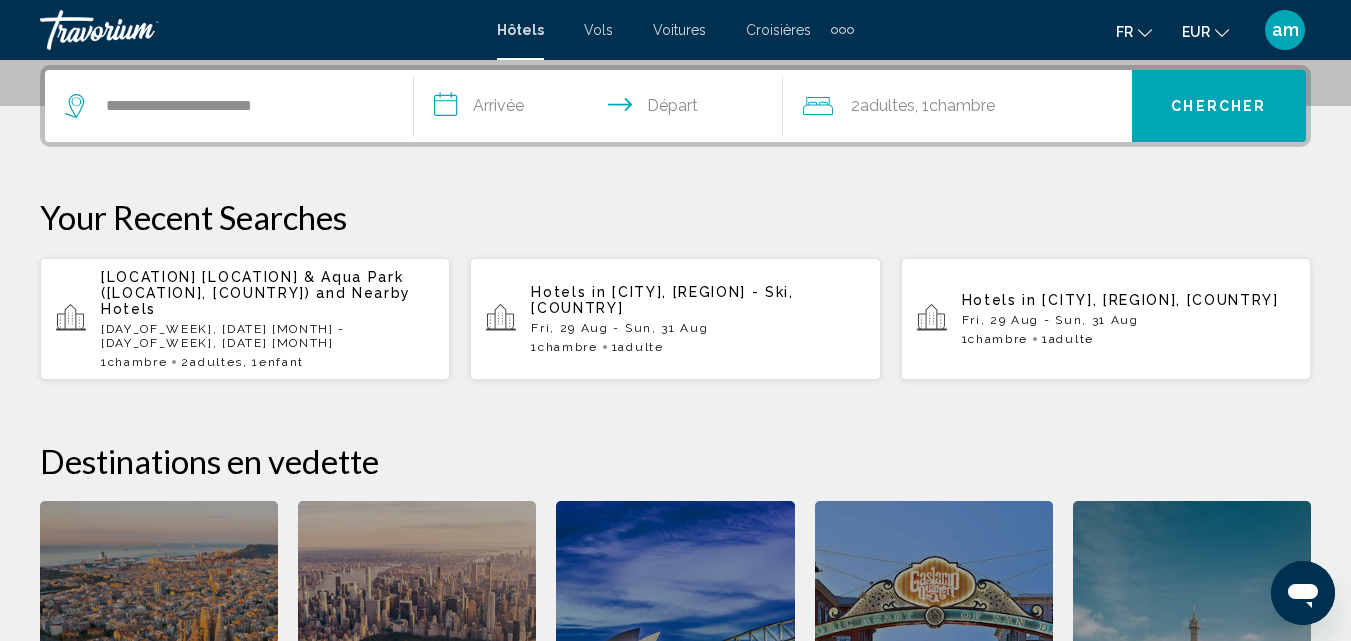 click on "**********" at bounding box center (602, 109) 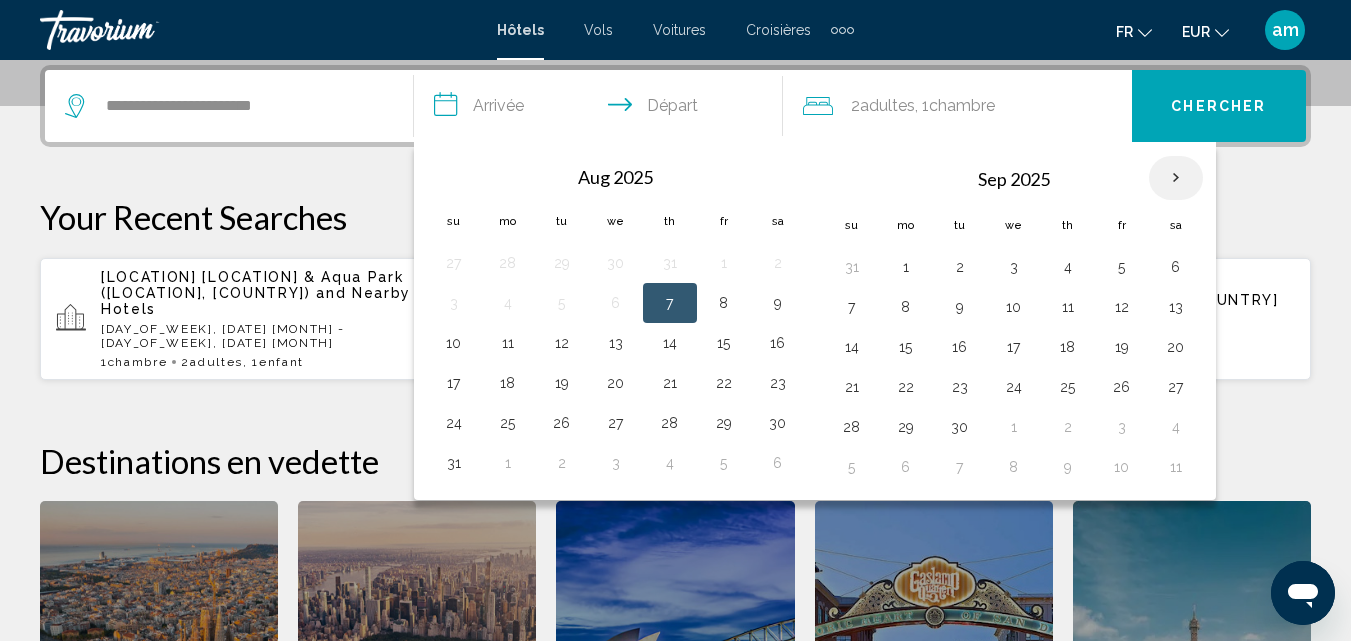 click at bounding box center [1176, 178] 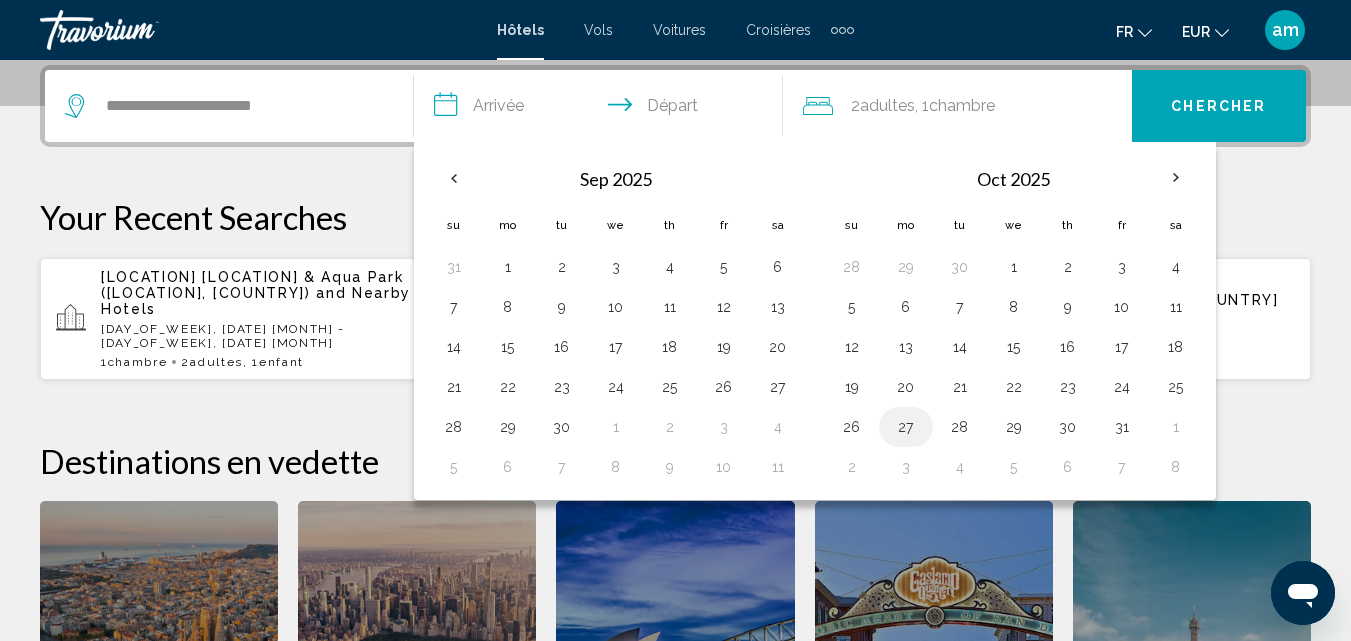 click on "27" at bounding box center [906, 427] 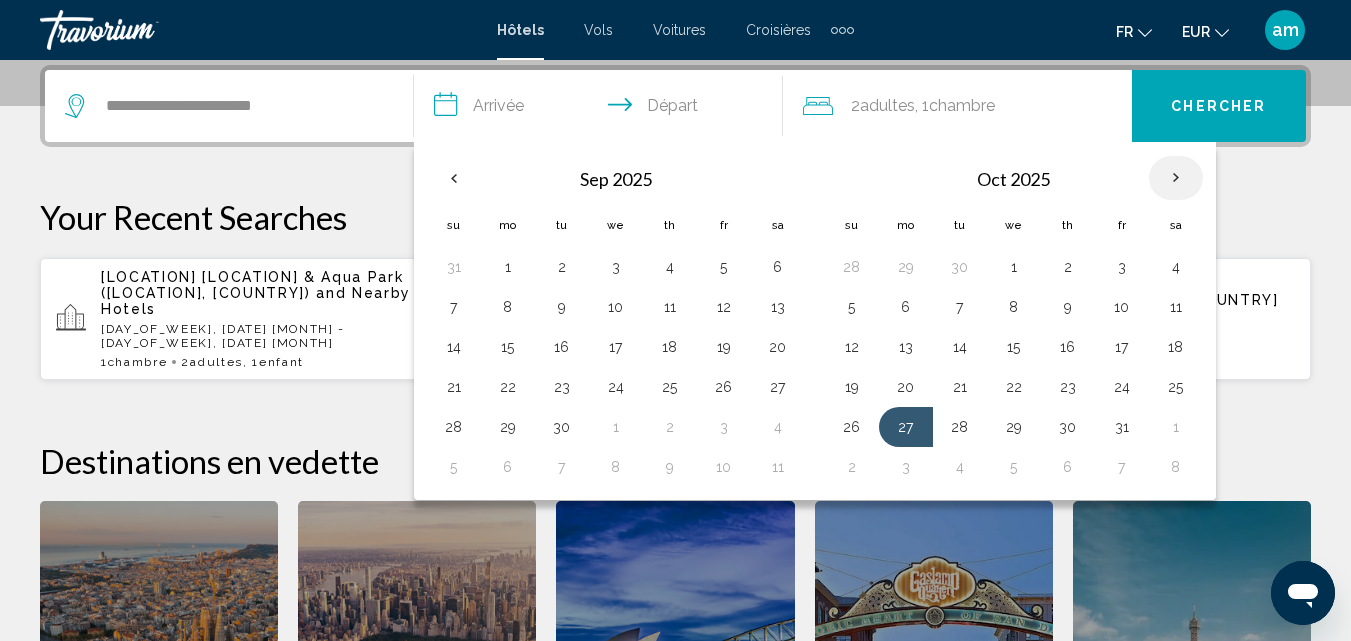 click at bounding box center (1176, 178) 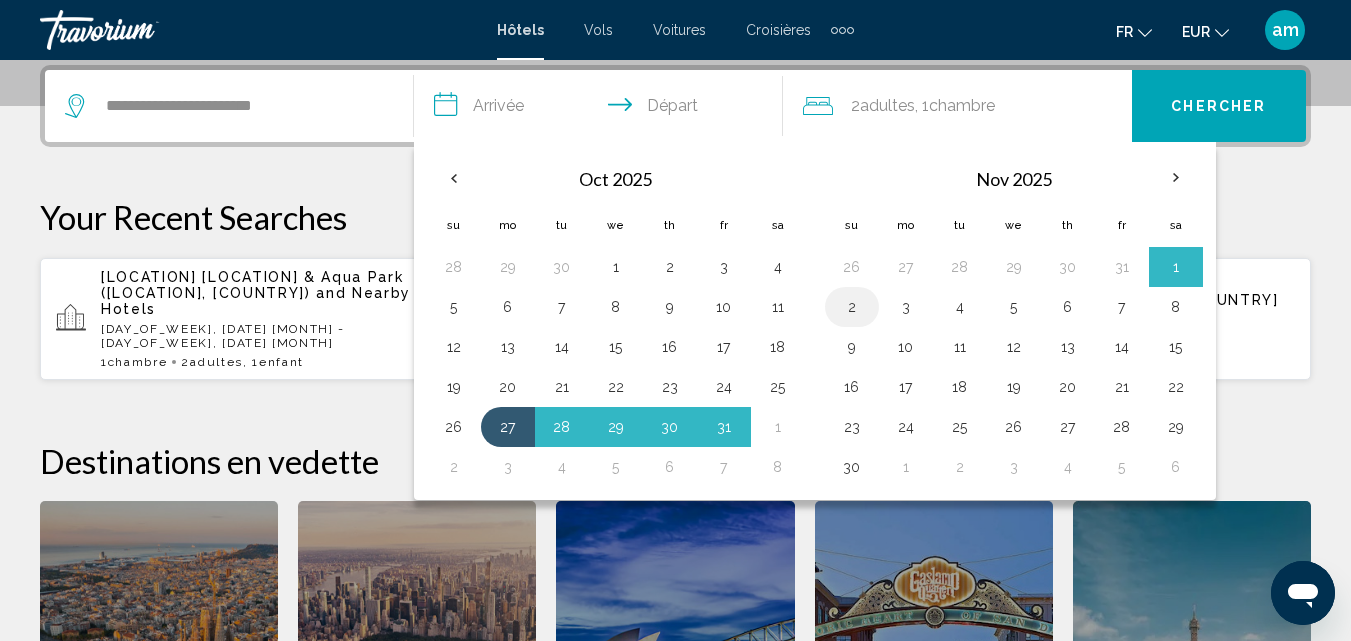 click on "2" at bounding box center [852, 307] 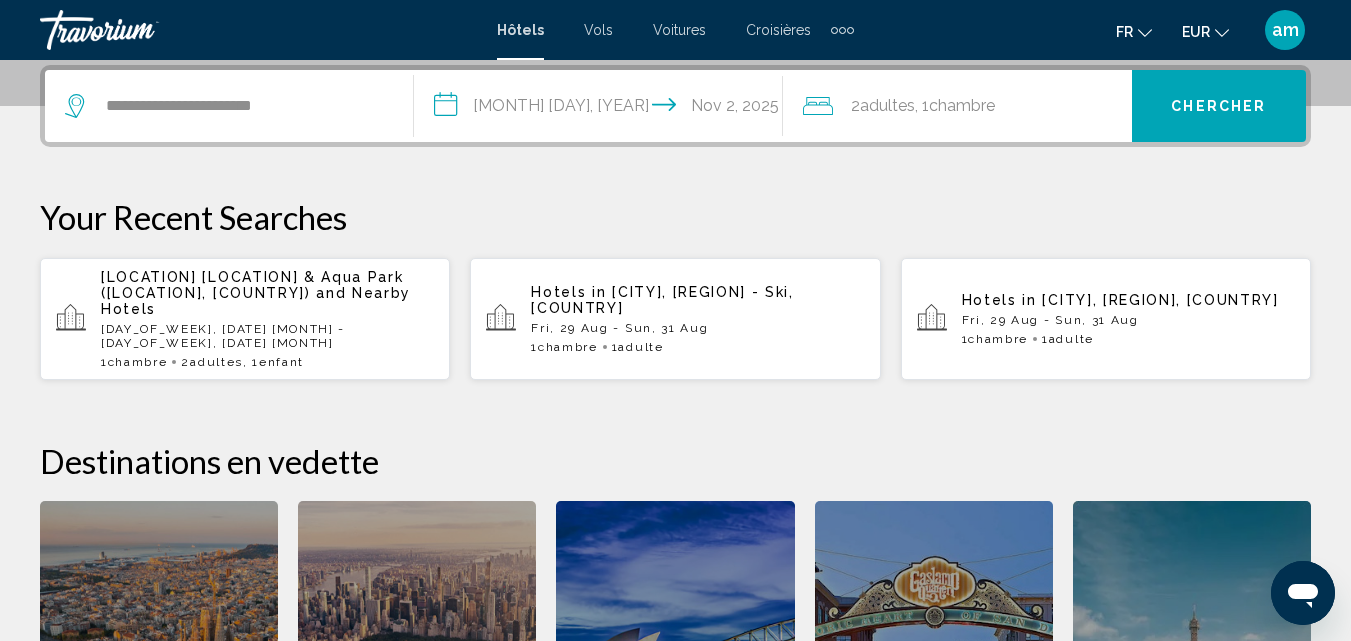 click on "Chercher" at bounding box center (1219, 106) 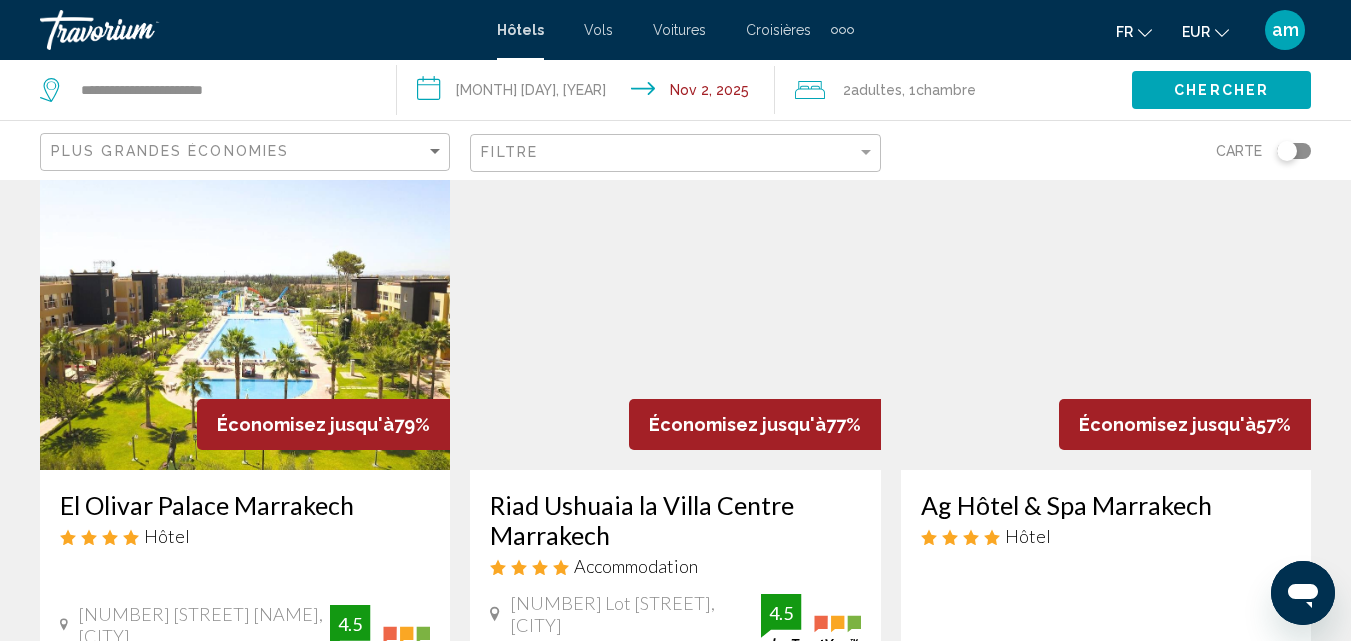 scroll, scrollTop: 200, scrollLeft: 0, axis: vertical 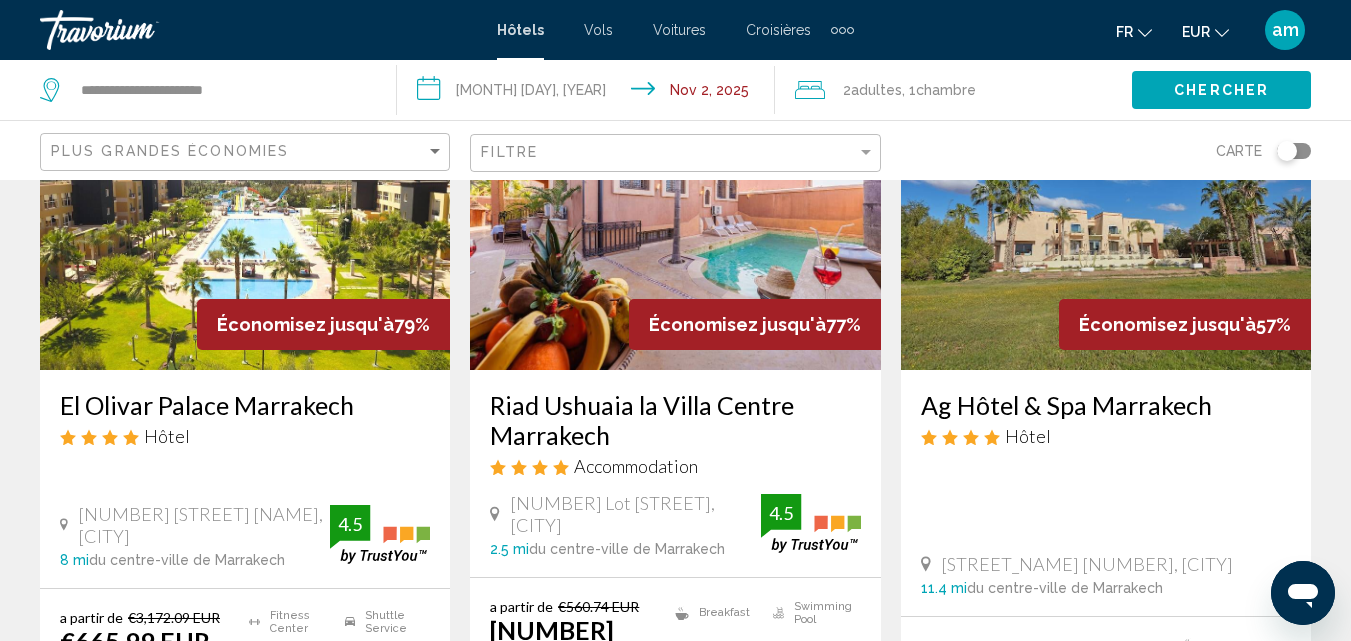 click on "El Olivar Palace Marrakech" at bounding box center (245, 405) 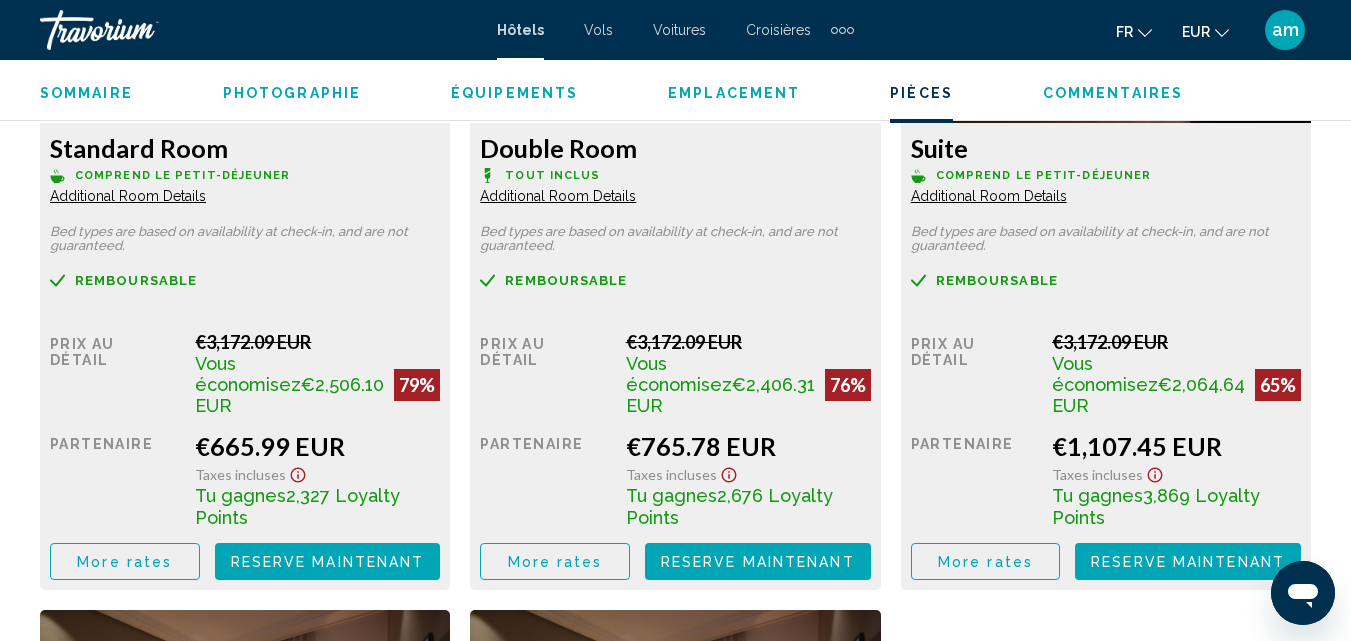 scroll, scrollTop: 3315, scrollLeft: 0, axis: vertical 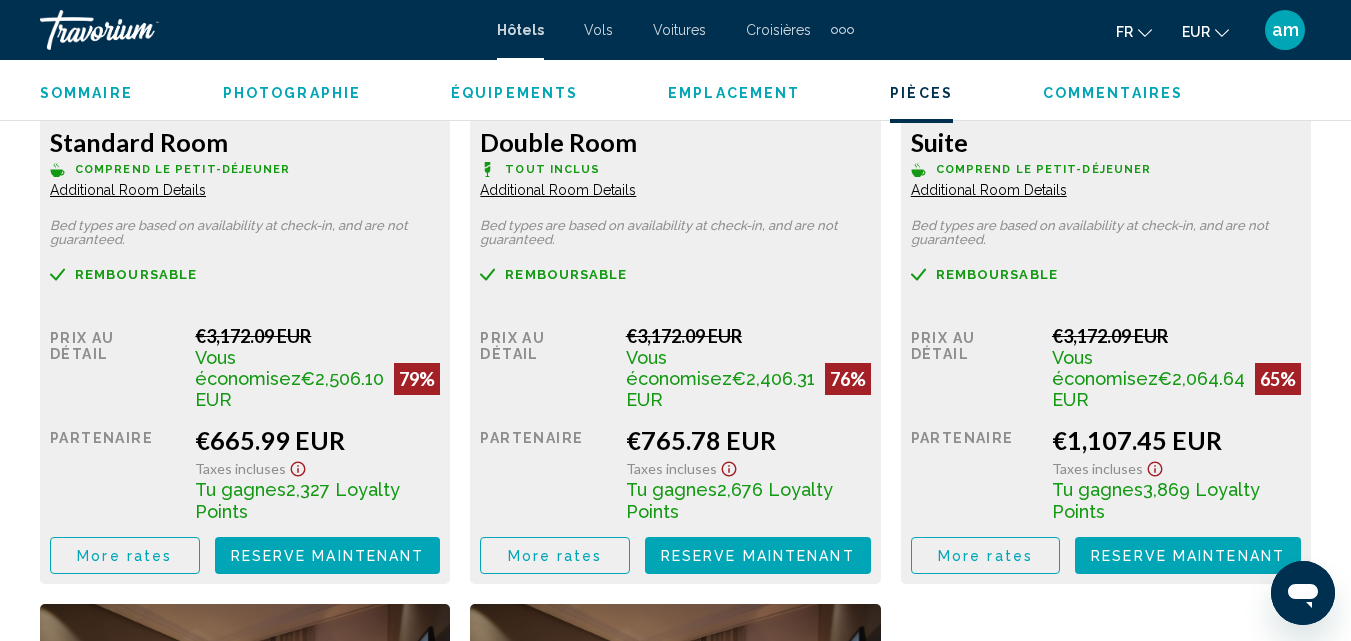 click on "More rates" at bounding box center (124, 556) 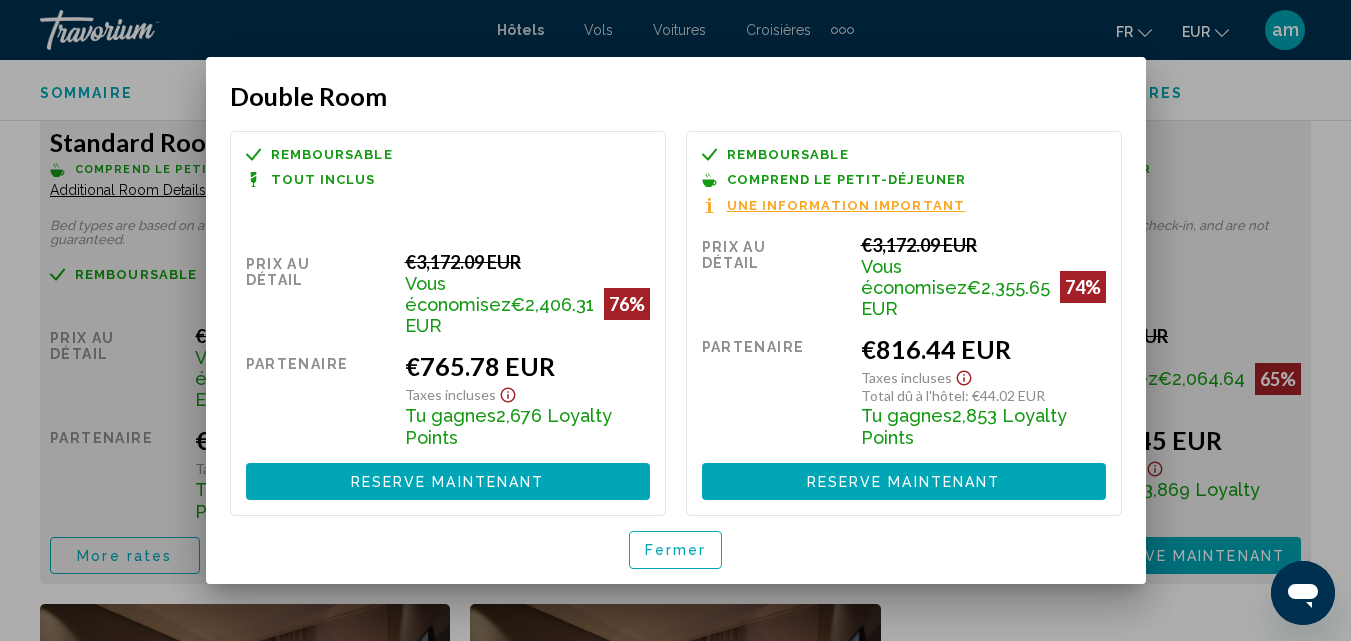 scroll, scrollTop: 0, scrollLeft: 0, axis: both 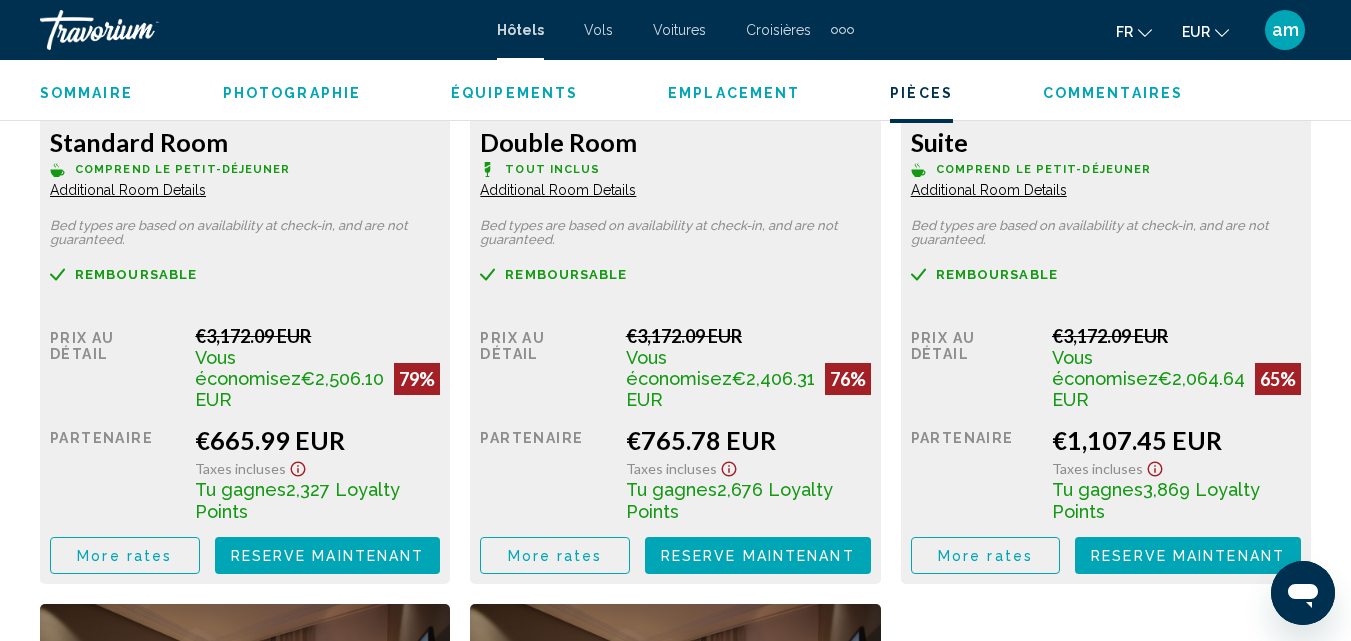 drag, startPoint x: 795, startPoint y: 515, endPoint x: 944, endPoint y: 490, distance: 151.08276 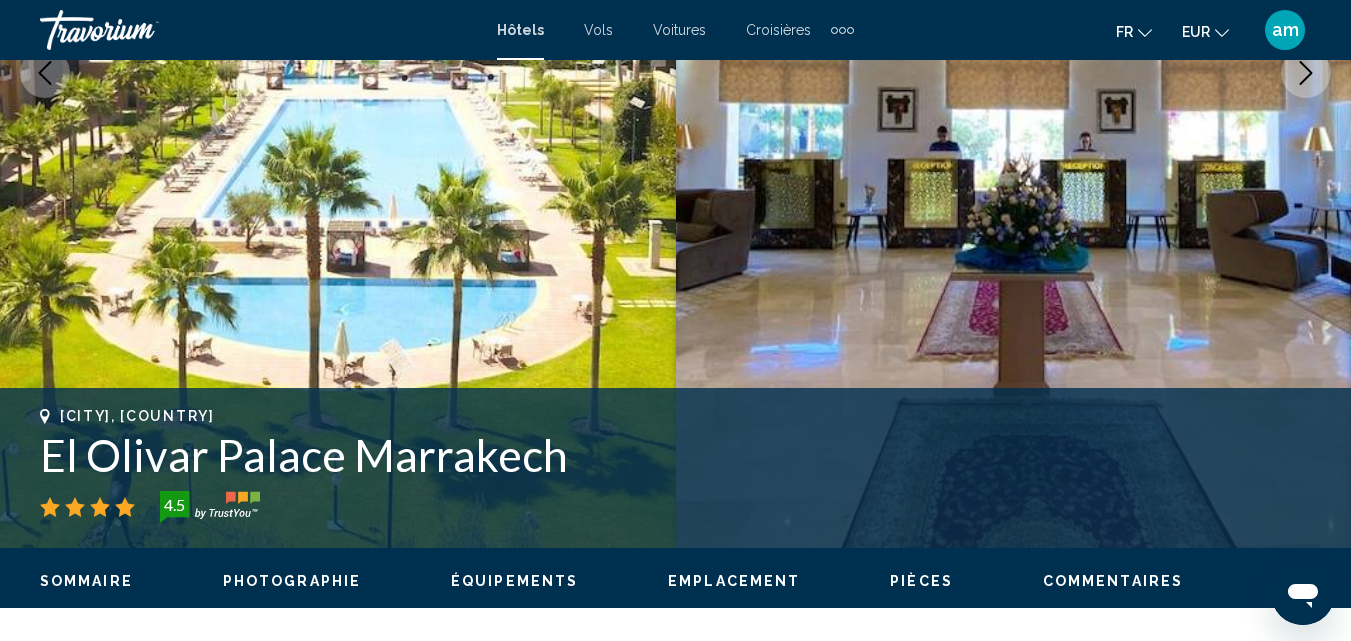 scroll, scrollTop: 415, scrollLeft: 0, axis: vertical 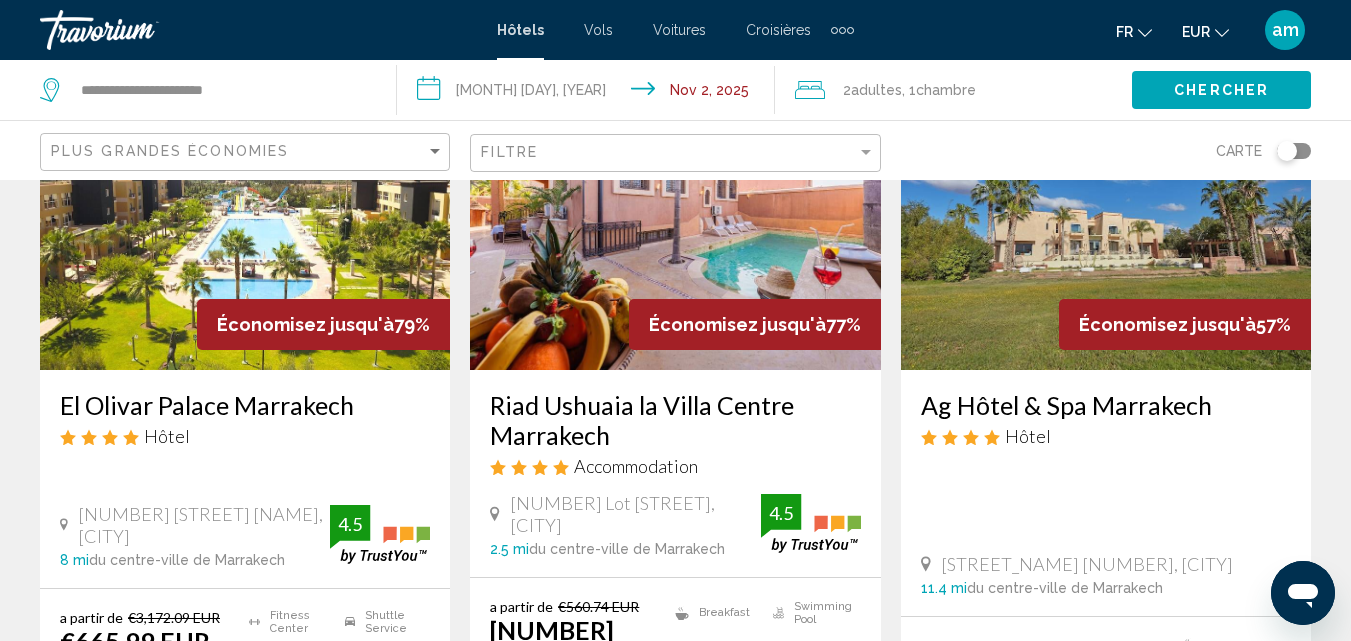 click at bounding box center [675, 210] 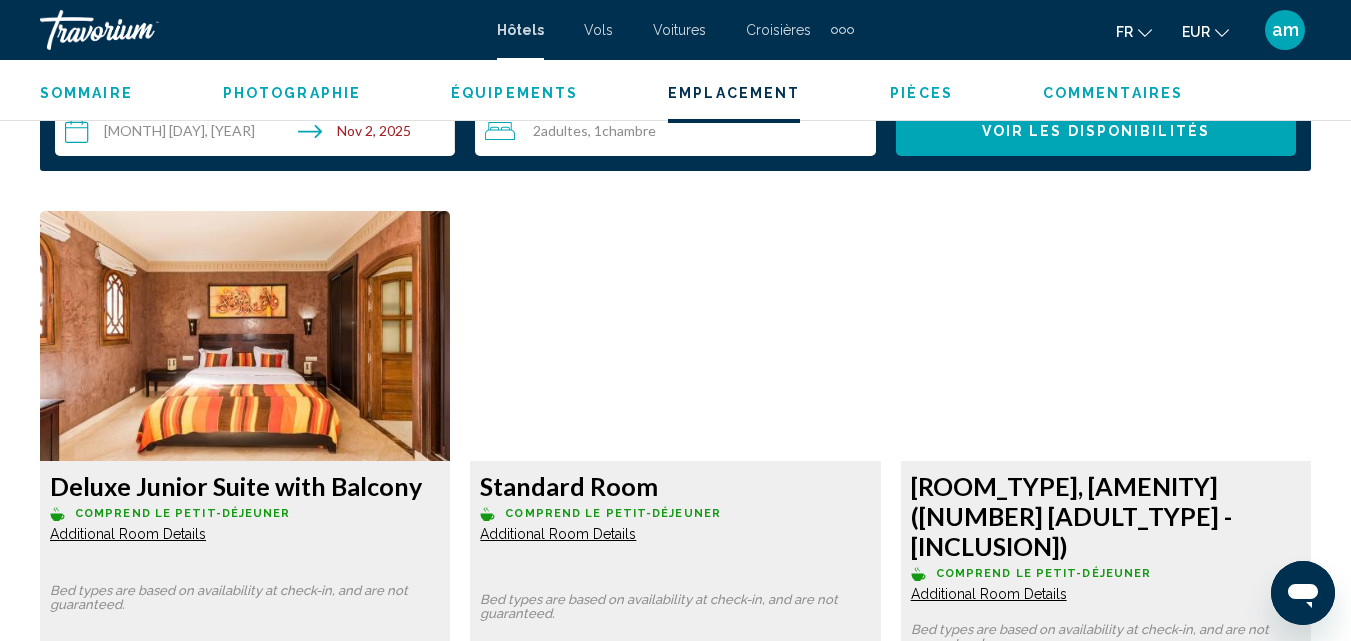scroll, scrollTop: 2715, scrollLeft: 0, axis: vertical 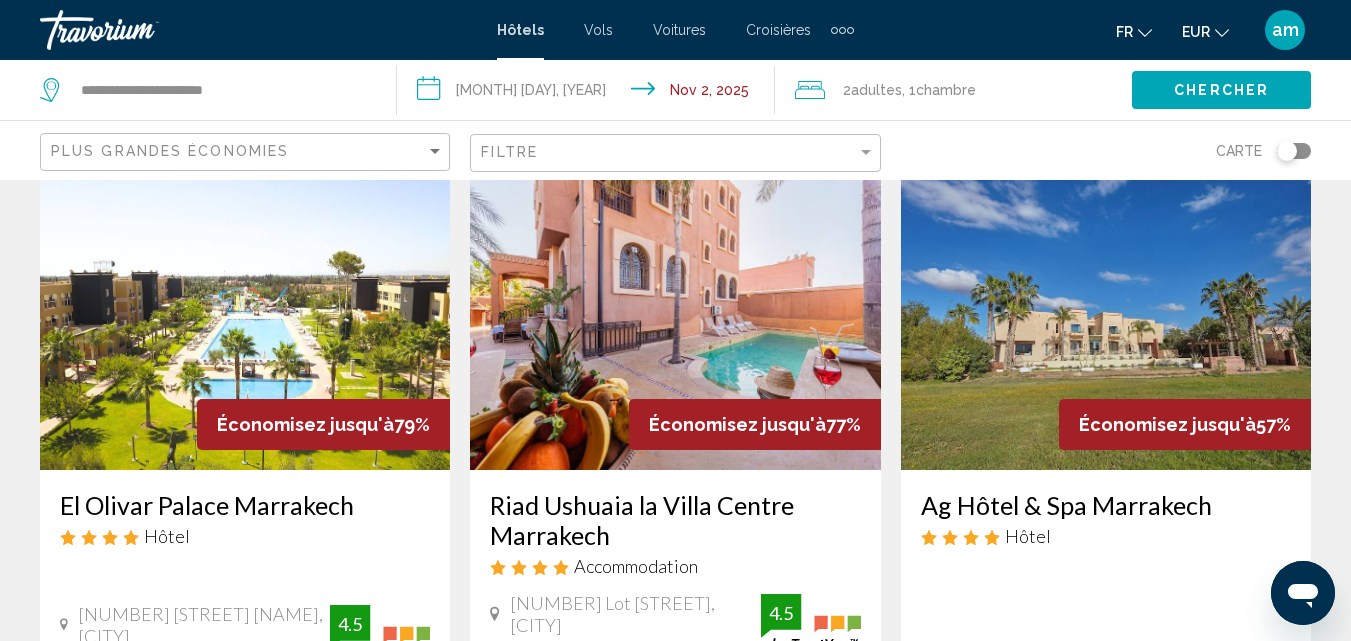 click at bounding box center (1106, 310) 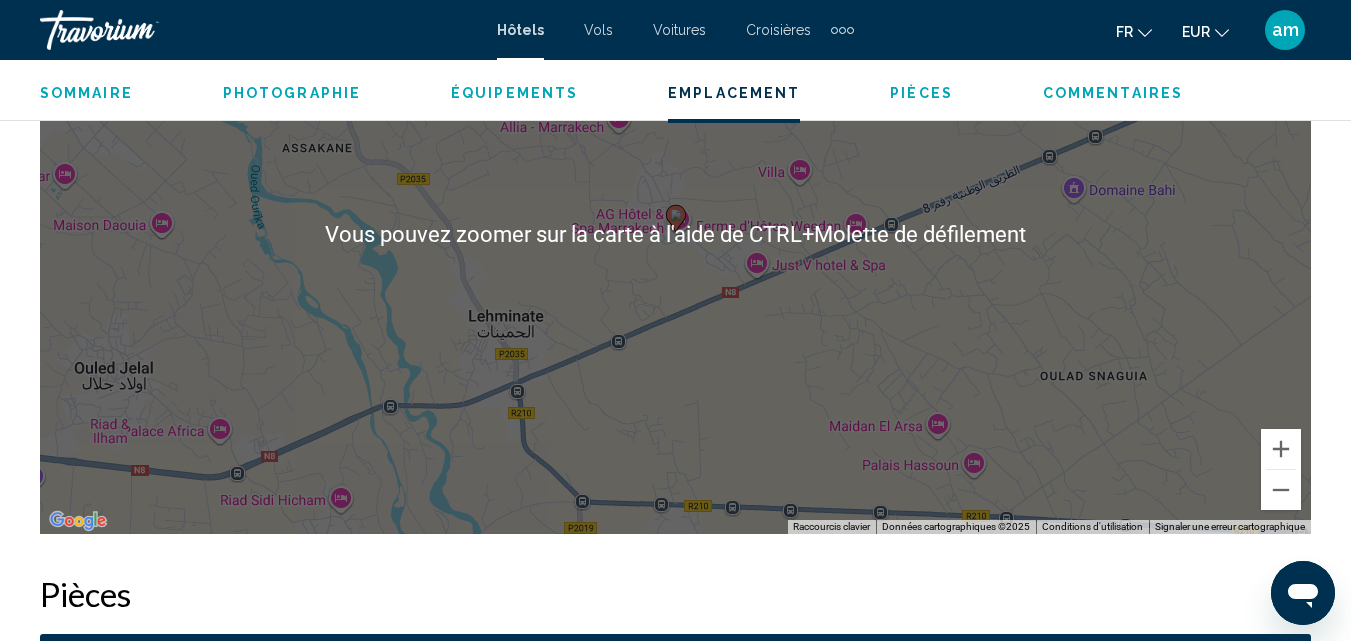 scroll, scrollTop: 2215, scrollLeft: 0, axis: vertical 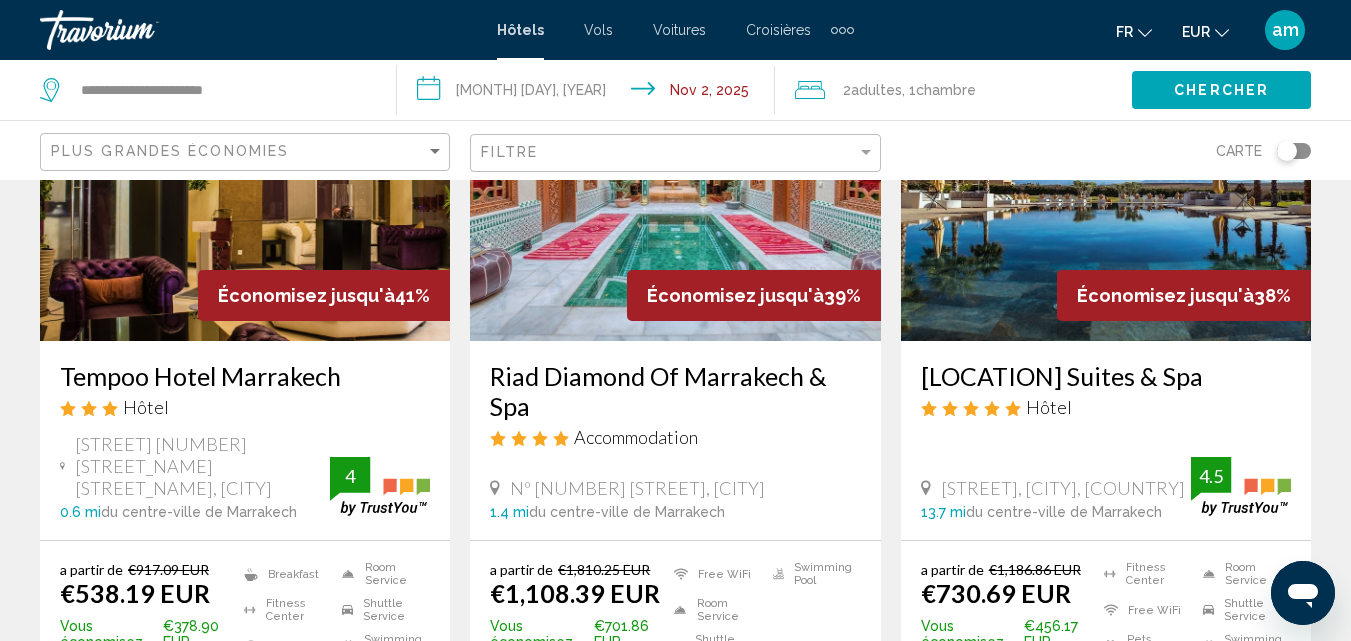 click at bounding box center (1106, 181) 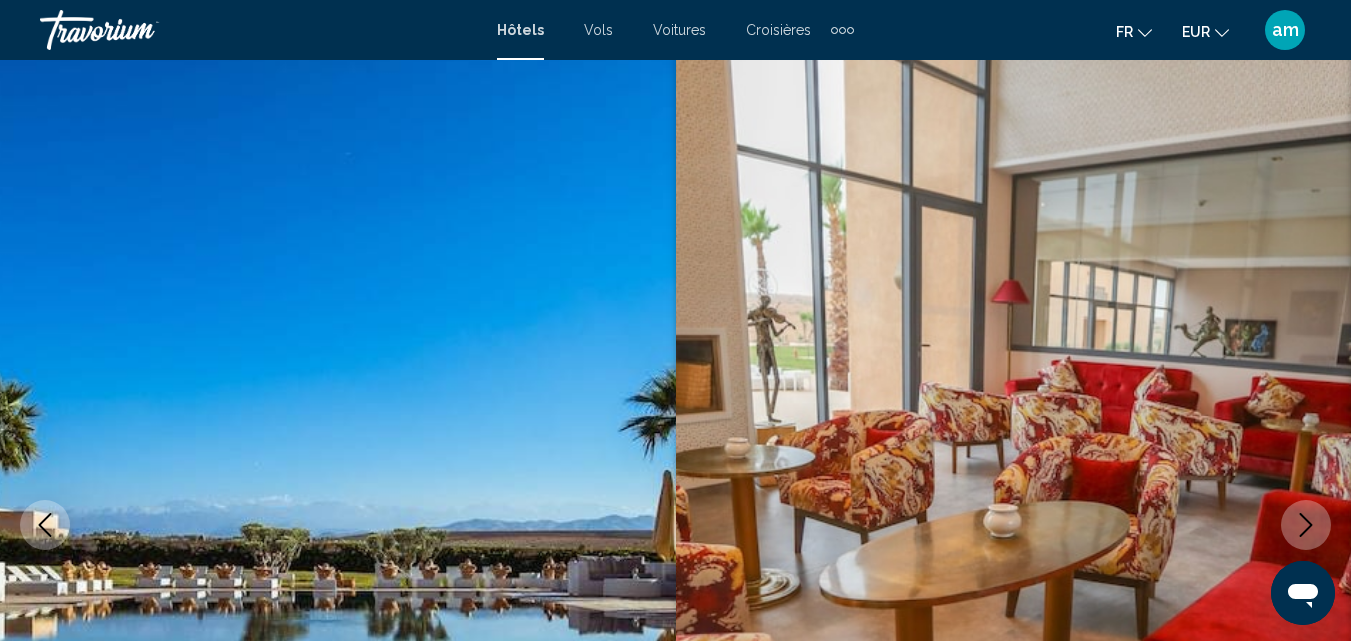 scroll, scrollTop: 0, scrollLeft: 0, axis: both 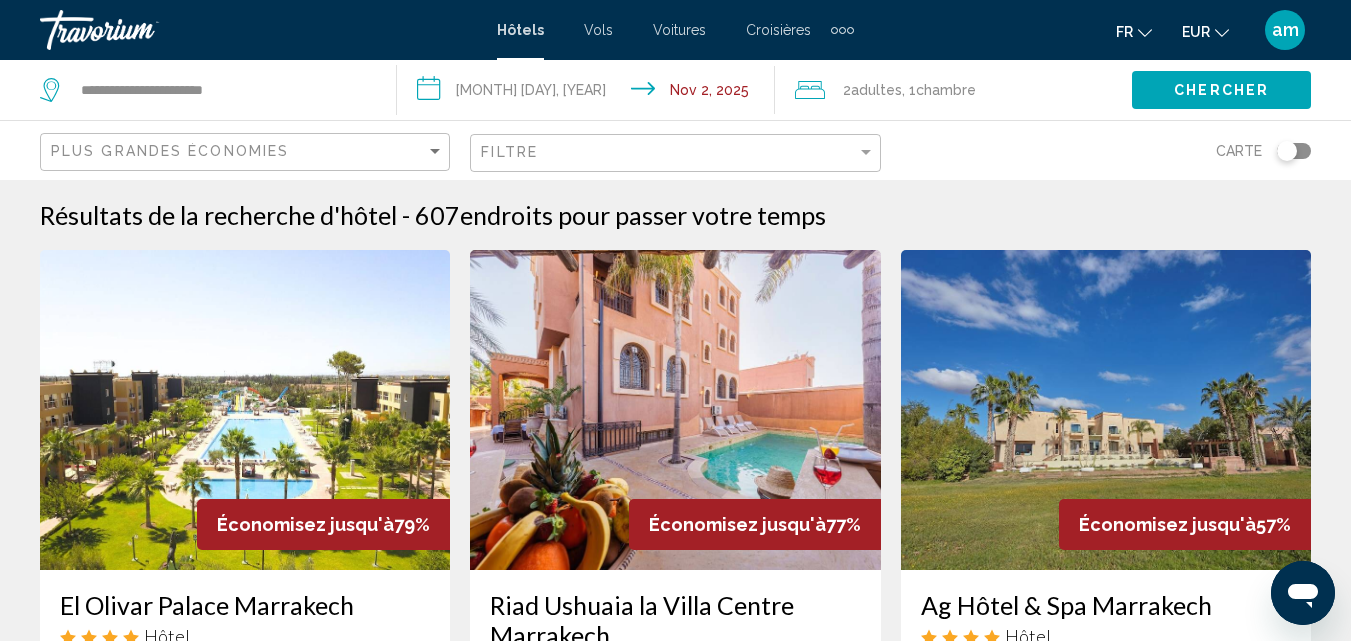 click on "Chambre" 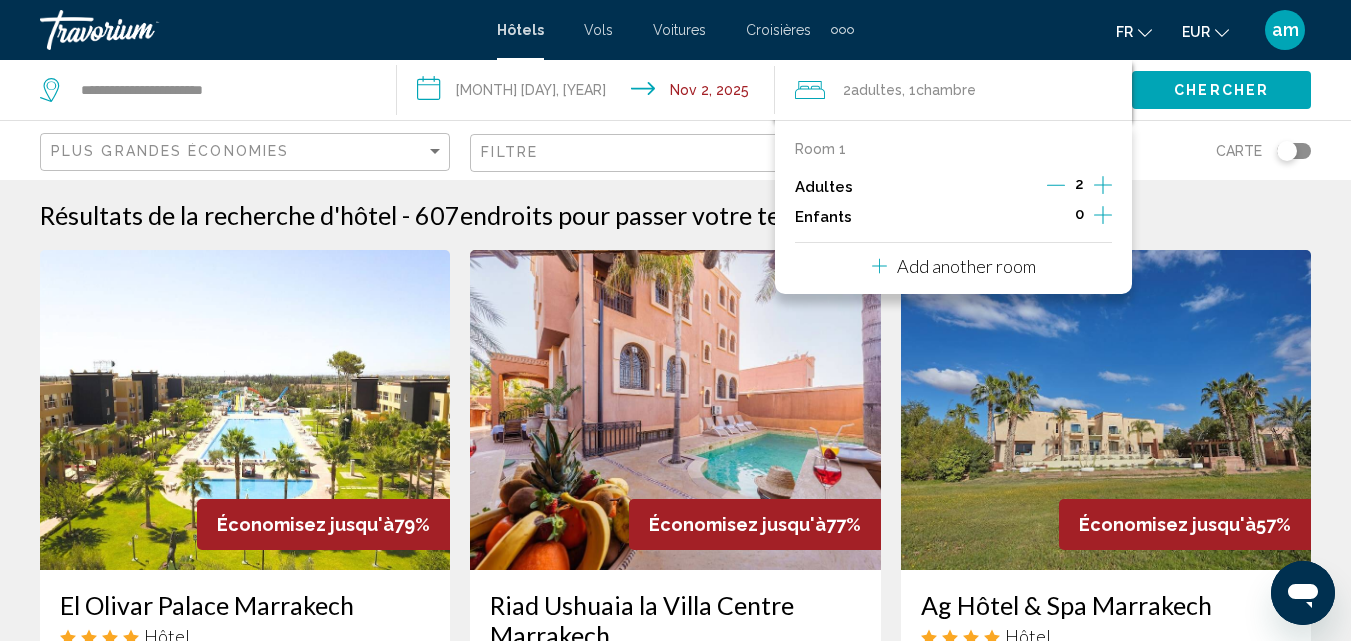 click 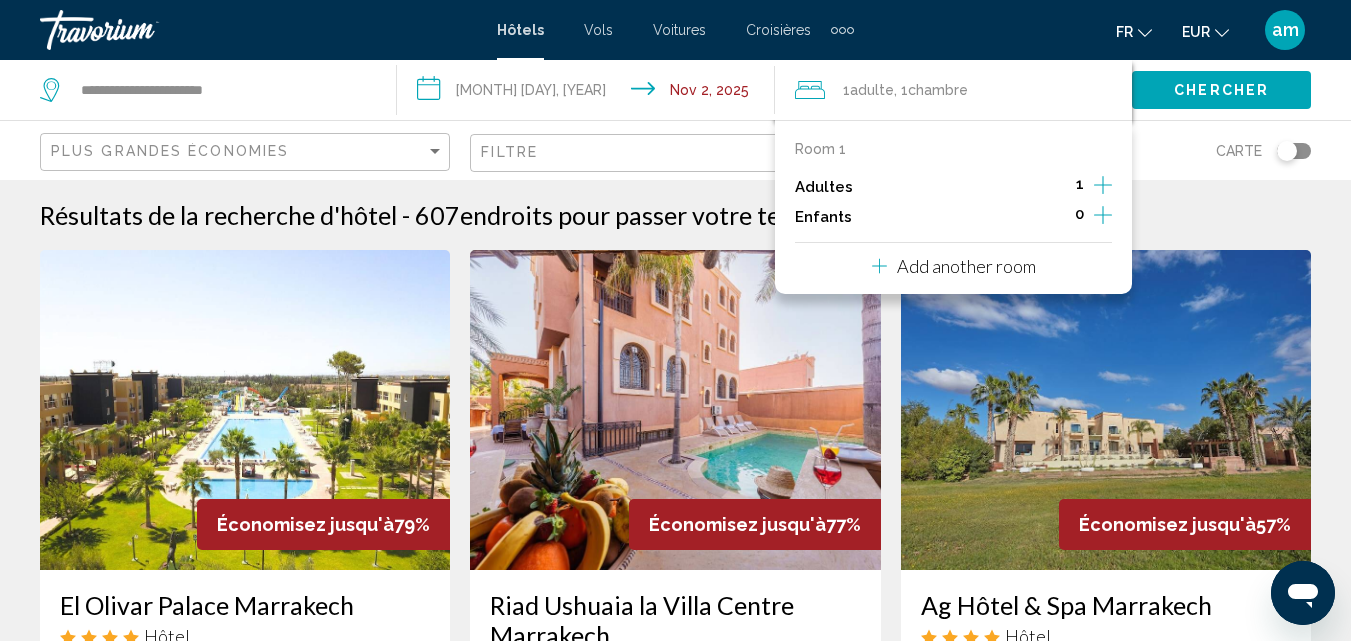 click 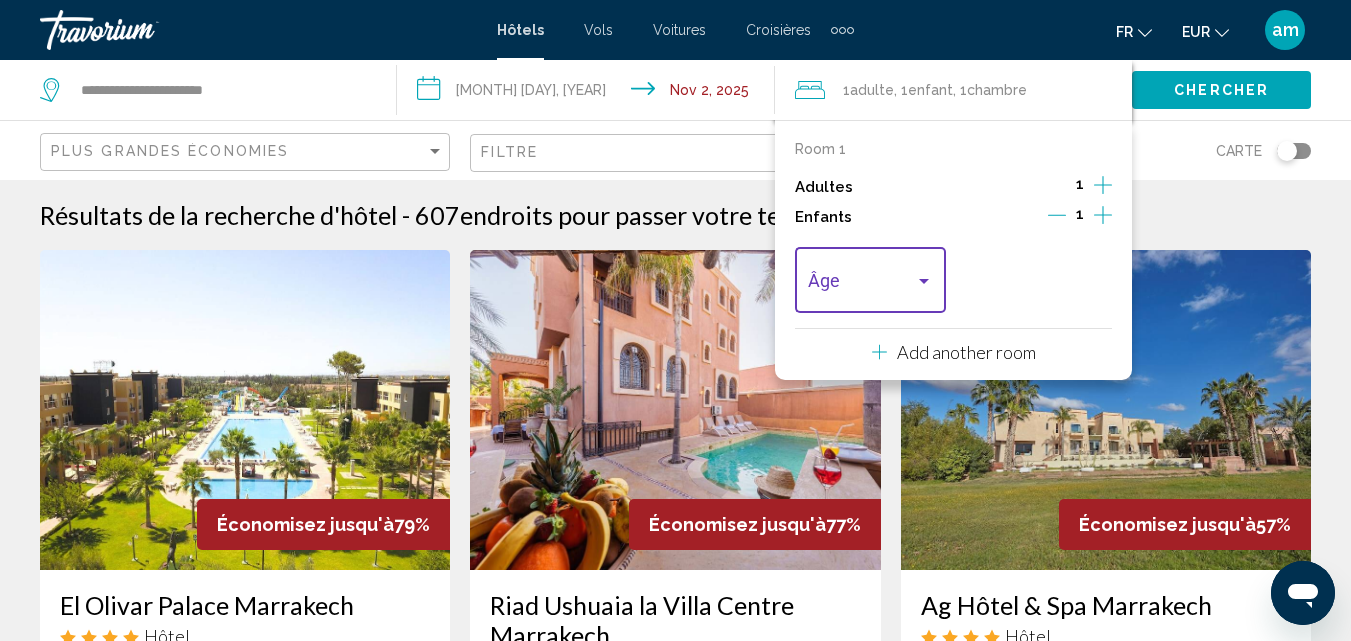click at bounding box center [861, 285] 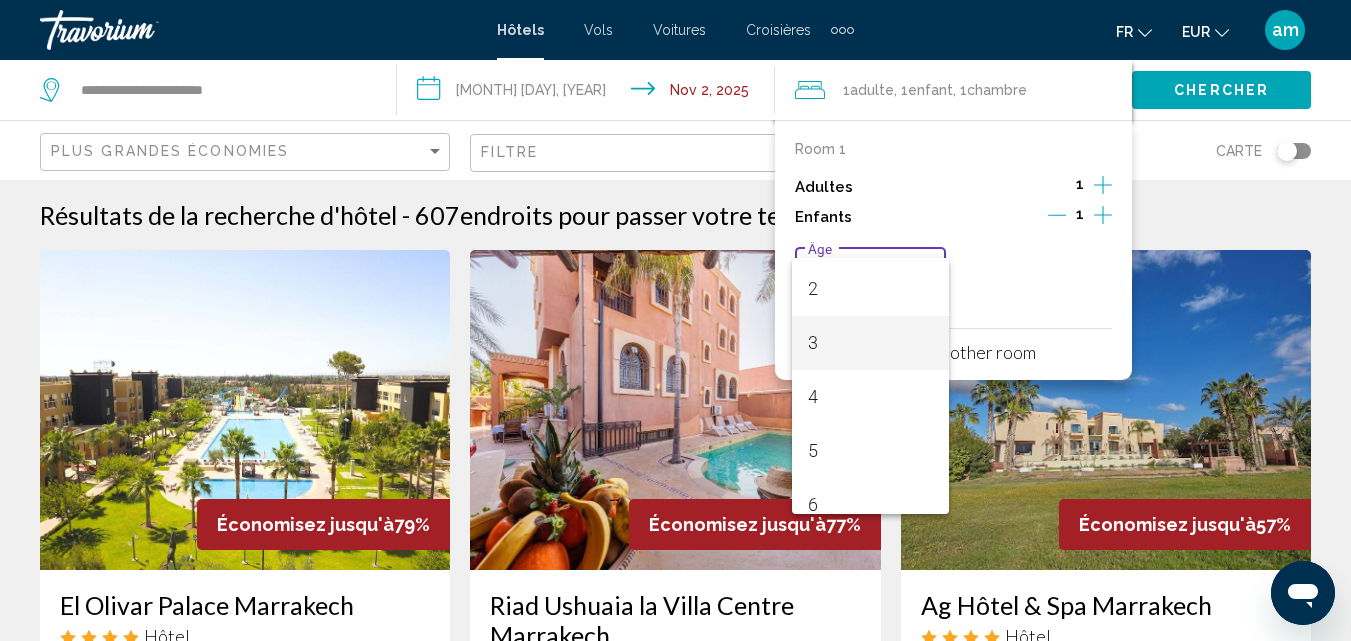 scroll, scrollTop: 200, scrollLeft: 0, axis: vertical 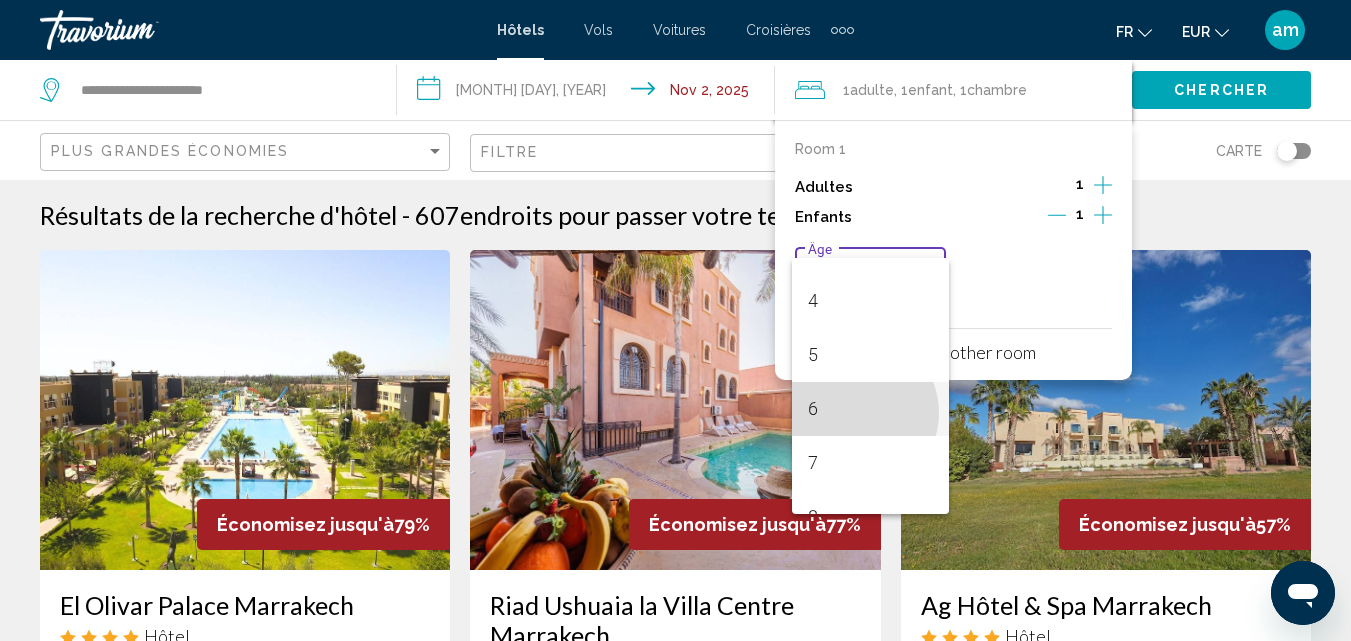click on "6" at bounding box center [870, 409] 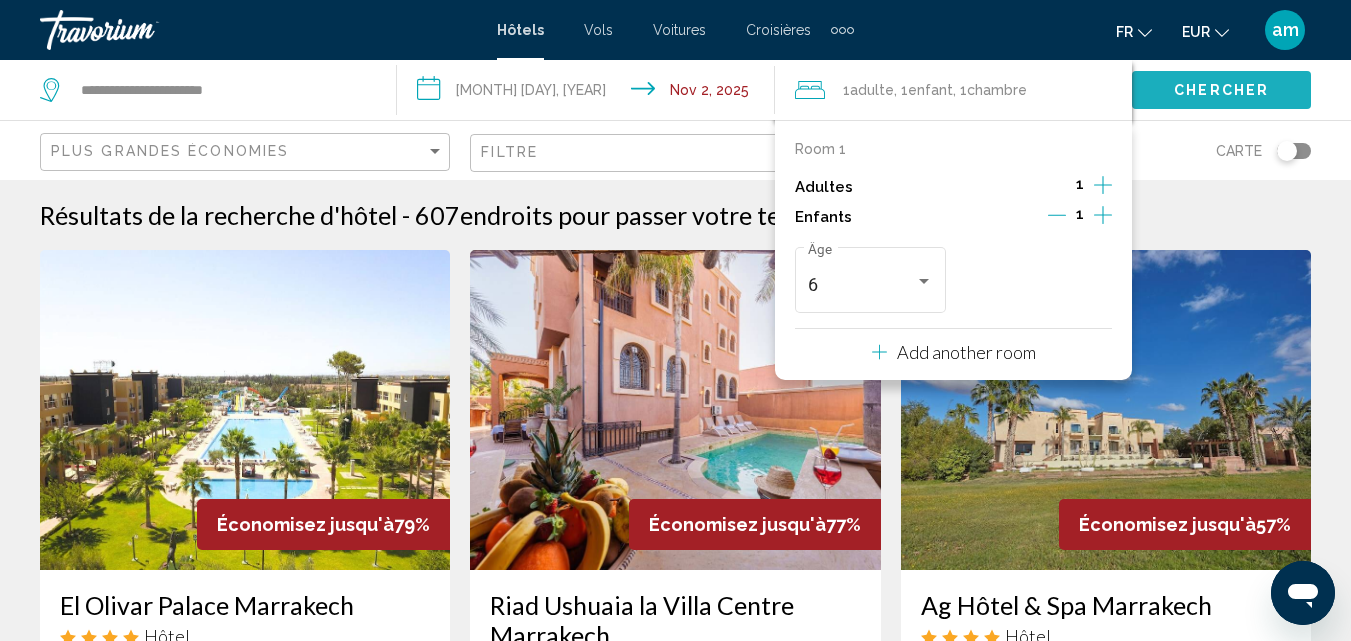 click on "Chercher" 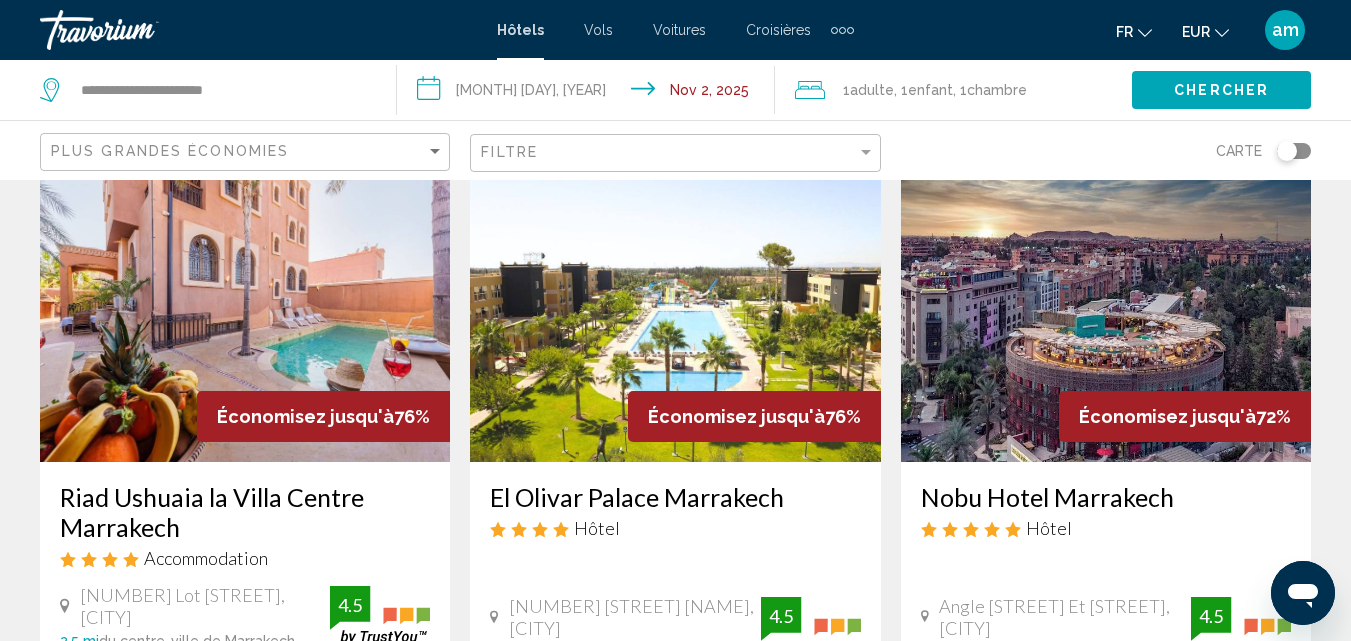 scroll, scrollTop: 0, scrollLeft: 0, axis: both 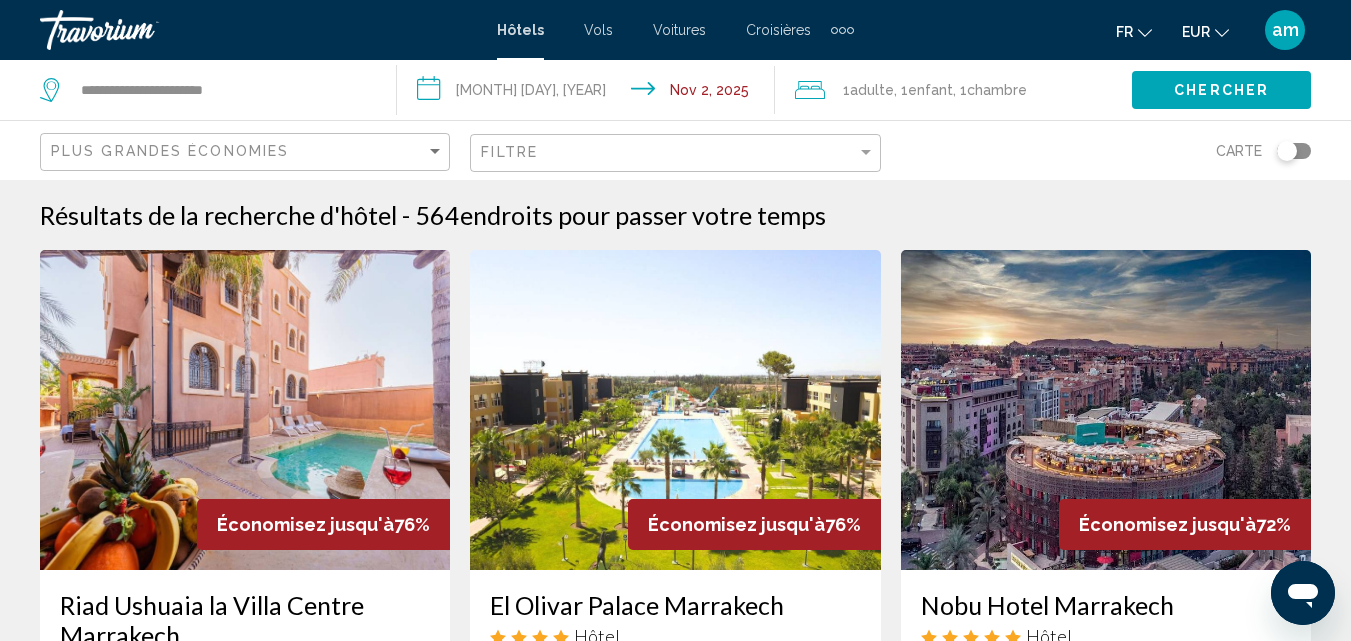 click at bounding box center (245, 410) 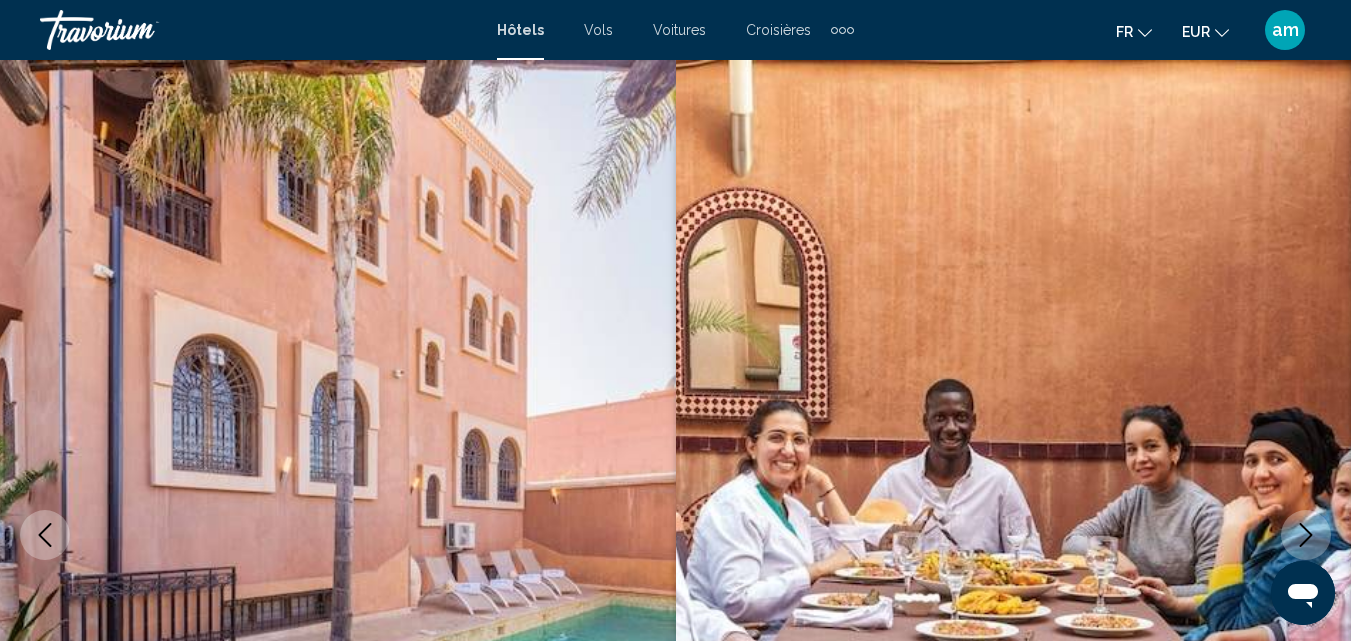 scroll, scrollTop: 215, scrollLeft: 0, axis: vertical 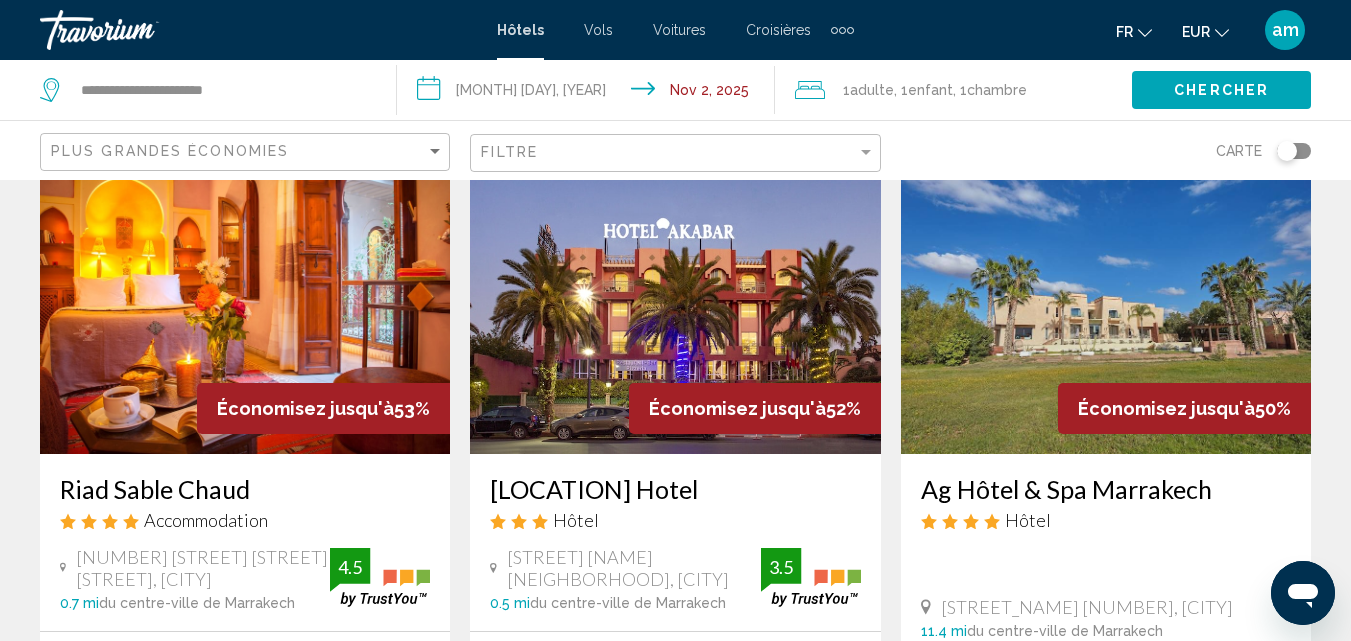 click at bounding box center (675, 294) 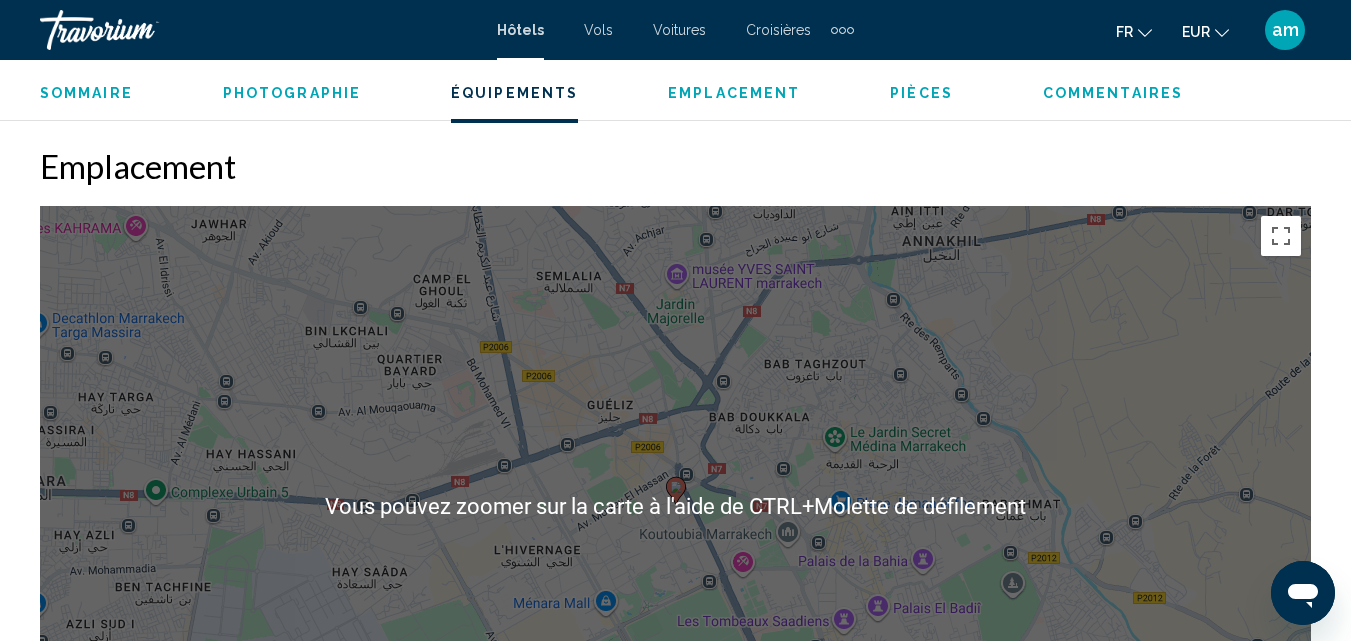 scroll, scrollTop: 1915, scrollLeft: 0, axis: vertical 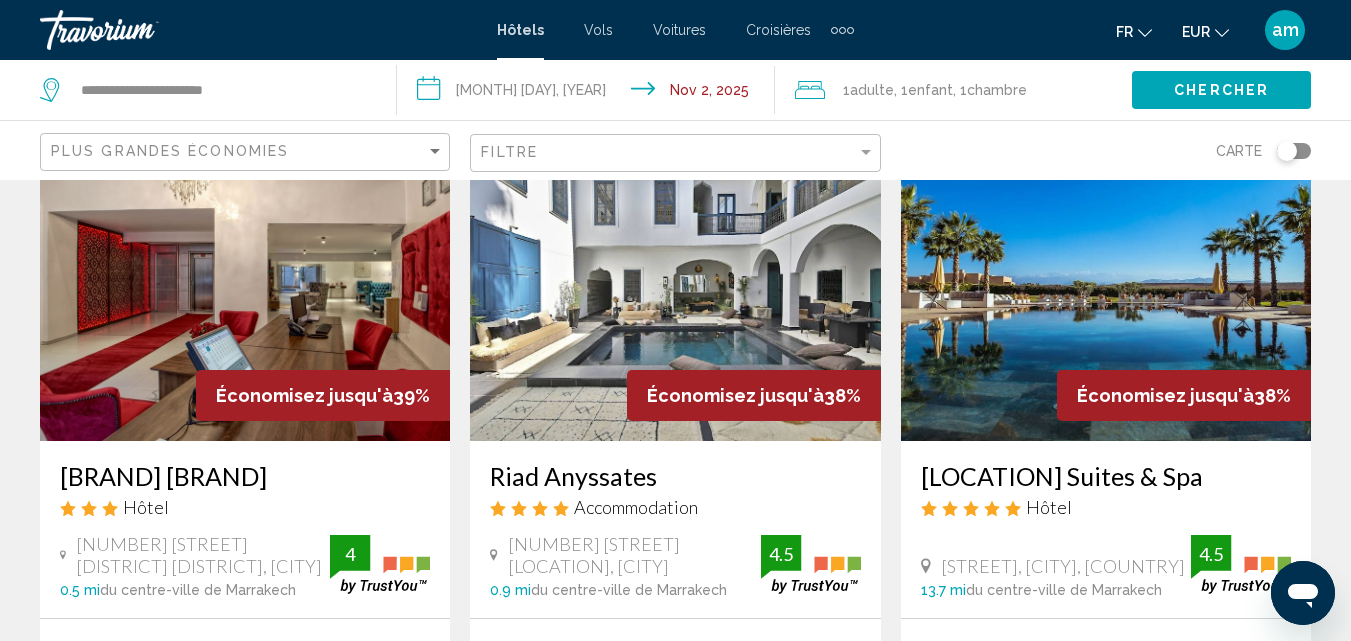 click at bounding box center [1106, 281] 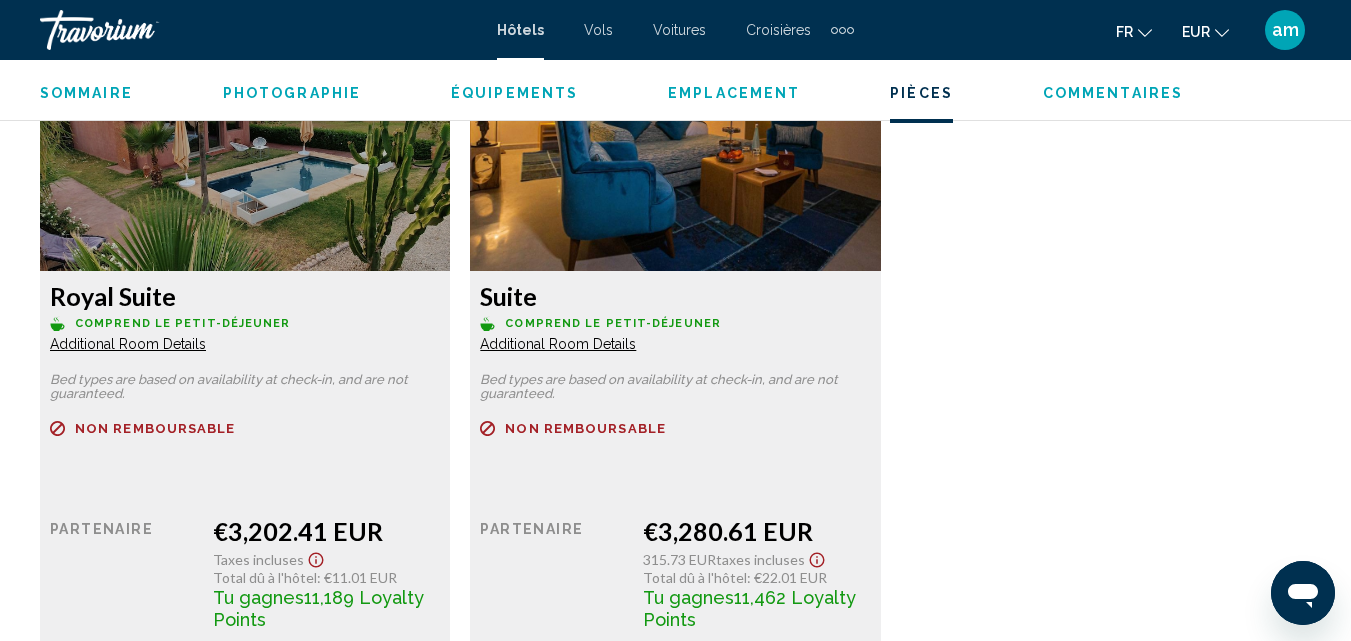 scroll, scrollTop: 3519, scrollLeft: 0, axis: vertical 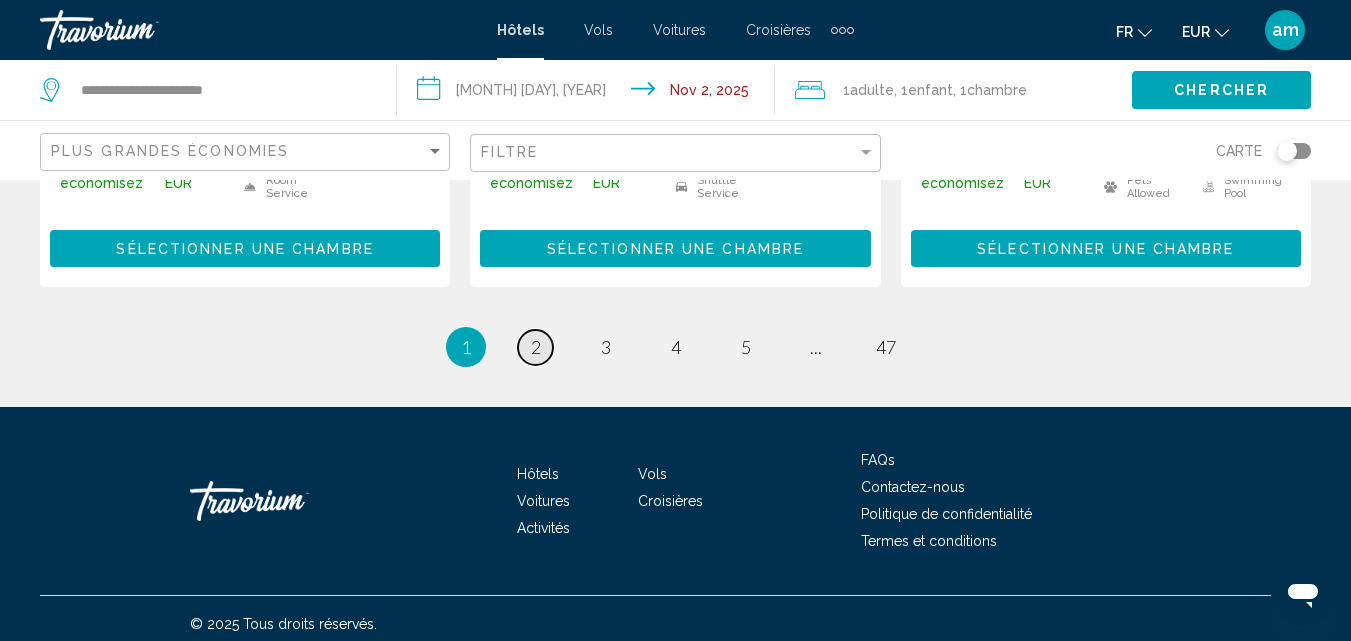 click on "page  2" at bounding box center [535, 347] 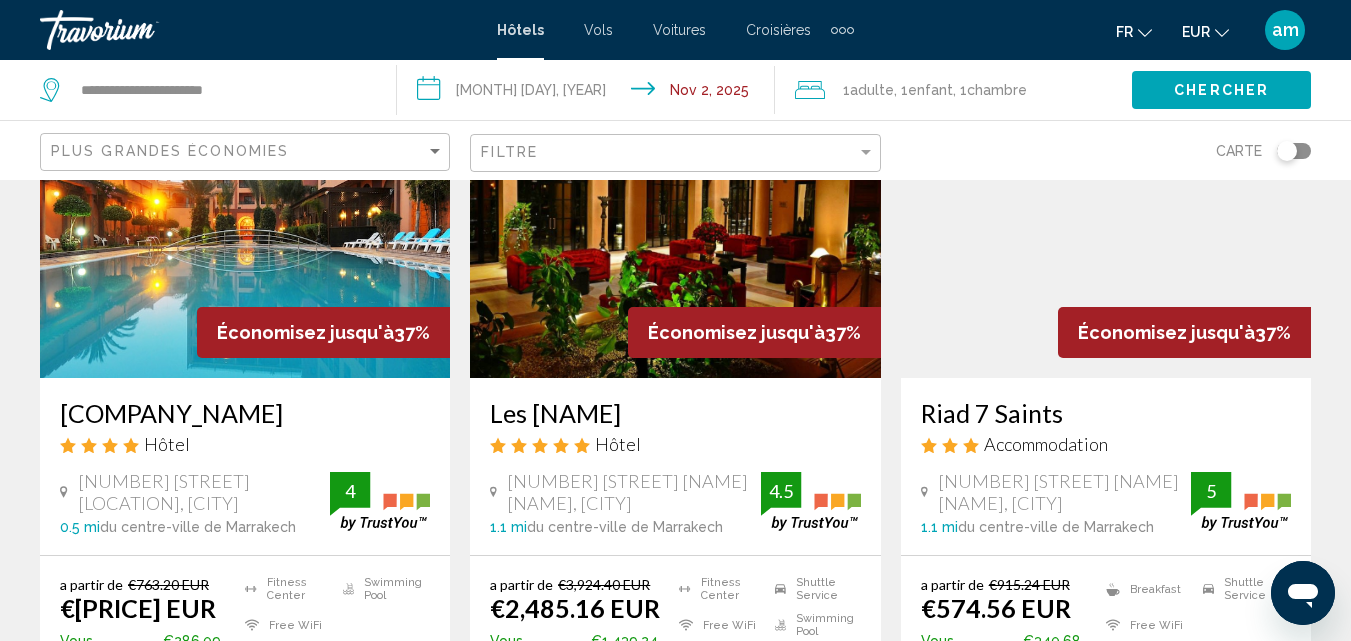 scroll, scrollTop: 200, scrollLeft: 0, axis: vertical 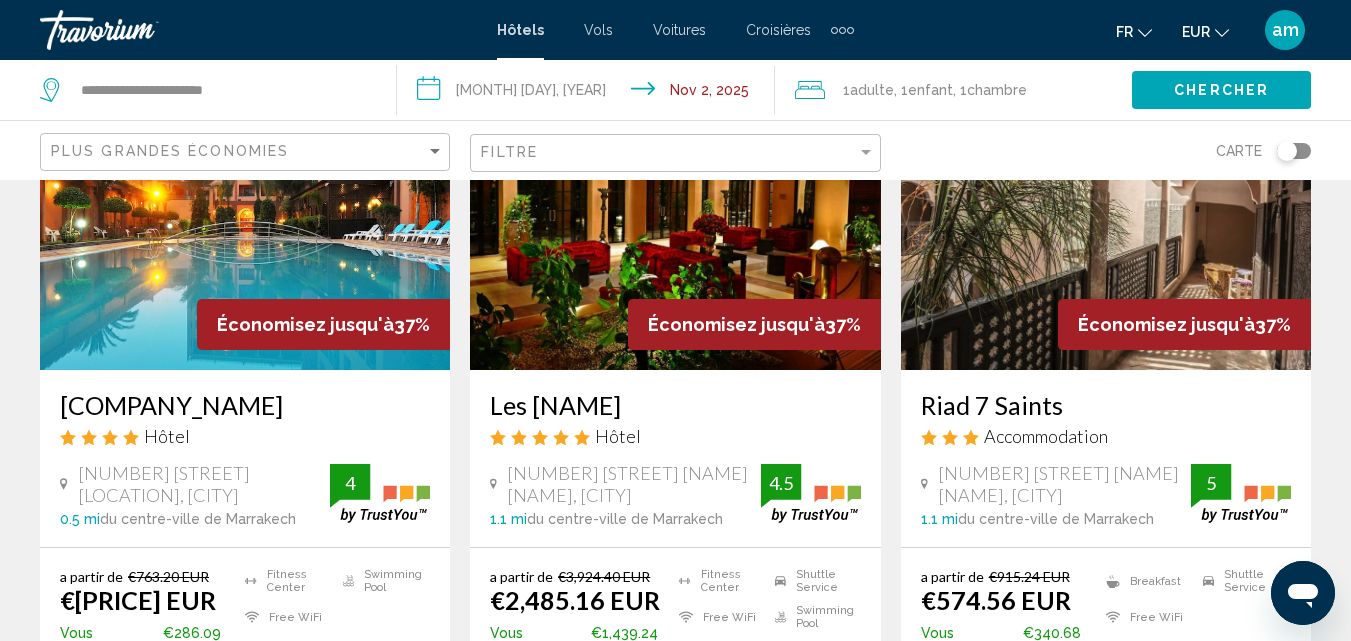 click at bounding box center (245, 210) 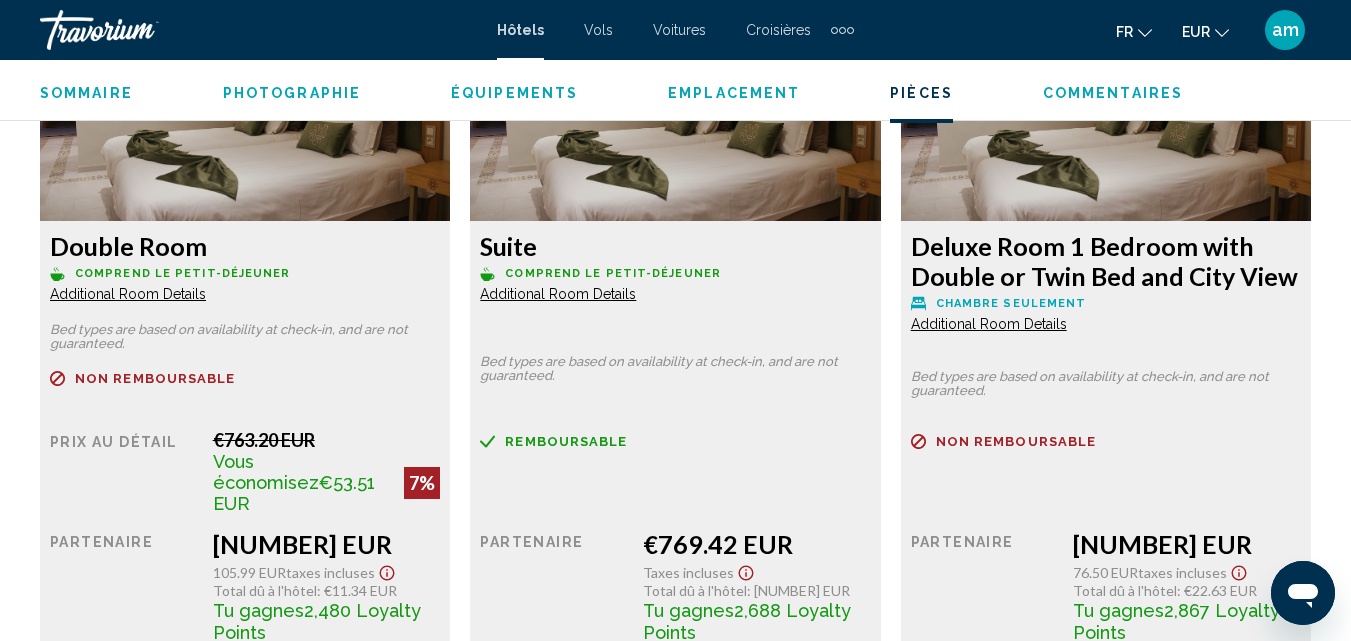 scroll, scrollTop: 4014, scrollLeft: 0, axis: vertical 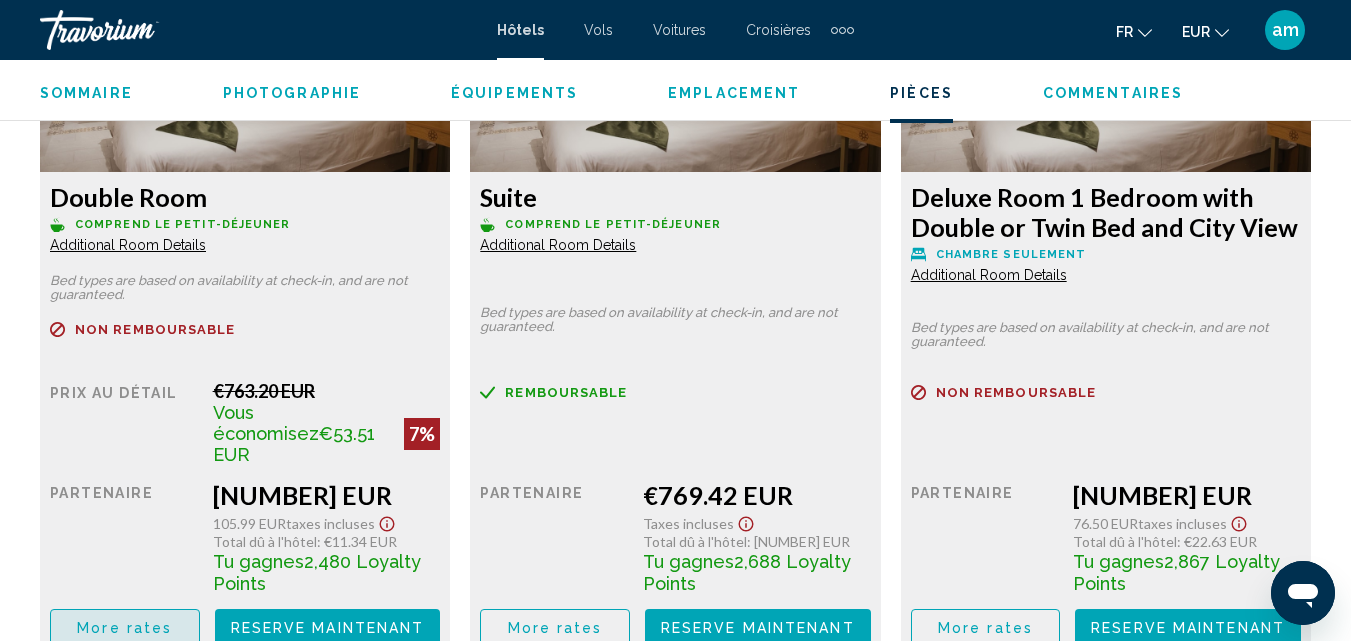 click on "More rates" at bounding box center (124, 629) 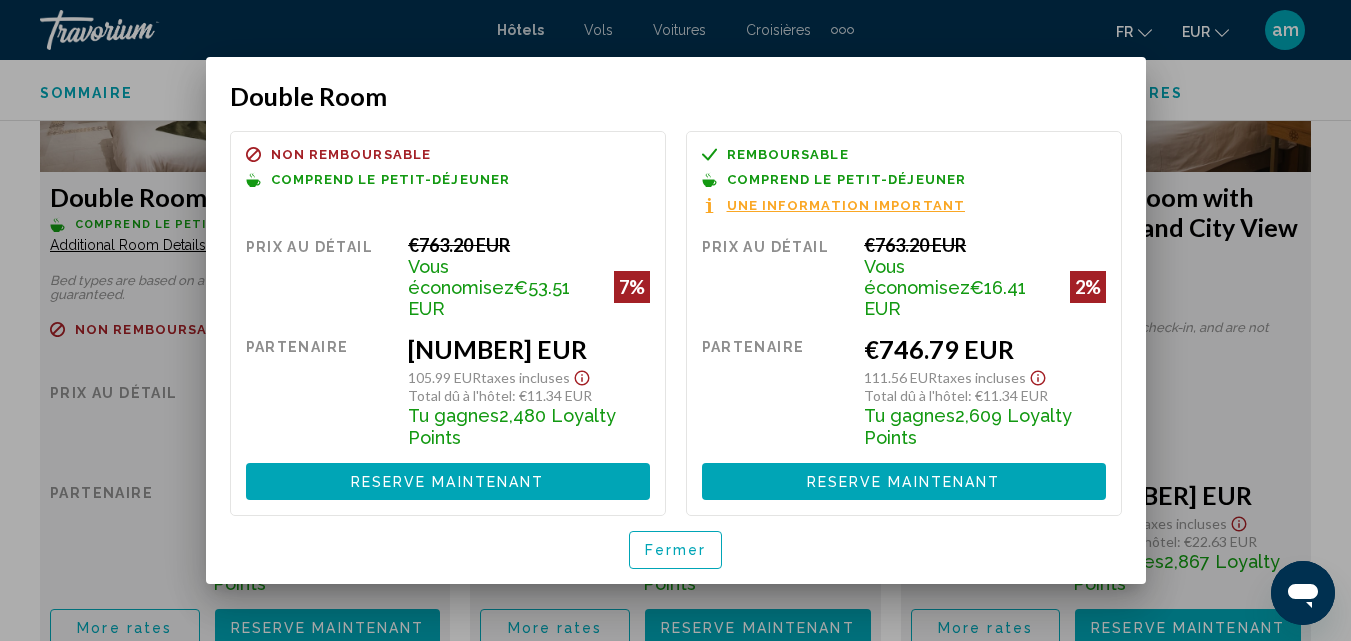 click on "Fermer" at bounding box center [676, 551] 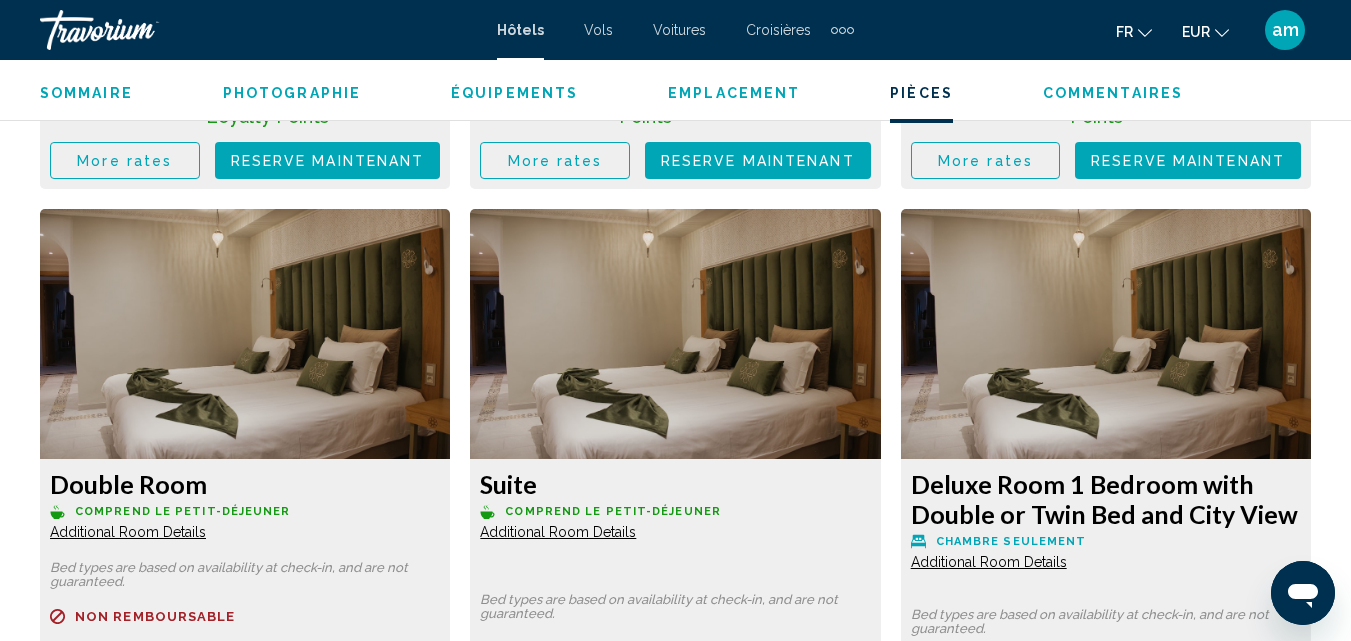 scroll, scrollTop: 3414, scrollLeft: 0, axis: vertical 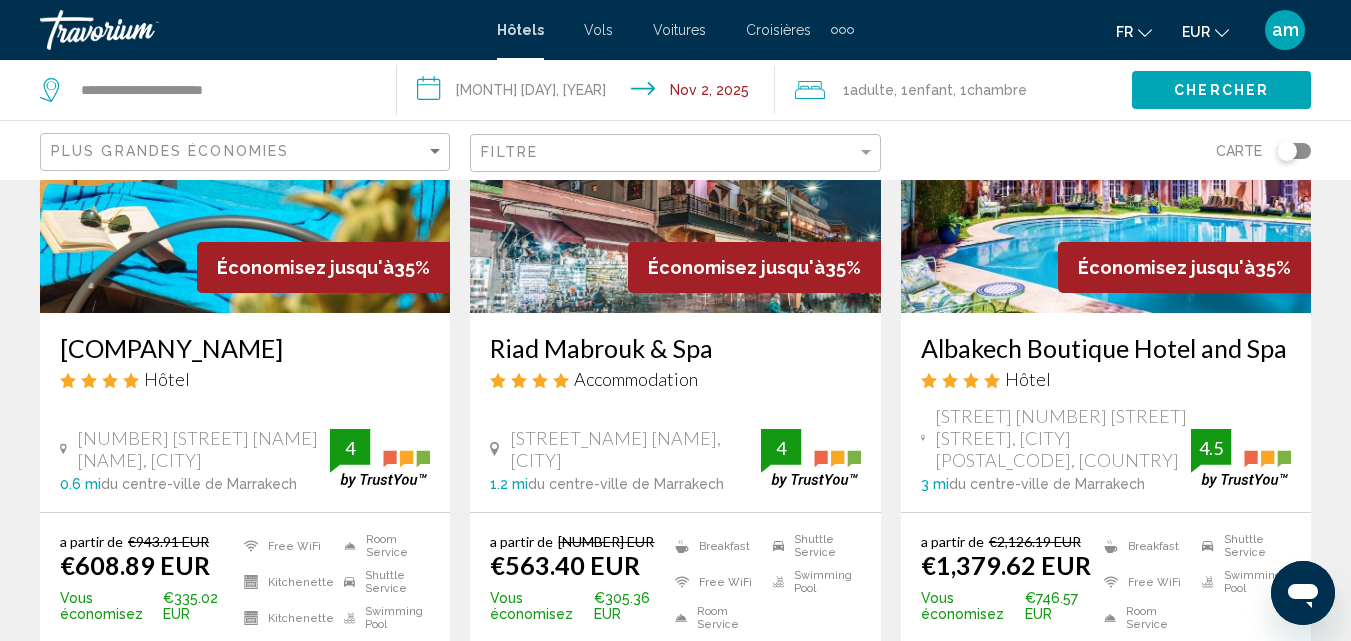 click at bounding box center [245, 153] 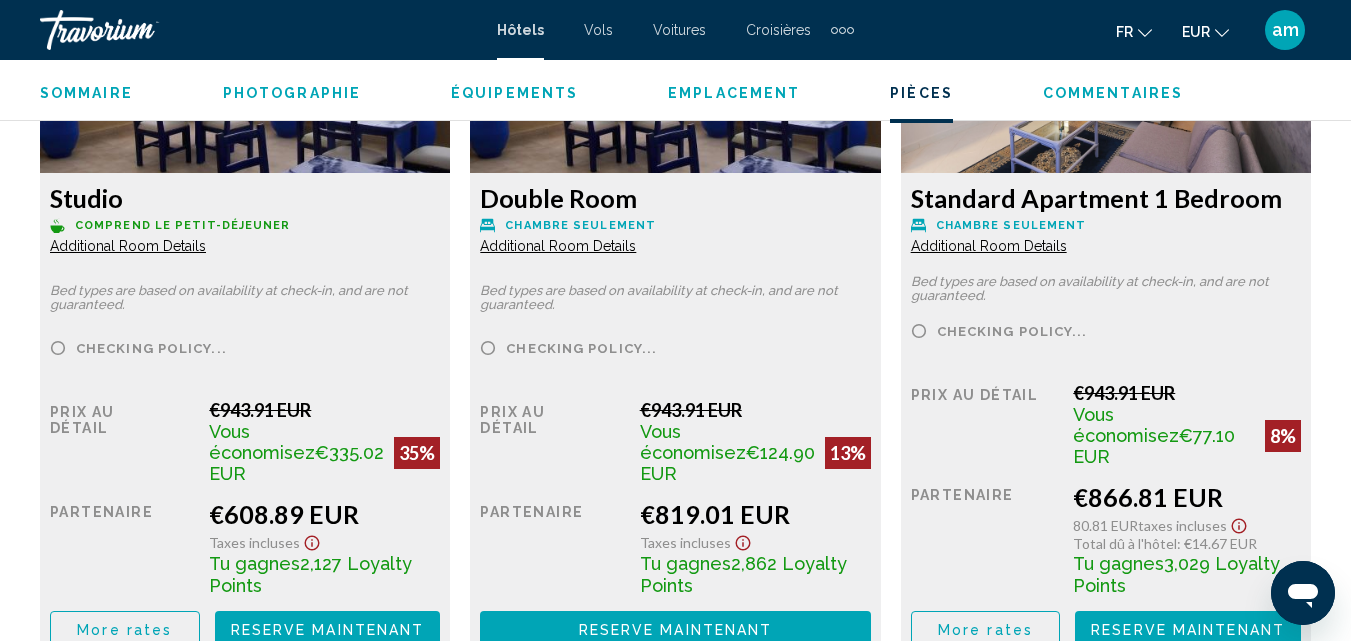 scroll, scrollTop: 2815, scrollLeft: 0, axis: vertical 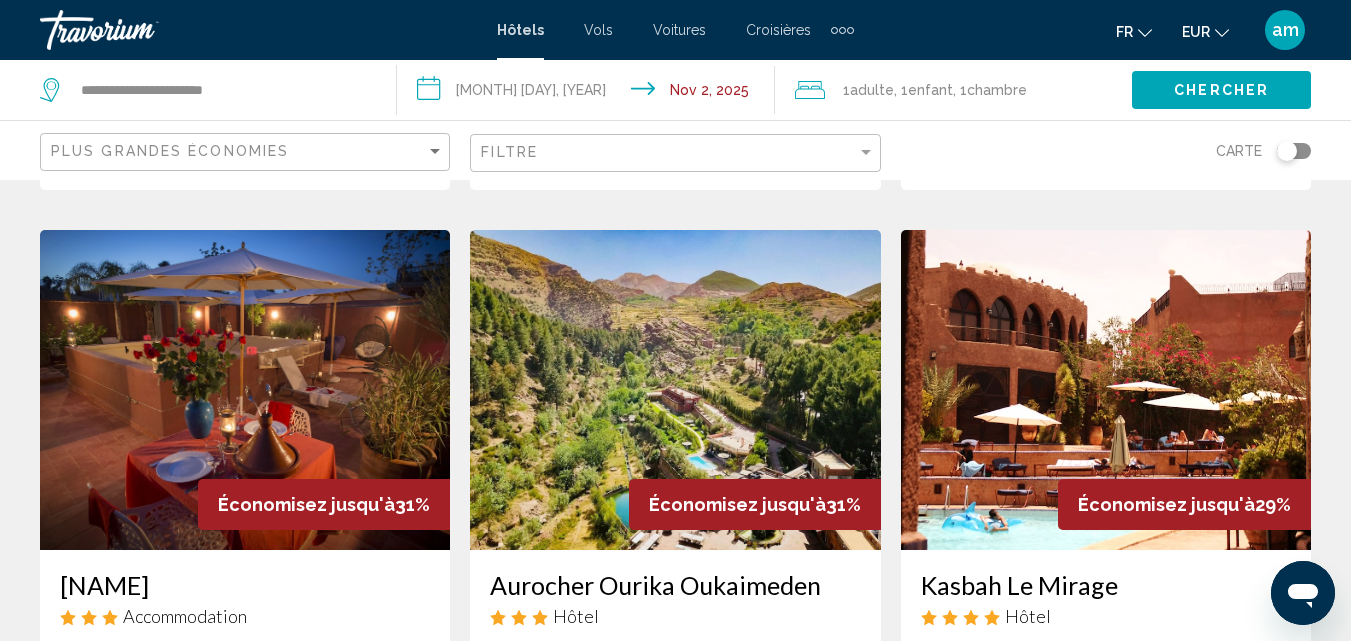 click at bounding box center (245, 390) 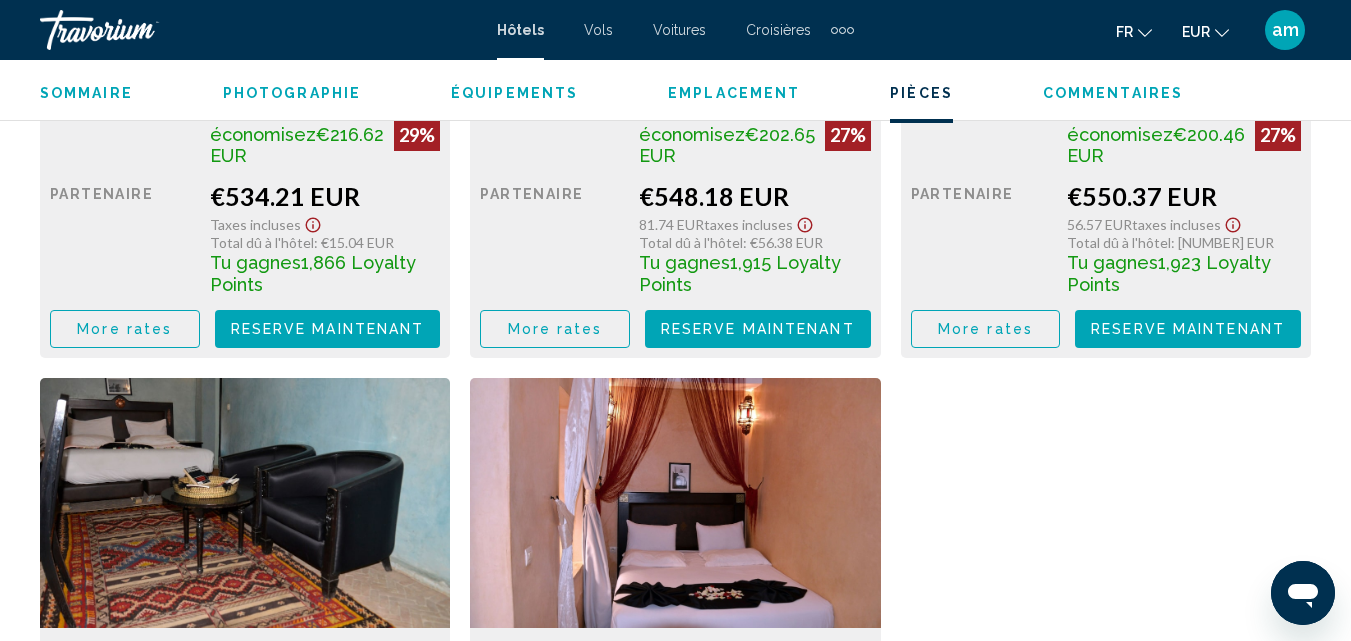 scroll, scrollTop: 4315, scrollLeft: 0, axis: vertical 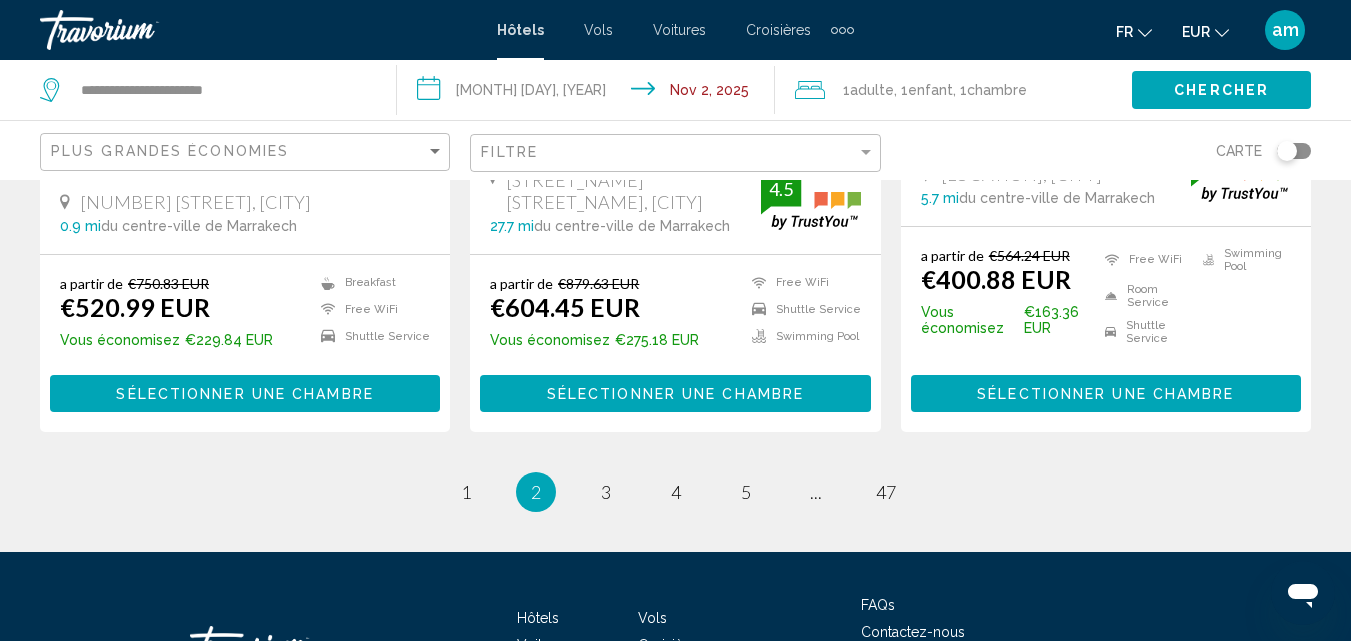 click on "27.7 mi  du centre-ville de Marrakech de l'hôtel" at bounding box center (625, 226) 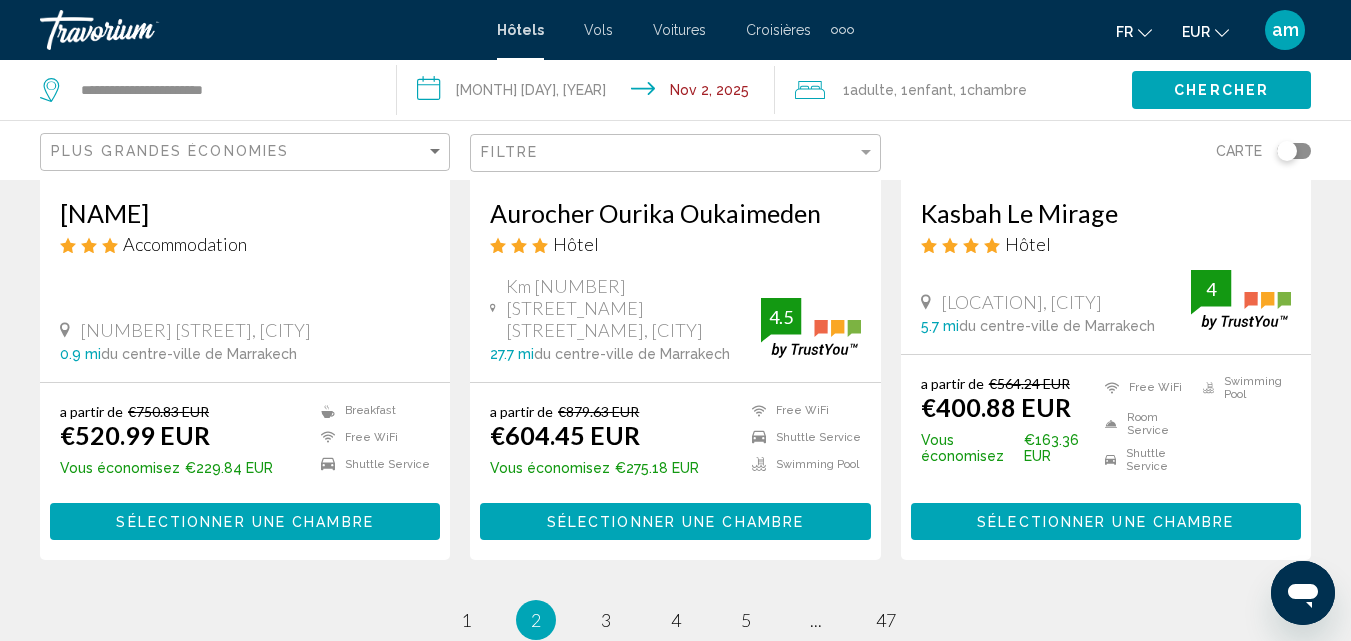 scroll, scrollTop: 2500, scrollLeft: 0, axis: vertical 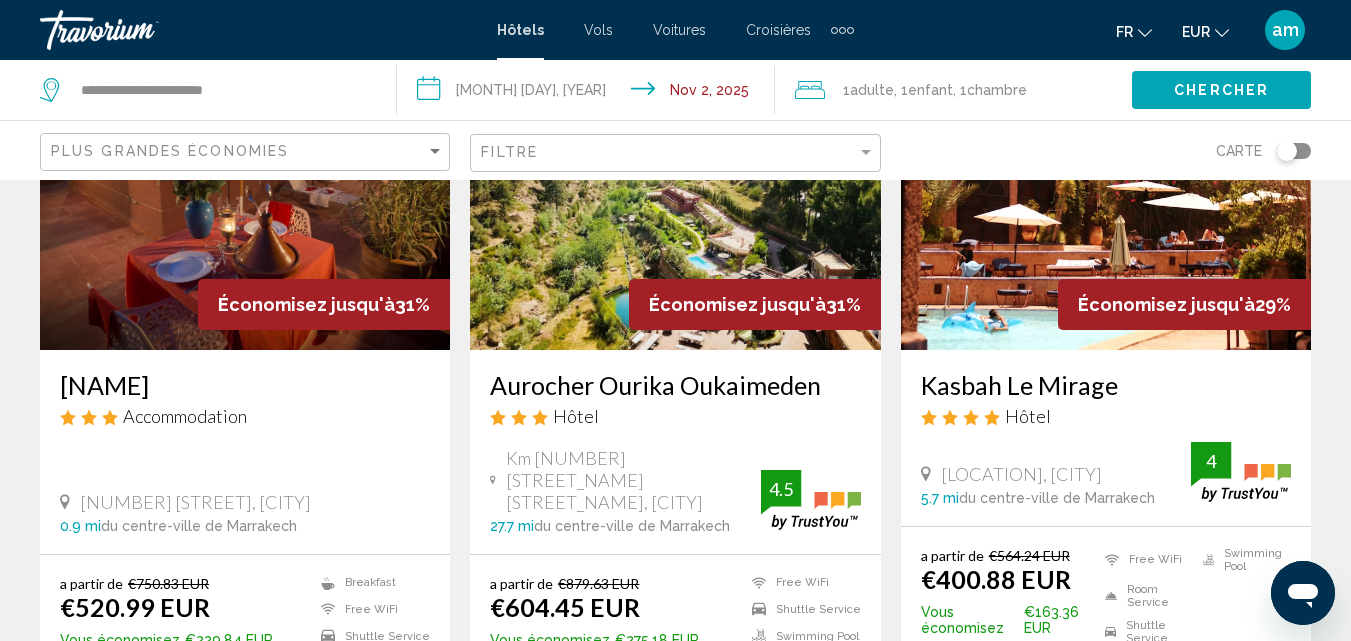 click on "Économisez jusqu'à  31%" at bounding box center (755, 304) 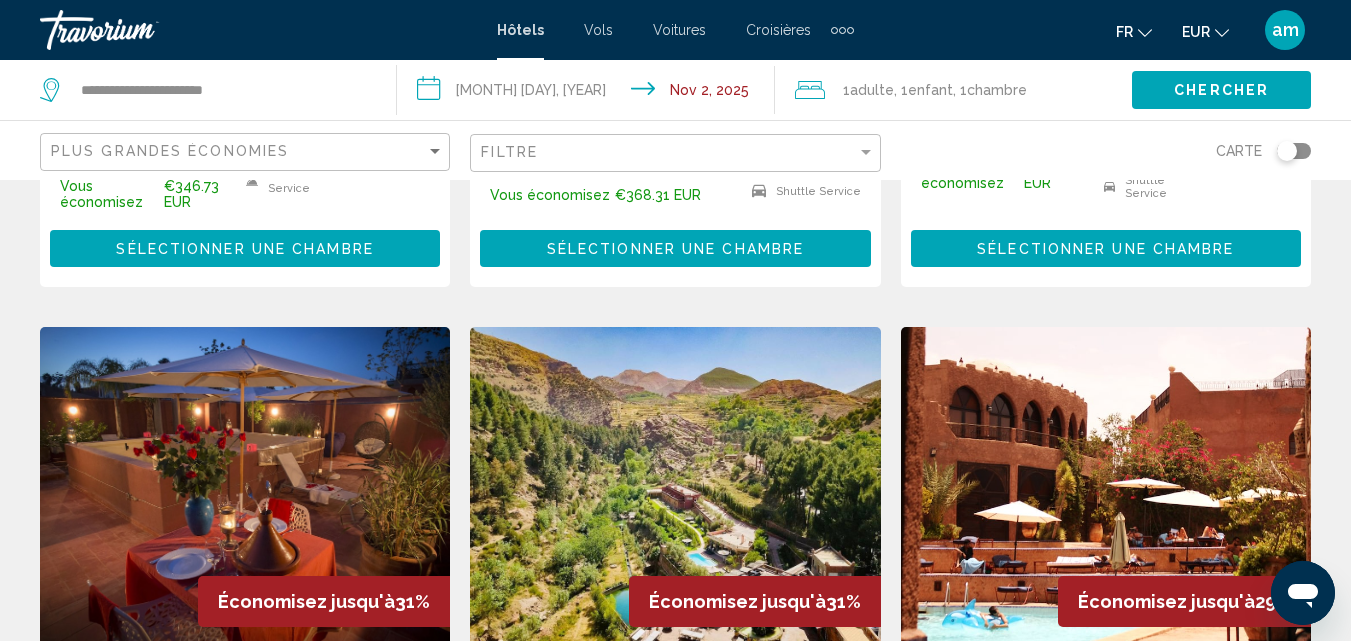 scroll, scrollTop: 2200, scrollLeft: 0, axis: vertical 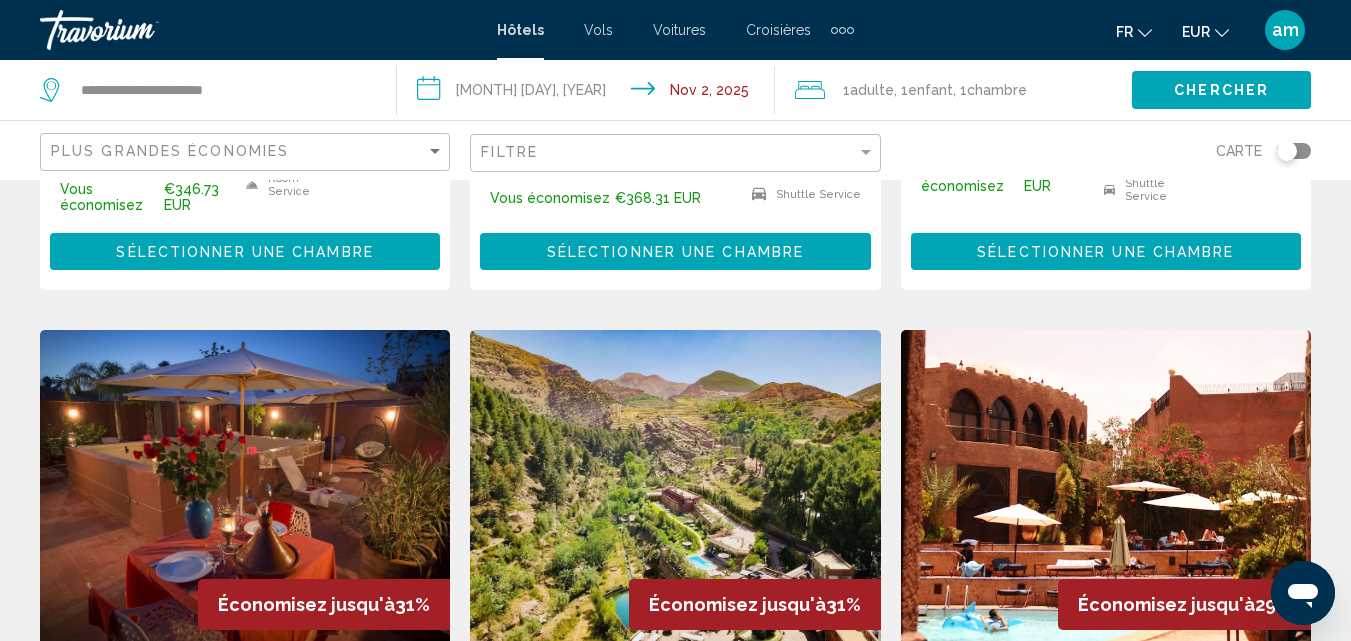 click at bounding box center [675, 490] 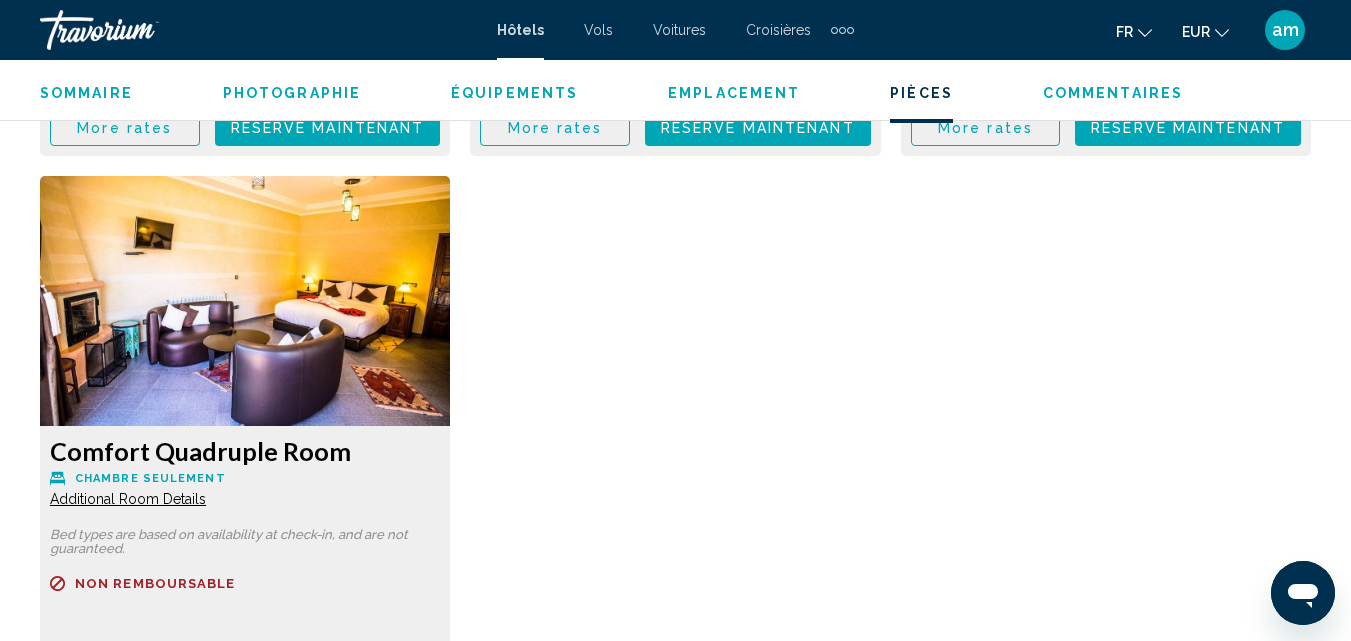 scroll, scrollTop: 3415, scrollLeft: 0, axis: vertical 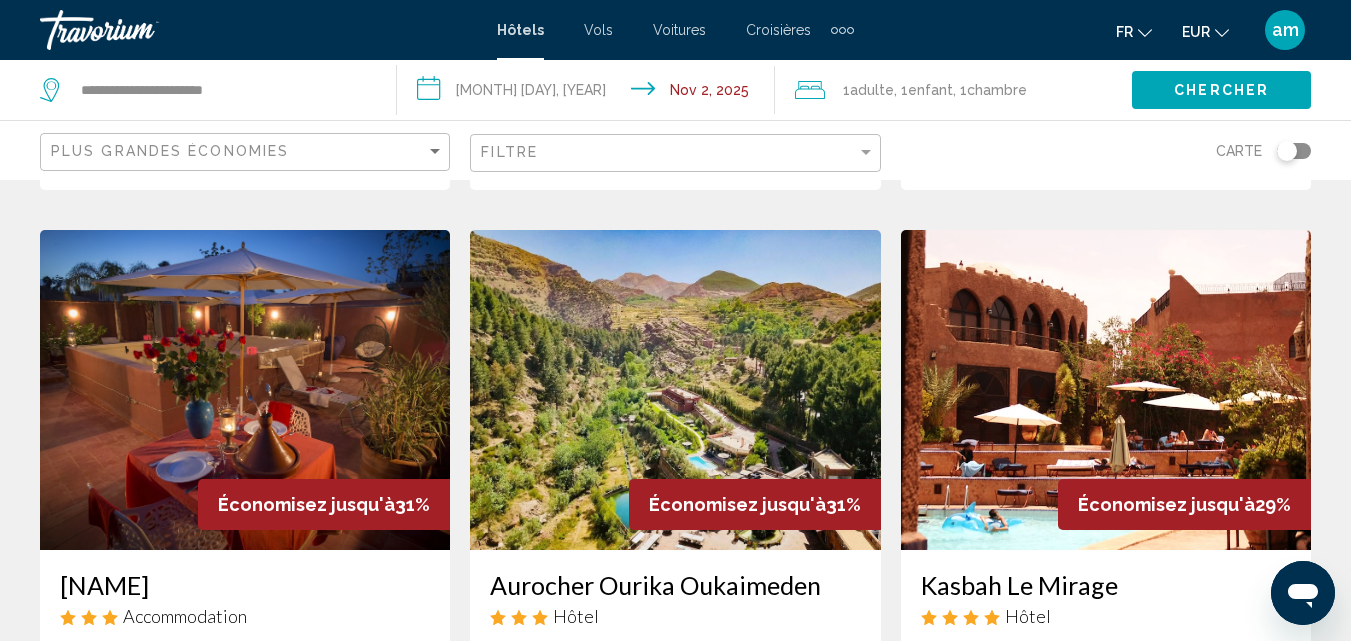 click at bounding box center (1106, 390) 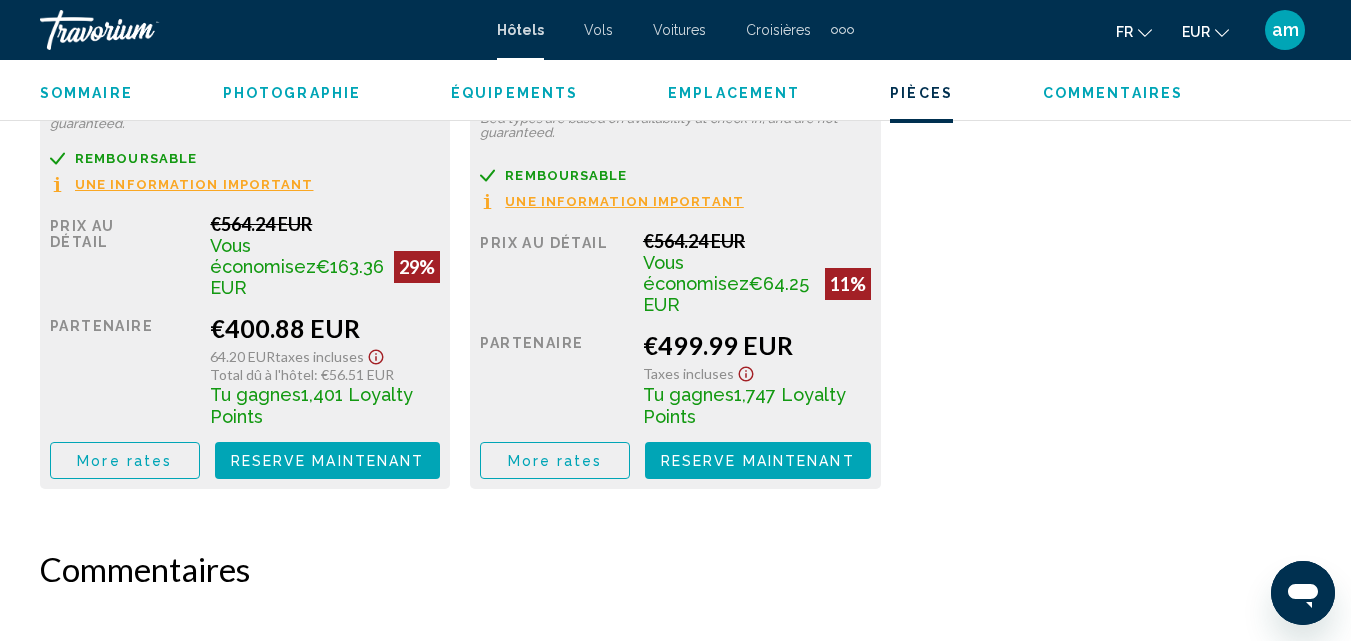scroll, scrollTop: 3615, scrollLeft: 0, axis: vertical 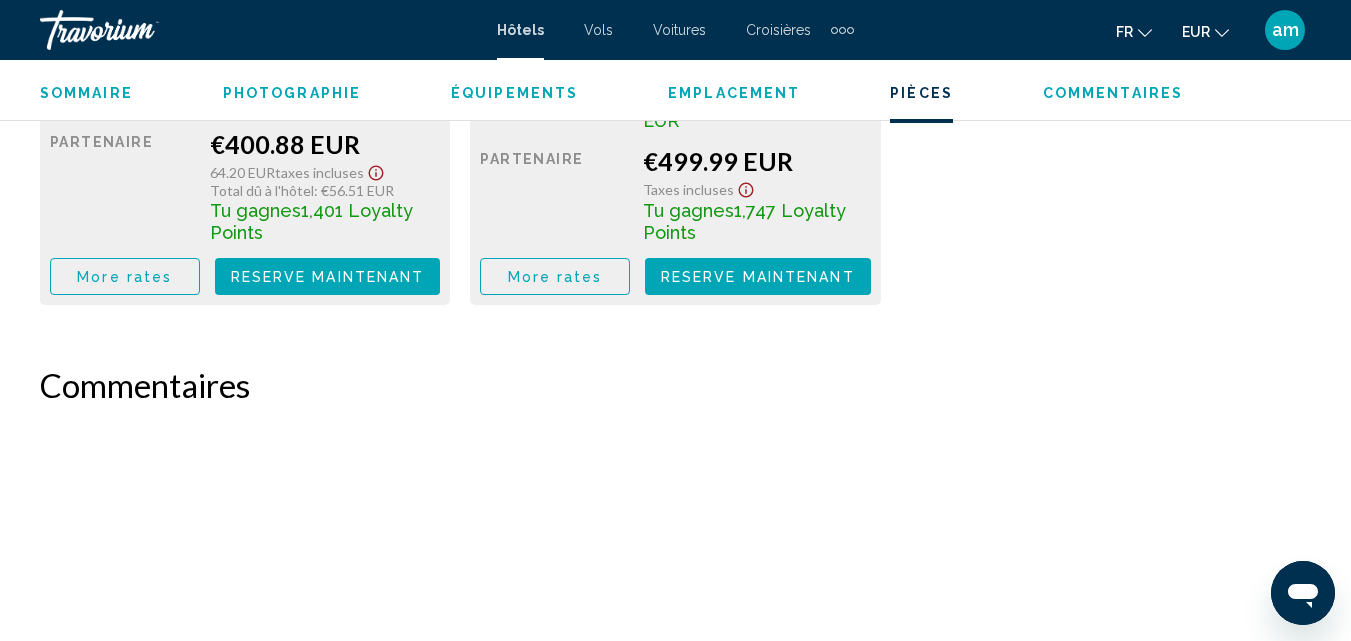 click on "More rates" at bounding box center [124, 277] 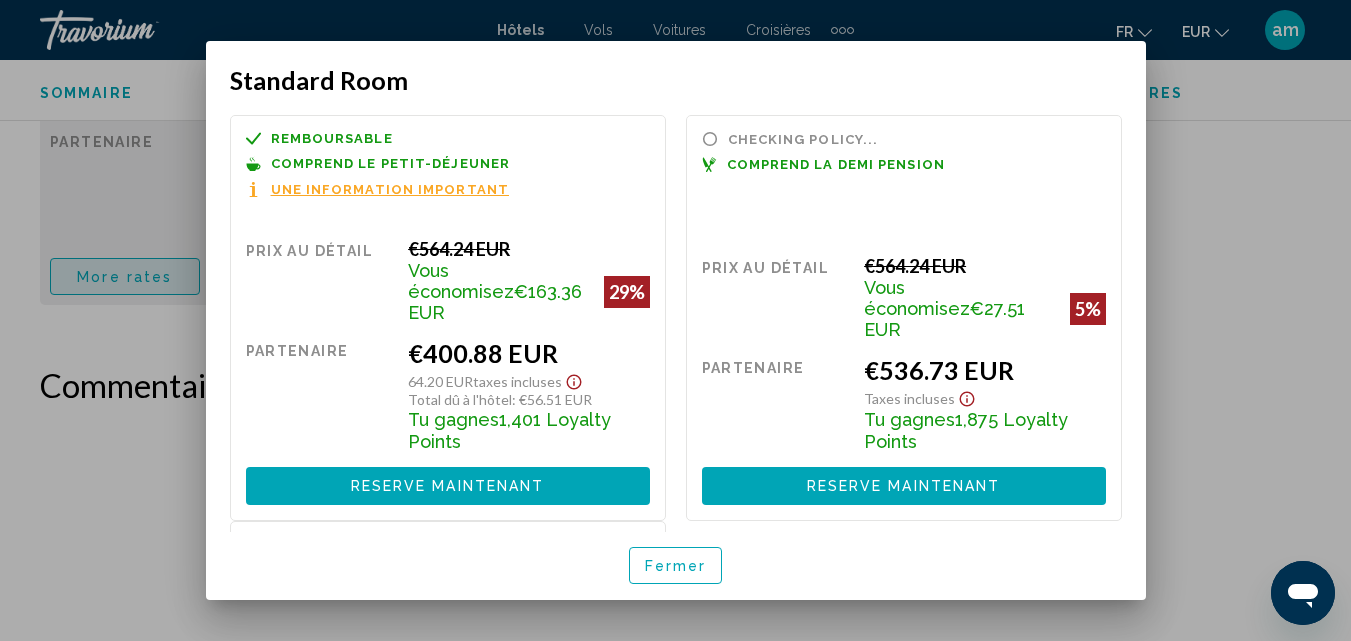scroll, scrollTop: 0, scrollLeft: 0, axis: both 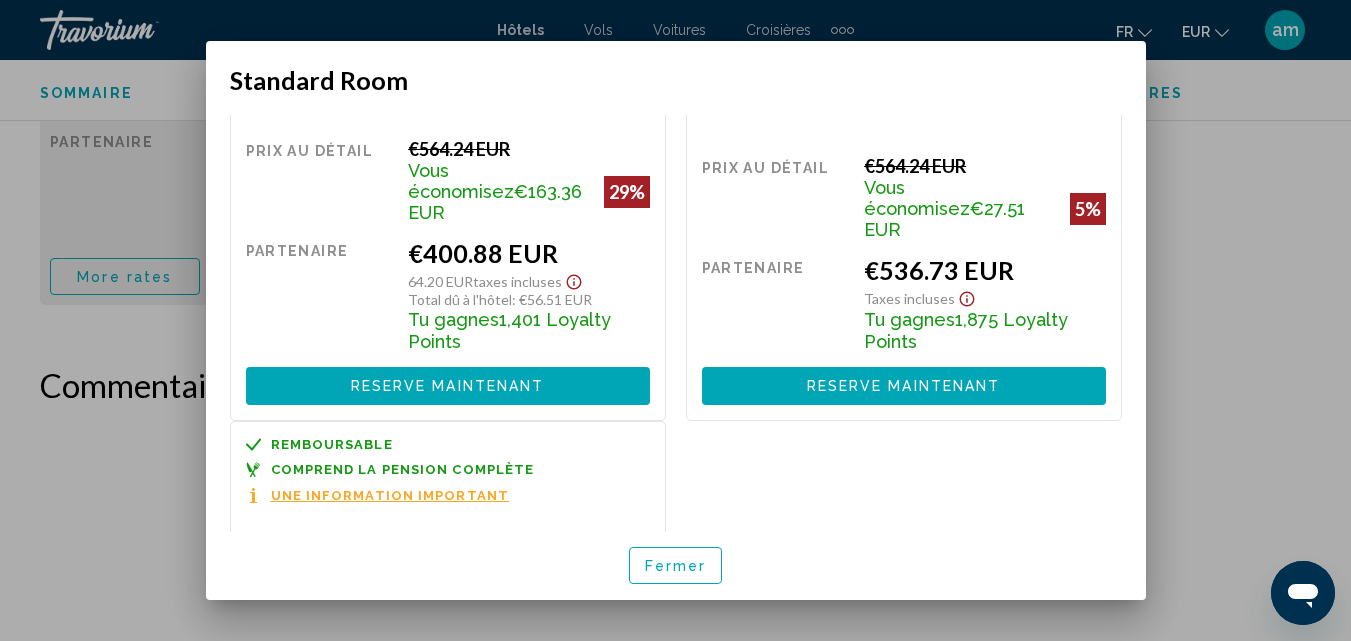 click on "Fermer" at bounding box center [676, 566] 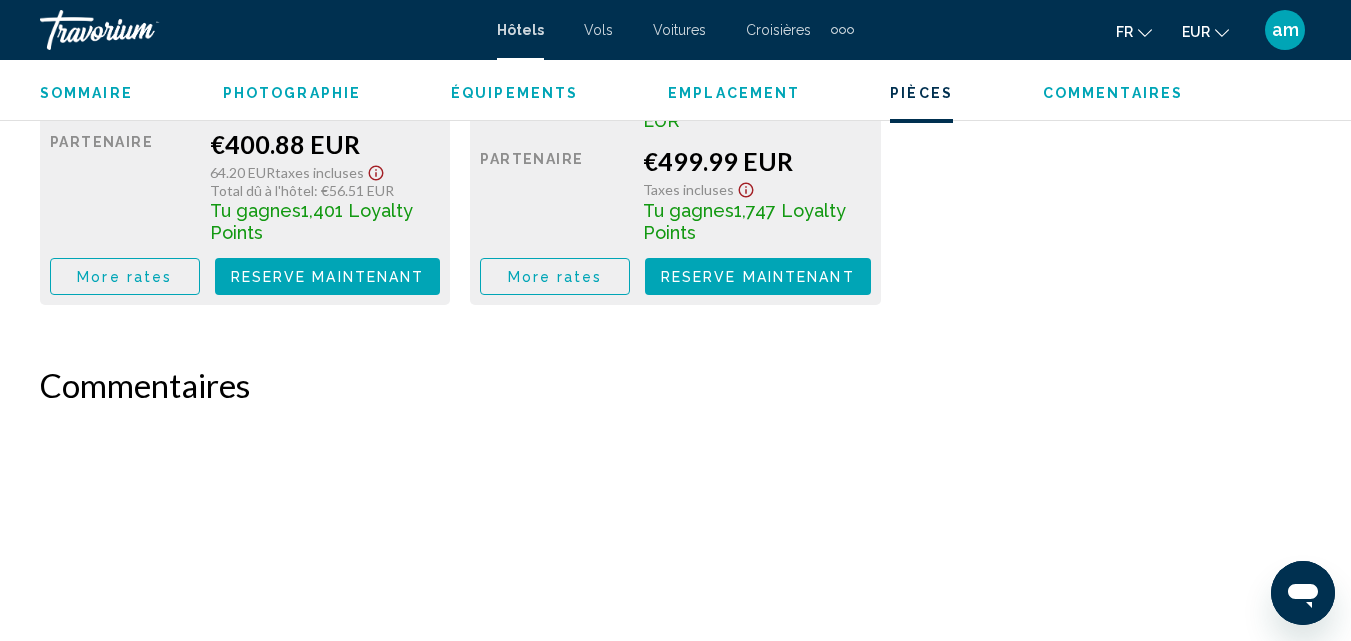 scroll, scrollTop: 3115, scrollLeft: 0, axis: vertical 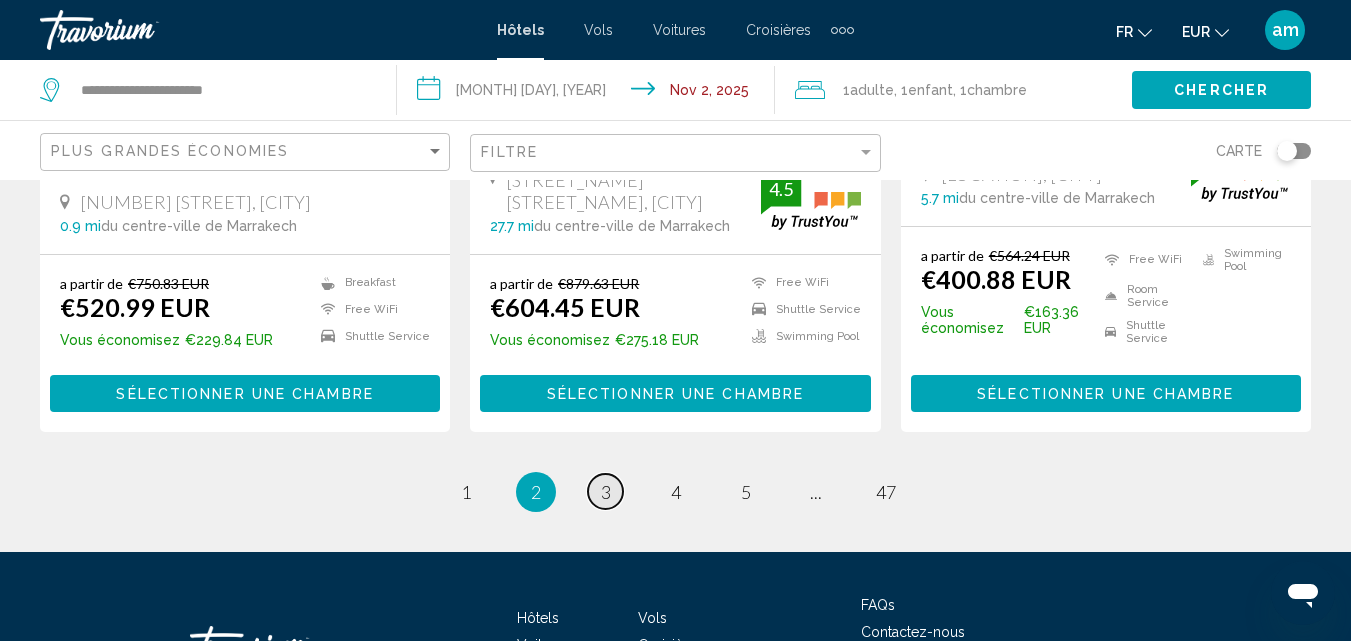 click on "3" at bounding box center [606, 492] 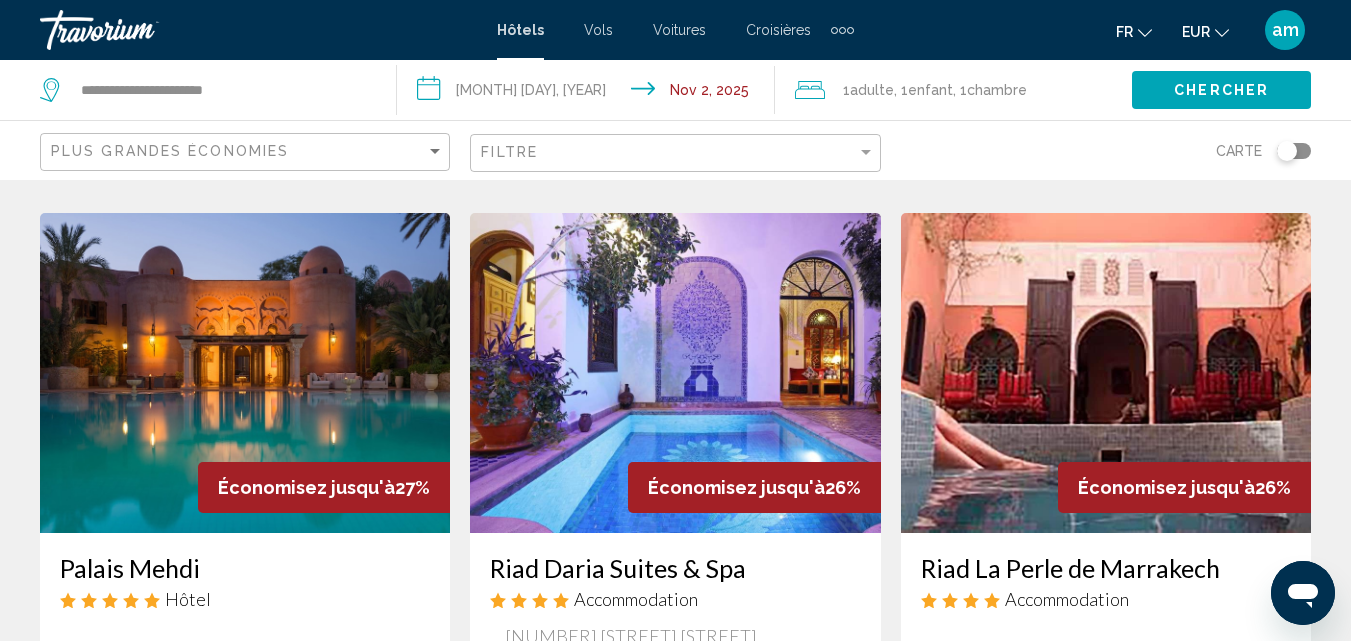scroll, scrollTop: 800, scrollLeft: 0, axis: vertical 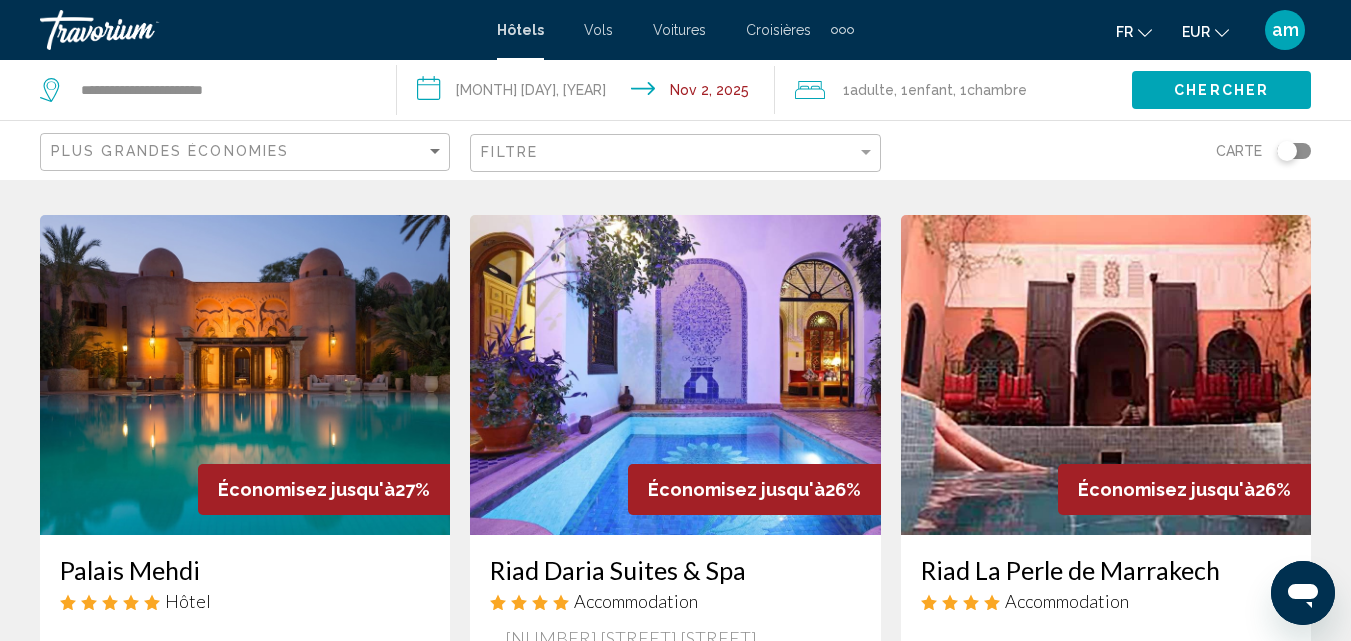 click at bounding box center (245, 375) 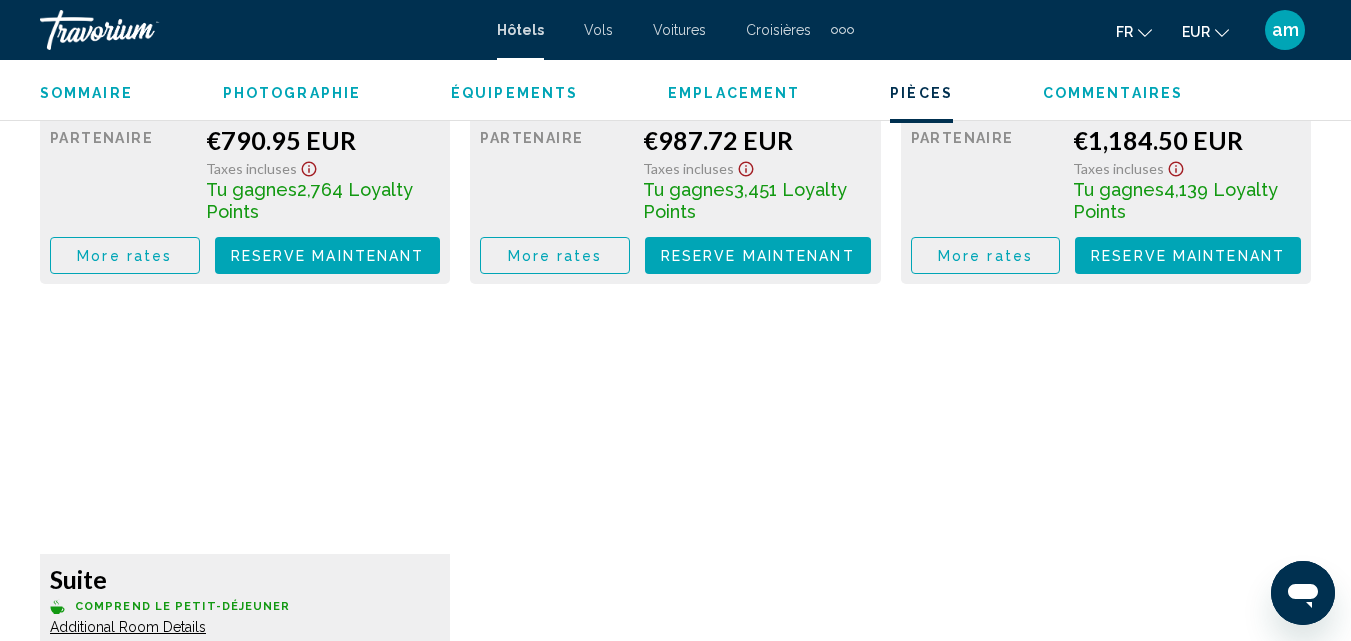 scroll, scrollTop: 3614, scrollLeft: 0, axis: vertical 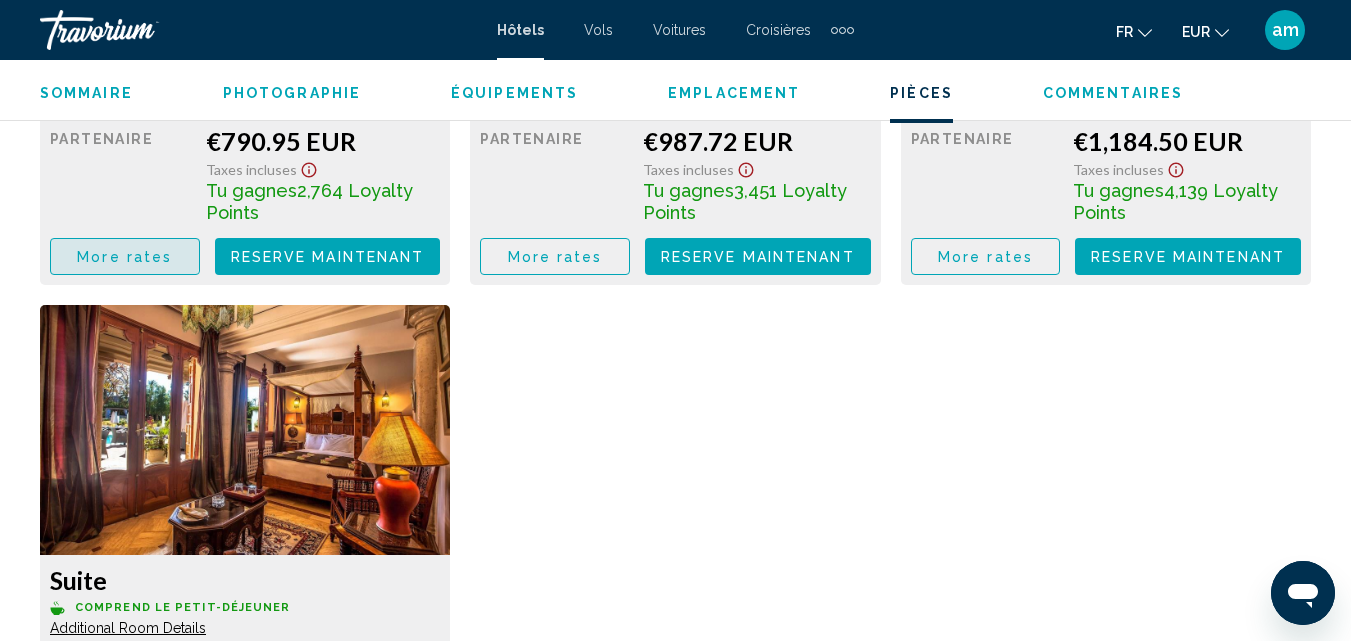 click on "More rates" at bounding box center (124, 257) 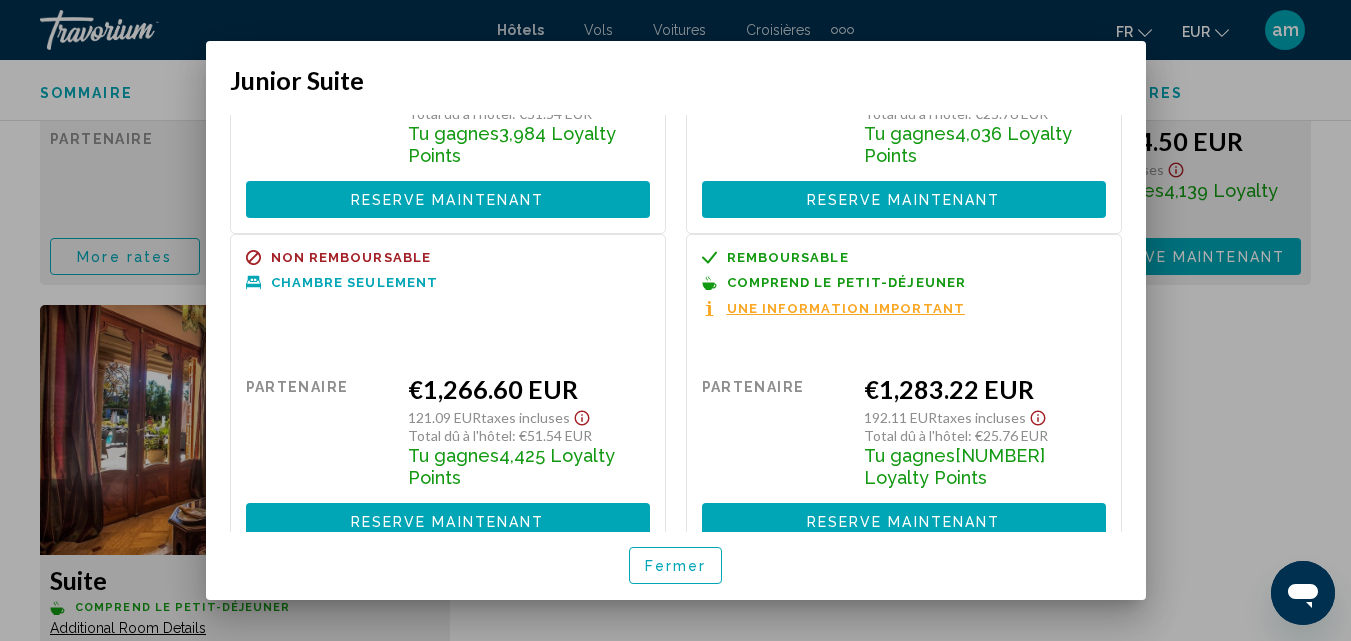 scroll, scrollTop: 607, scrollLeft: 0, axis: vertical 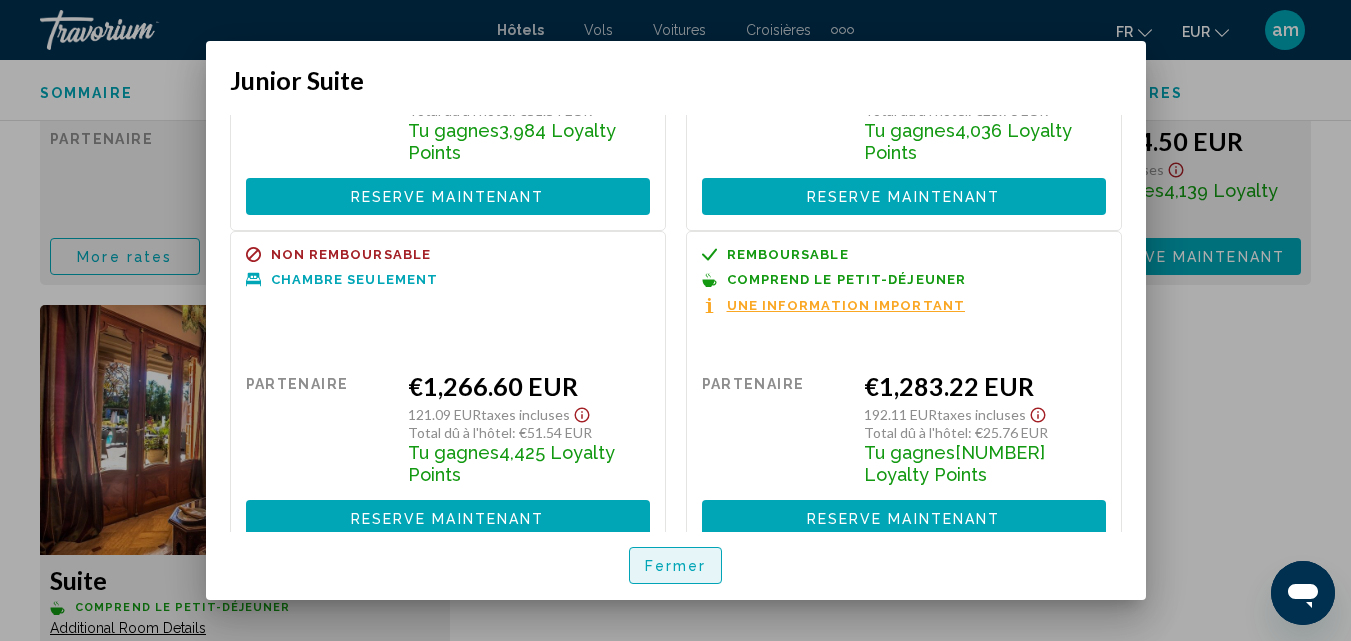 click on "Fermer" at bounding box center [676, 566] 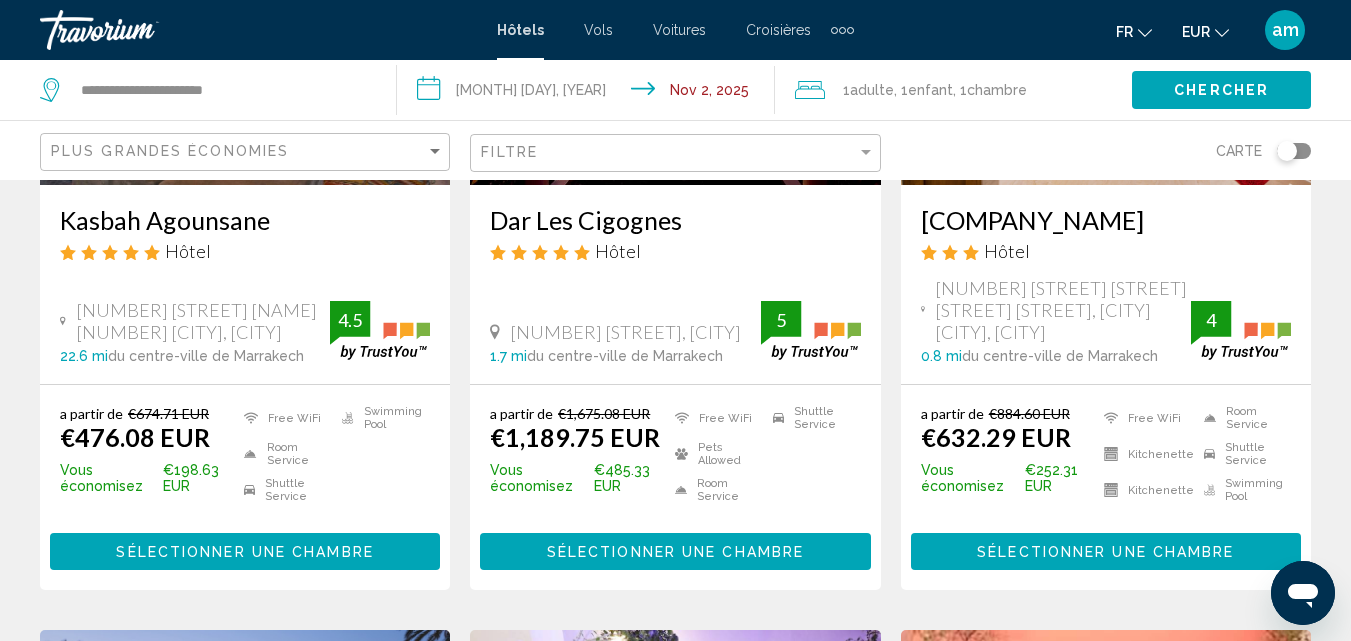 scroll, scrollTop: 200, scrollLeft: 0, axis: vertical 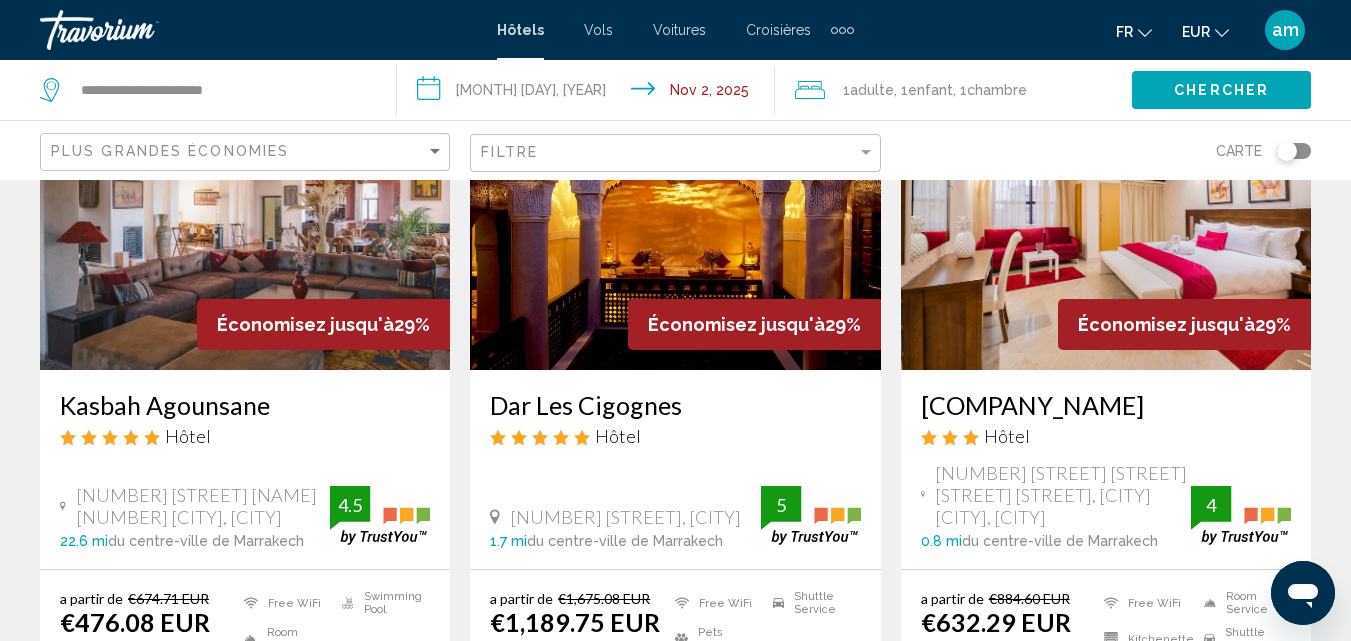 click at bounding box center [1106, 210] 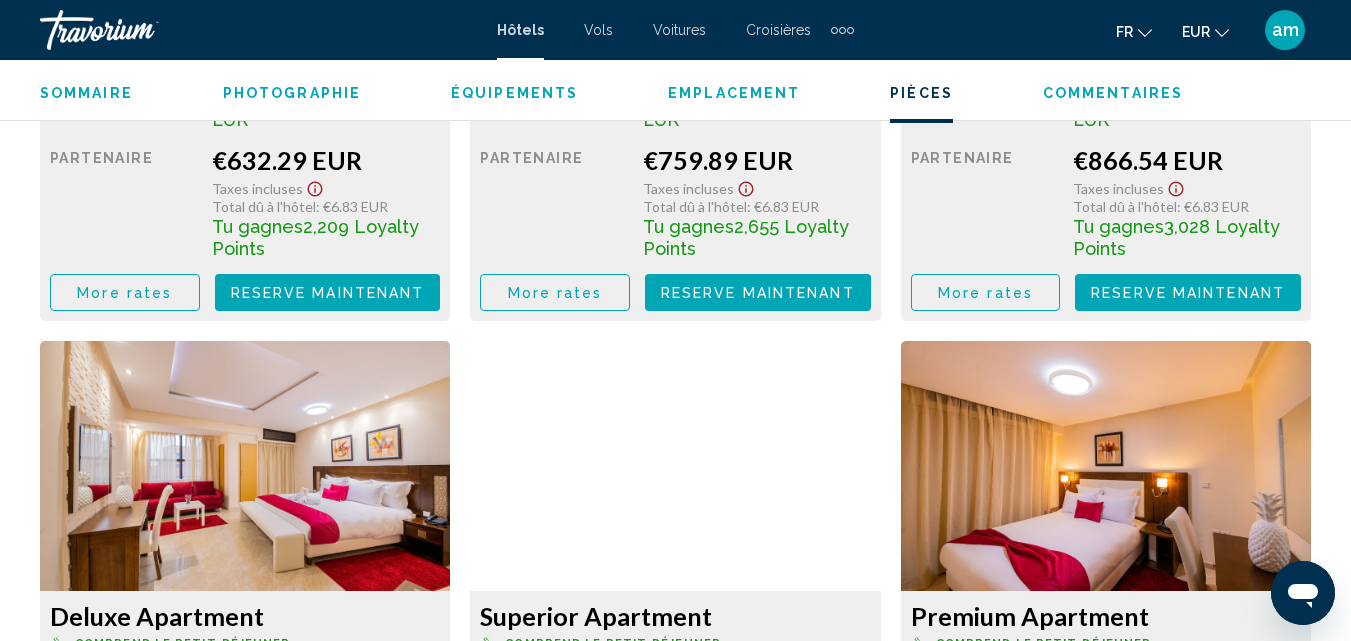 scroll, scrollTop: 3416, scrollLeft: 0, axis: vertical 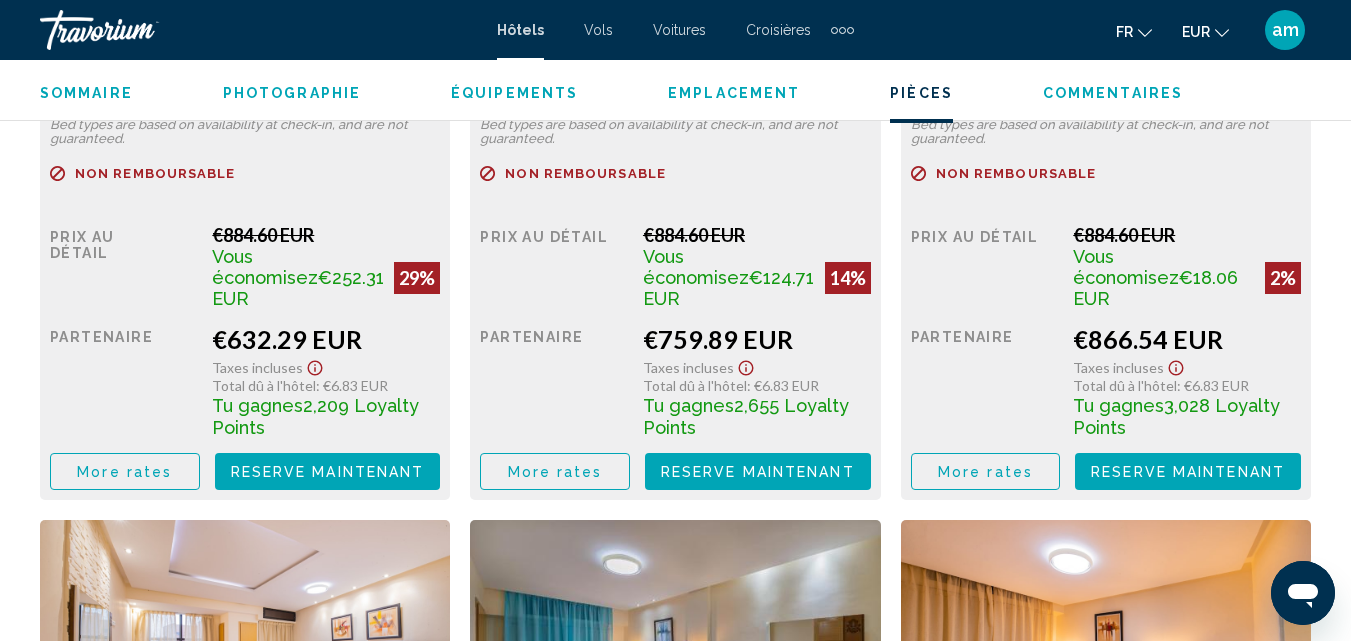 click on "More rates" at bounding box center (124, 471) 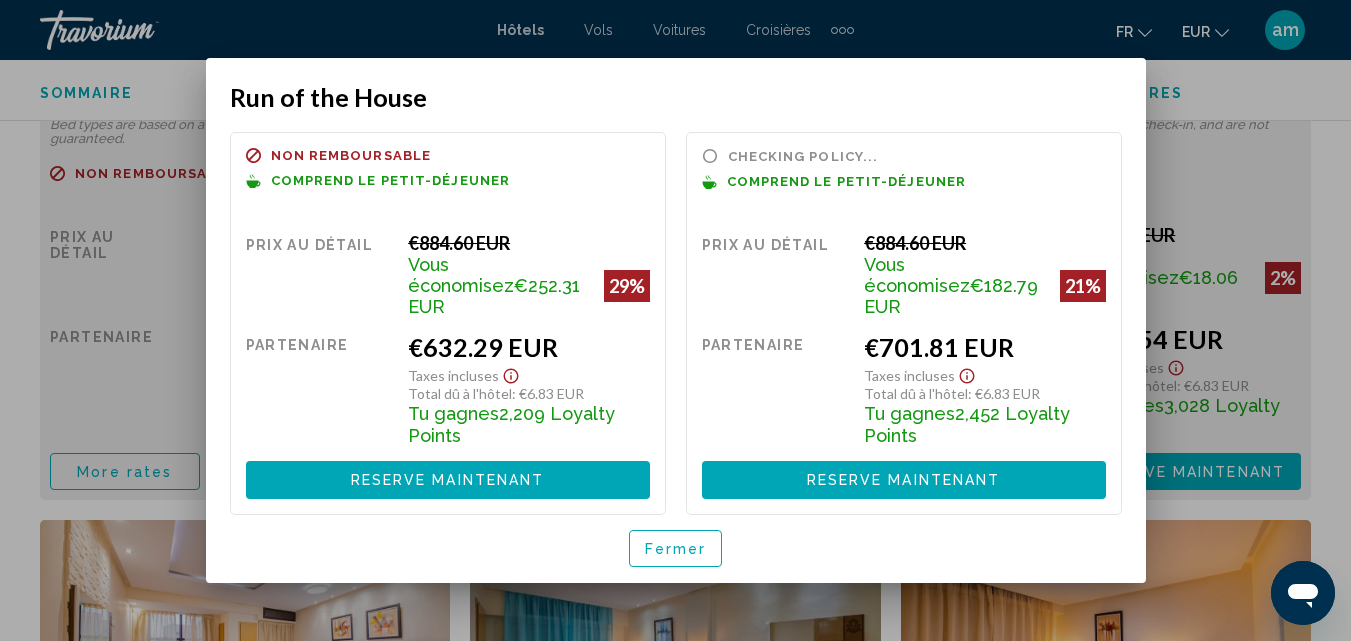 scroll, scrollTop: 0, scrollLeft: 0, axis: both 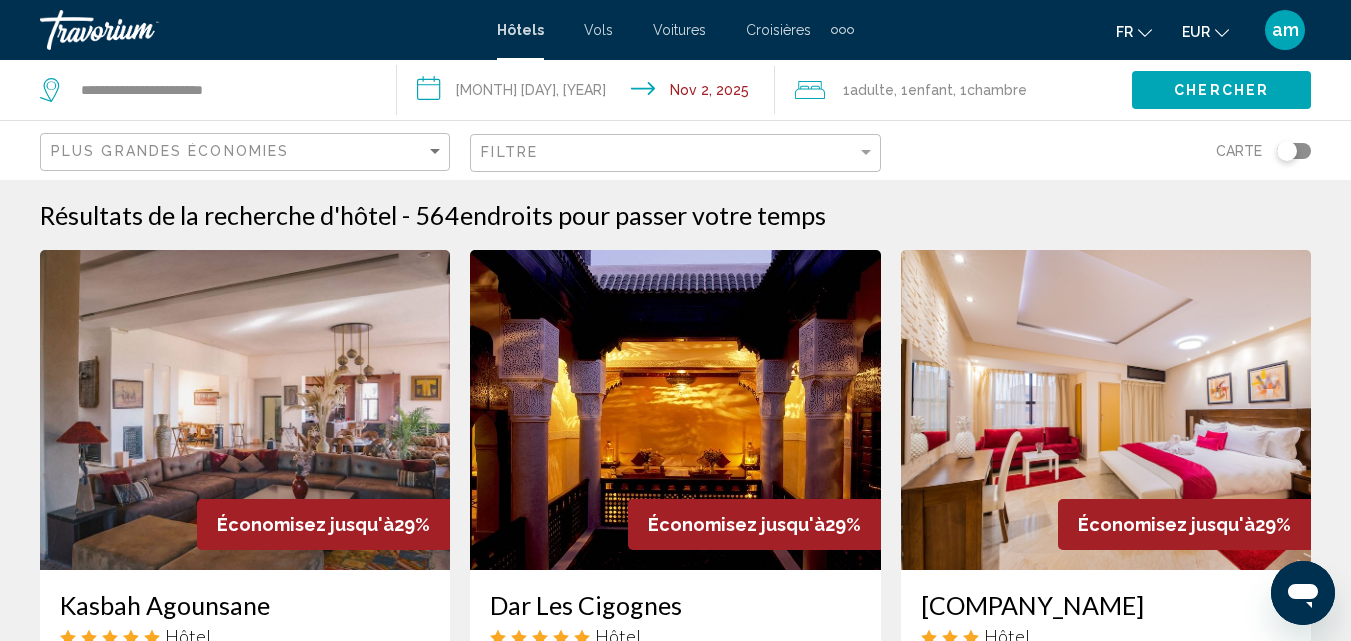 click on "**********" at bounding box center (589, 93) 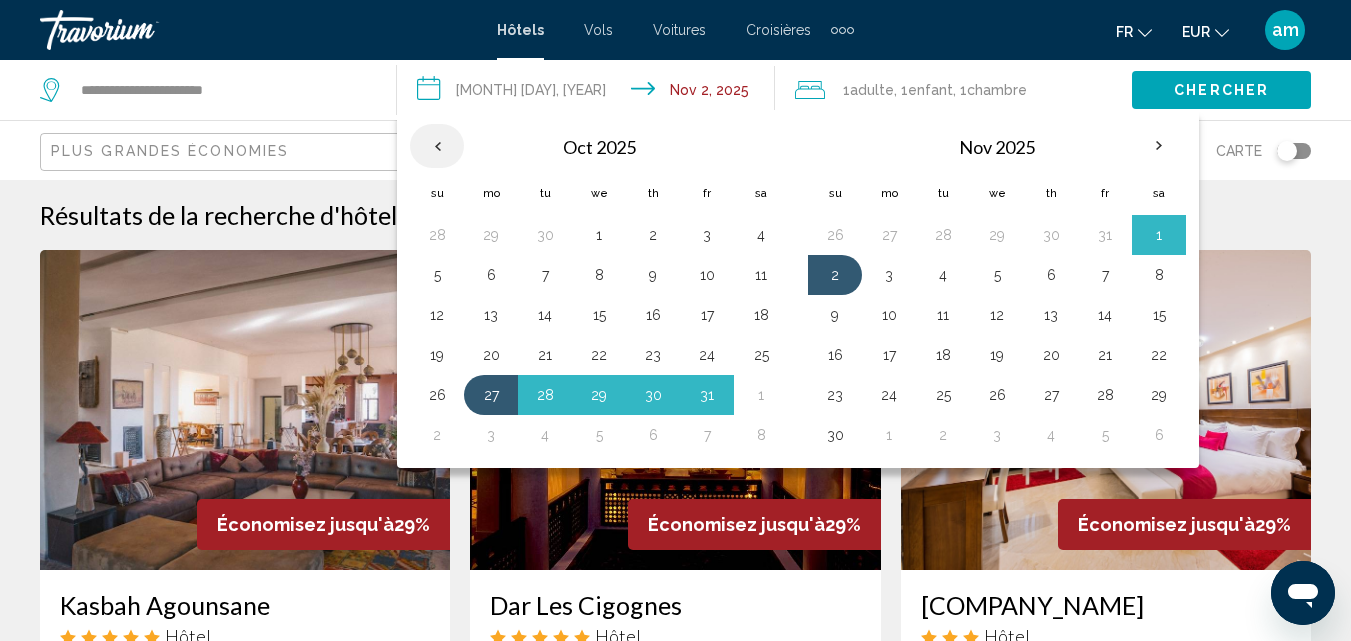 click at bounding box center (437, 146) 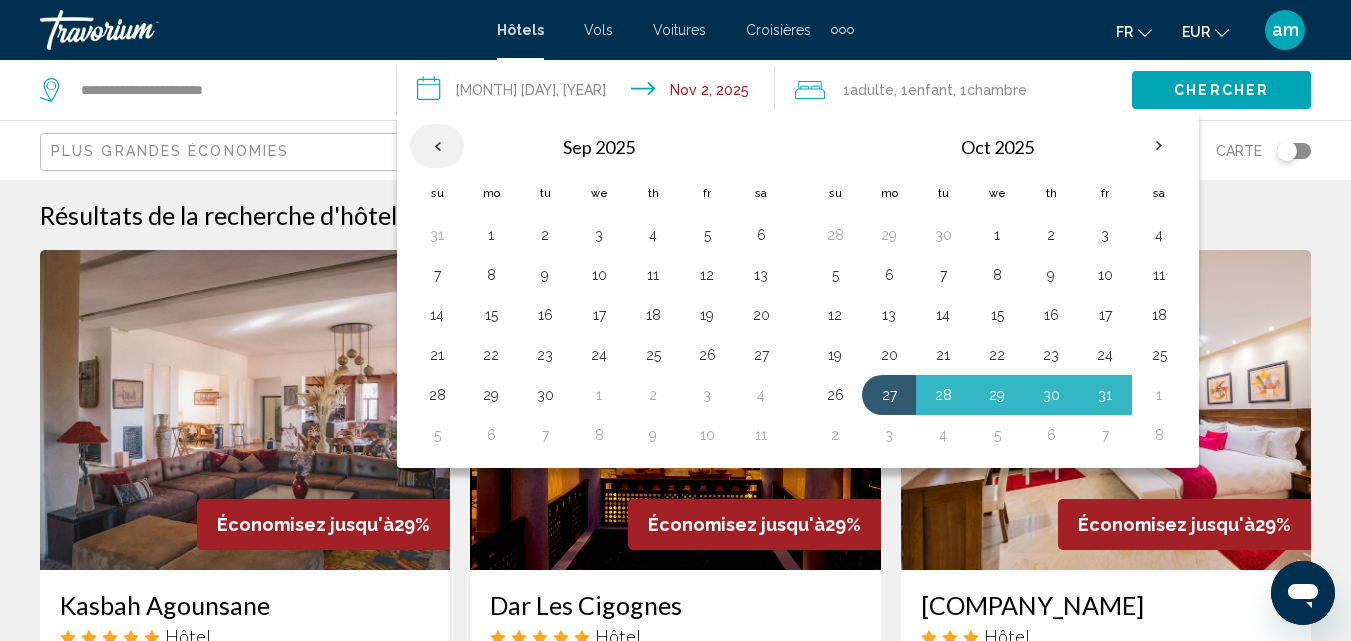 click at bounding box center (437, 146) 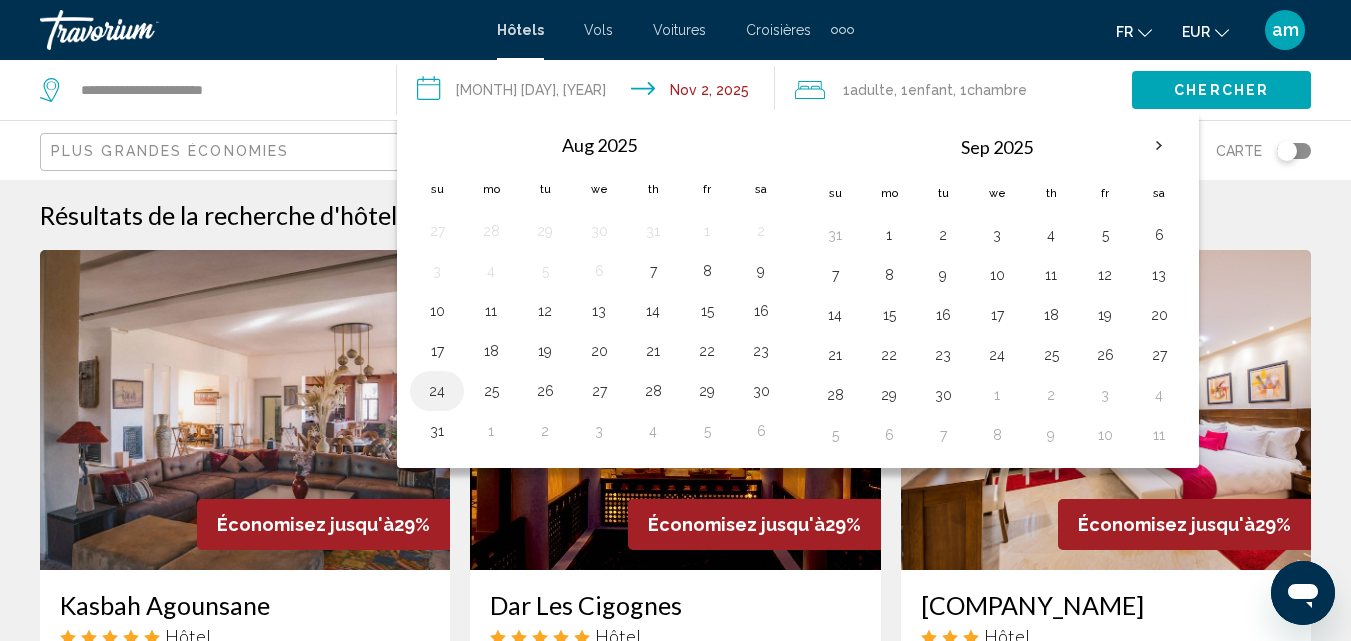 click on "24" at bounding box center (437, 391) 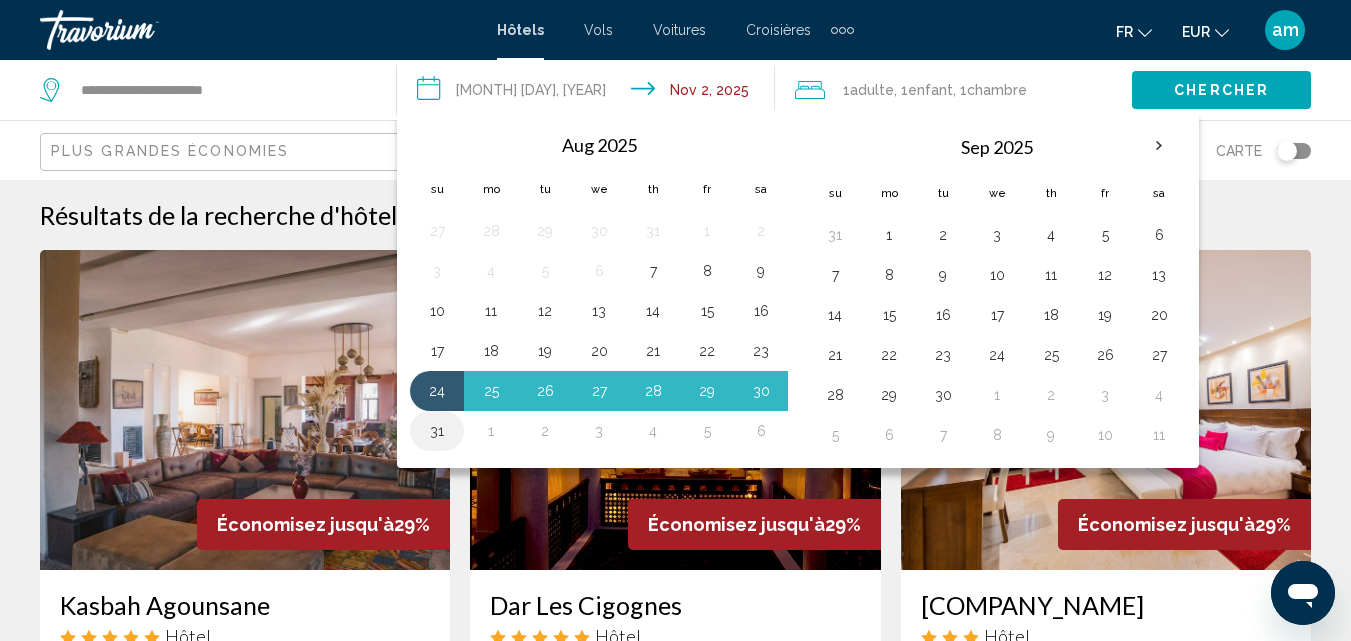 click on "31" at bounding box center (437, 431) 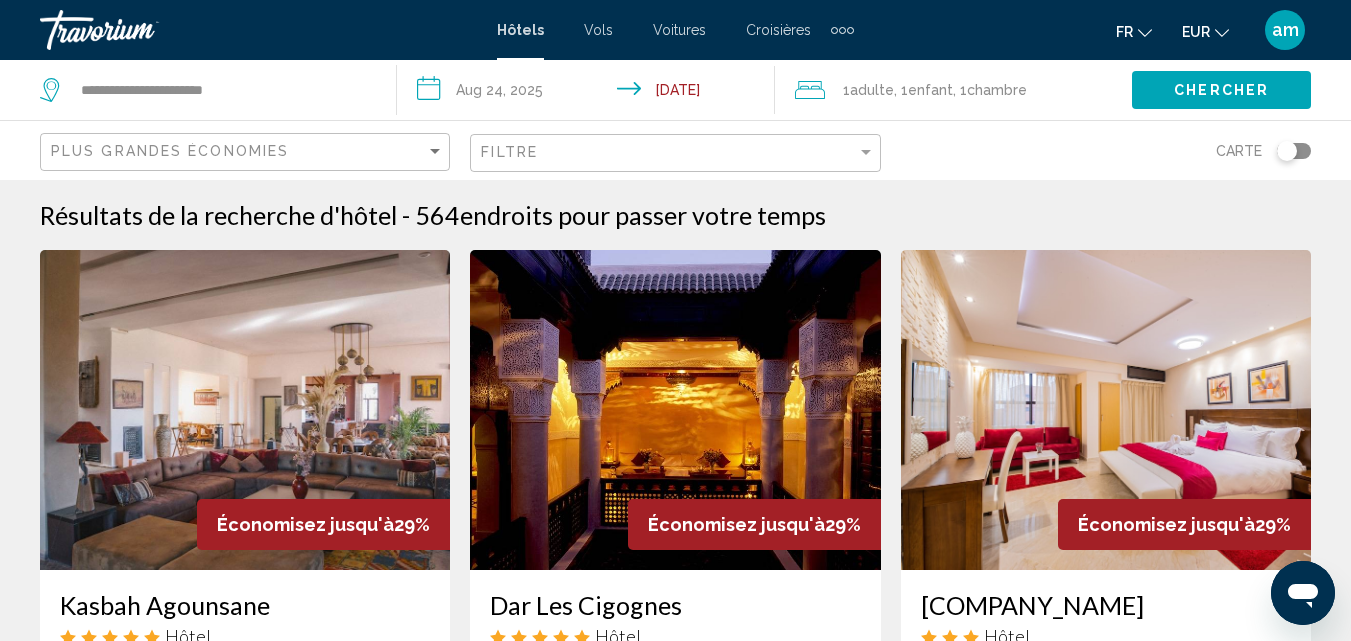 click on "**********" 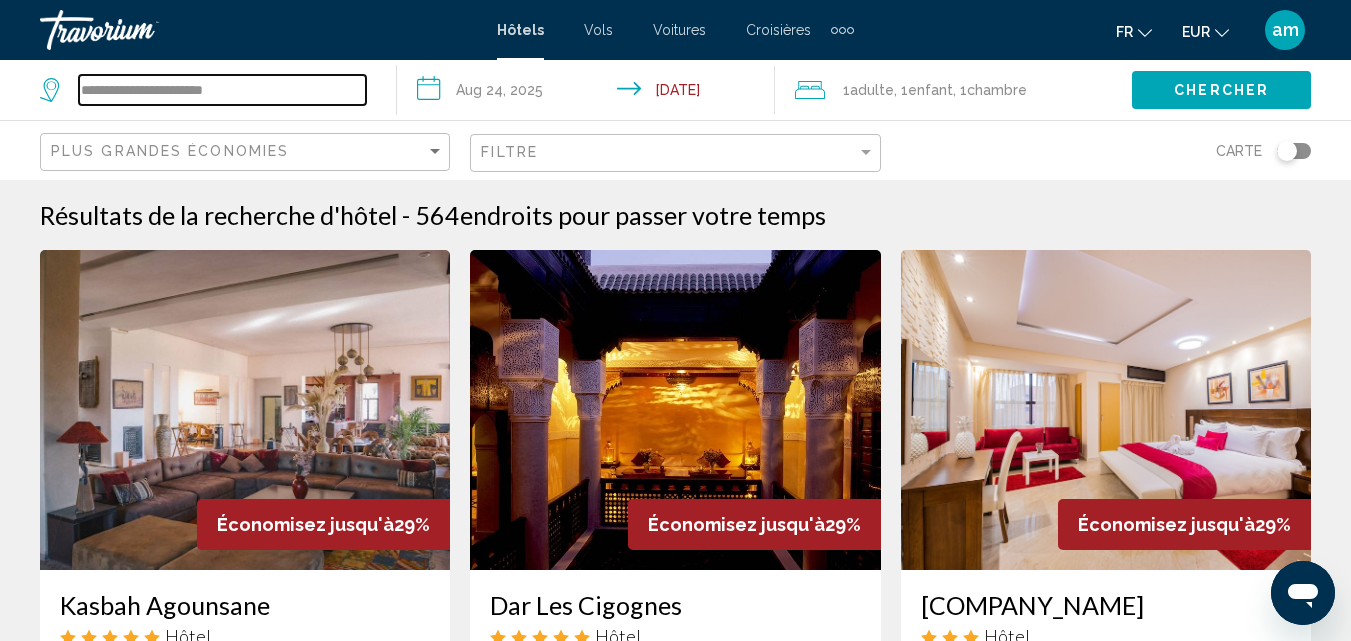 click on "**********" at bounding box center (222, 90) 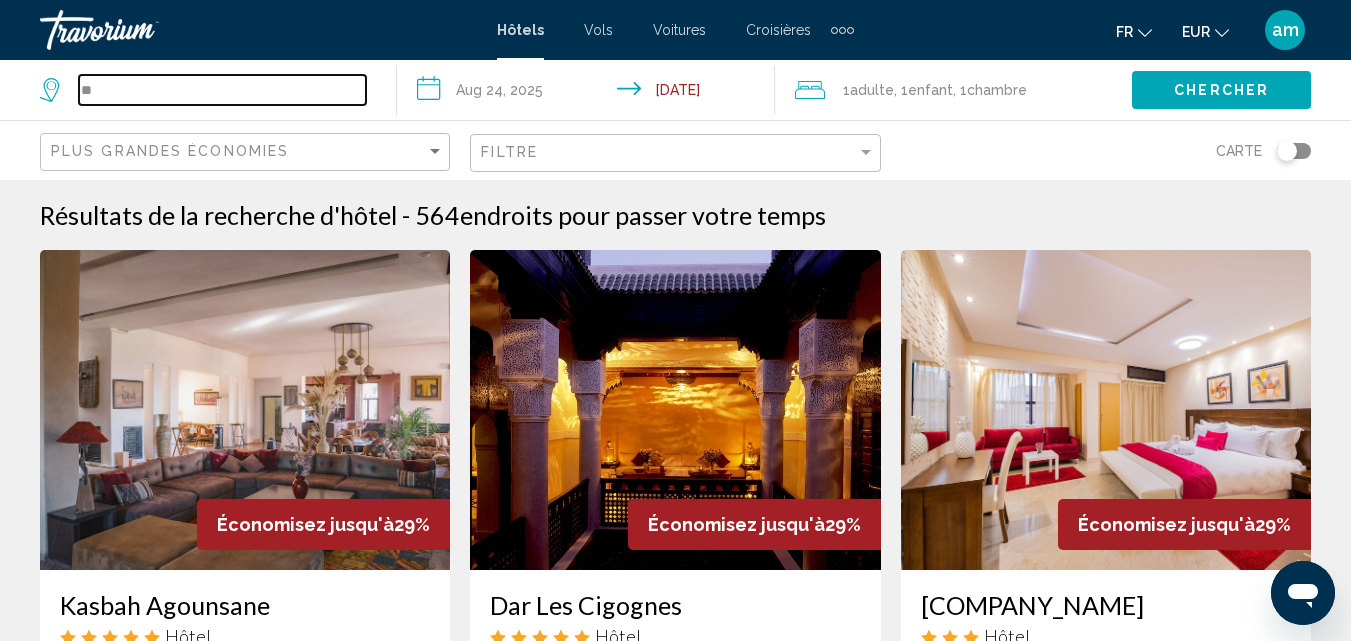 type on "*" 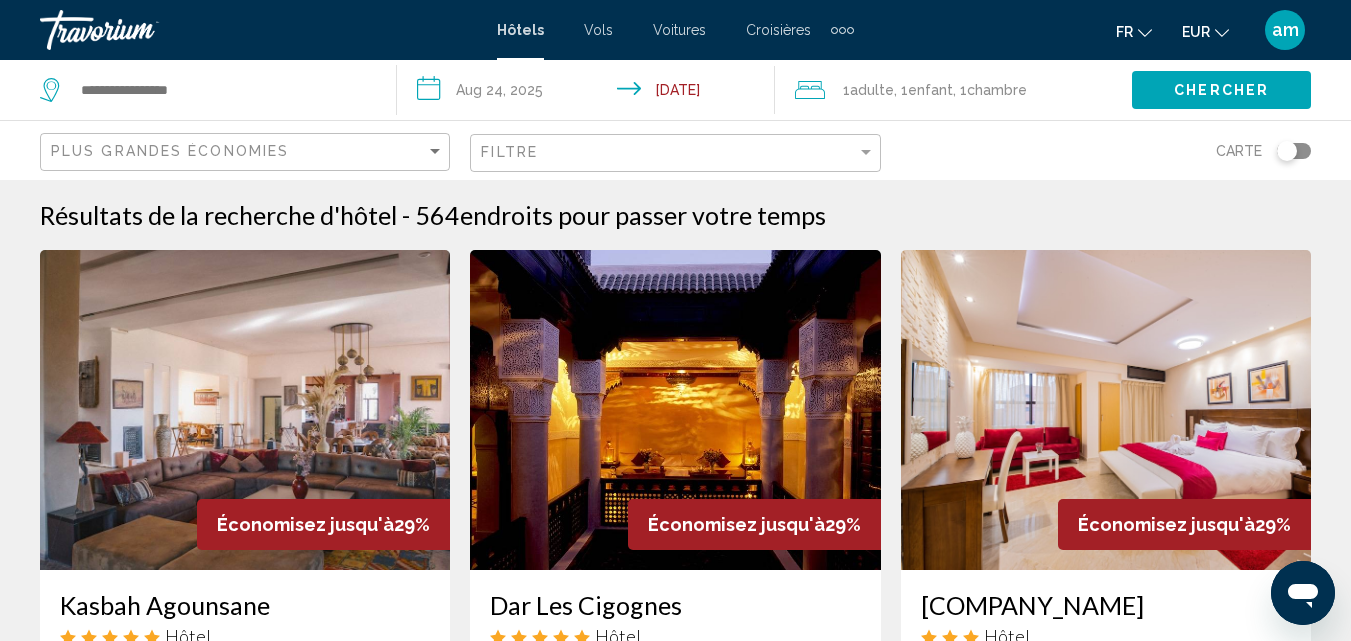click on "Enfant" 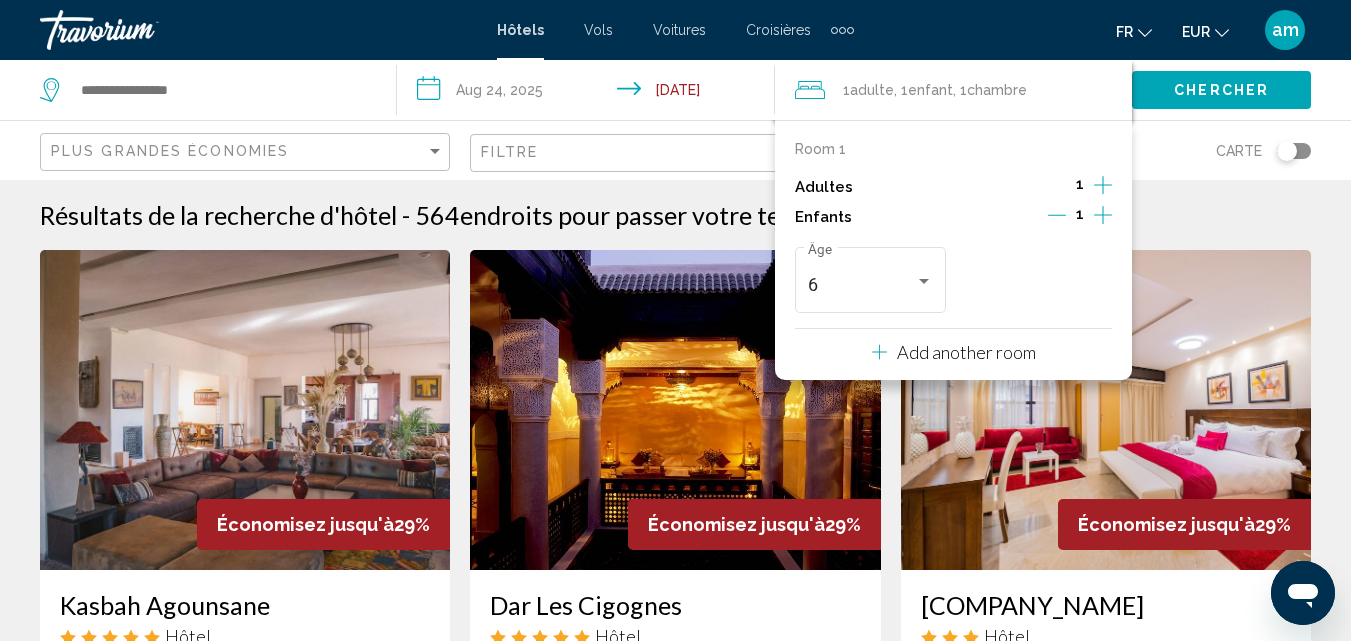 click 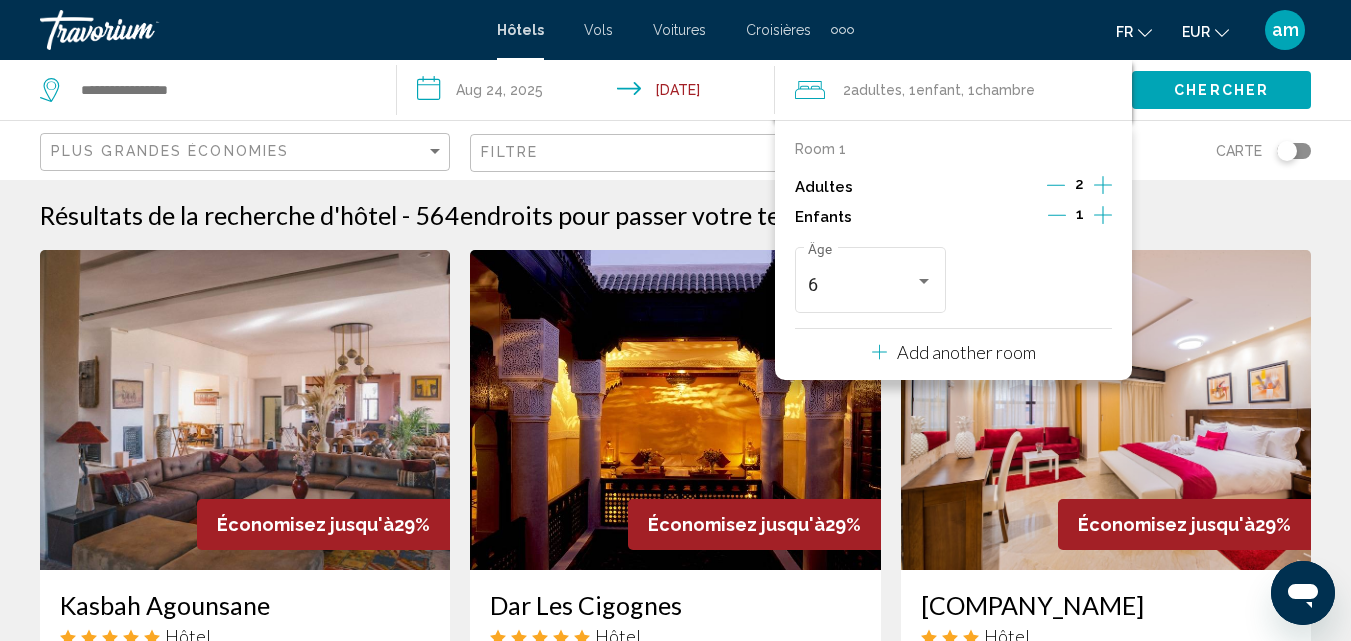 click 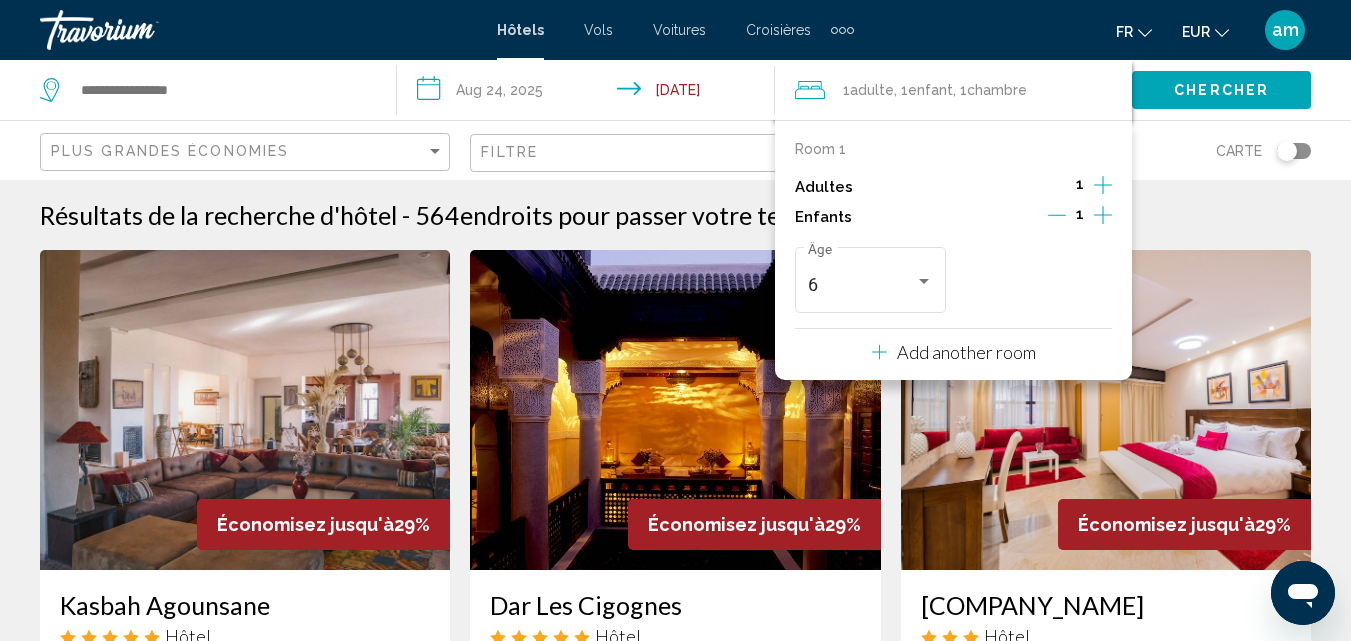 click 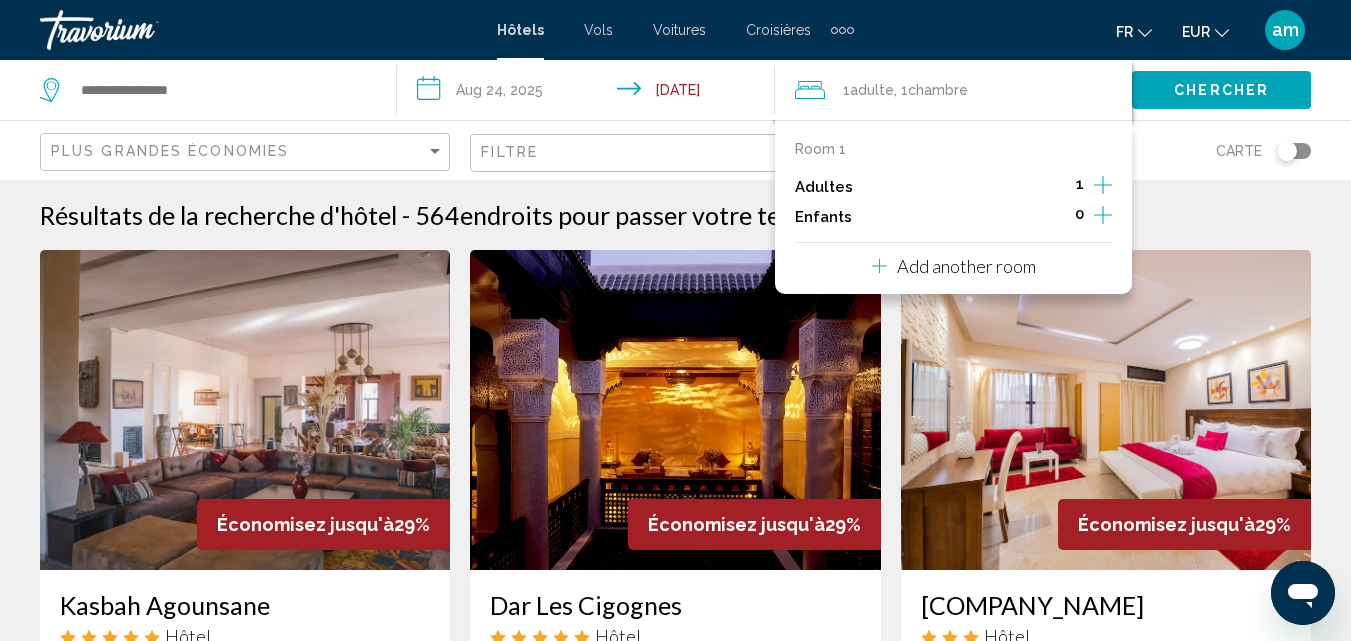 click 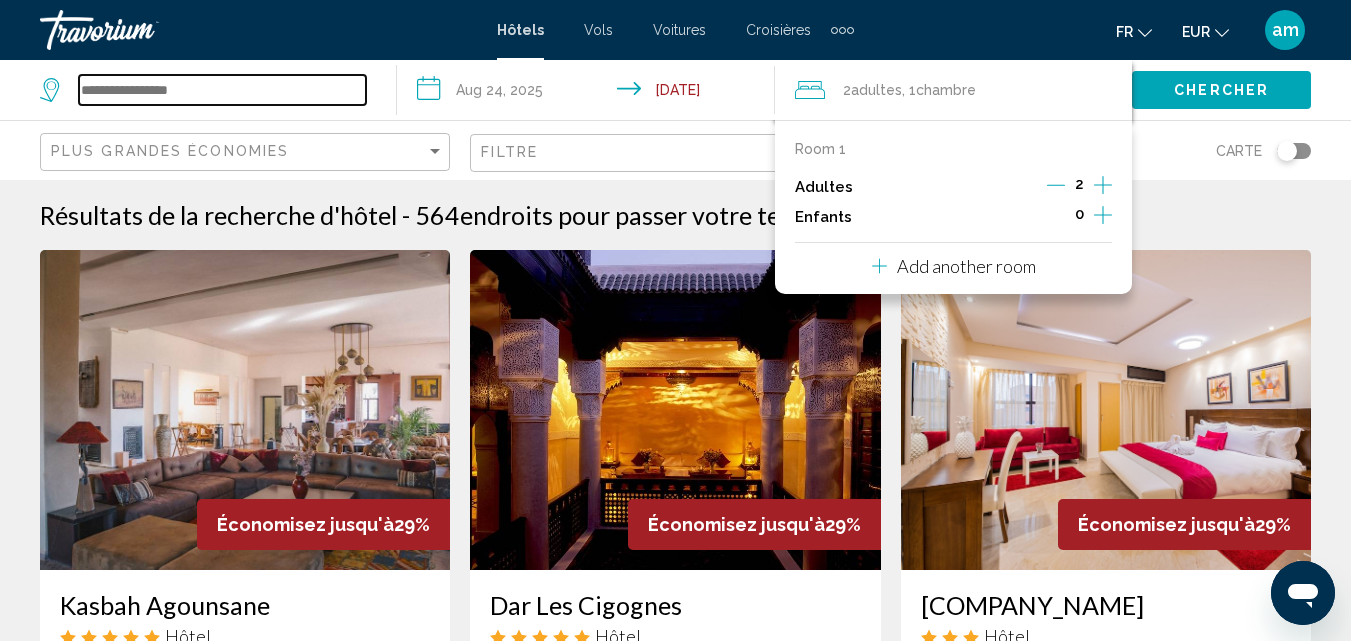 click at bounding box center (222, 90) 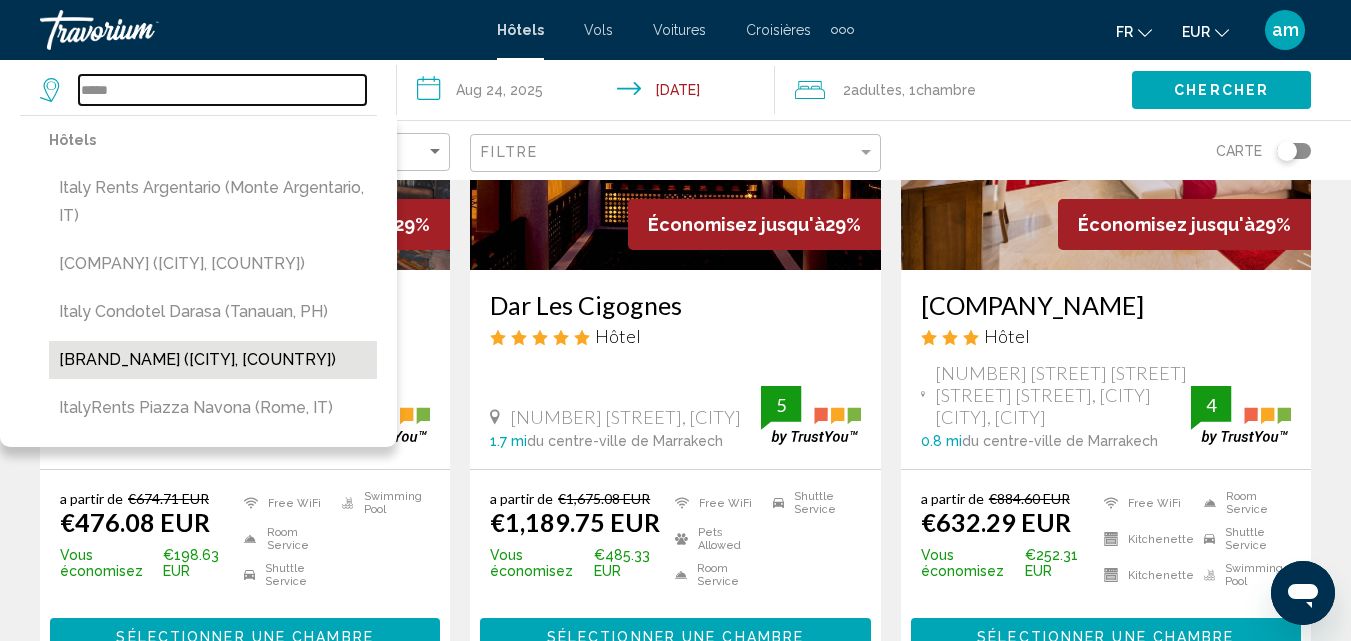 scroll, scrollTop: 0, scrollLeft: 0, axis: both 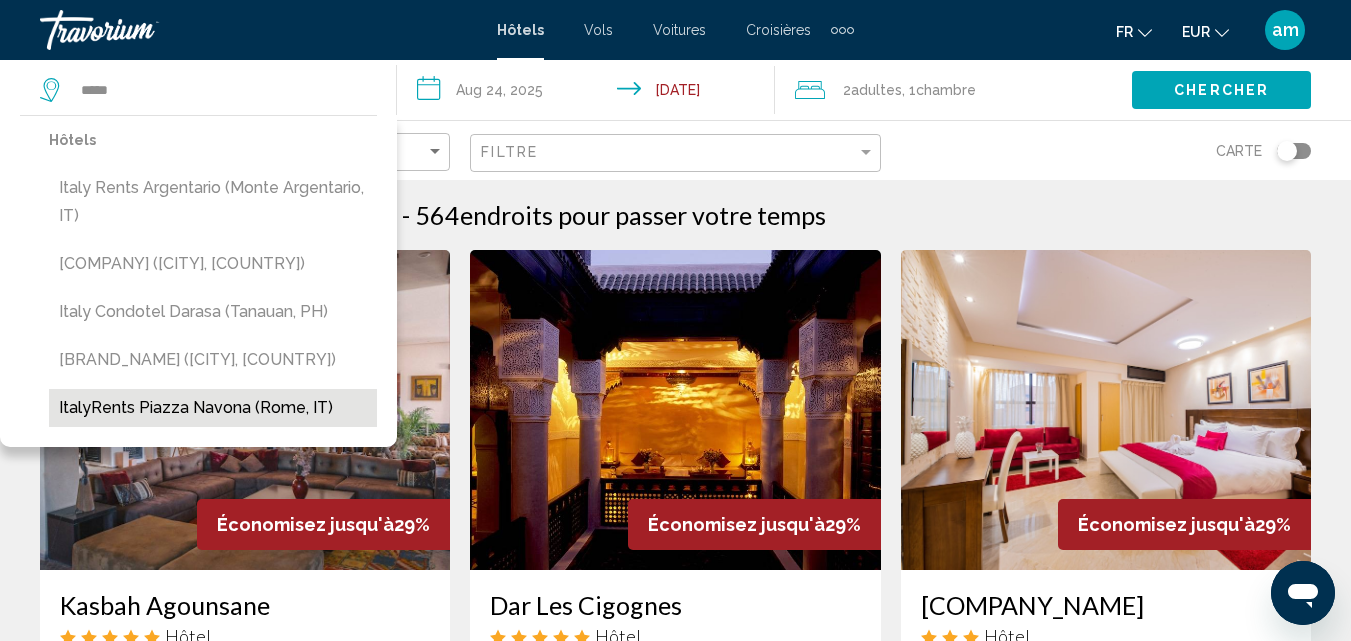click on "ItalyRents Piazza Navona (Rome, IT)" at bounding box center [213, 408] 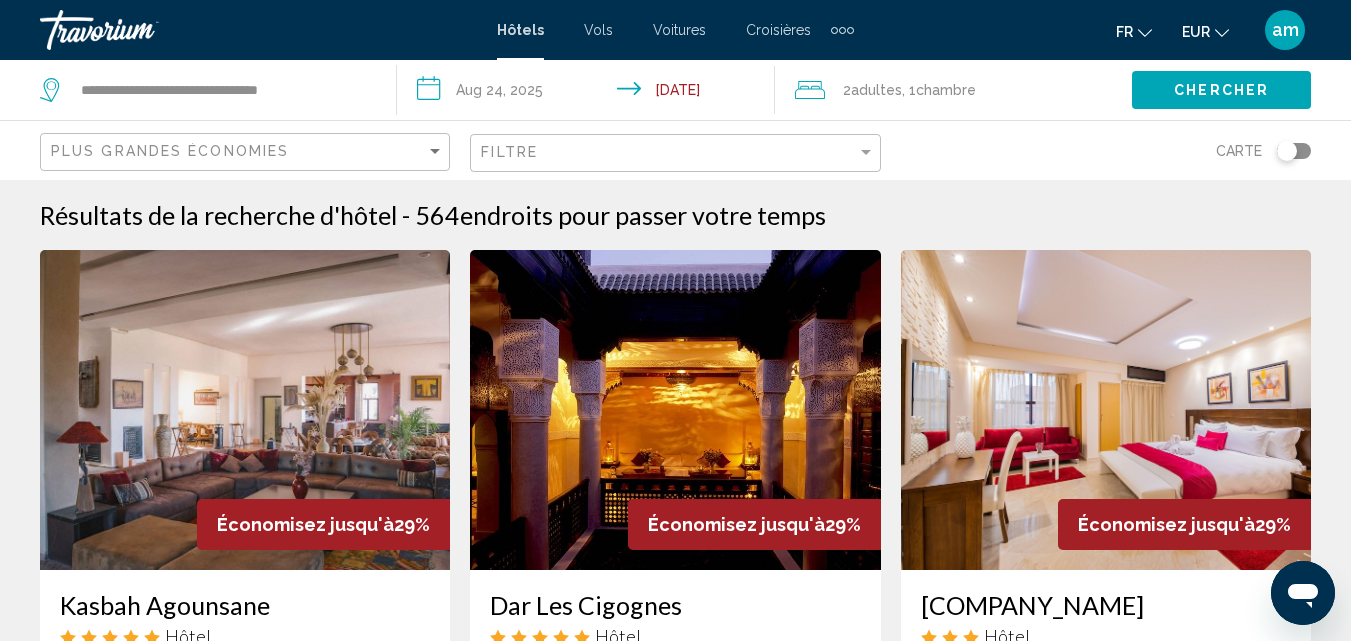 click on "Chercher" 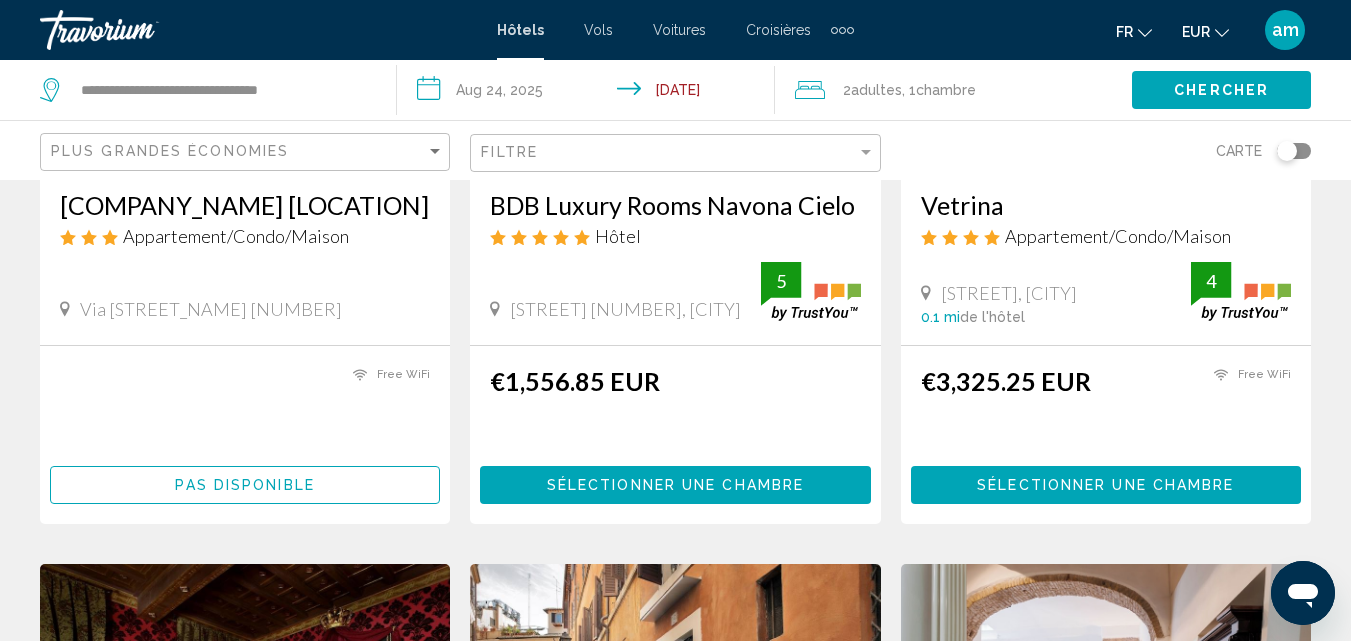scroll, scrollTop: 0, scrollLeft: 0, axis: both 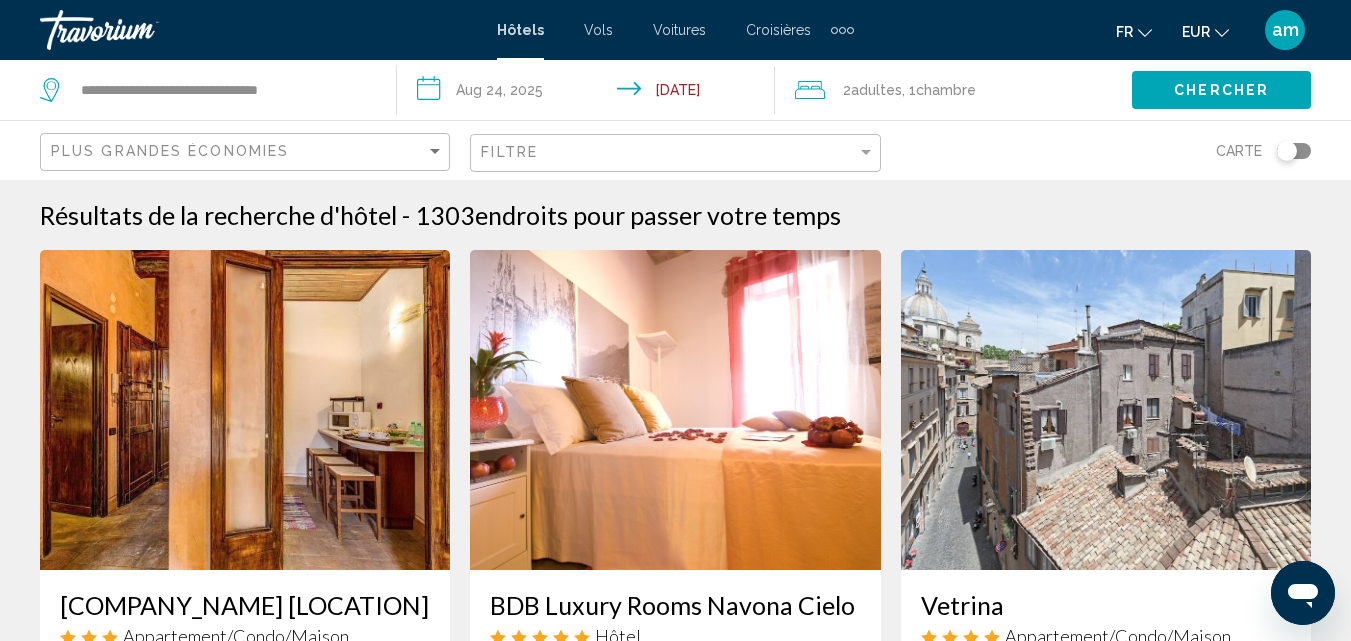 click on "**********" at bounding box center [589, 93] 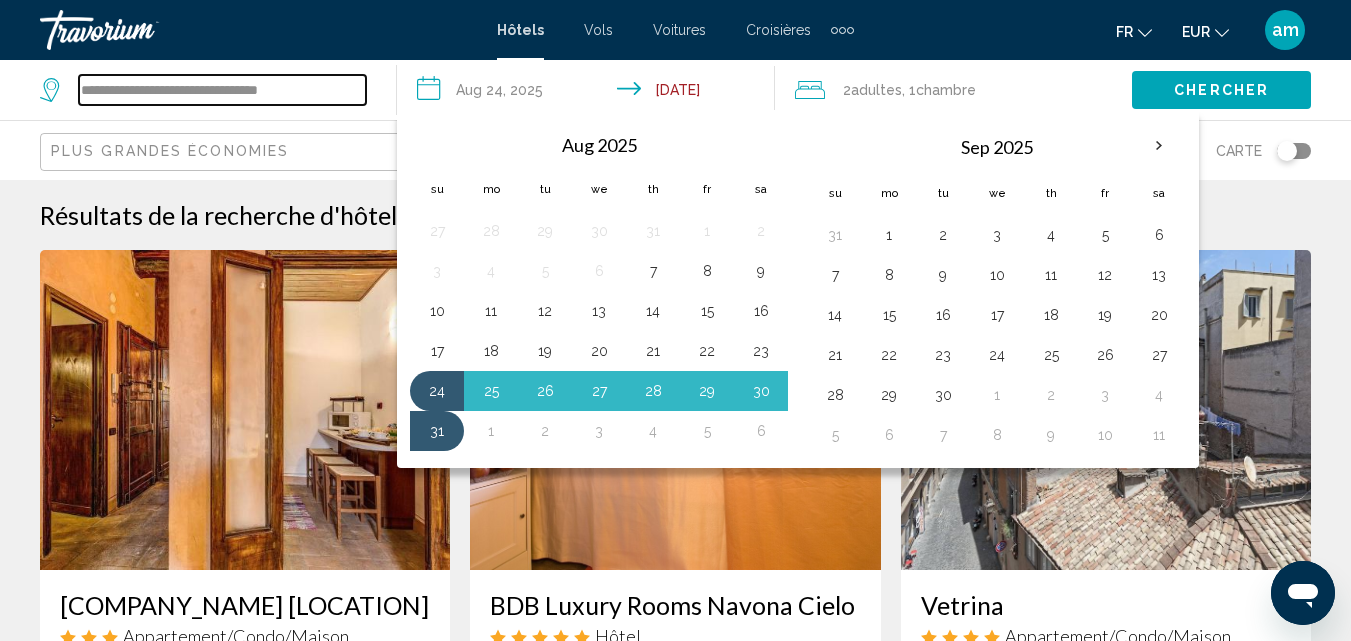 click on "**********" at bounding box center [222, 90] 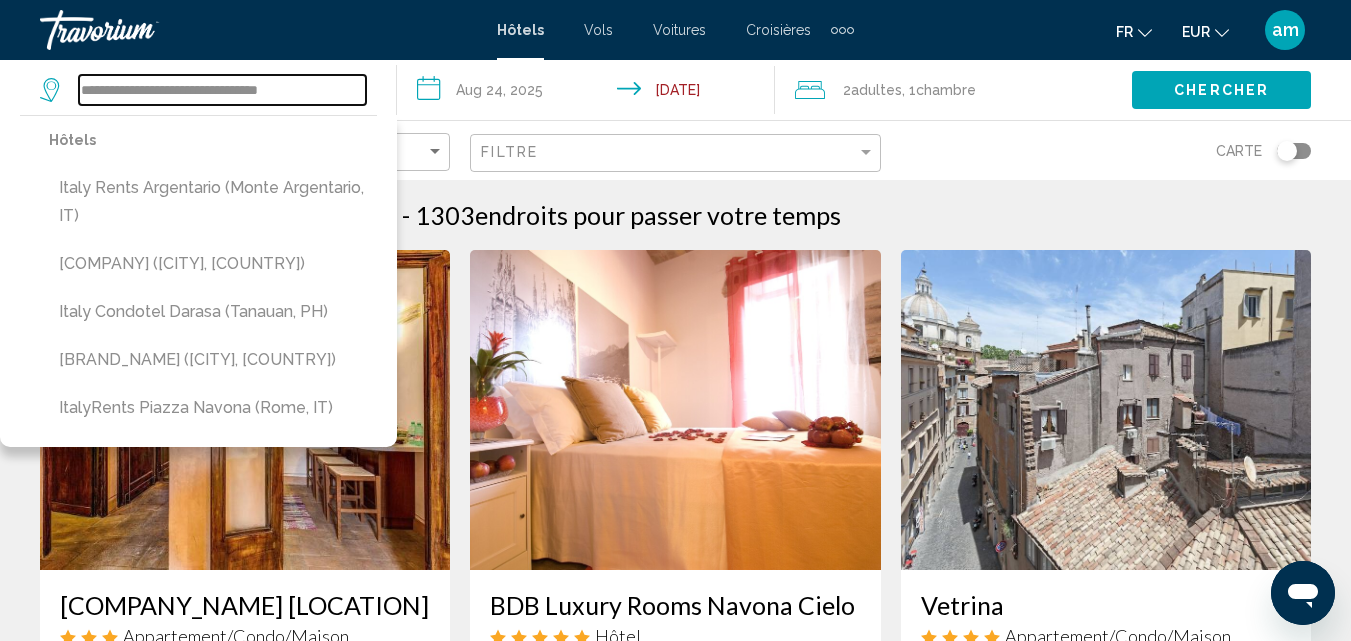 click on "**********" at bounding box center [222, 90] 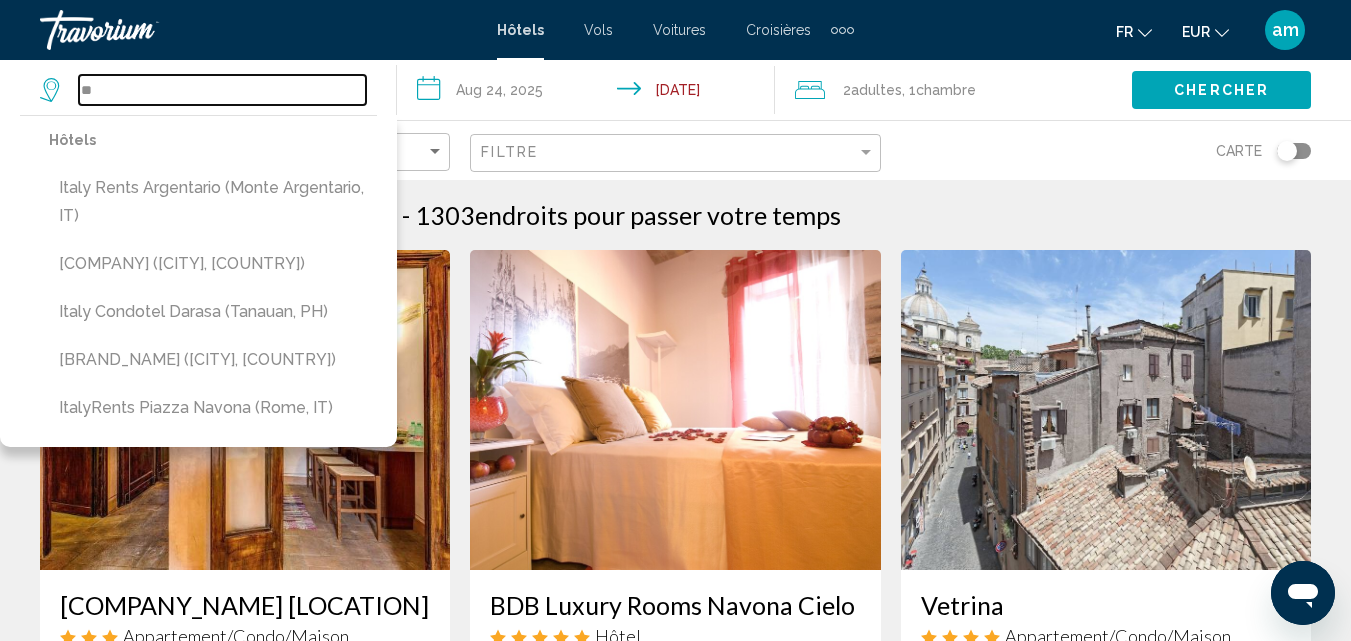 type on "*" 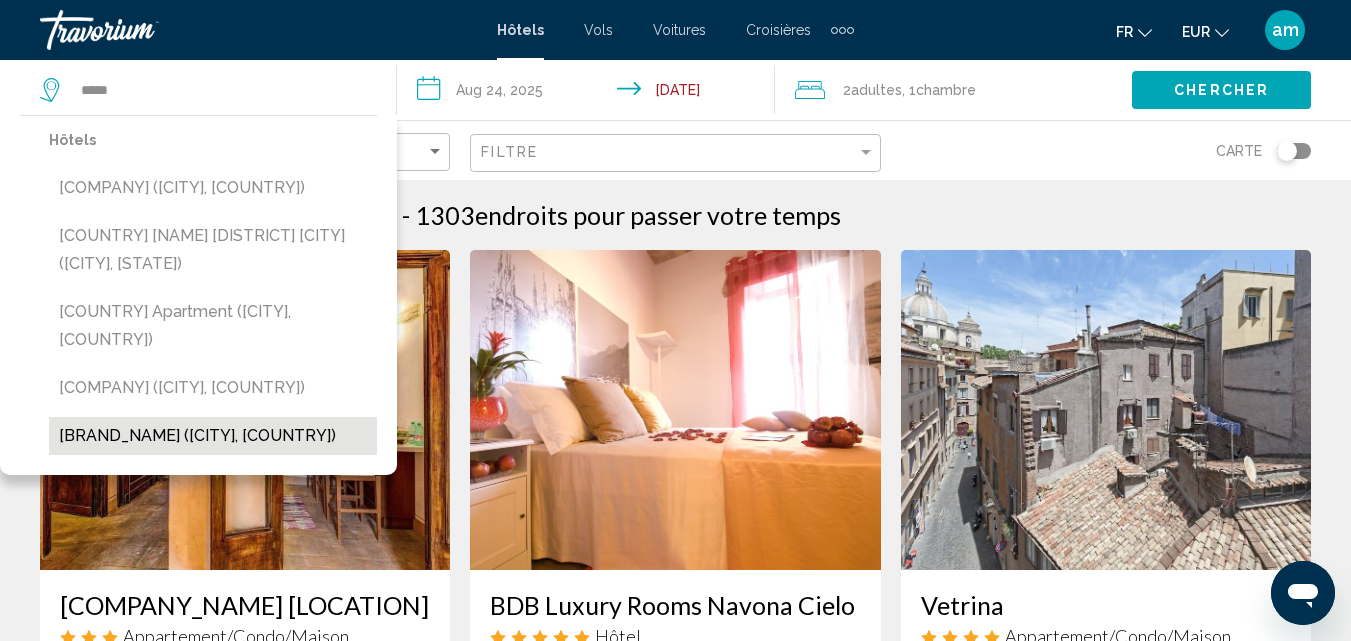 click on "[BRAND_NAME] ([CITY], [COUNTRY])" at bounding box center [213, 436] 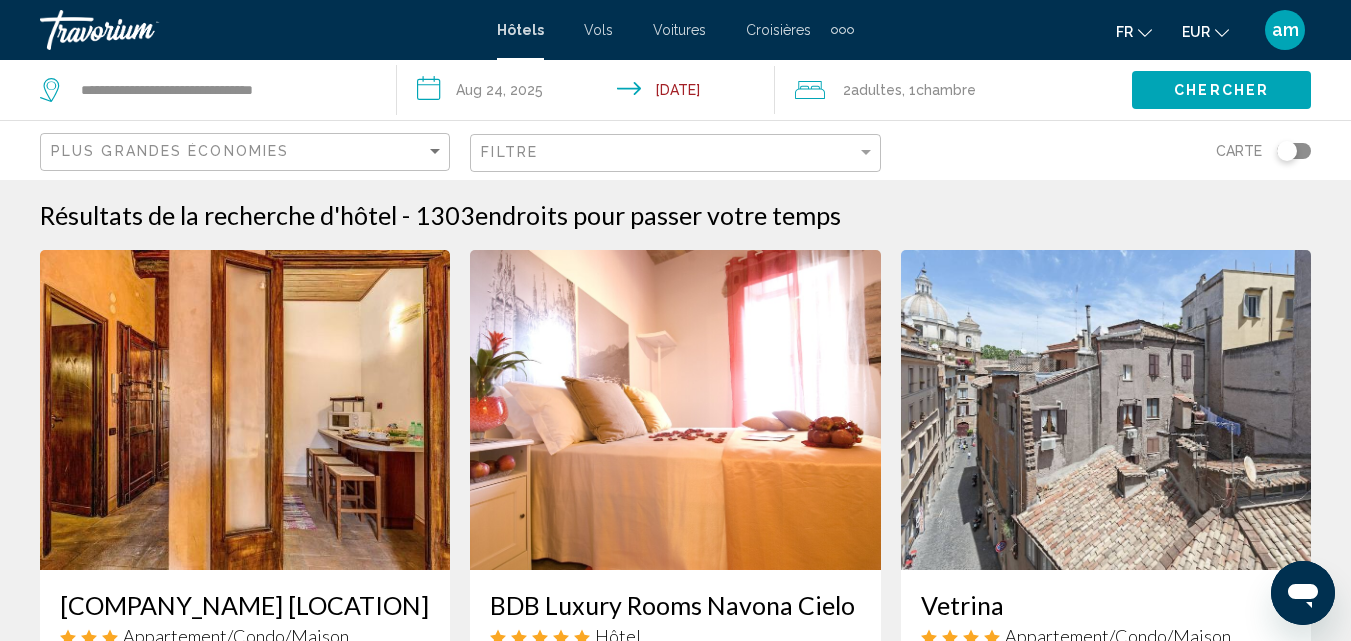 click on "Chercher" 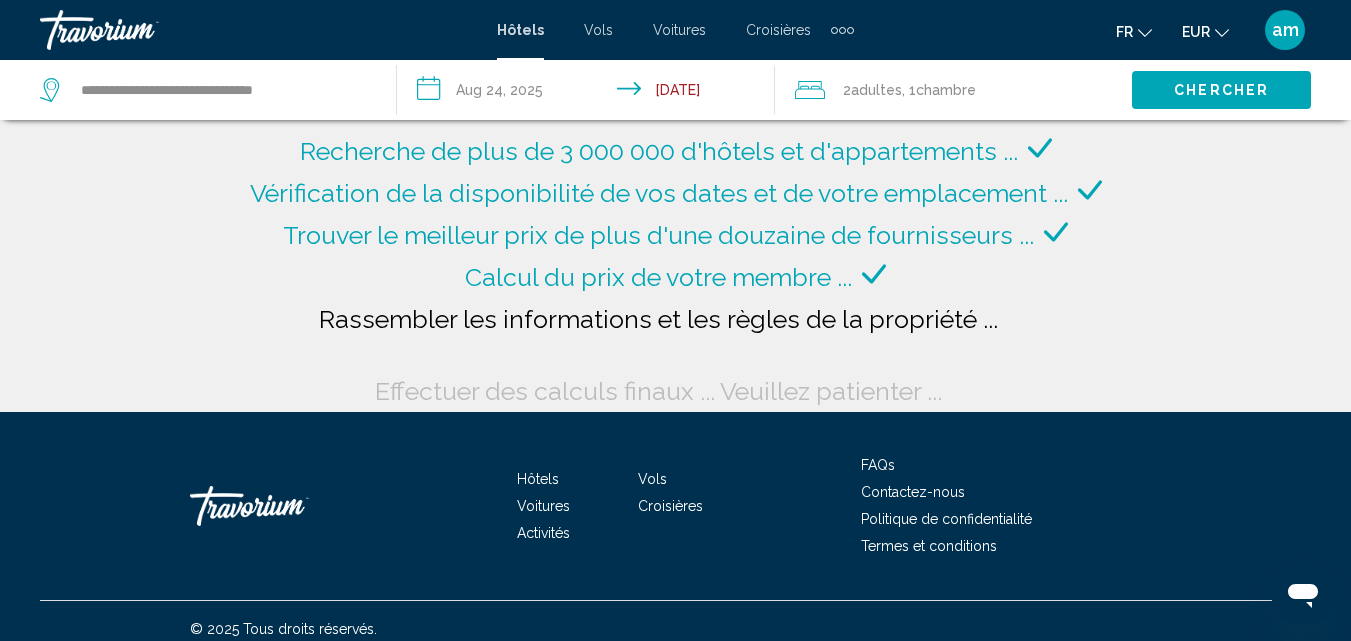 scroll, scrollTop: 14, scrollLeft: 0, axis: vertical 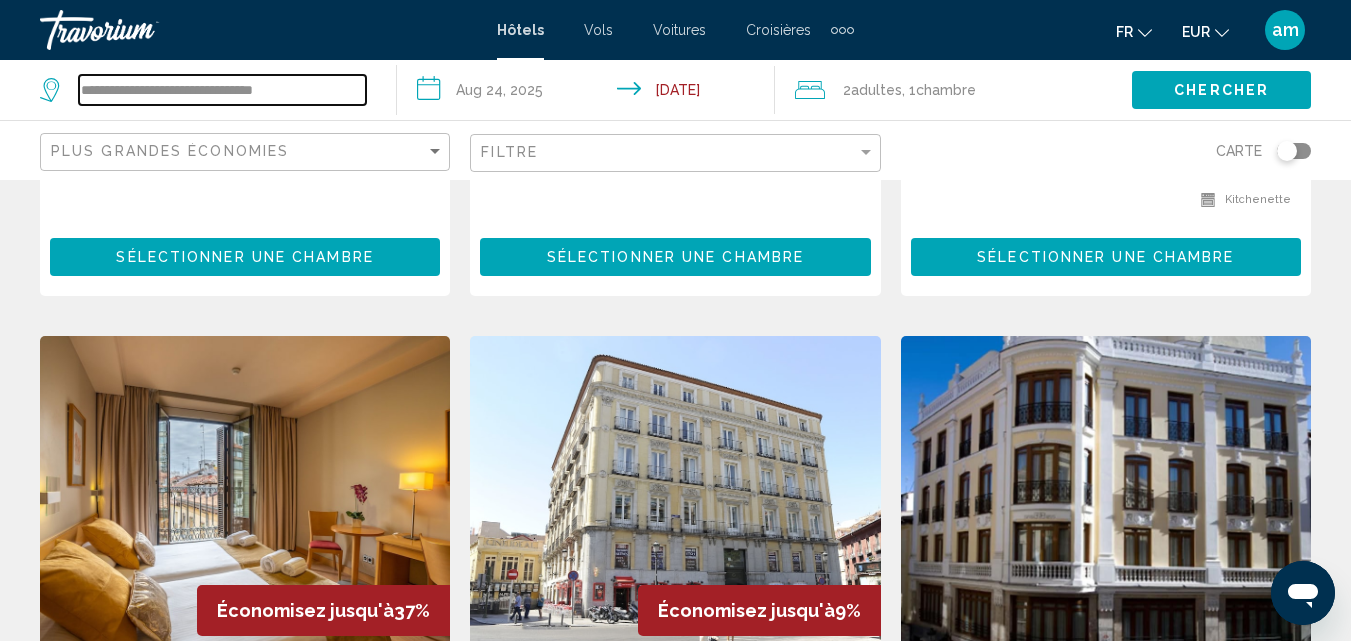 click on "**********" at bounding box center [222, 90] 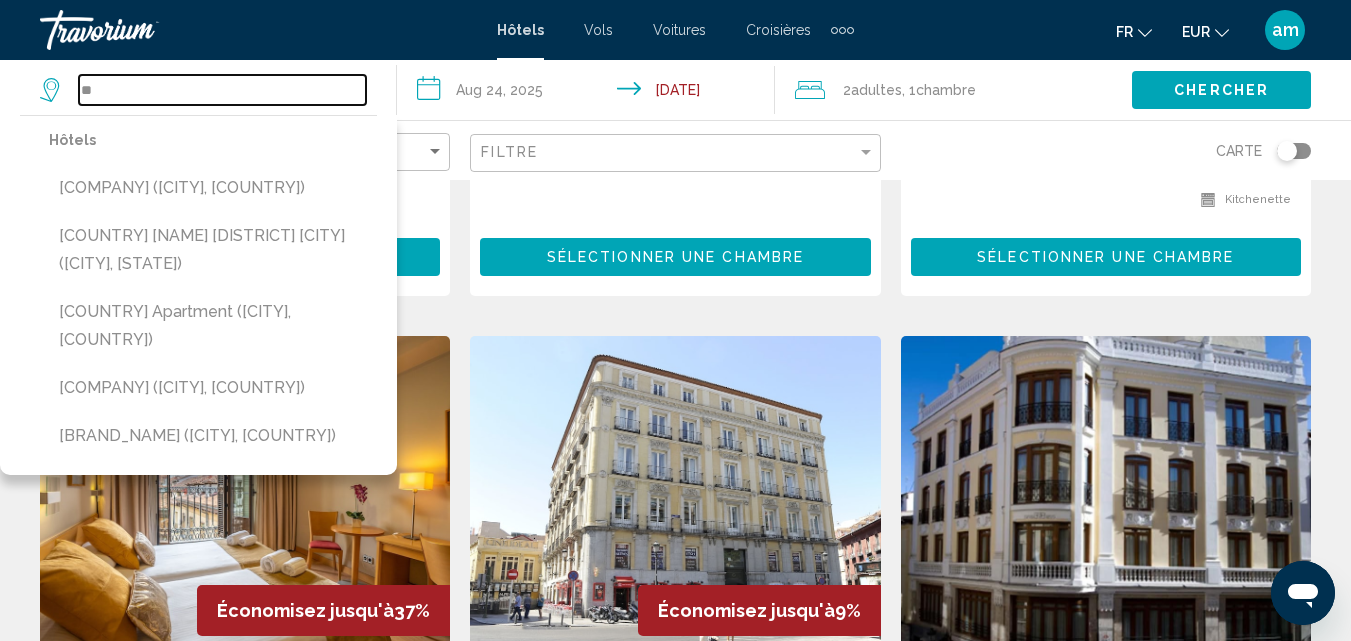 type on "*" 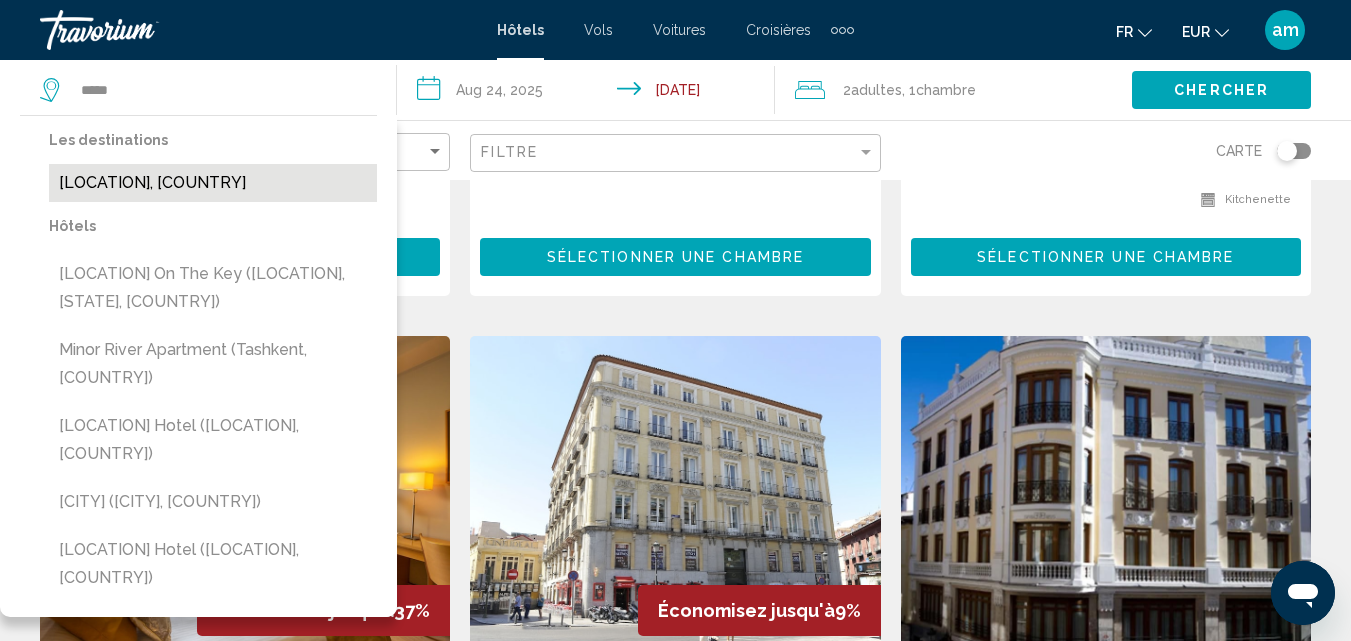 click on "[LOCATION], [COUNTRY]" at bounding box center (213, 183) 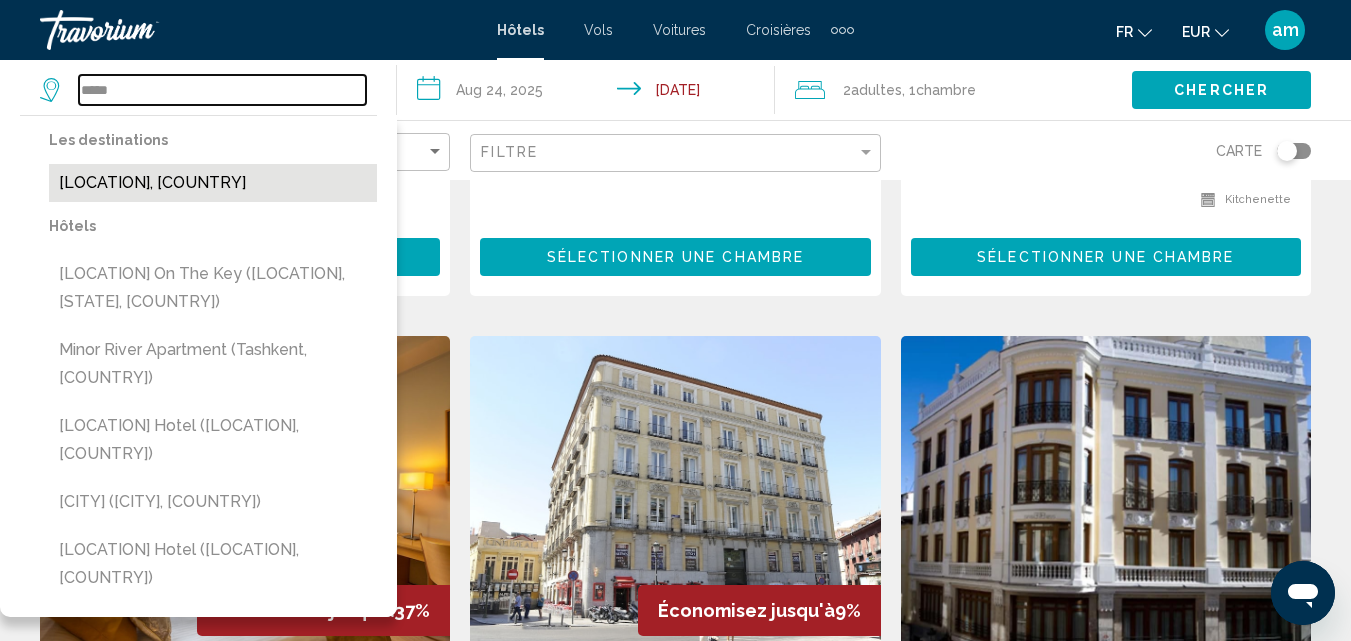 type on "**********" 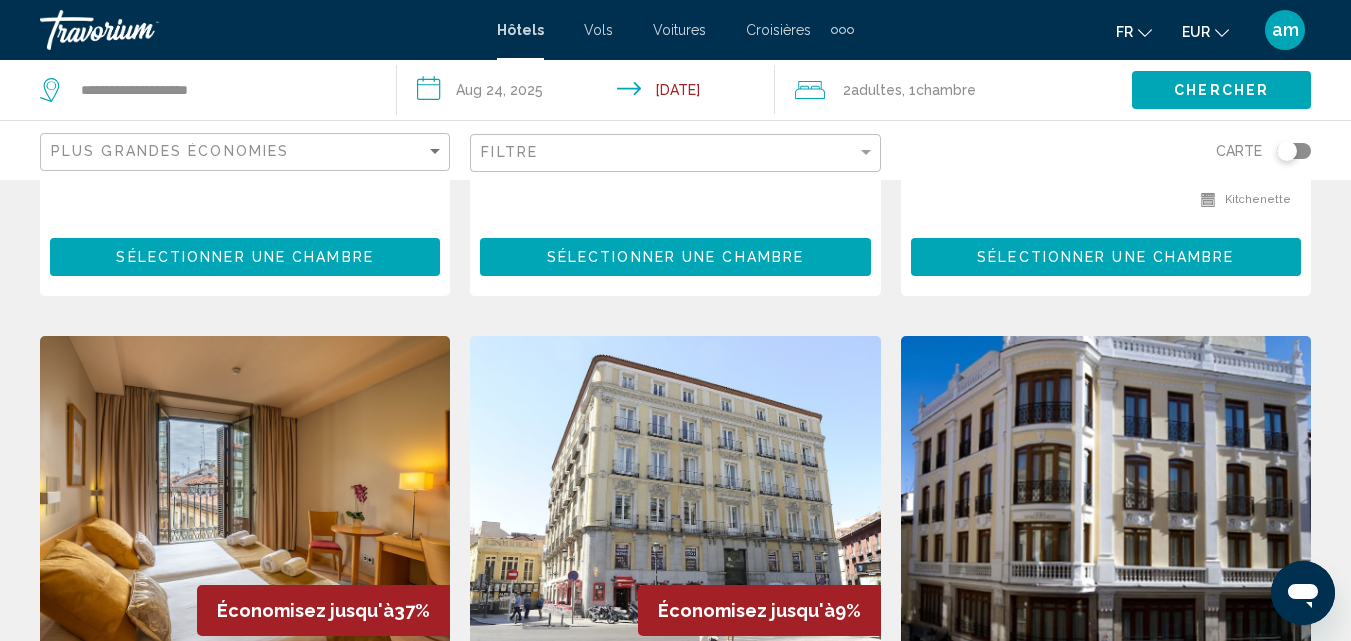 click on "Chercher" 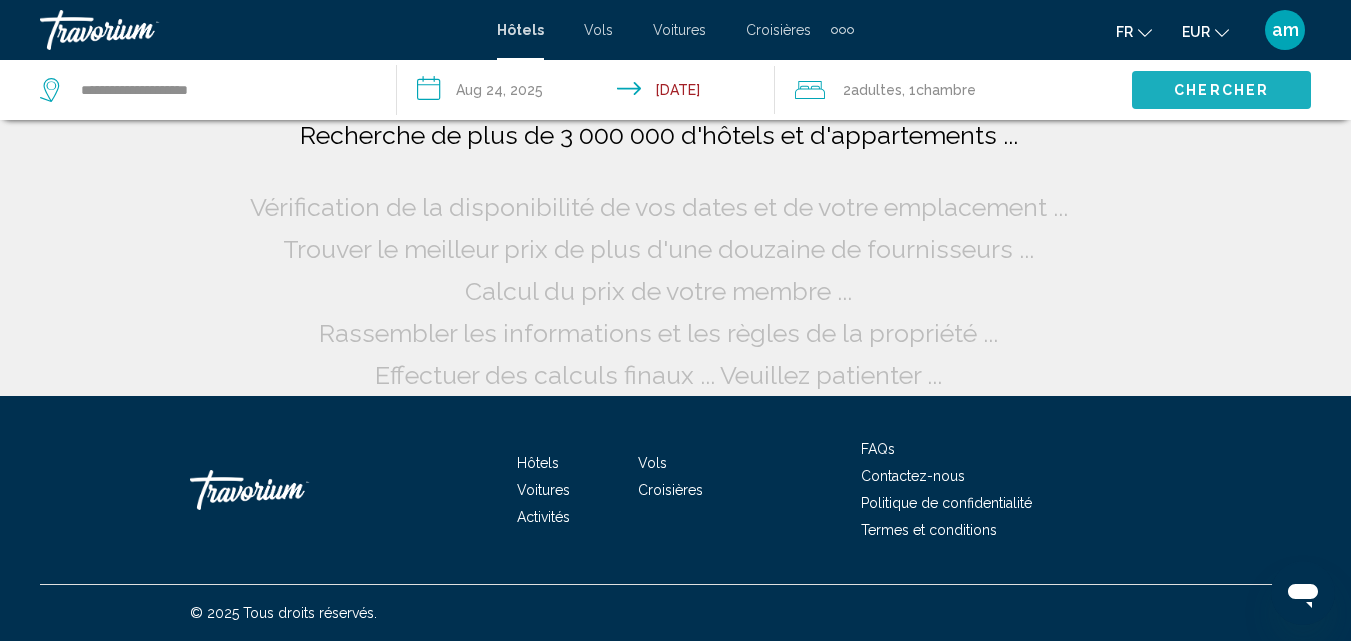 scroll, scrollTop: 16, scrollLeft: 0, axis: vertical 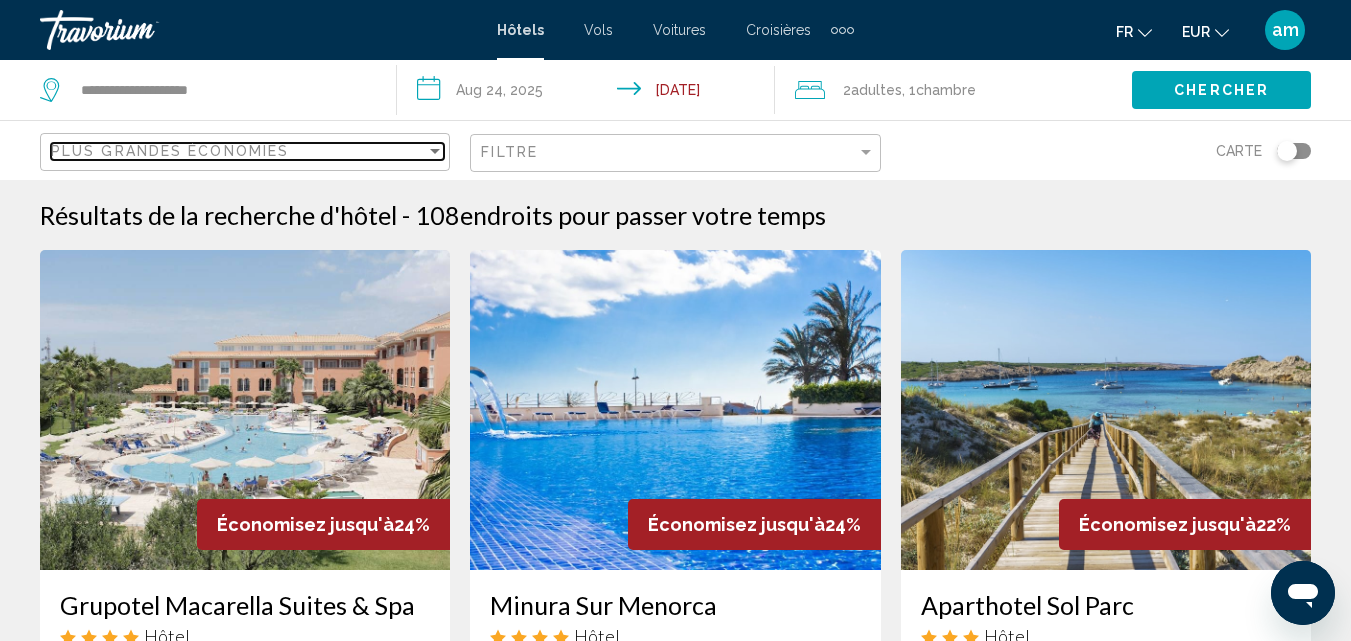 click on "Plus grandes économies" at bounding box center [170, 151] 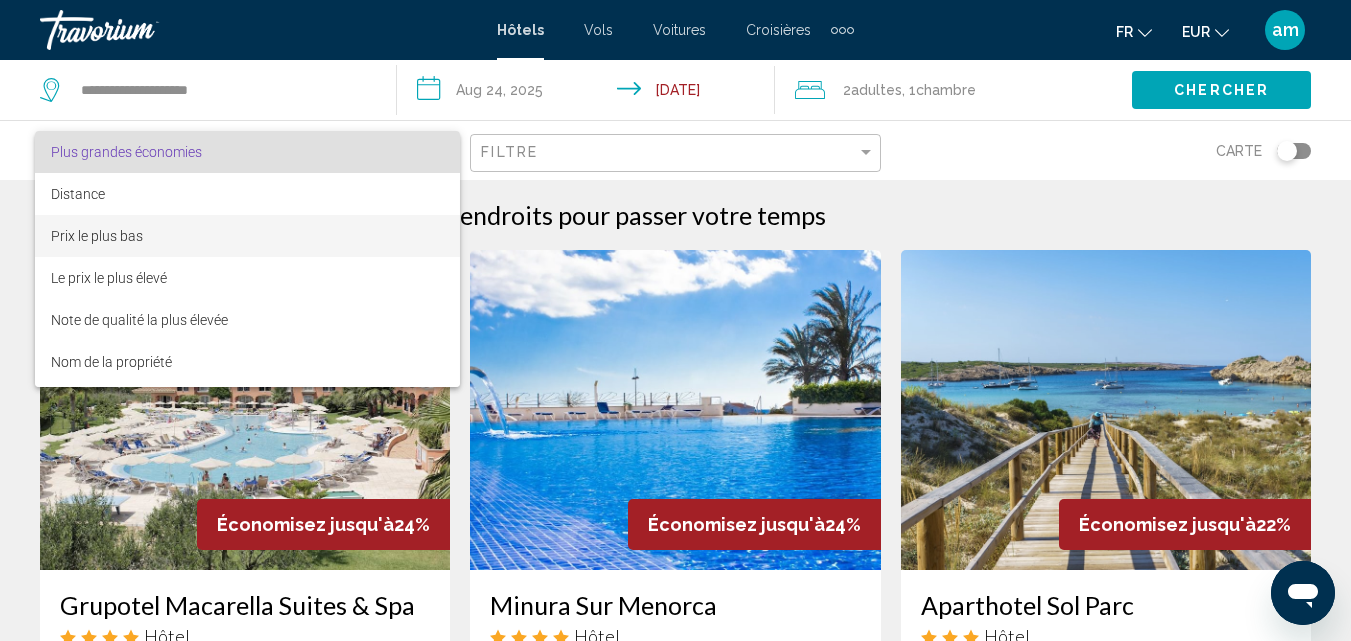 click on "Prix le plus bas" at bounding box center (247, 236) 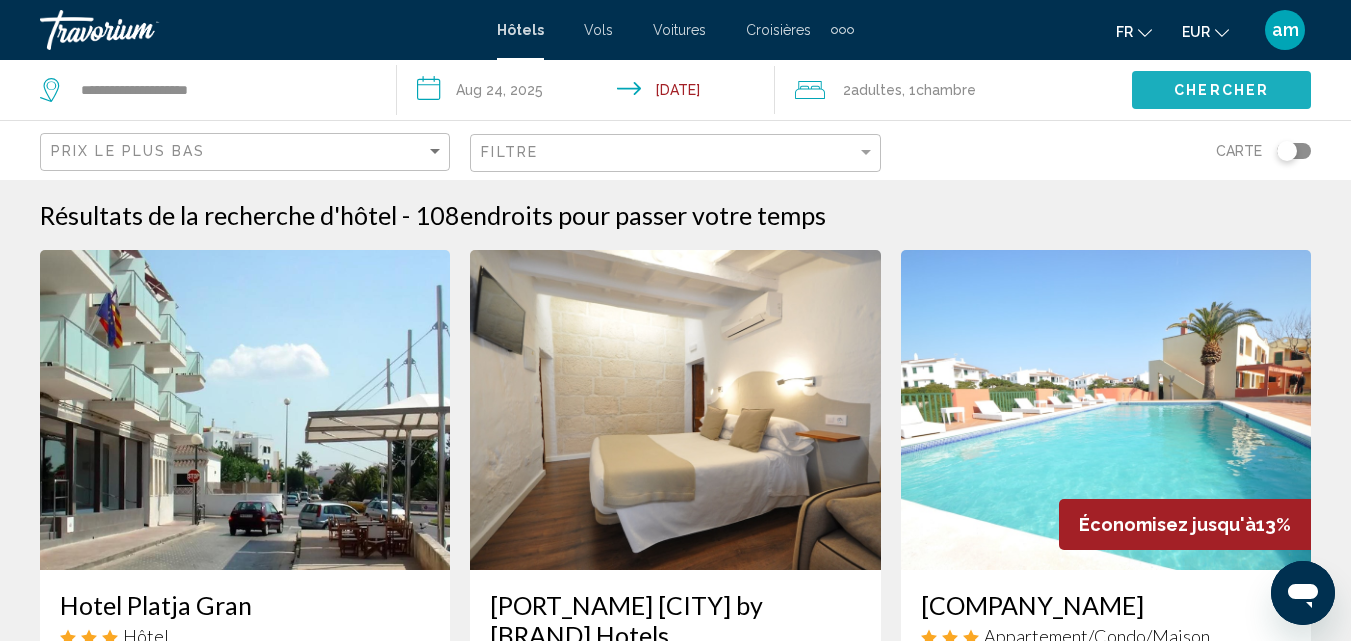 click on "Chercher" 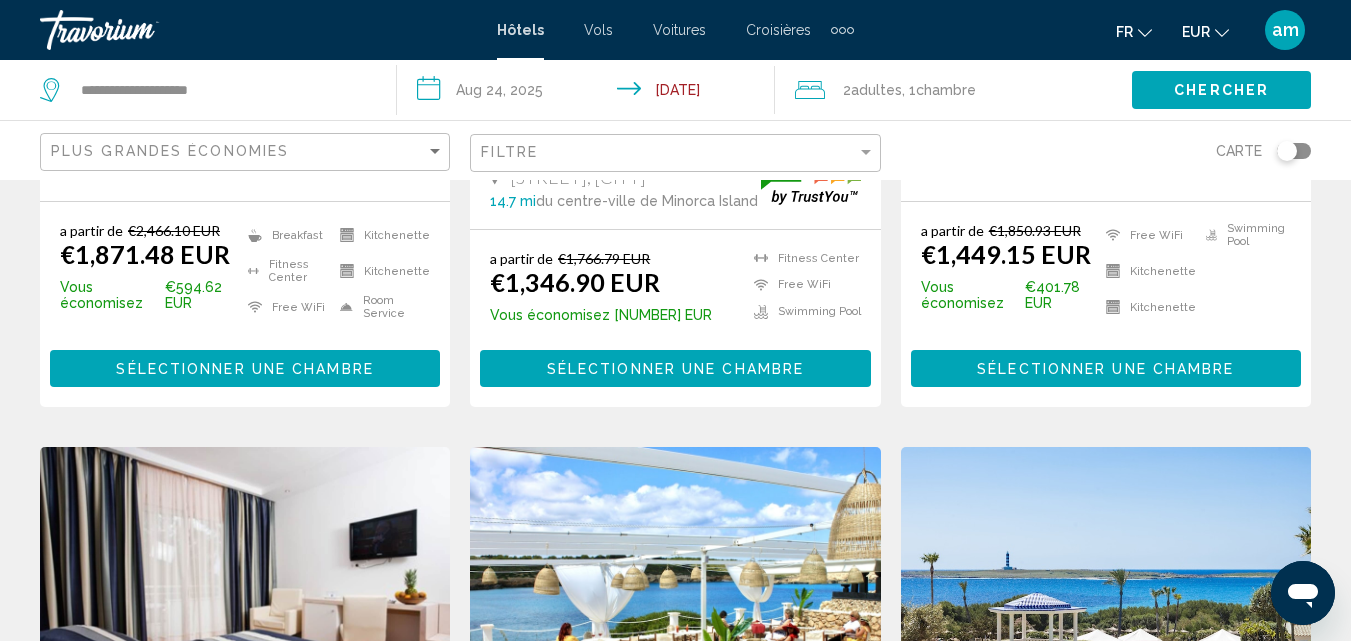 scroll, scrollTop: 400, scrollLeft: 0, axis: vertical 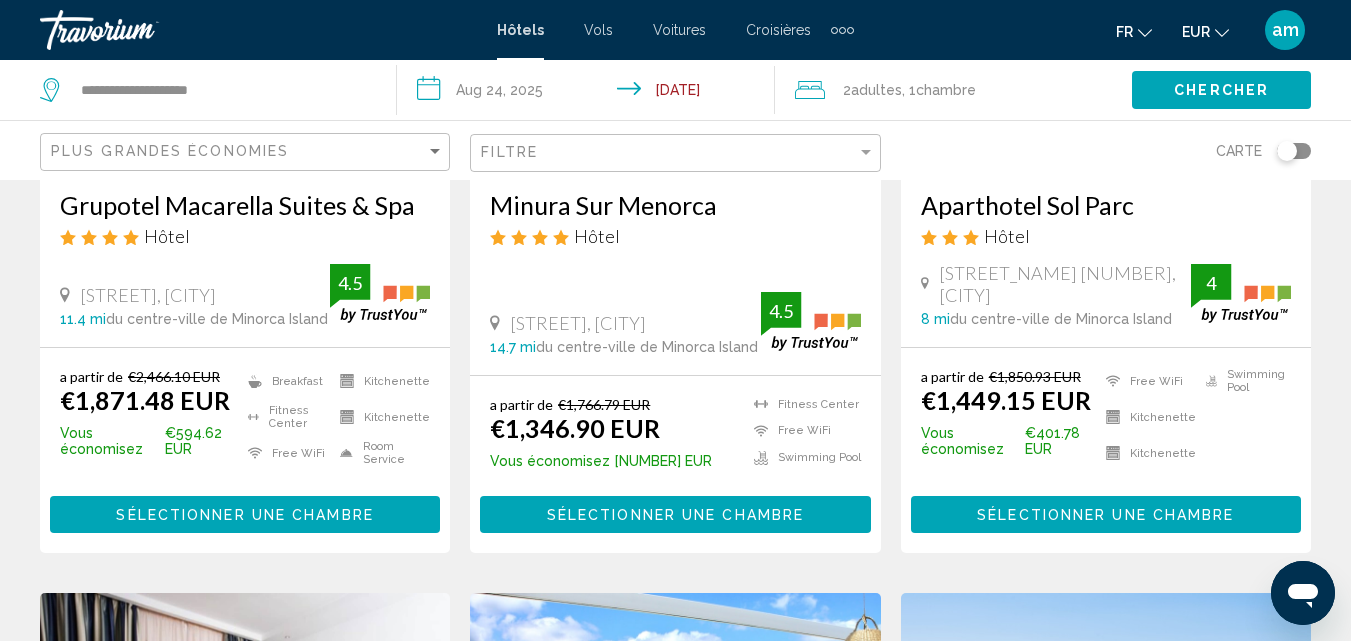 click on "Aparthotel Sol Parc" at bounding box center [1106, 205] 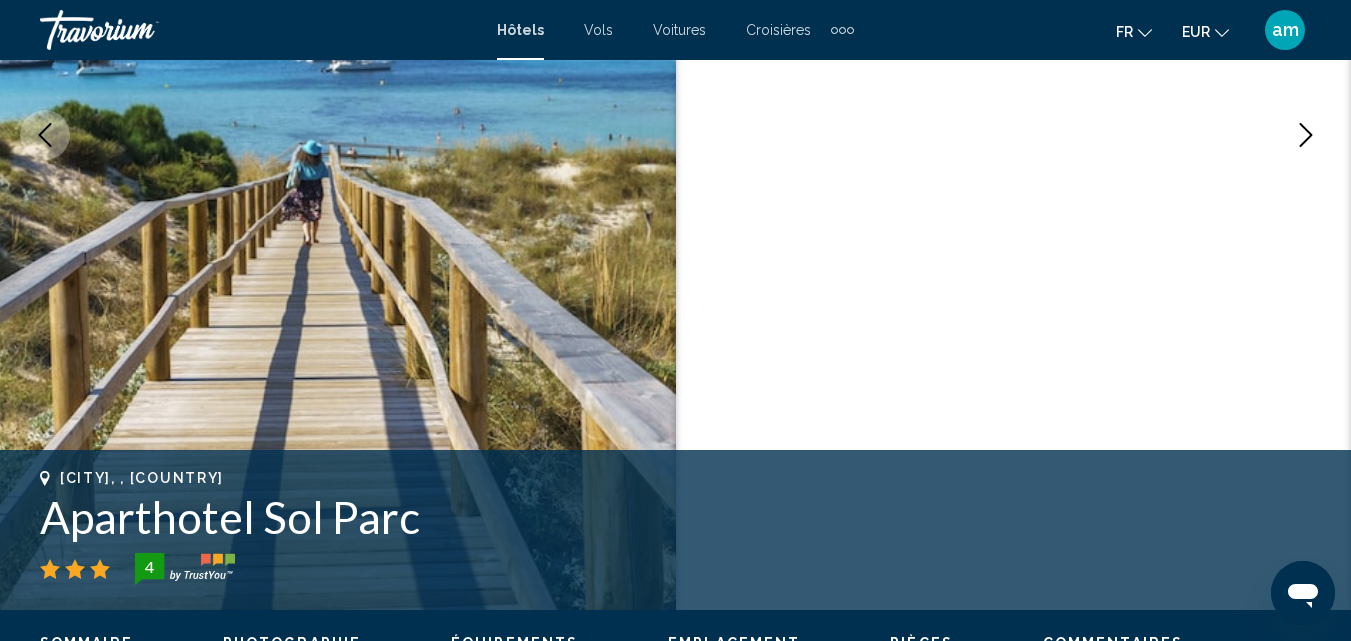 scroll, scrollTop: 214, scrollLeft: 0, axis: vertical 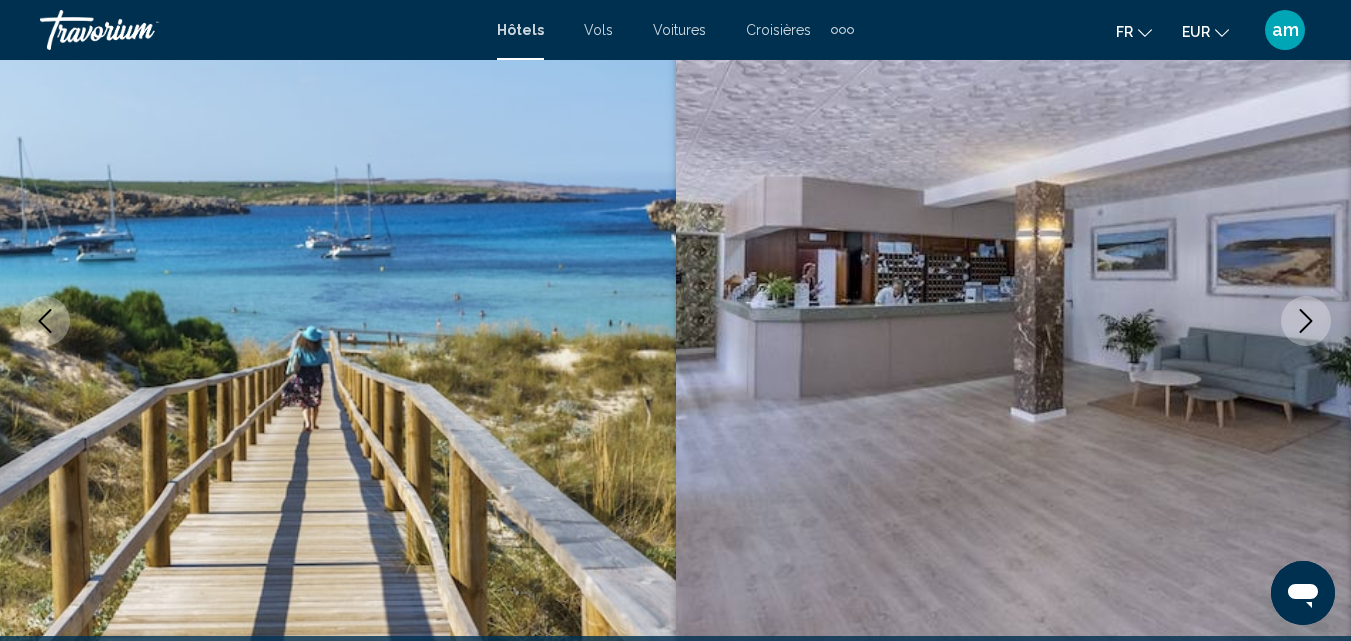 click at bounding box center [1306, 321] 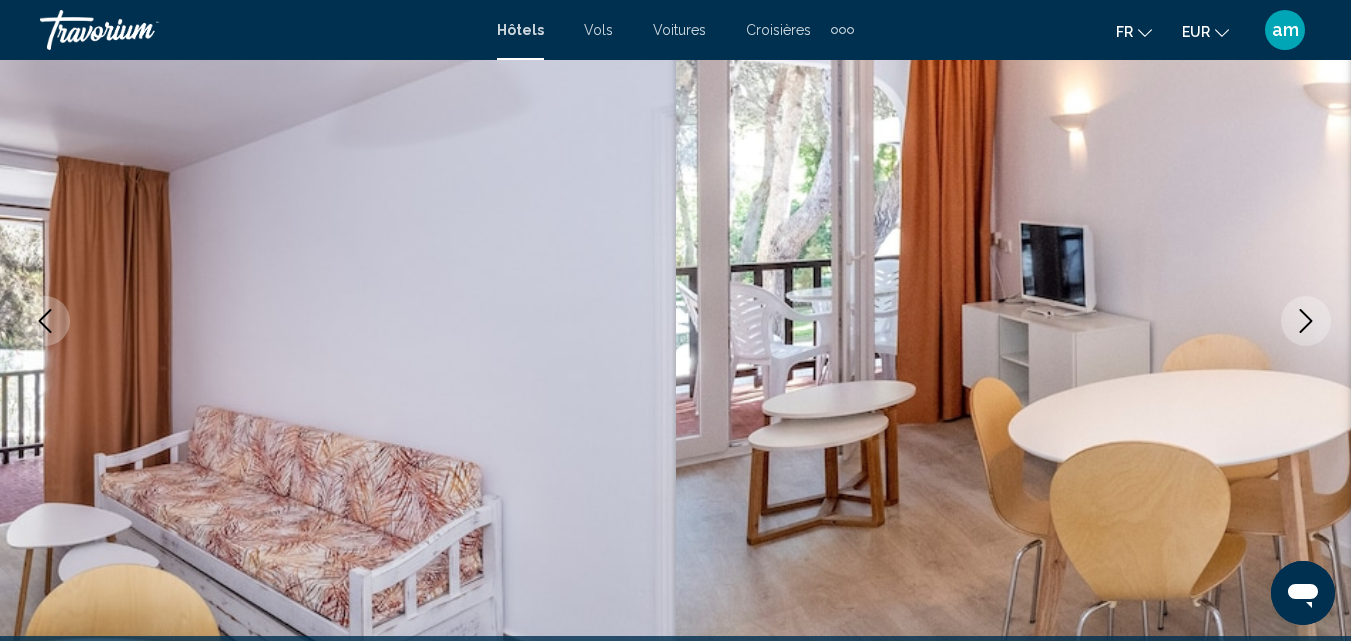 click at bounding box center (1306, 321) 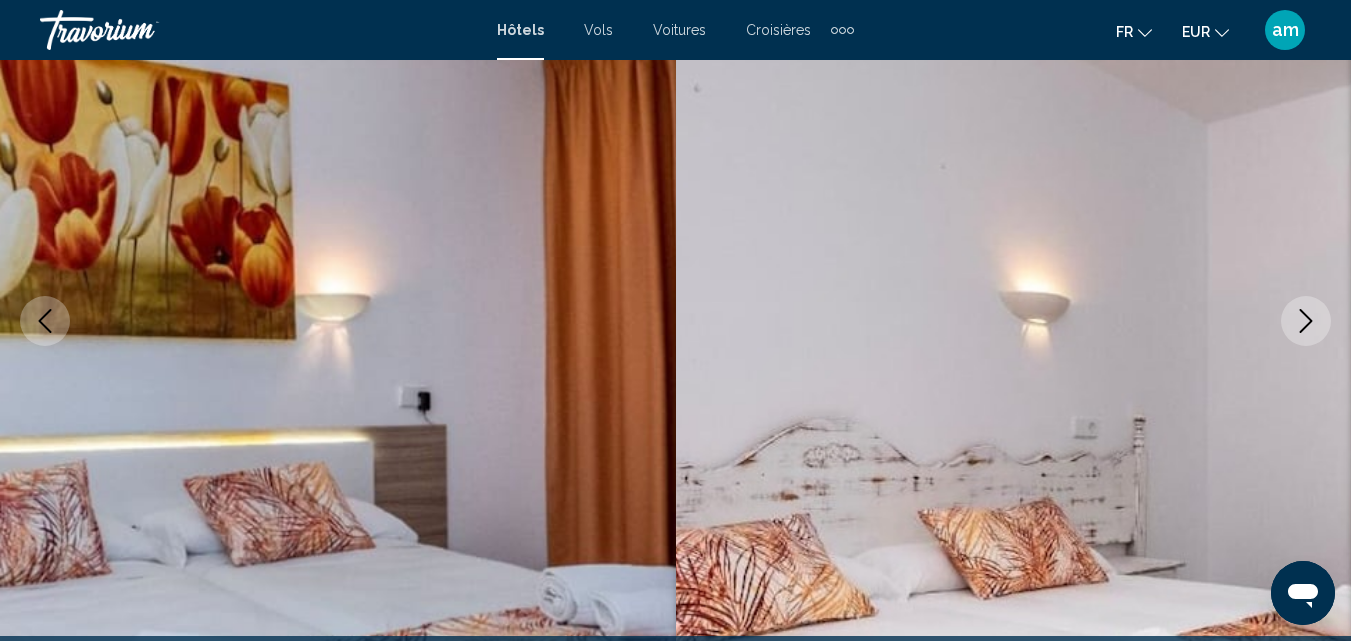 click at bounding box center (1306, 321) 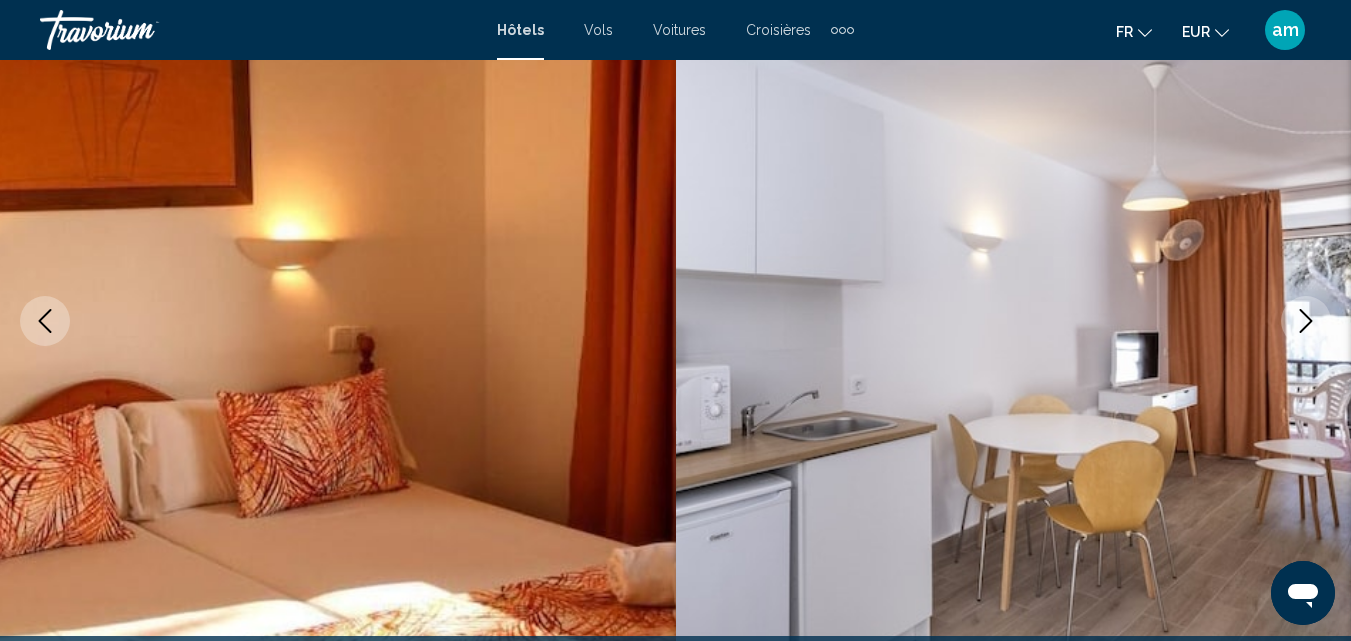 click at bounding box center (1306, 321) 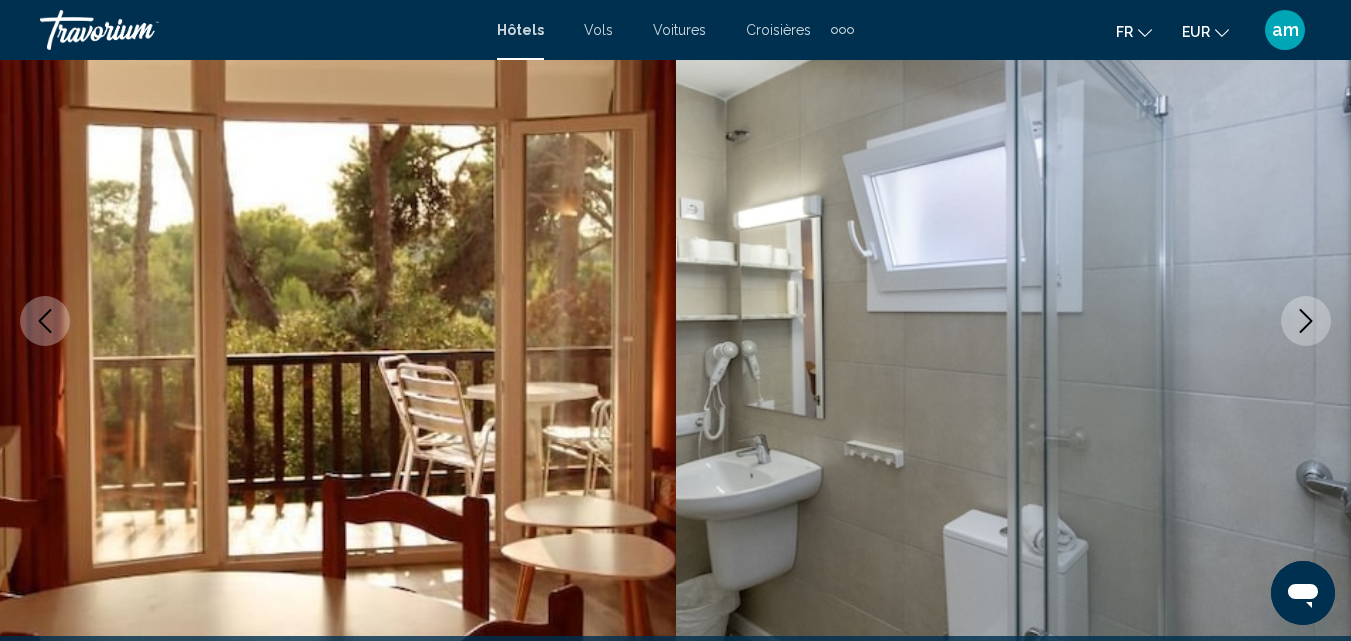 click at bounding box center (1306, 321) 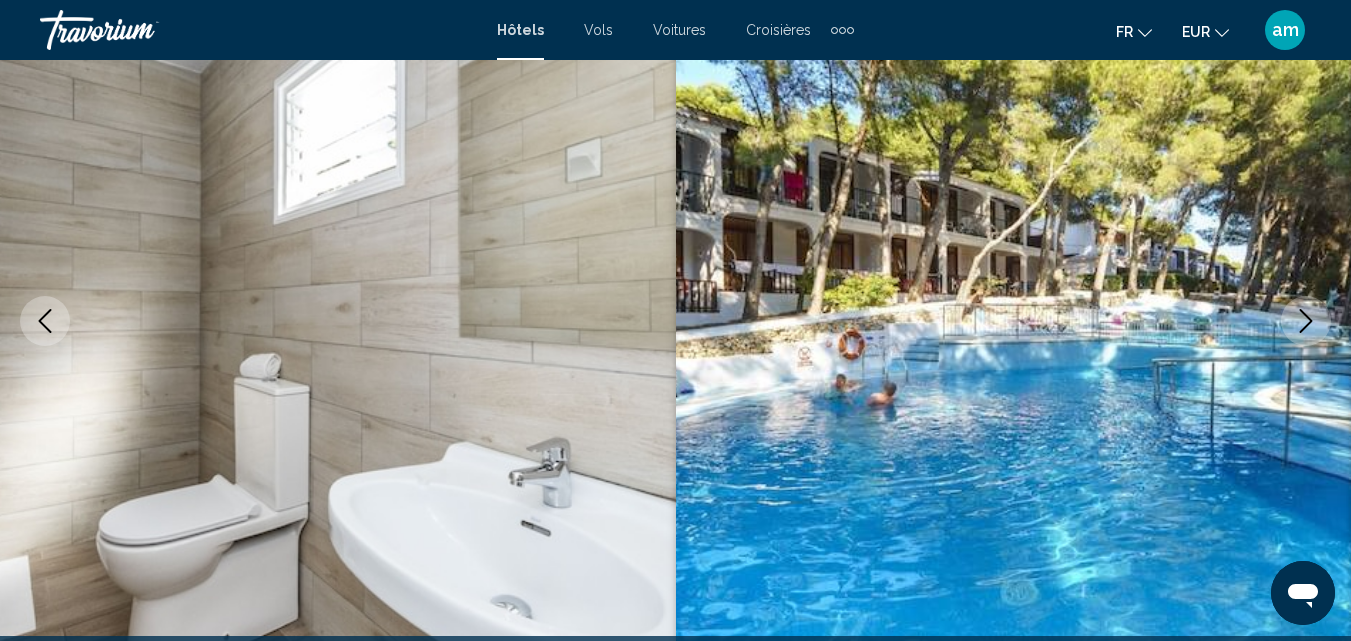 click at bounding box center [1306, 321] 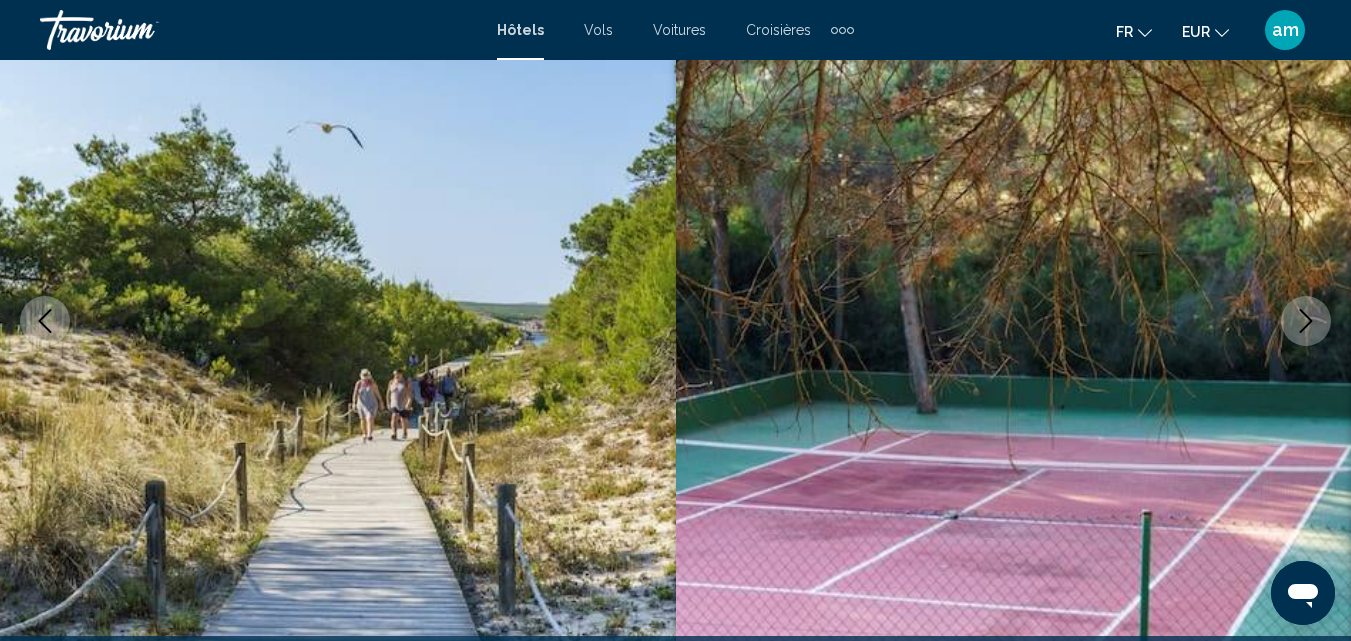 click at bounding box center (1306, 321) 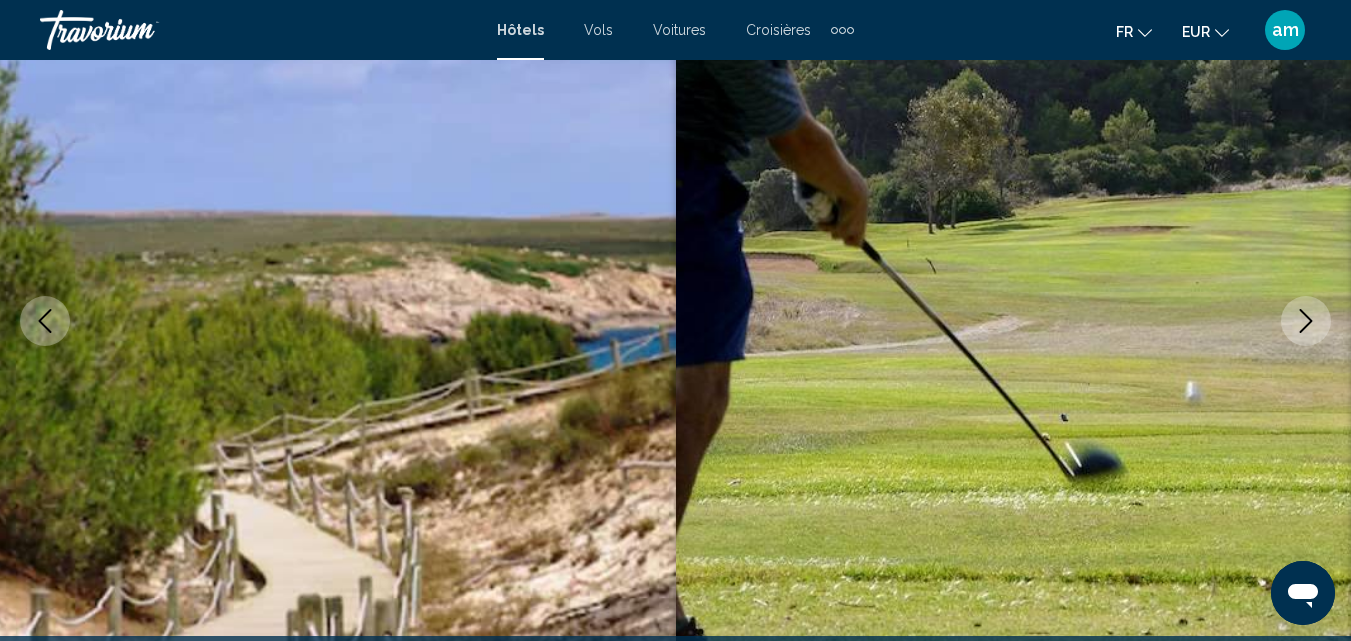 click at bounding box center (1306, 321) 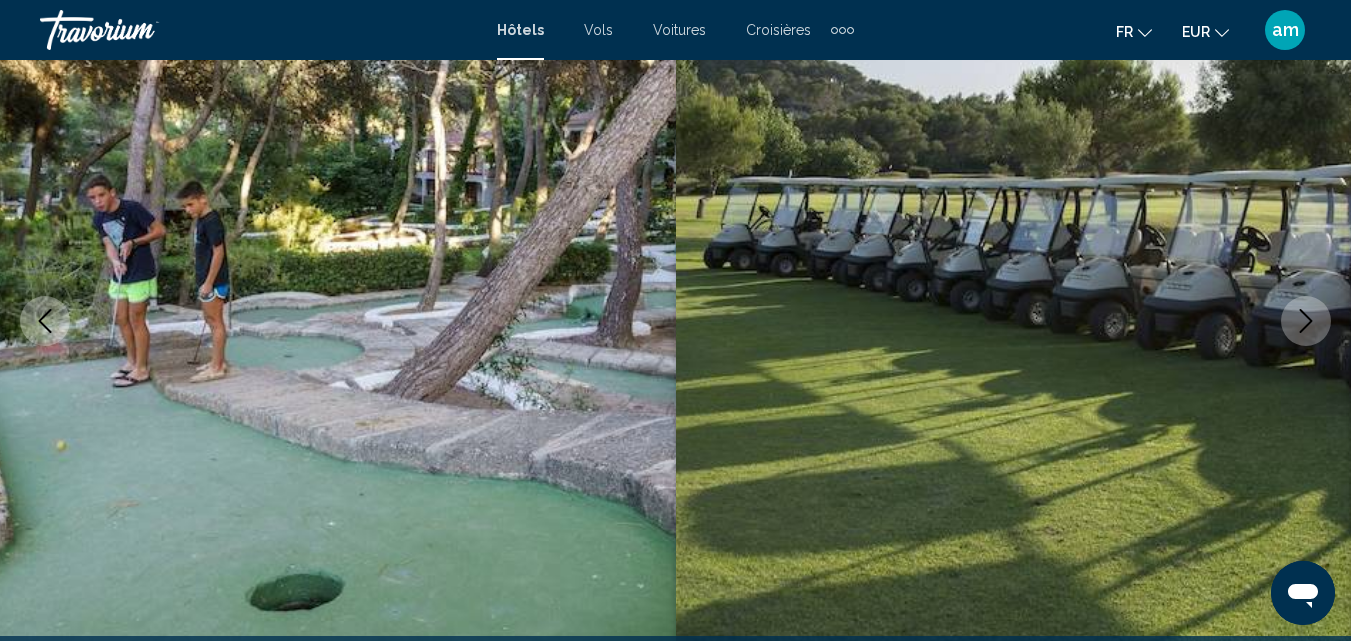 click at bounding box center [1306, 321] 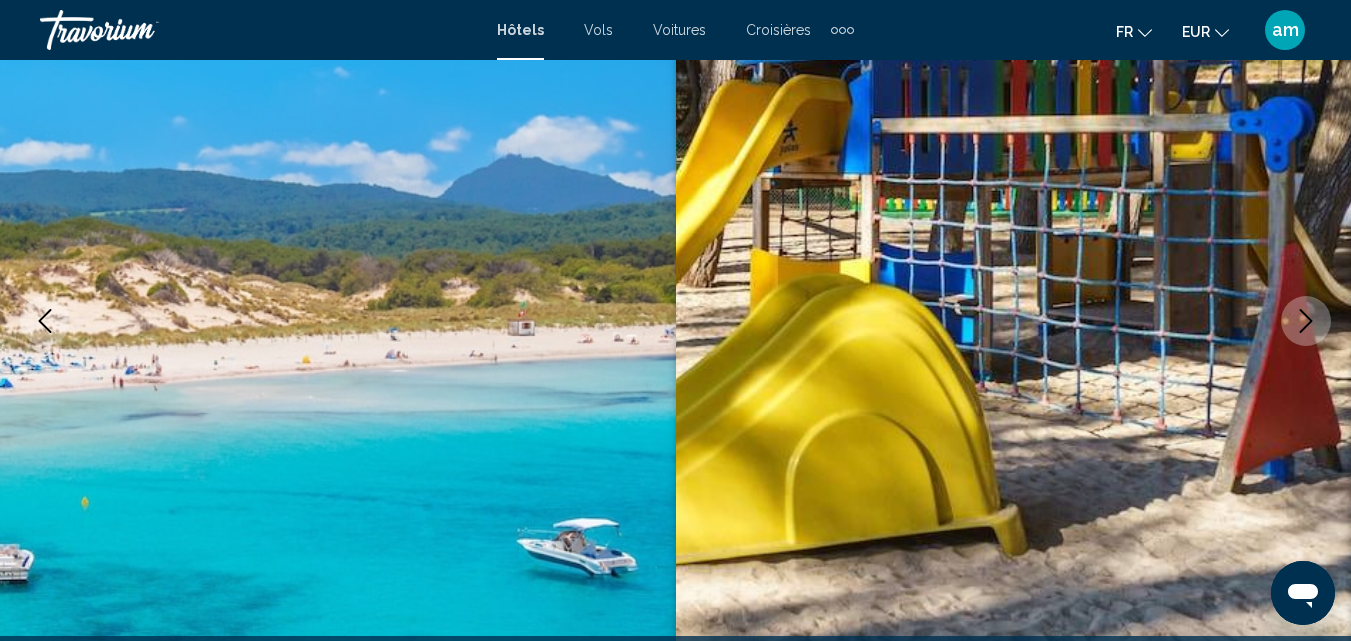 click at bounding box center [1306, 321] 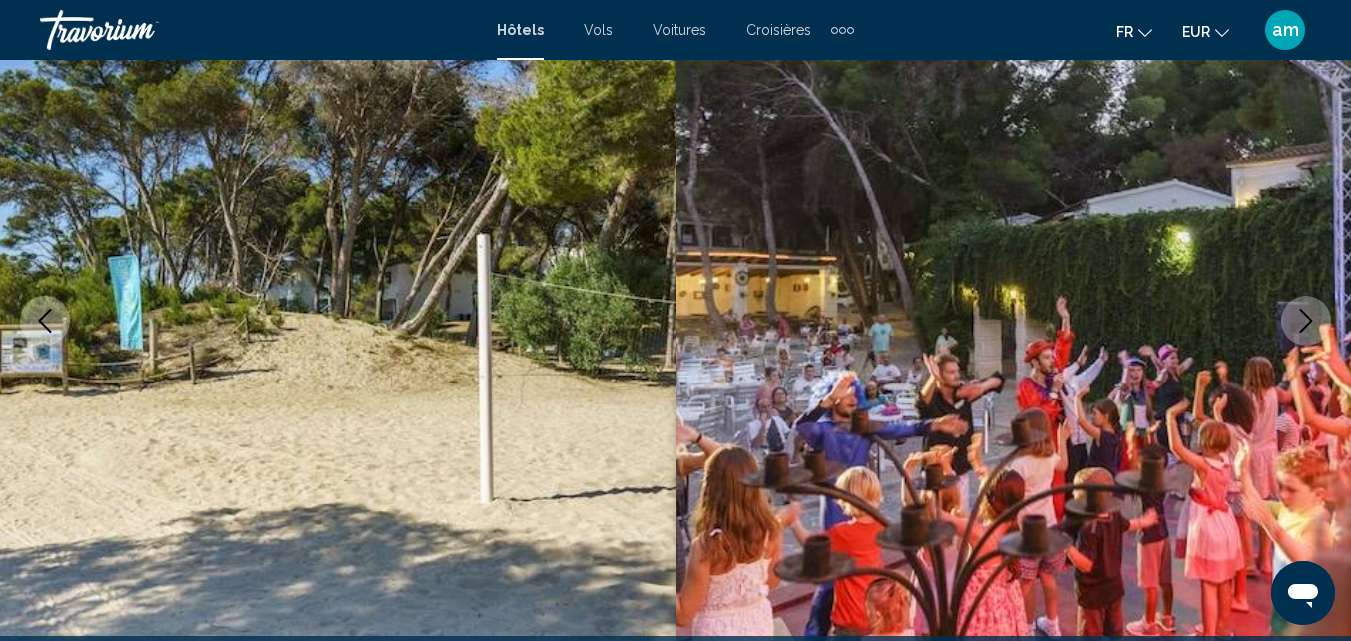 click at bounding box center (1306, 321) 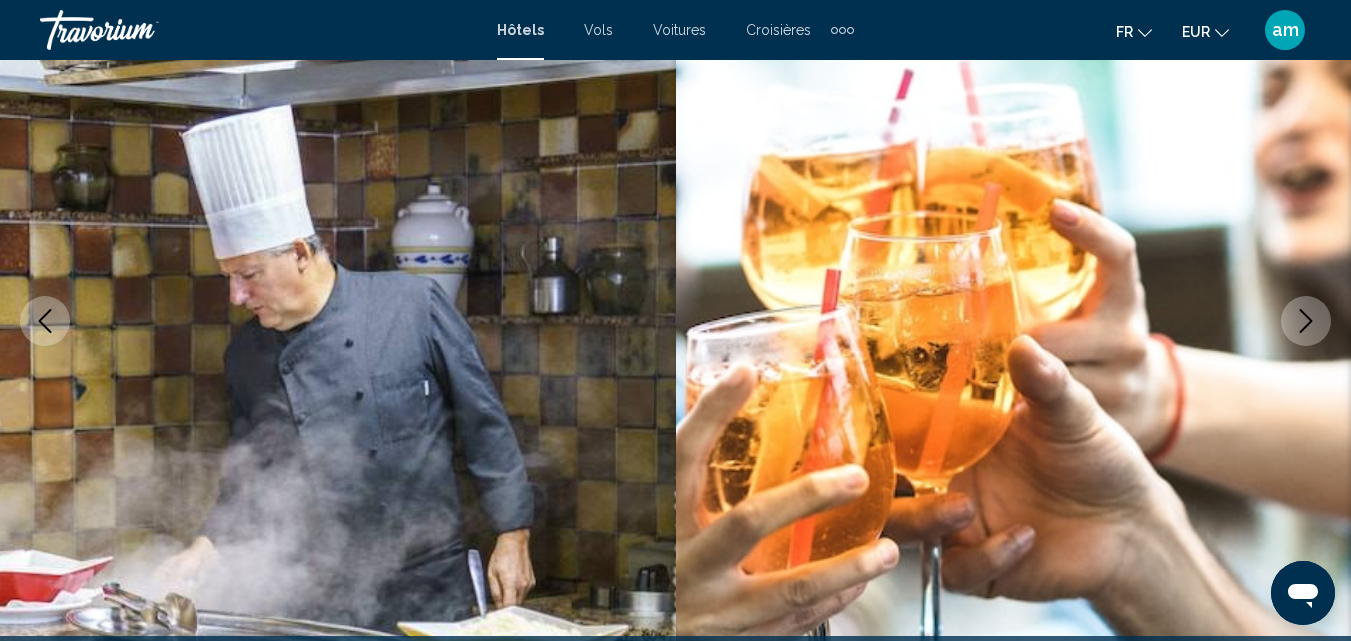 click at bounding box center (1306, 321) 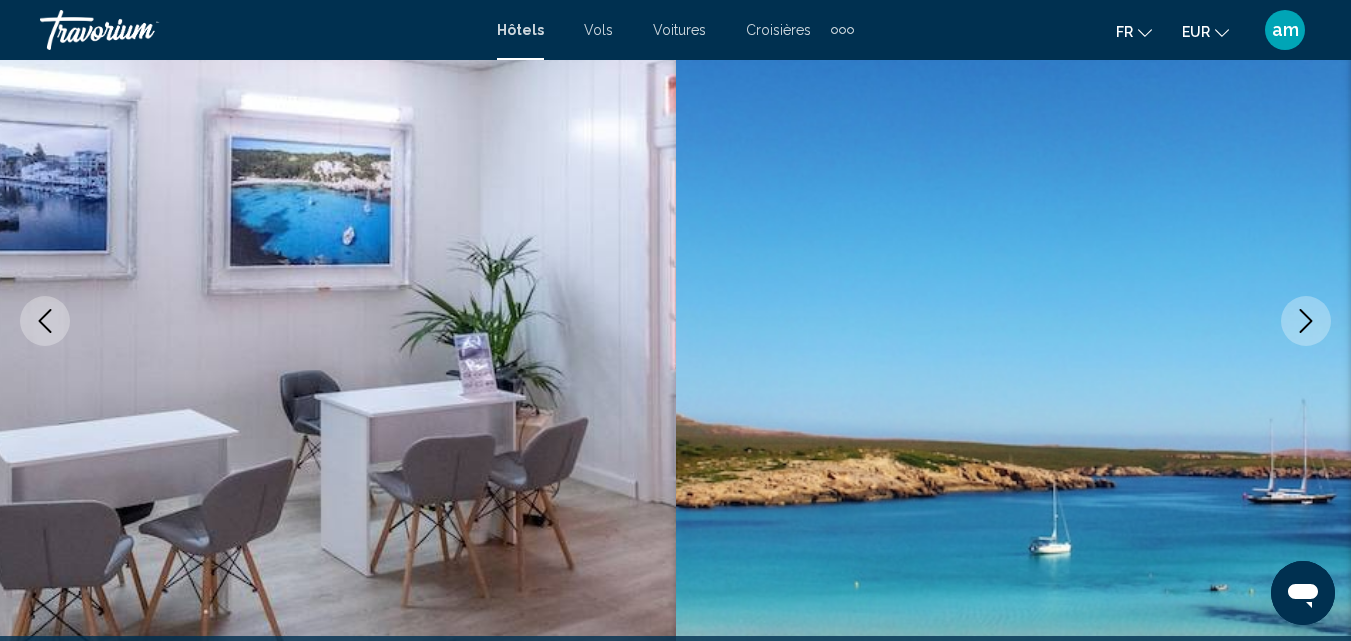 click at bounding box center [1306, 321] 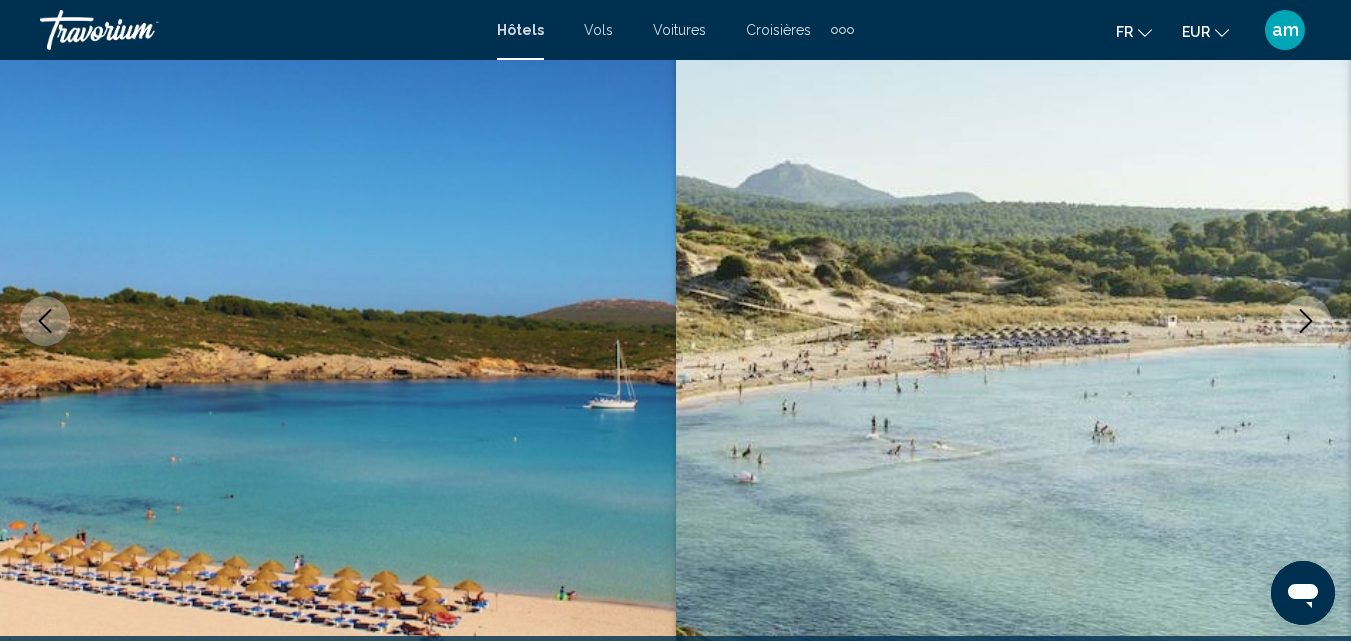 click at bounding box center (1306, 321) 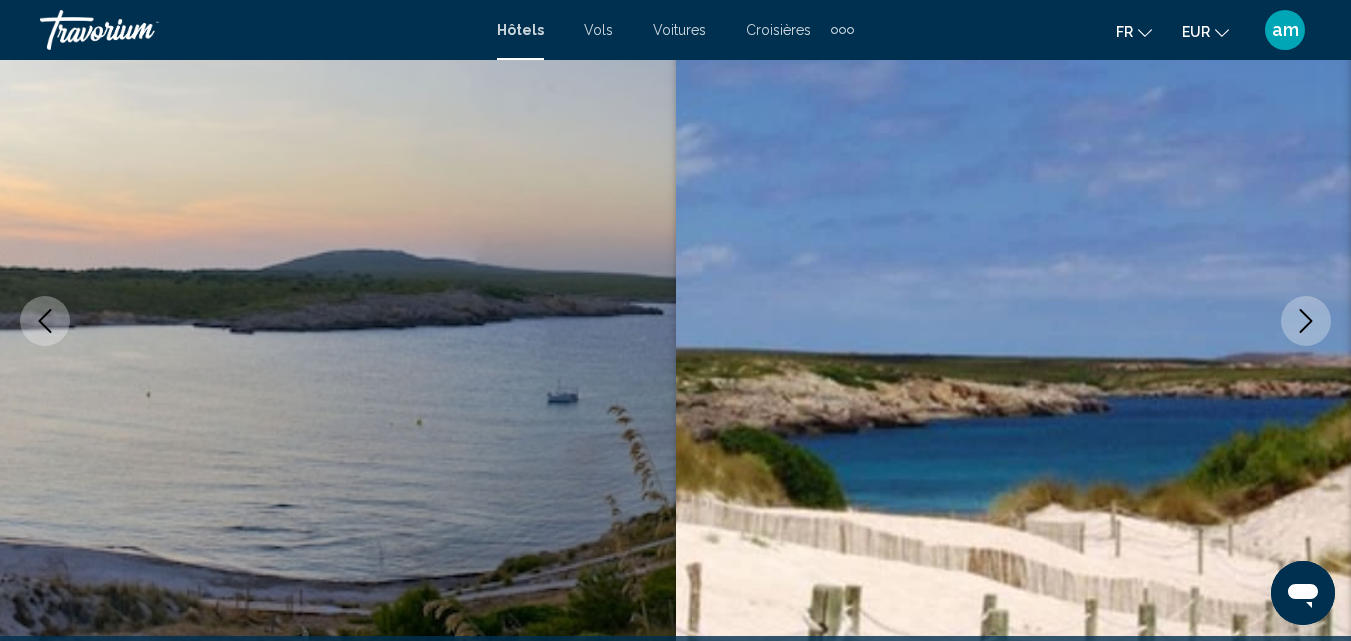 click at bounding box center [1306, 321] 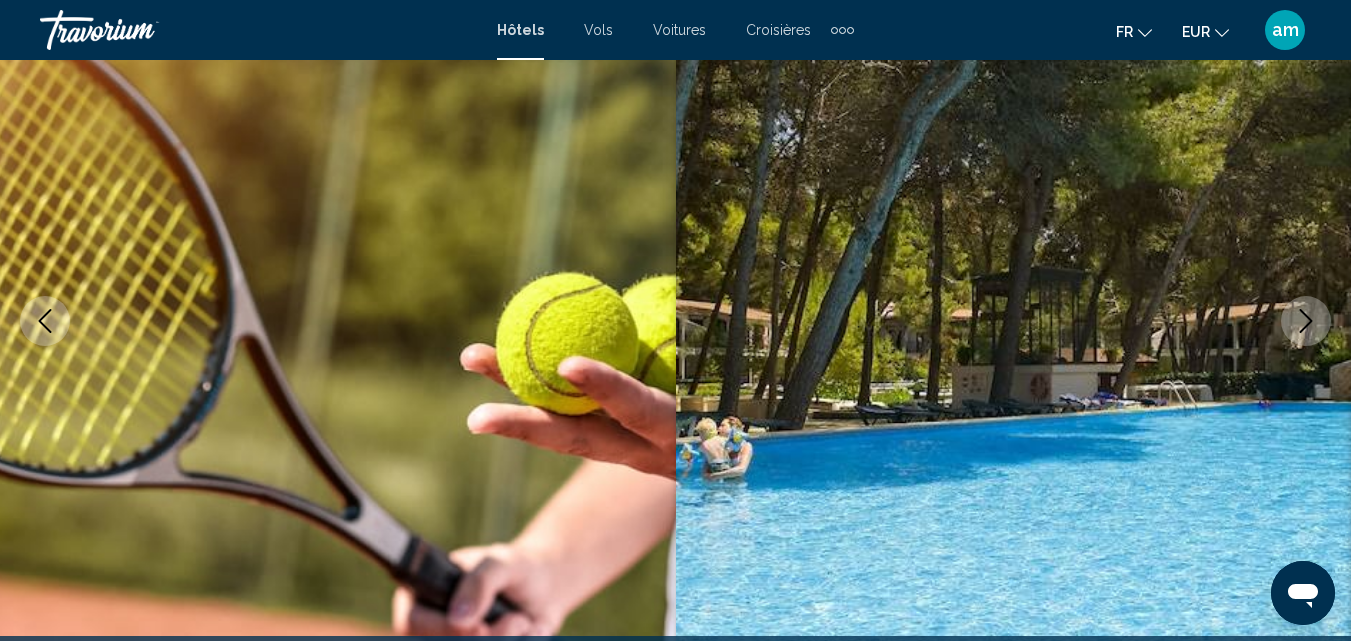 click at bounding box center [1306, 321] 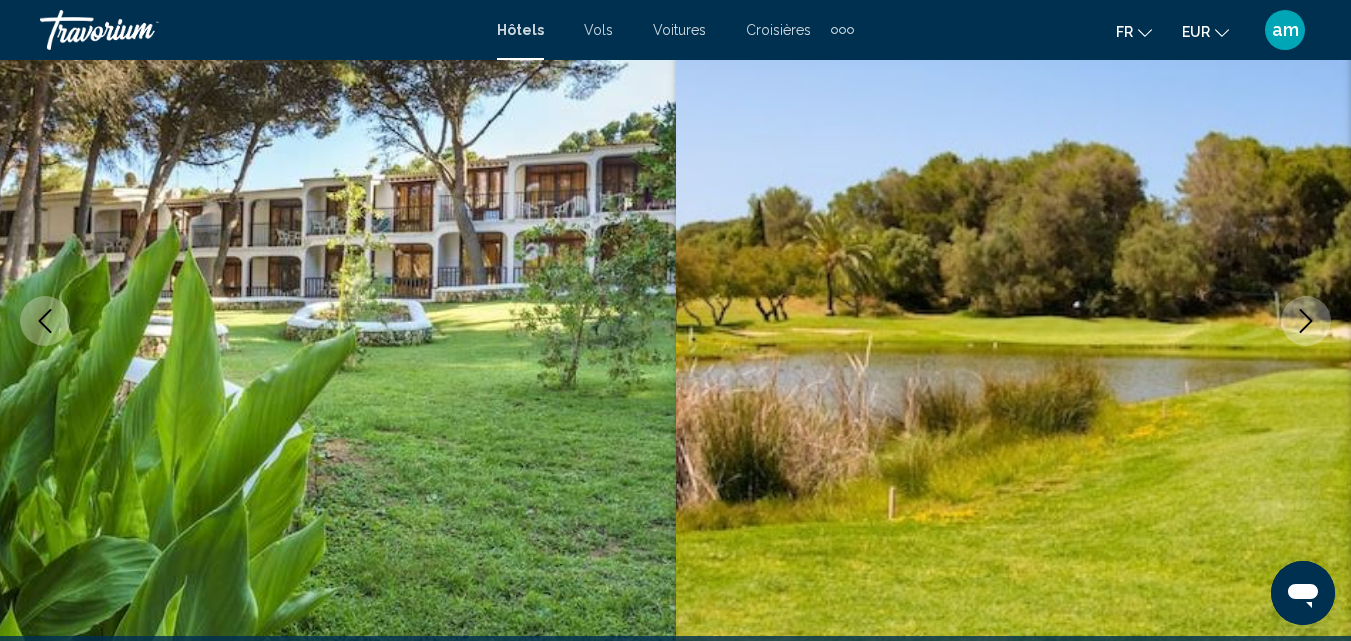 click at bounding box center [1306, 321] 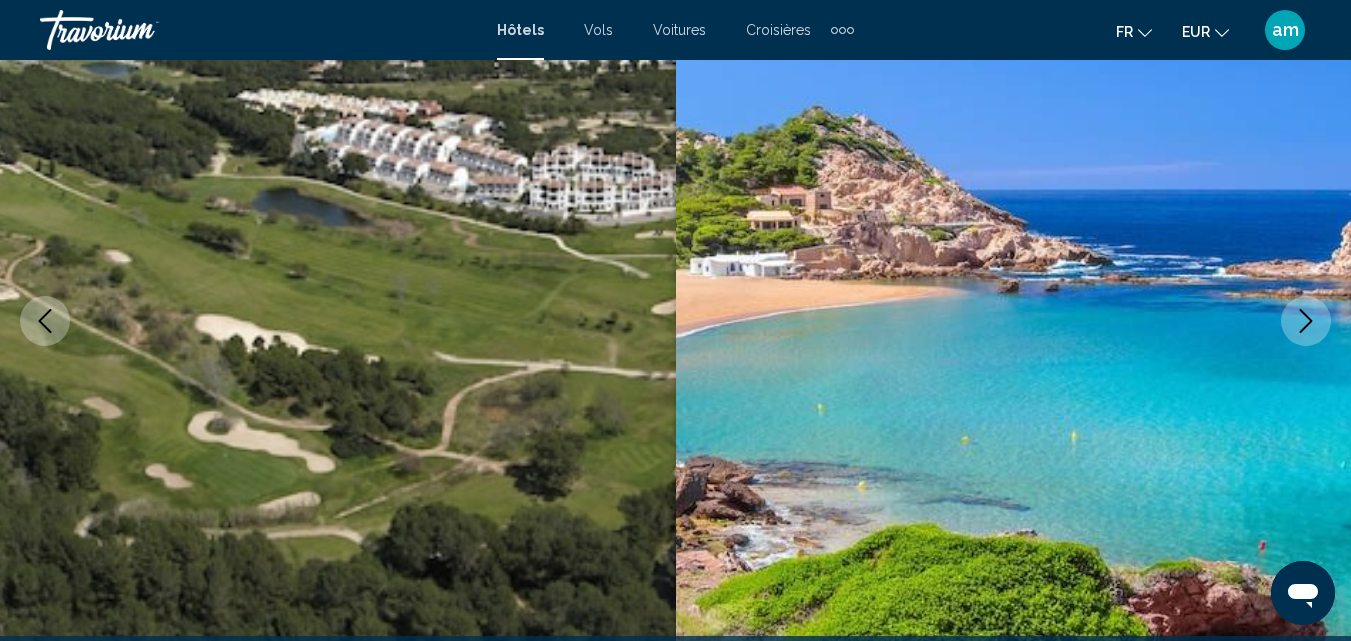 click at bounding box center (1306, 321) 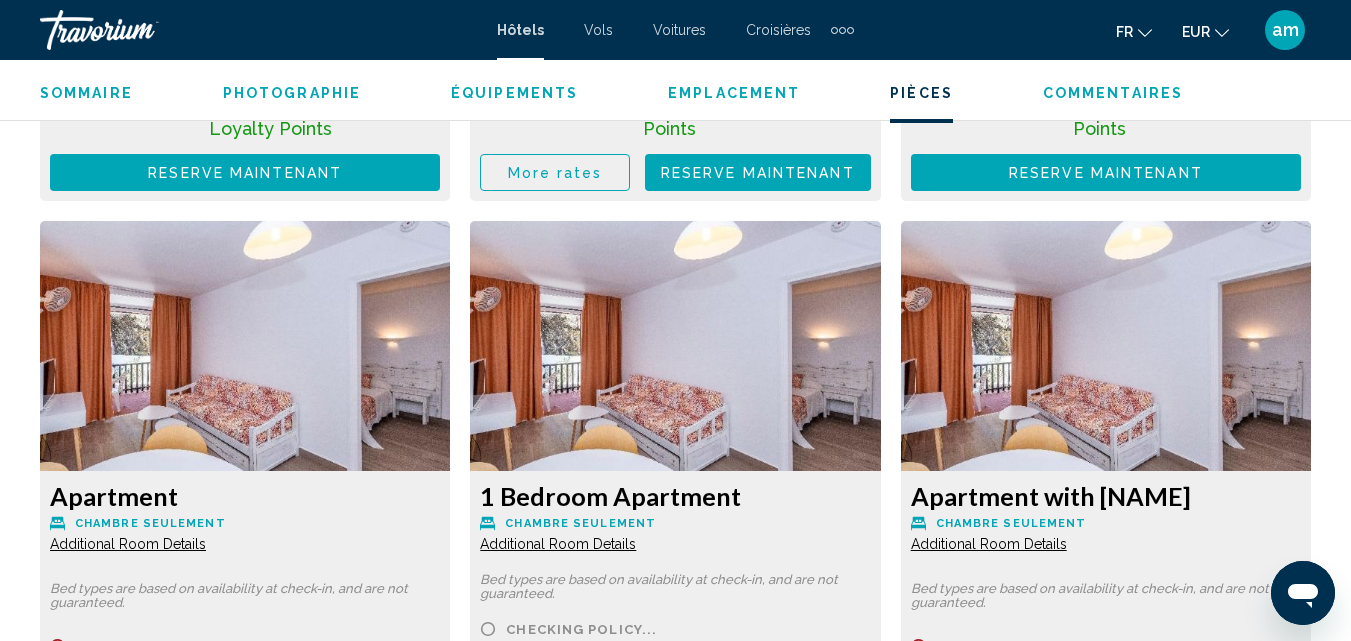 scroll, scrollTop: 3914, scrollLeft: 0, axis: vertical 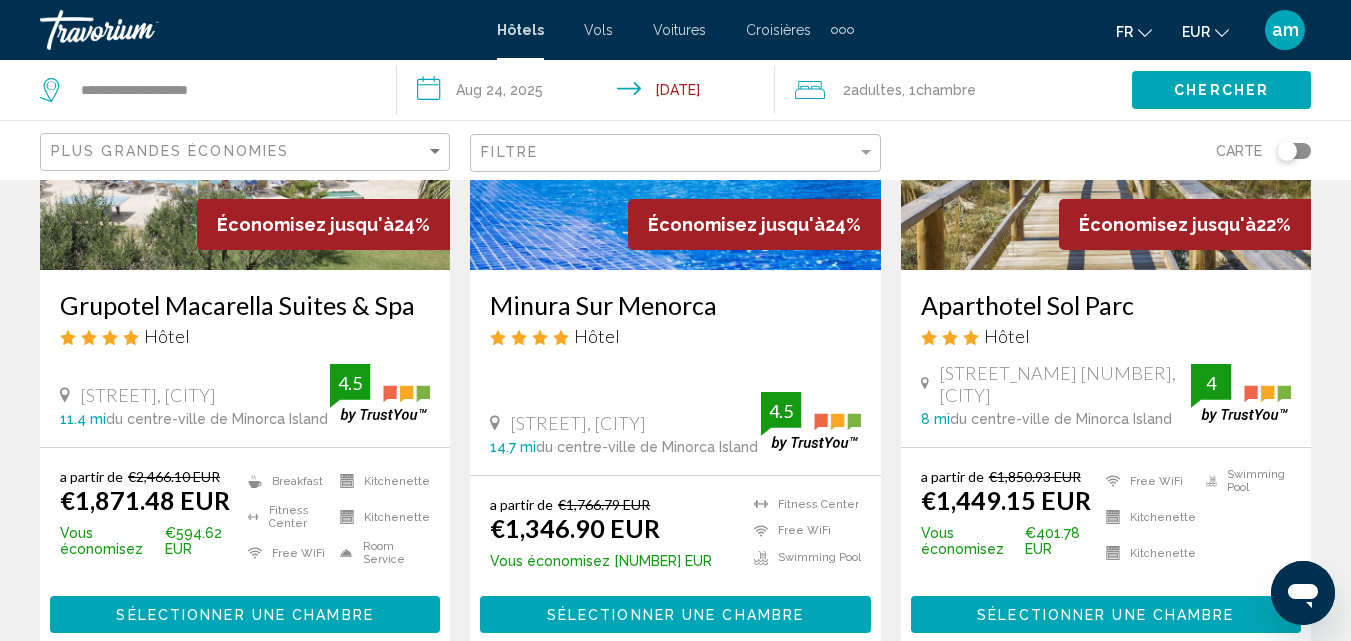 click on "Minura Sur Menorca" at bounding box center (675, 305) 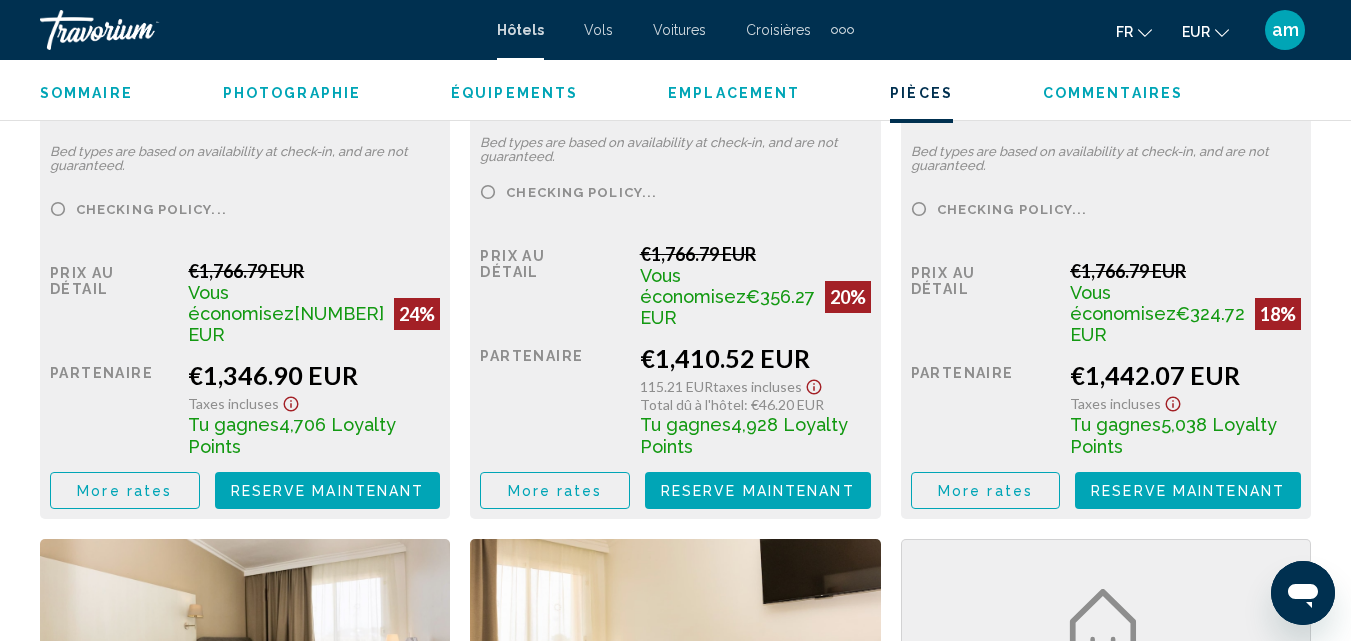 scroll, scrollTop: 3414, scrollLeft: 0, axis: vertical 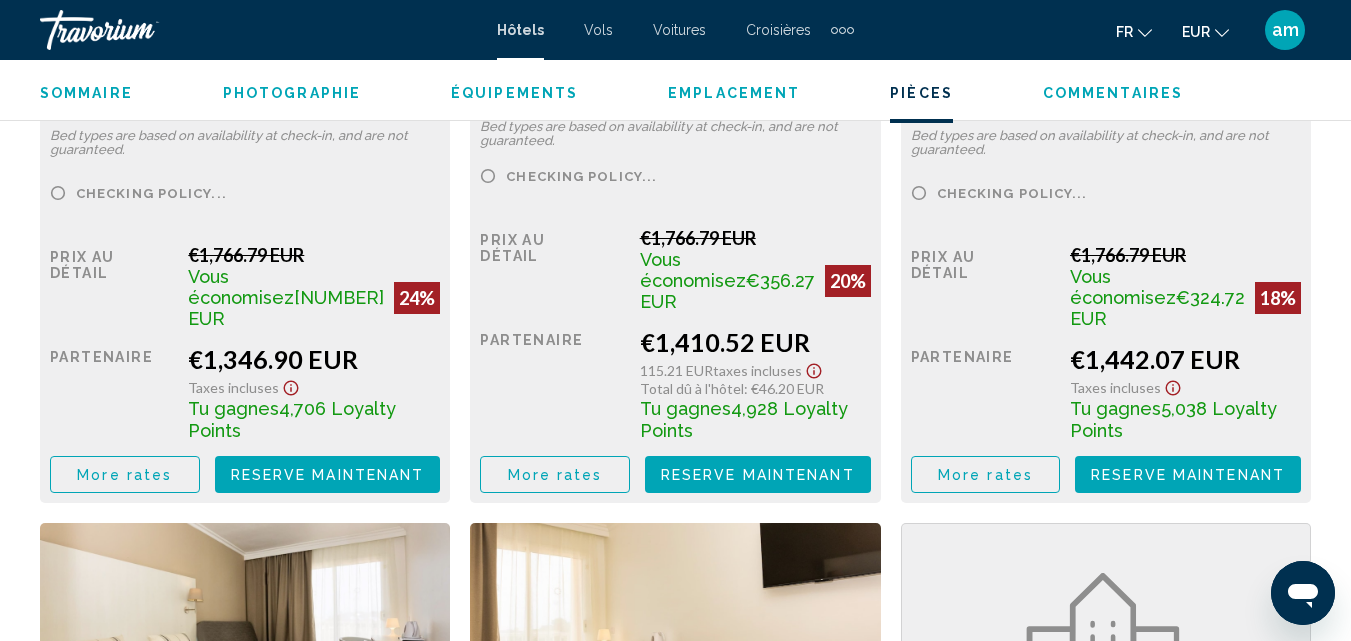 click on "More rates" at bounding box center (124, 475) 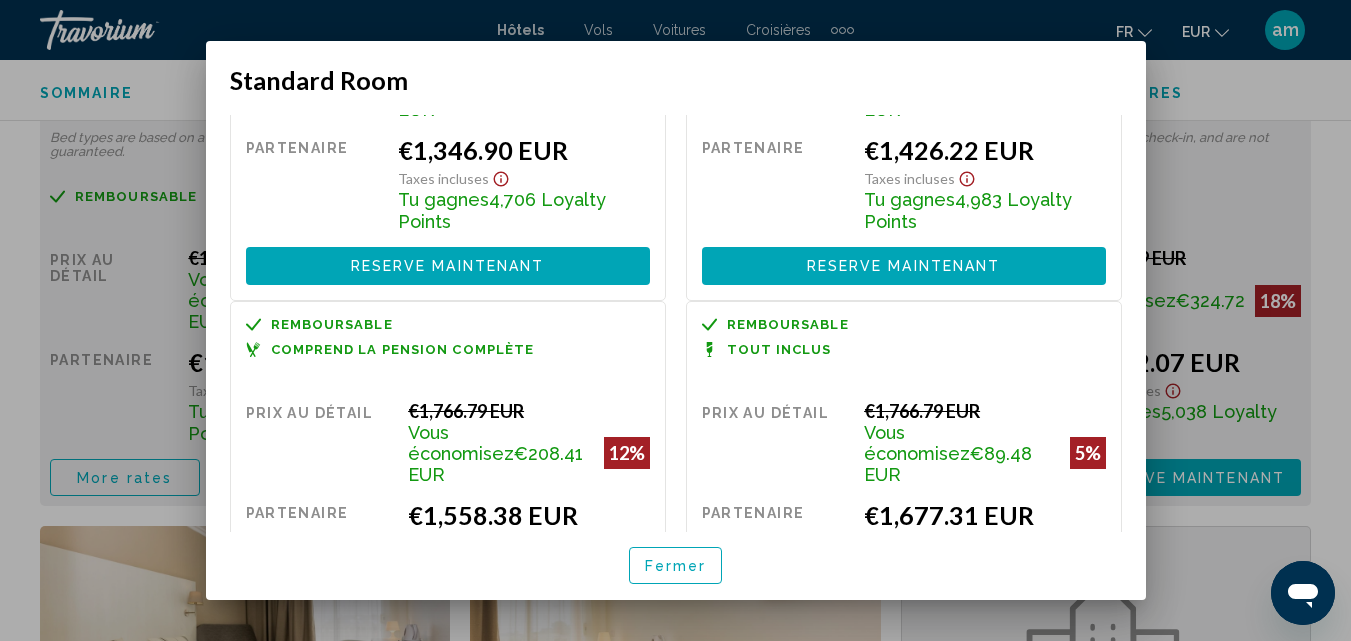scroll, scrollTop: 290, scrollLeft: 0, axis: vertical 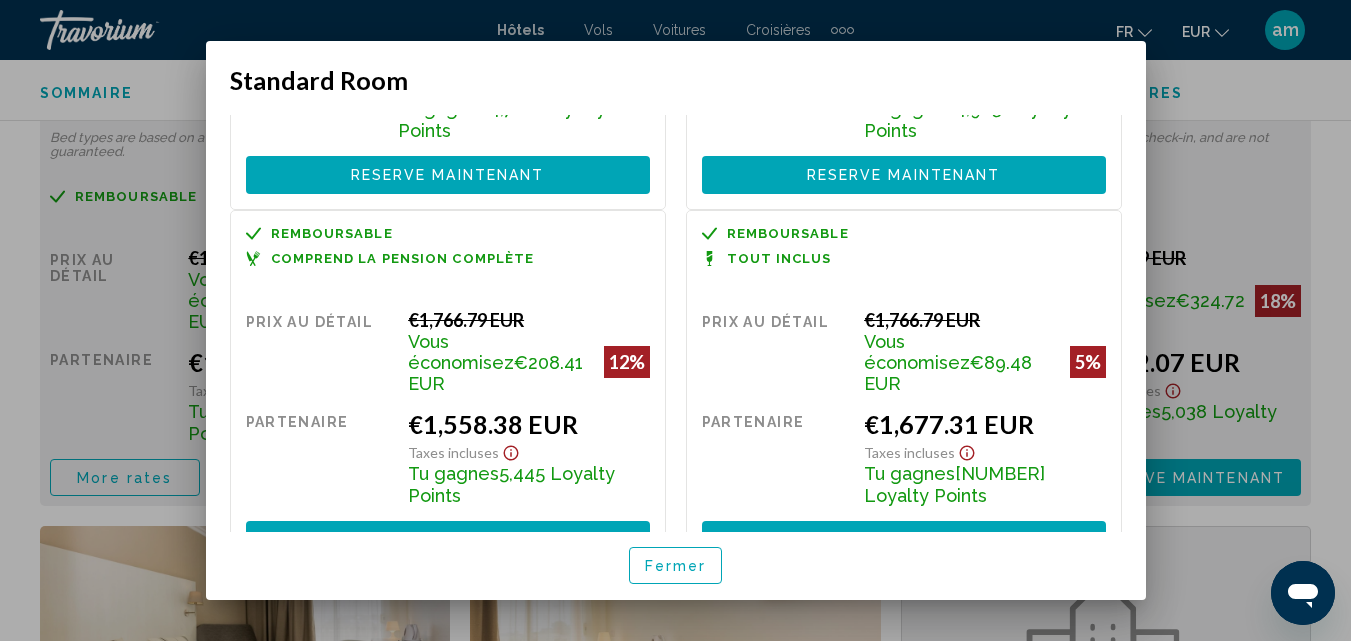 click at bounding box center [675, 320] 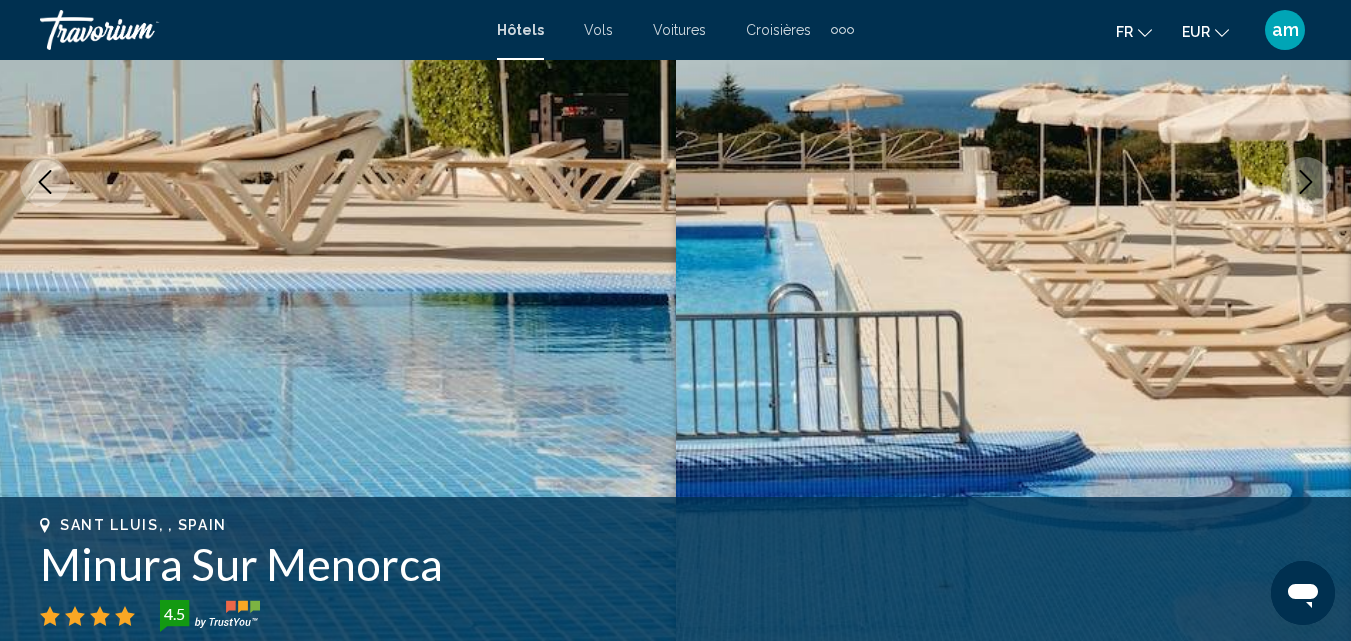 scroll, scrollTop: 400, scrollLeft: 0, axis: vertical 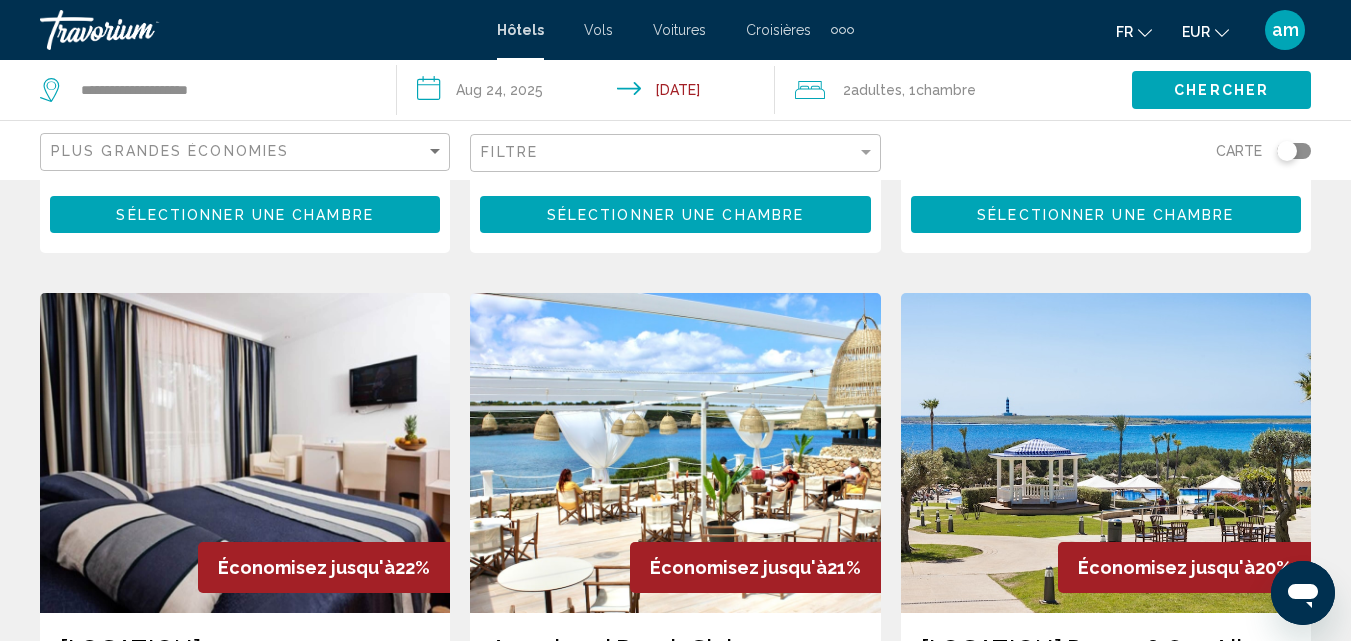 click at bounding box center [245, 453] 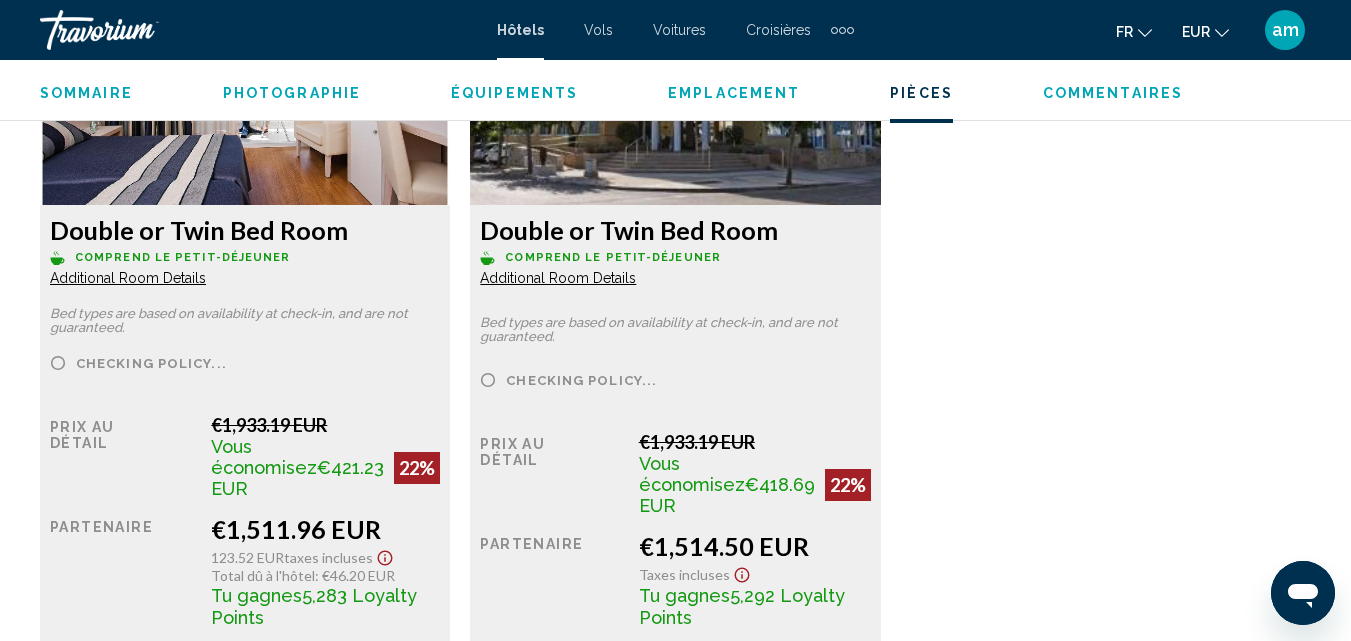 scroll, scrollTop: 3514, scrollLeft: 0, axis: vertical 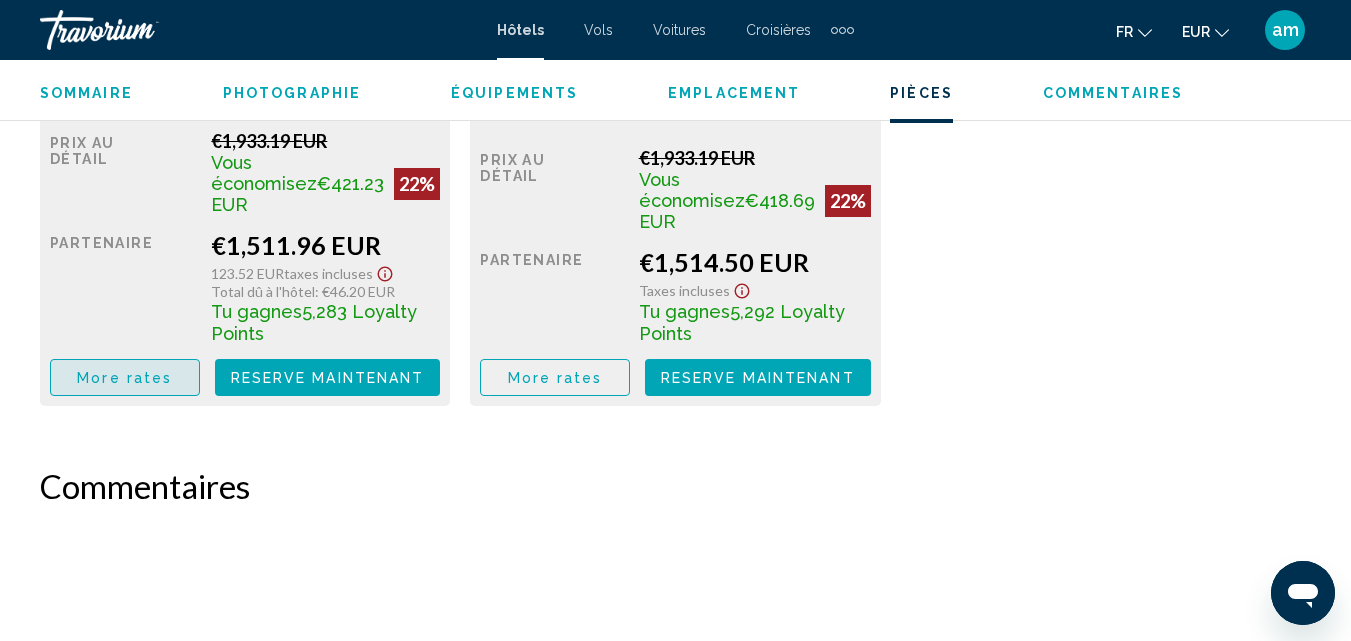 click on "More rates" at bounding box center [124, 378] 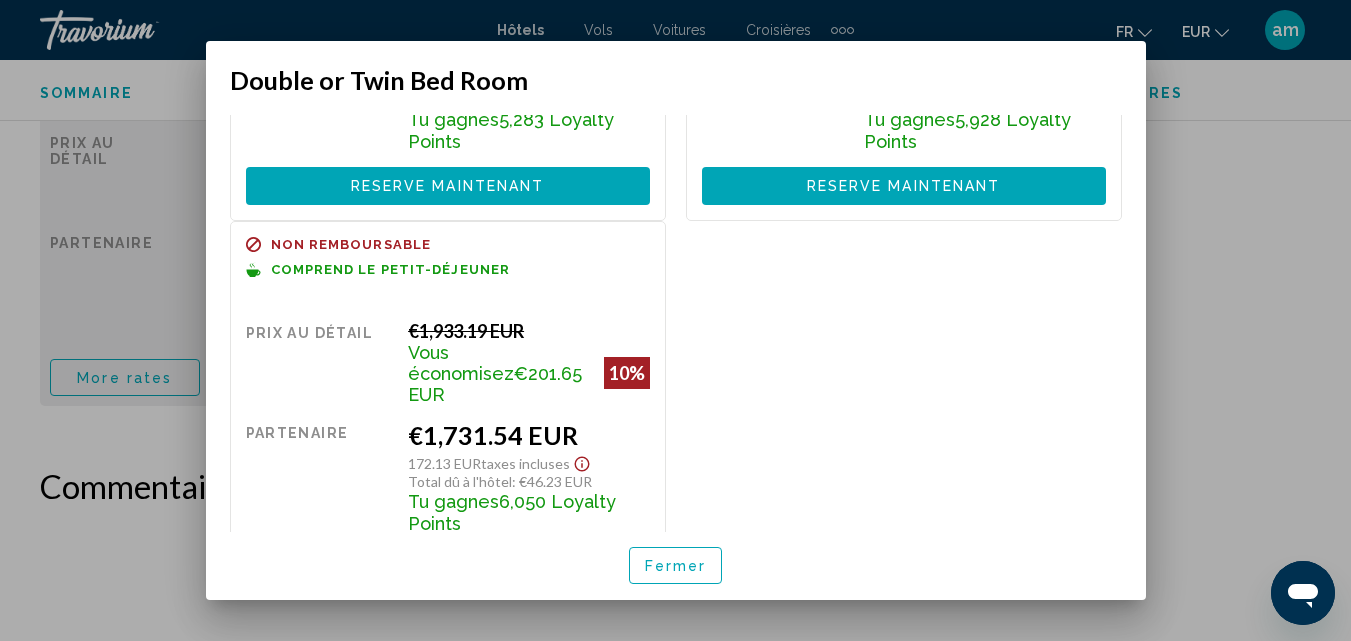 scroll, scrollTop: 328, scrollLeft: 0, axis: vertical 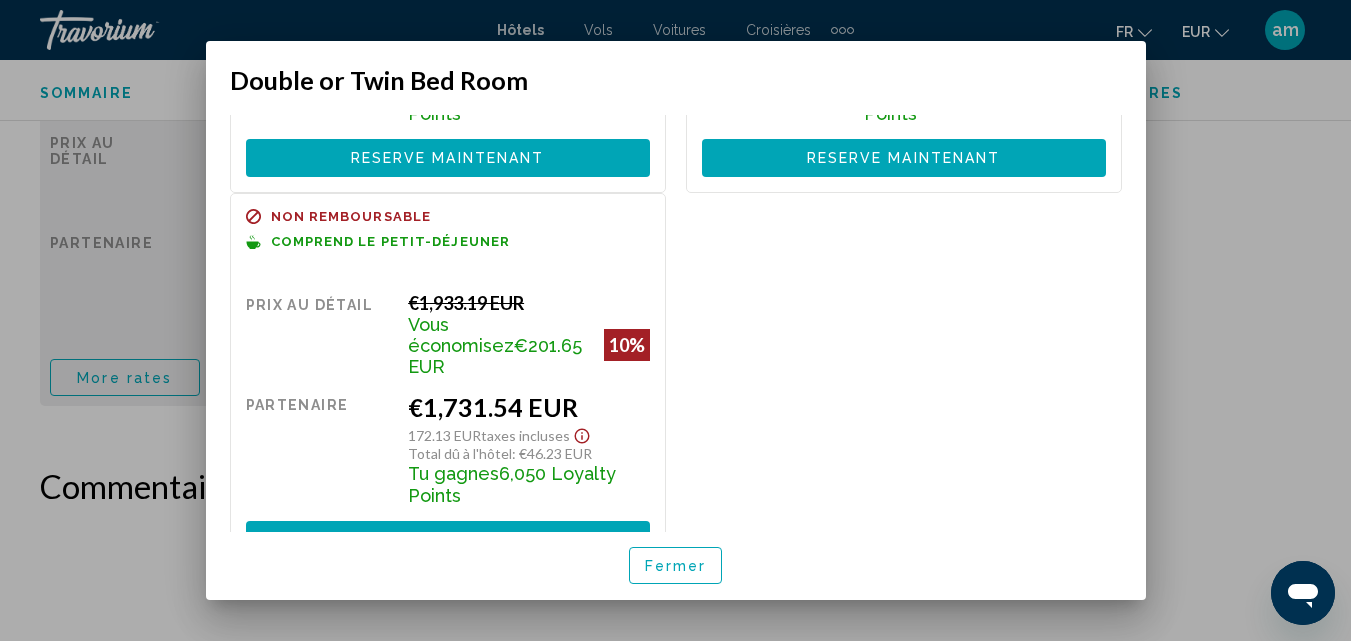 click on "Fermer" at bounding box center [676, 566] 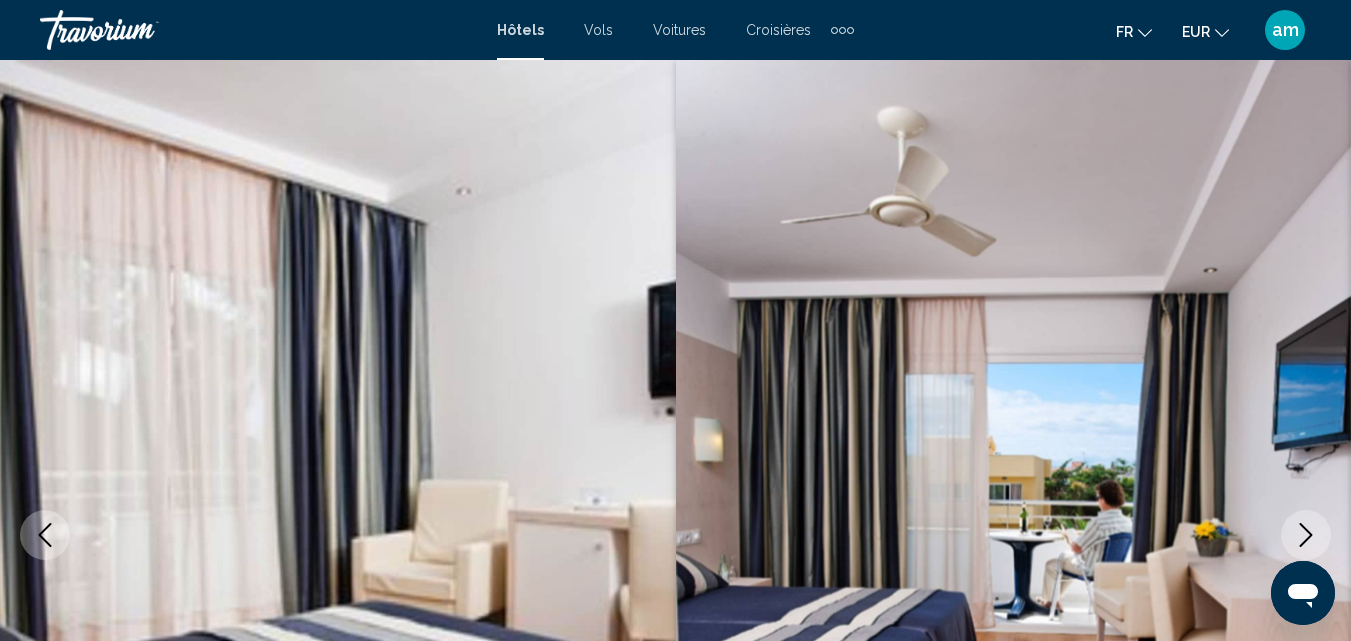 scroll, scrollTop: 3514, scrollLeft: 0, axis: vertical 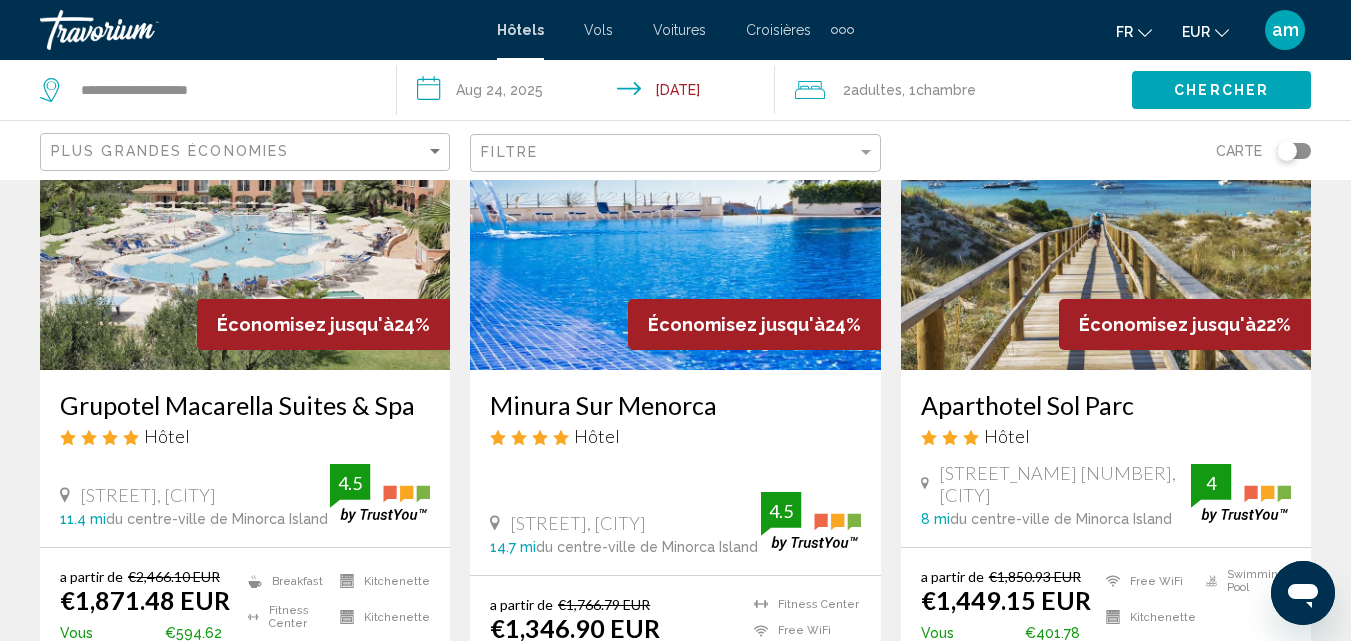 click at bounding box center [675, 210] 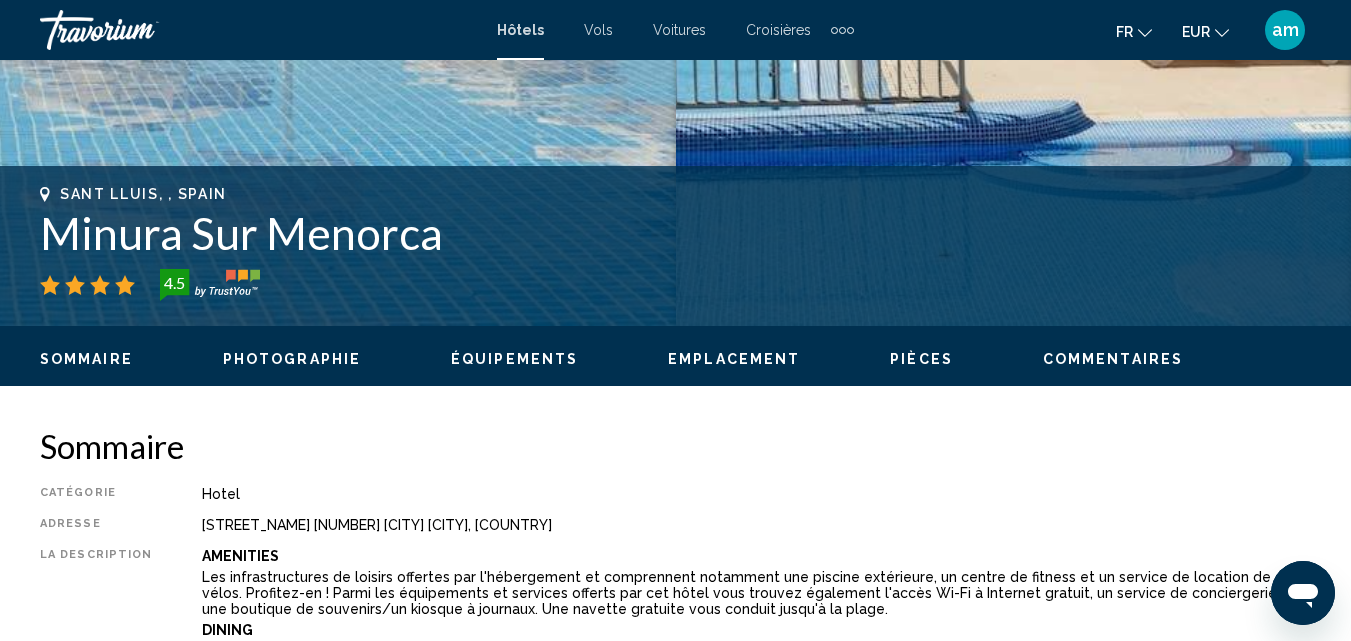 scroll, scrollTop: 914, scrollLeft: 0, axis: vertical 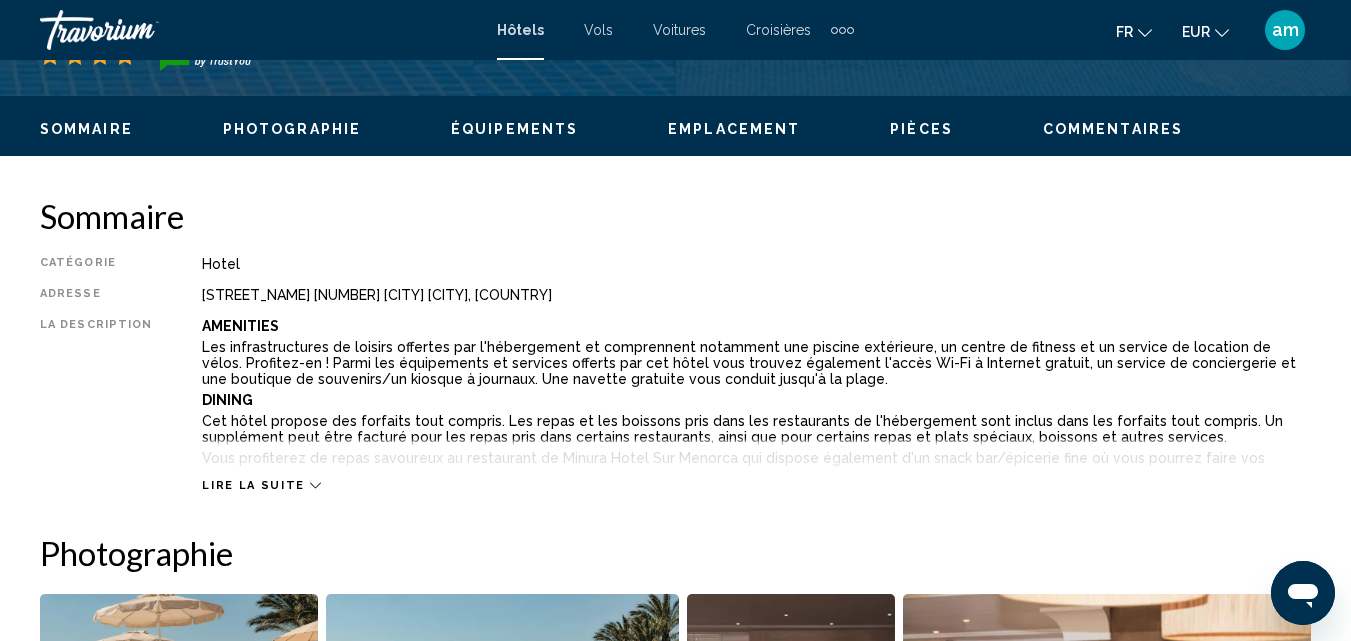 click on "Lire la suite" at bounding box center (253, 485) 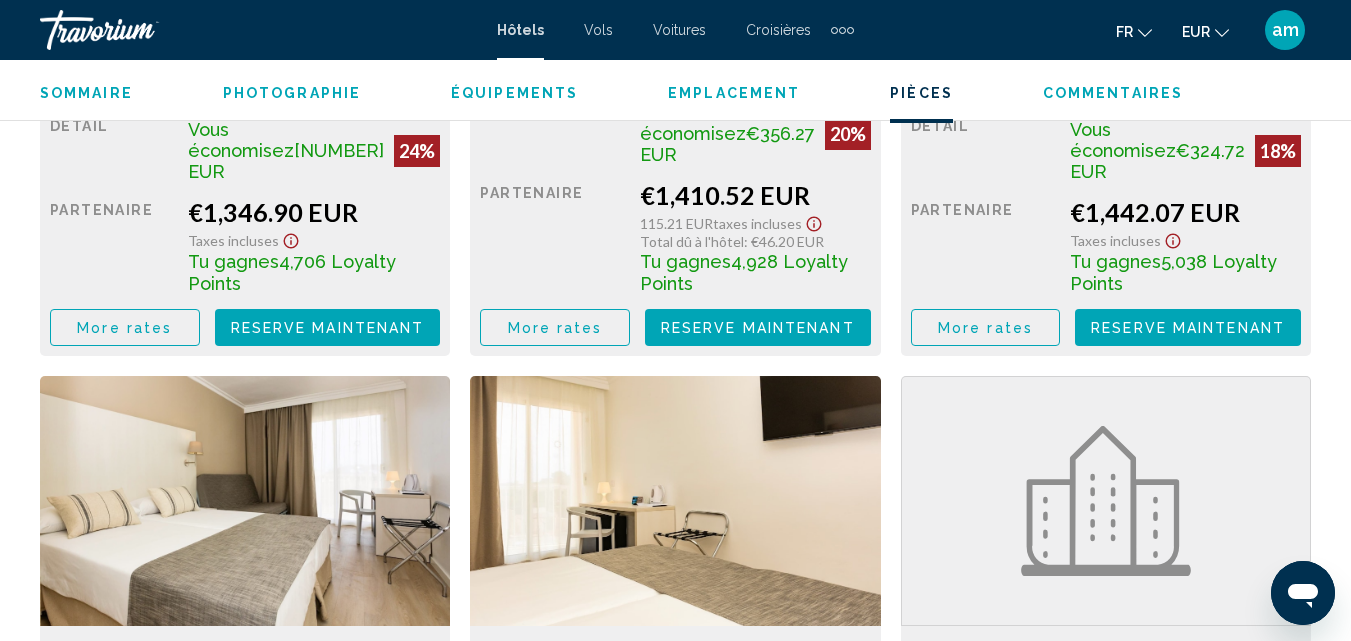 scroll, scrollTop: 4214, scrollLeft: 0, axis: vertical 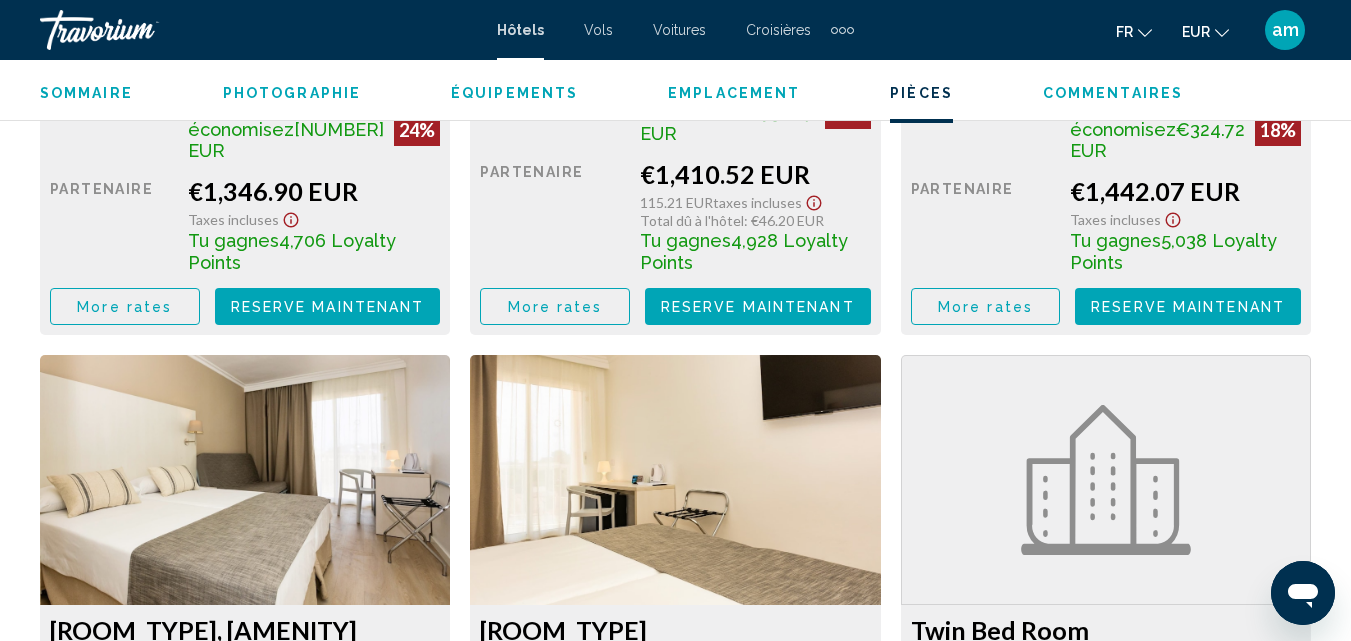 click on "More rates" at bounding box center (125, 306) 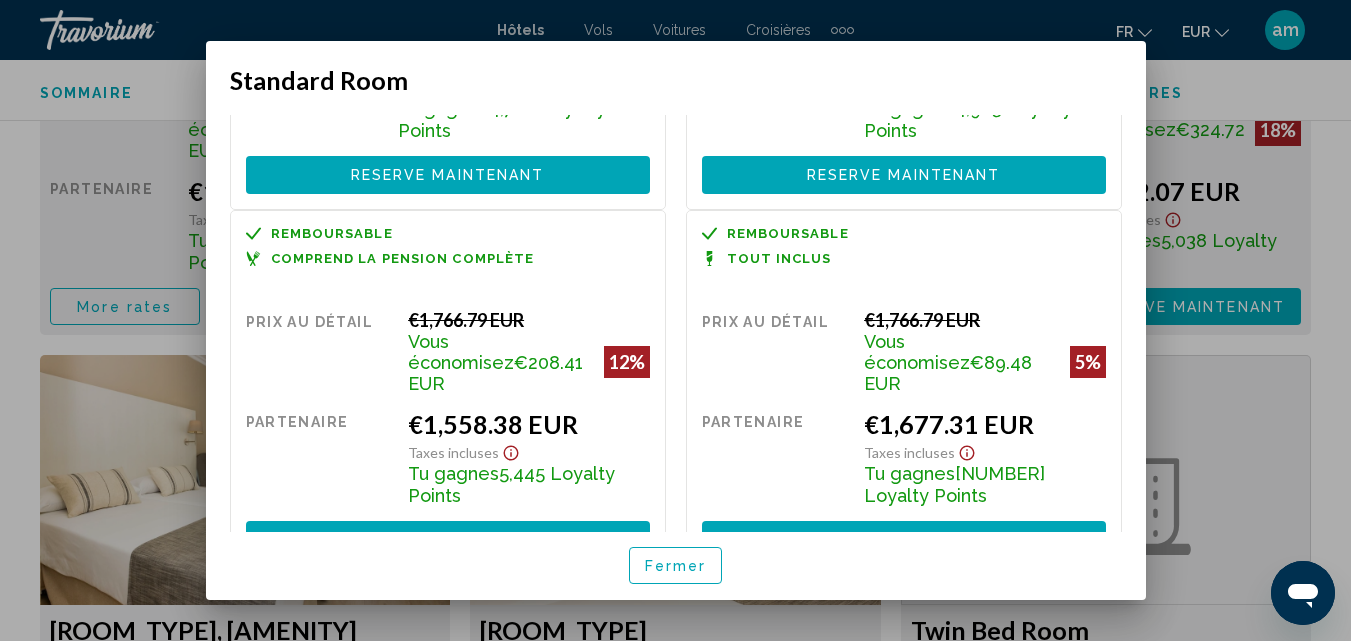 scroll, scrollTop: 190, scrollLeft: 0, axis: vertical 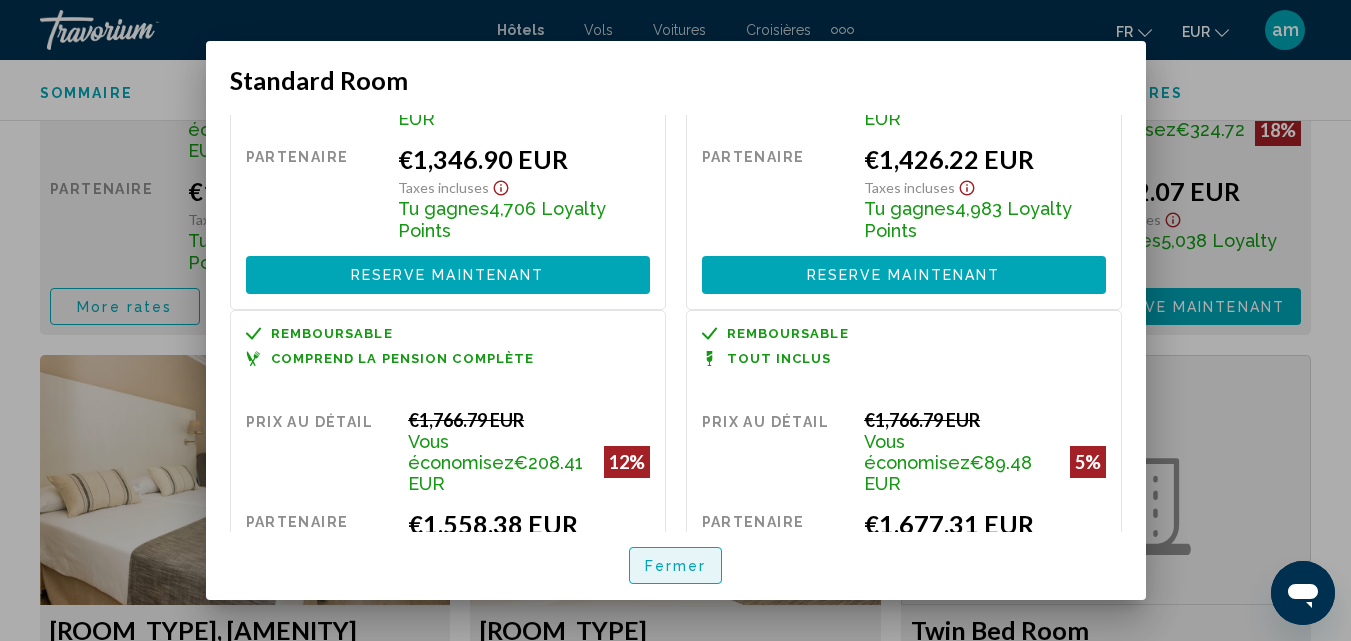 click on "Fermer" at bounding box center (676, 566) 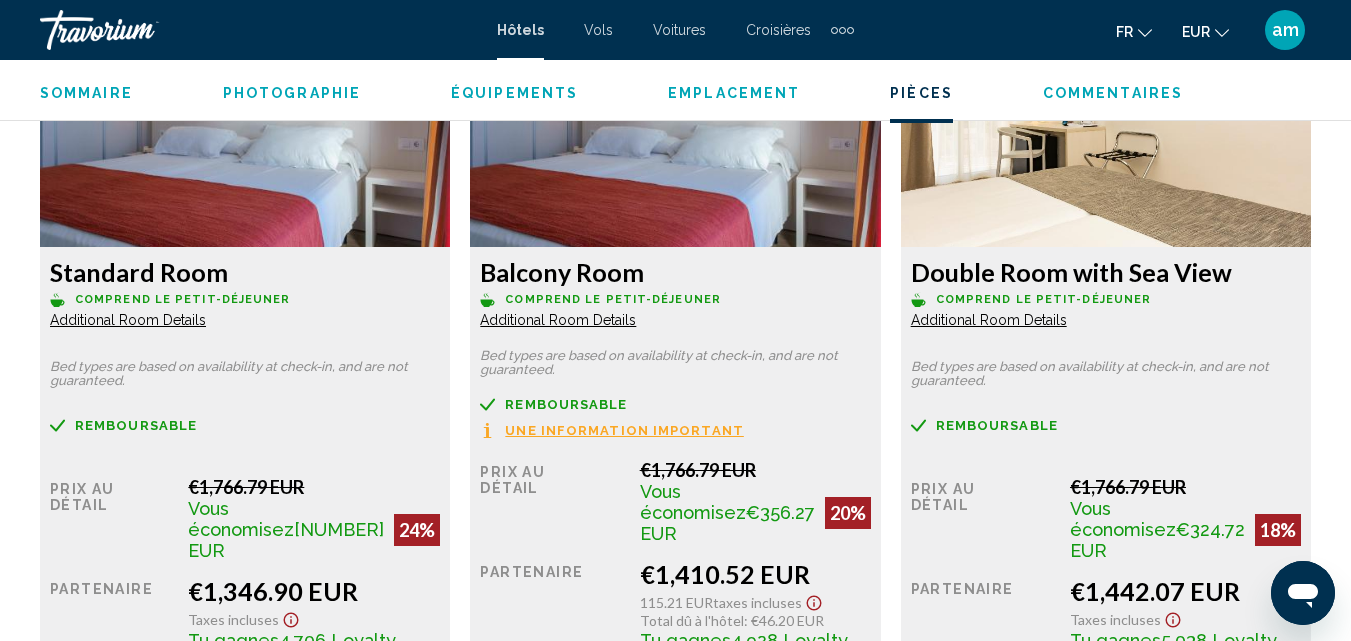 scroll, scrollTop: 4014, scrollLeft: 0, axis: vertical 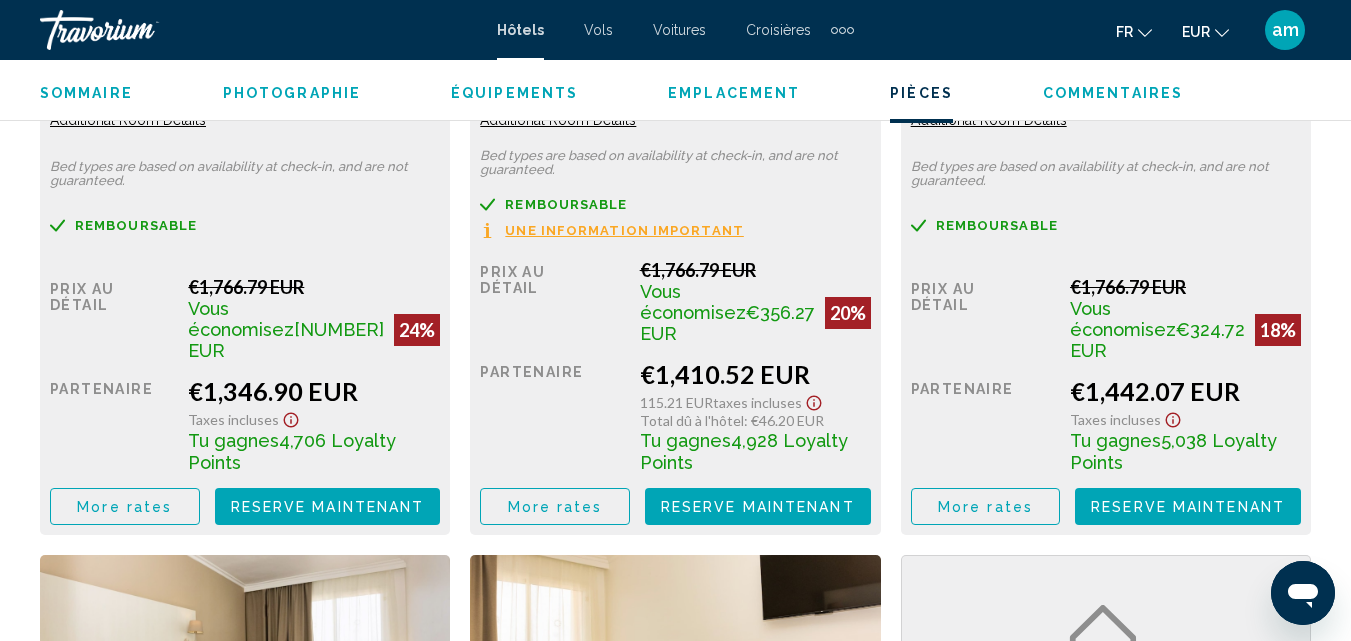 click on "More rates" at bounding box center (125, 506) 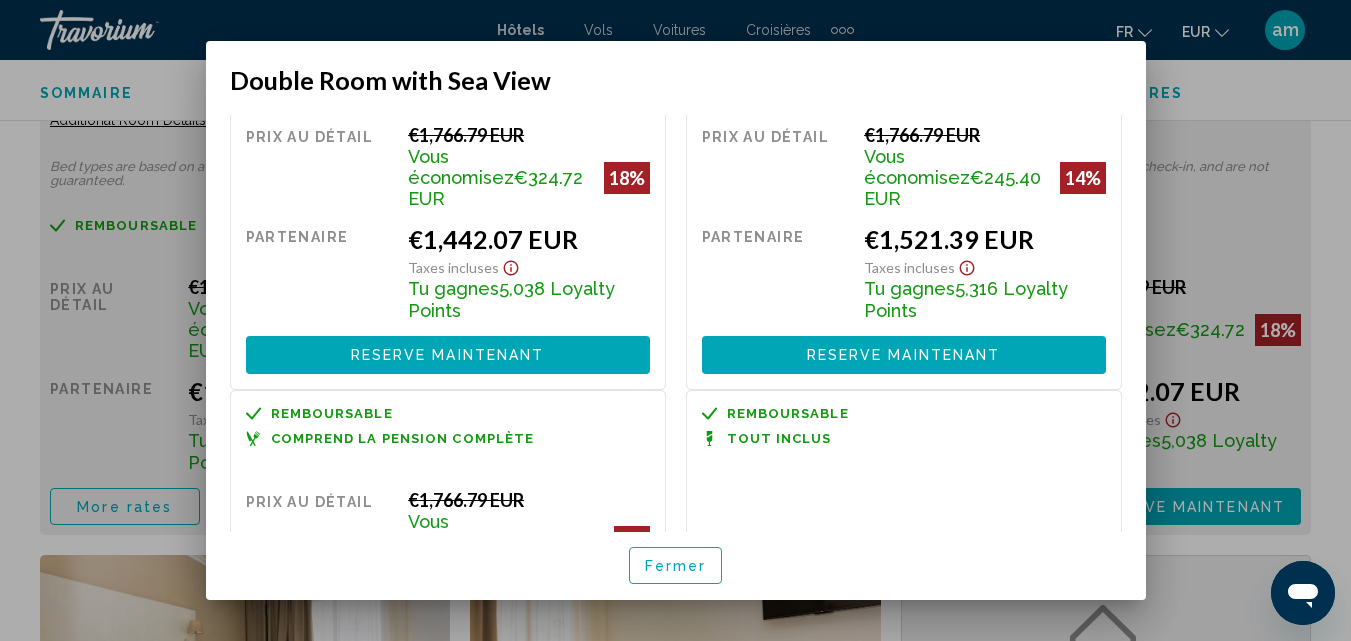 scroll, scrollTop: 0, scrollLeft: 0, axis: both 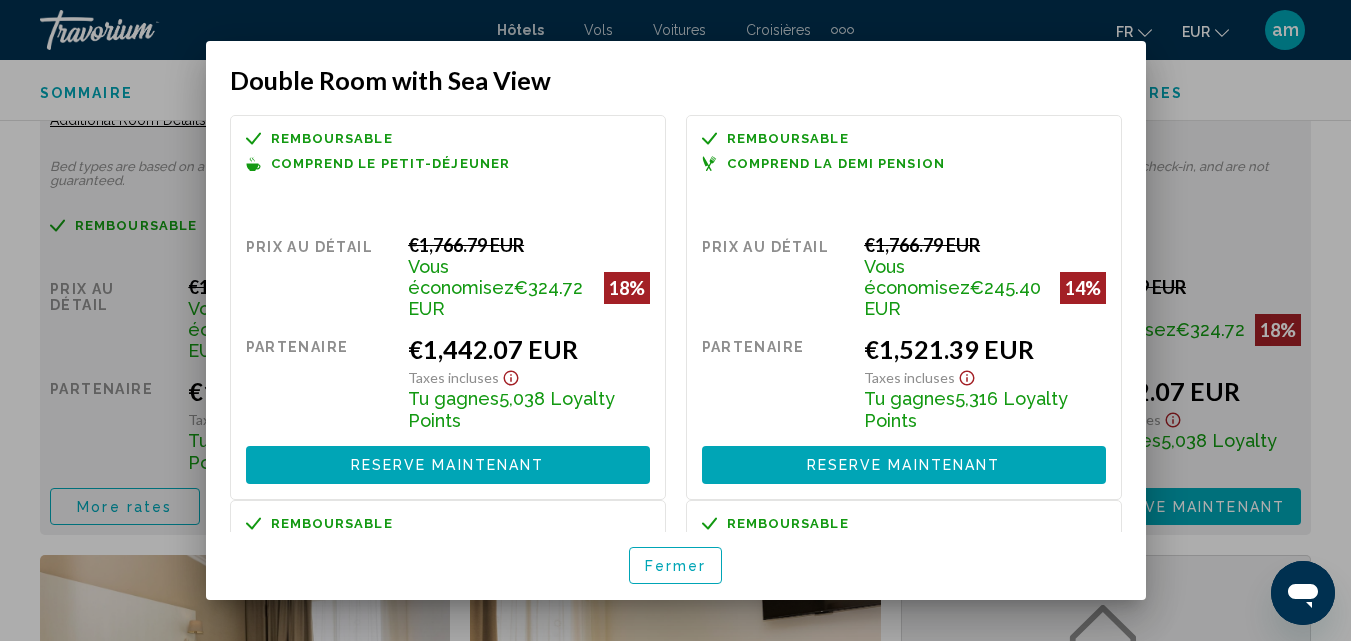 click at bounding box center [675, 320] 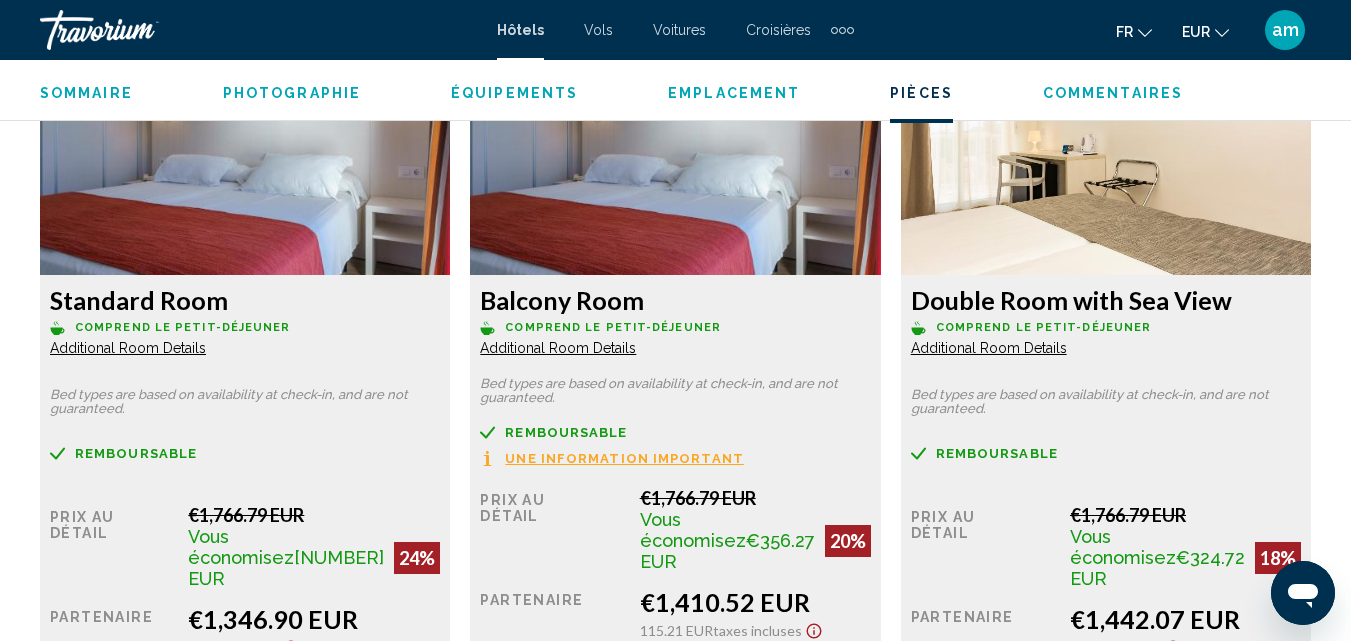 scroll, scrollTop: 4014, scrollLeft: 0, axis: vertical 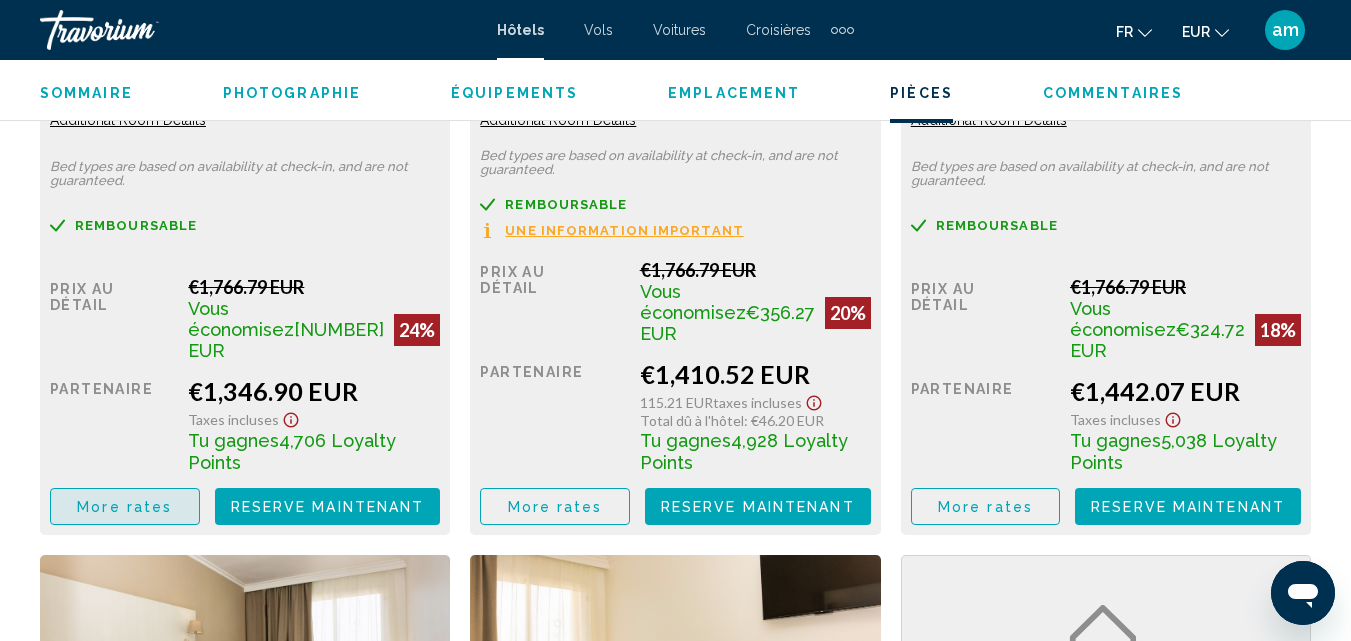 click on "More rates" at bounding box center [124, 507] 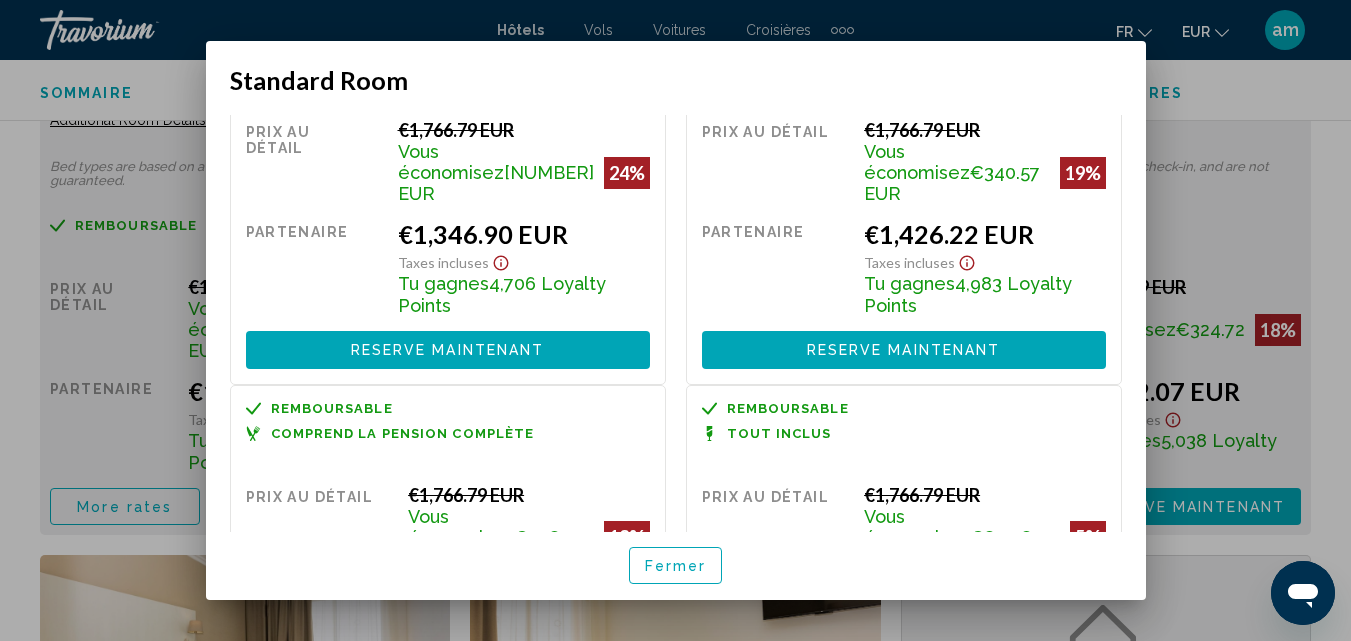 scroll, scrollTop: 290, scrollLeft: 0, axis: vertical 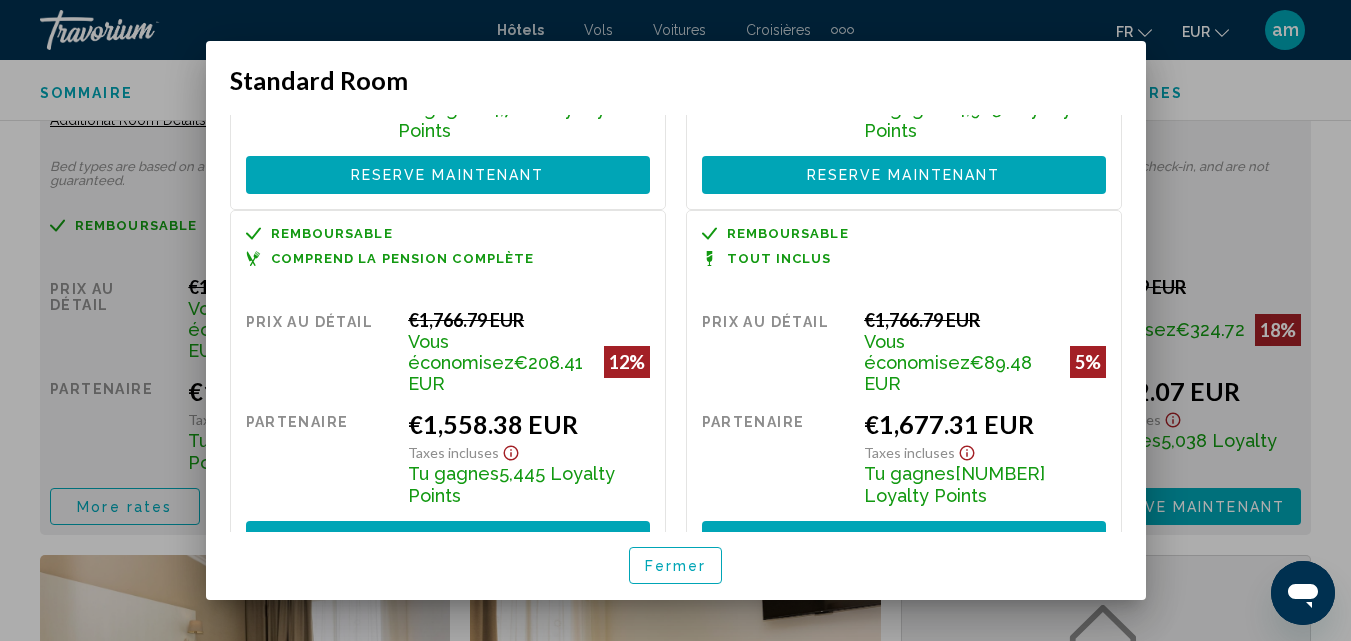 click at bounding box center [675, 320] 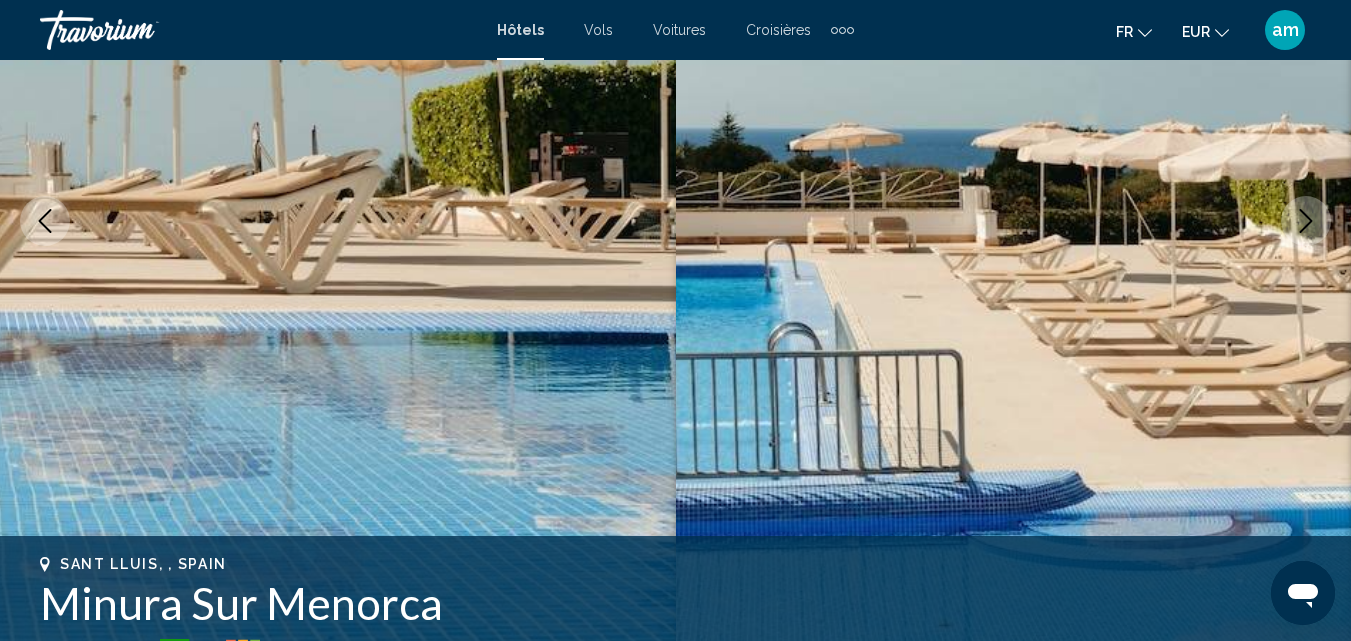 scroll, scrollTop: 414, scrollLeft: 0, axis: vertical 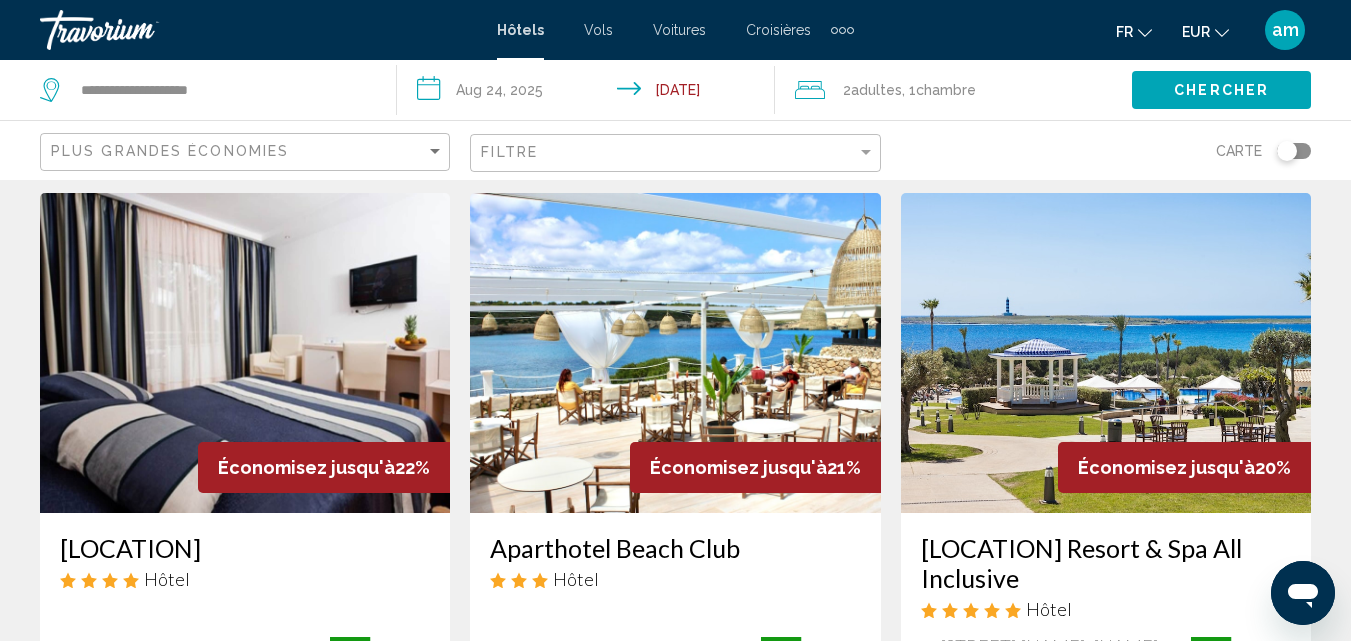 click at bounding box center [675, 353] 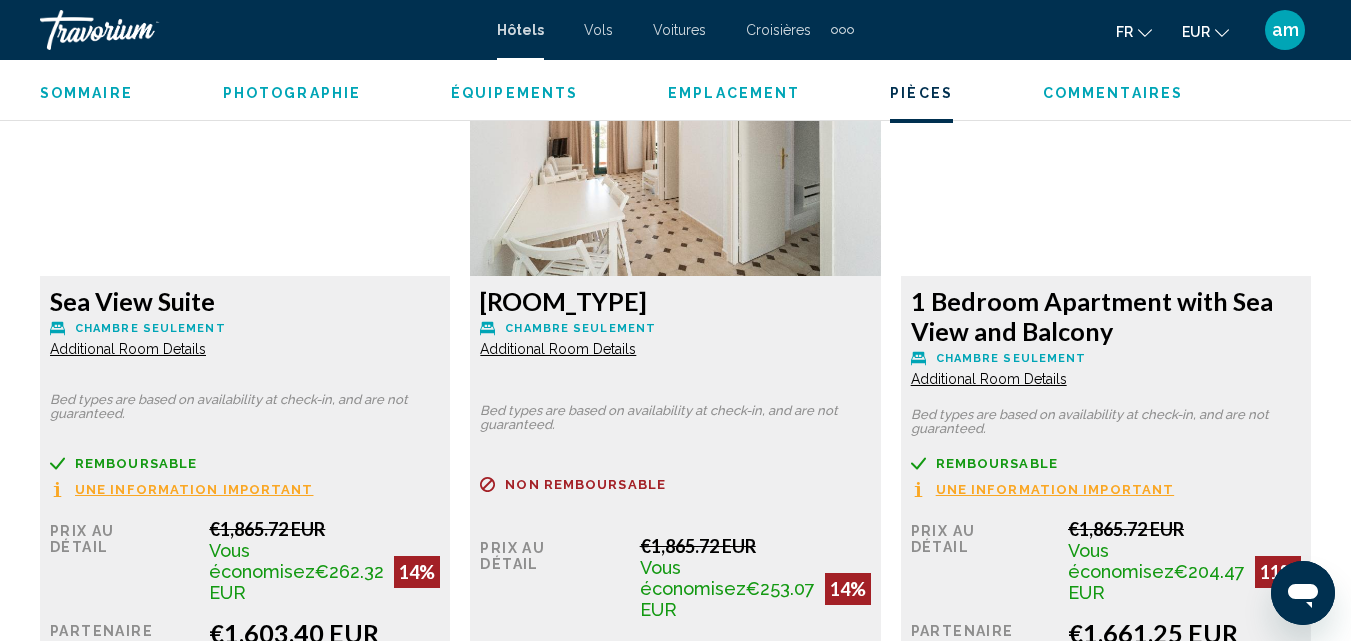scroll, scrollTop: 4114, scrollLeft: 0, axis: vertical 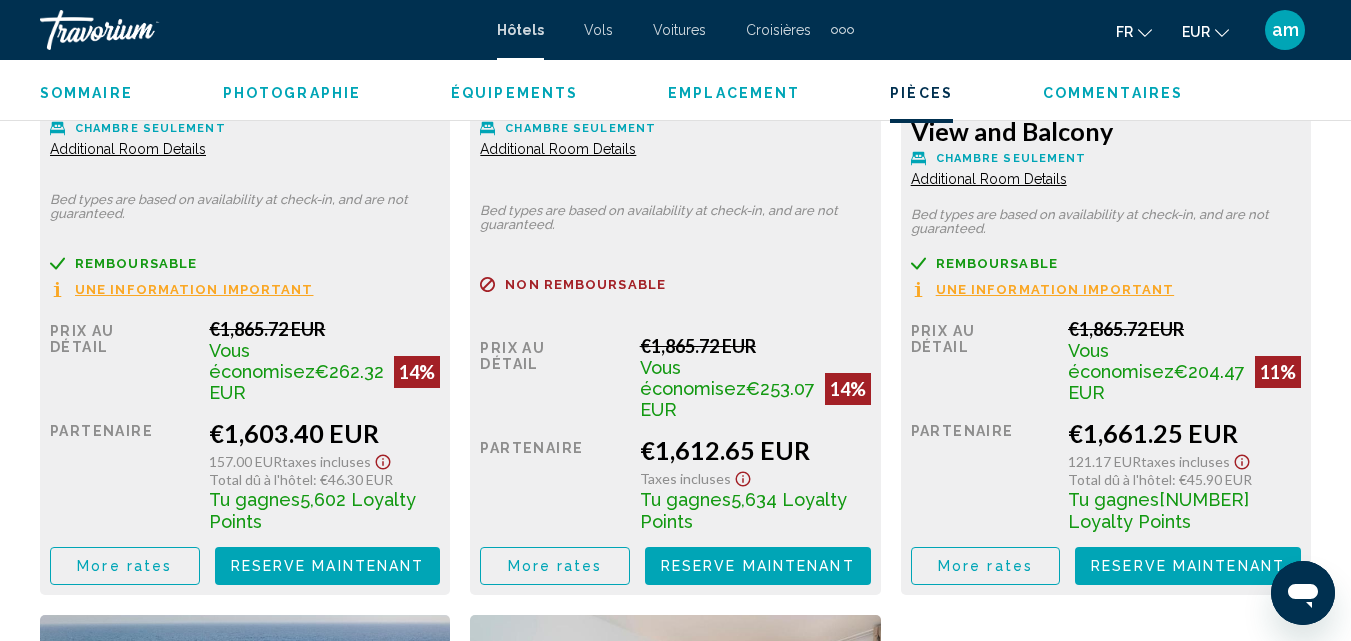 click on "More rates" at bounding box center [125, -223] 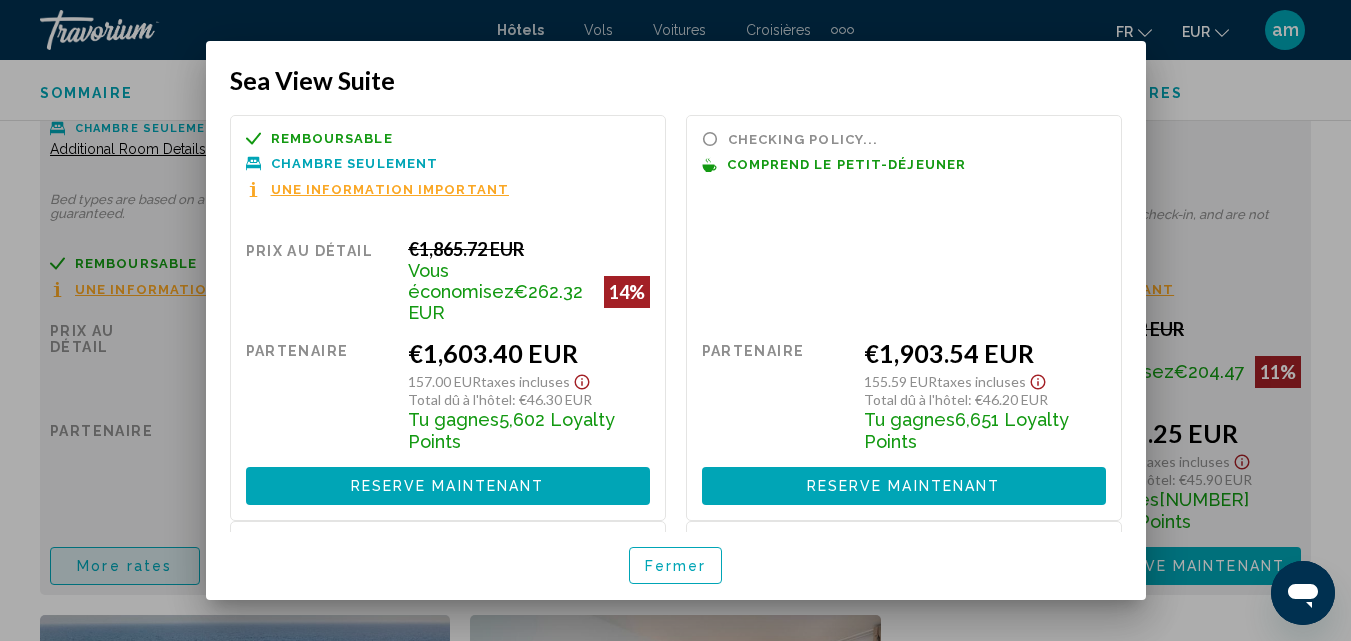 scroll, scrollTop: 0, scrollLeft: 0, axis: both 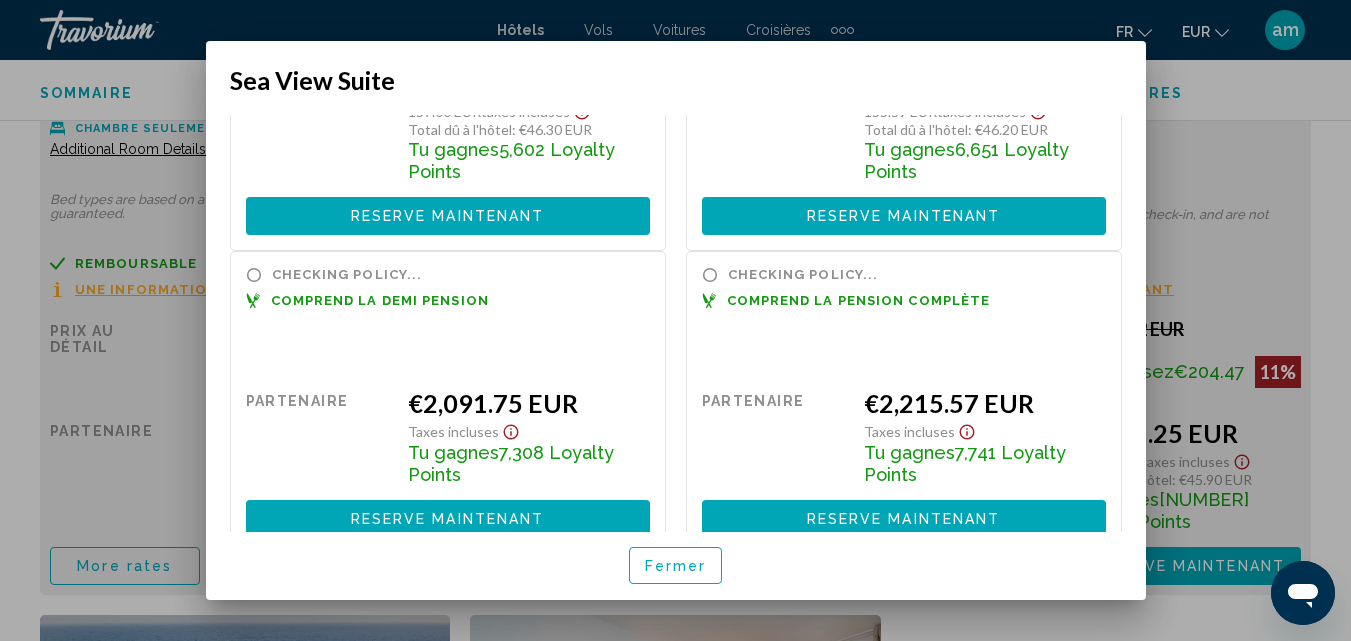 click on "Fermer" at bounding box center (676, 565) 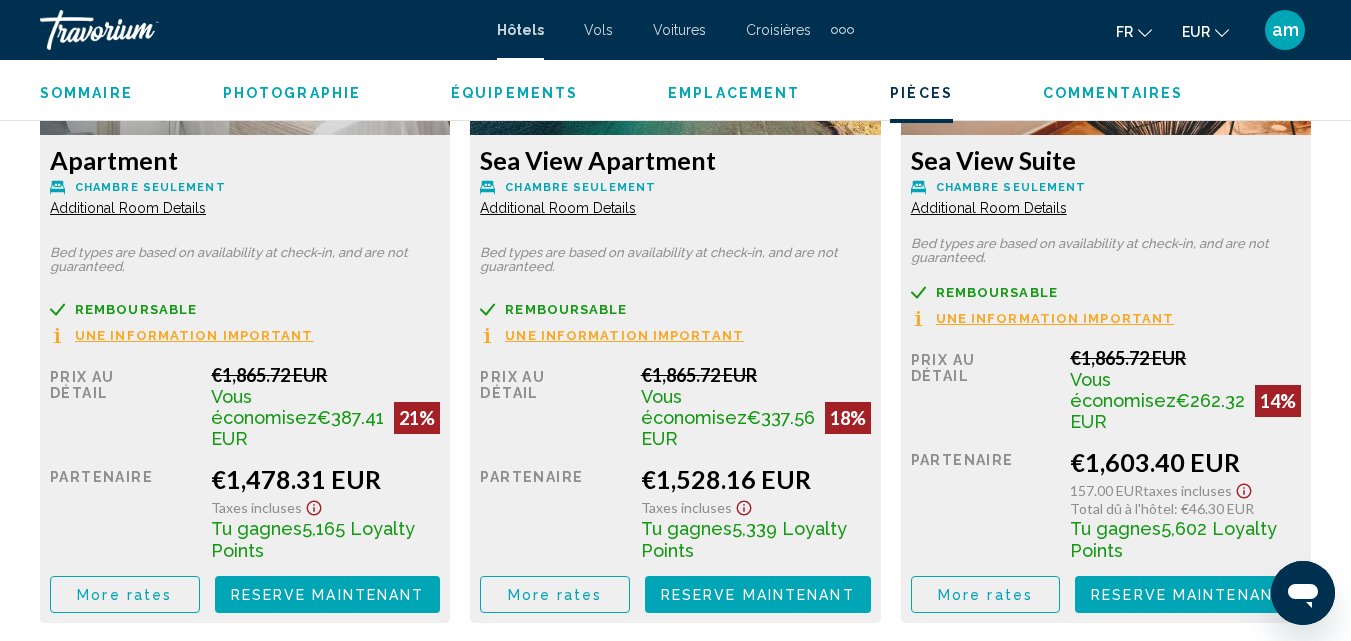 scroll, scrollTop: 3314, scrollLeft: 0, axis: vertical 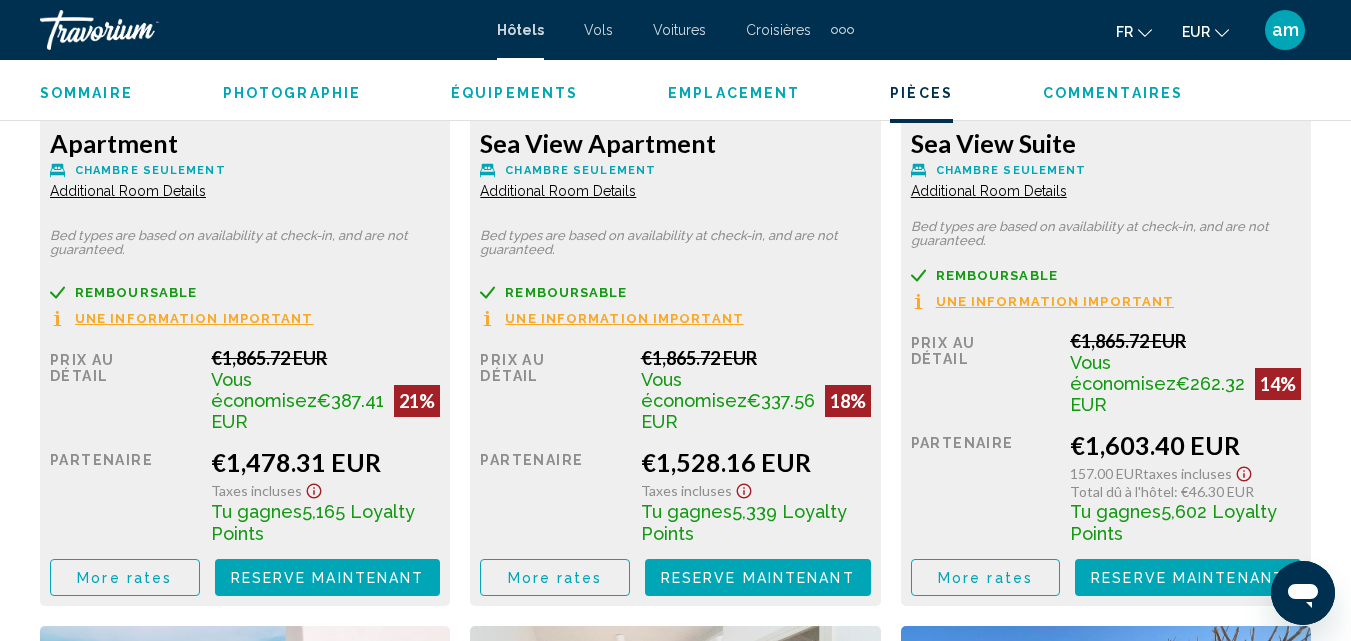 click on "More rates" at bounding box center [124, 578] 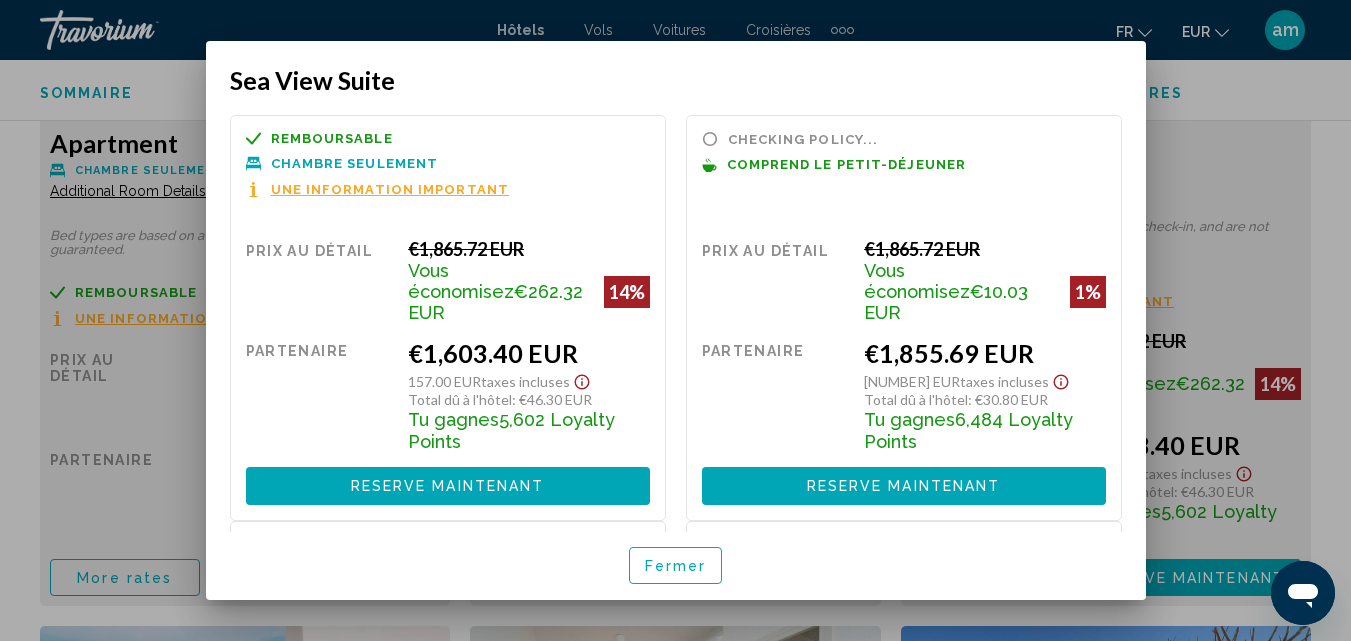 scroll, scrollTop: 0, scrollLeft: 0, axis: both 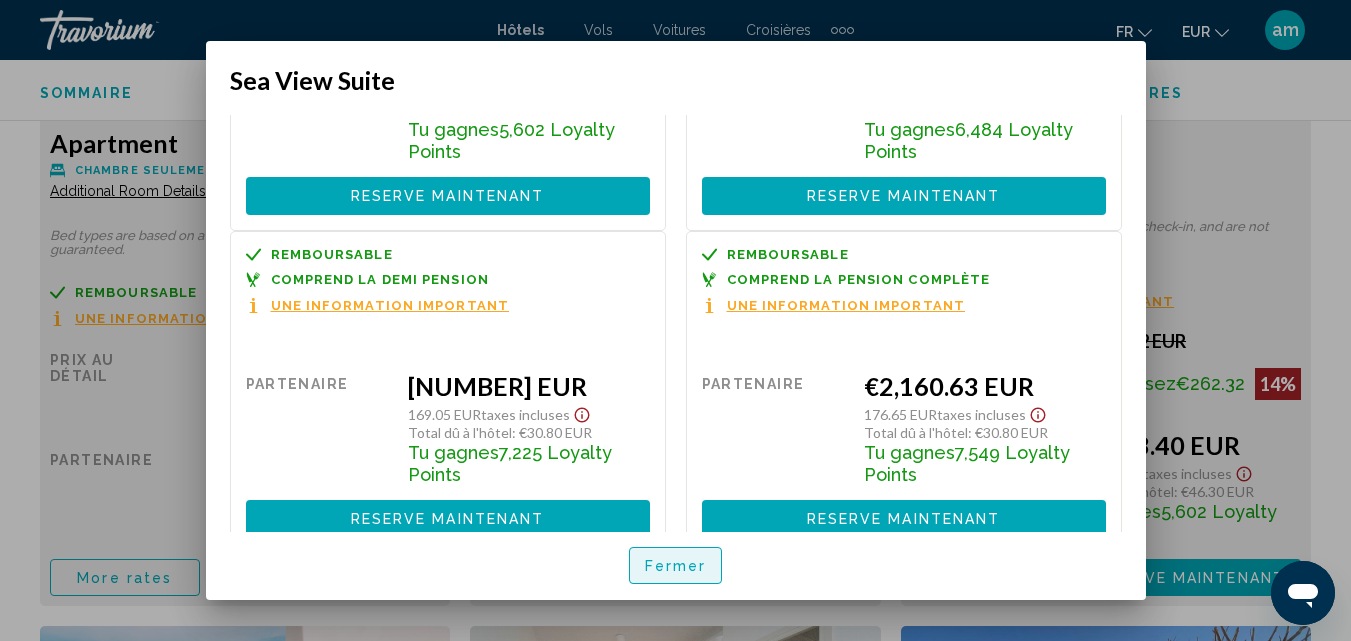 click on "Fermer" at bounding box center (676, 566) 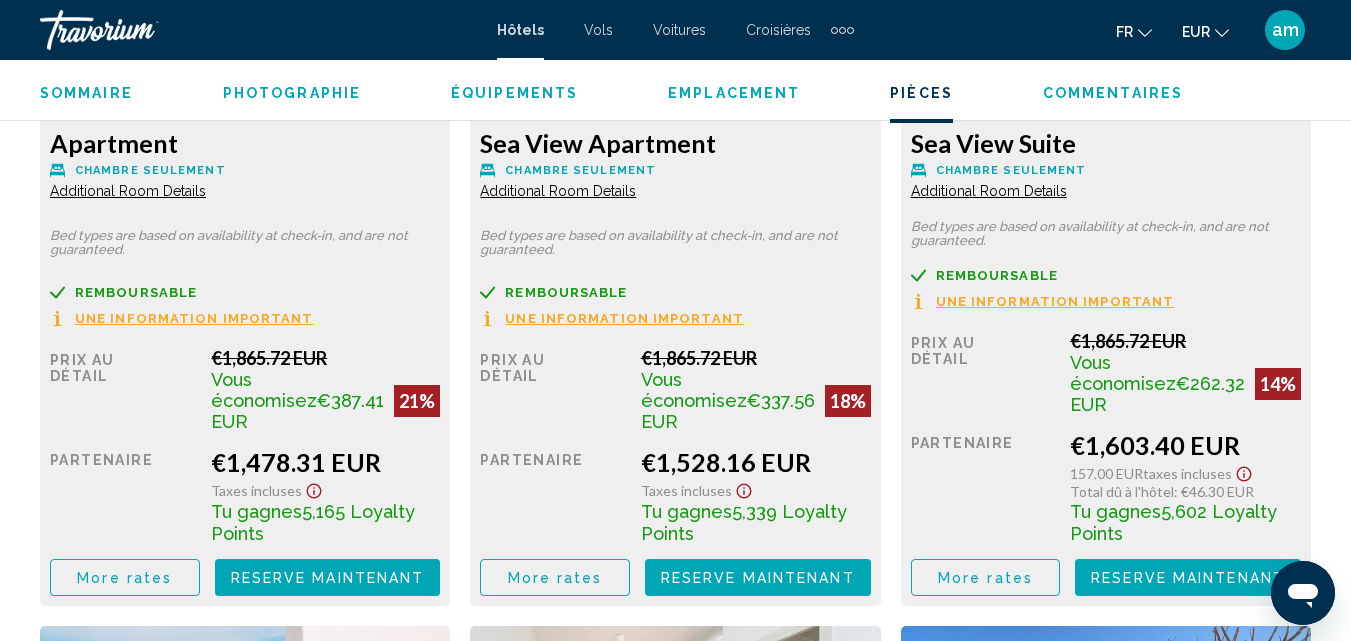 scroll, scrollTop: 2714, scrollLeft: 0, axis: vertical 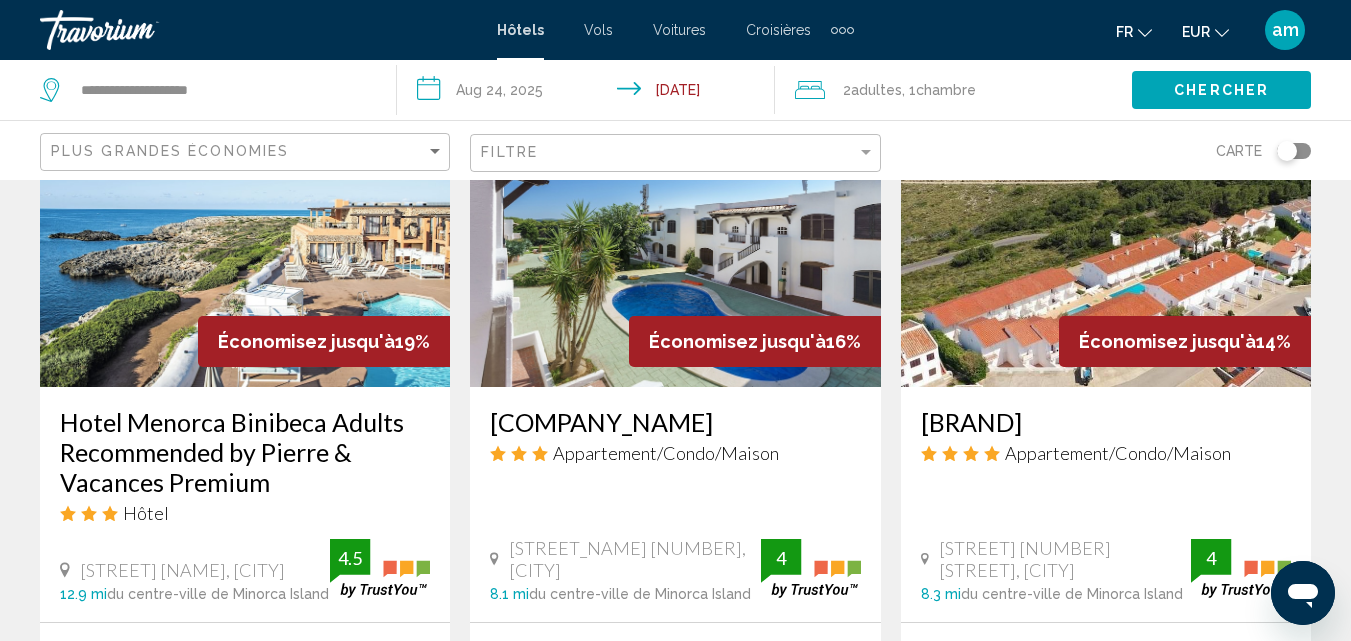 click at bounding box center [245, 227] 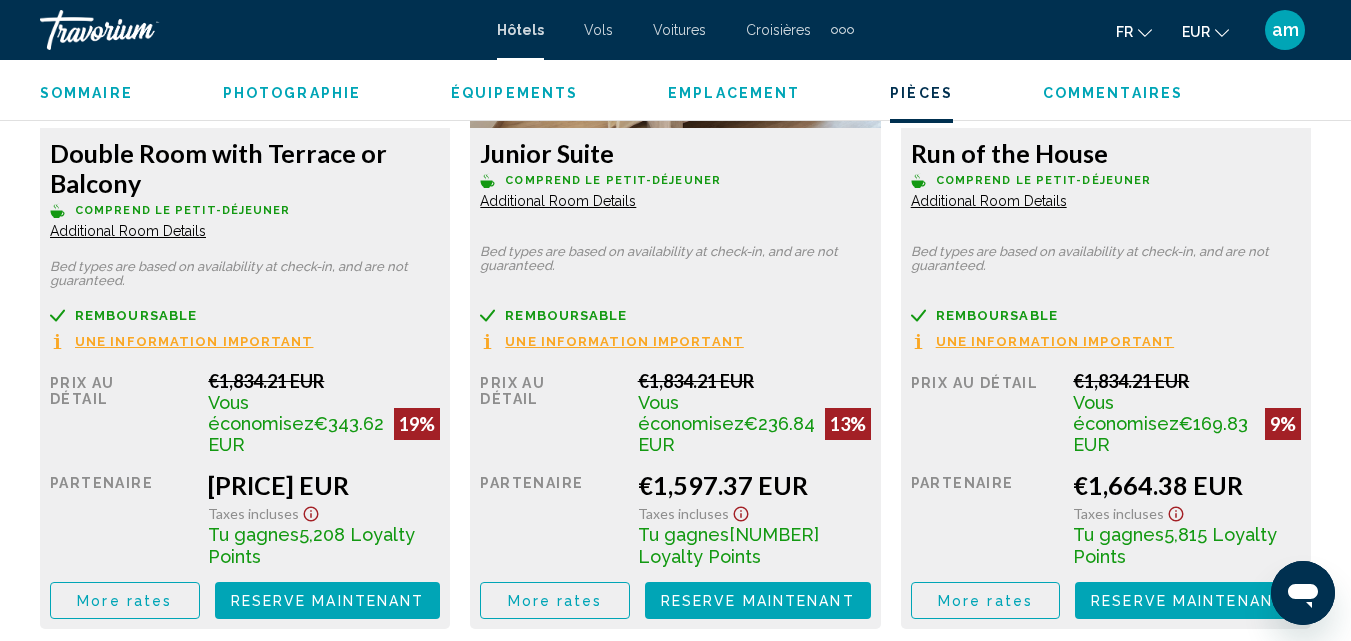 scroll, scrollTop: 3214, scrollLeft: 0, axis: vertical 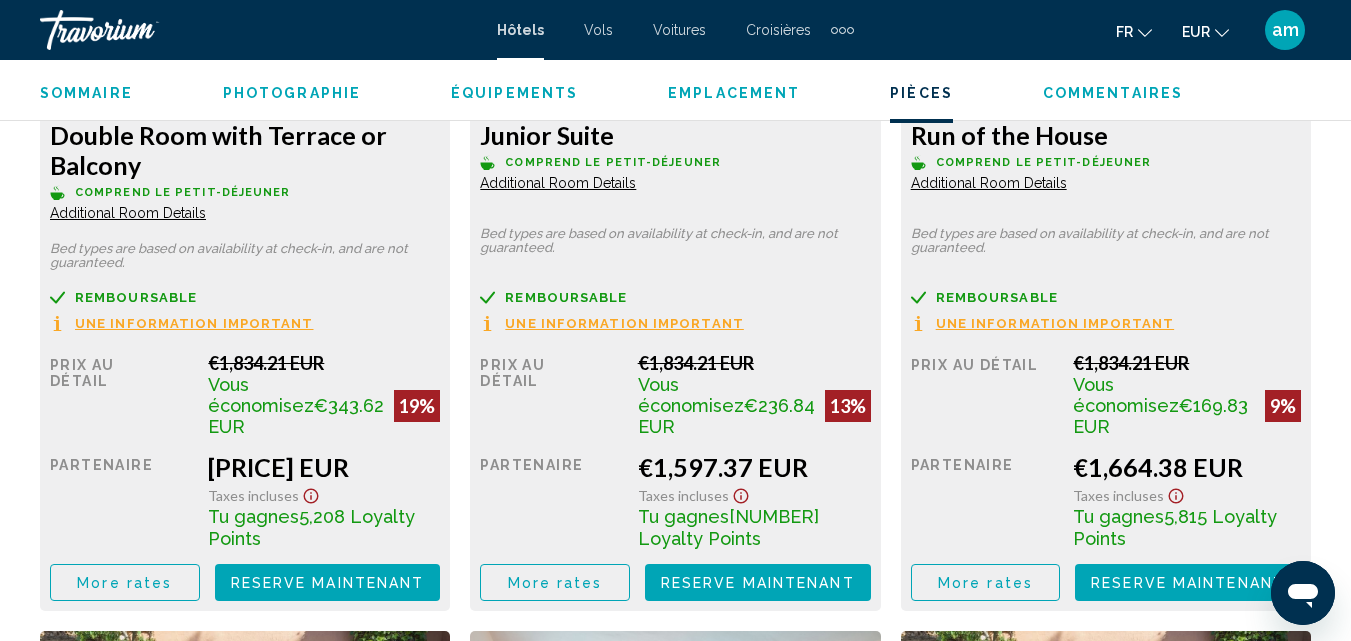 click on "Additional Room Details" at bounding box center [128, 213] 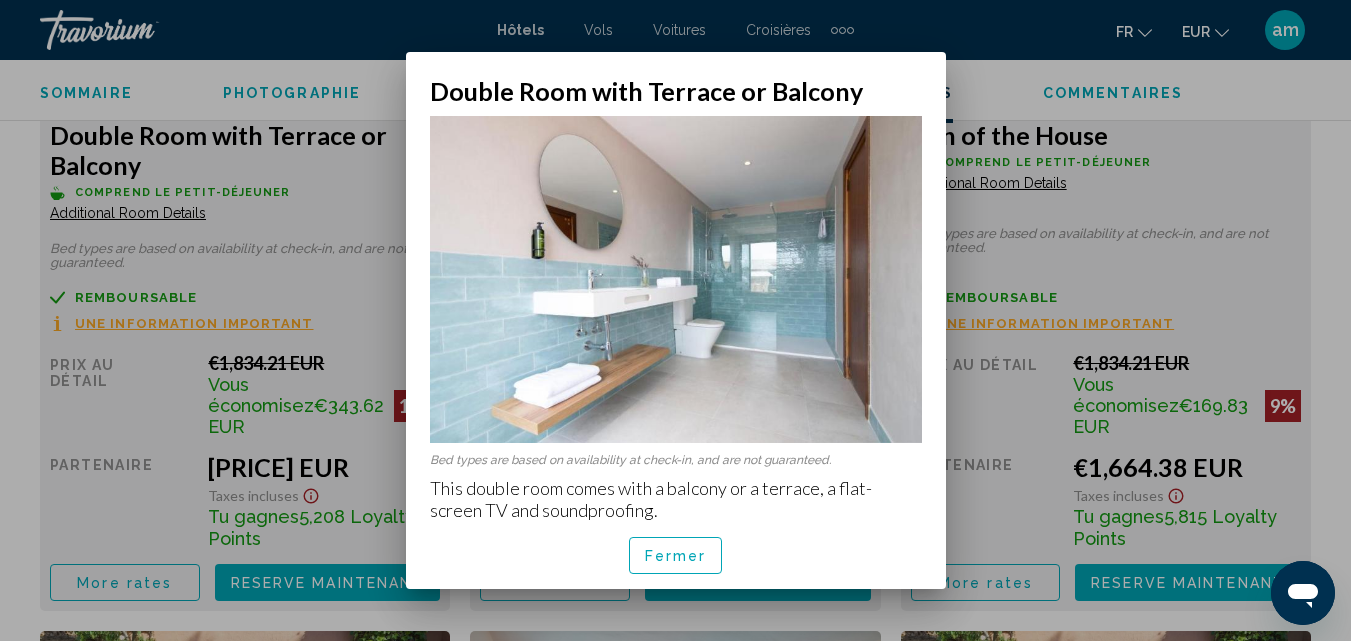 click on "Fermer" at bounding box center [676, 556] 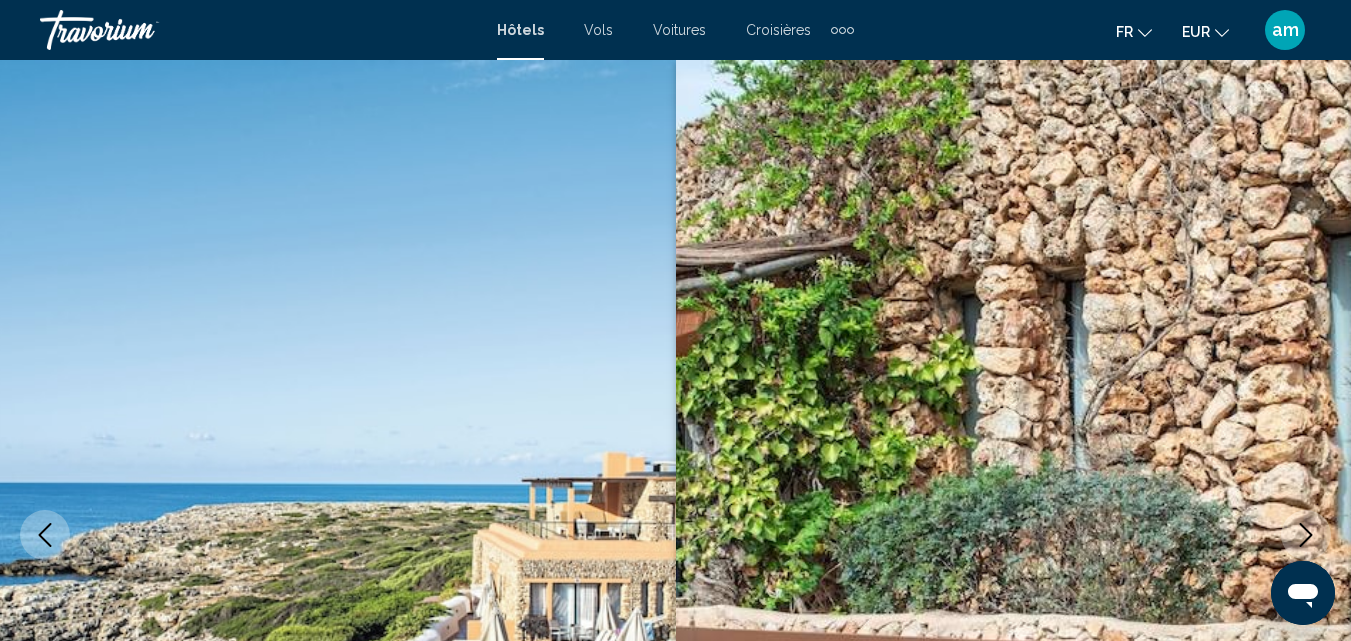 scroll, scrollTop: 3214, scrollLeft: 0, axis: vertical 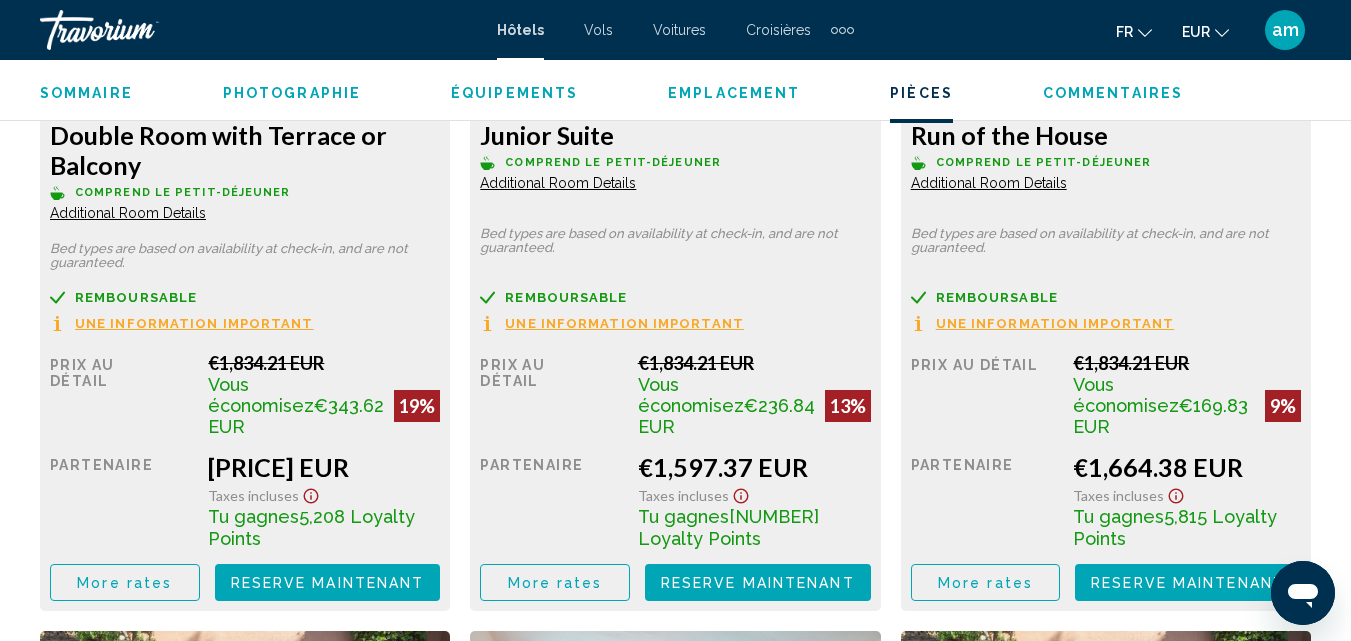 click on "More rates" at bounding box center [124, 583] 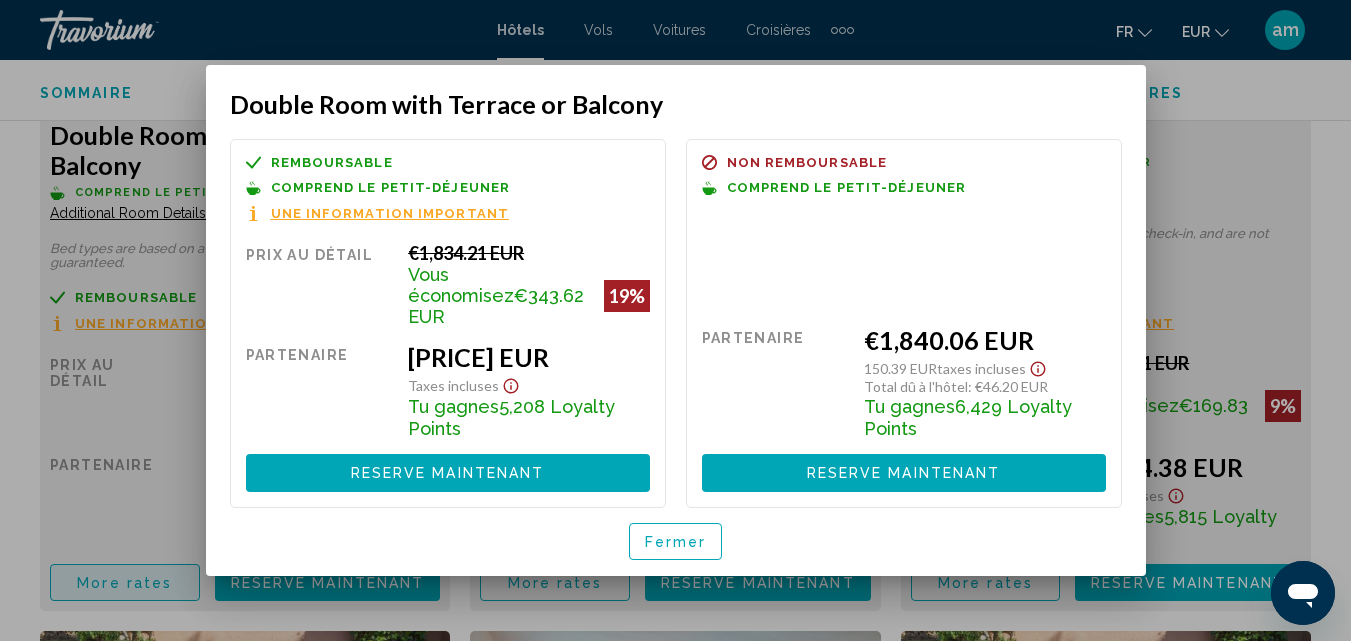 scroll, scrollTop: 0, scrollLeft: 0, axis: both 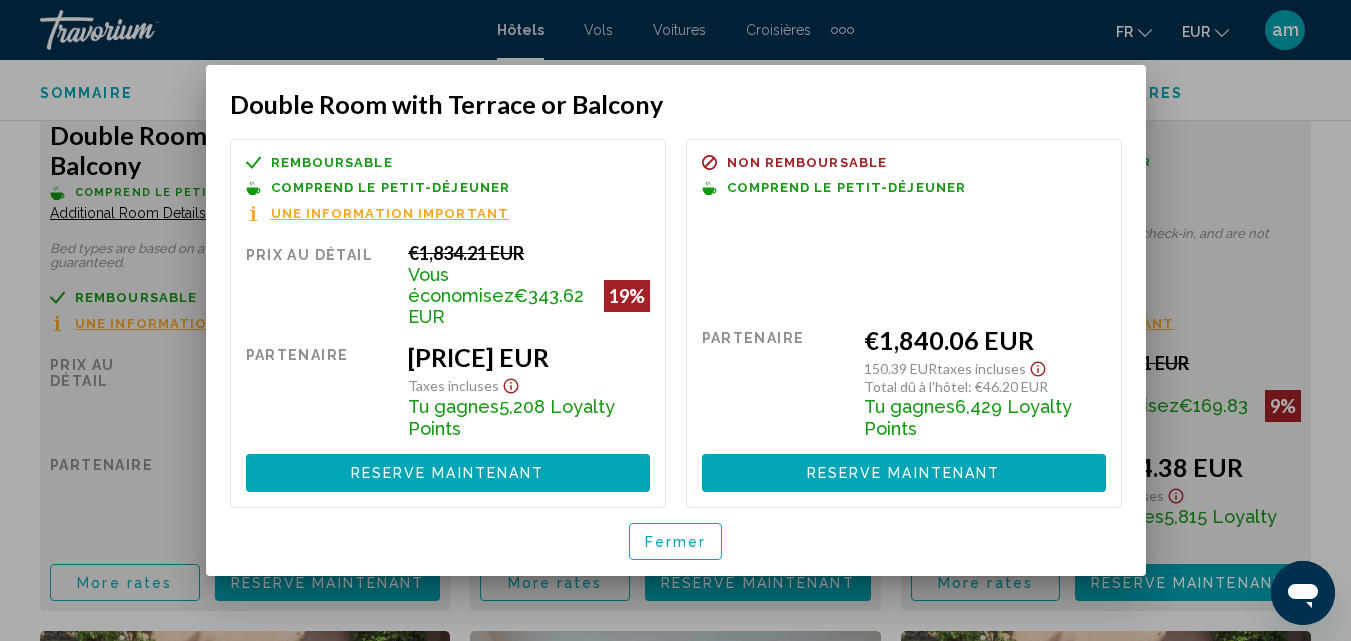 click on "Fermer" at bounding box center (676, 542) 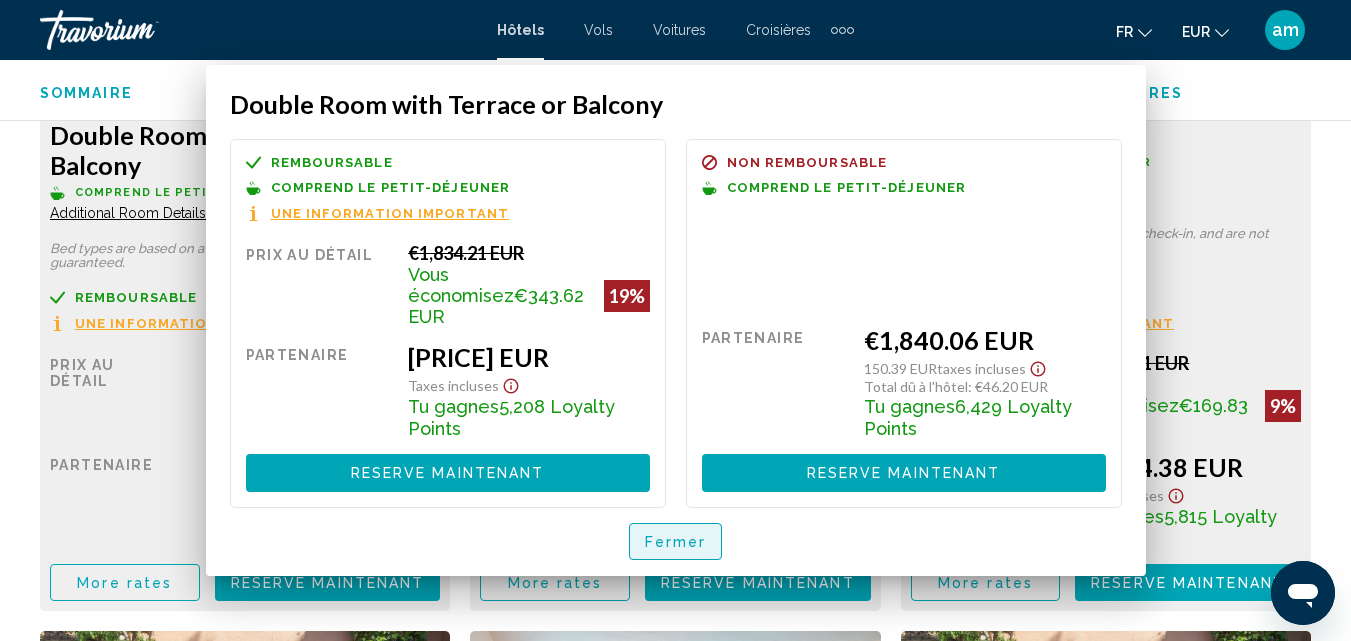 scroll, scrollTop: 3214, scrollLeft: 0, axis: vertical 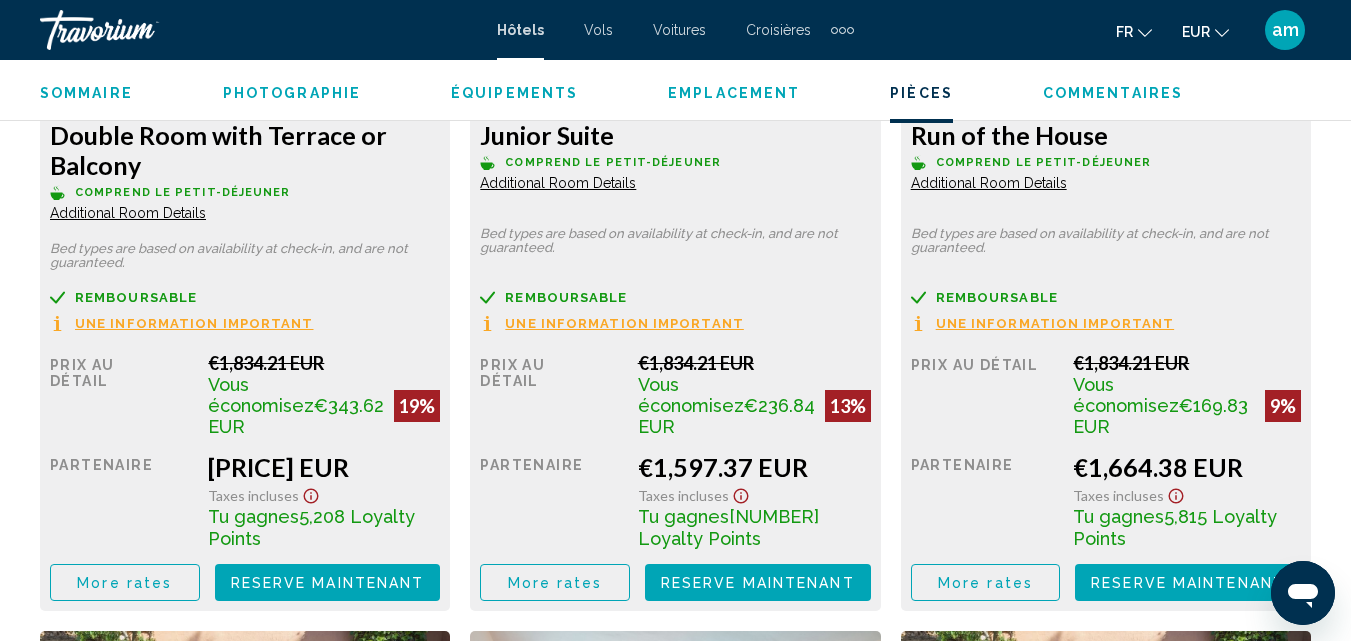 click on "More rates" at bounding box center [124, 583] 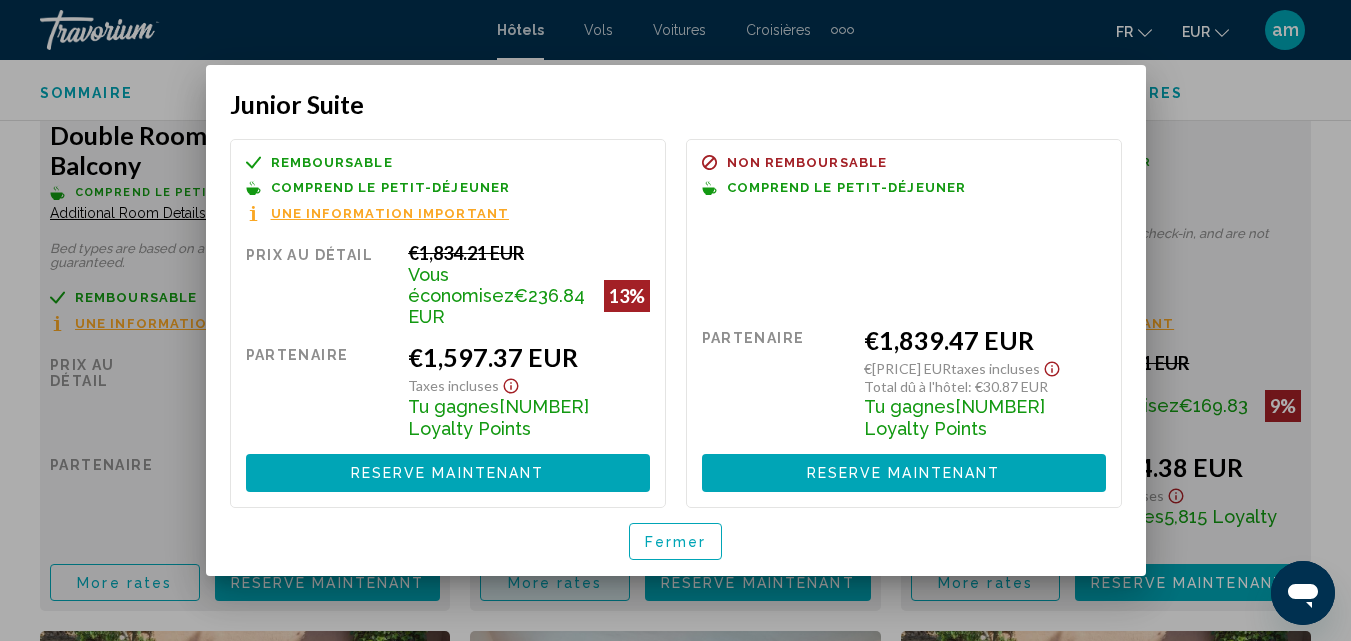 scroll, scrollTop: 0, scrollLeft: 0, axis: both 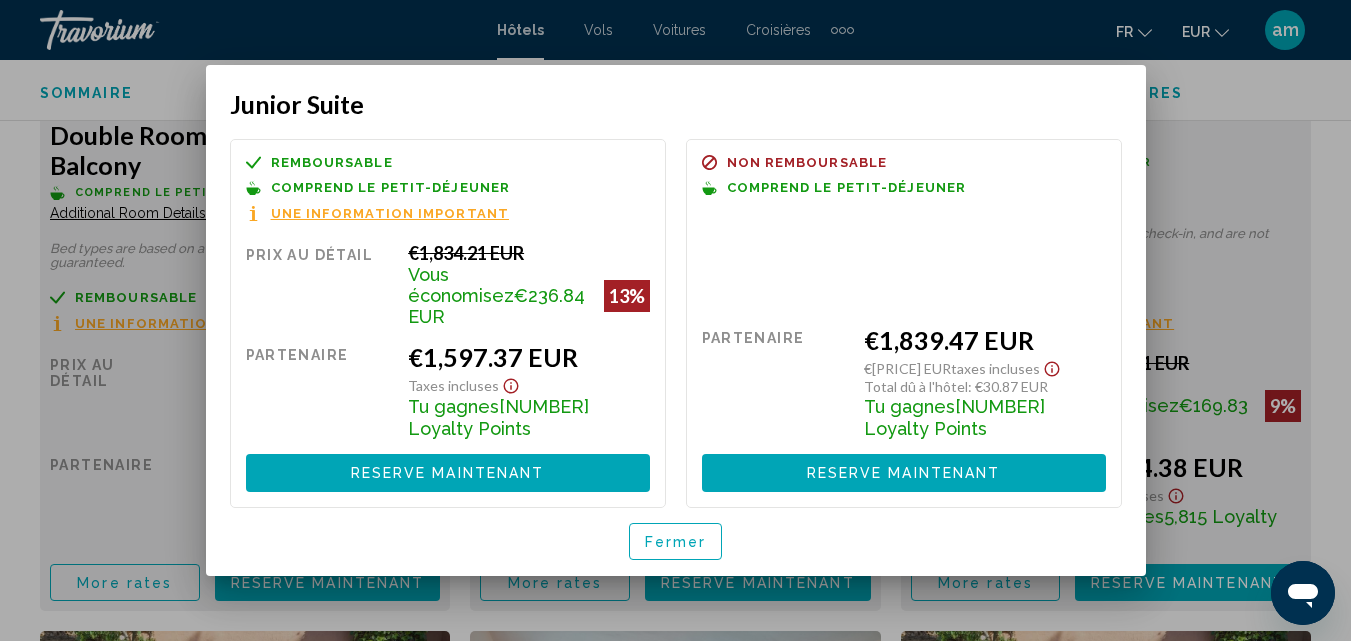 click on "Fermer" at bounding box center (676, 542) 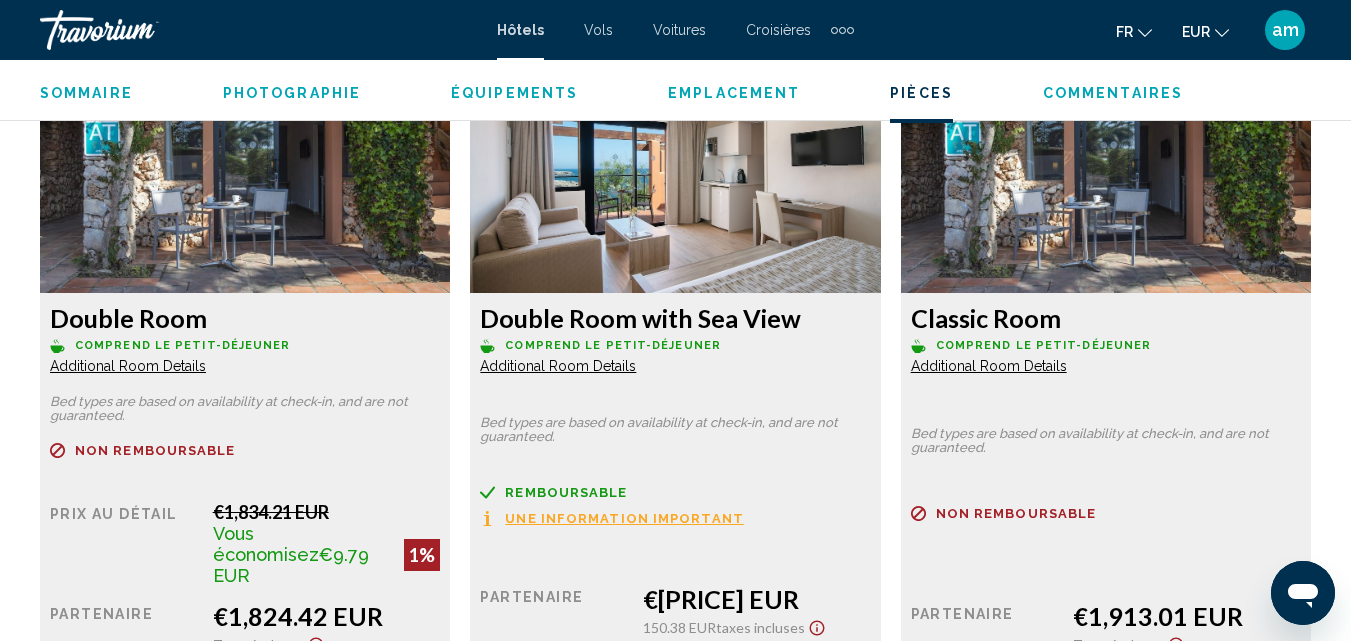 scroll, scrollTop: 3914, scrollLeft: 0, axis: vertical 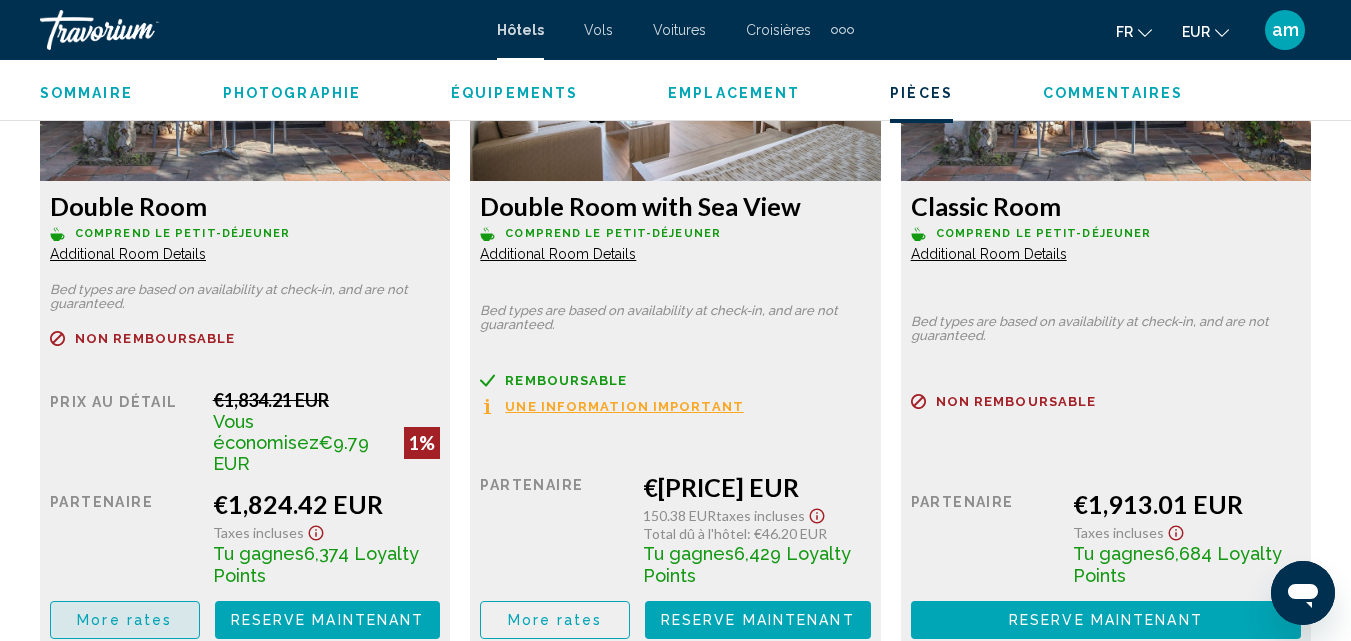 click on "More rates" at bounding box center [124, 621] 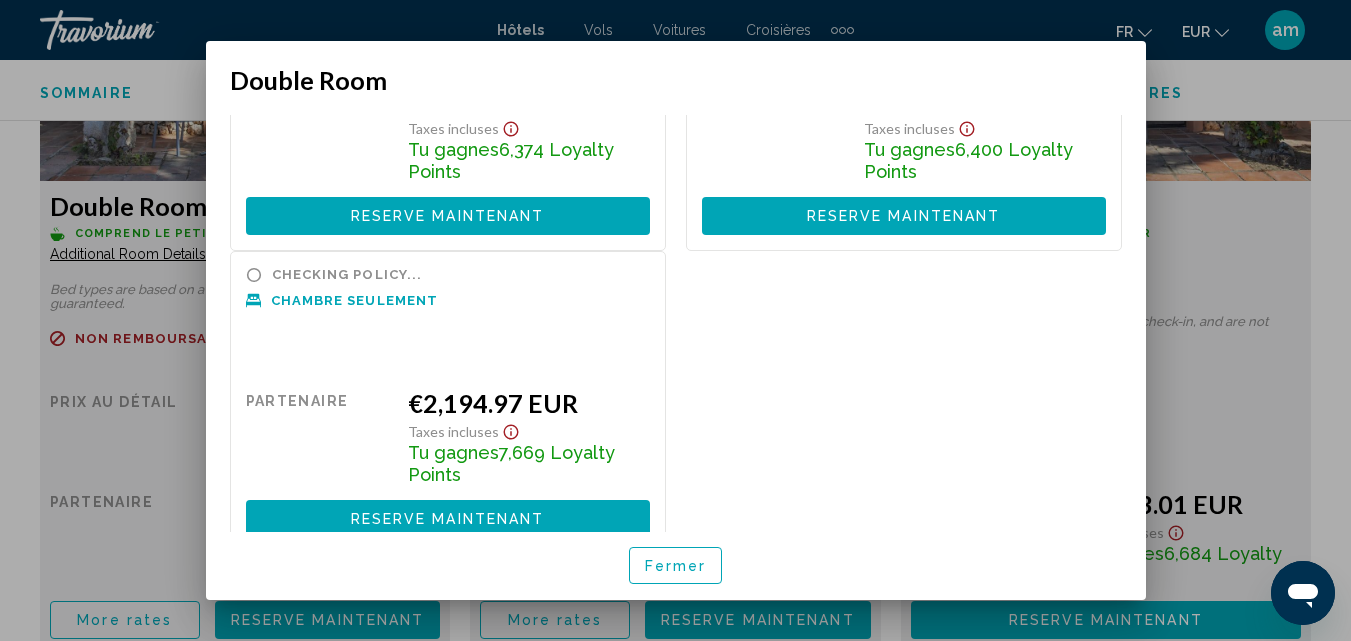 scroll, scrollTop: 248, scrollLeft: 0, axis: vertical 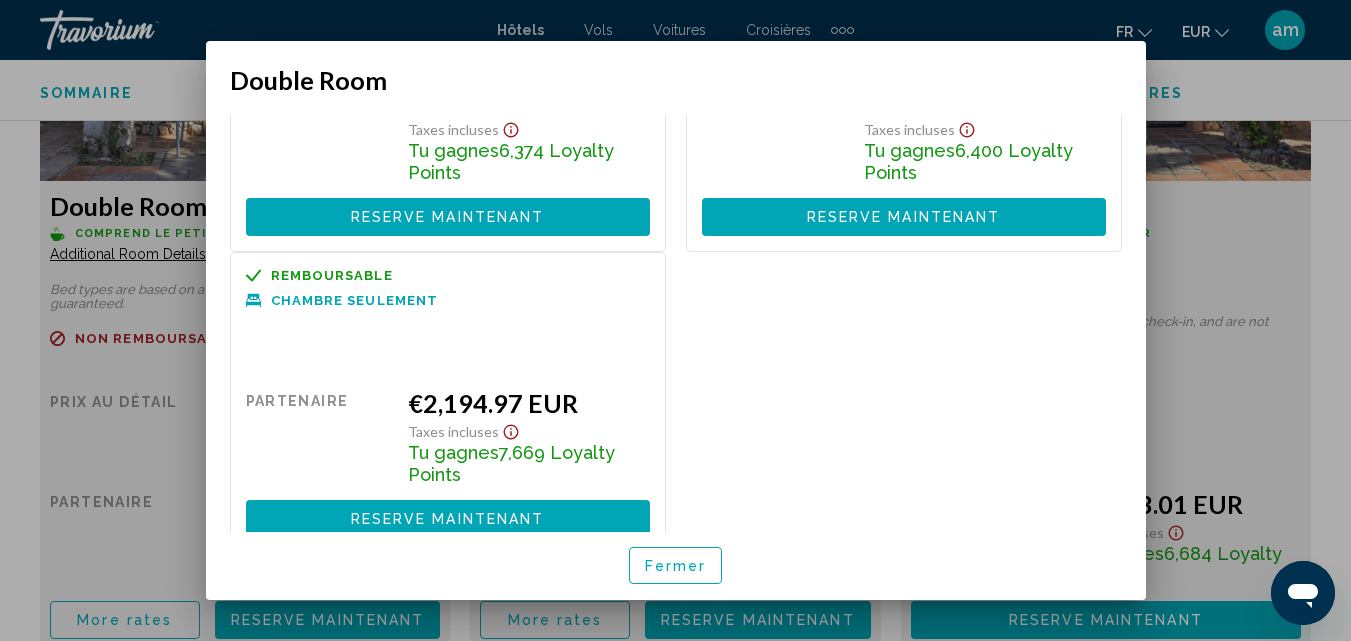 click on "Fermer" at bounding box center (676, 566) 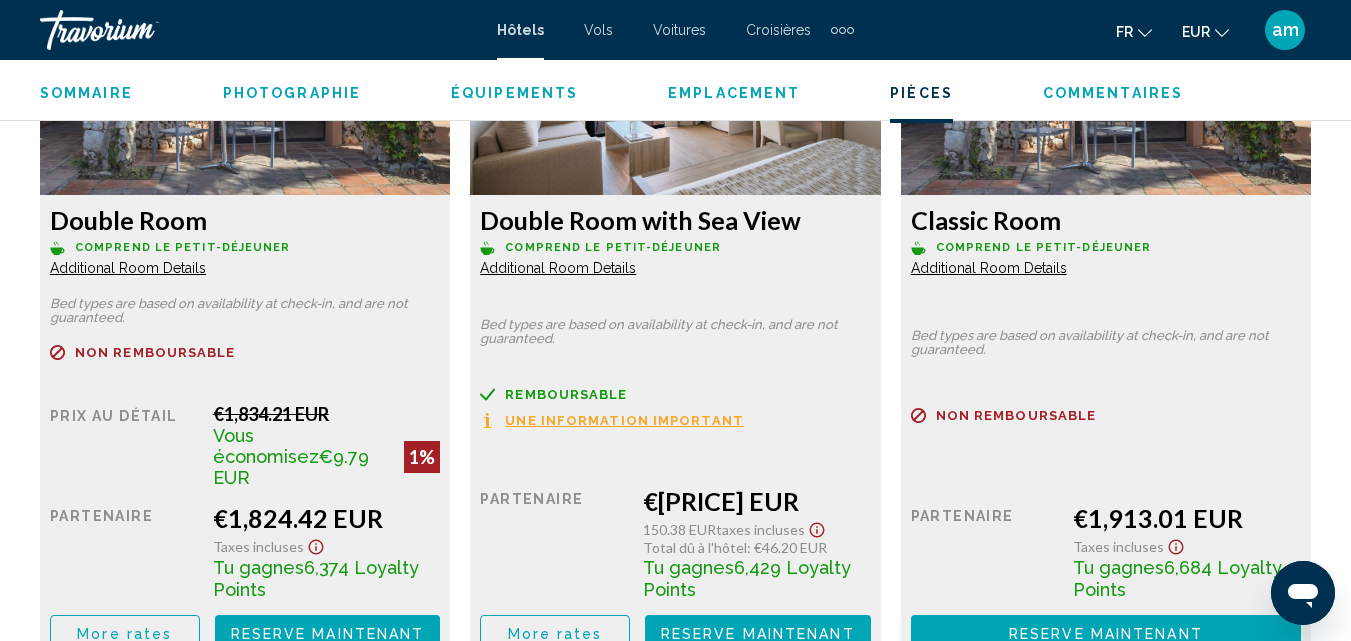 scroll, scrollTop: 4014, scrollLeft: 0, axis: vertical 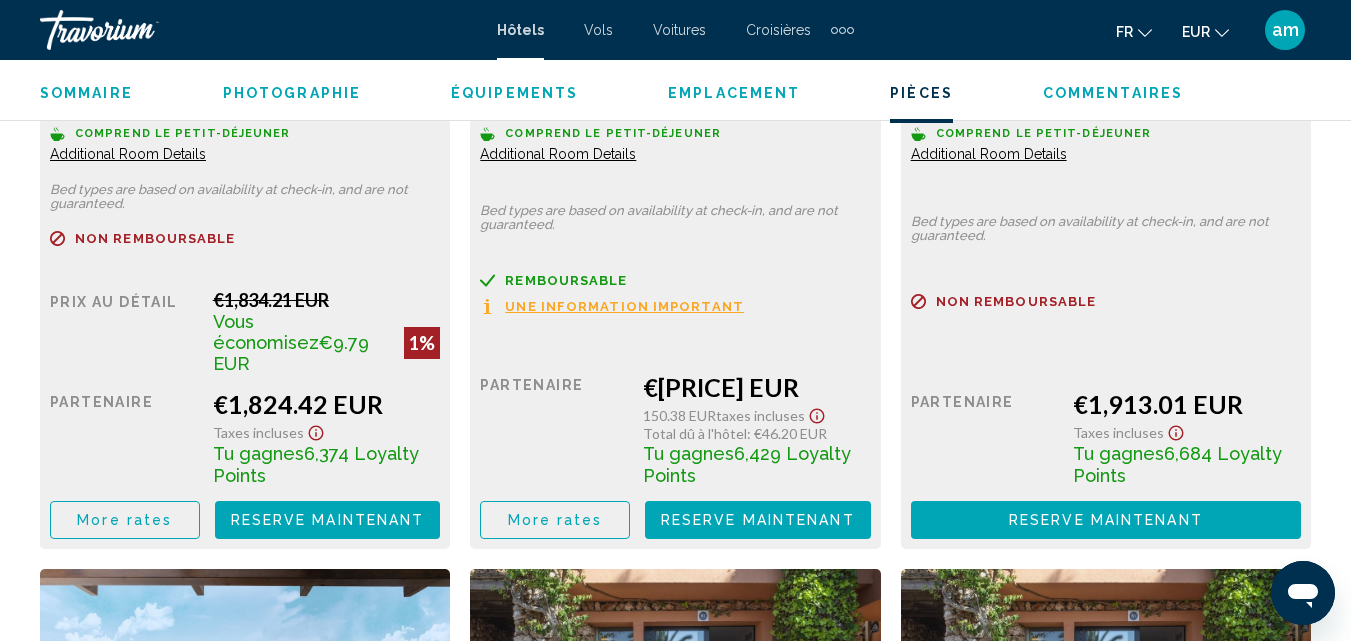 click on "More rates" at bounding box center (124, -217) 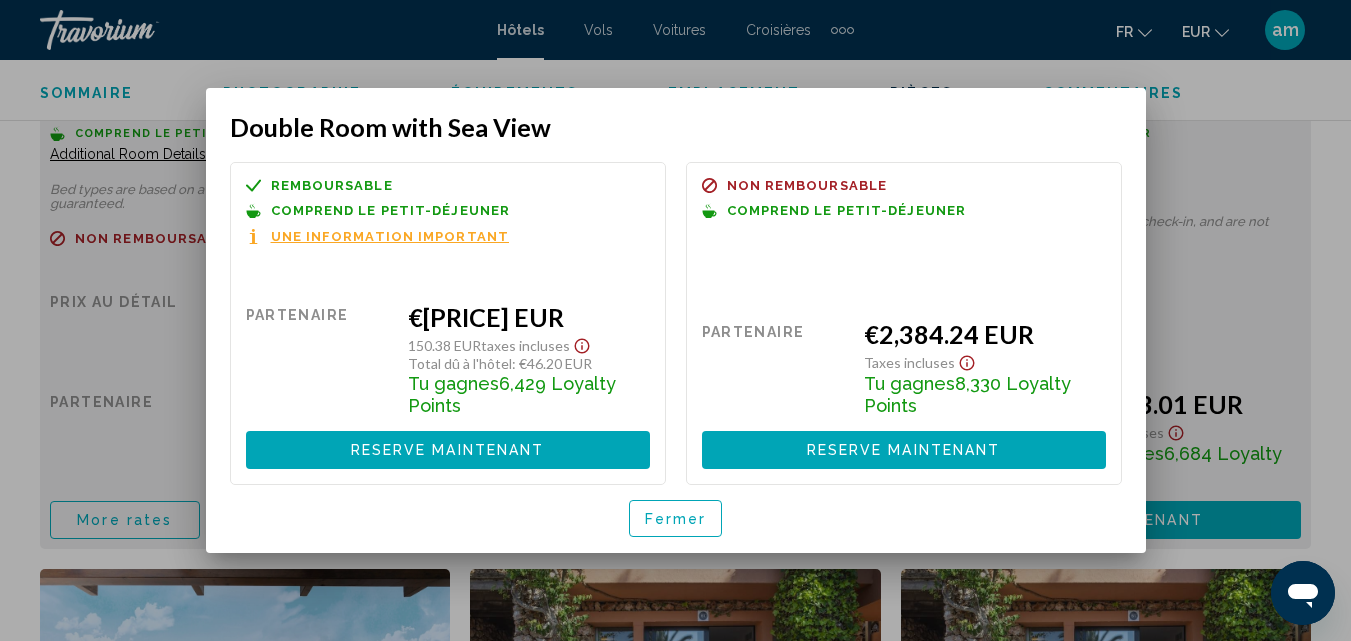 scroll, scrollTop: 0, scrollLeft: 0, axis: both 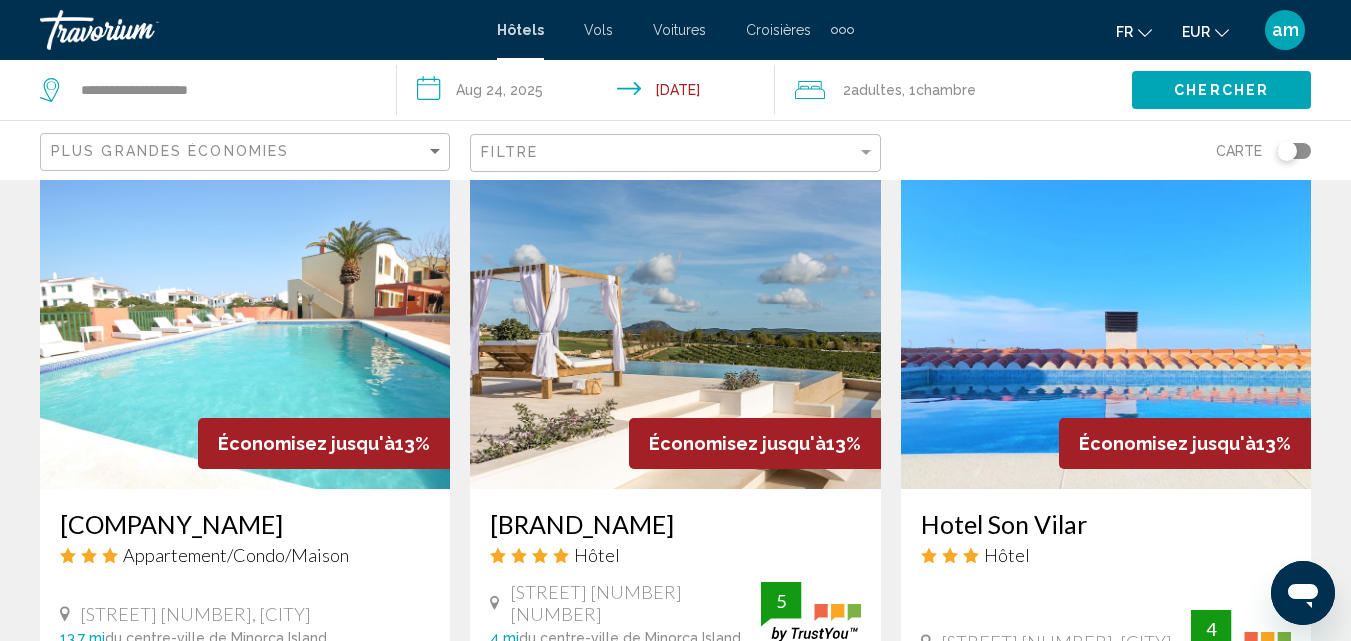 click at bounding box center (1106, 329) 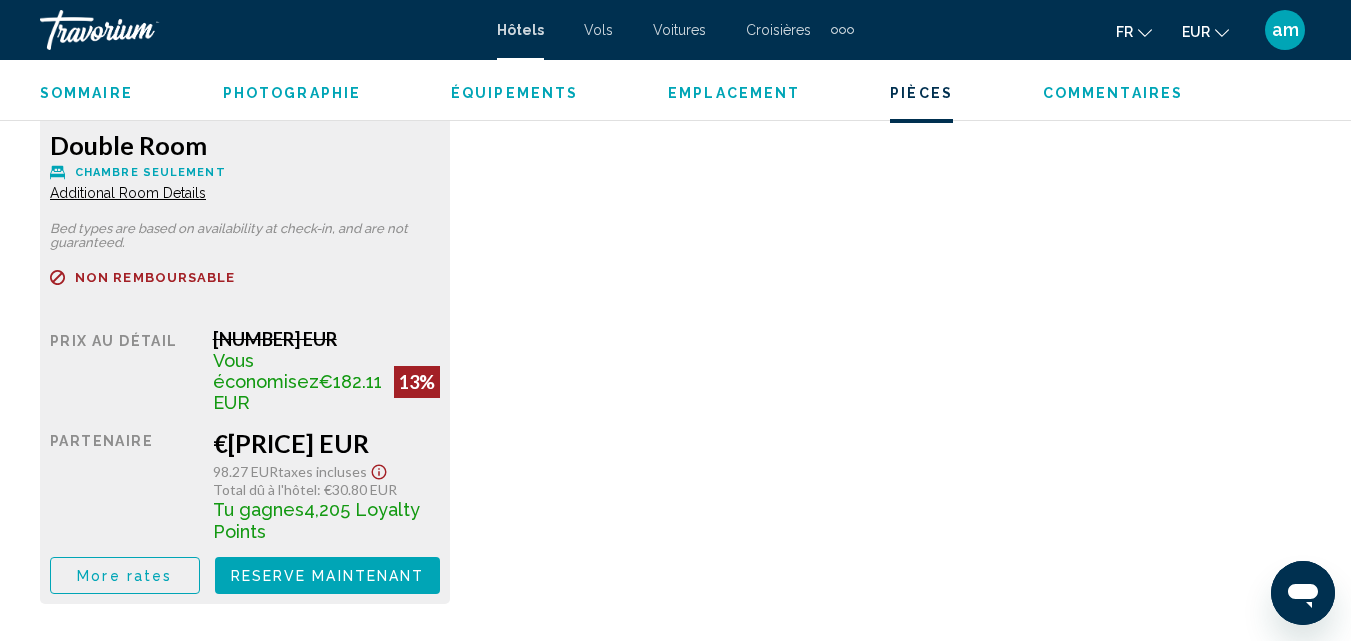 scroll, scrollTop: 3314, scrollLeft: 0, axis: vertical 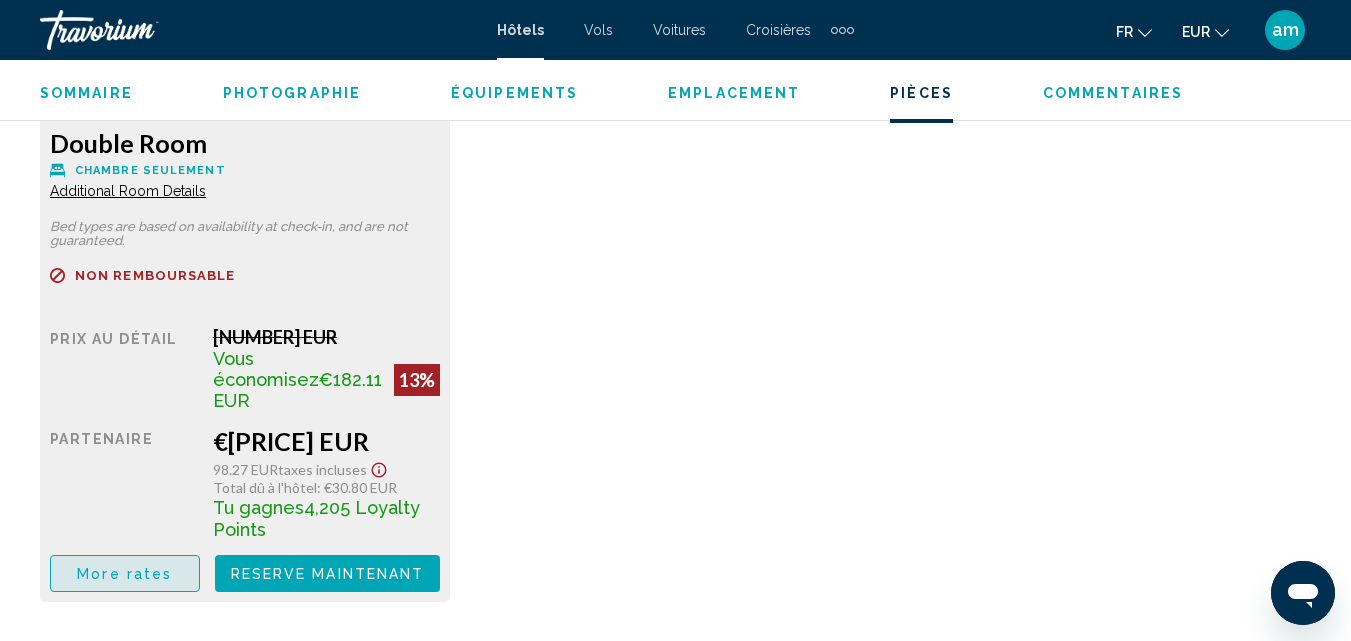 click on "More rates" at bounding box center (124, 574) 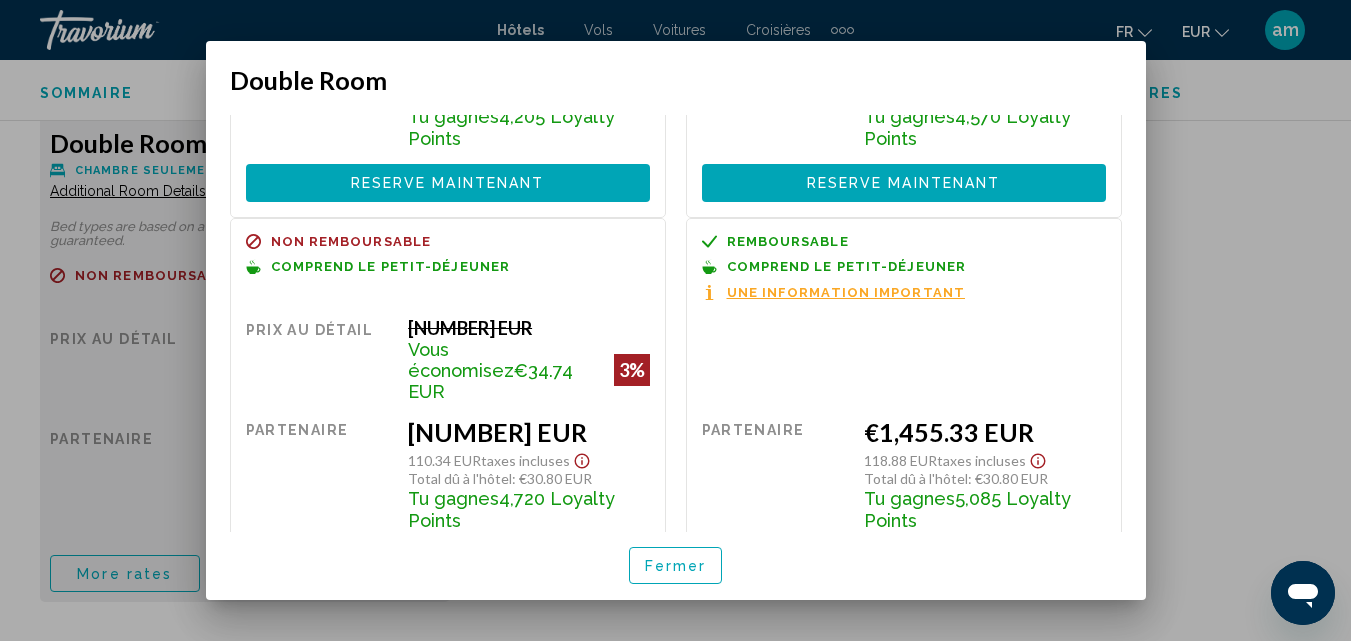 scroll, scrollTop: 328, scrollLeft: 0, axis: vertical 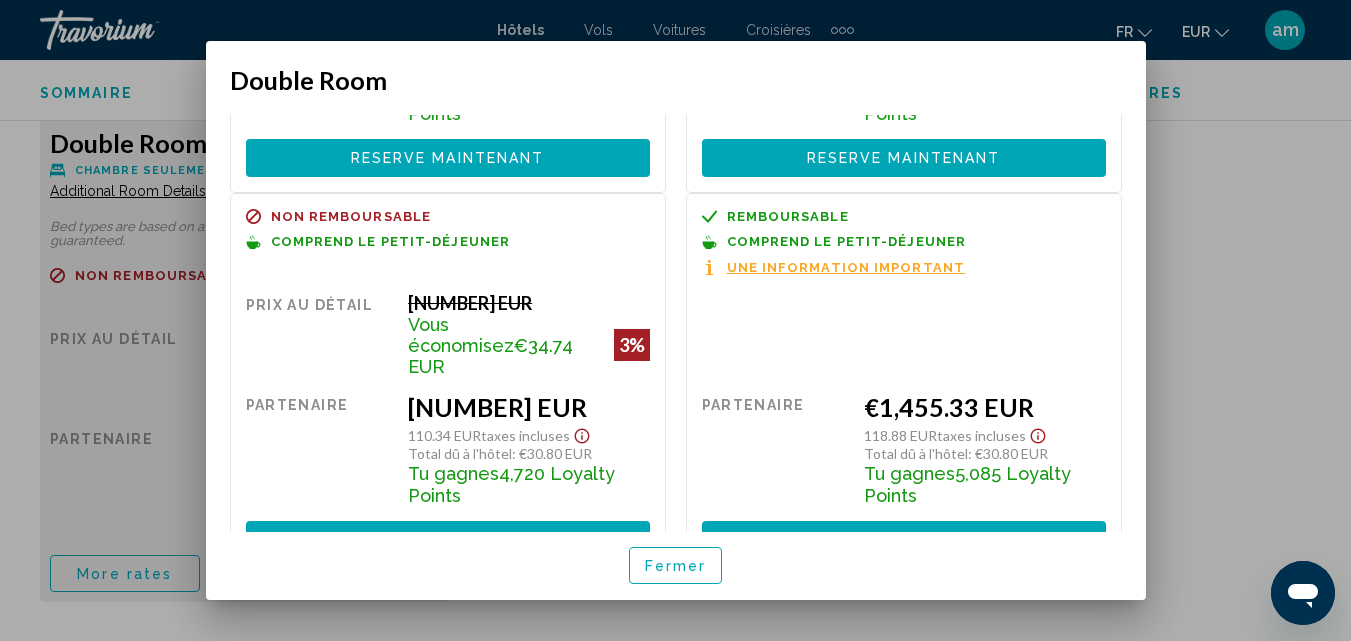 click on "Fermer" at bounding box center (676, 566) 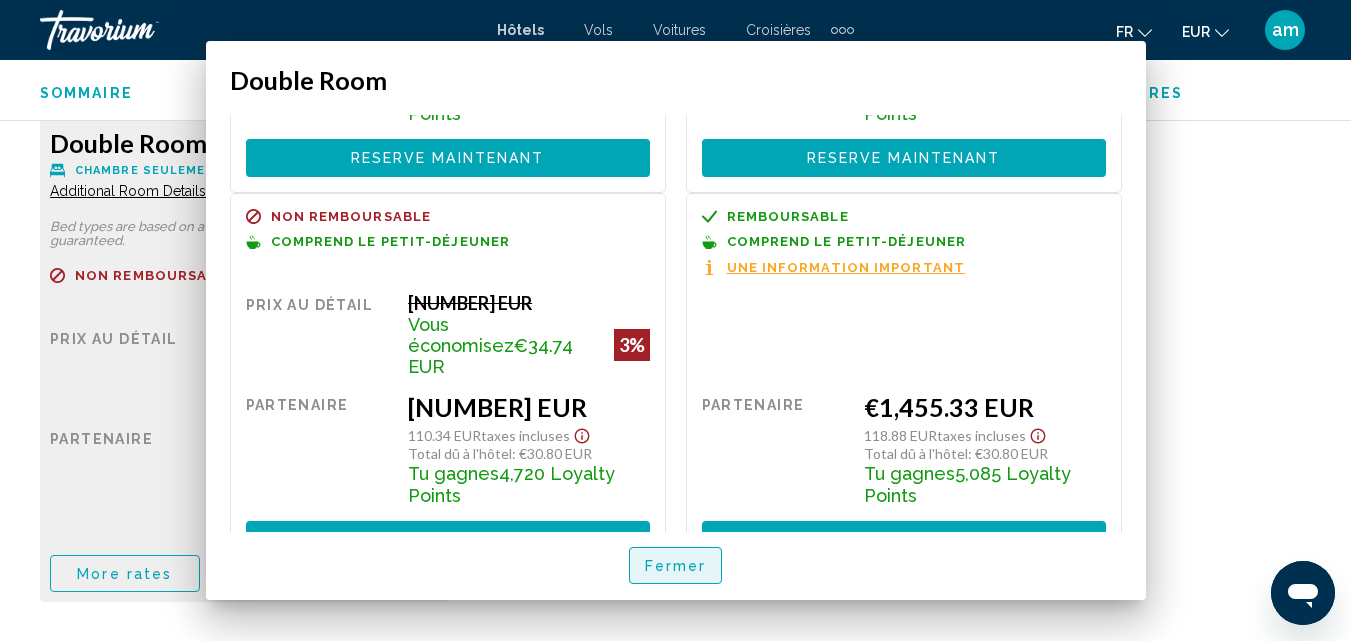 scroll, scrollTop: 3314, scrollLeft: 0, axis: vertical 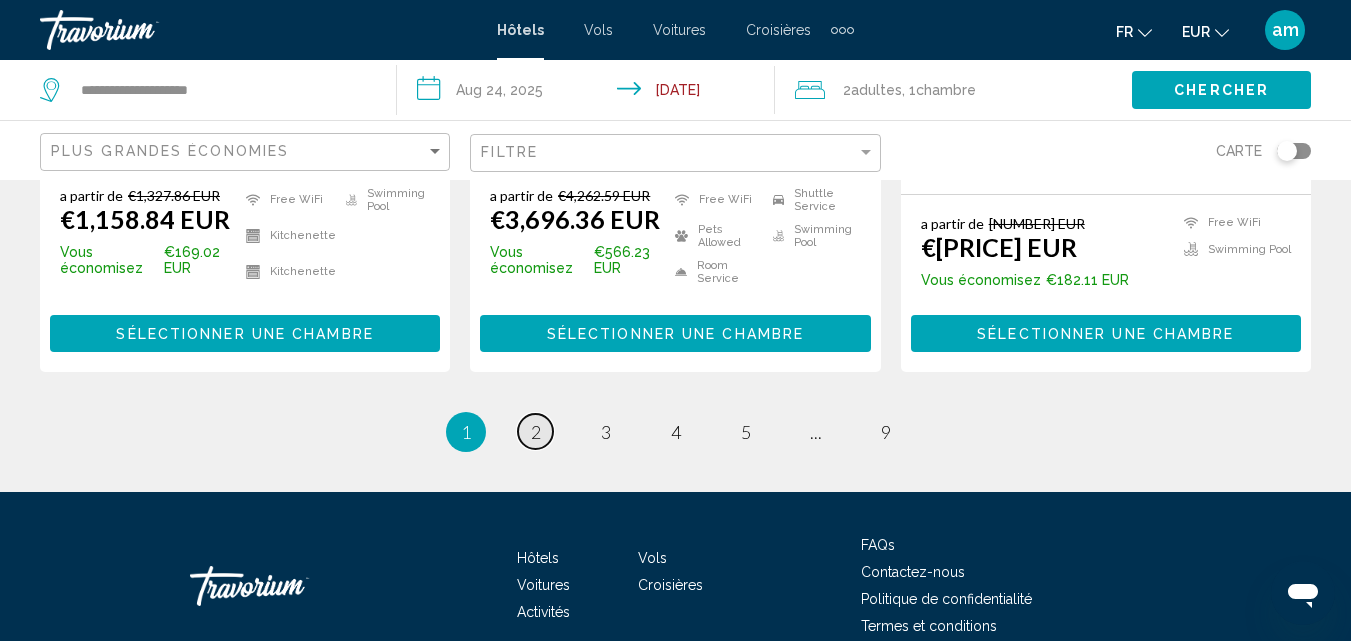 click on "2" at bounding box center (536, 432) 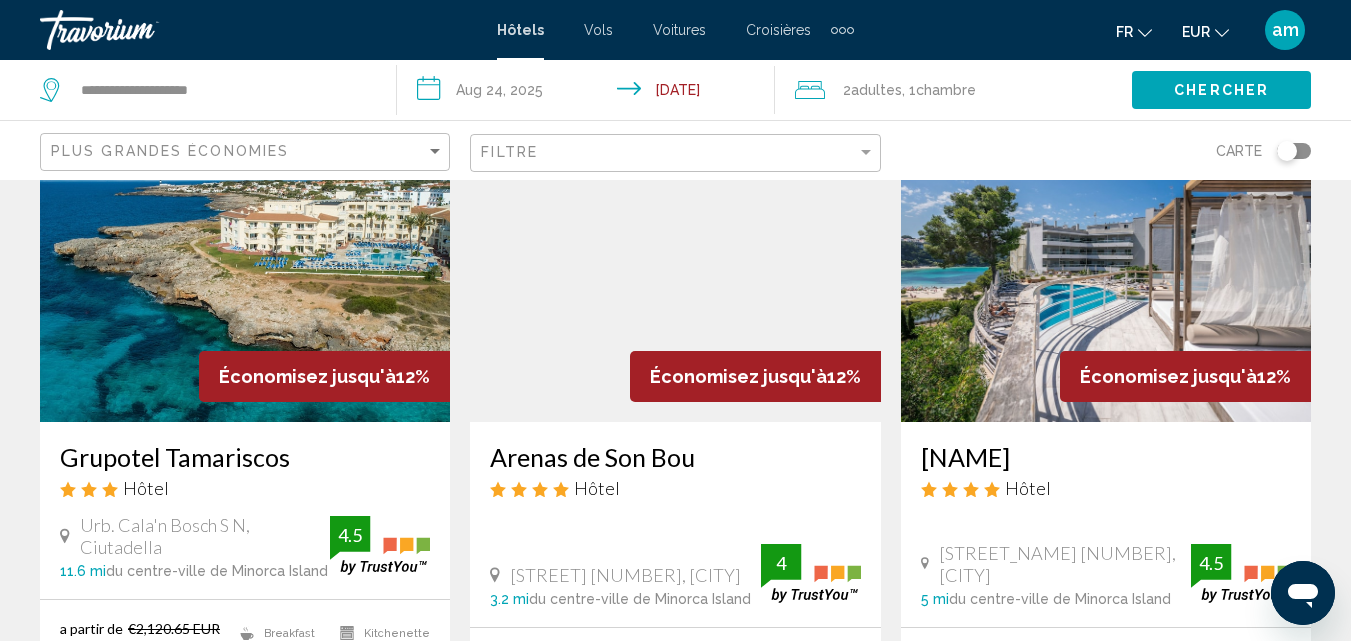 scroll, scrollTop: 100, scrollLeft: 0, axis: vertical 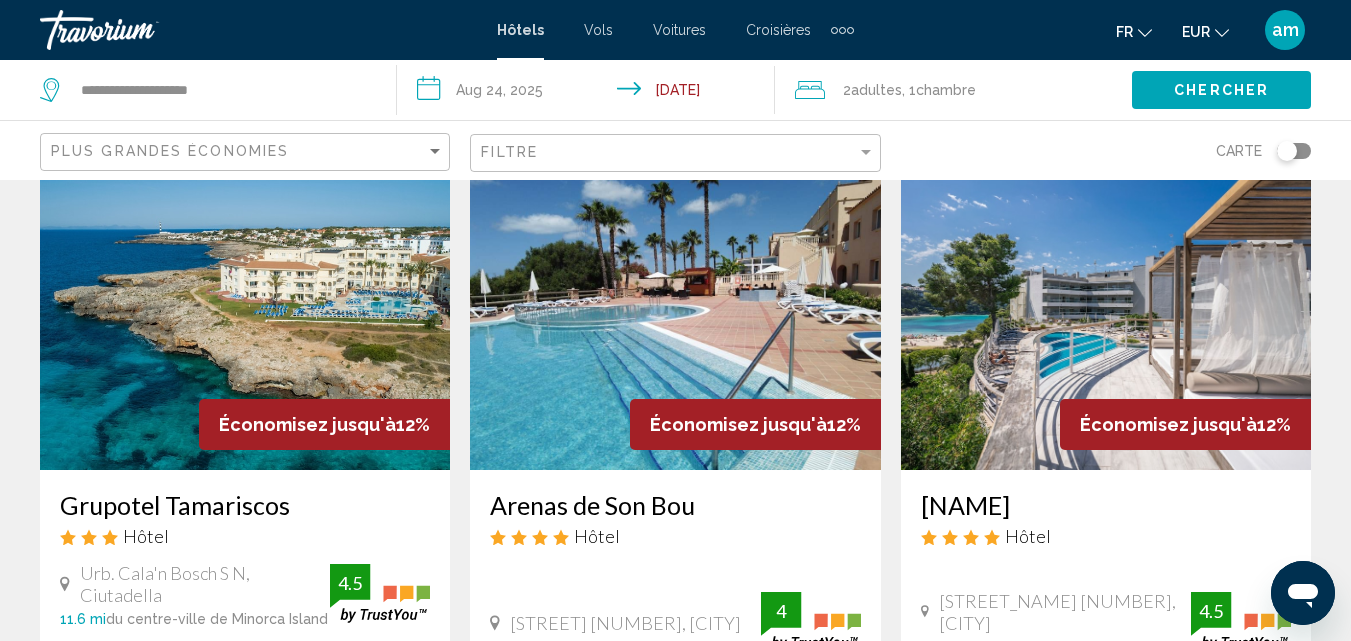 click at bounding box center (245, 310) 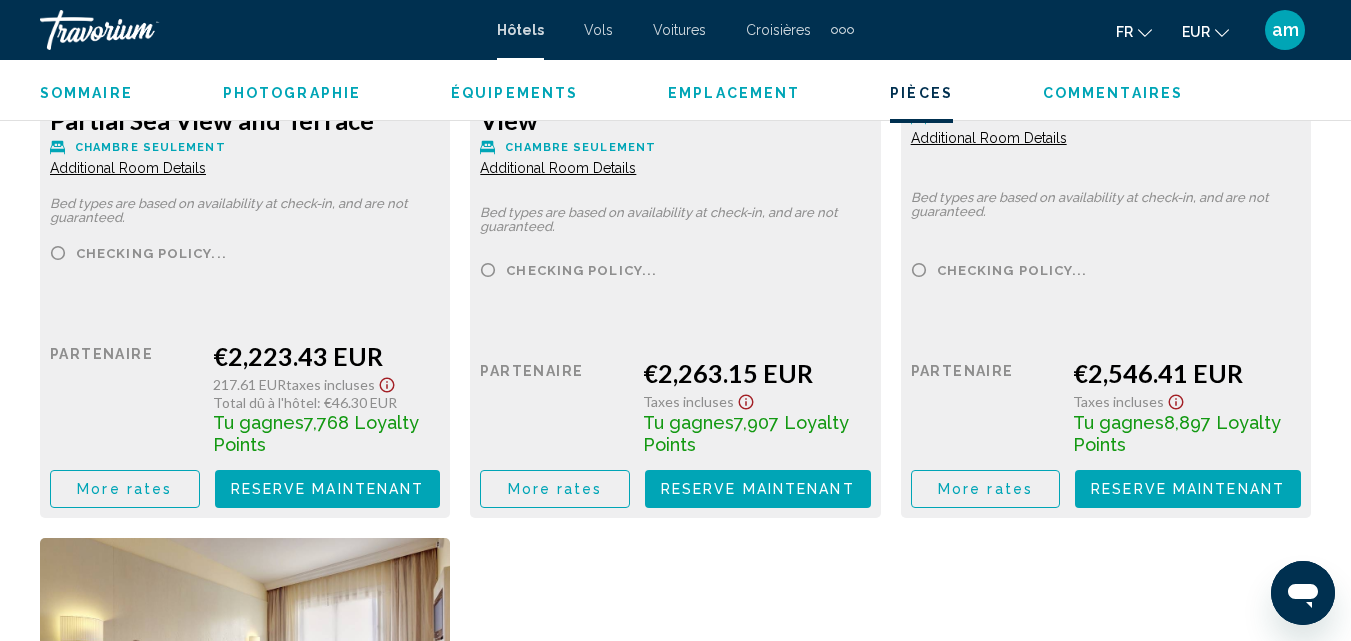 scroll, scrollTop: 4115, scrollLeft: 0, axis: vertical 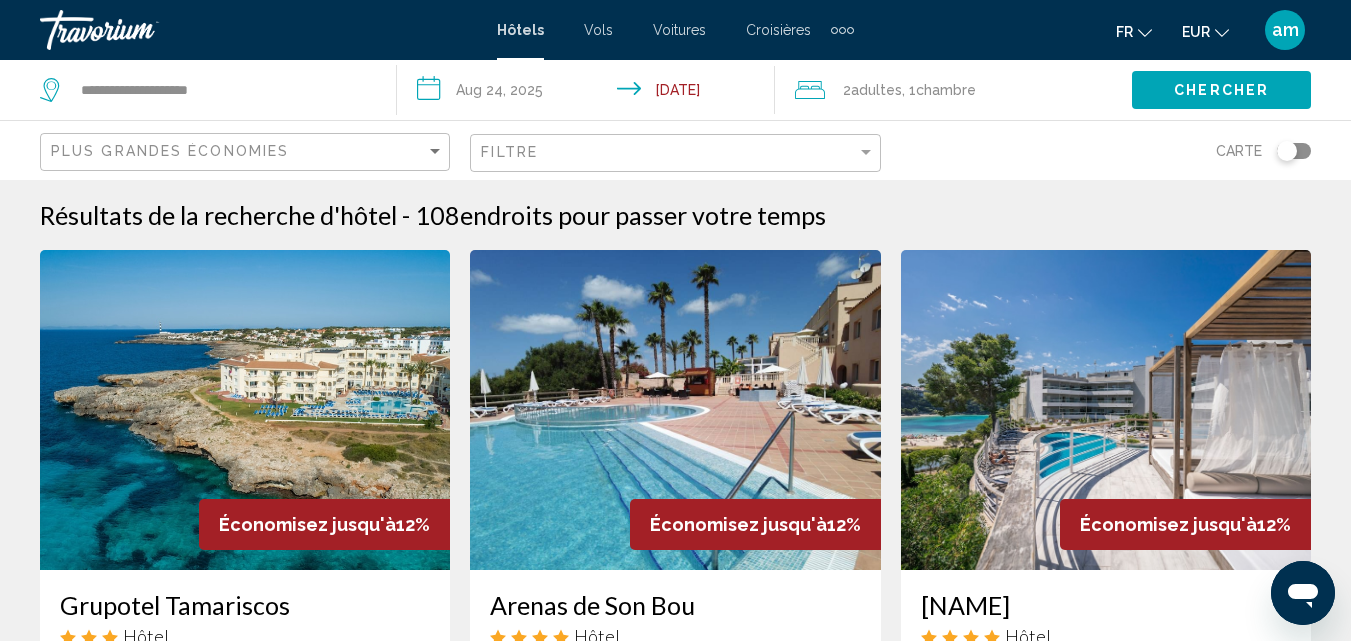 click at bounding box center (675, 410) 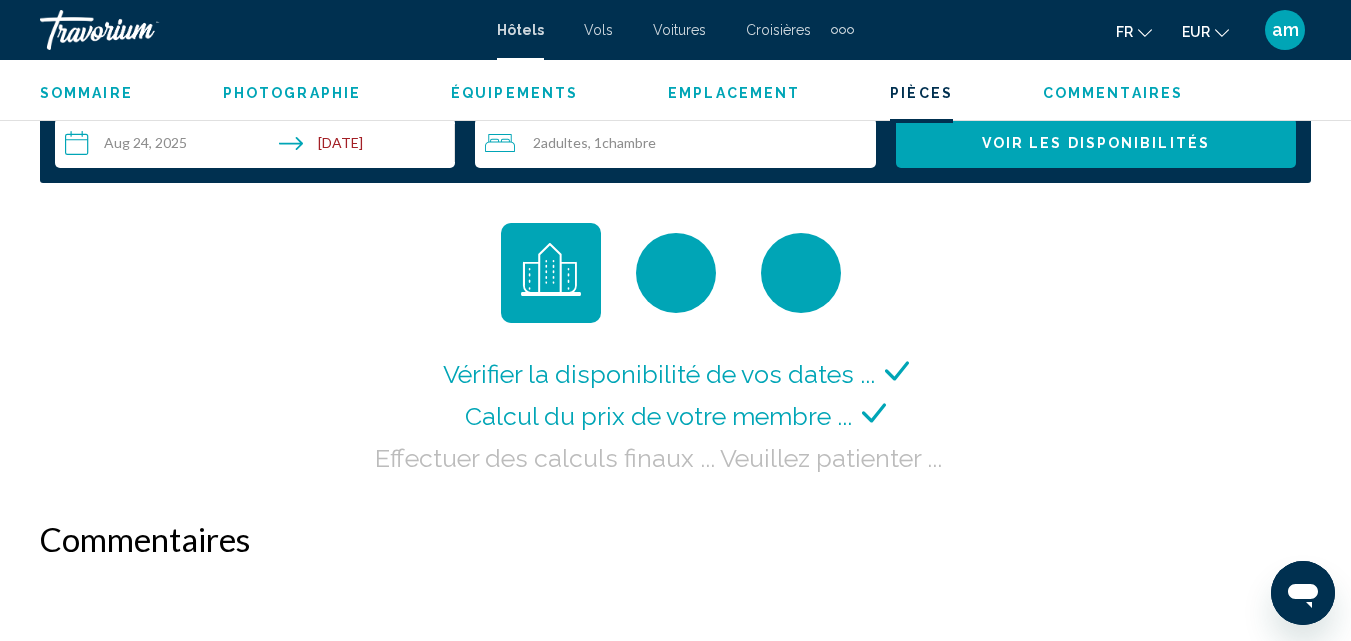 scroll, scrollTop: 3215, scrollLeft: 0, axis: vertical 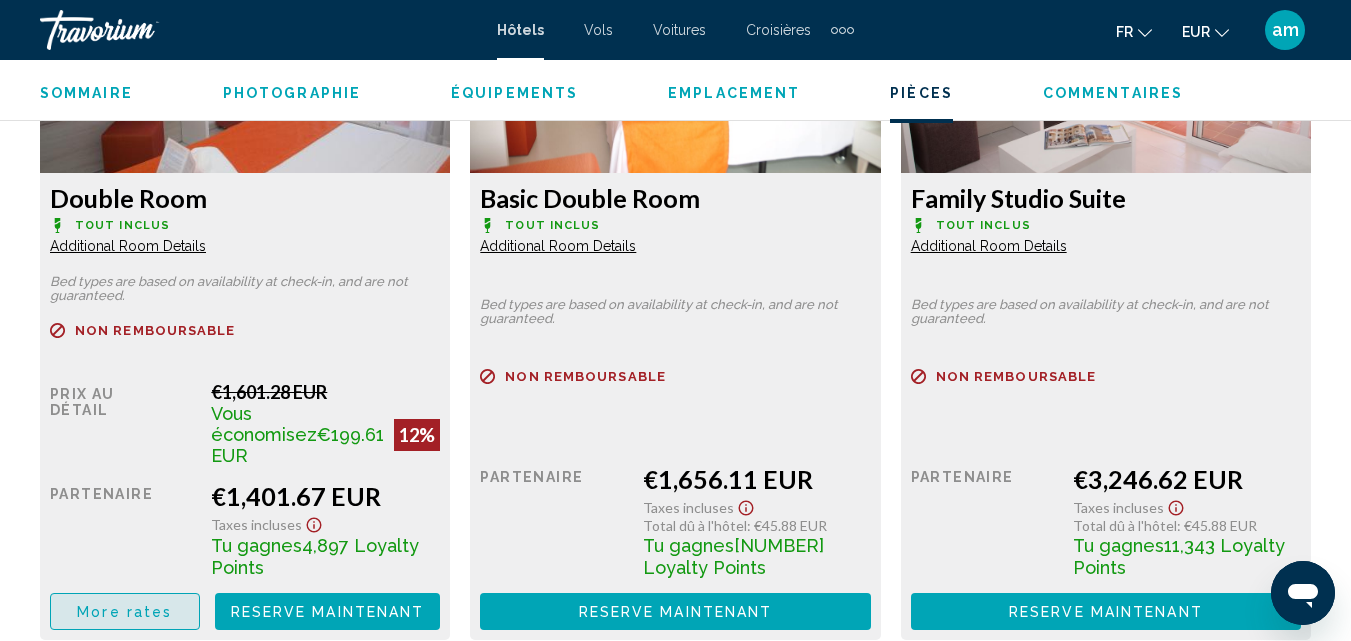 click on "More rates" at bounding box center [124, 612] 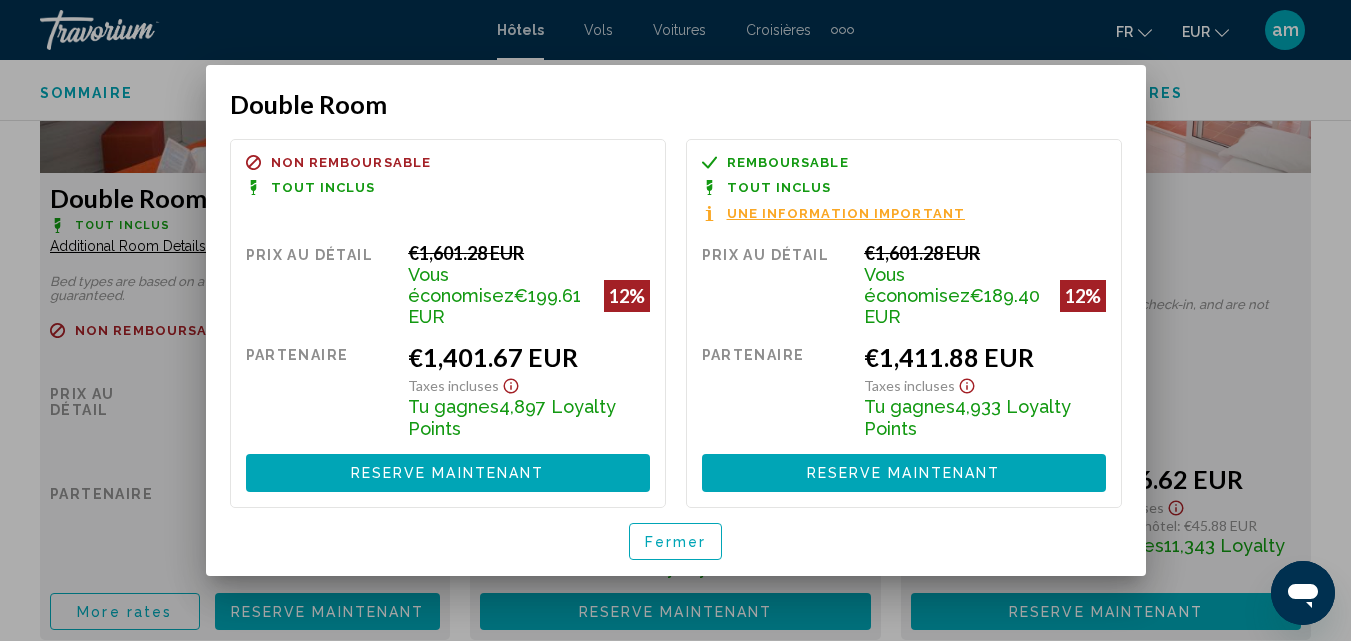 click at bounding box center [675, 320] 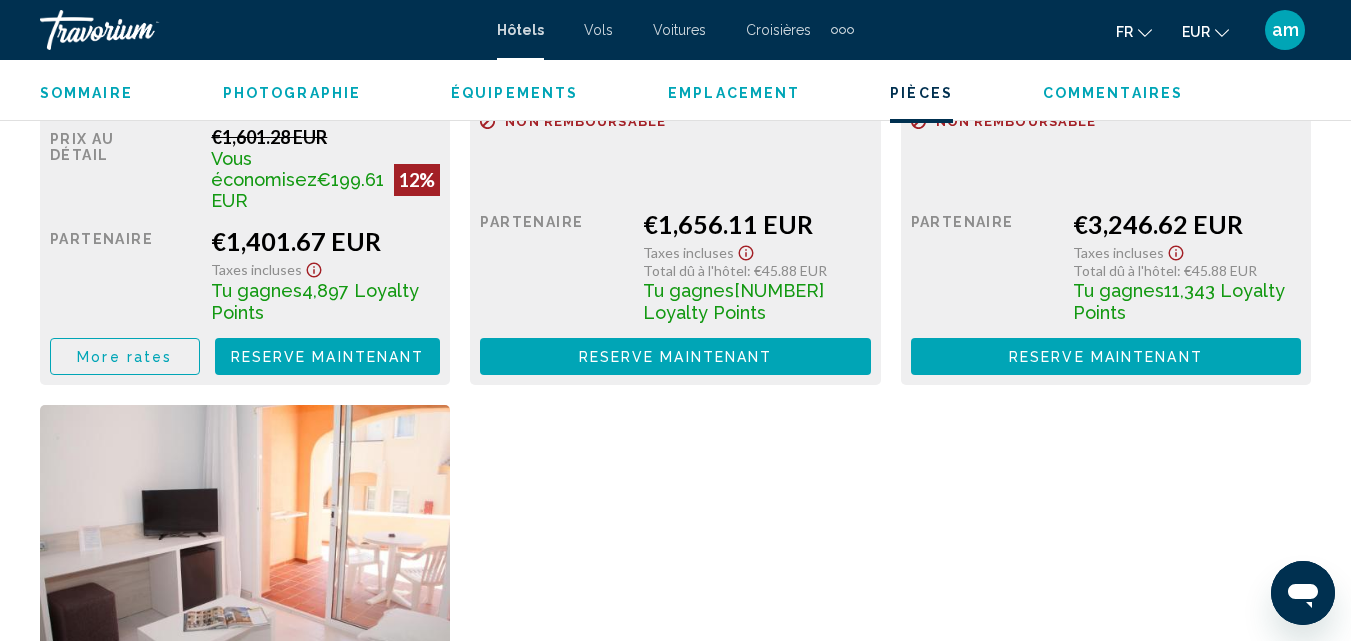 scroll, scrollTop: 3215, scrollLeft: 0, axis: vertical 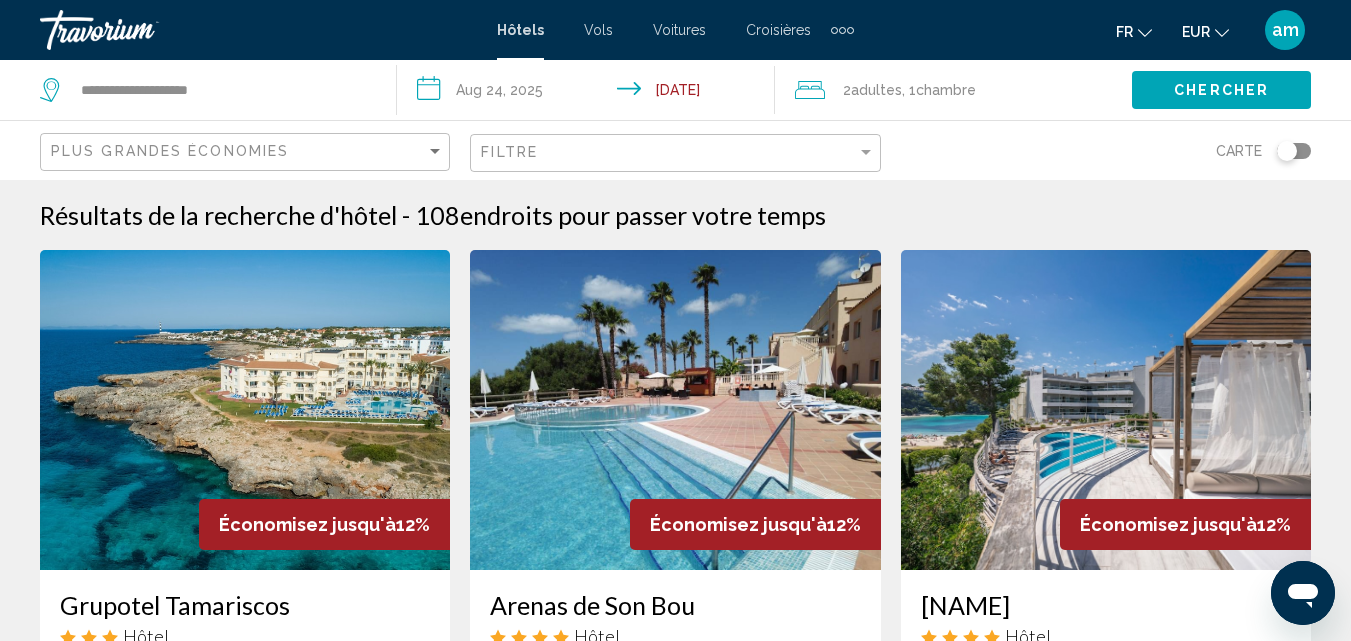 click at bounding box center [675, 410] 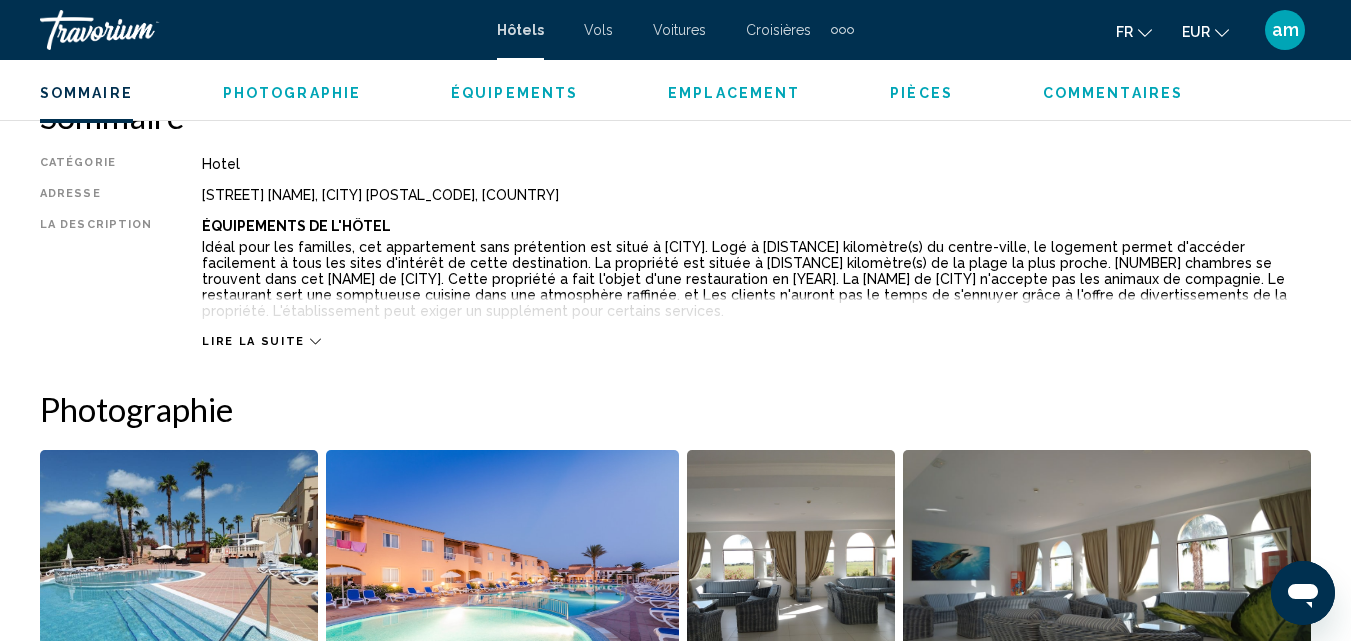 scroll, scrollTop: 1415, scrollLeft: 0, axis: vertical 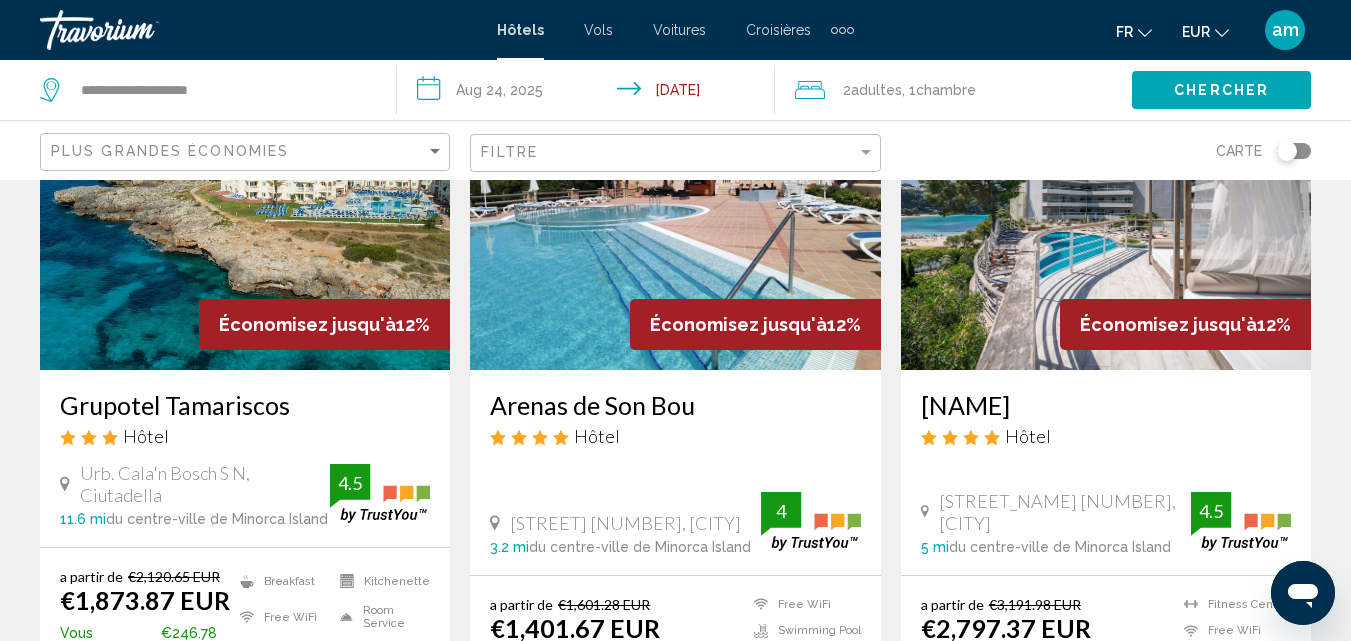 click at bounding box center [1106, 210] 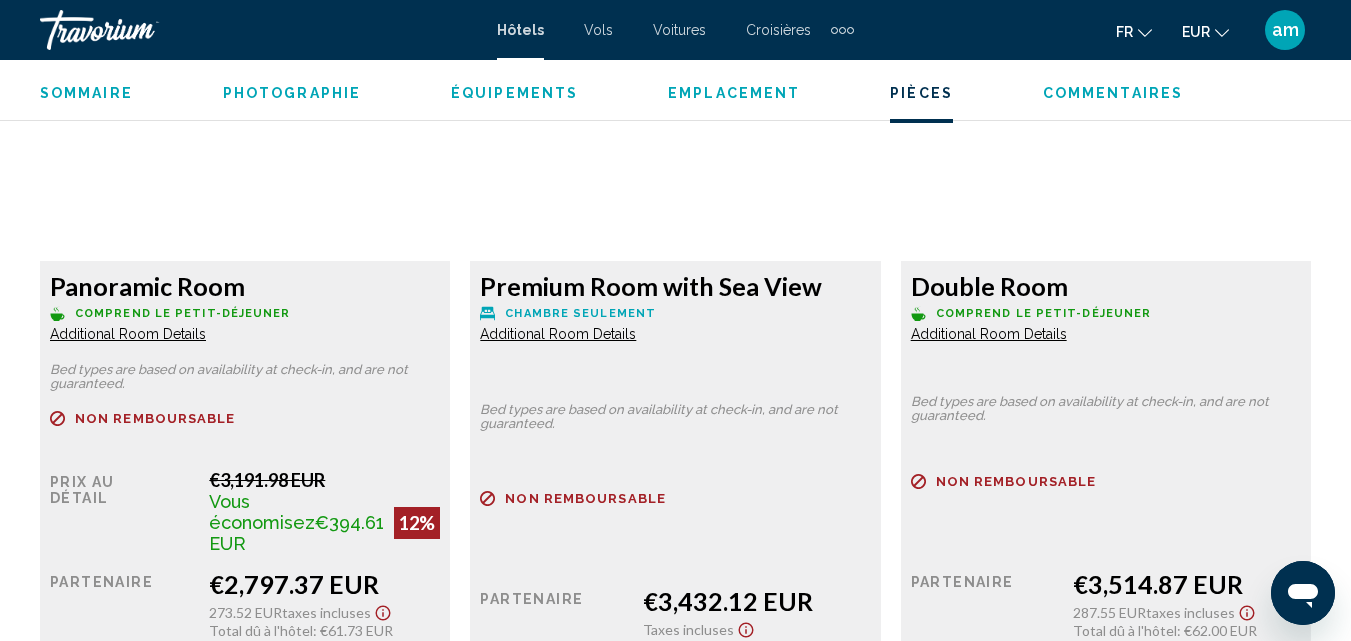 scroll, scrollTop: 3315, scrollLeft: 0, axis: vertical 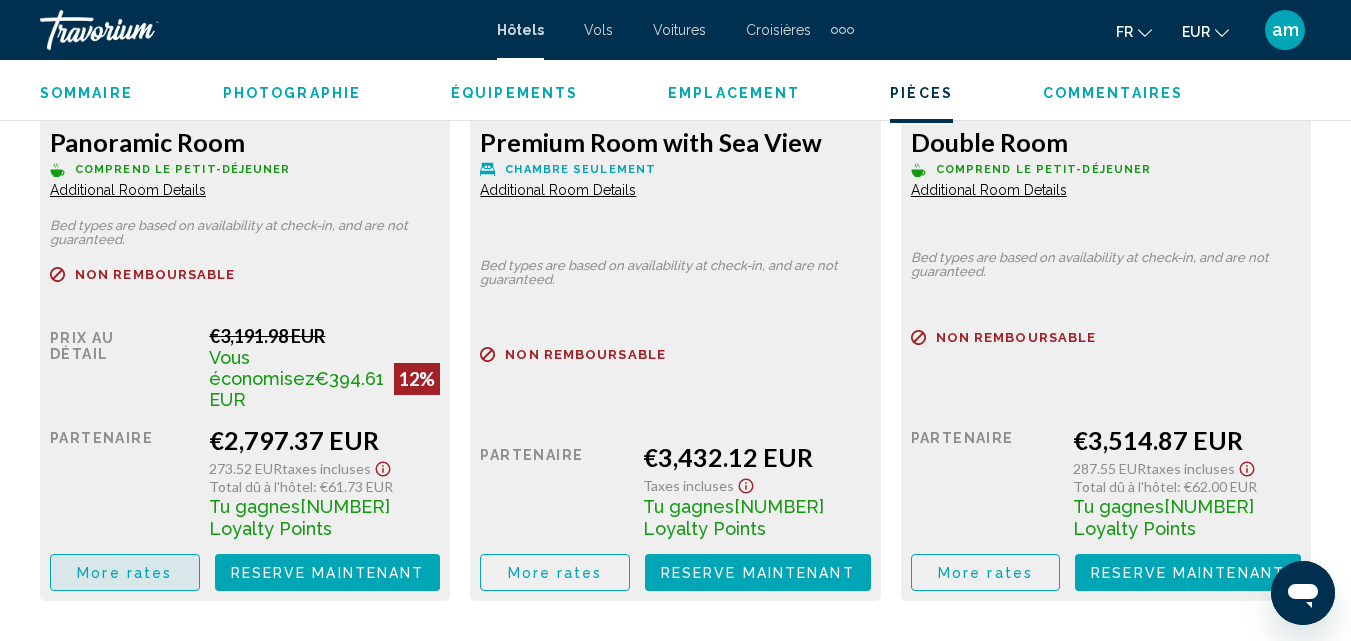 click on "More rates" at bounding box center [124, 573] 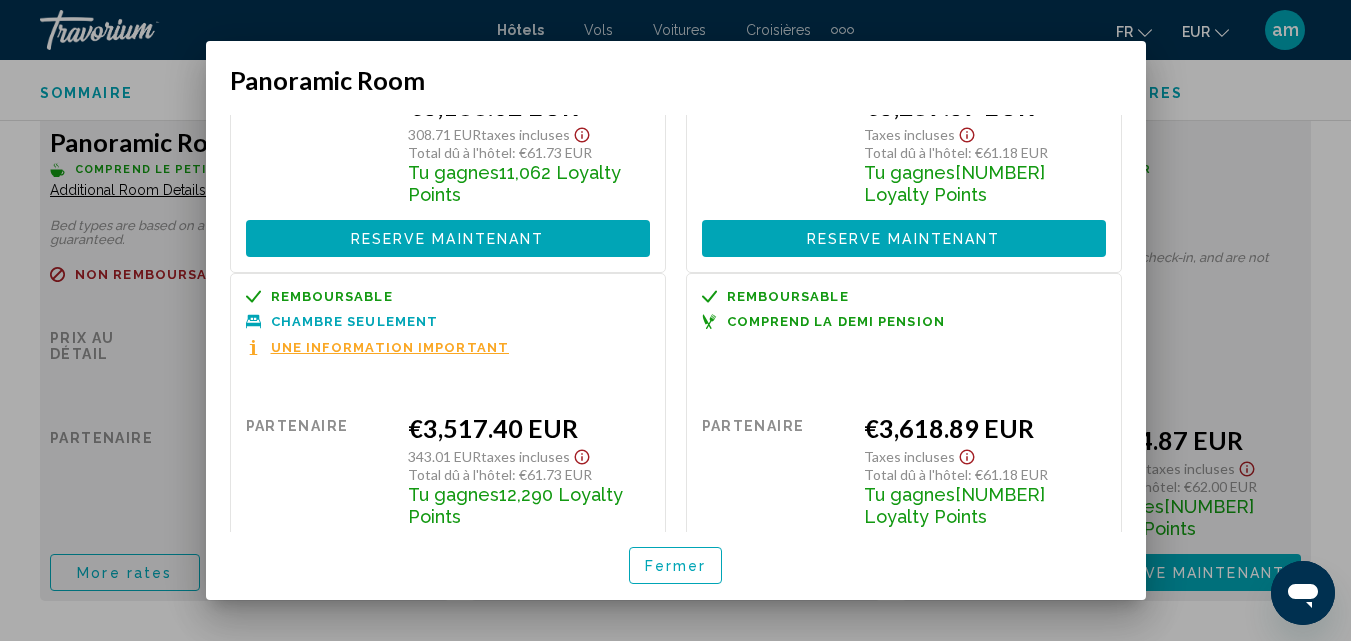 scroll, scrollTop: 670, scrollLeft: 0, axis: vertical 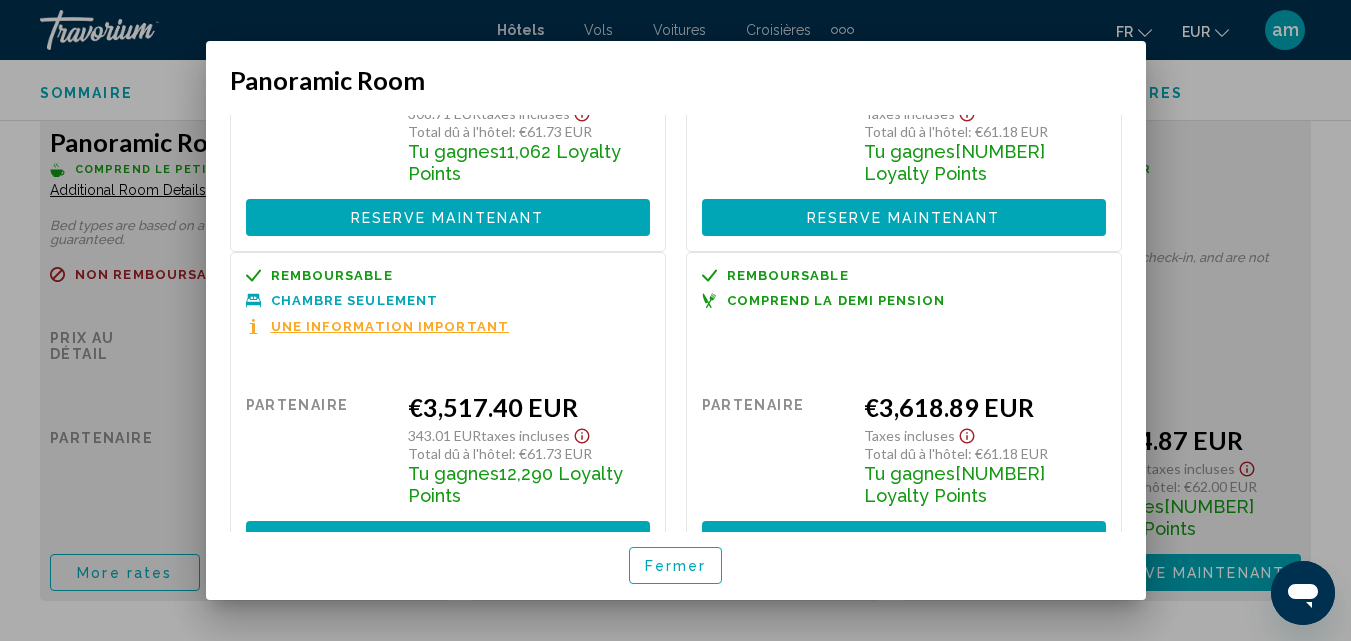 click on "Fermer" at bounding box center (676, 566) 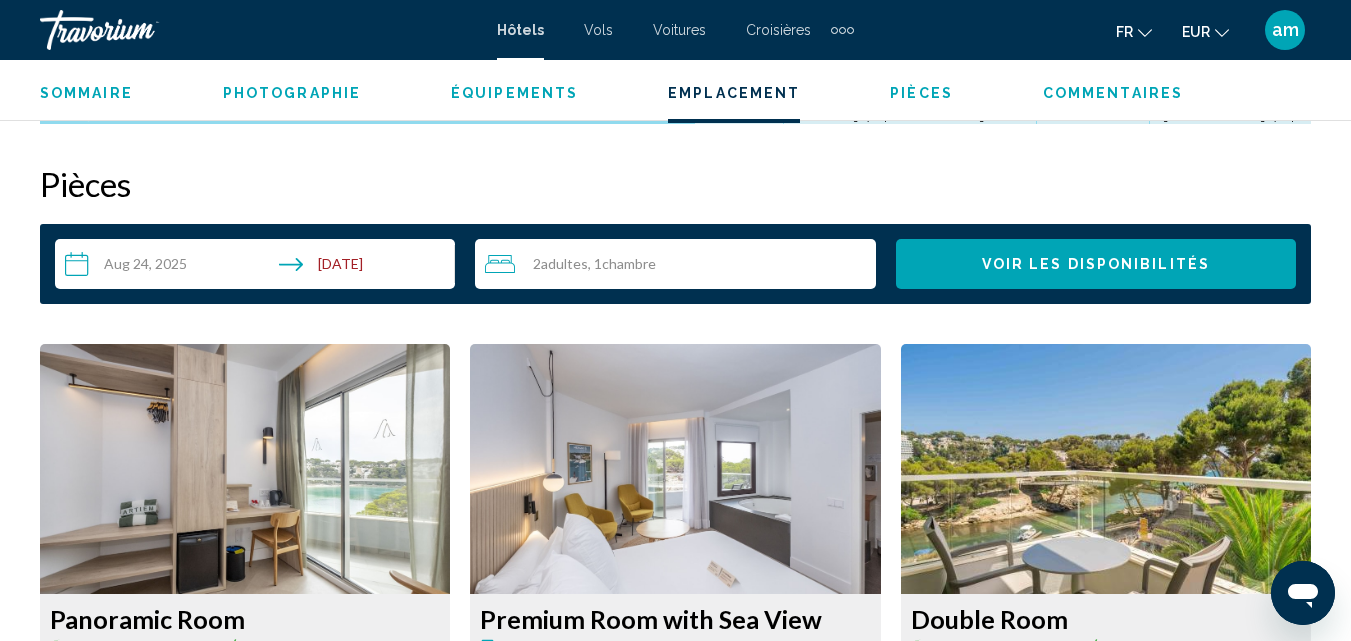 scroll, scrollTop: 2515, scrollLeft: 0, axis: vertical 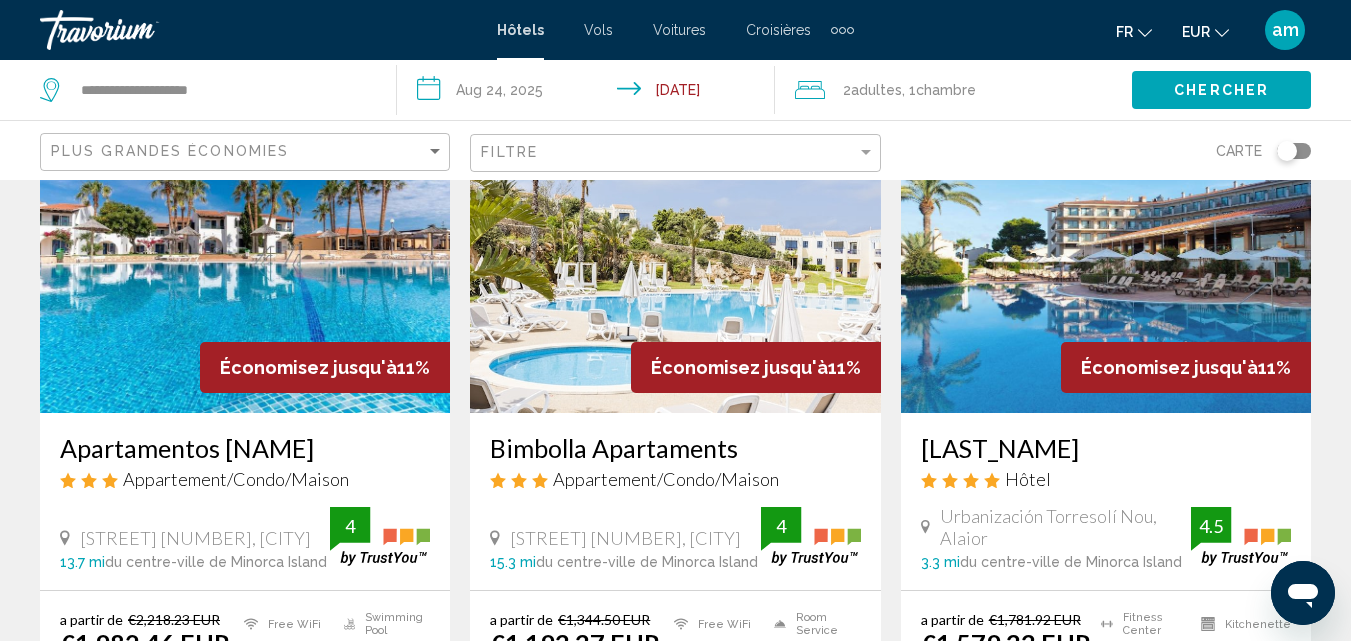 click at bounding box center [1106, 253] 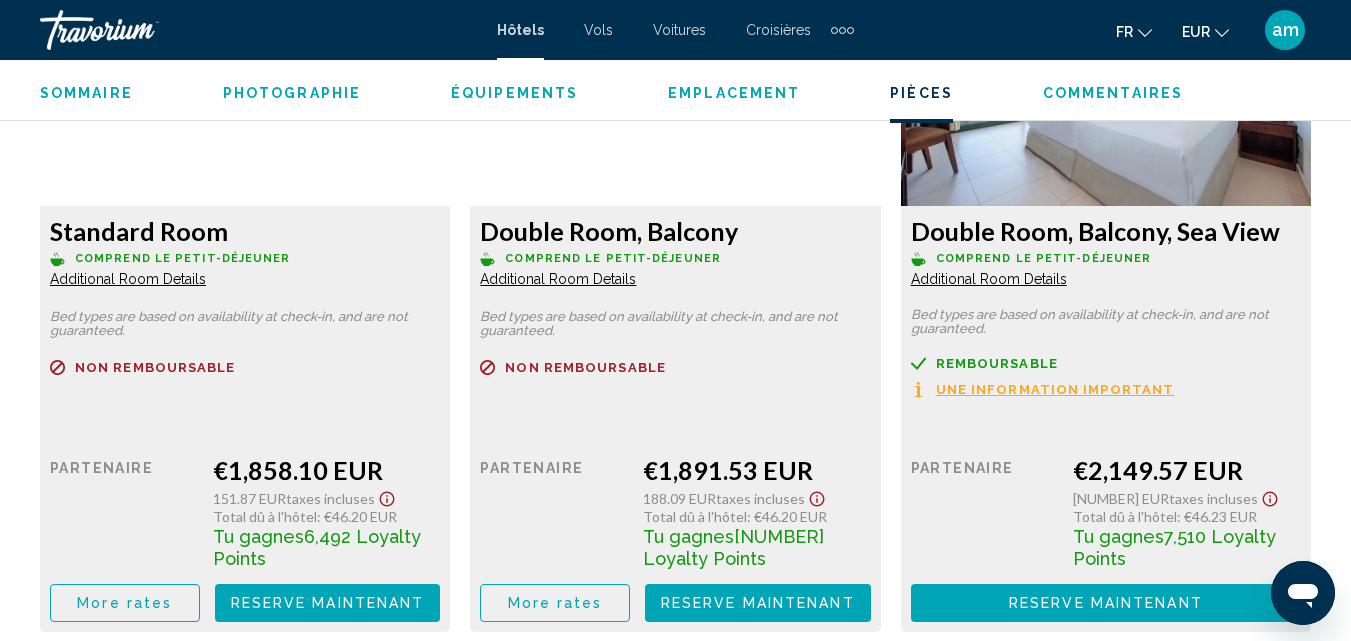 scroll, scrollTop: 3979, scrollLeft: 0, axis: vertical 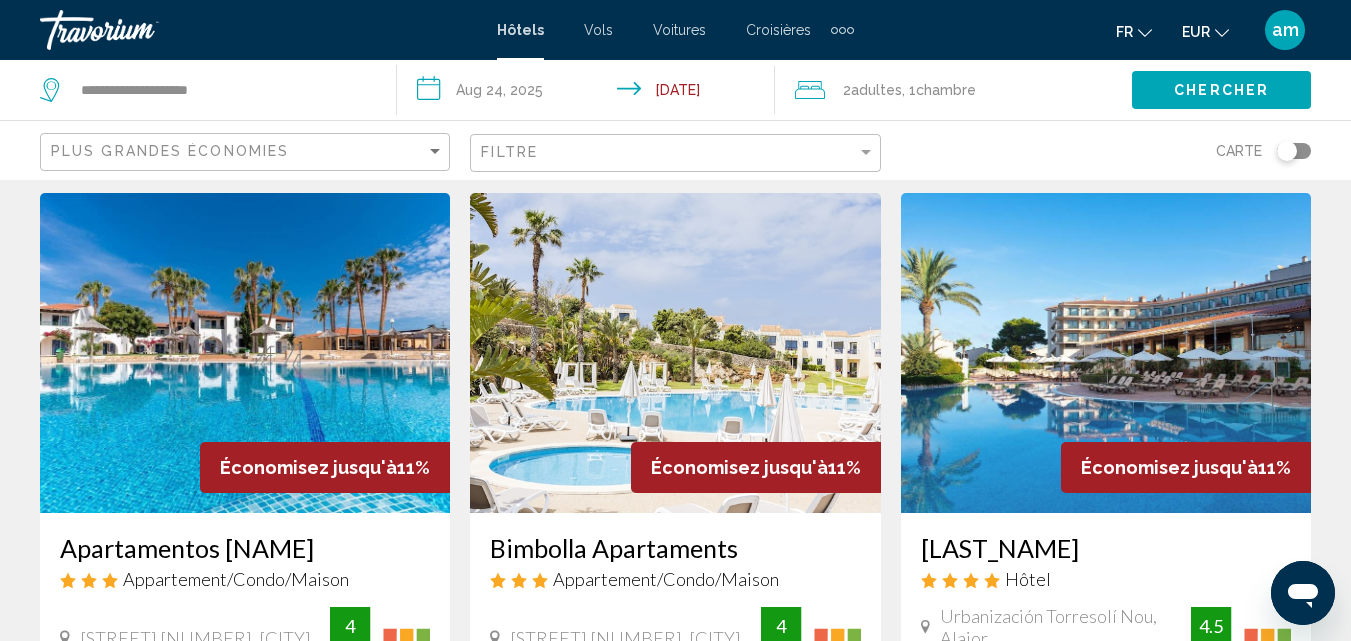 click at bounding box center [675, 353] 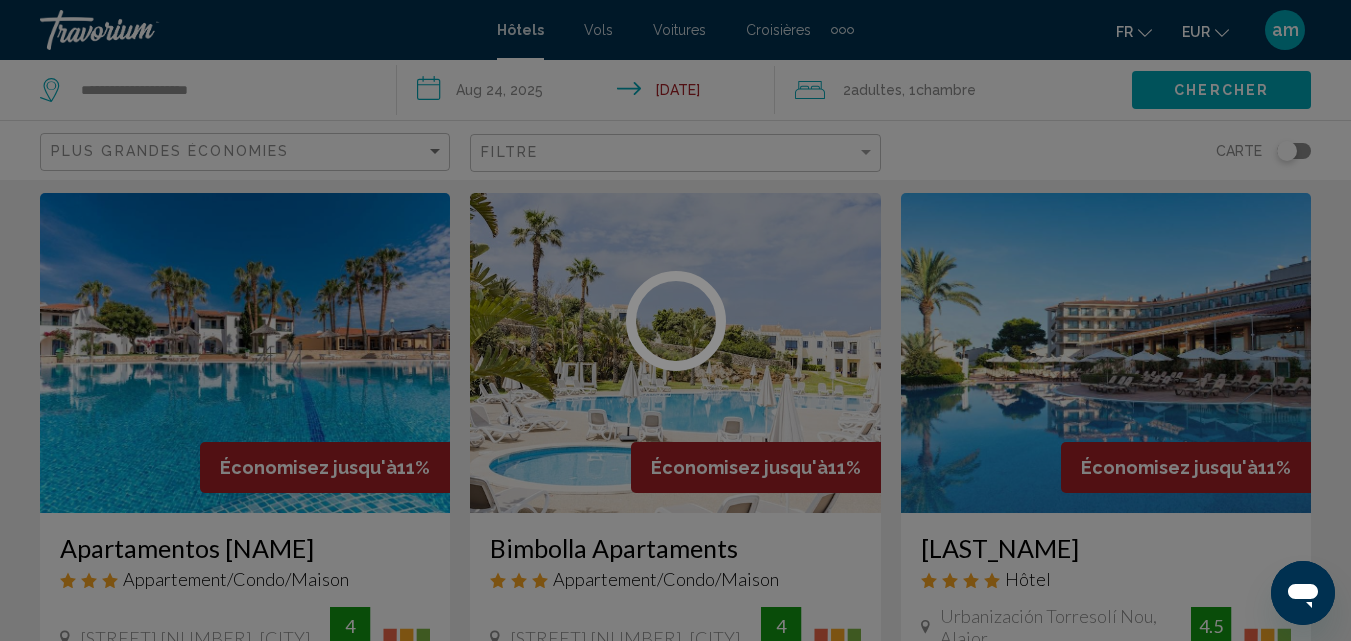 scroll, scrollTop: 215, scrollLeft: 0, axis: vertical 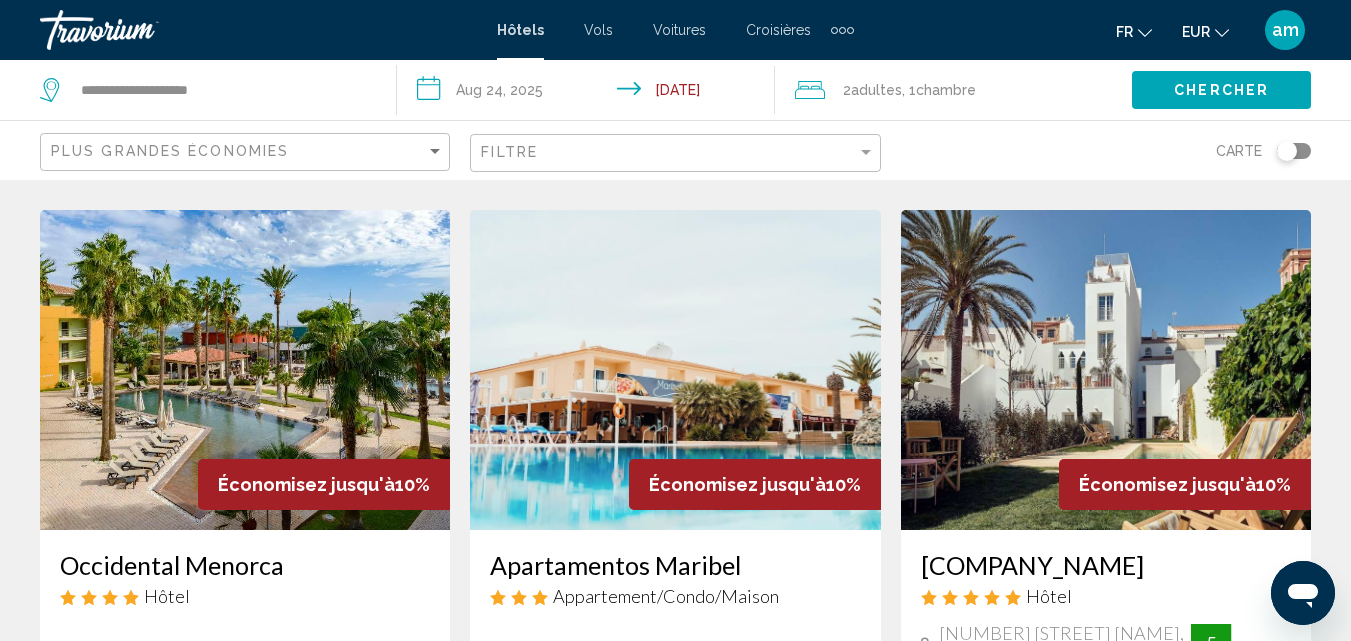 click at bounding box center [245, 370] 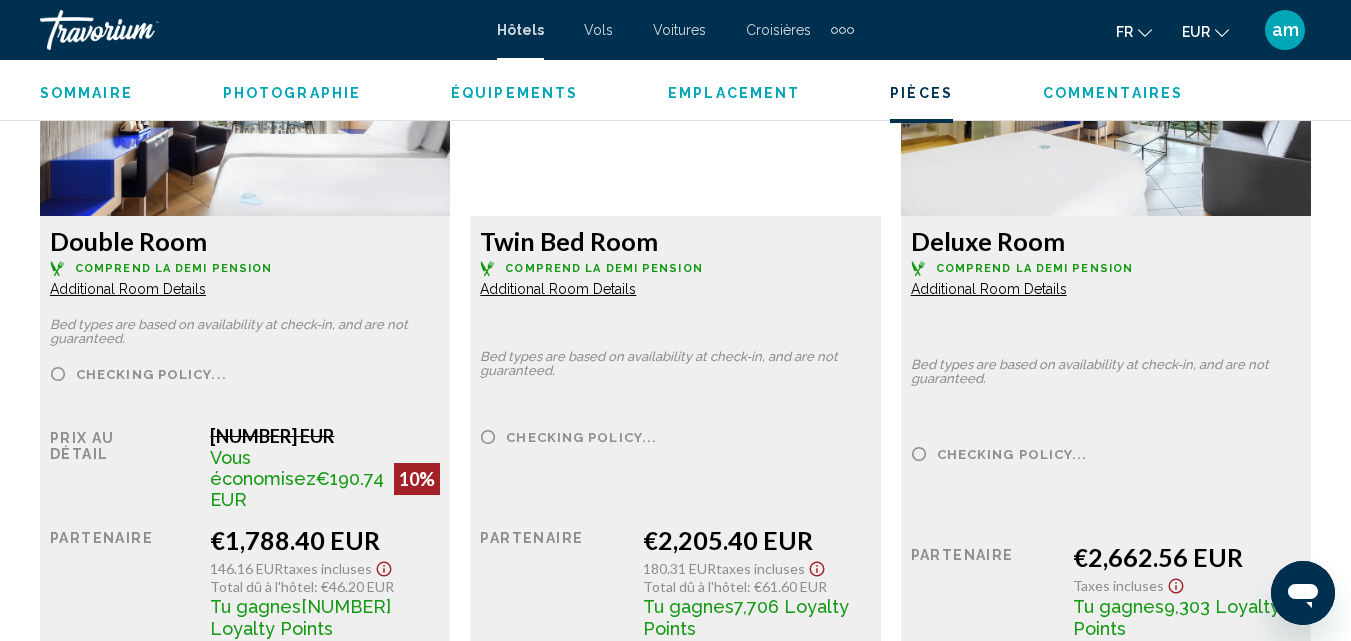 scroll, scrollTop: 3204, scrollLeft: 0, axis: vertical 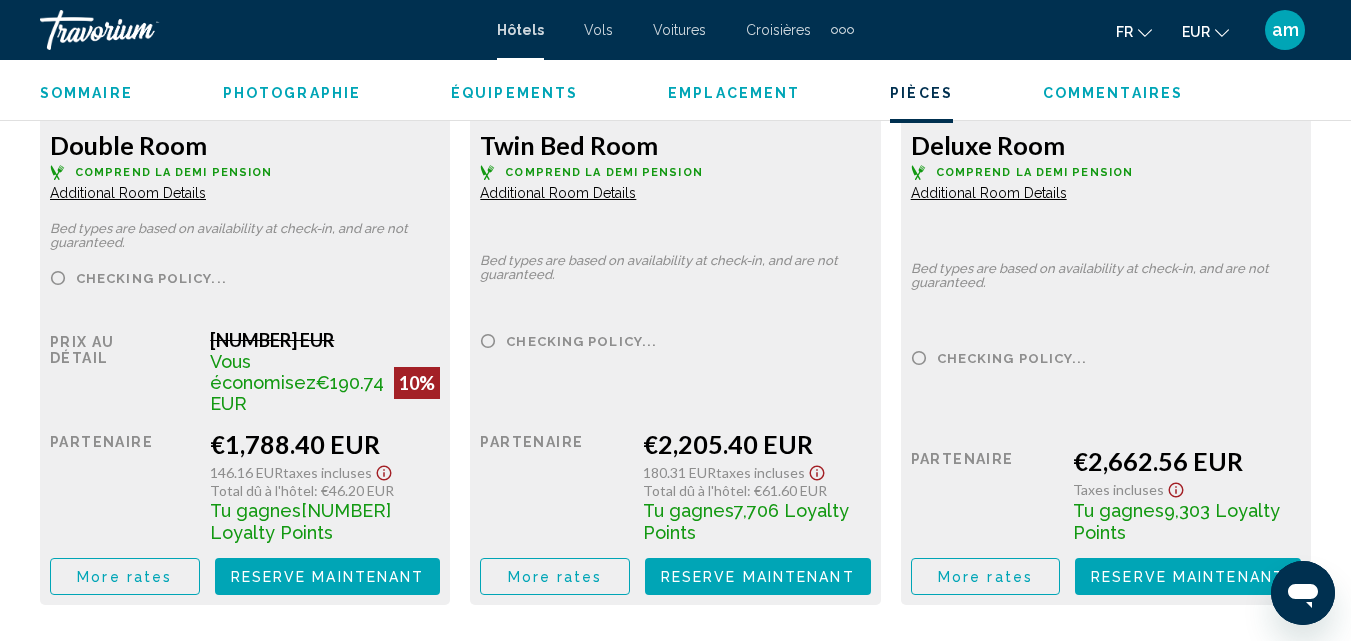 click on "More rates" at bounding box center (125, 576) 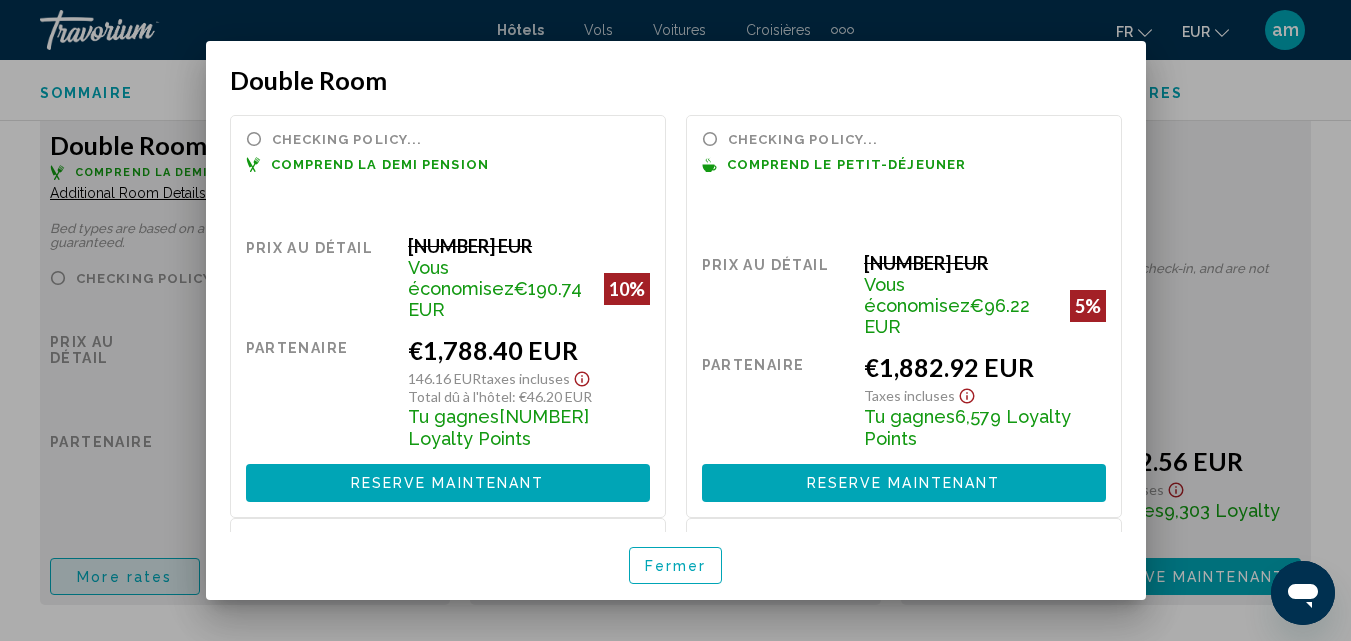 scroll, scrollTop: 0, scrollLeft: 0, axis: both 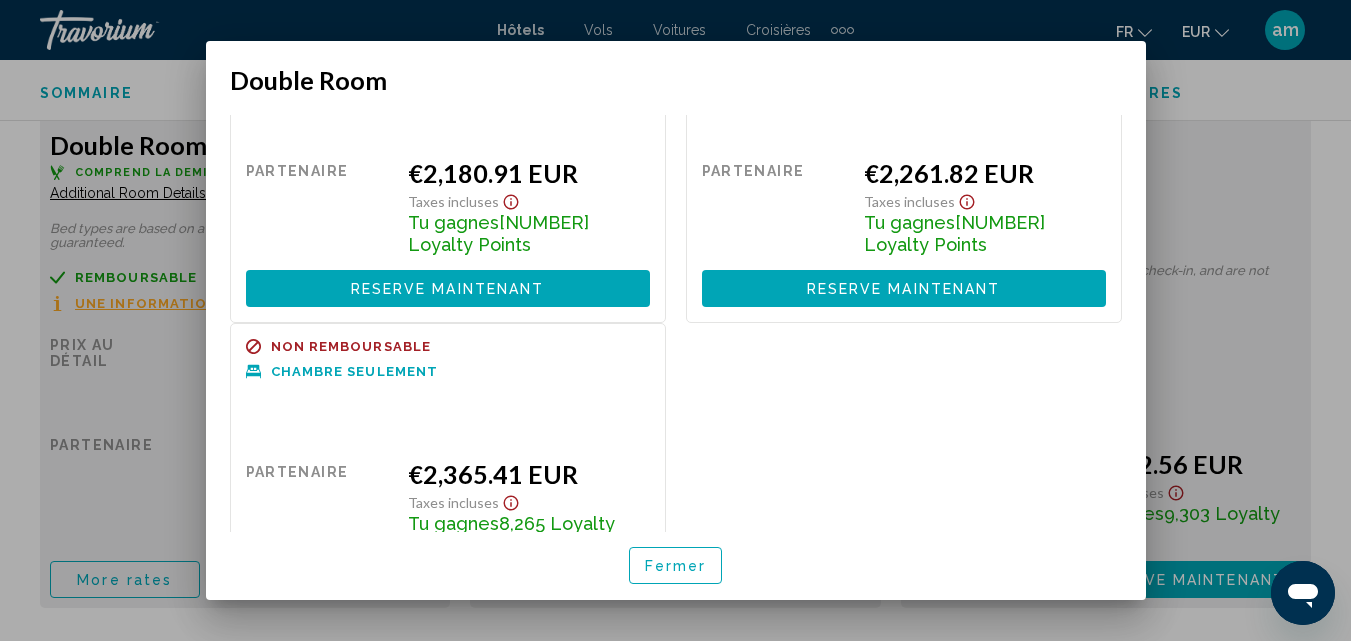 click on "Fermer" at bounding box center [676, 565] 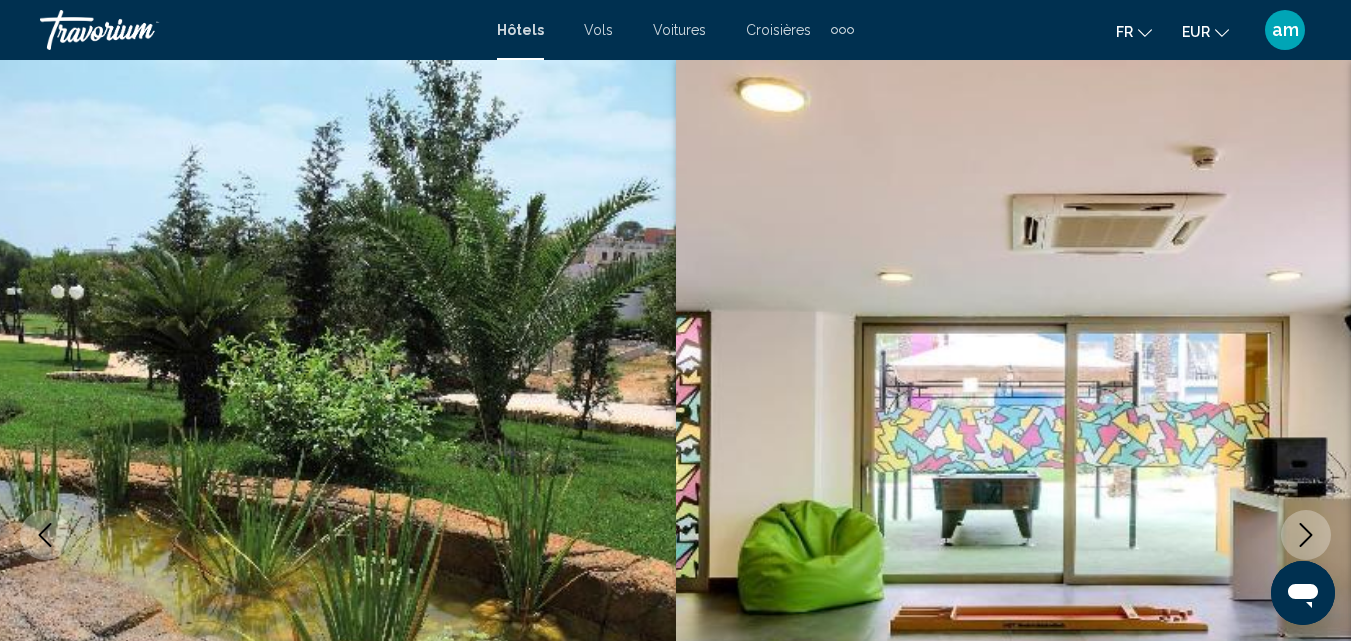 scroll, scrollTop: 3204, scrollLeft: 0, axis: vertical 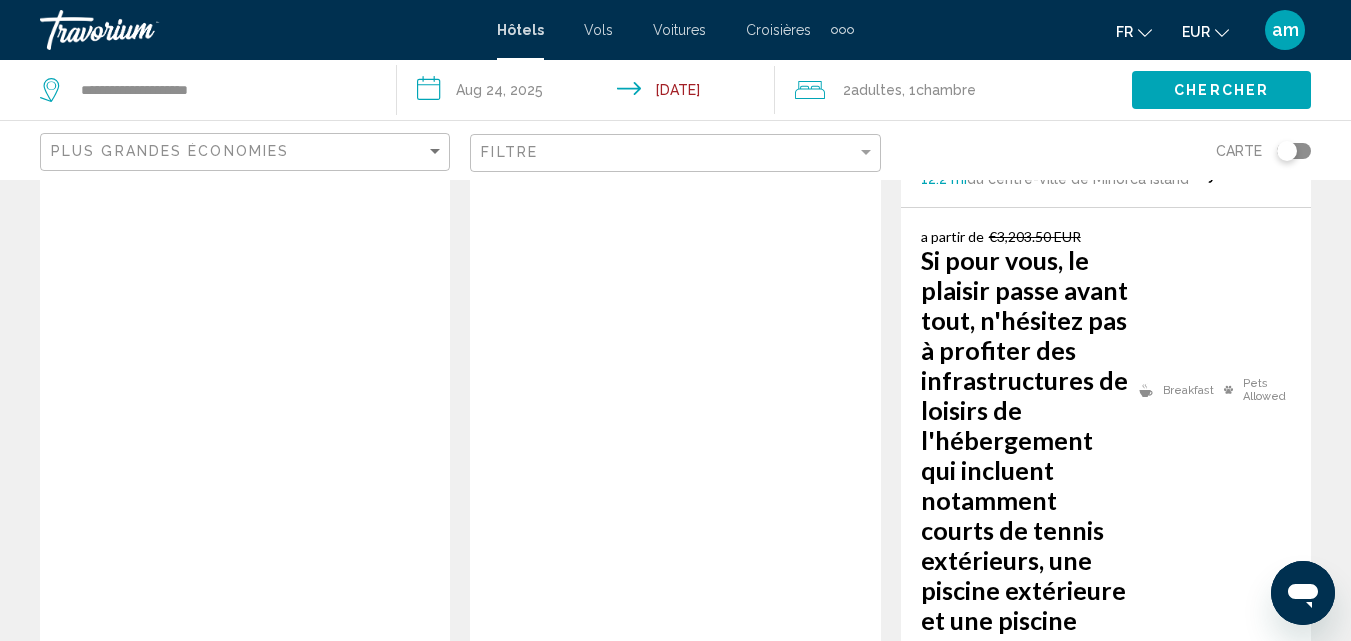 click on "Plus grandes économies" 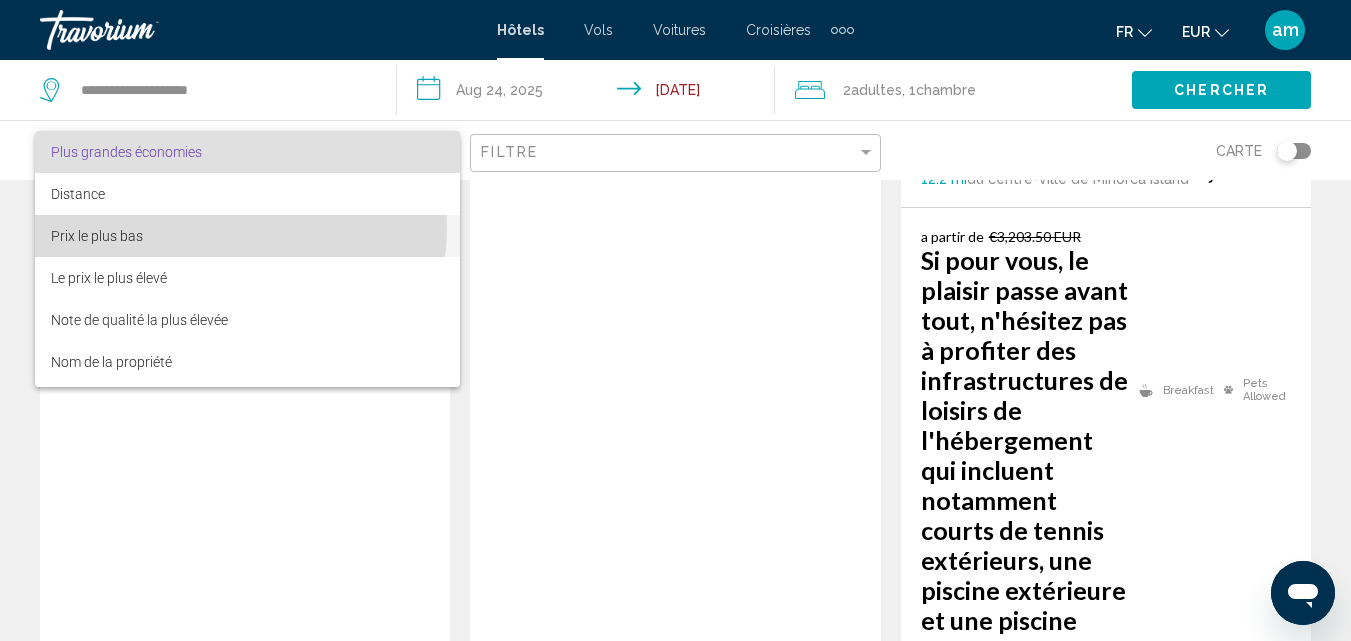 click on "Prix le plus bas" at bounding box center [247, 236] 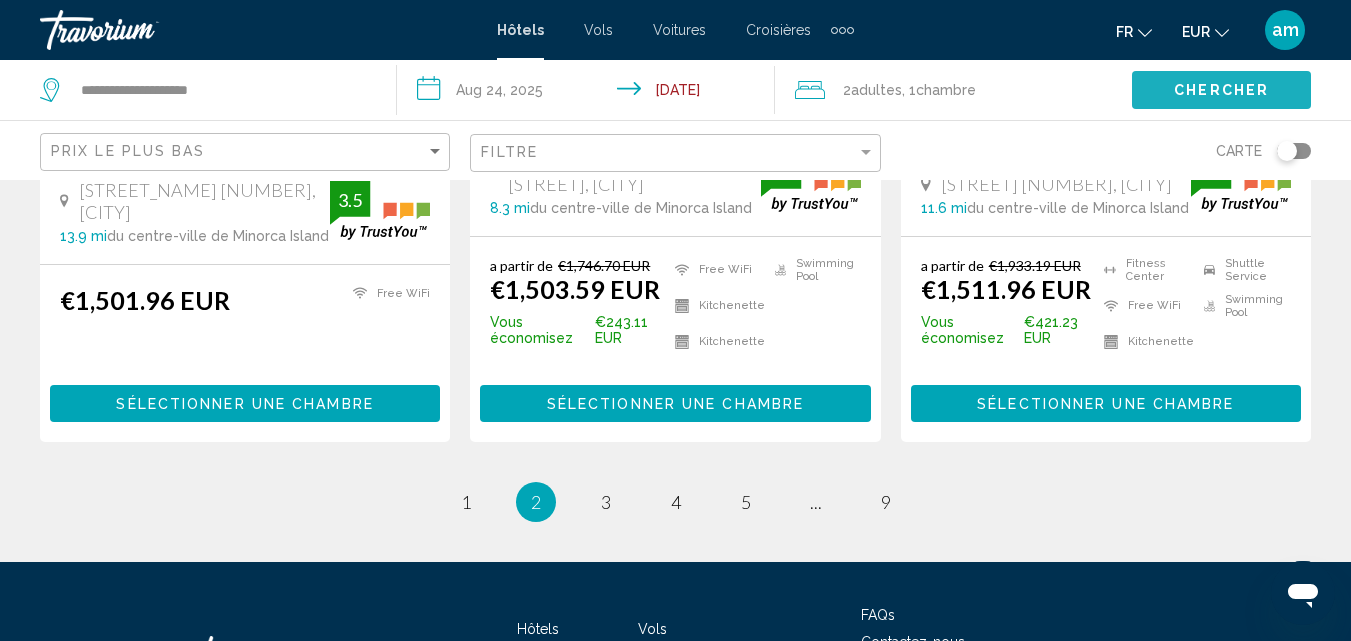 click on "Chercher" 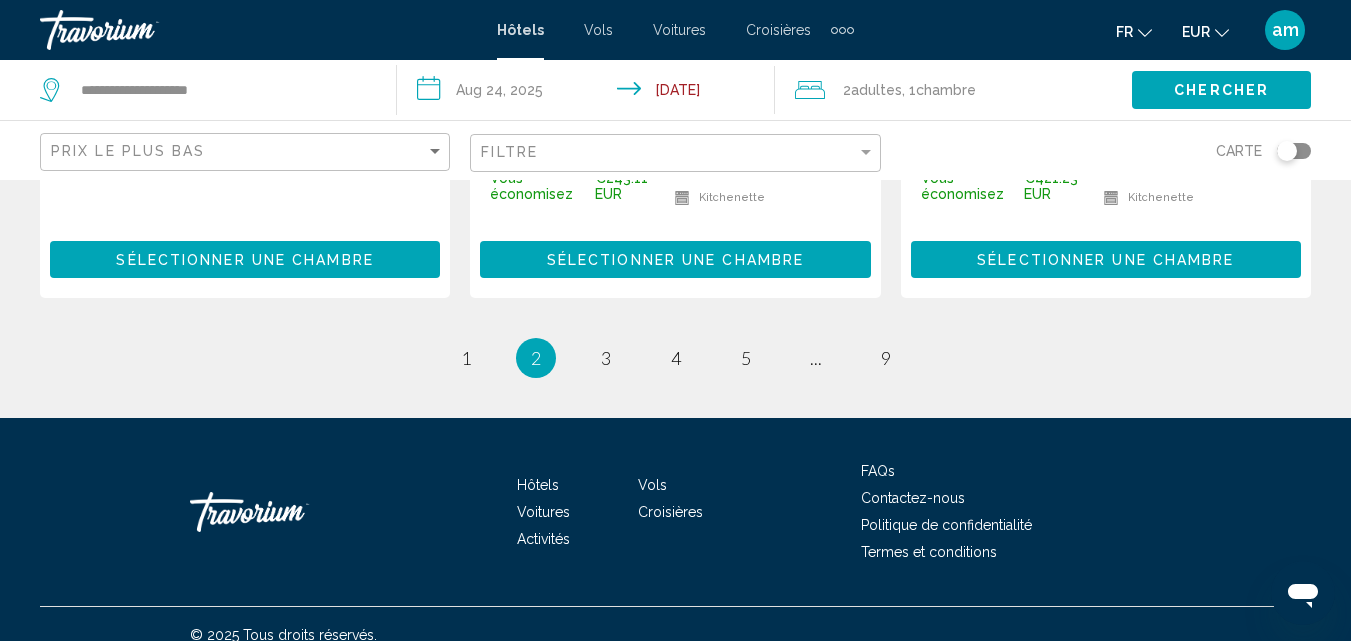 scroll, scrollTop: 2967, scrollLeft: 0, axis: vertical 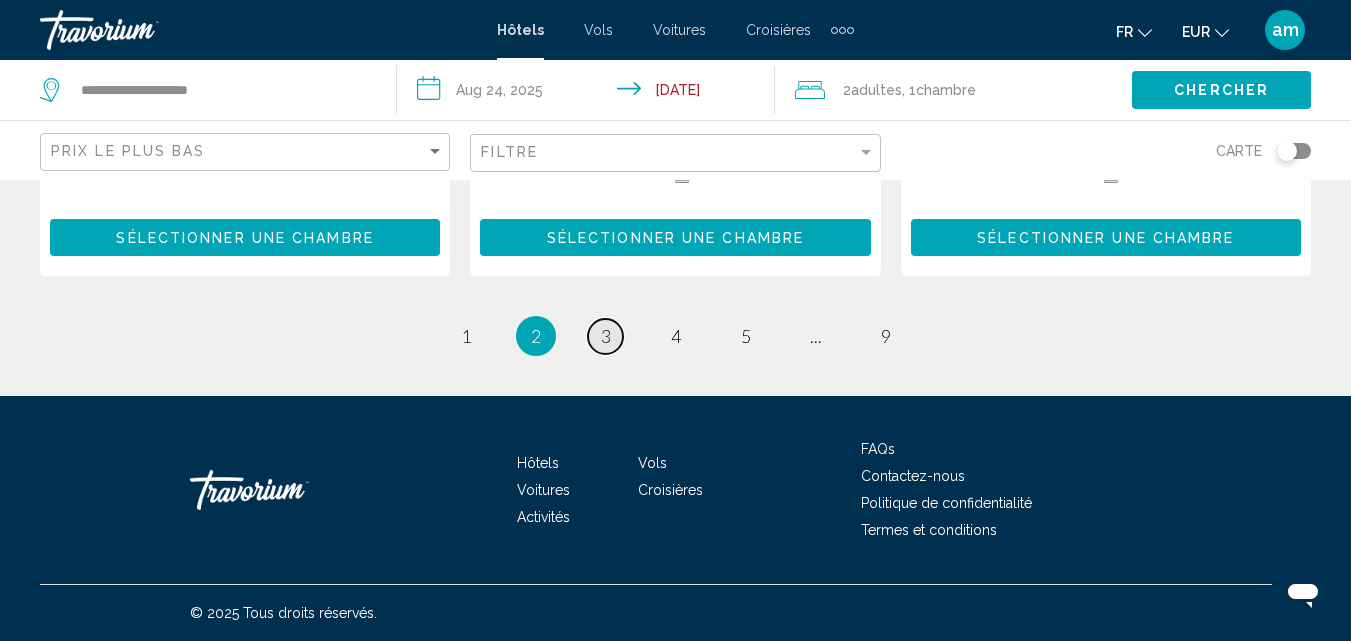click on "page  3" at bounding box center [605, 336] 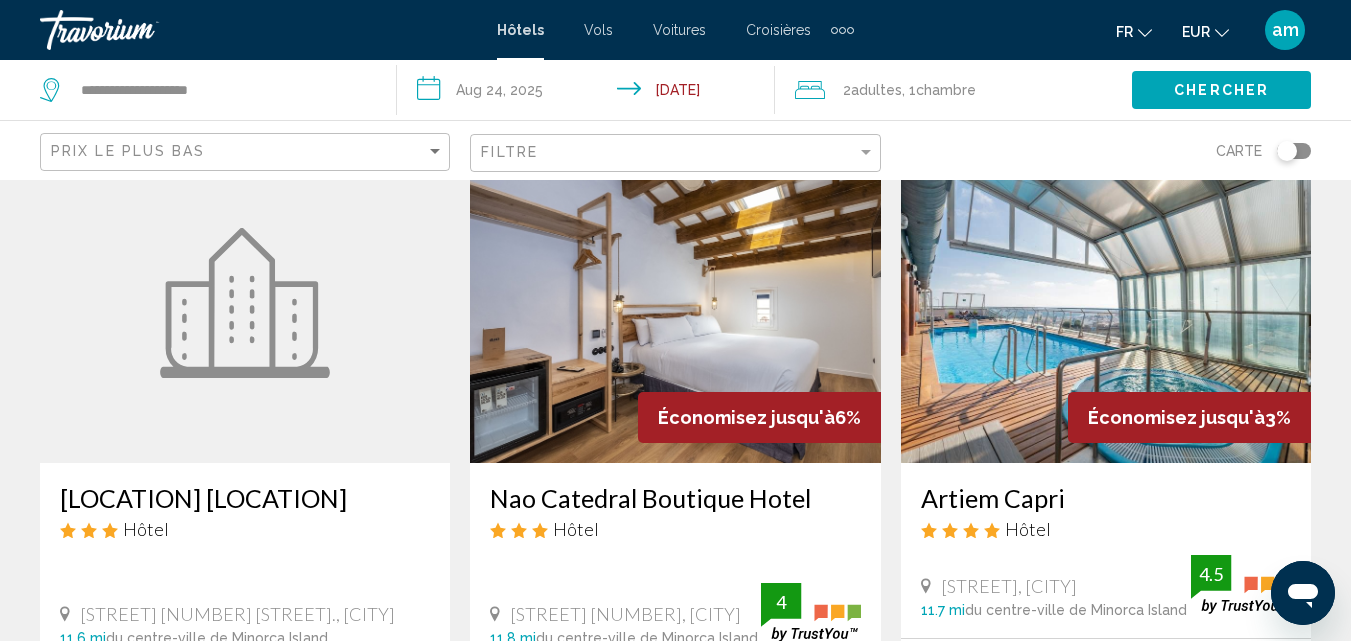 scroll, scrollTop: 100, scrollLeft: 0, axis: vertical 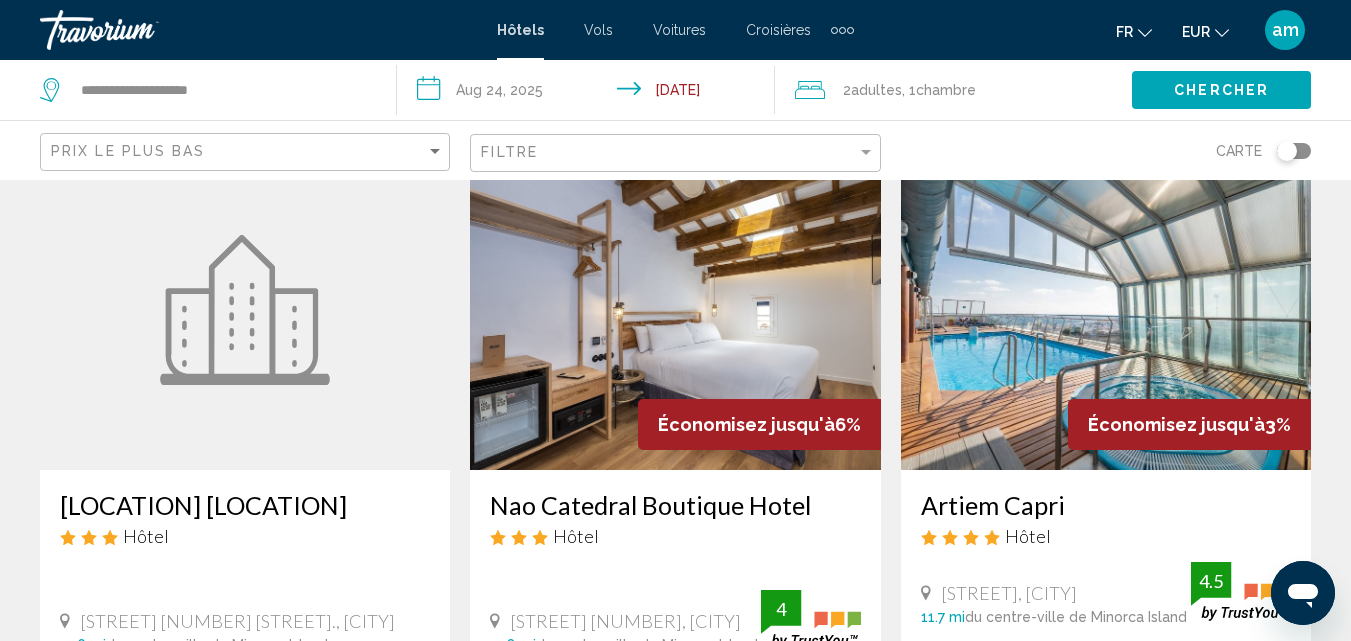 click at bounding box center [1106, 310] 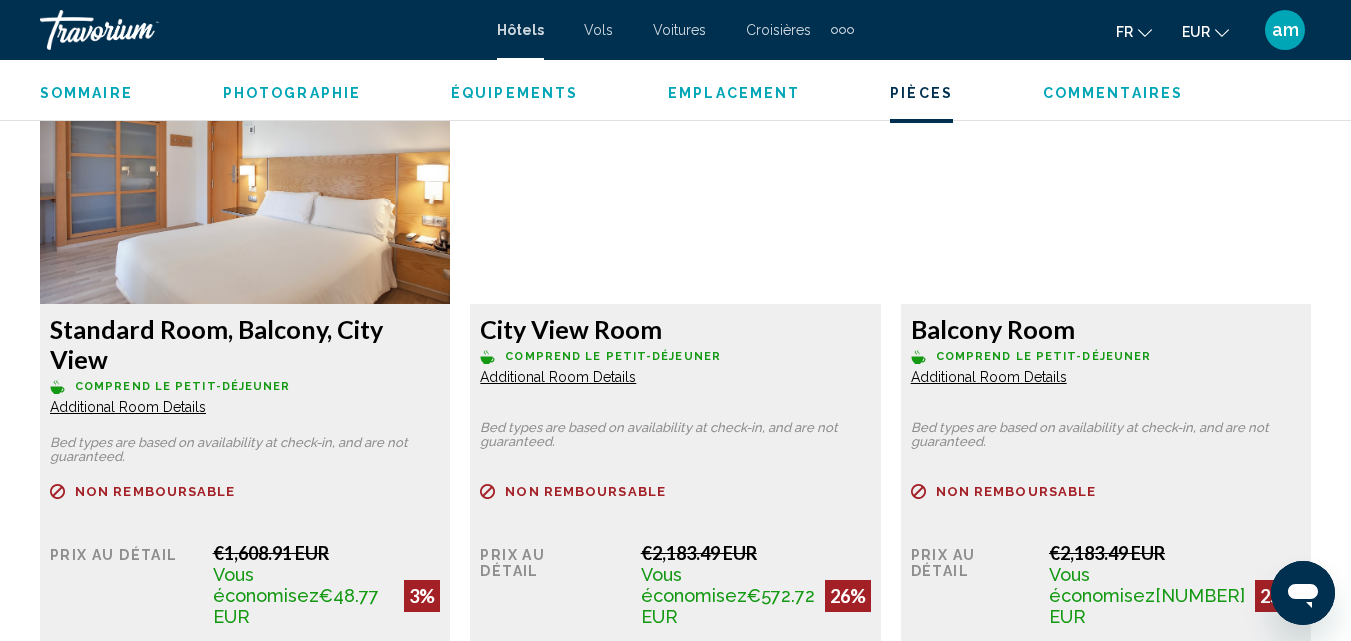 scroll, scrollTop: 3314, scrollLeft: 0, axis: vertical 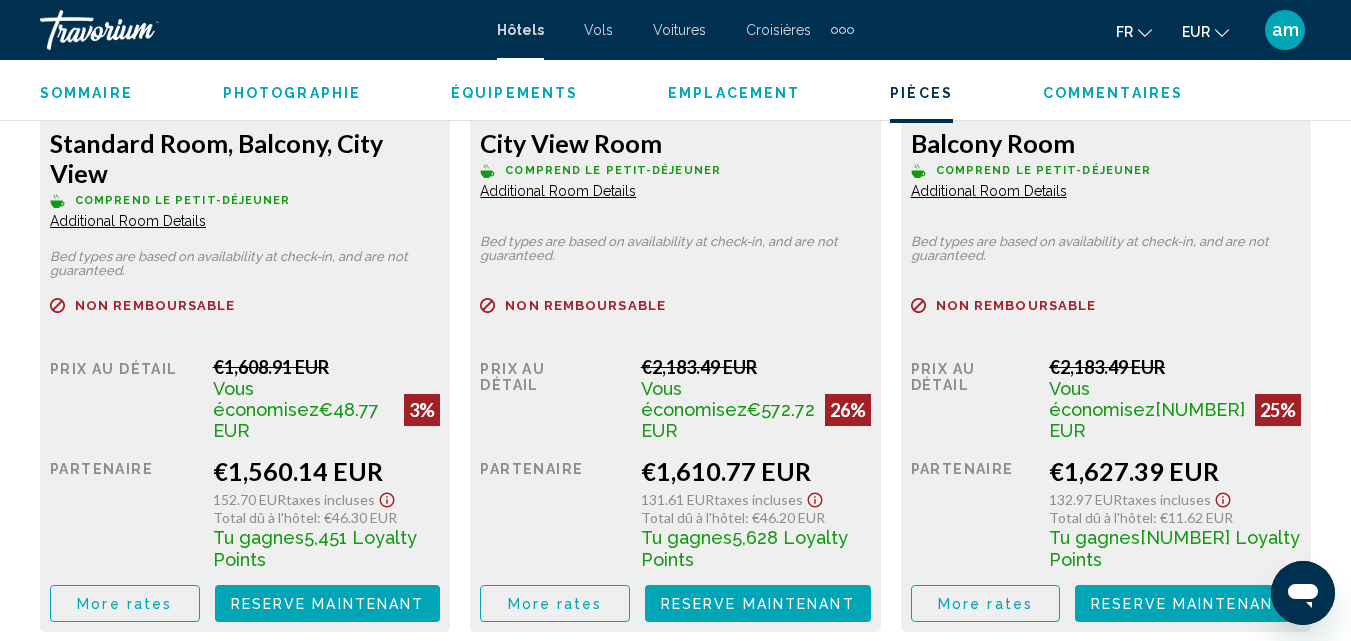 click on "More rates" at bounding box center (125, 603) 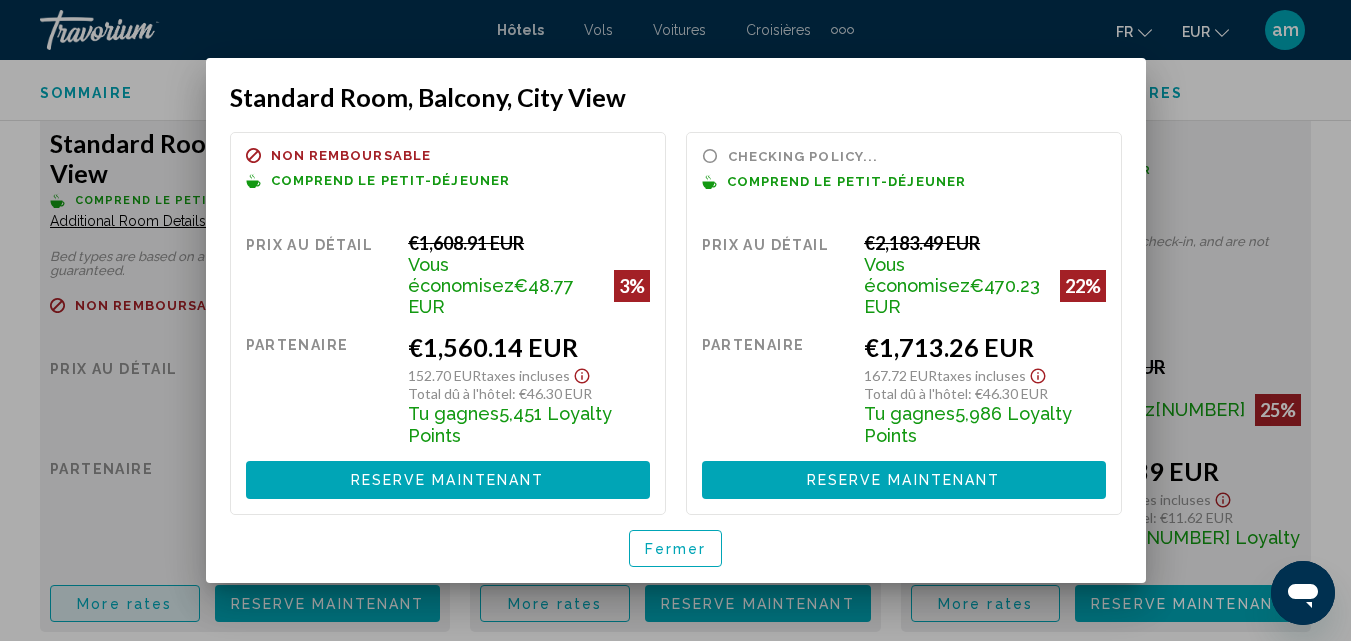scroll, scrollTop: 0, scrollLeft: 0, axis: both 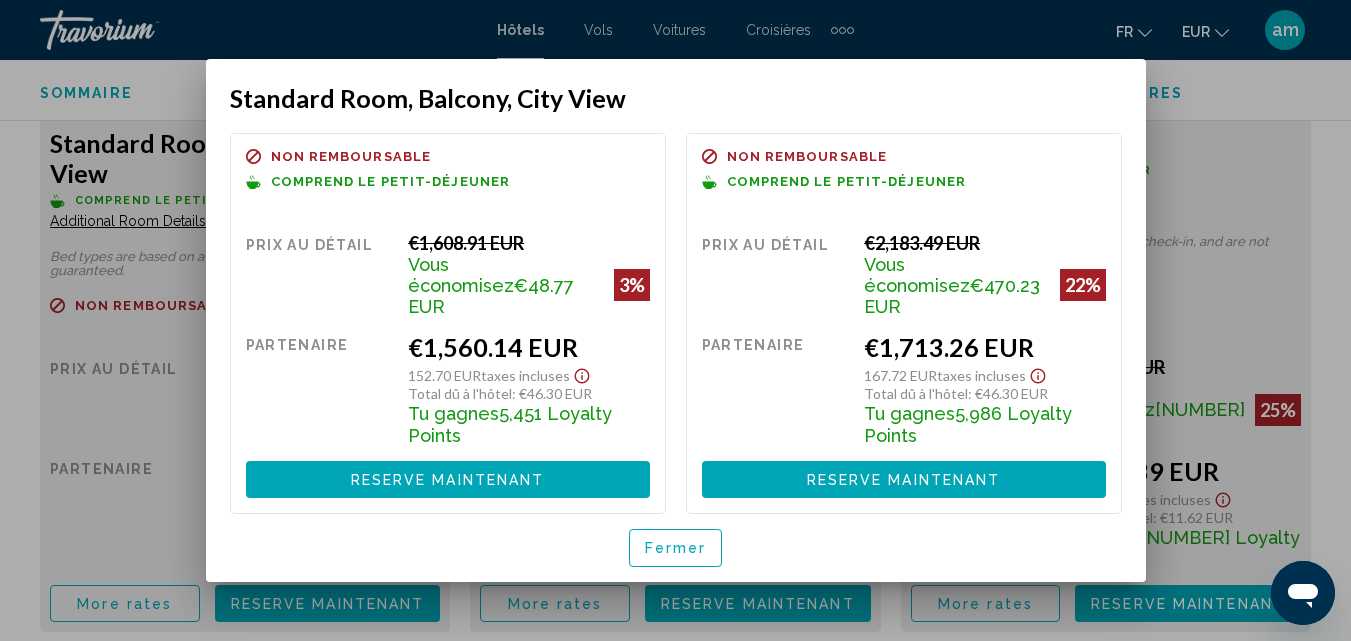 click on "Fermer" at bounding box center (676, 547) 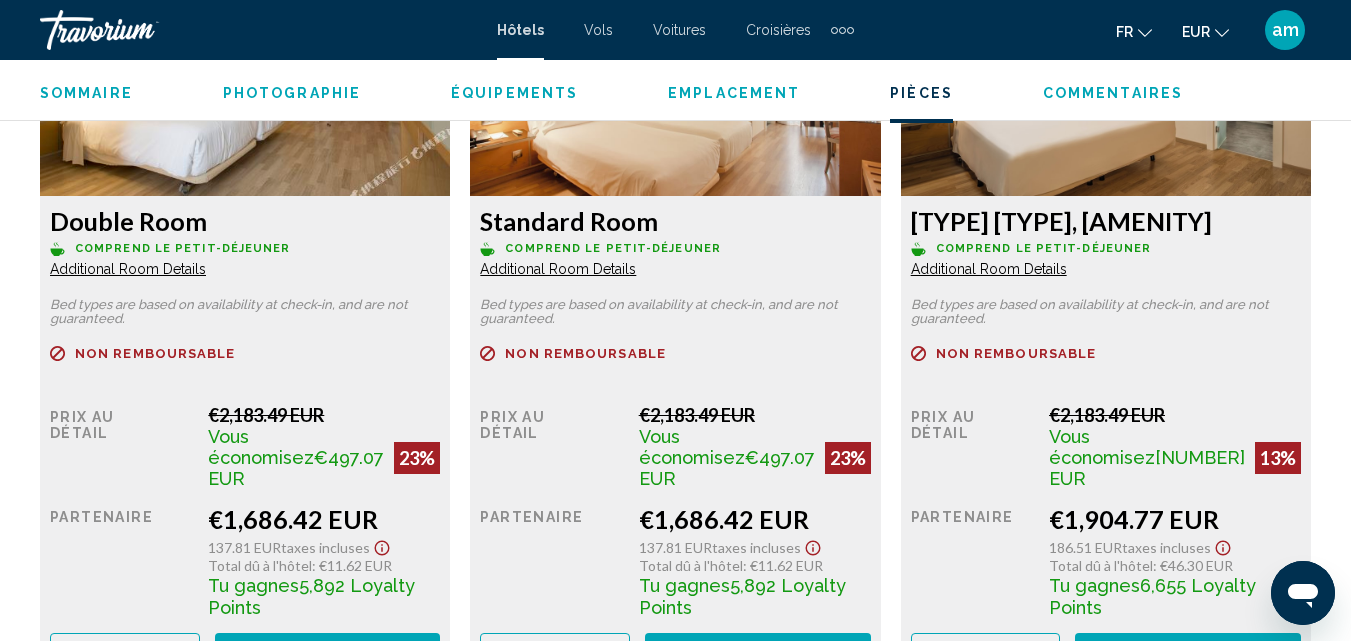 scroll, scrollTop: 4114, scrollLeft: 0, axis: vertical 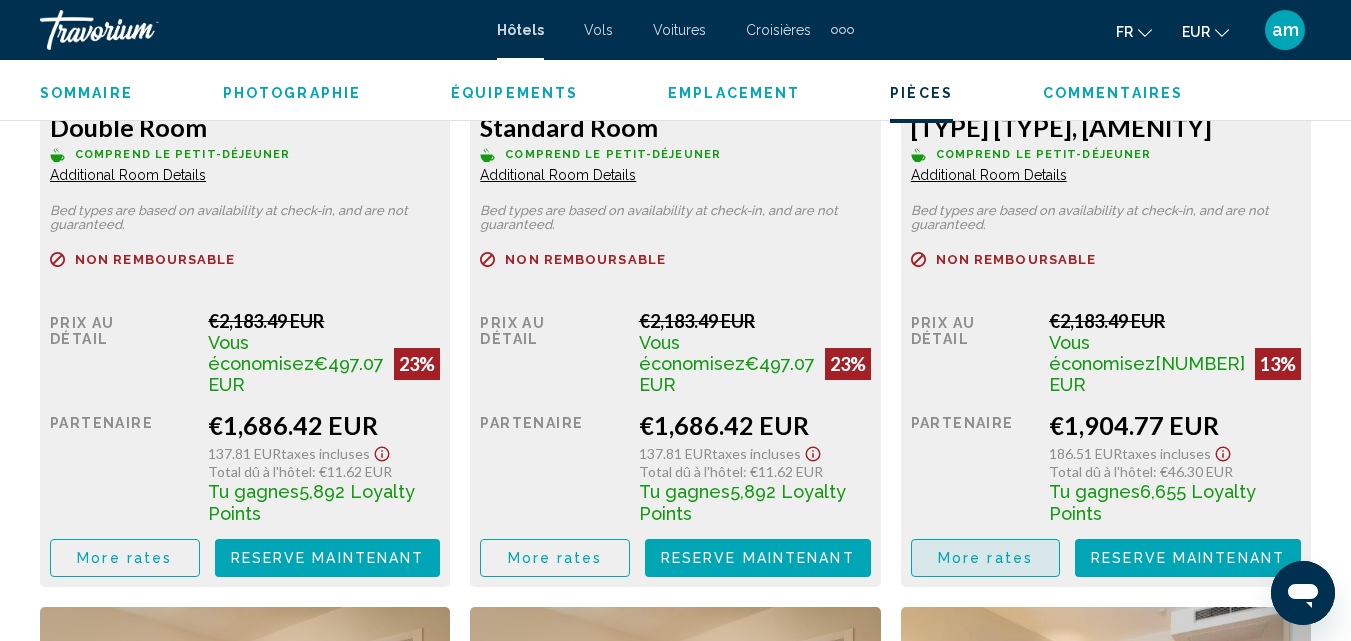 click on "More rates" at bounding box center [985, 559] 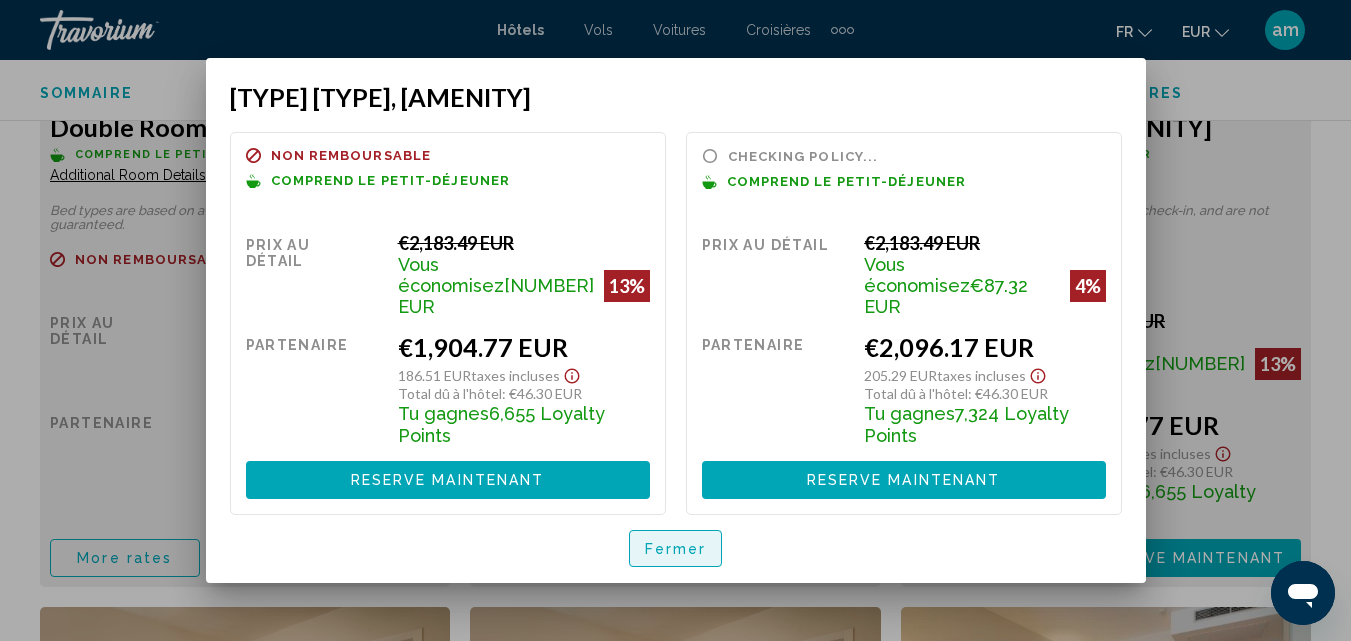 click on "Fermer" at bounding box center [676, 549] 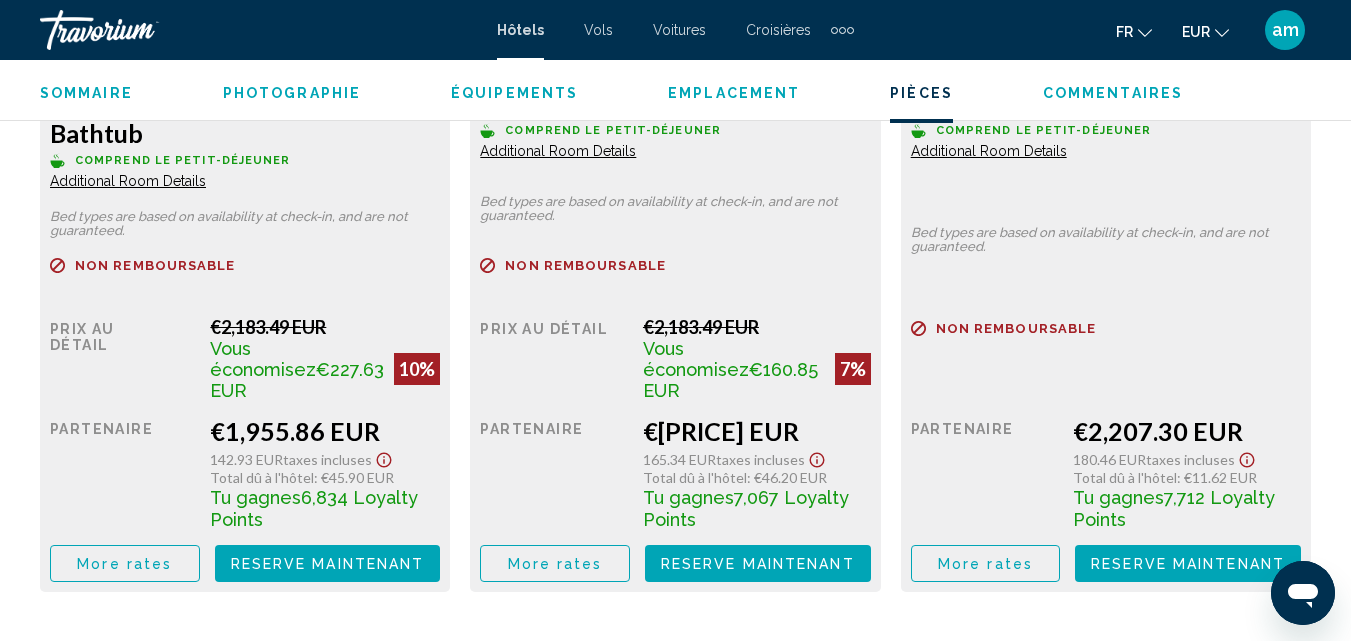 scroll, scrollTop: 4914, scrollLeft: 0, axis: vertical 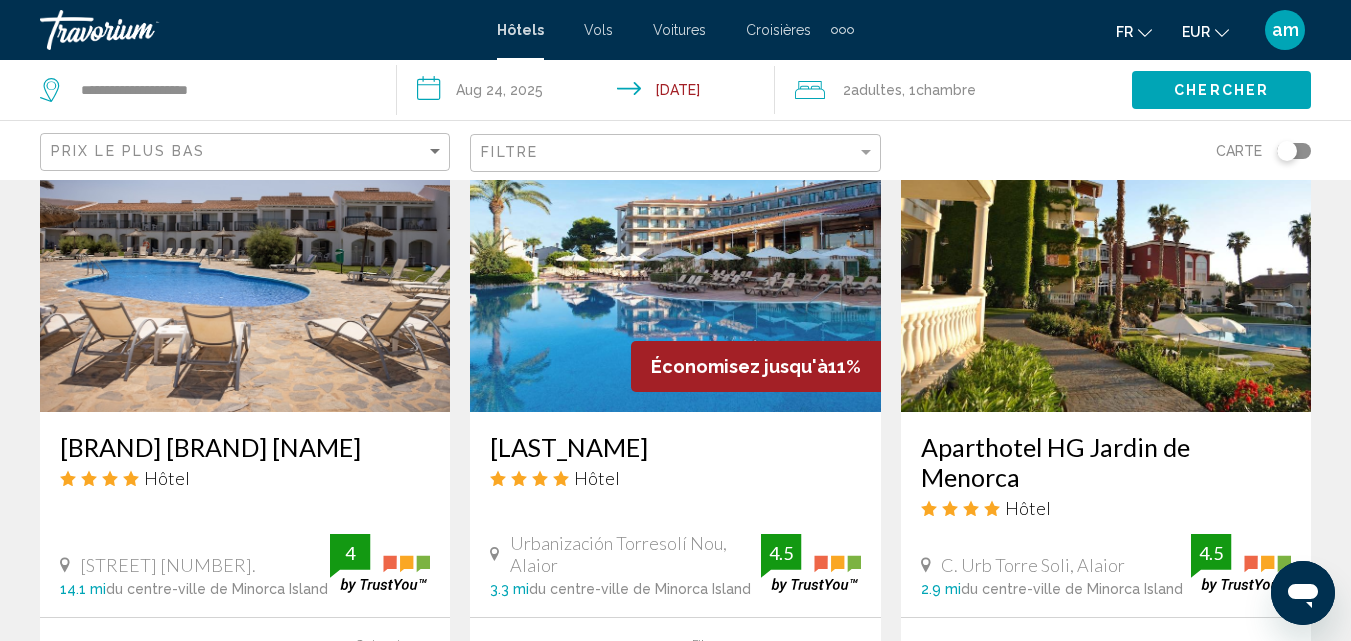 click at bounding box center (245, 252) 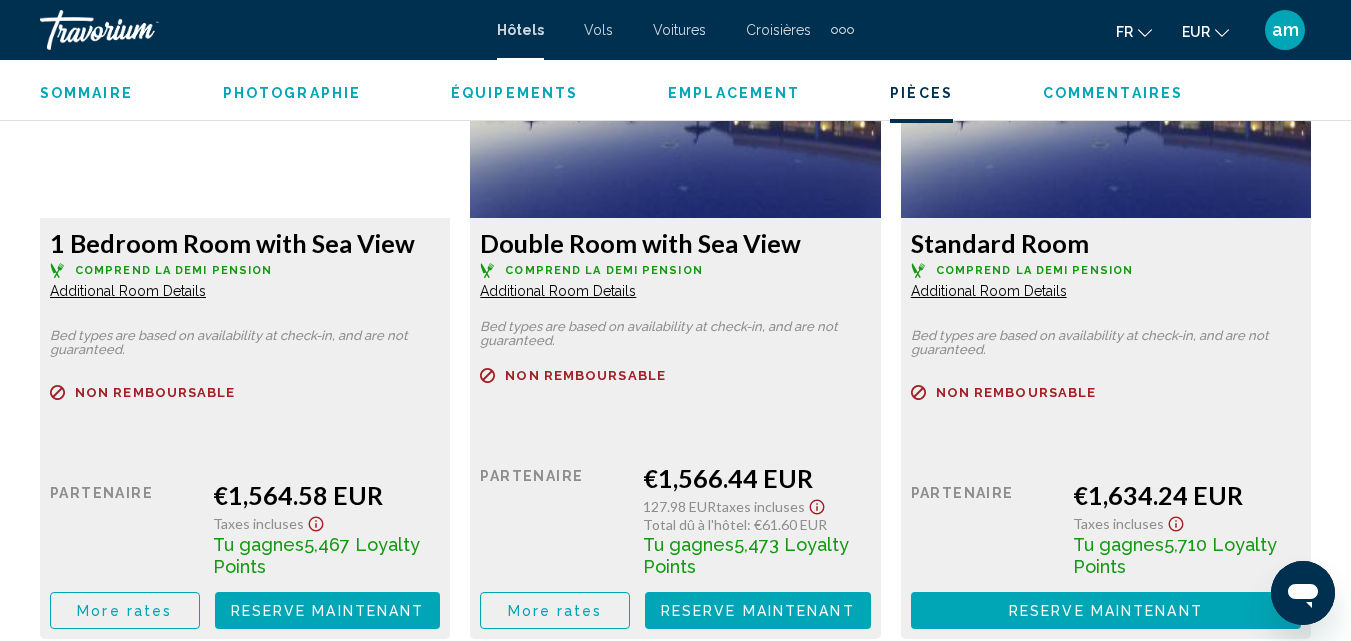 scroll, scrollTop: 3314, scrollLeft: 0, axis: vertical 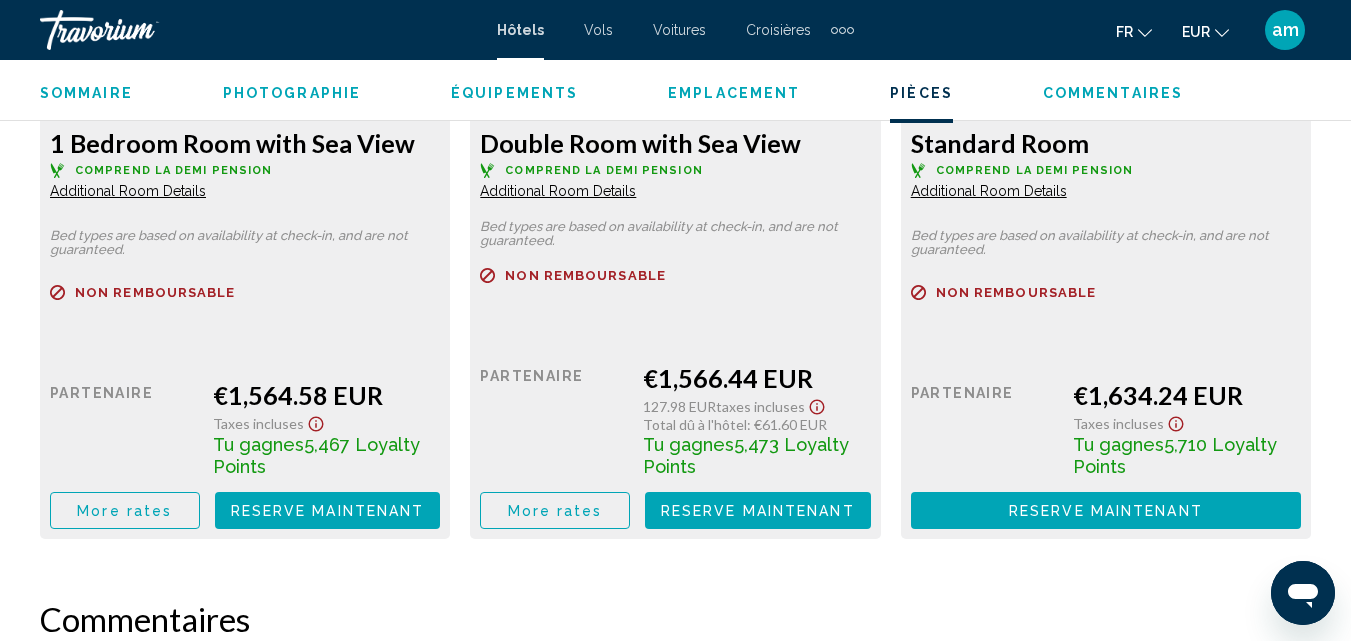 click on "More rates" at bounding box center [125, 510] 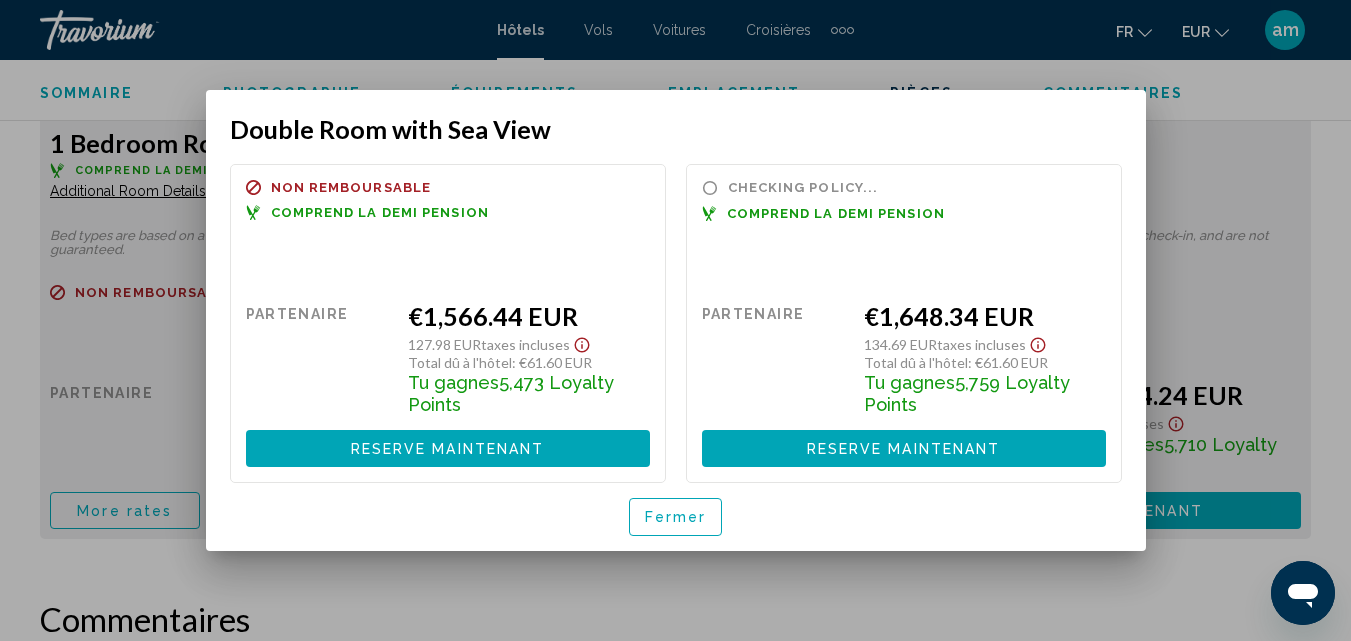 scroll, scrollTop: 0, scrollLeft: 0, axis: both 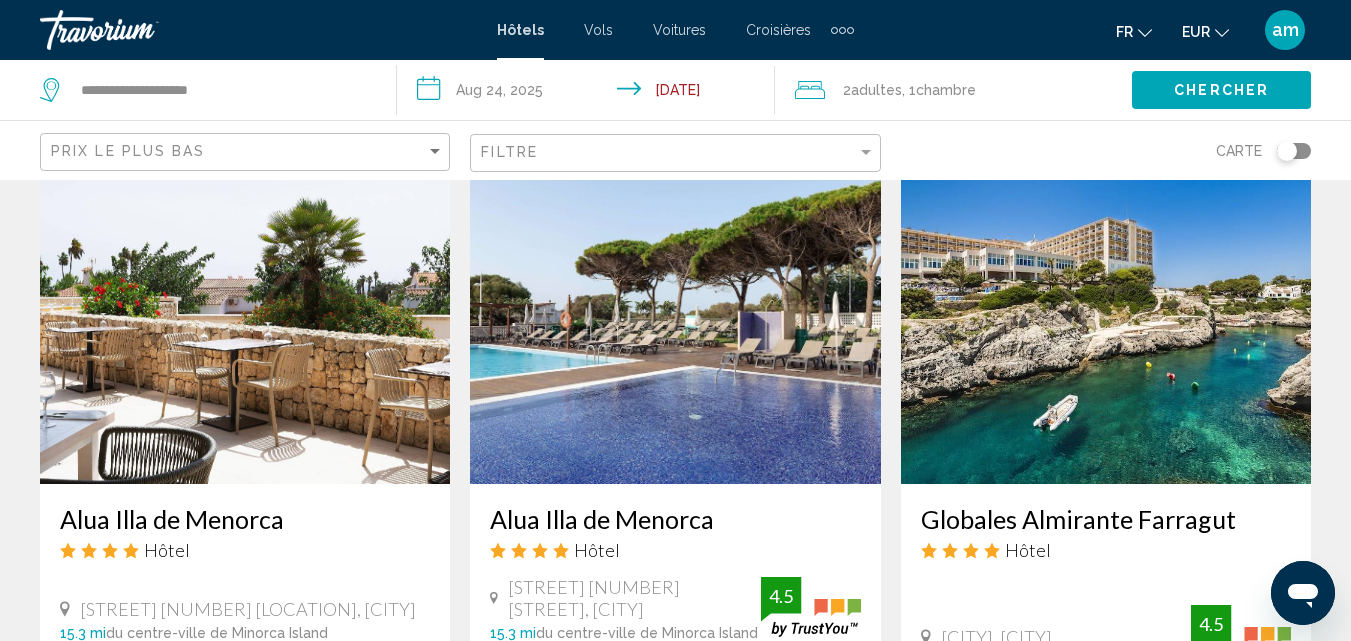 click at bounding box center [1106, 324] 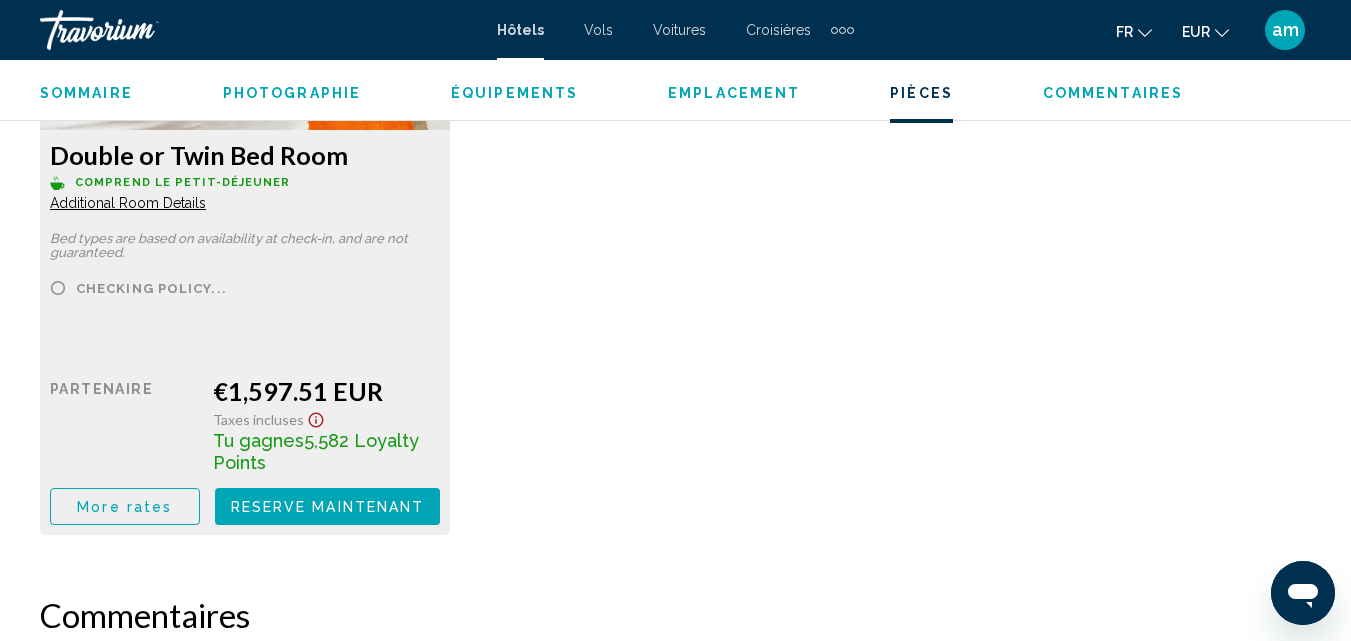 scroll, scrollTop: 3414, scrollLeft: 0, axis: vertical 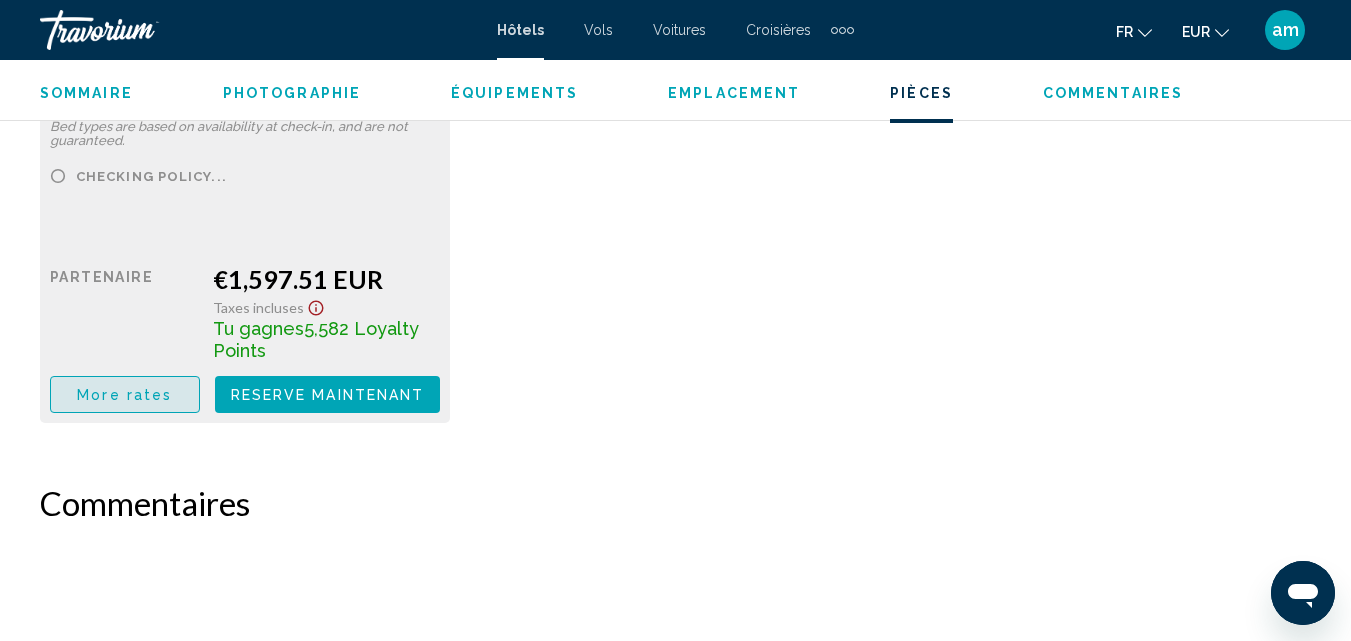 click on "More rates" at bounding box center (125, 394) 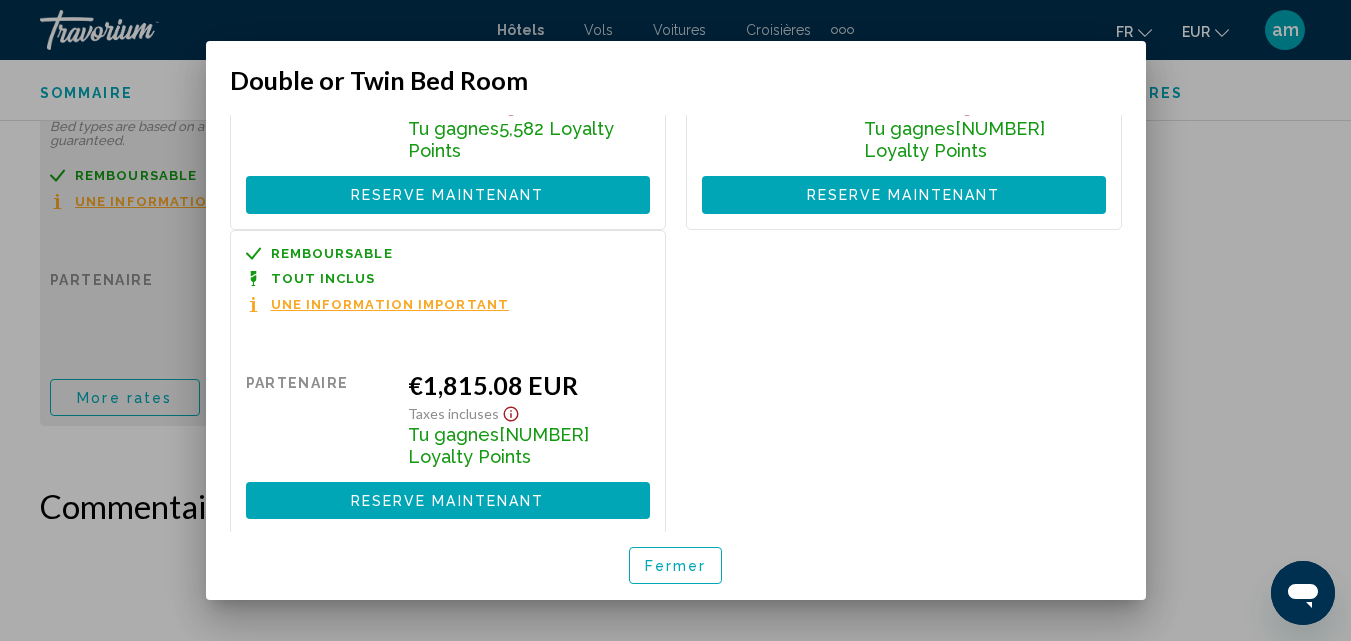 scroll, scrollTop: 214, scrollLeft: 0, axis: vertical 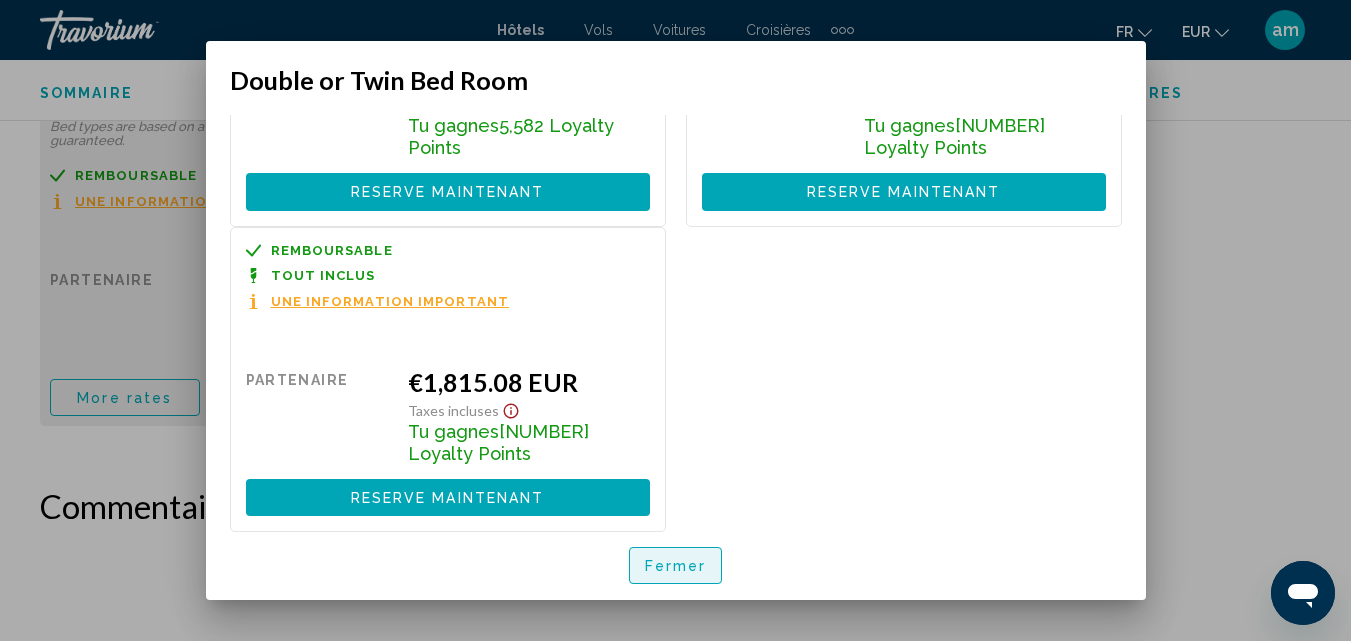 click on "Fermer" at bounding box center [676, 565] 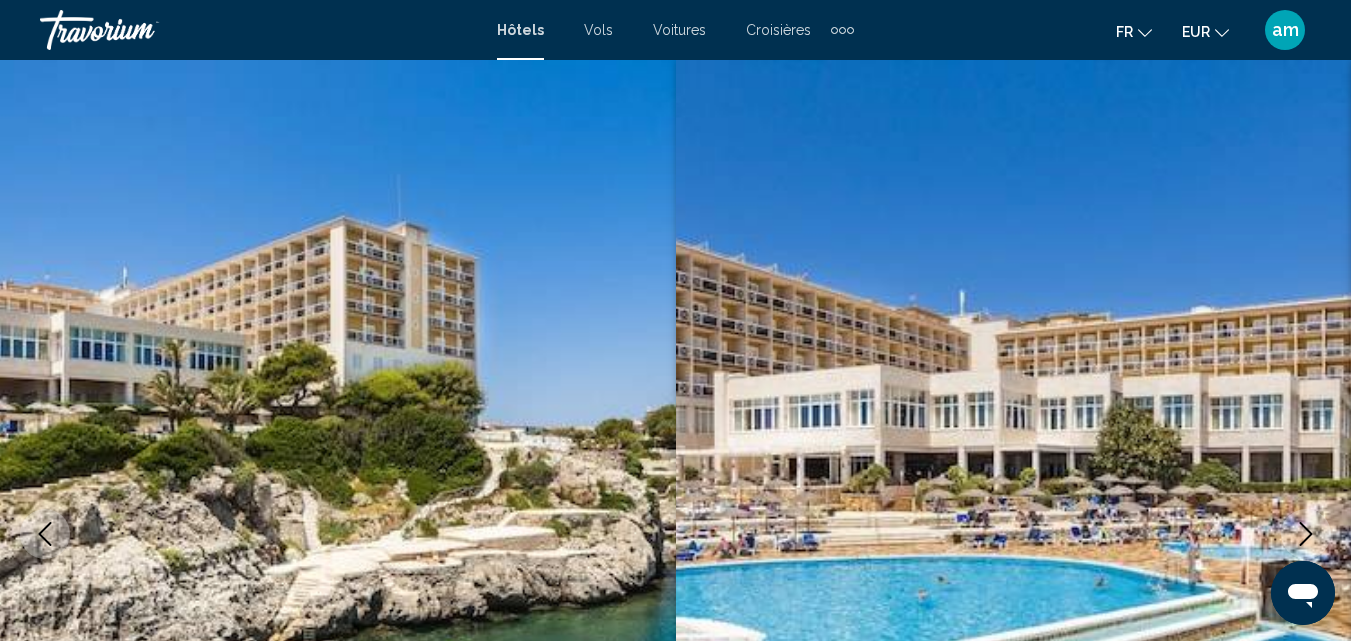 scroll, scrollTop: 0, scrollLeft: 0, axis: both 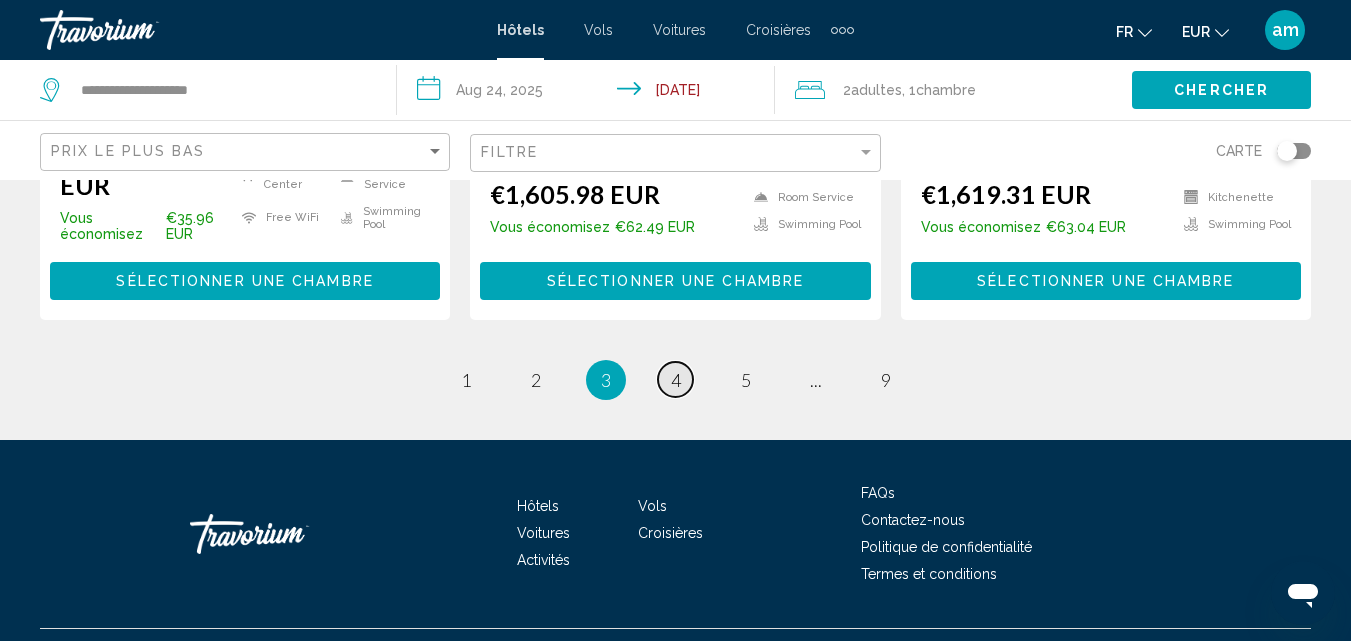 click on "4" at bounding box center [676, 380] 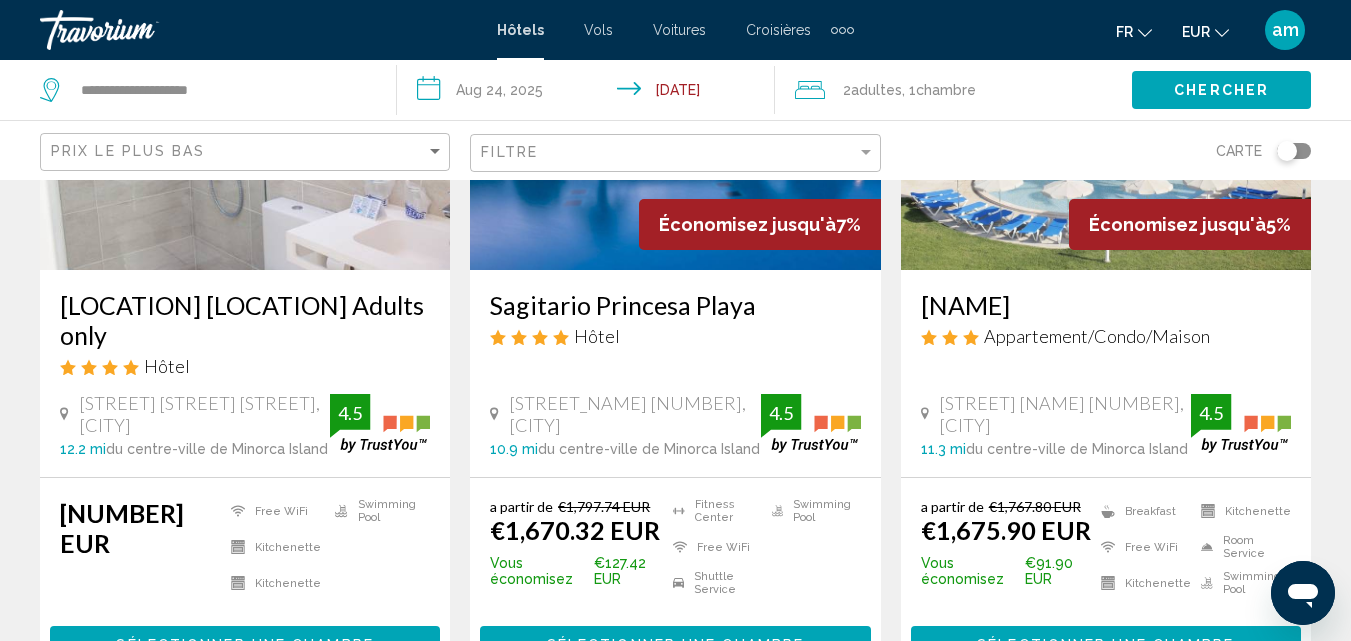scroll, scrollTop: 100, scrollLeft: 0, axis: vertical 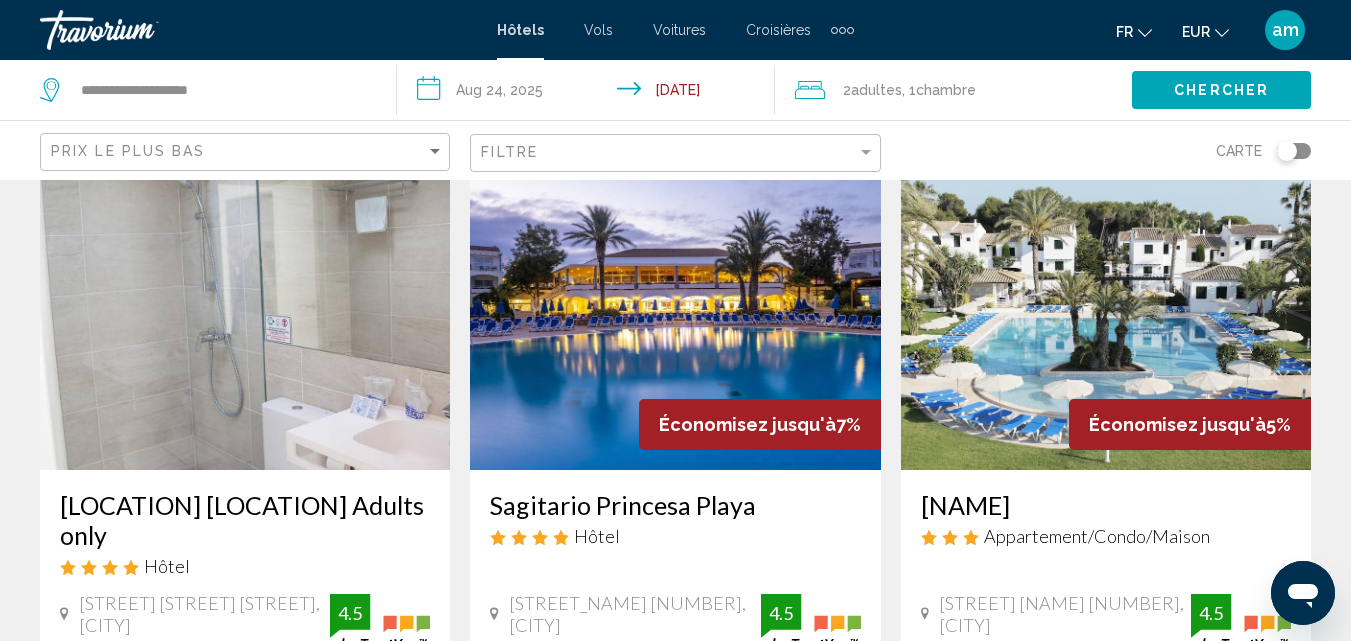 click at bounding box center (675, 310) 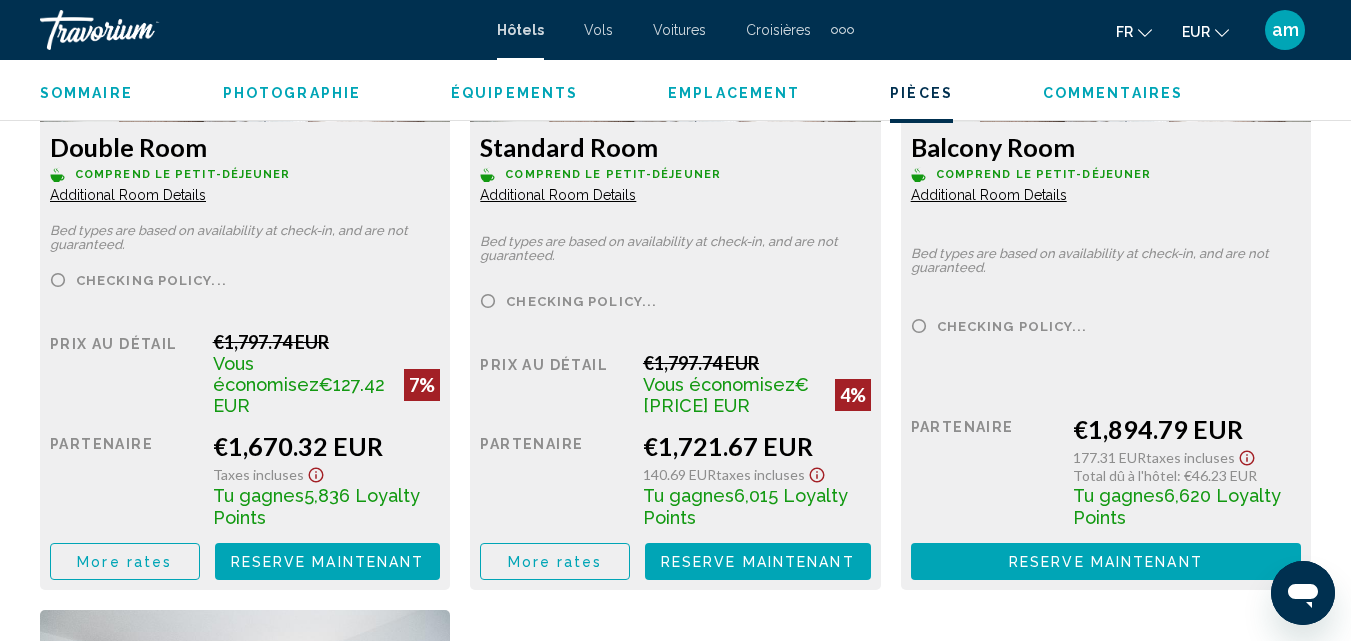 scroll, scrollTop: 3314, scrollLeft: 0, axis: vertical 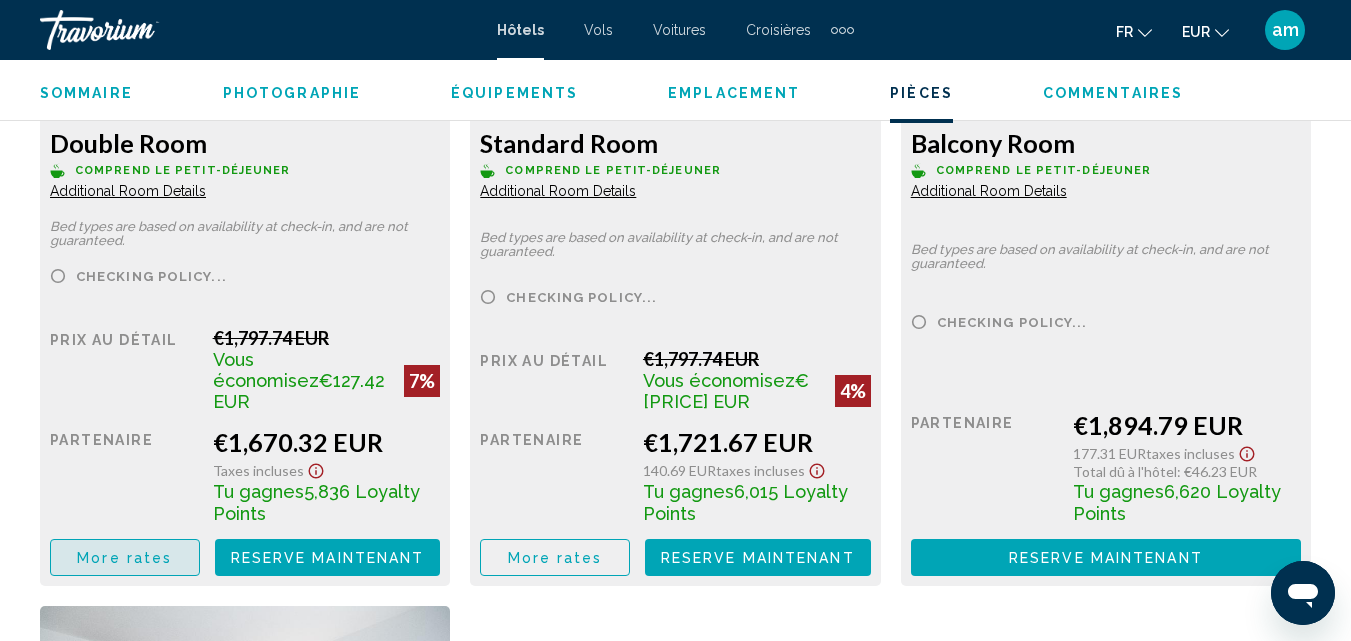 click on "More rates" at bounding box center (124, 558) 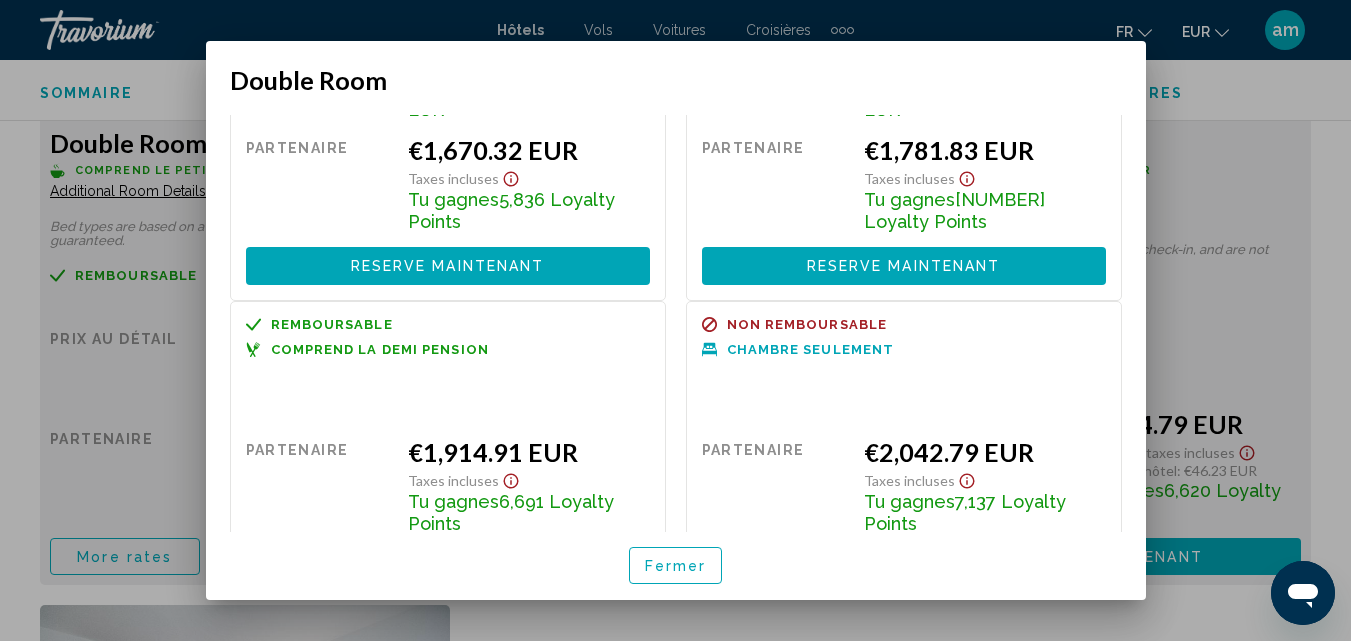 scroll, scrollTop: 248, scrollLeft: 0, axis: vertical 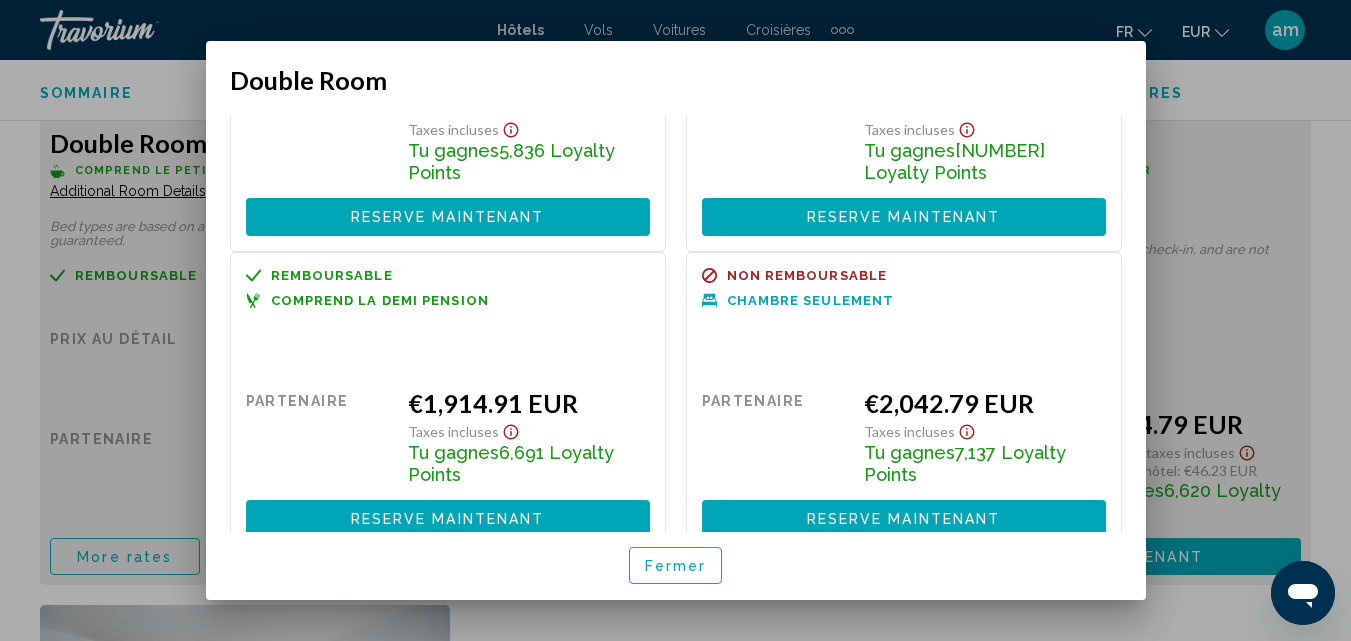click on "Fermer" at bounding box center (676, 565) 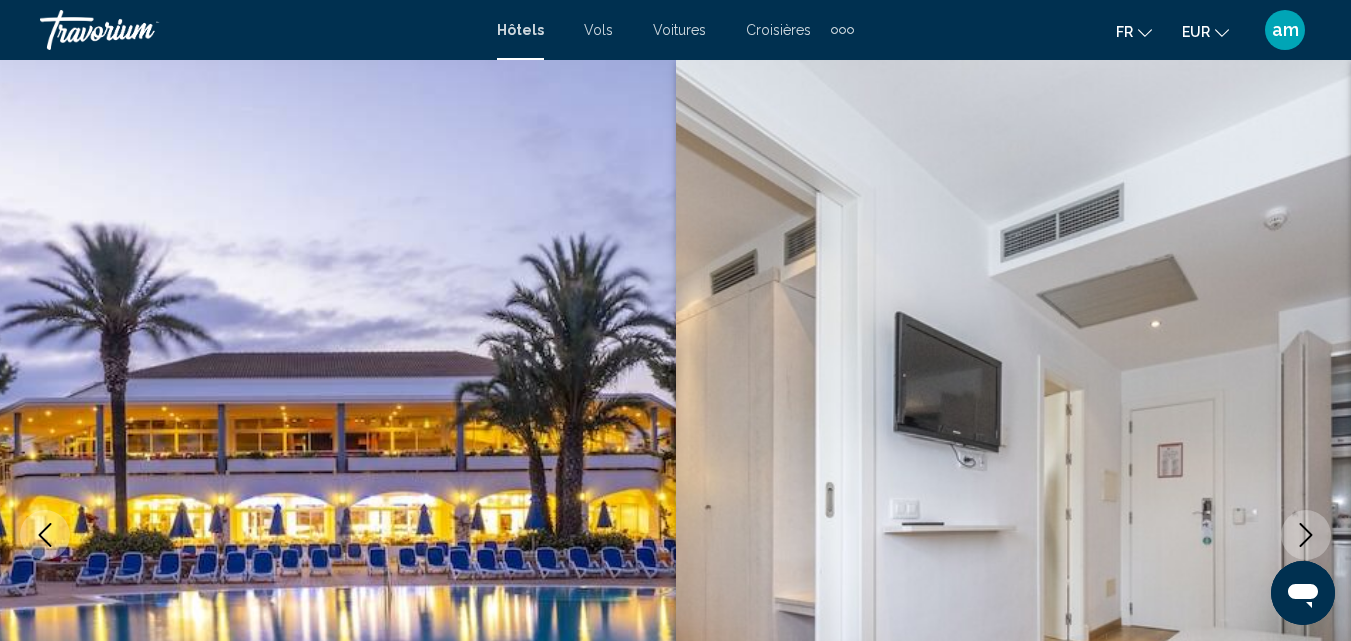 scroll, scrollTop: 3314, scrollLeft: 0, axis: vertical 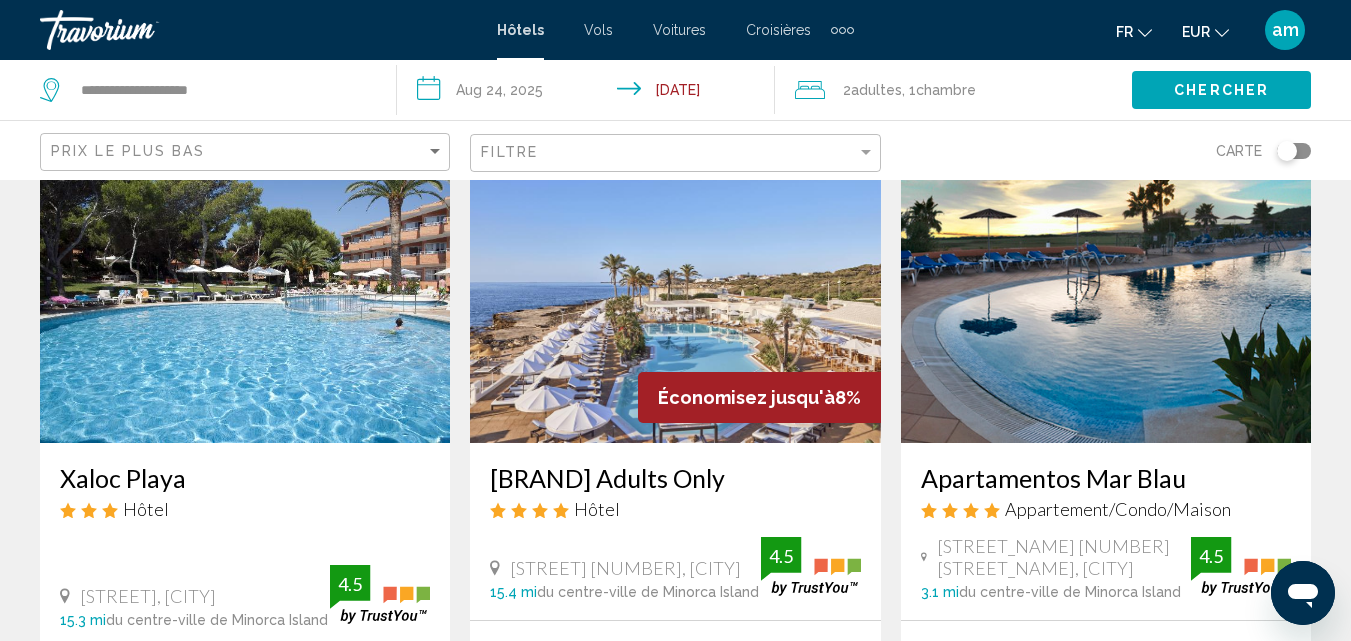click at bounding box center (675, 283) 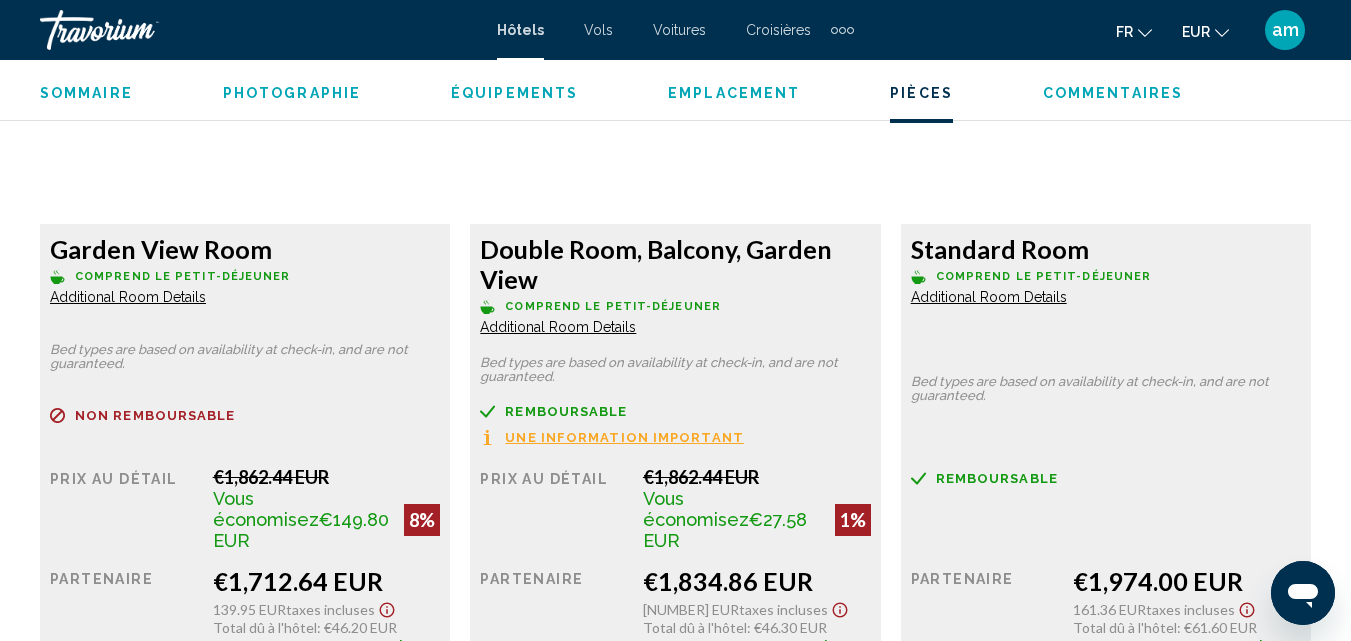 scroll, scrollTop: 3414, scrollLeft: 0, axis: vertical 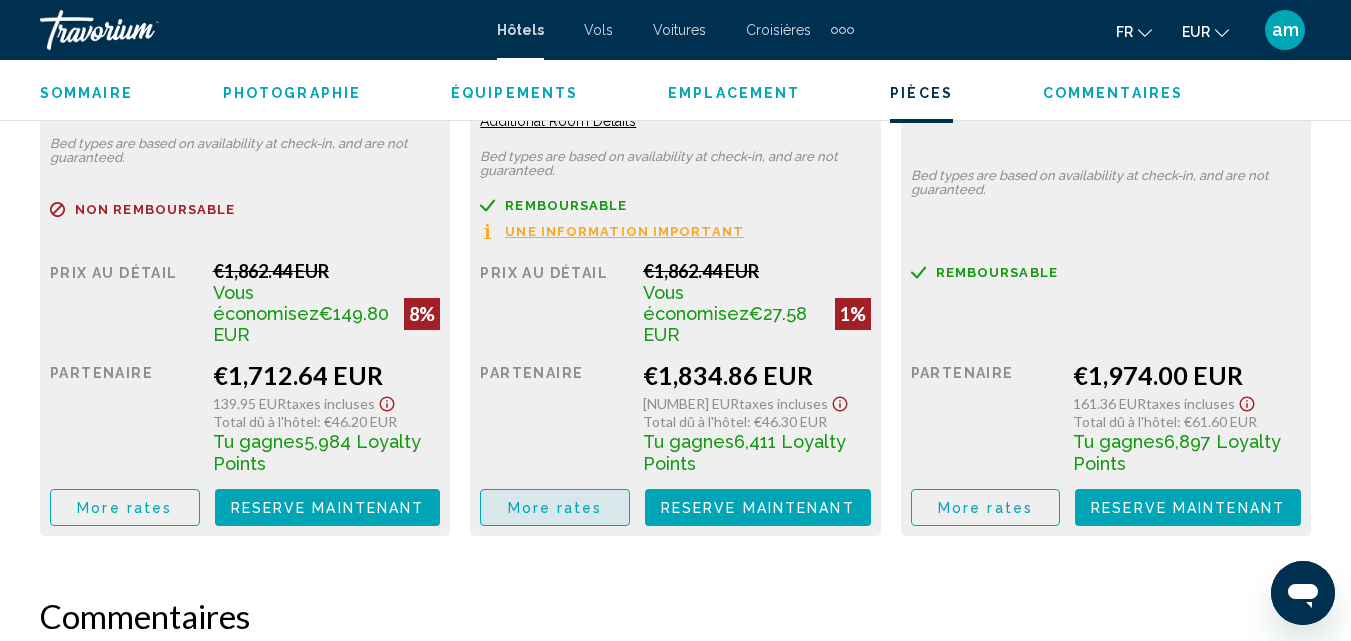 click on "More rates" at bounding box center (555, 507) 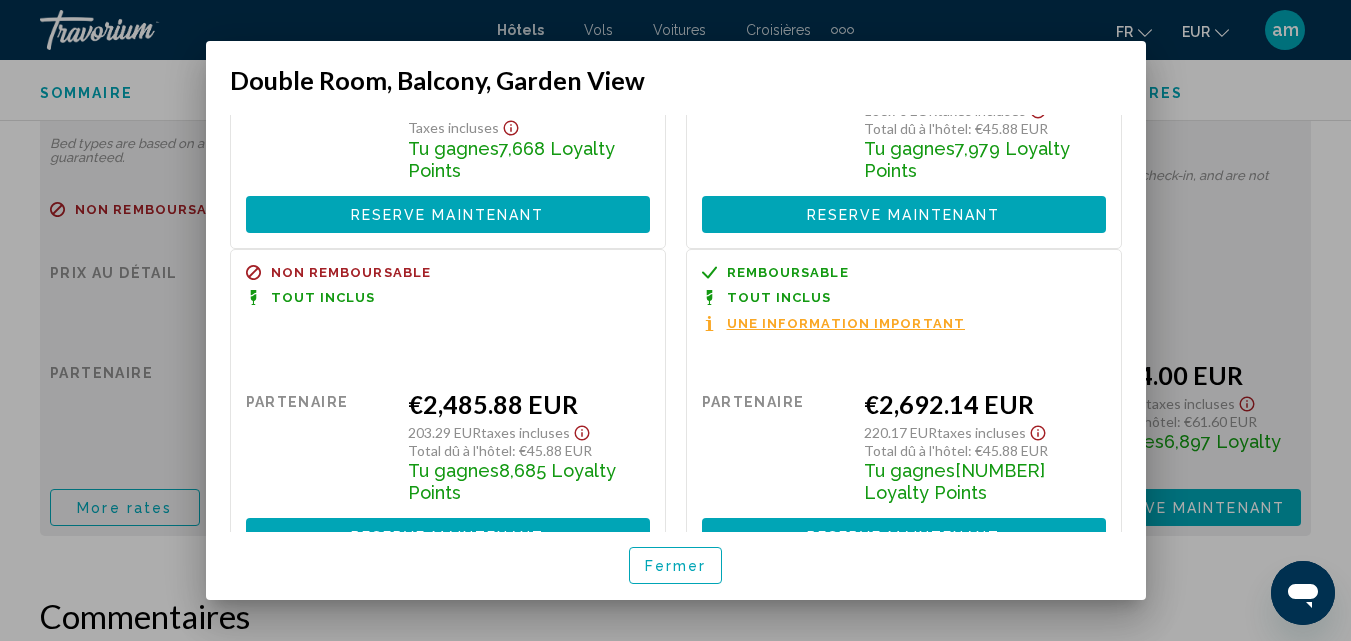 scroll, scrollTop: 970, scrollLeft: 0, axis: vertical 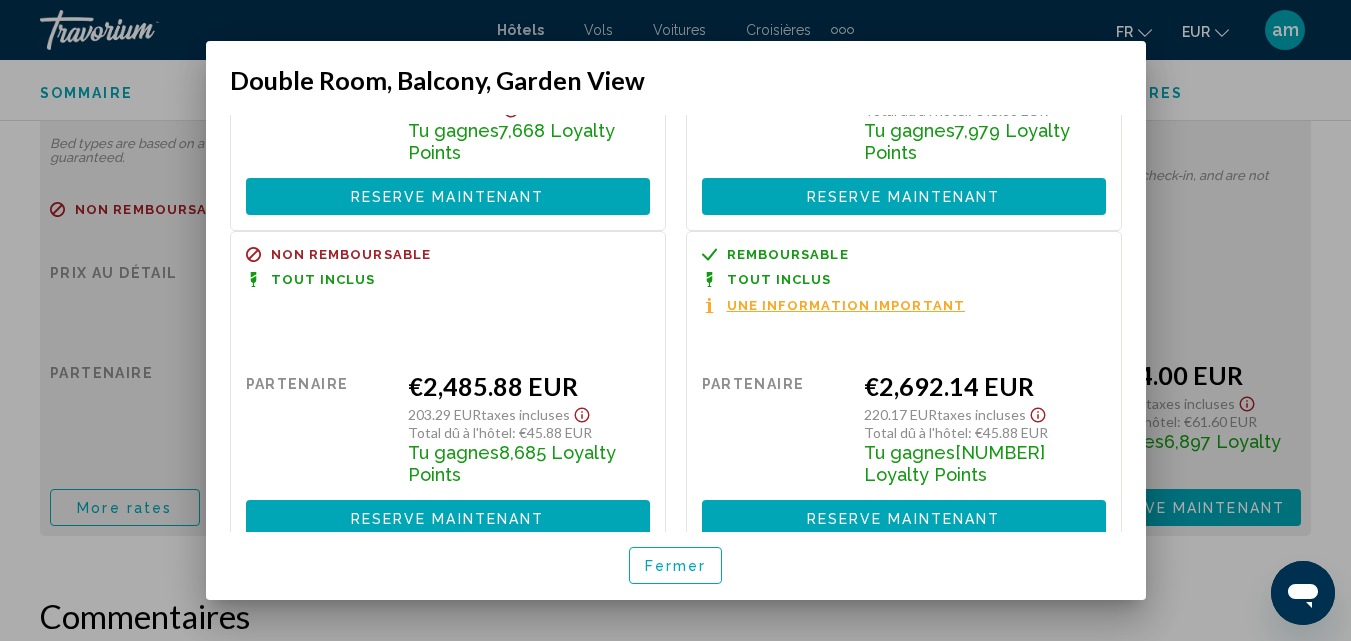 click on "Fermer" at bounding box center (676, 566) 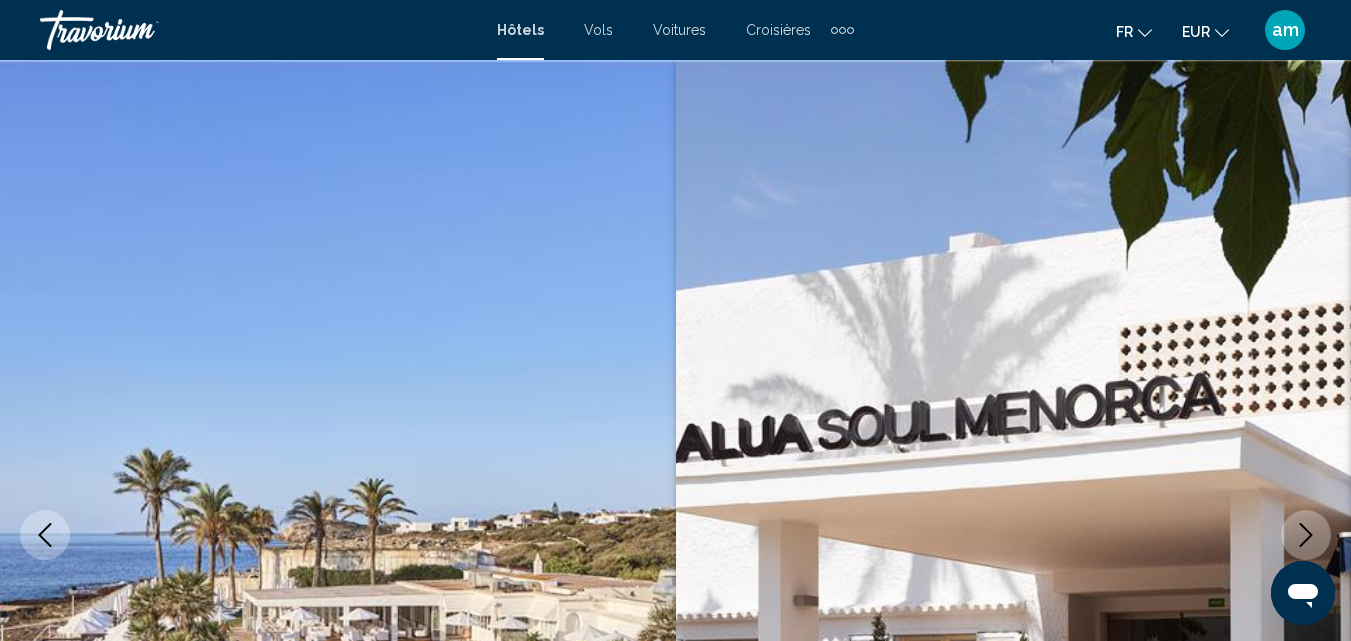 scroll, scrollTop: 3414, scrollLeft: 0, axis: vertical 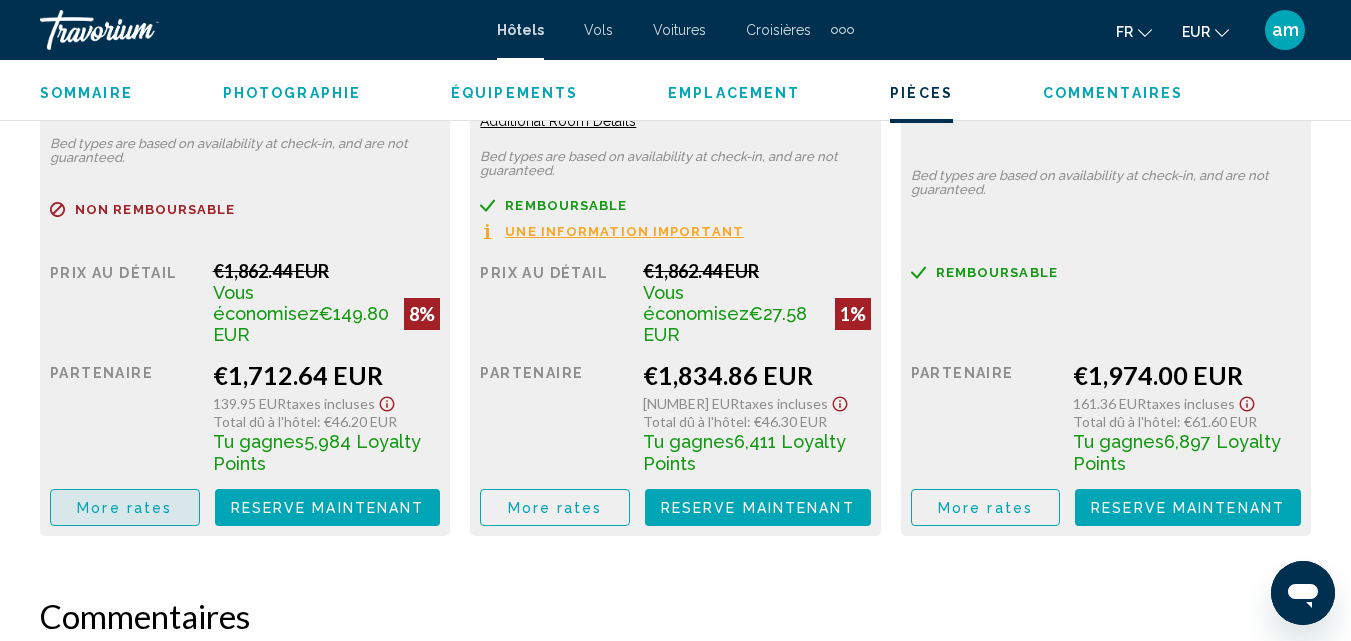 click on "More rates" at bounding box center [124, 508] 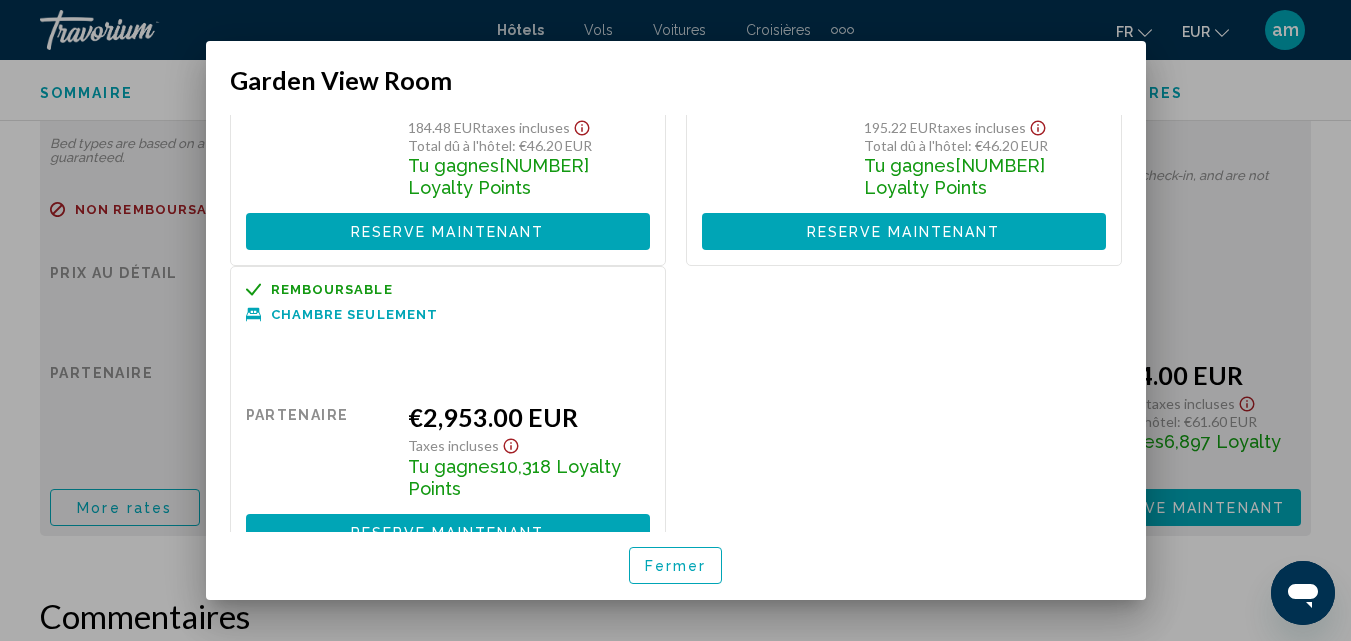 scroll, scrollTop: 949, scrollLeft: 0, axis: vertical 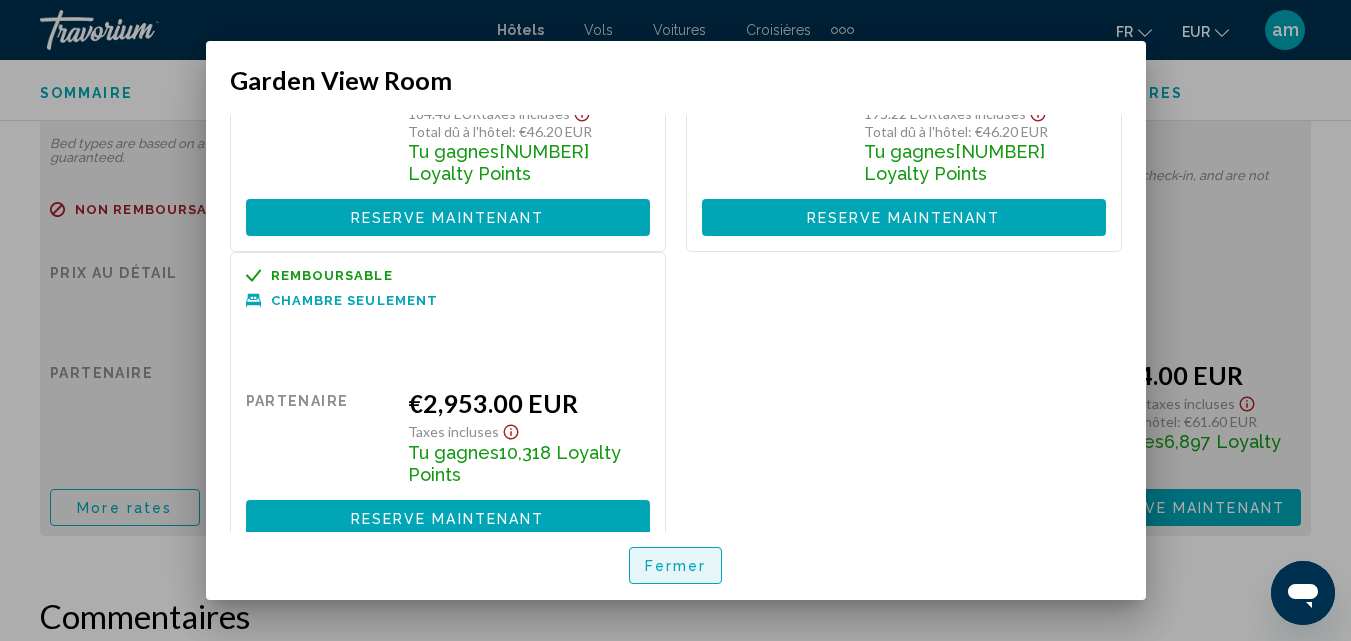 click on "Fermer" at bounding box center (676, 565) 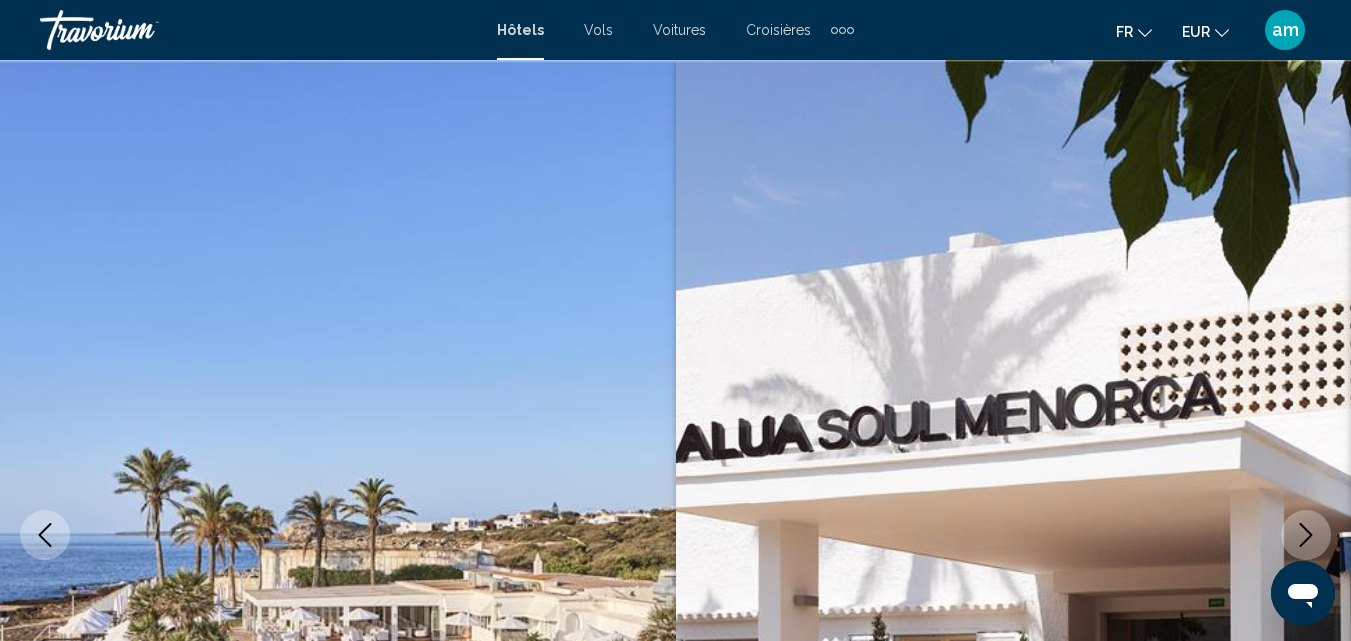 scroll, scrollTop: 3414, scrollLeft: 0, axis: vertical 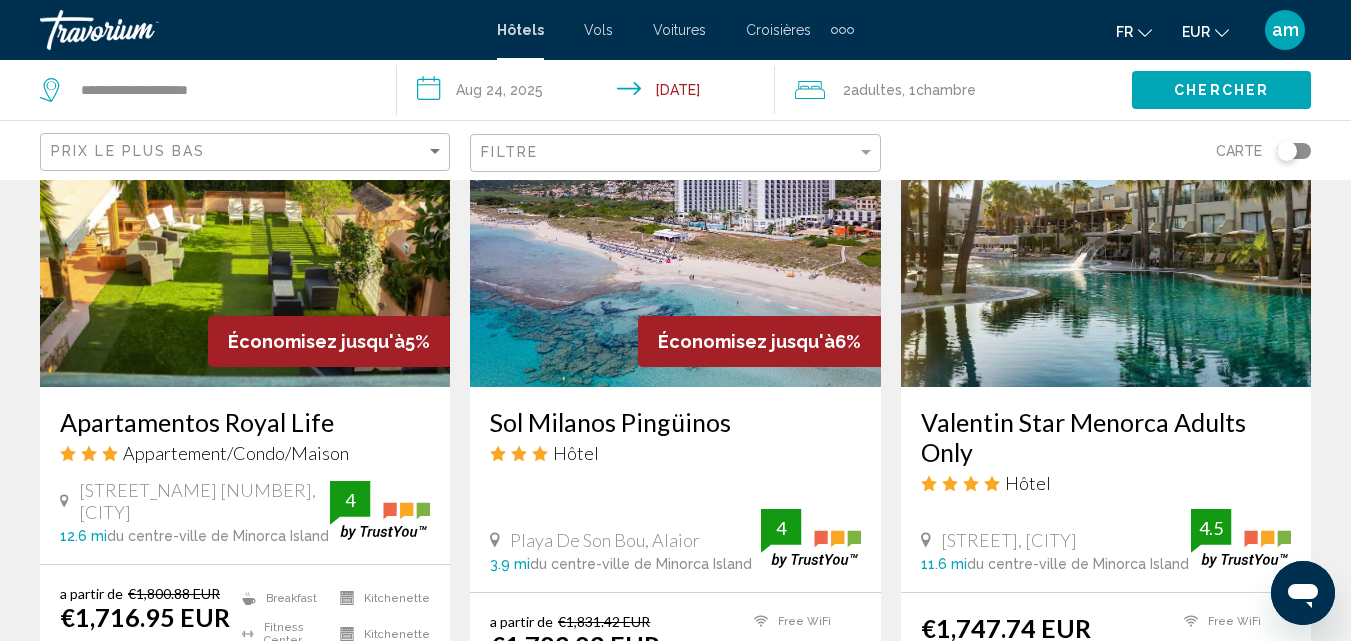 click at bounding box center [1106, 227] 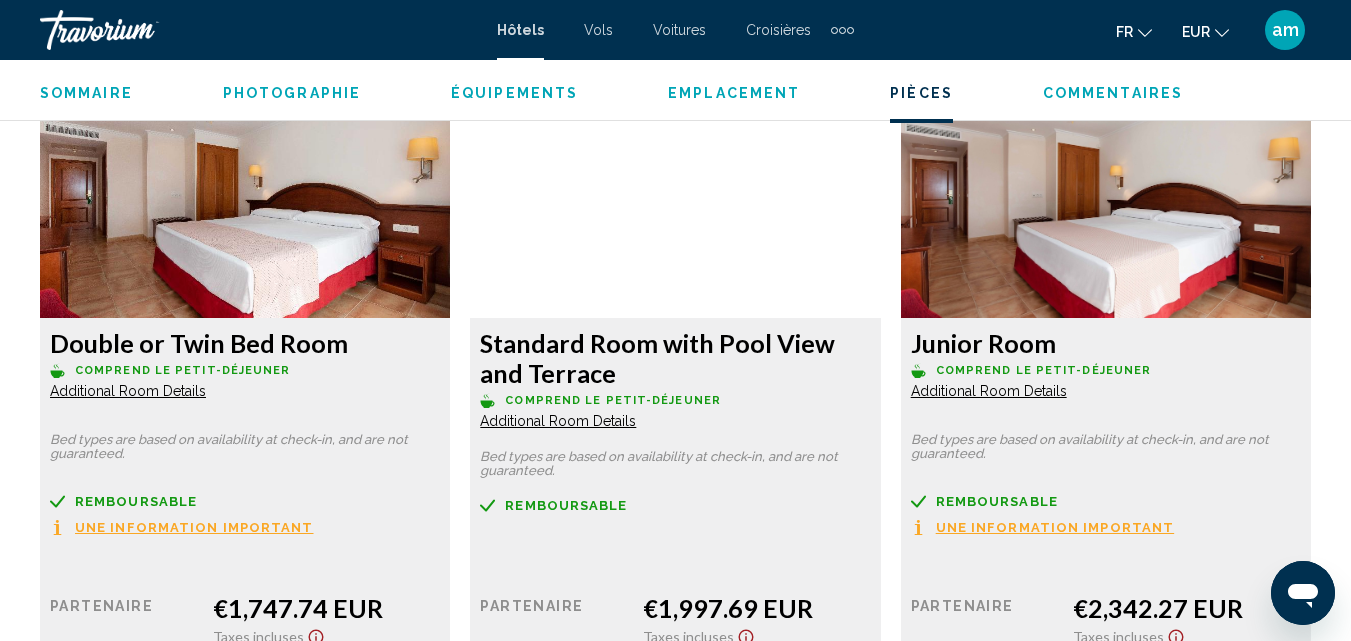 scroll, scrollTop: 3514, scrollLeft: 0, axis: vertical 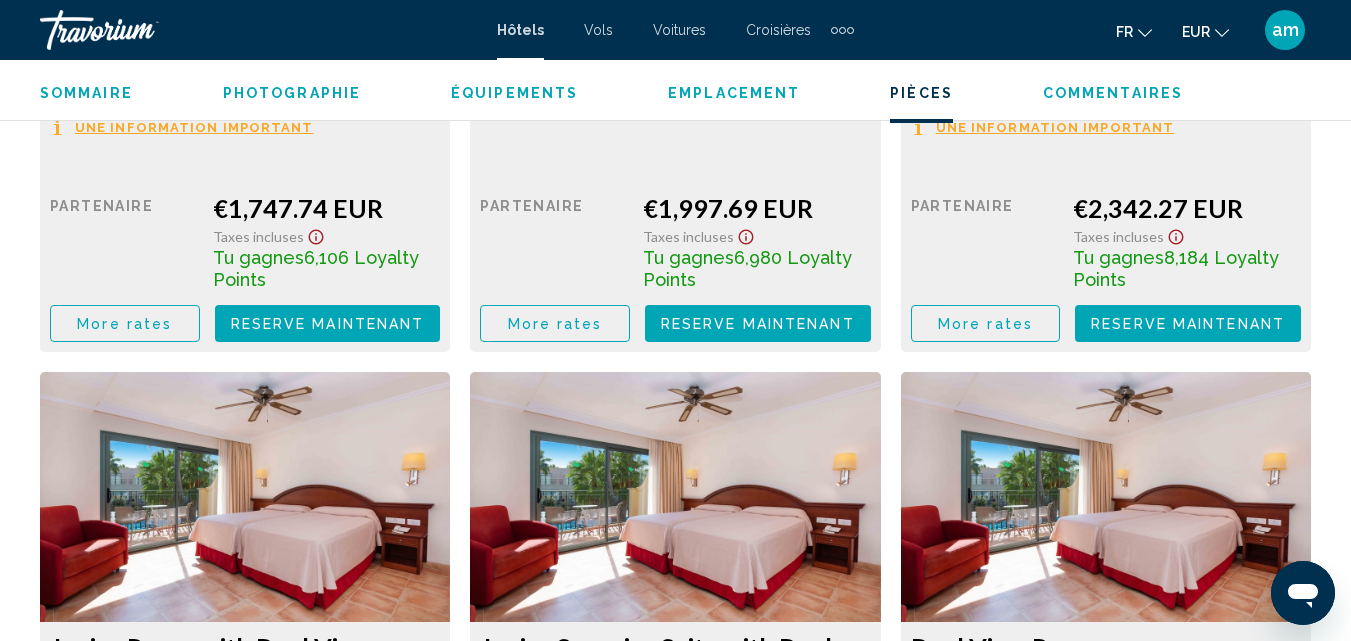 click on "More rates" at bounding box center (124, 323) 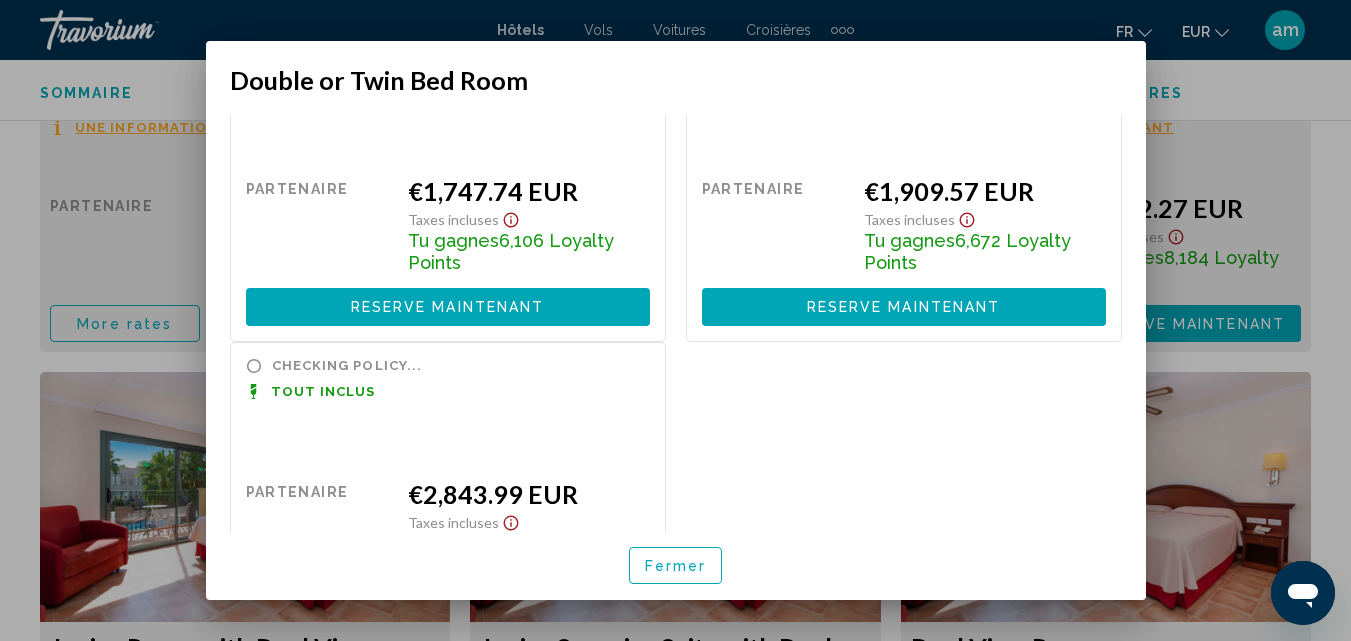 scroll, scrollTop: 211, scrollLeft: 0, axis: vertical 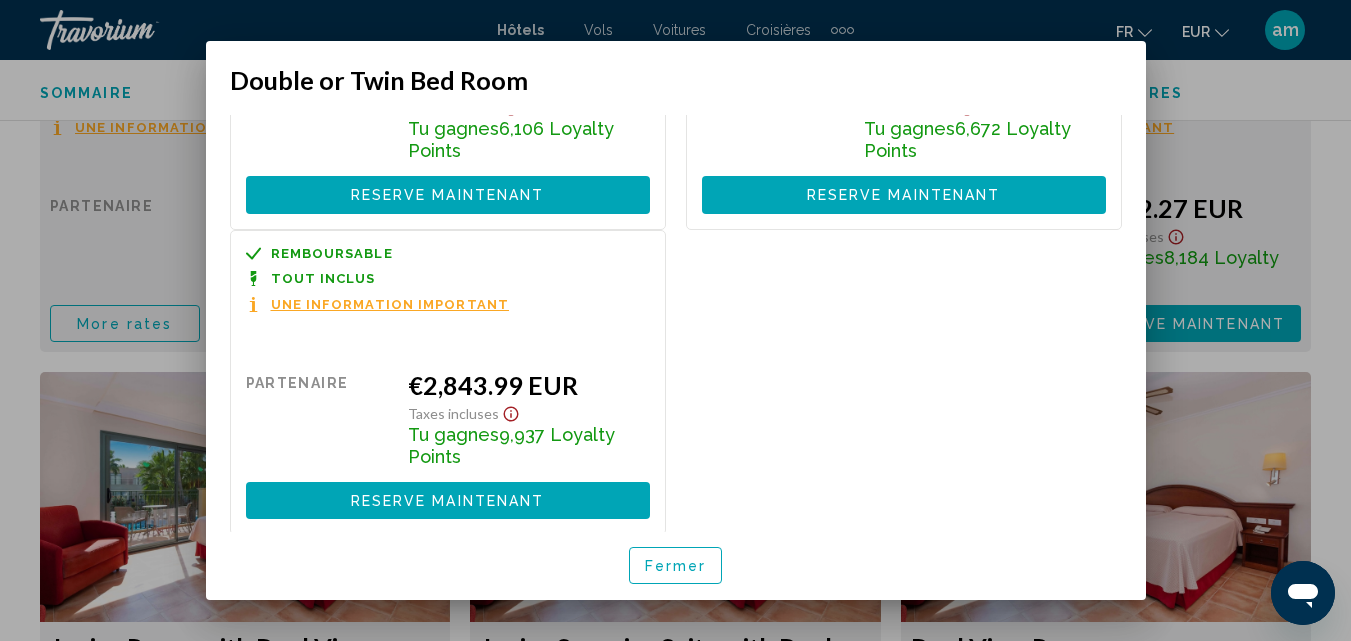 click on "Fermer" at bounding box center (676, 565) 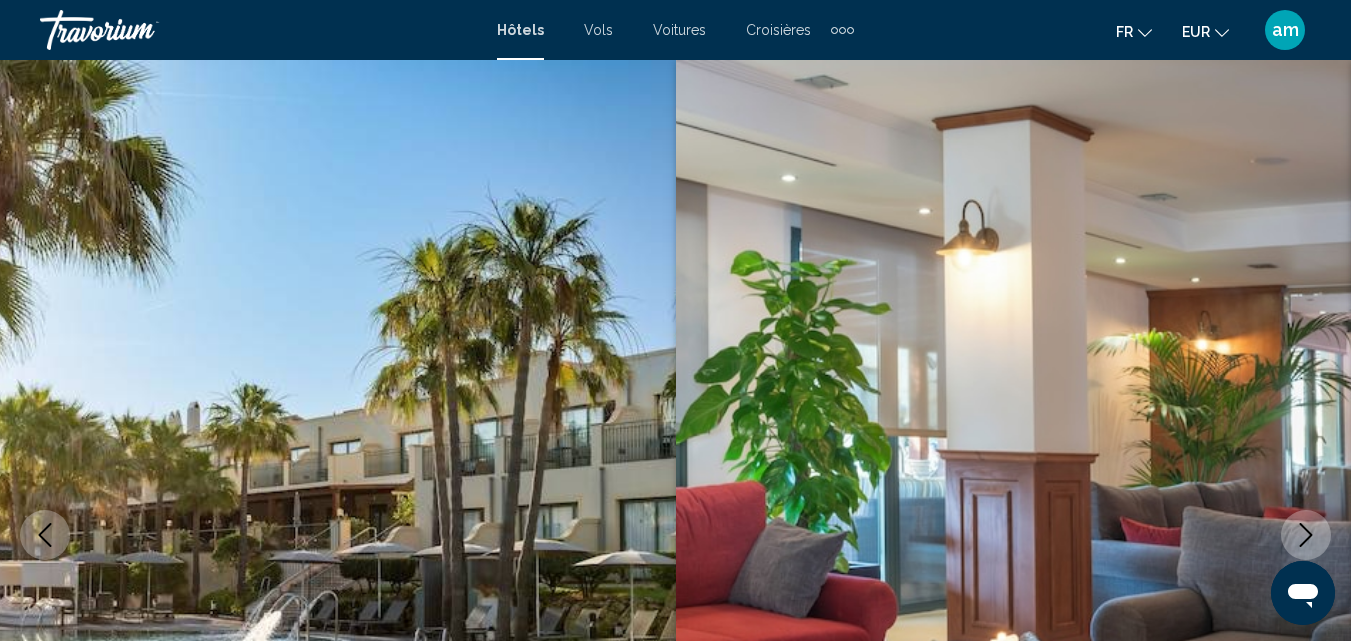 scroll, scrollTop: 3514, scrollLeft: 0, axis: vertical 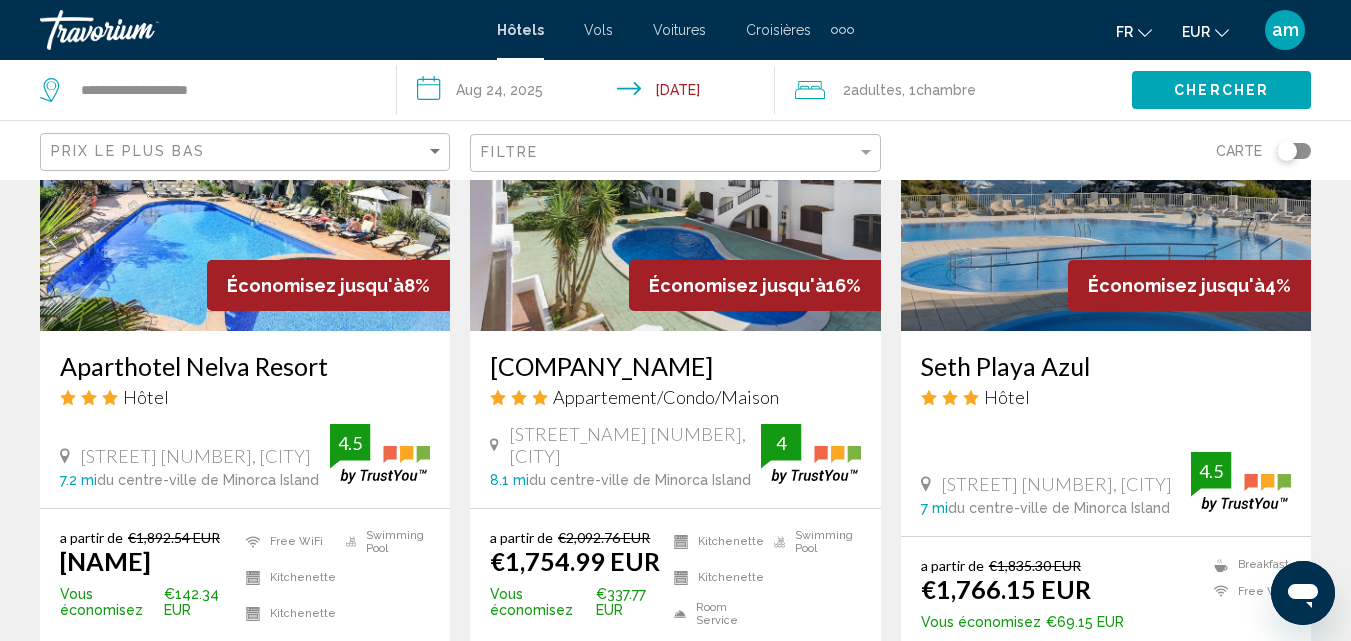 click at bounding box center [1106, 171] 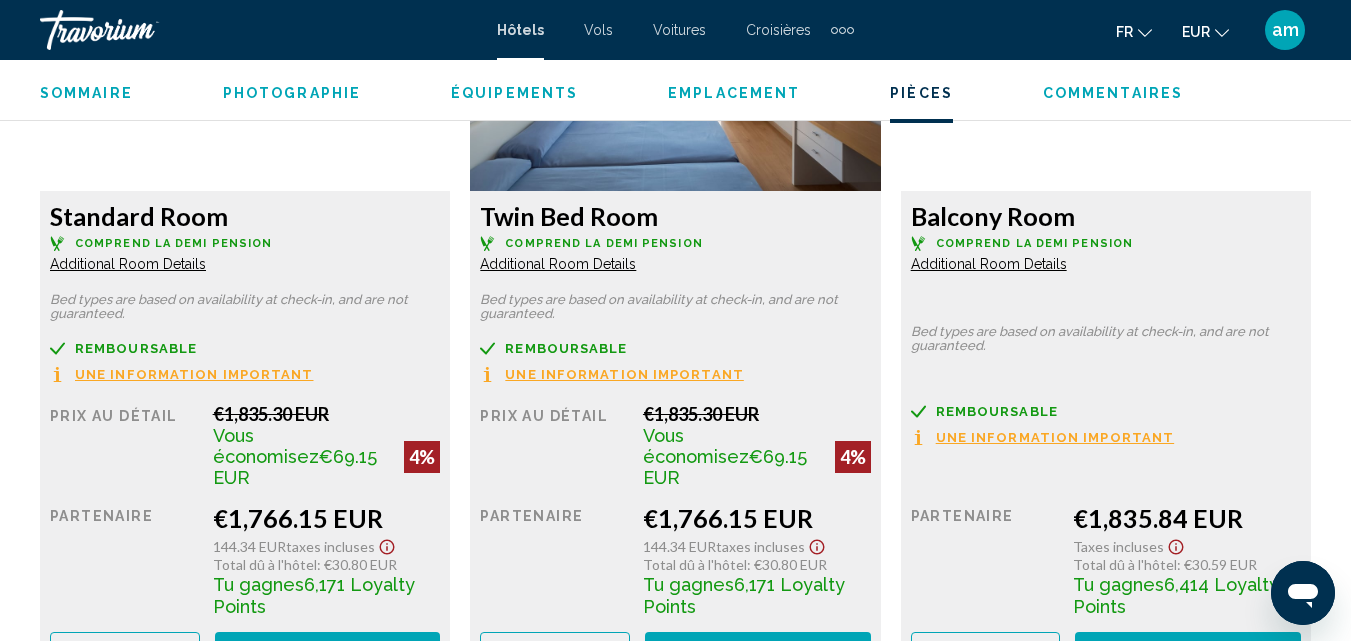 scroll, scrollTop: 3214, scrollLeft: 0, axis: vertical 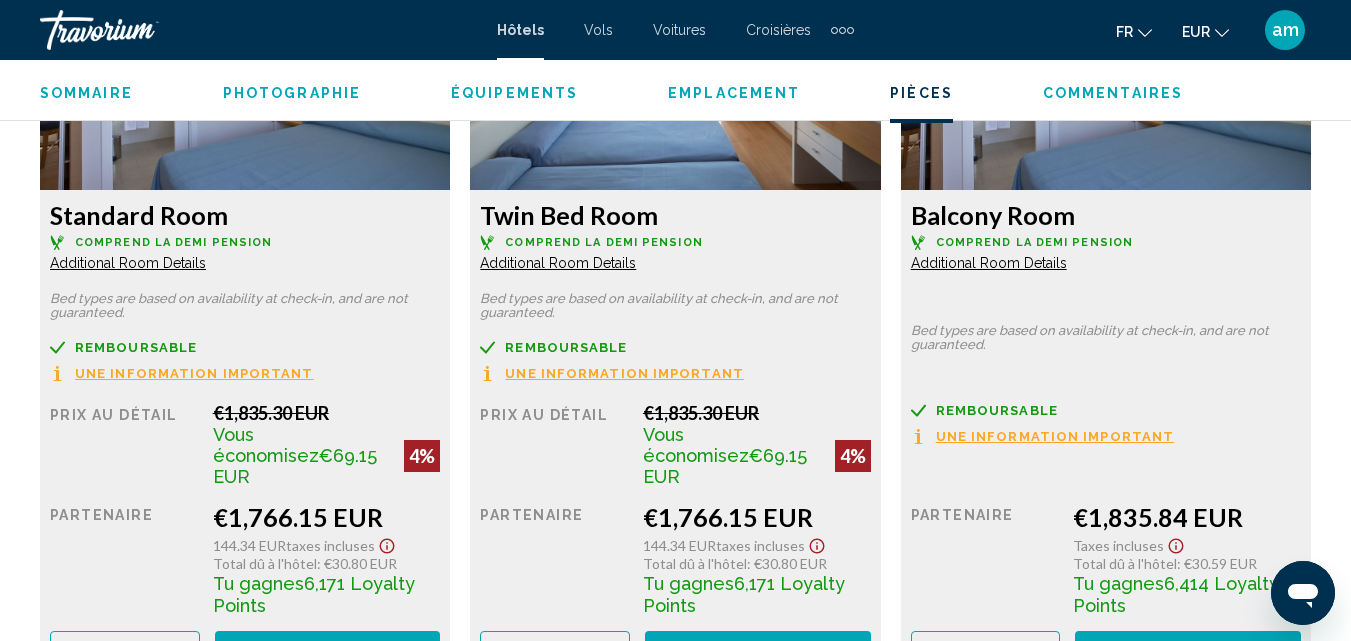 click on "More rates" at bounding box center (124, 650) 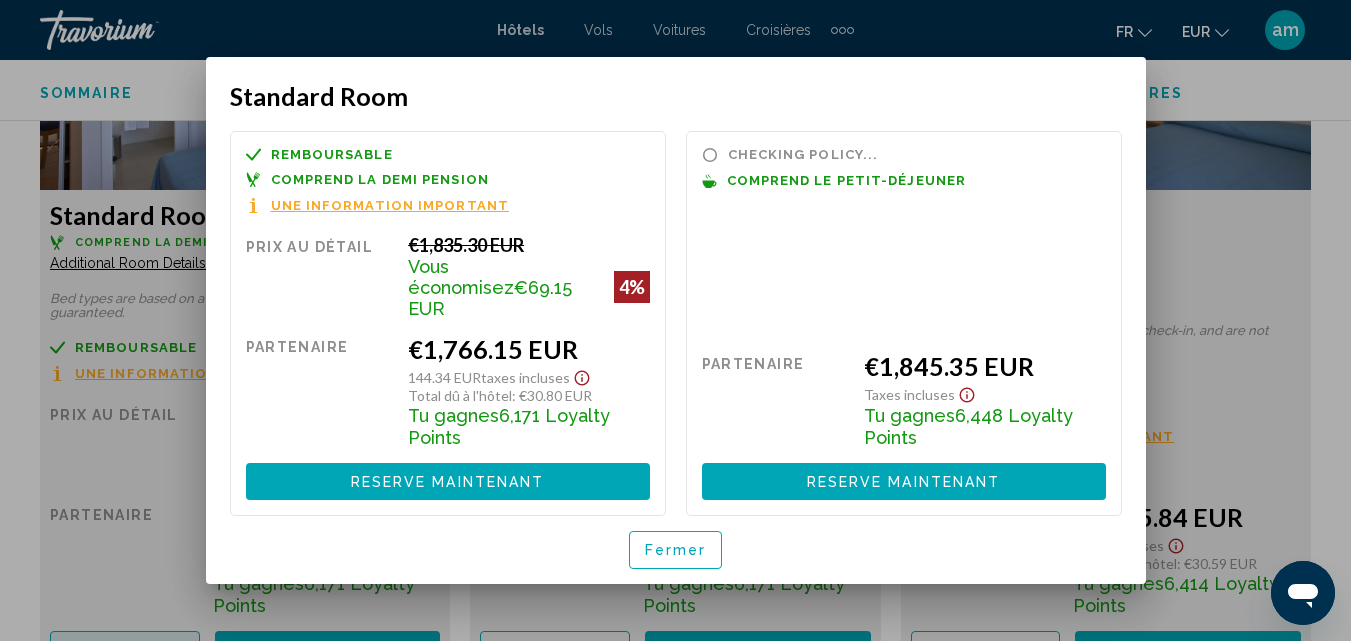 scroll, scrollTop: 0, scrollLeft: 0, axis: both 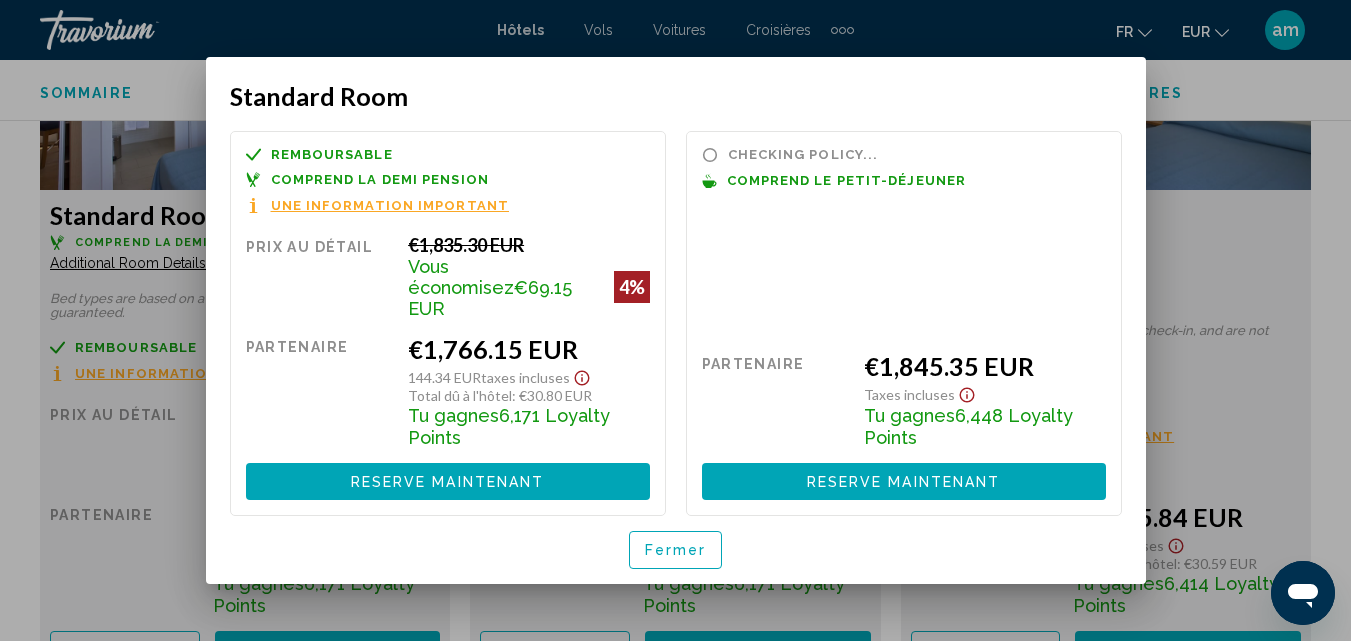 click on "Fermer" at bounding box center (676, 551) 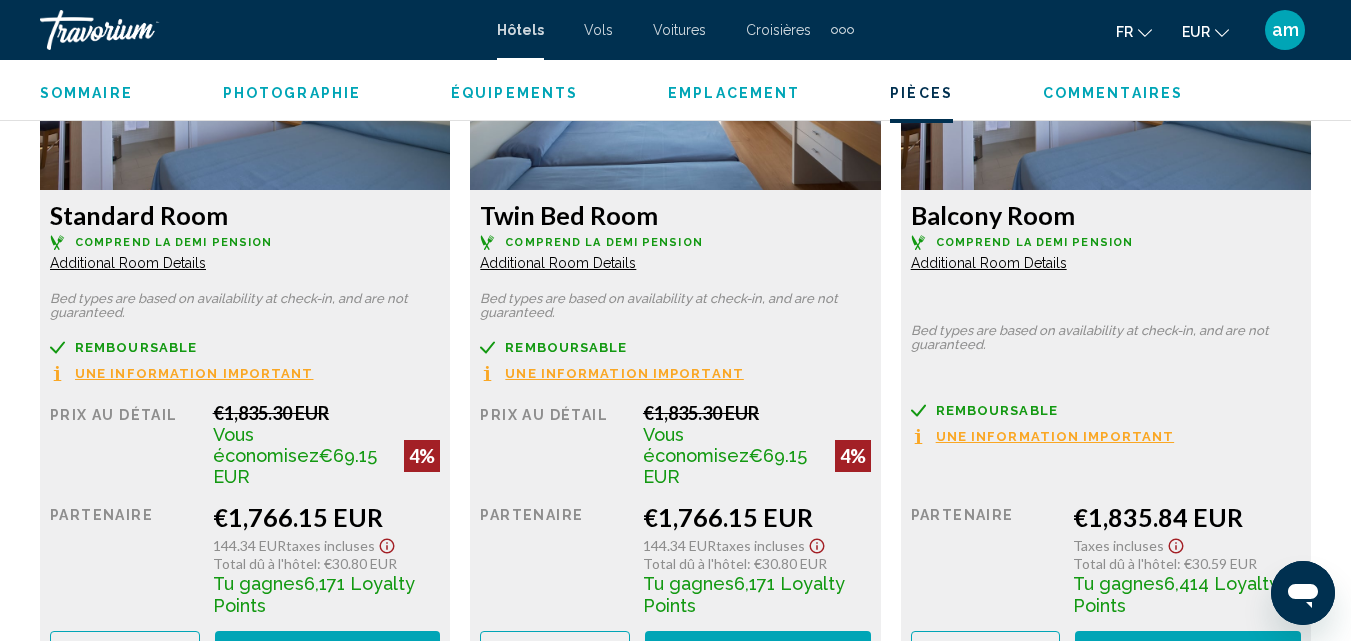 scroll, scrollTop: 3314, scrollLeft: 0, axis: vertical 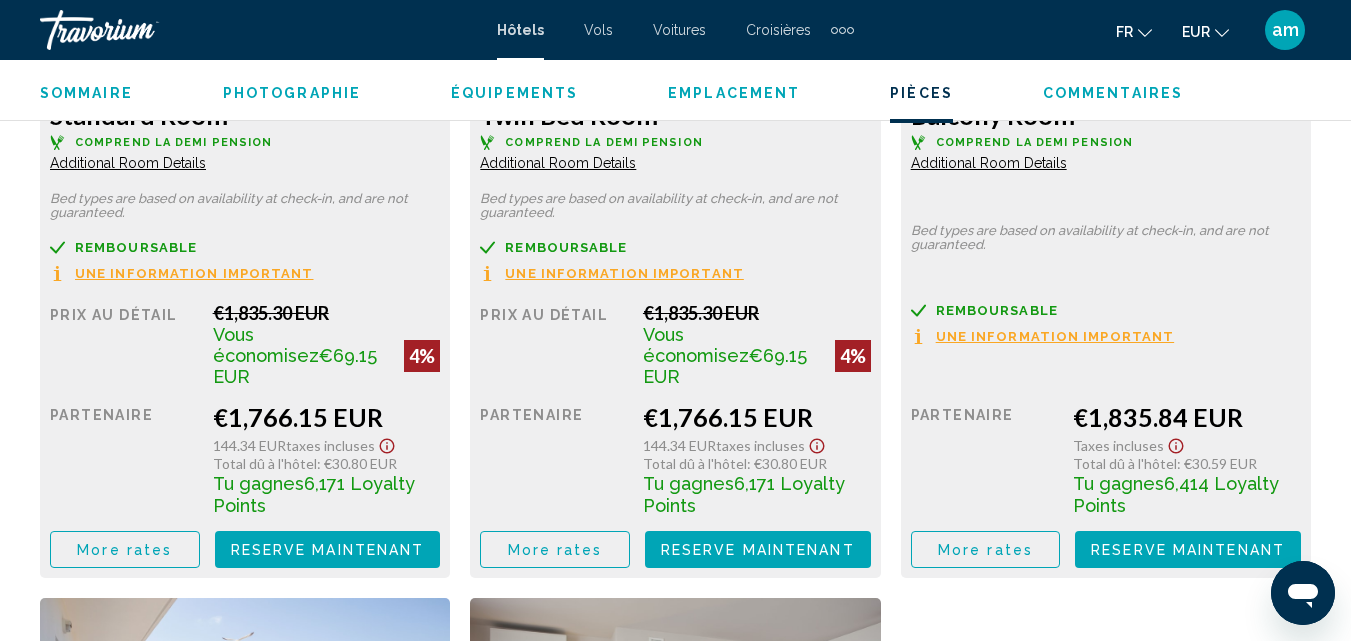 click on "More rates" at bounding box center [124, 550] 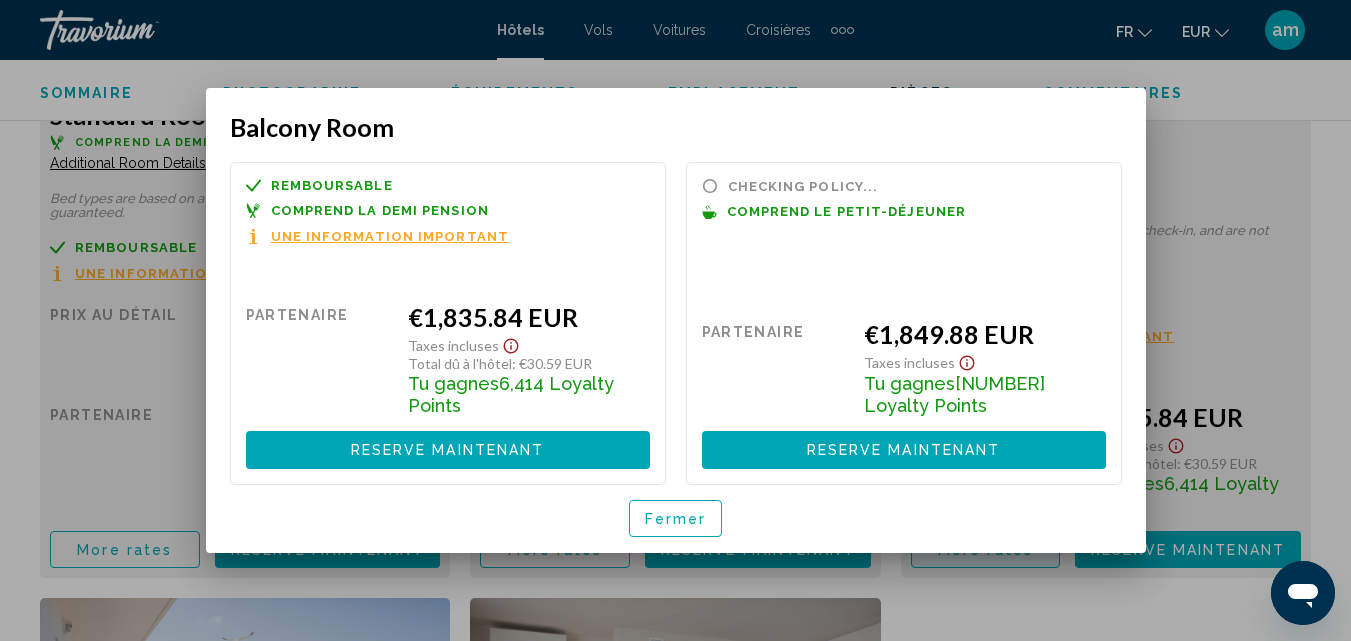 scroll, scrollTop: 0, scrollLeft: 0, axis: both 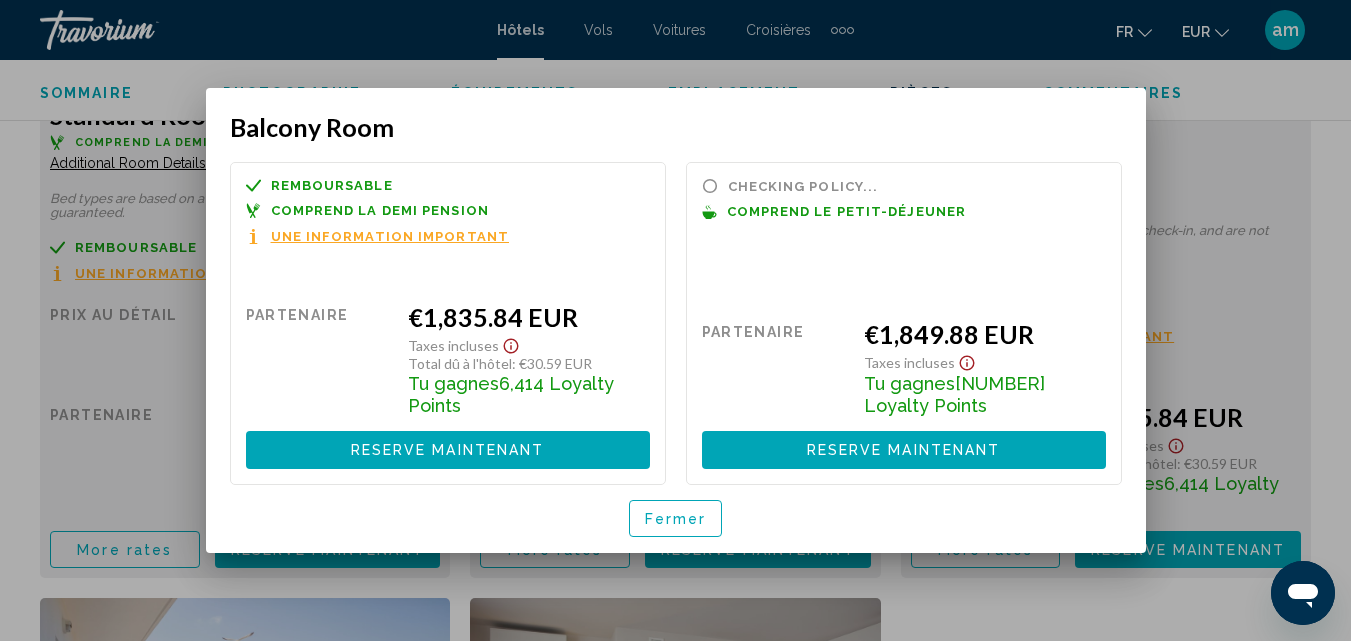 click on "Fermer" at bounding box center (676, 519) 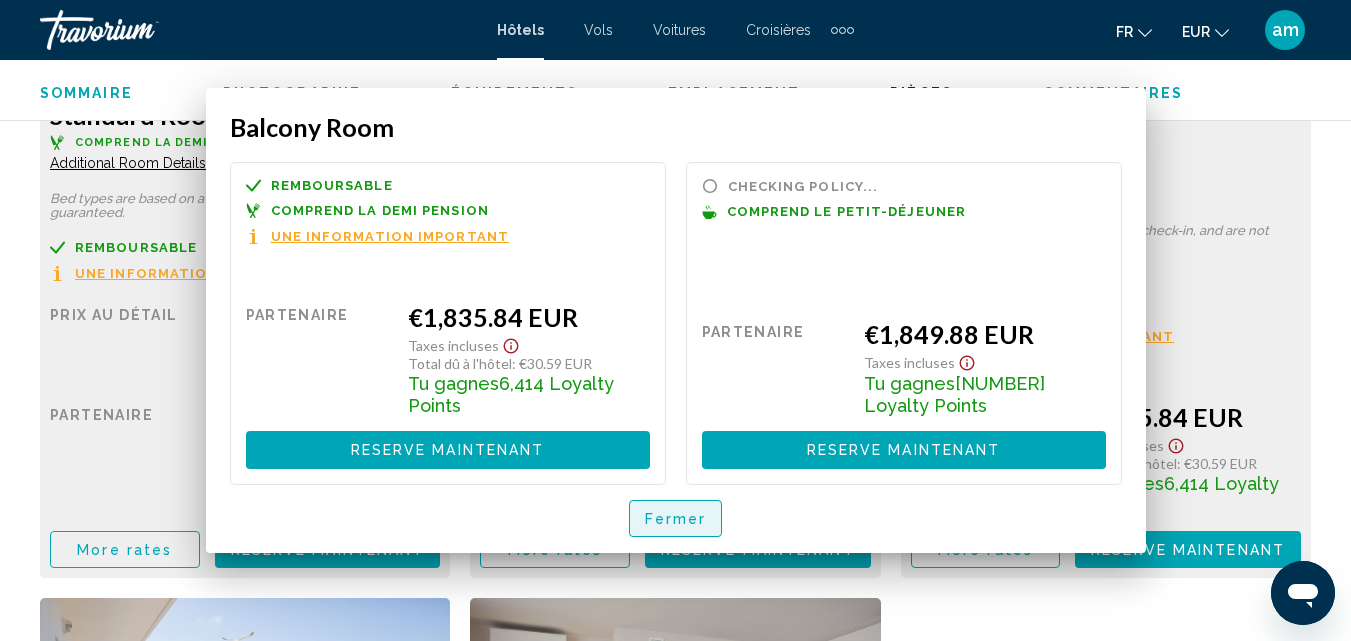 scroll, scrollTop: 3314, scrollLeft: 0, axis: vertical 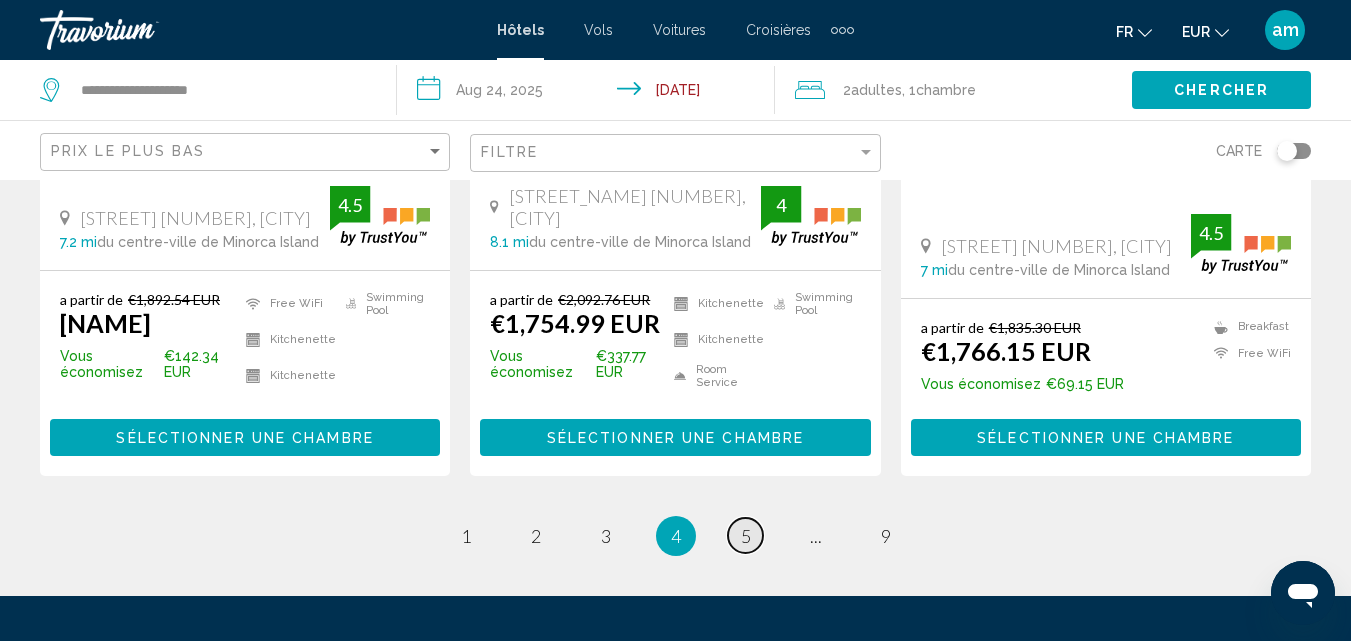 click on "page  5" at bounding box center (745, 535) 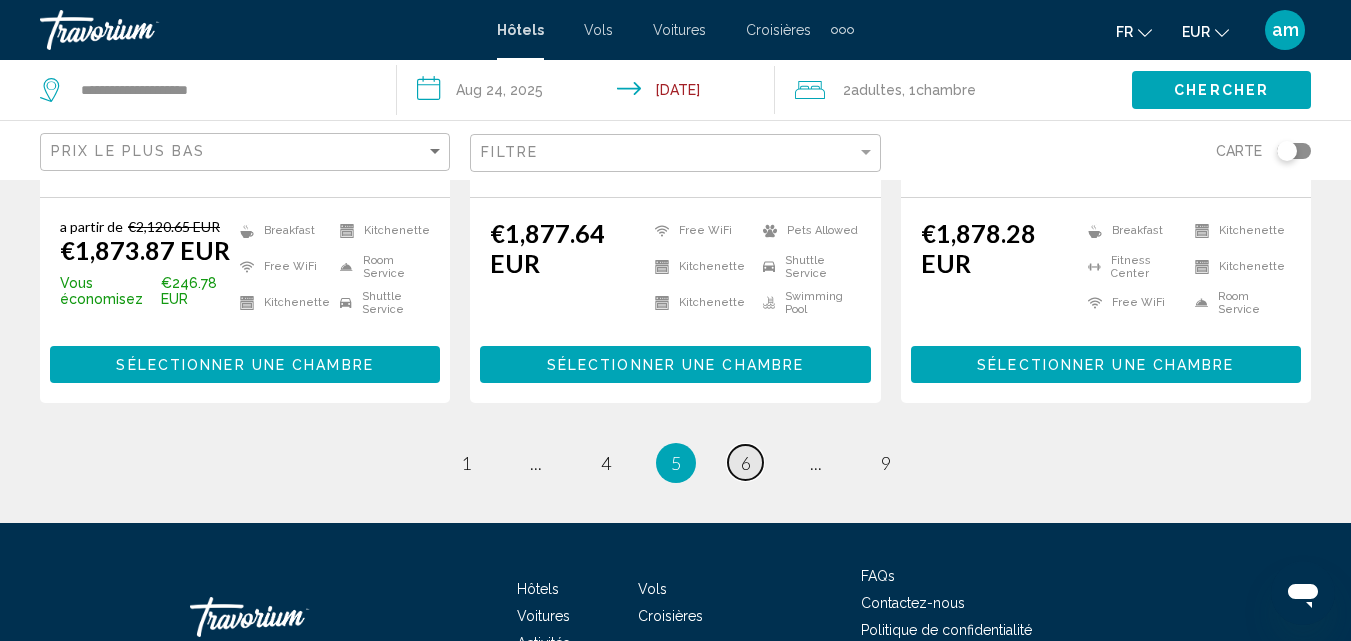 scroll, scrollTop: 2900, scrollLeft: 0, axis: vertical 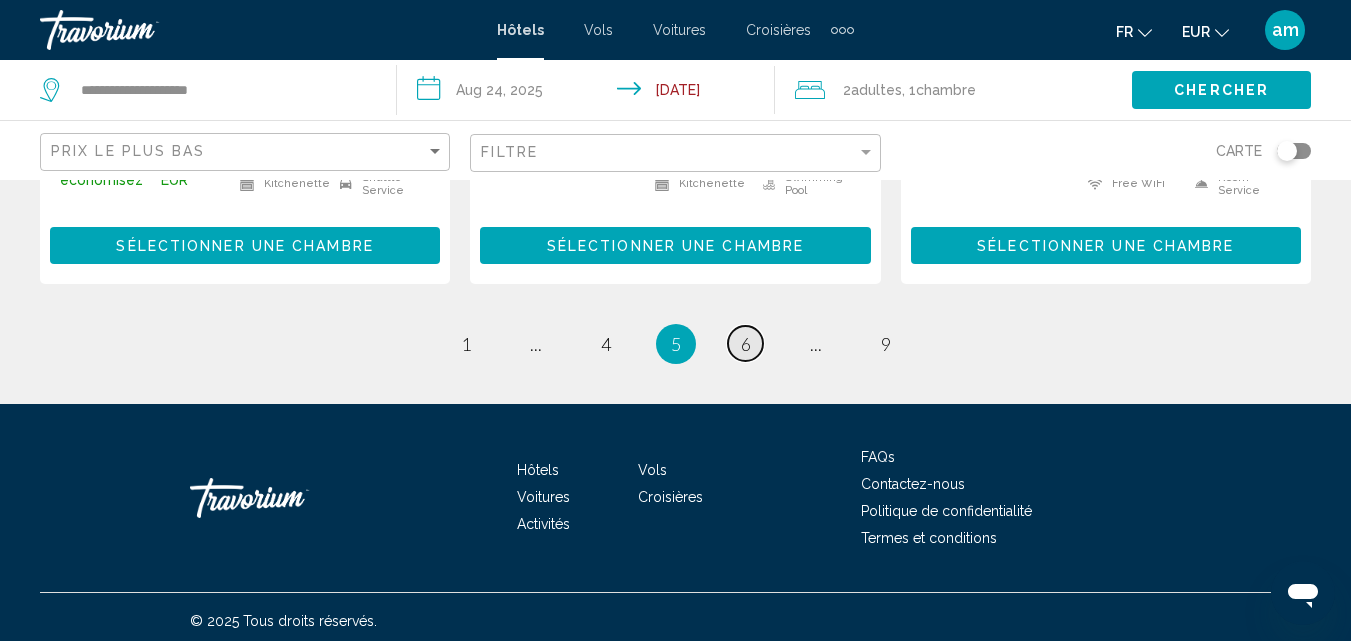 click on "page  6" at bounding box center [745, 343] 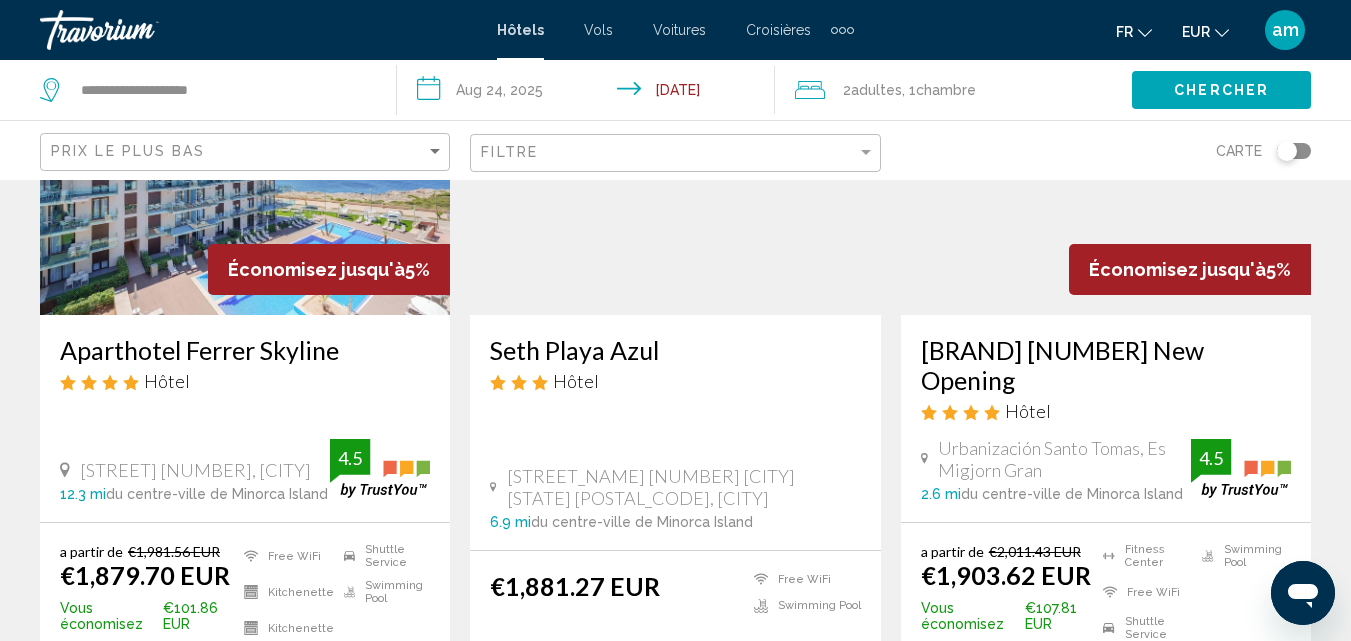 scroll, scrollTop: 300, scrollLeft: 0, axis: vertical 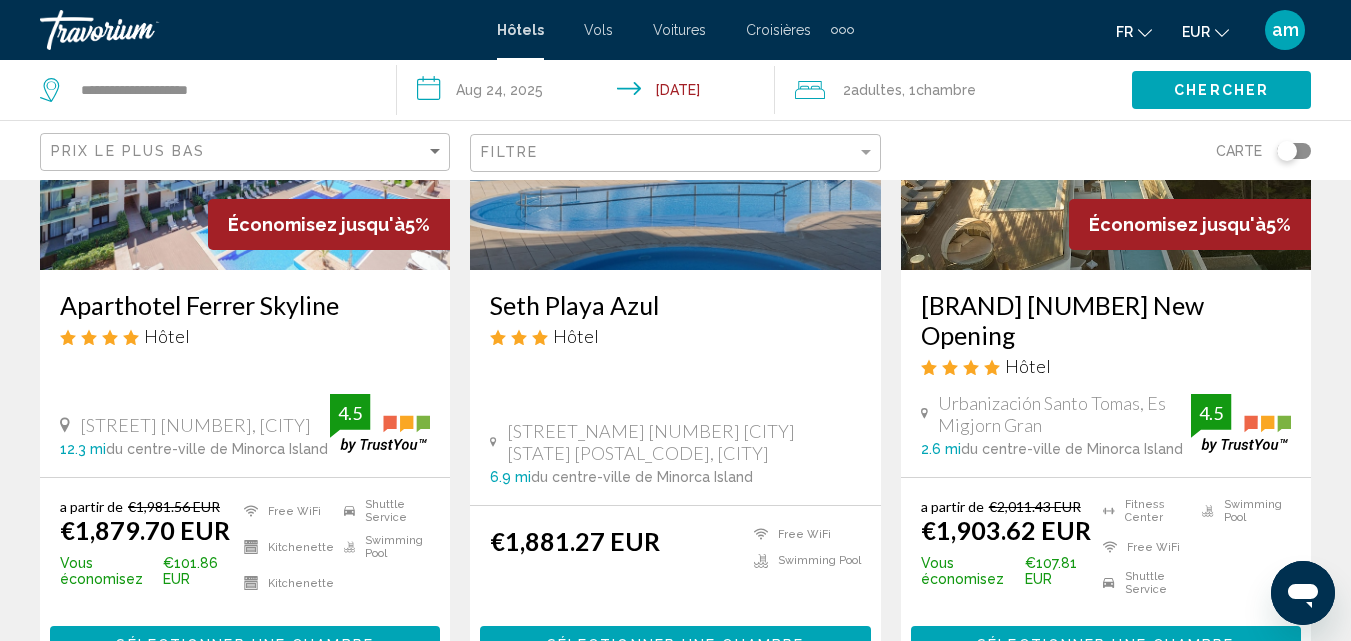 click on "Aparthotel Ferrer Skyline" at bounding box center (245, 305) 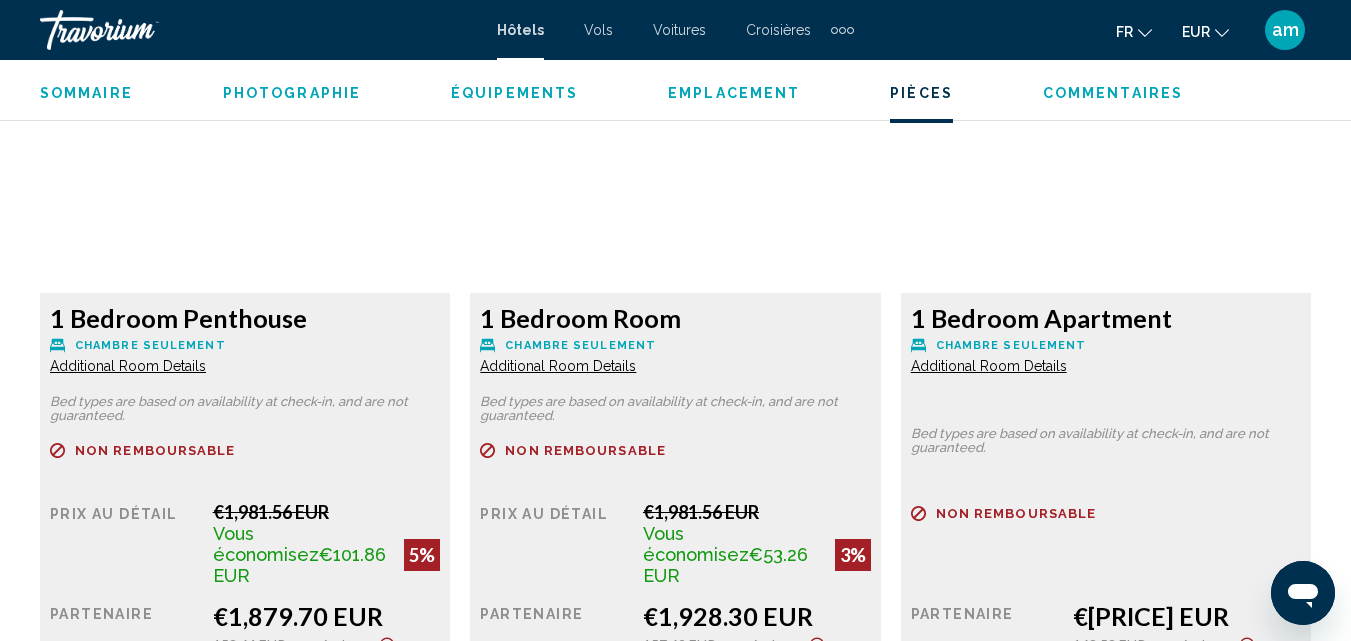 scroll, scrollTop: 2914, scrollLeft: 0, axis: vertical 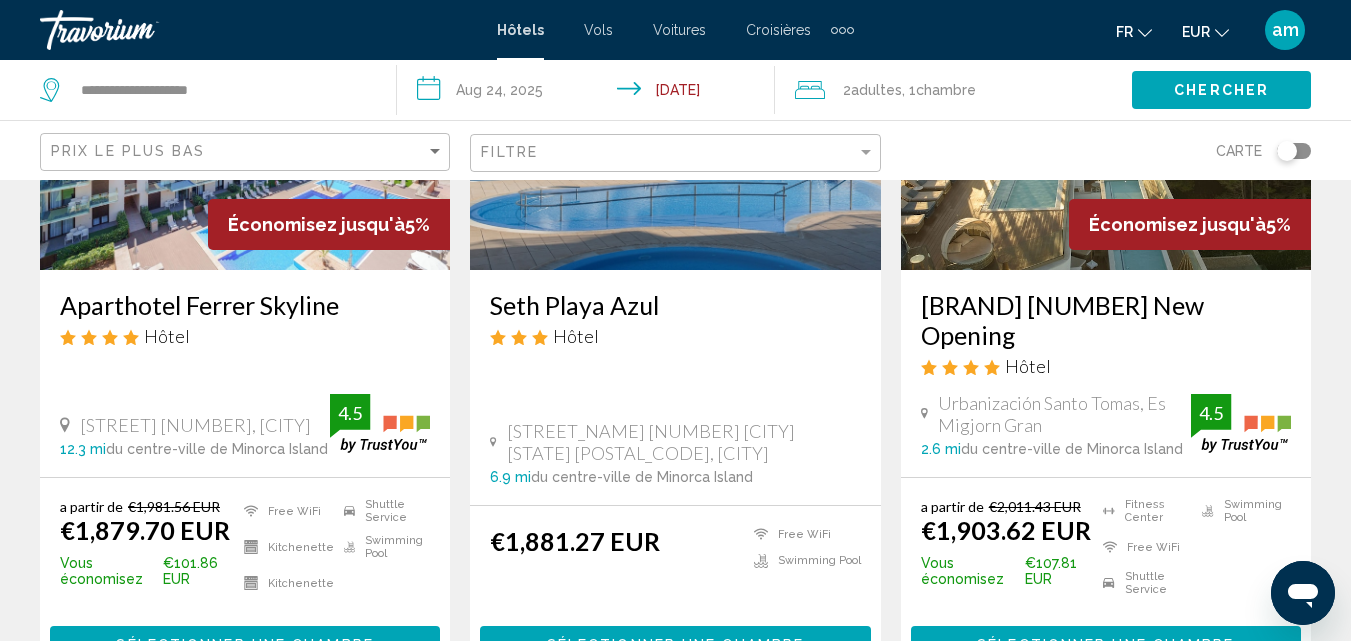 click on "[BRAND] [NUMBER] New Opening" at bounding box center [1106, 320] 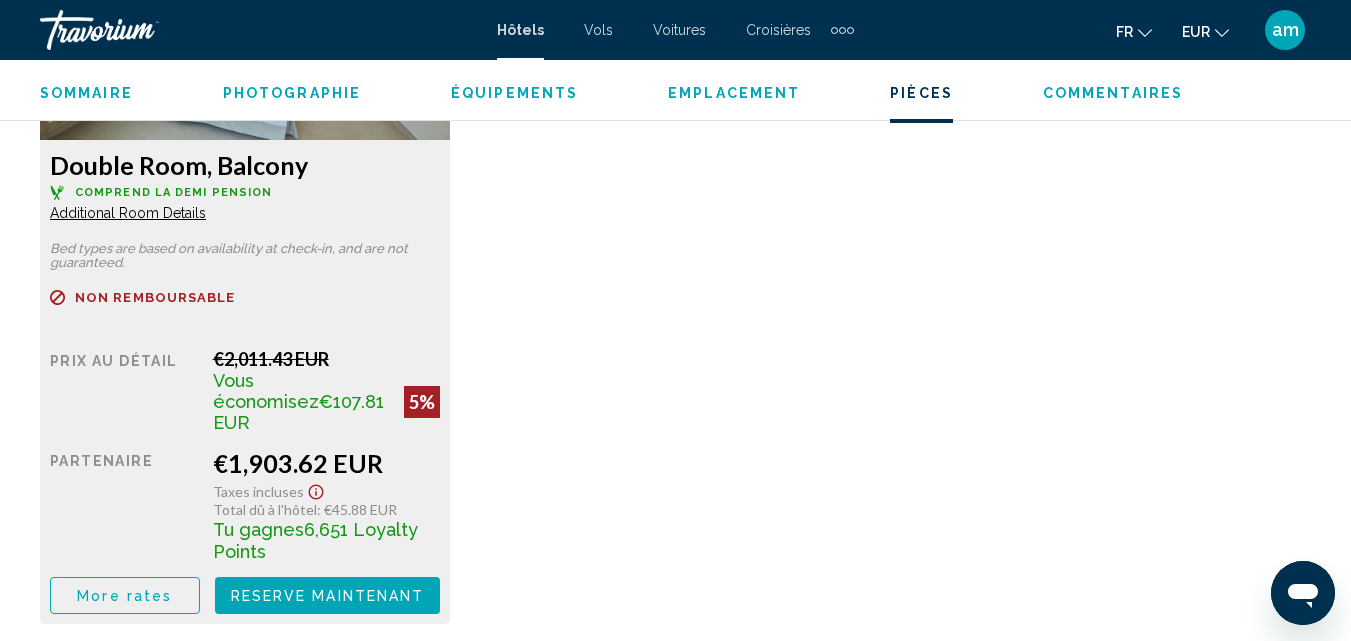 scroll, scrollTop: 3414, scrollLeft: 0, axis: vertical 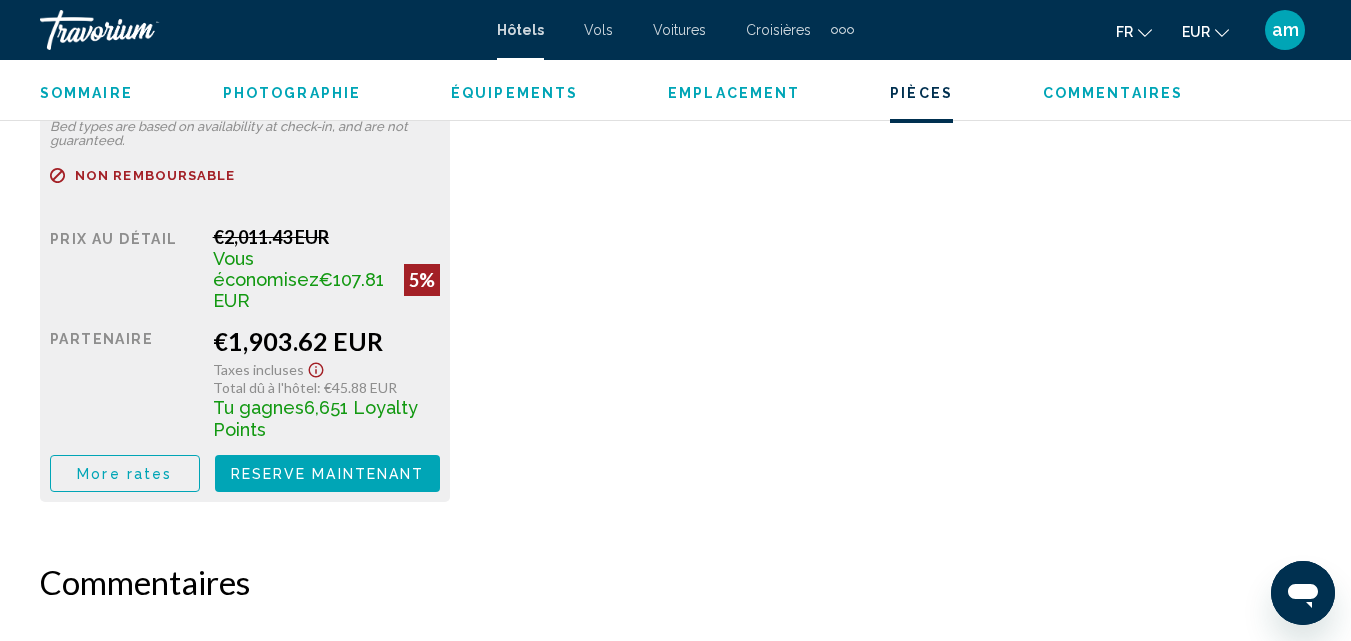 click on "More rates" at bounding box center (124, 474) 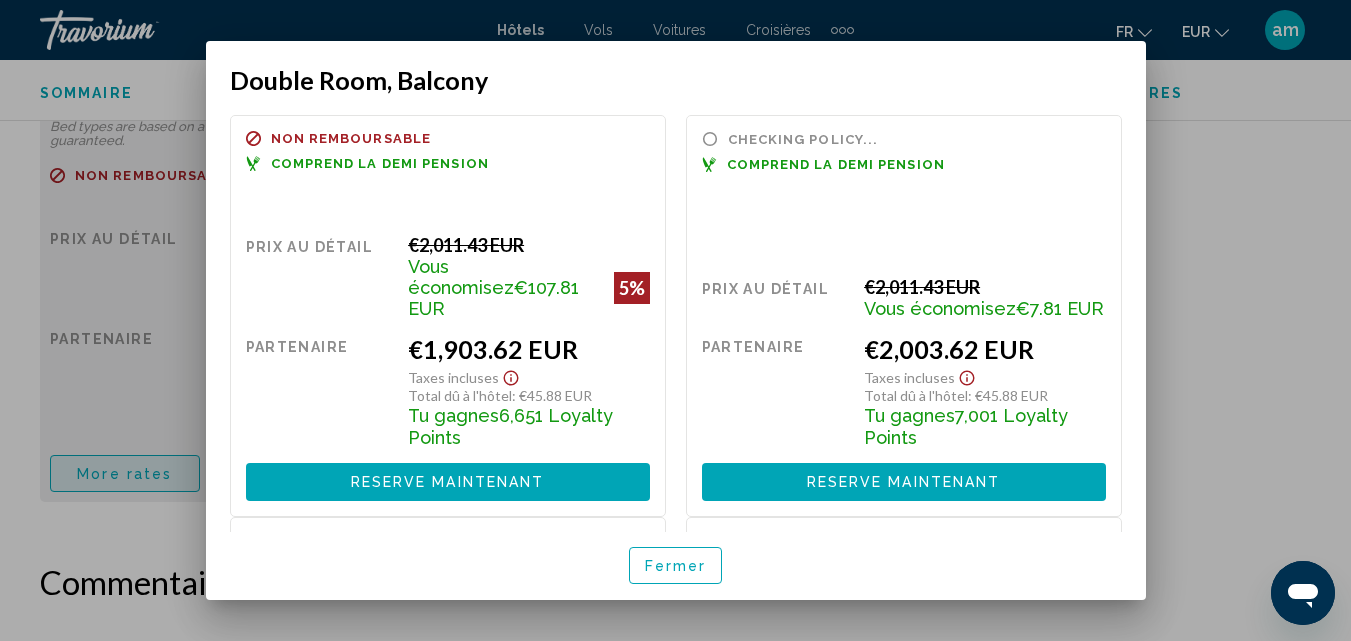 scroll, scrollTop: 0, scrollLeft: 0, axis: both 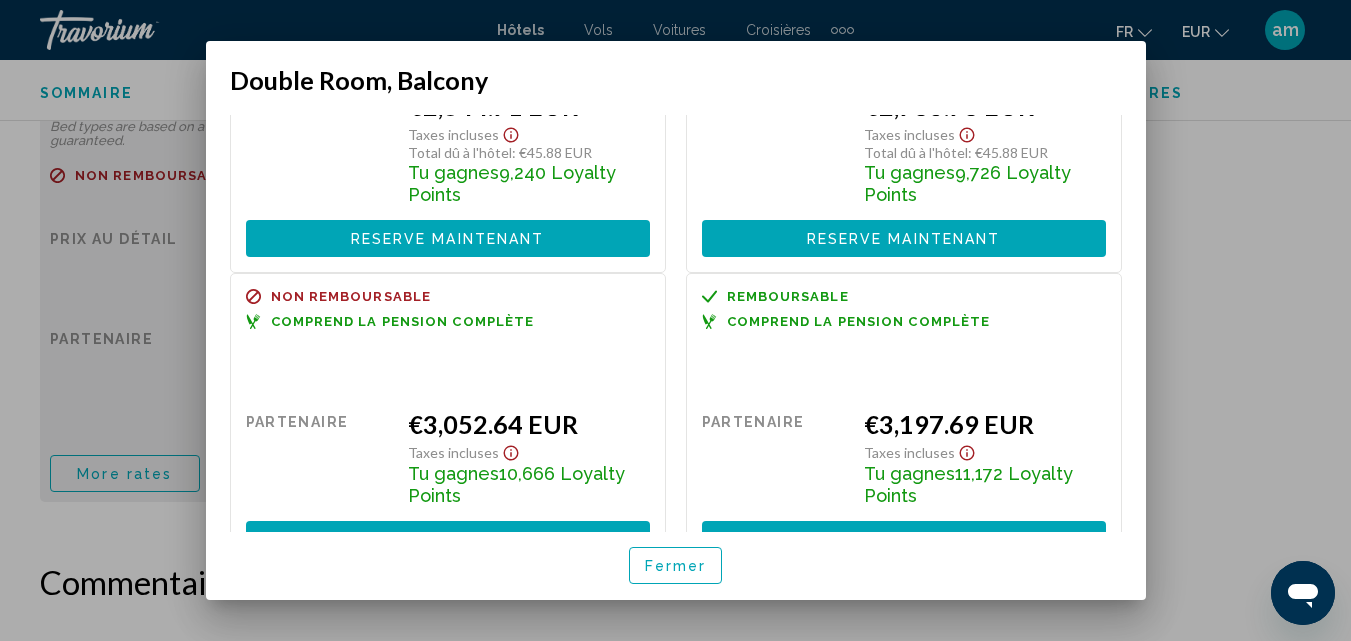 click on "Fermer" at bounding box center (676, 565) 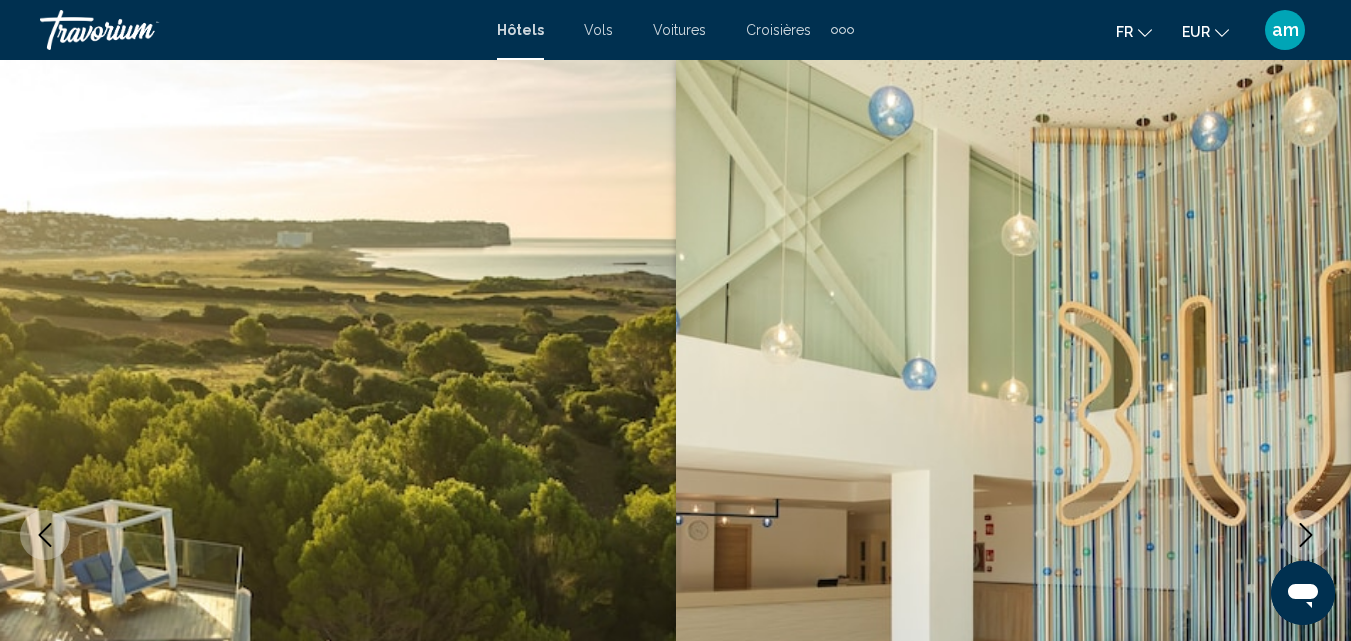 scroll, scrollTop: 3414, scrollLeft: 0, axis: vertical 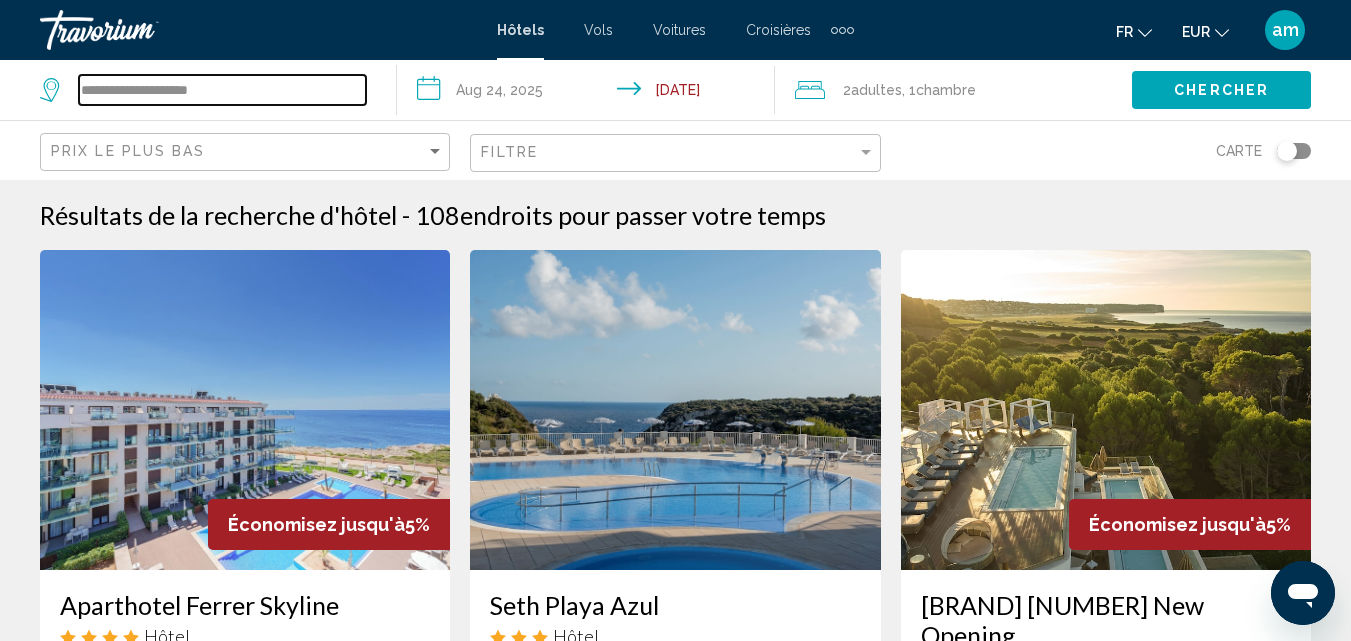 click on "**********" at bounding box center [222, 90] 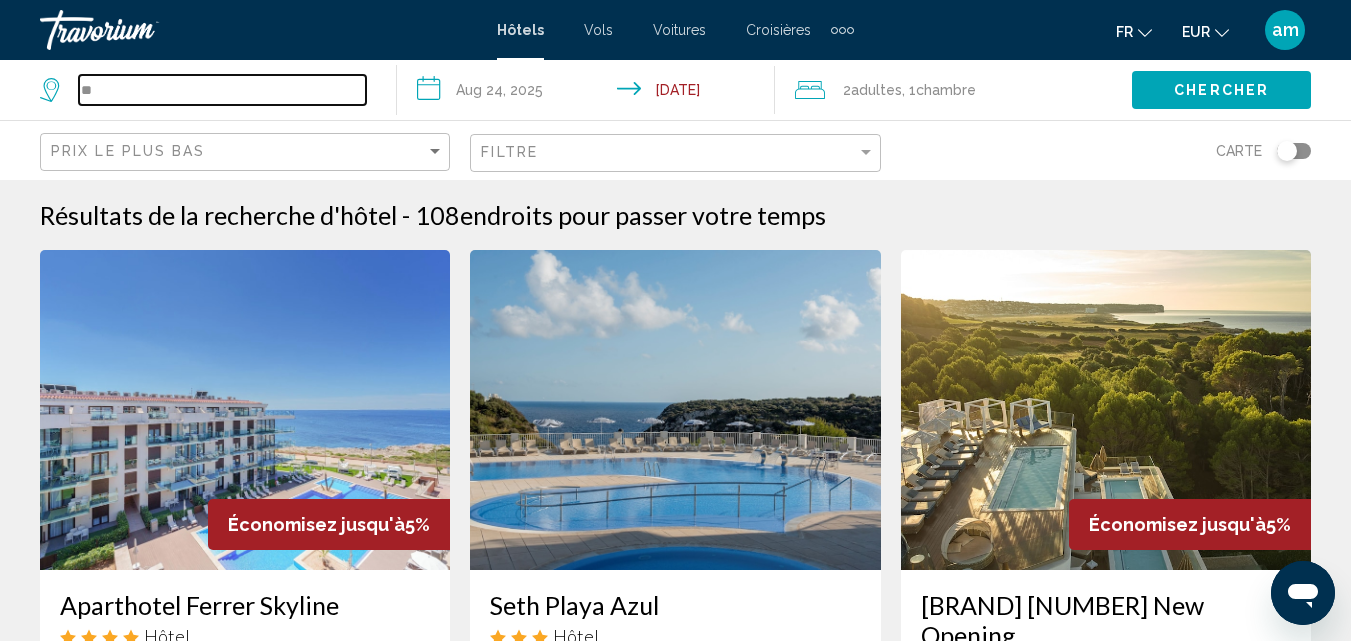 type on "*" 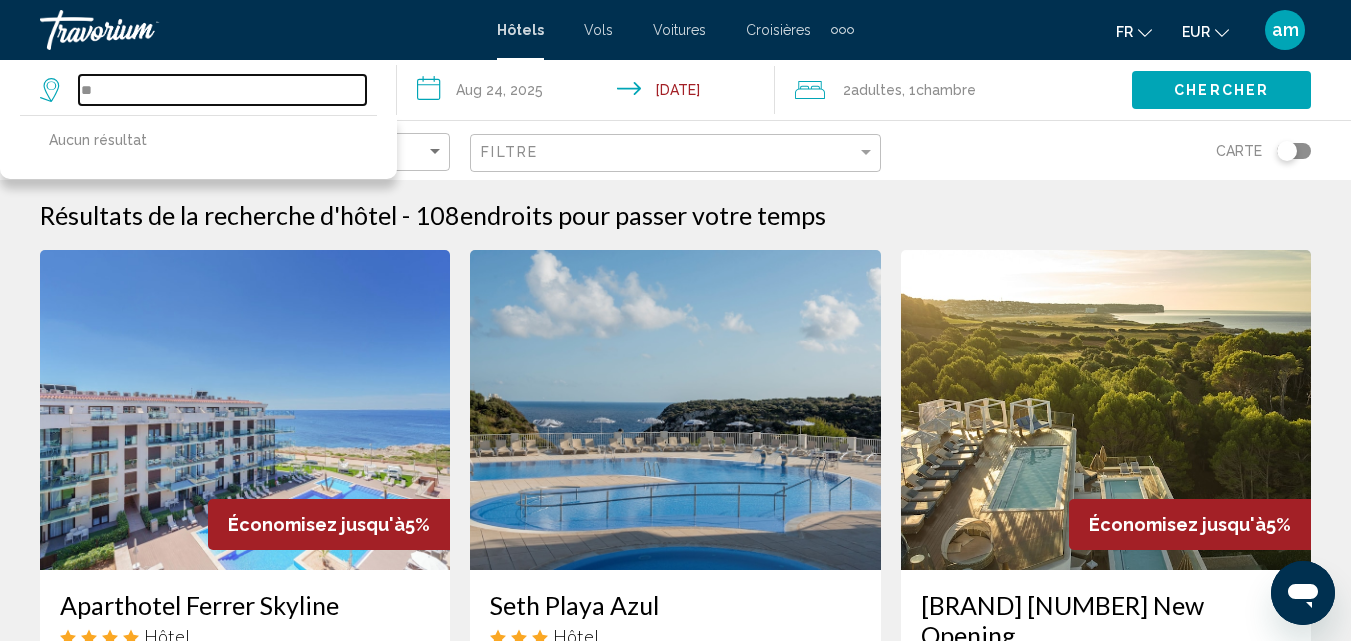 type on "*" 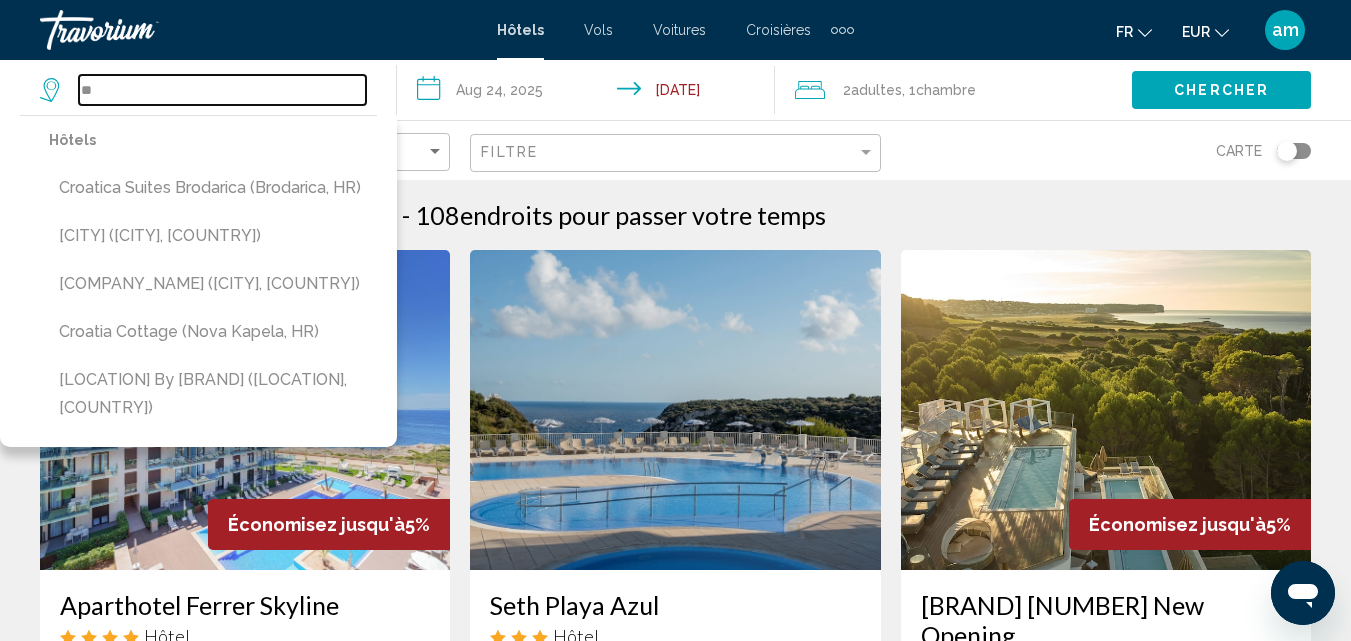 type on "*" 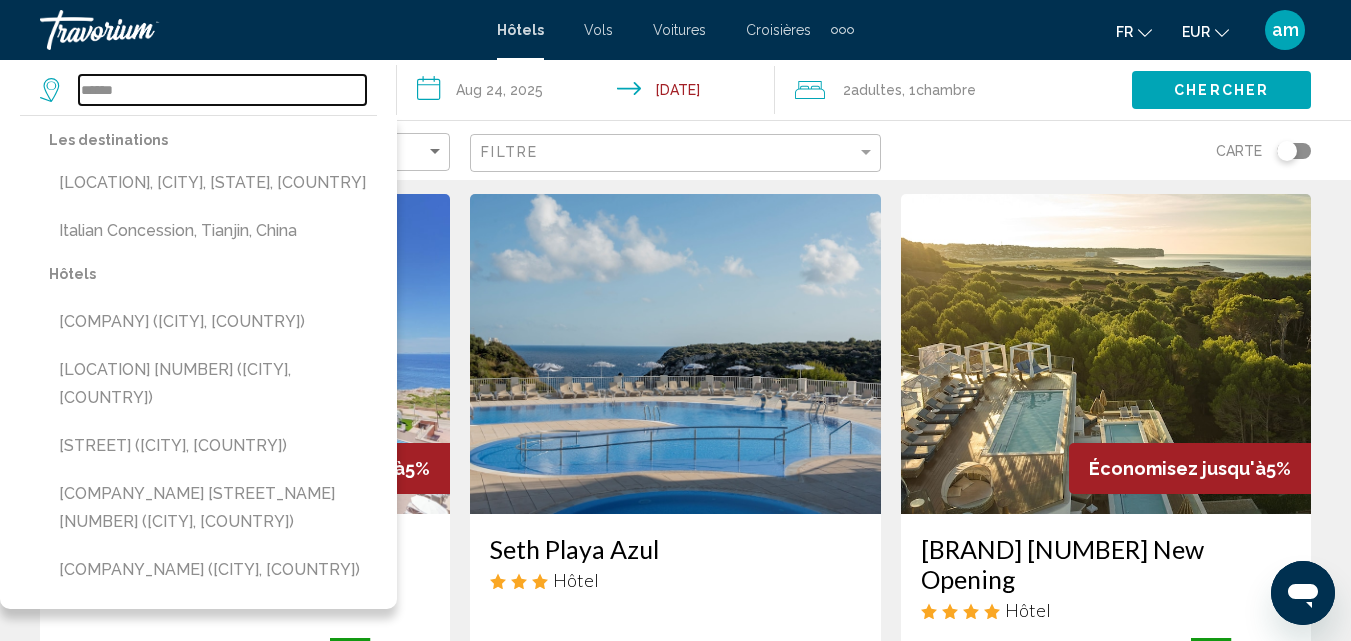 scroll, scrollTop: 100, scrollLeft: 0, axis: vertical 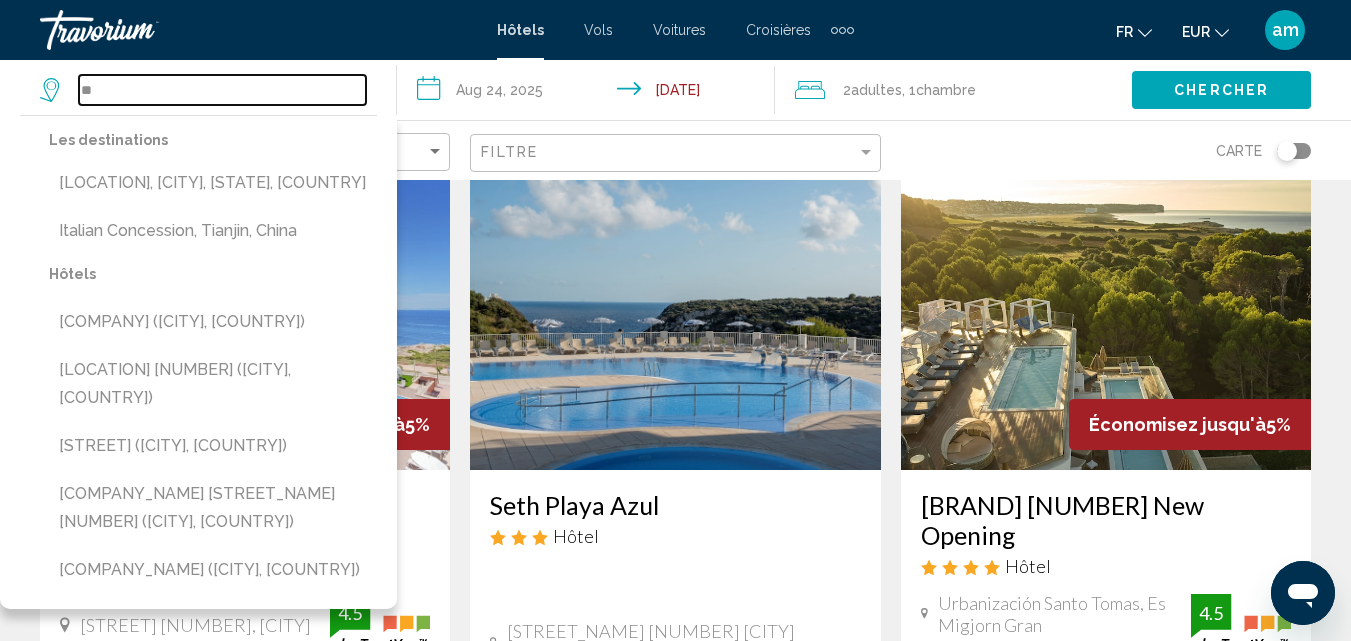 type on "*" 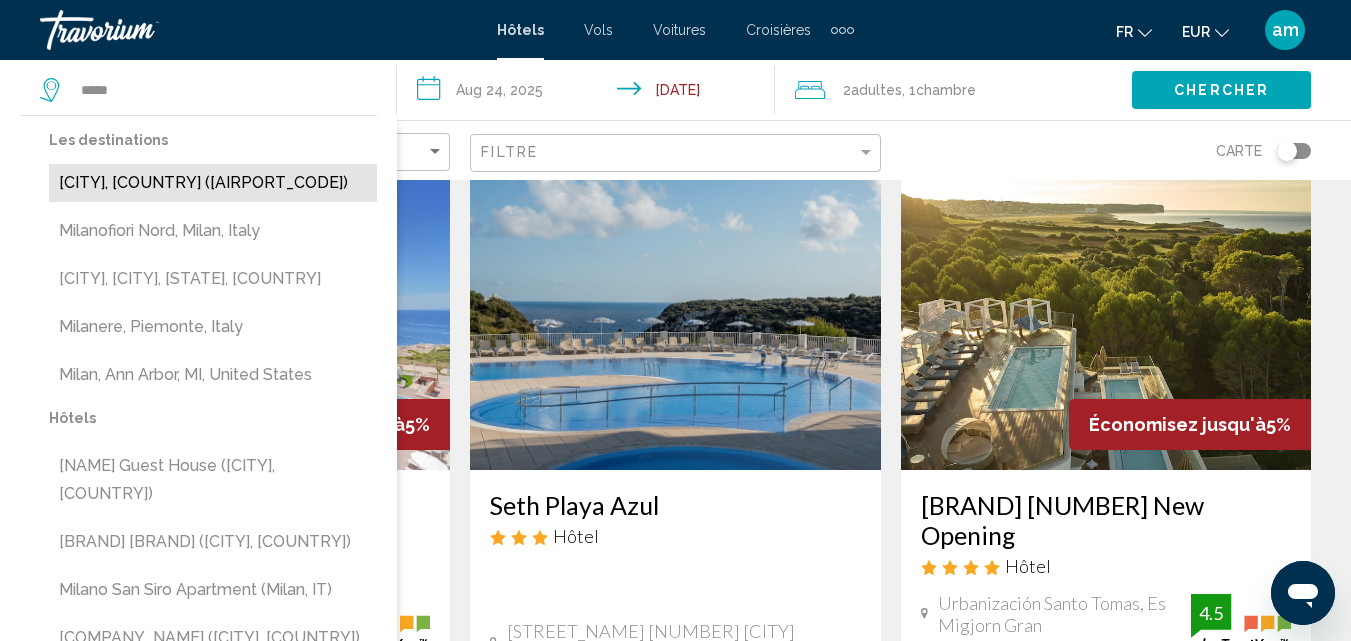 click on "[CITY], [COUNTRY] ([AIRPORT_CODE])" at bounding box center [213, 183] 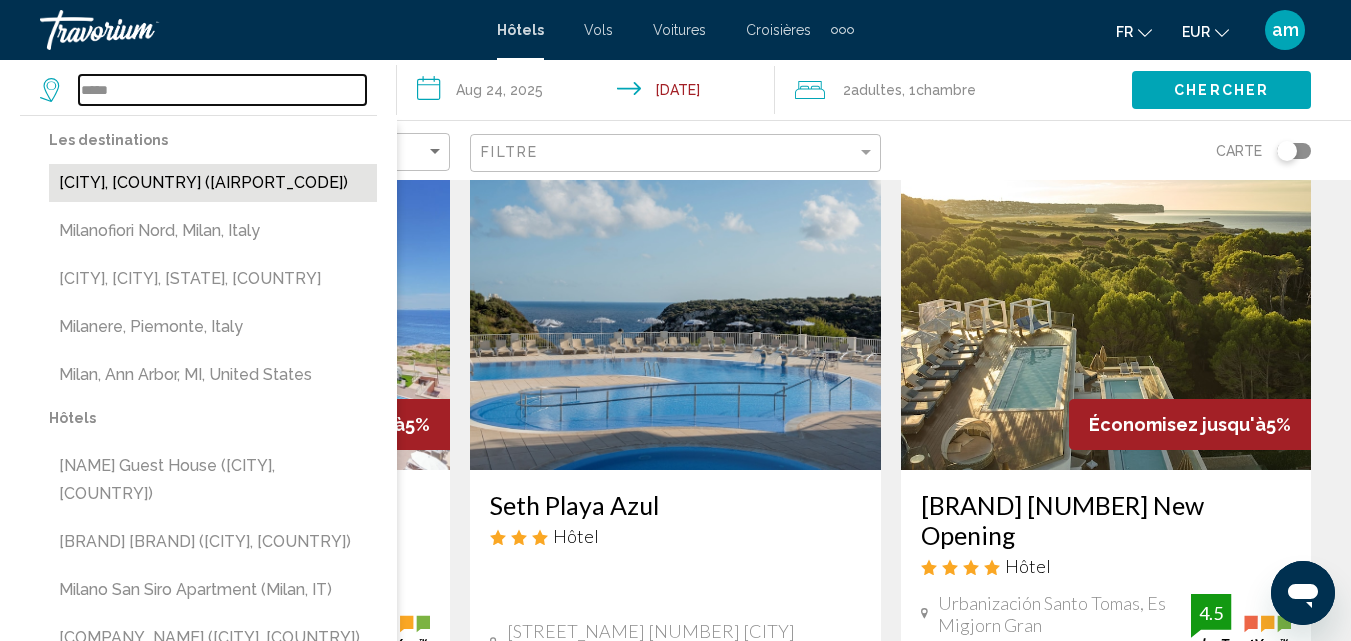 type on "**********" 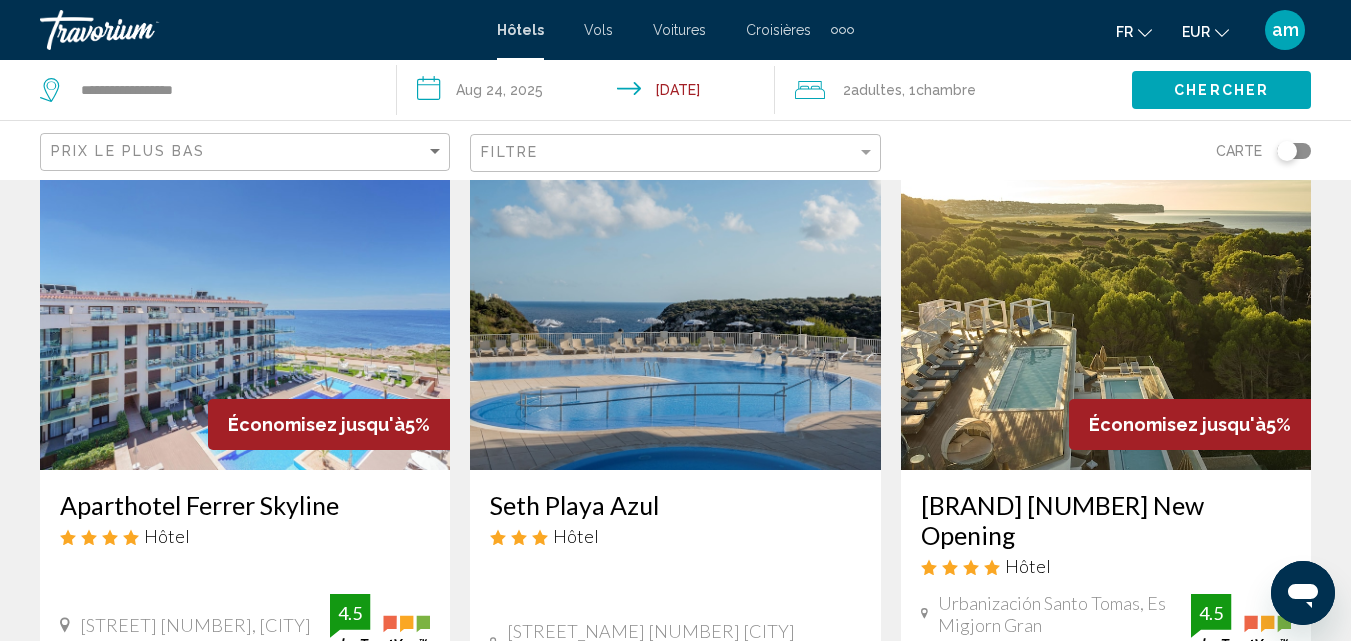 click on "Chercher" 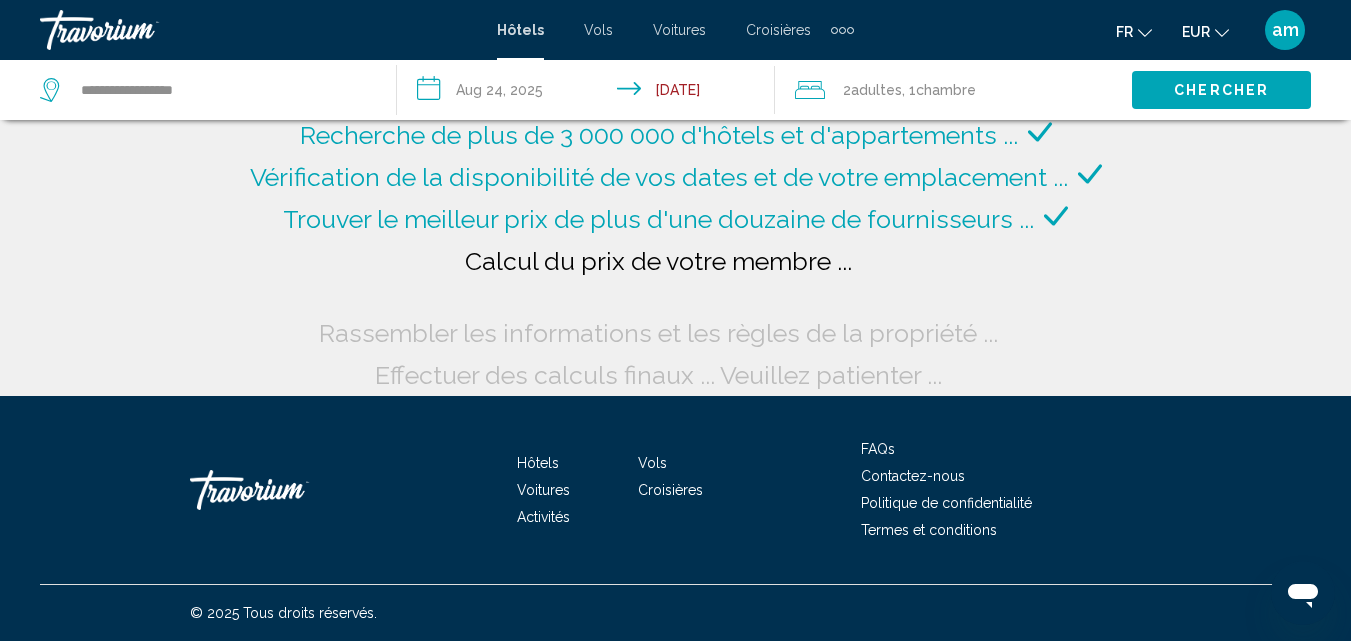 scroll, scrollTop: 0, scrollLeft: 0, axis: both 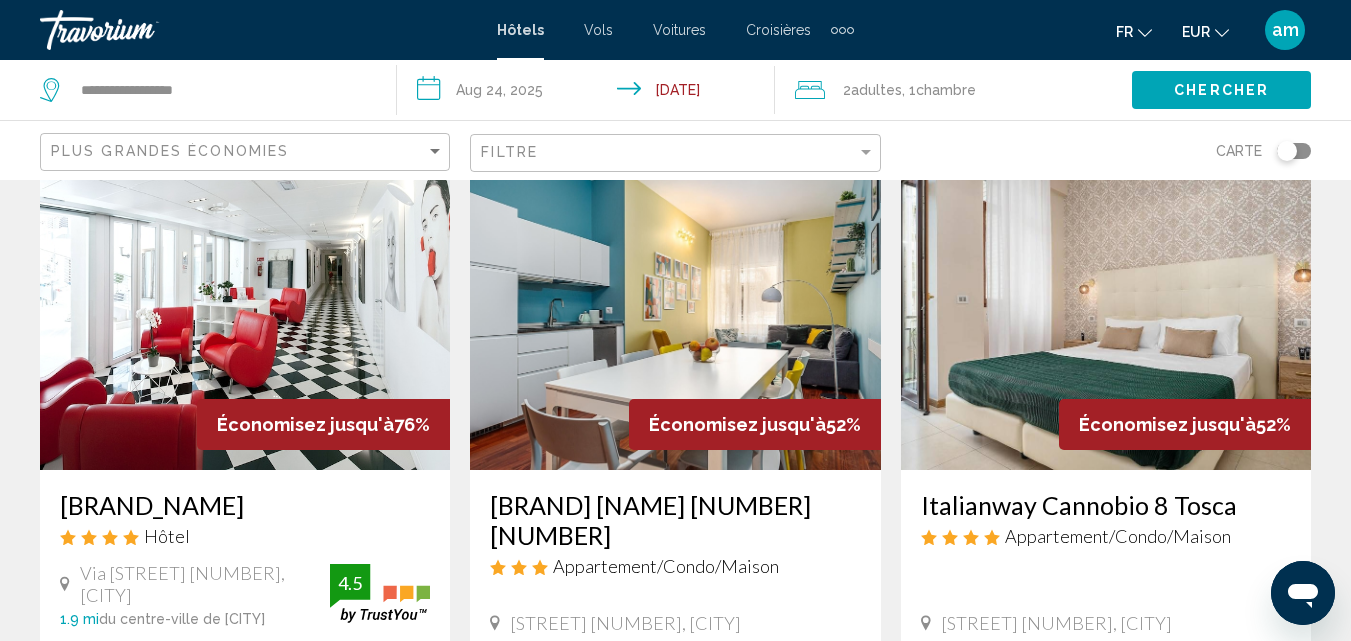 click at bounding box center [245, 310] 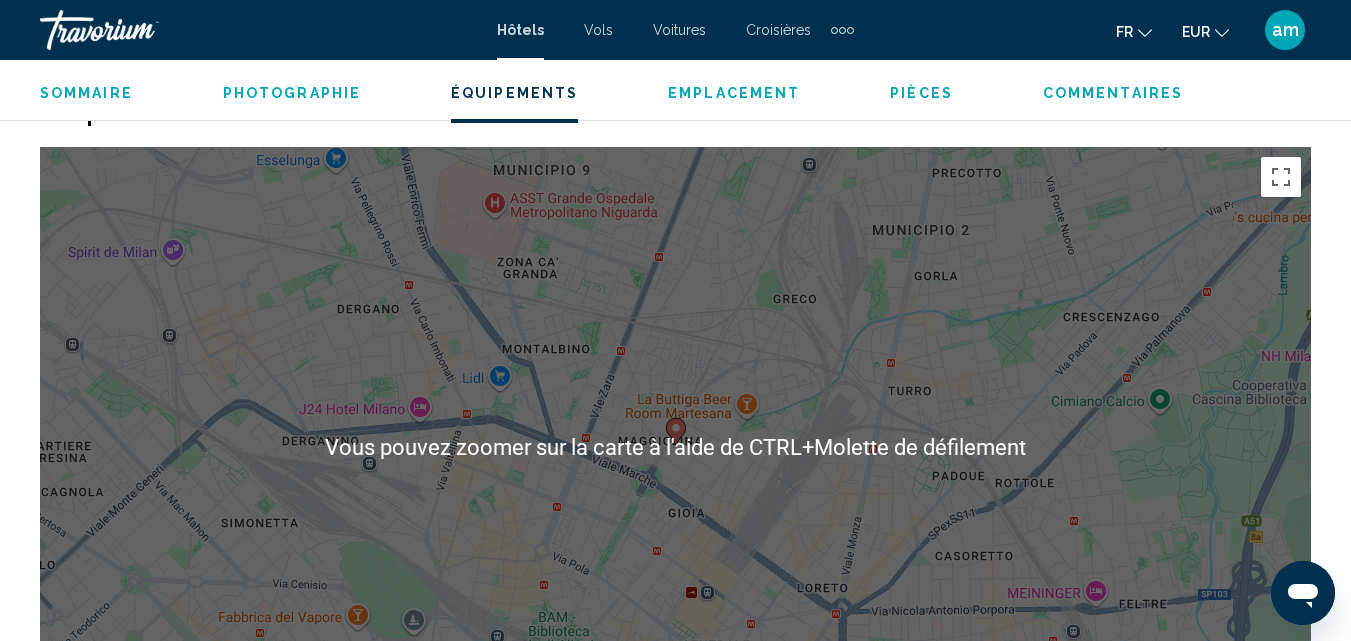scroll, scrollTop: 1715, scrollLeft: 0, axis: vertical 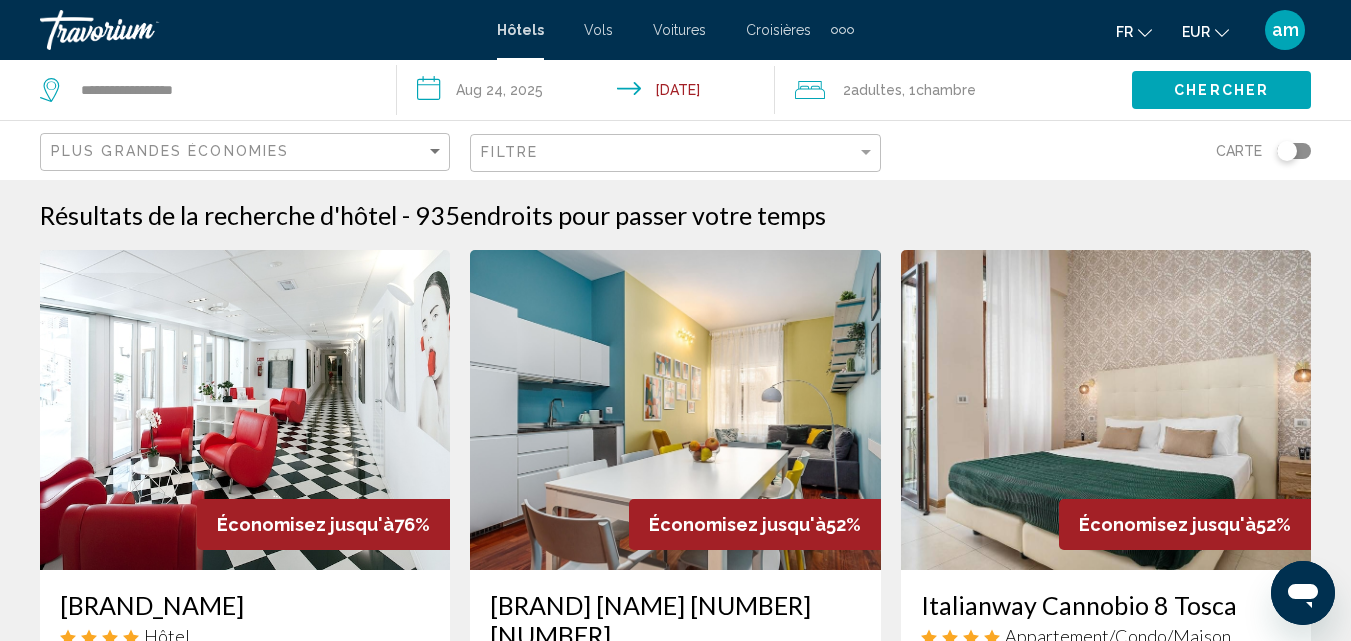 click 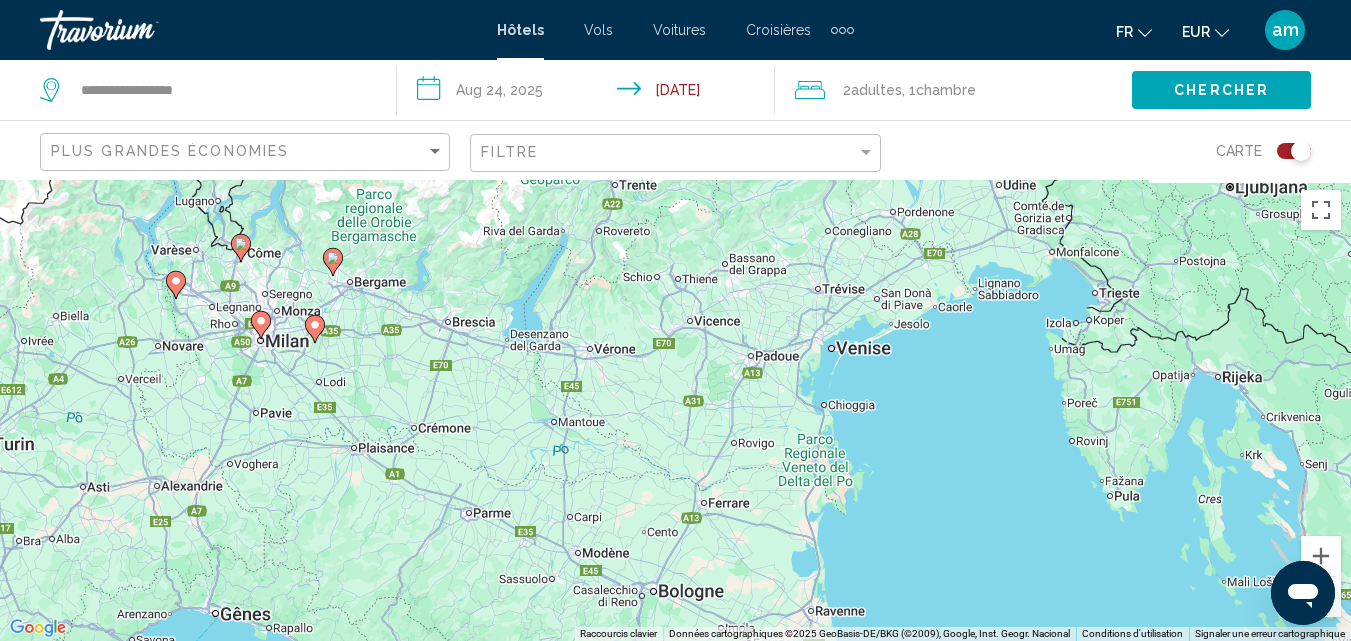 drag, startPoint x: 1155, startPoint y: 496, endPoint x: 736, endPoint y: 425, distance: 424.97293 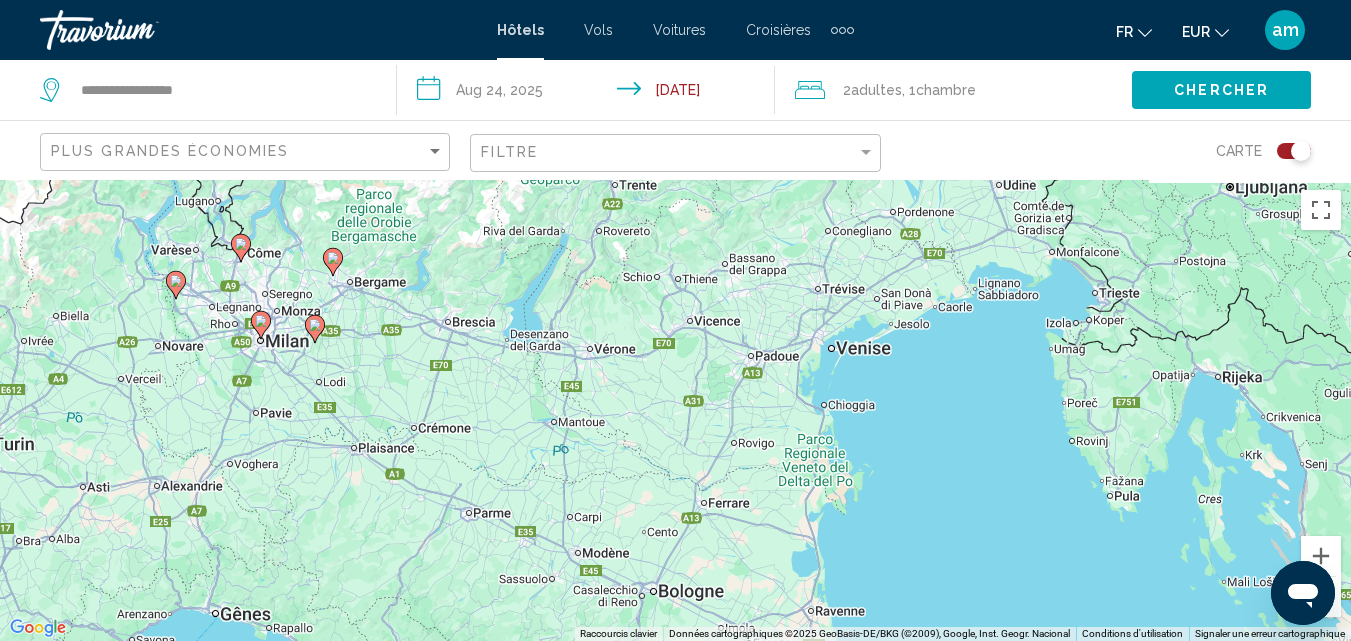 click on "Pour activer le glissement avec le clavier, appuyez sur Alt+Entrée. Une fois ce mode activé, utilisez les touches fléchées pour déplacer le repère. Pour valider le déplacement, appuyez sur Entrée. Pour annuler, appuyez sur Échap." at bounding box center (675, 410) 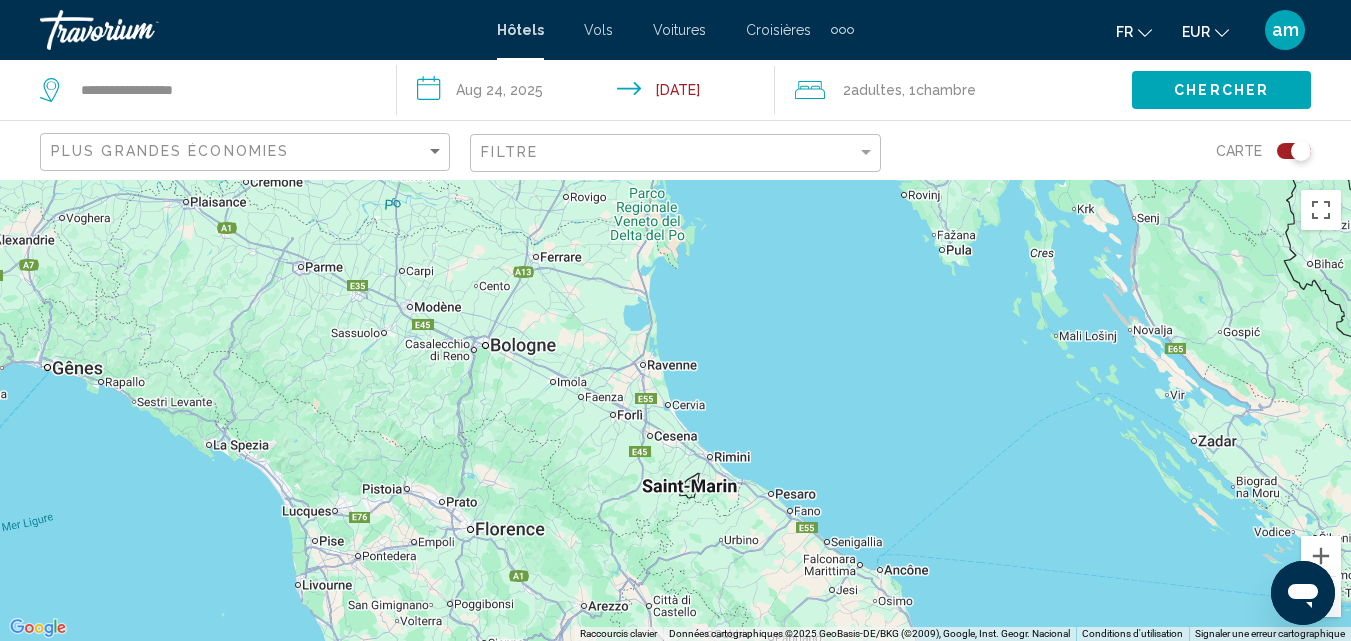 drag, startPoint x: 1183, startPoint y: 336, endPoint x: 936, endPoint y: 177, distance: 293.7516 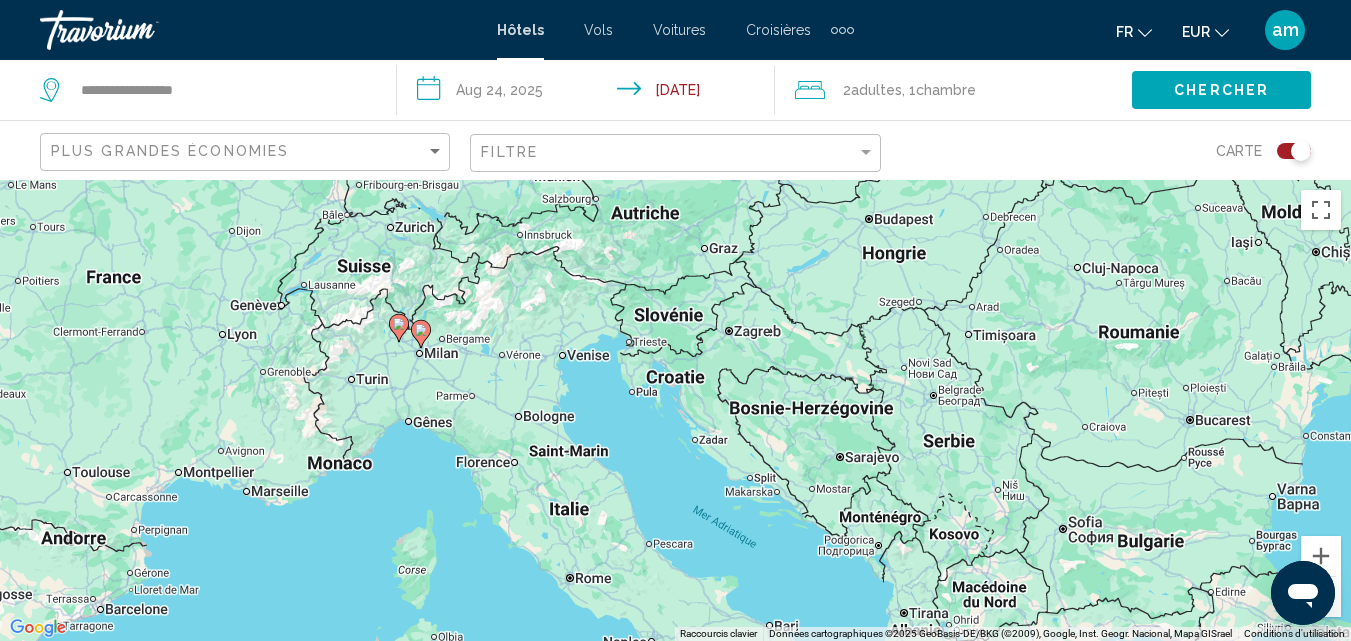 drag, startPoint x: 638, startPoint y: 556, endPoint x: 623, endPoint y: 551, distance: 15.811388 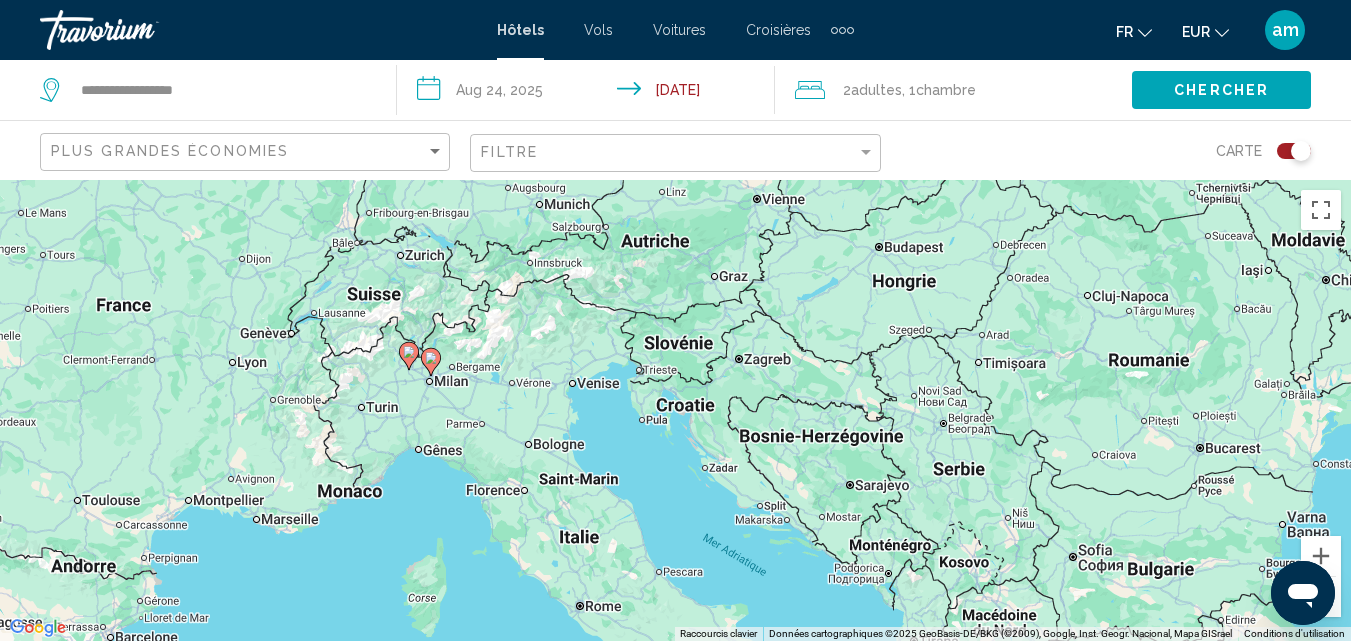 click on "Pour activer le glissement avec le clavier, appuyez sur Alt+Entrée. Une fois ce mode activé, utilisez les touches fléchées pour déplacer le repère. Pour valider le déplacement, appuyez sur Entrée. Pour annuler, appuyez sur Échap." at bounding box center (675, 410) 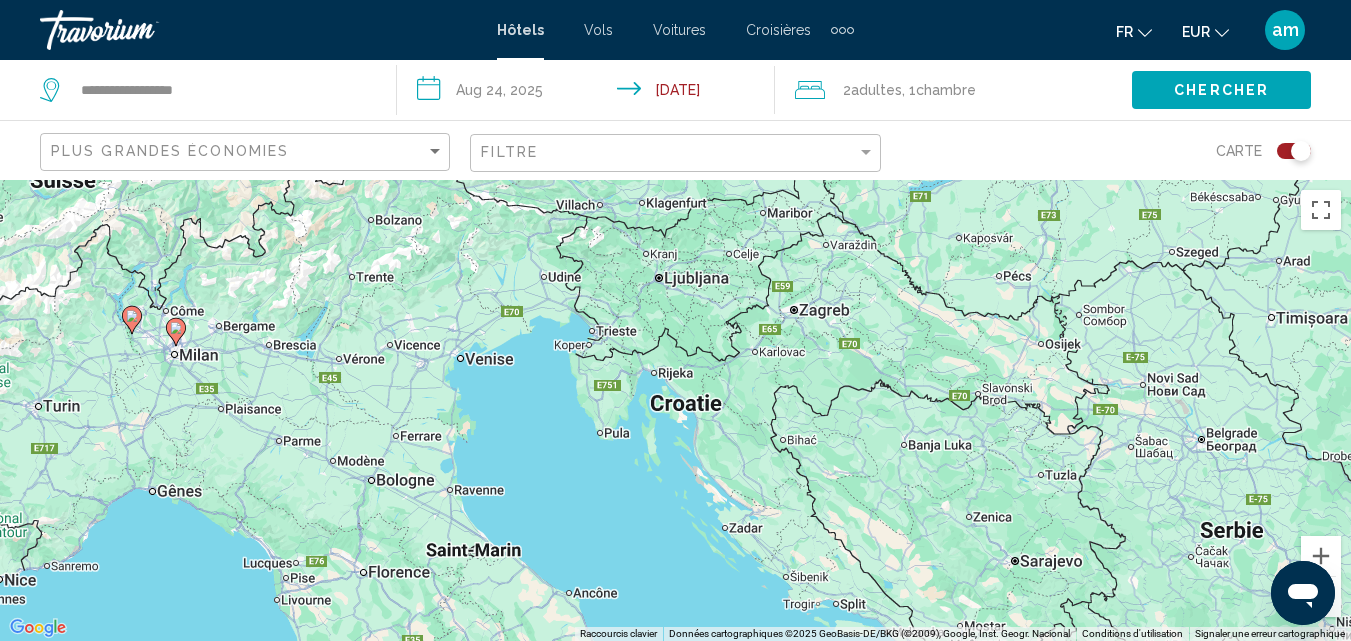 click on "Pour activer le glissement avec le clavier, appuyez sur Alt+Entrée. Une fois ce mode activé, utilisez les touches fléchées pour déplacer le repère. Pour valider le déplacement, appuyez sur Entrée. Pour annuler, appuyez sur Échap." at bounding box center [675, 410] 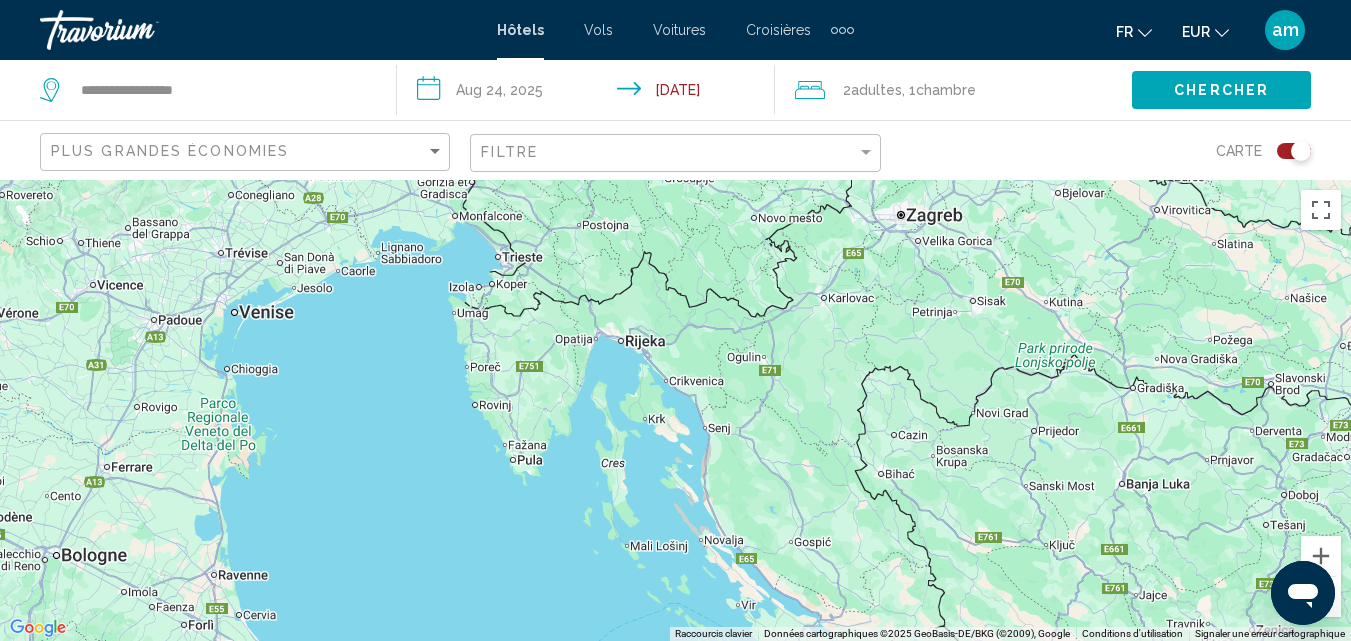 click on "Pour activer le glissement avec le clavier, appuyez sur Alt+Entrée. Une fois ce mode activé, utilisez les touches fléchées pour déplacer le repère. Pour valider le déplacement, appuyez sur Entrée. Pour annuler, appuyez sur Échap." at bounding box center [675, 410] 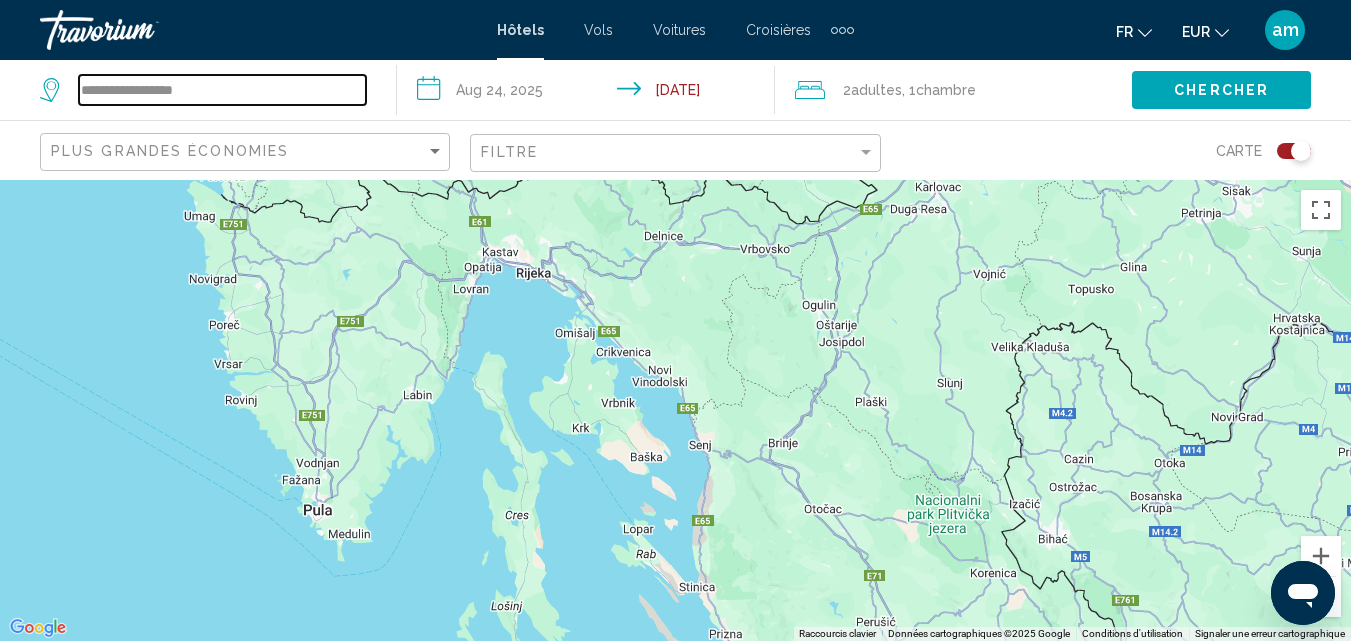click on "**********" at bounding box center [222, 90] 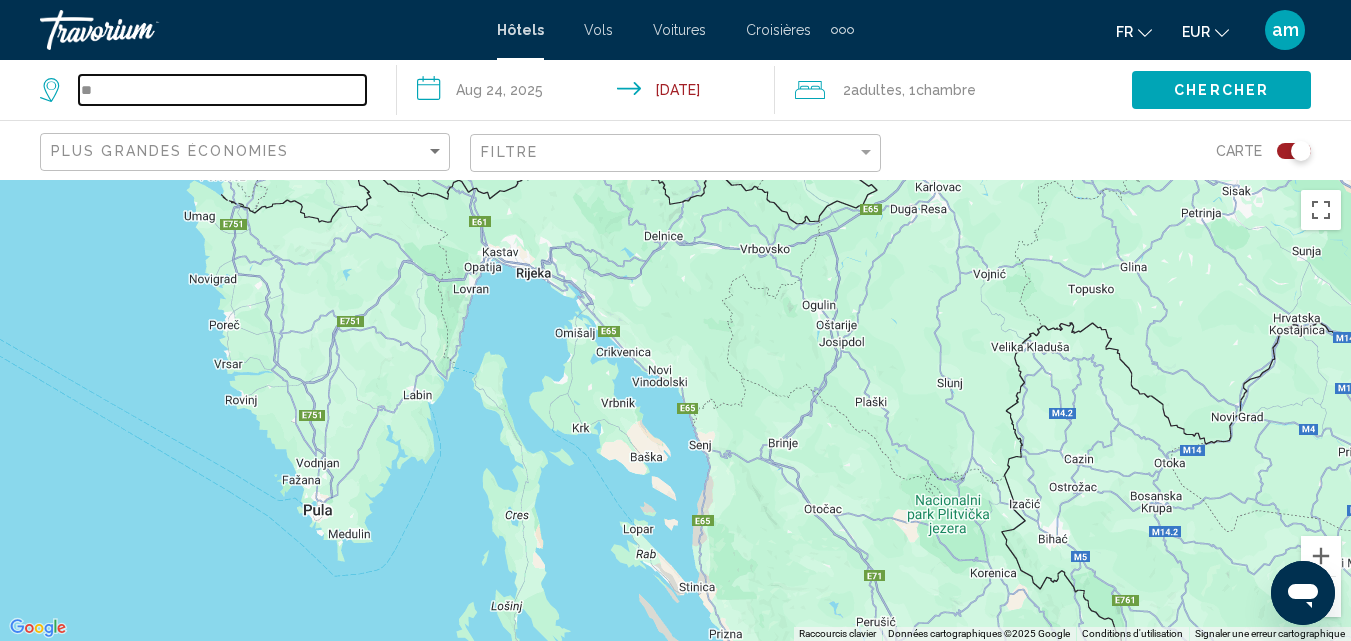 type on "*" 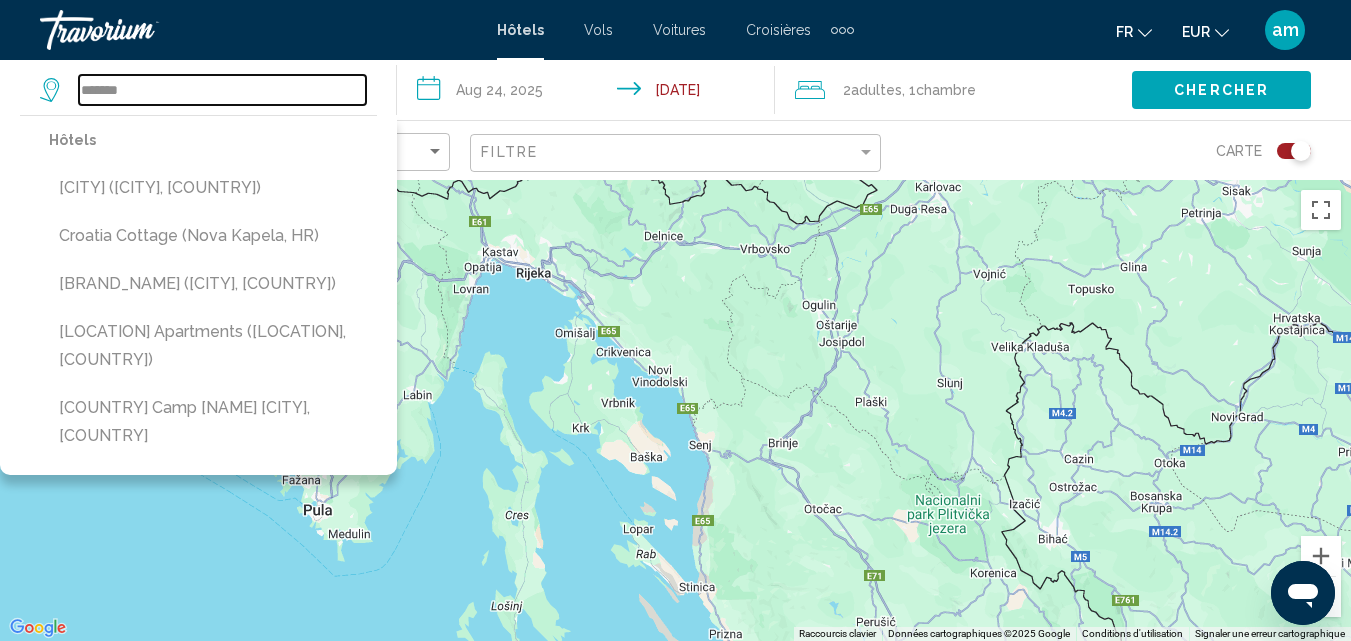 click on "*******" at bounding box center (222, 90) 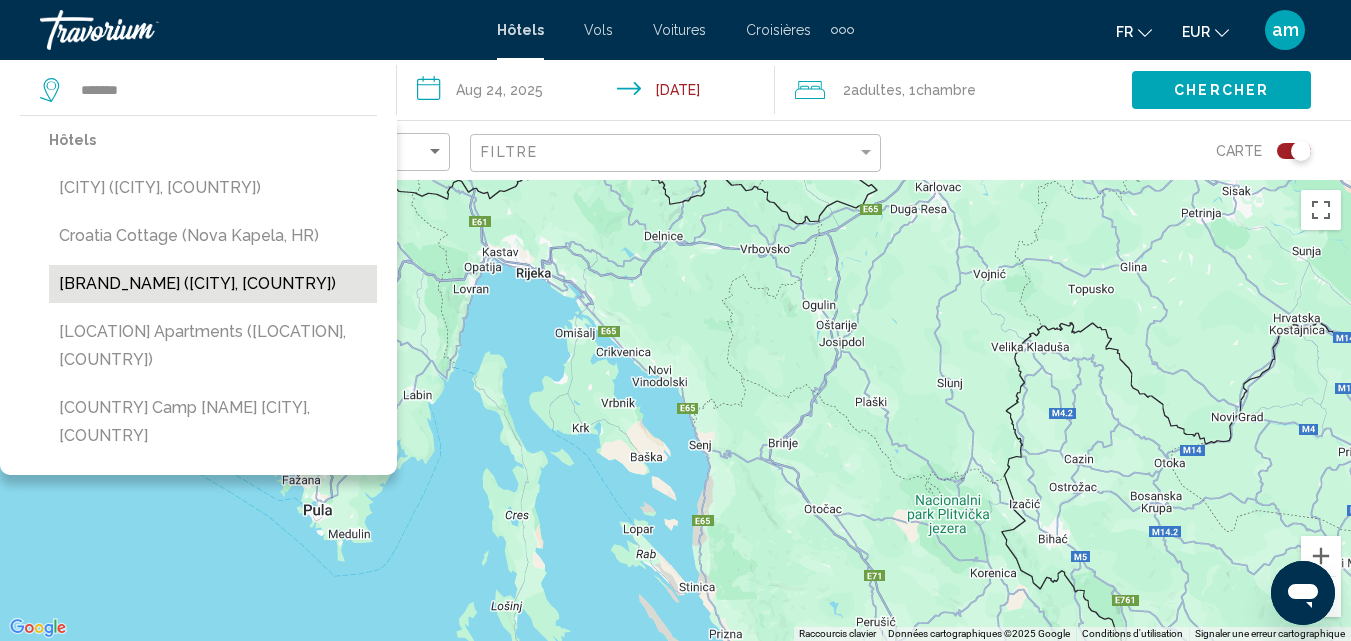 click on "[BRAND_NAME] ([CITY], [COUNTRY])" at bounding box center [213, 284] 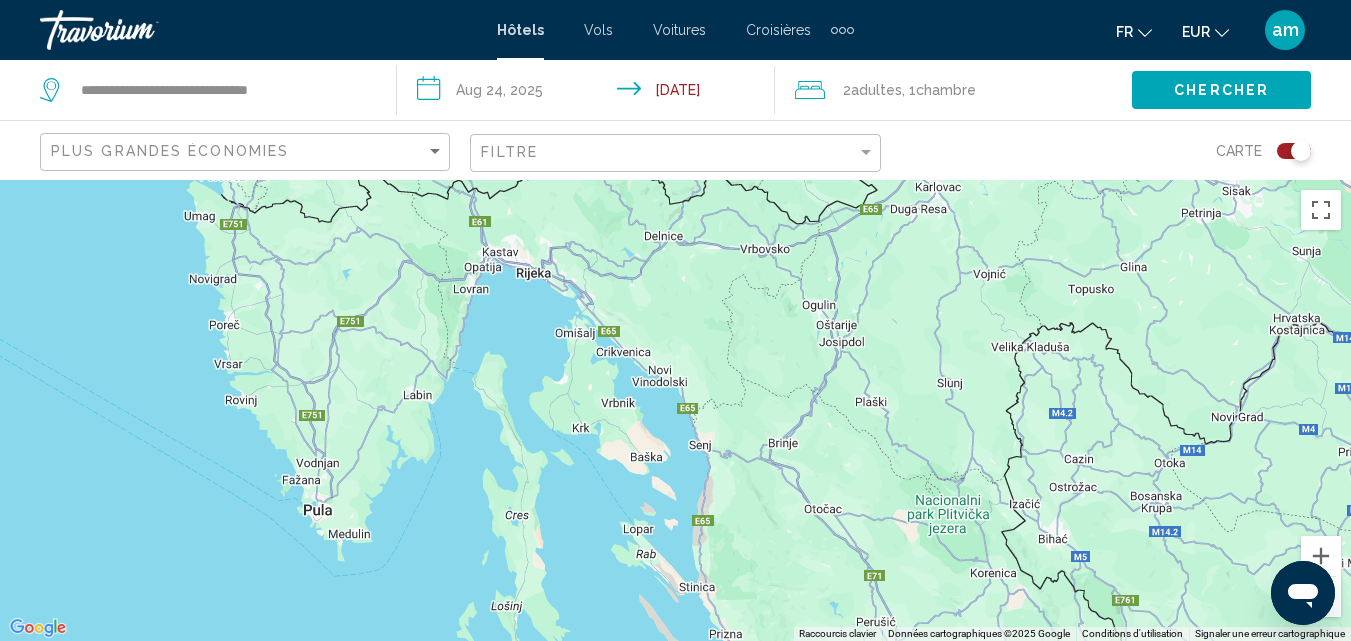 click on "Chercher" 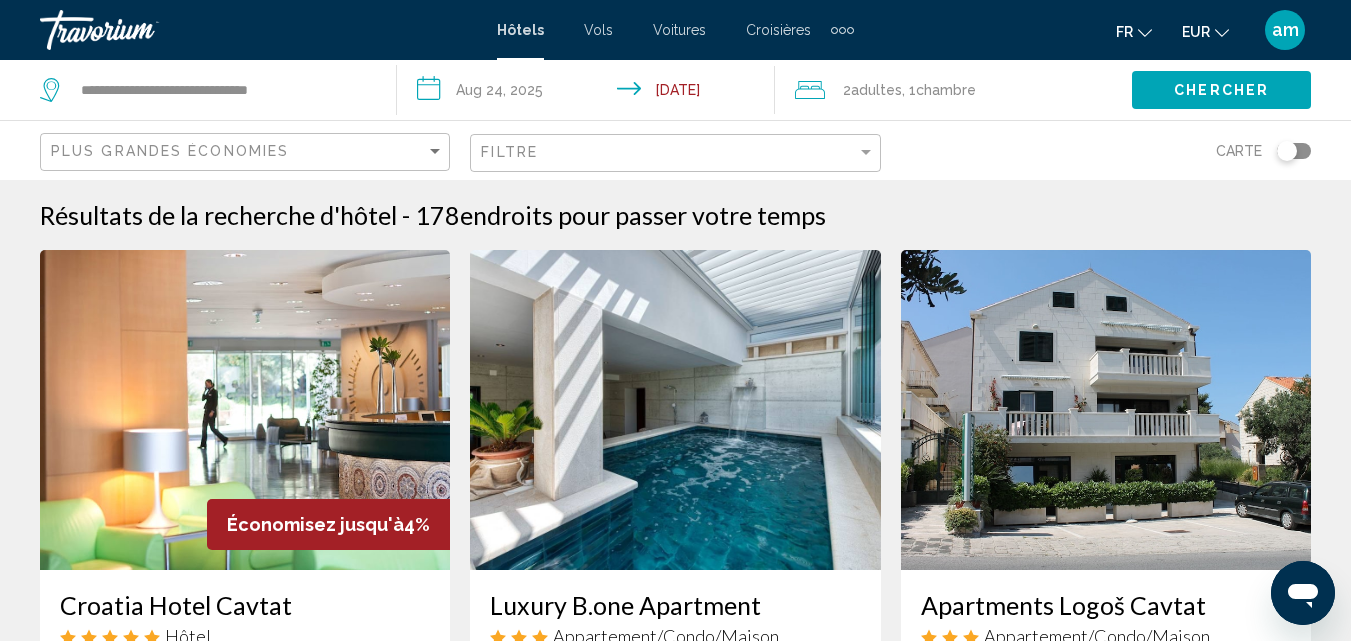 click 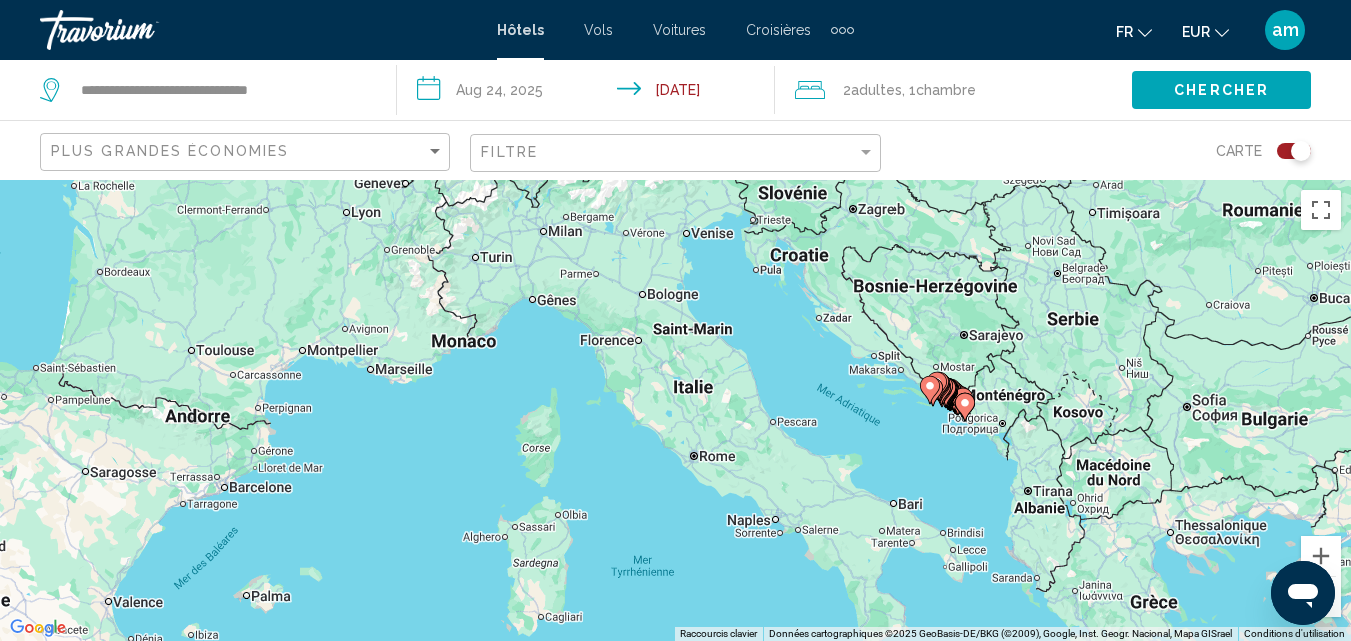 click 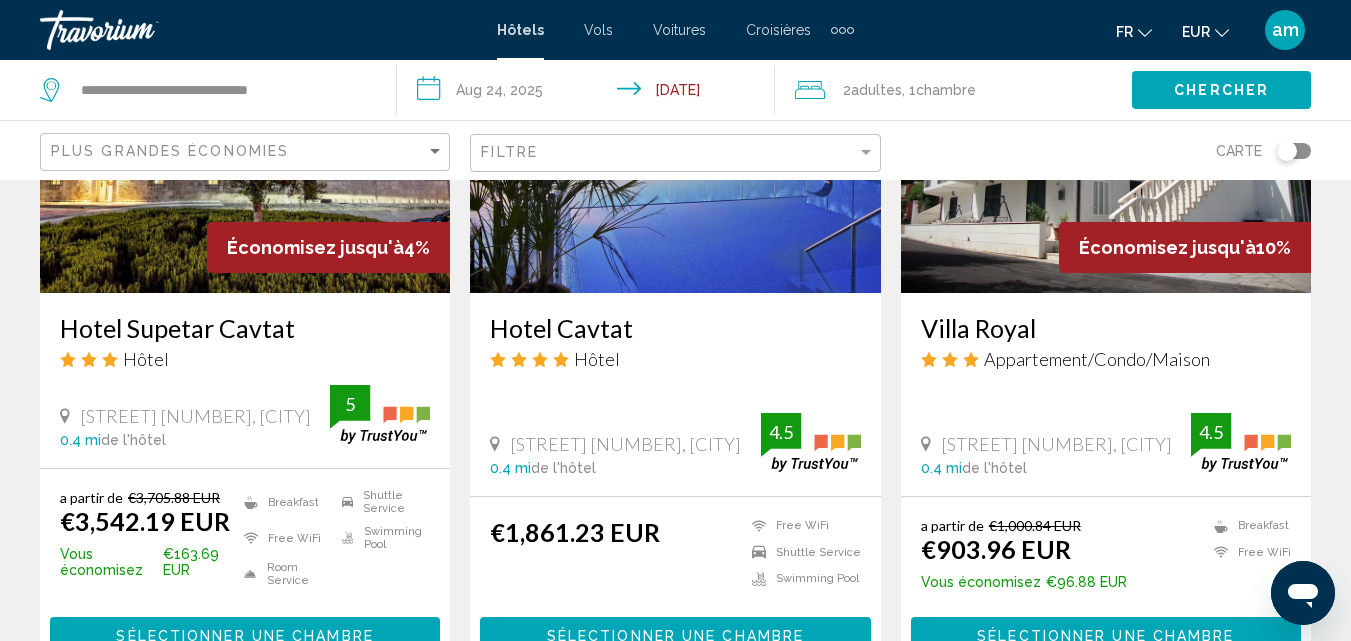 scroll, scrollTop: 700, scrollLeft: 0, axis: vertical 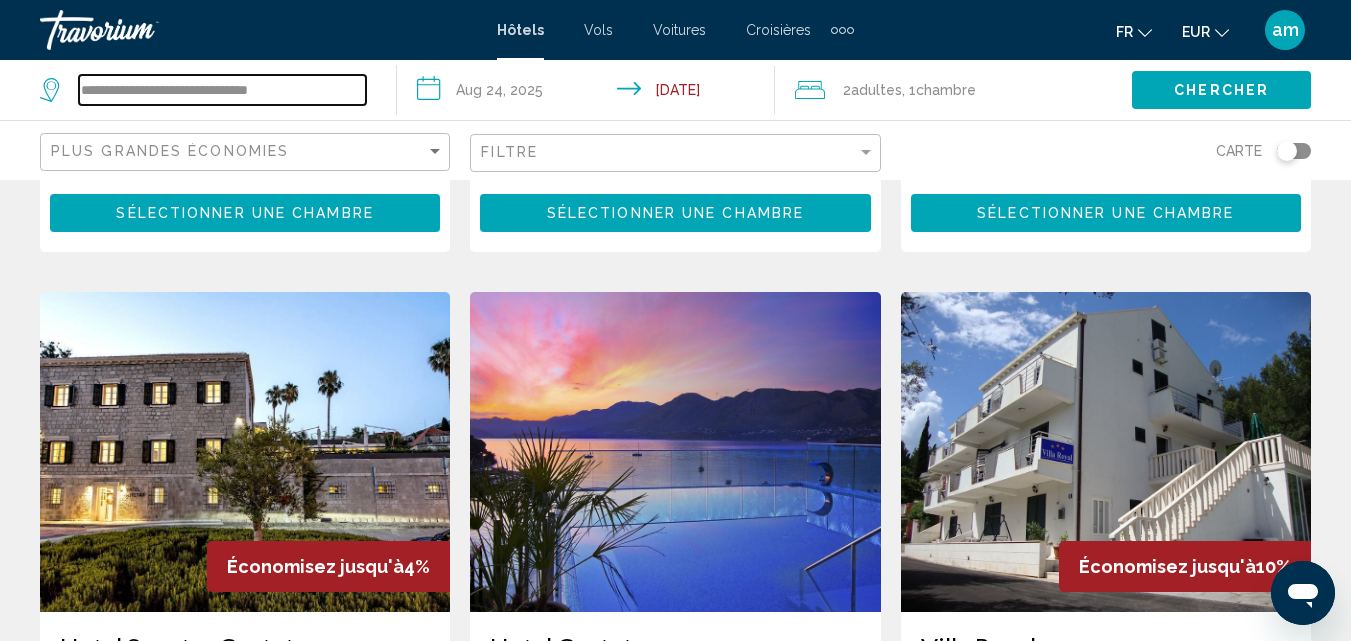 click on "**********" at bounding box center (222, 90) 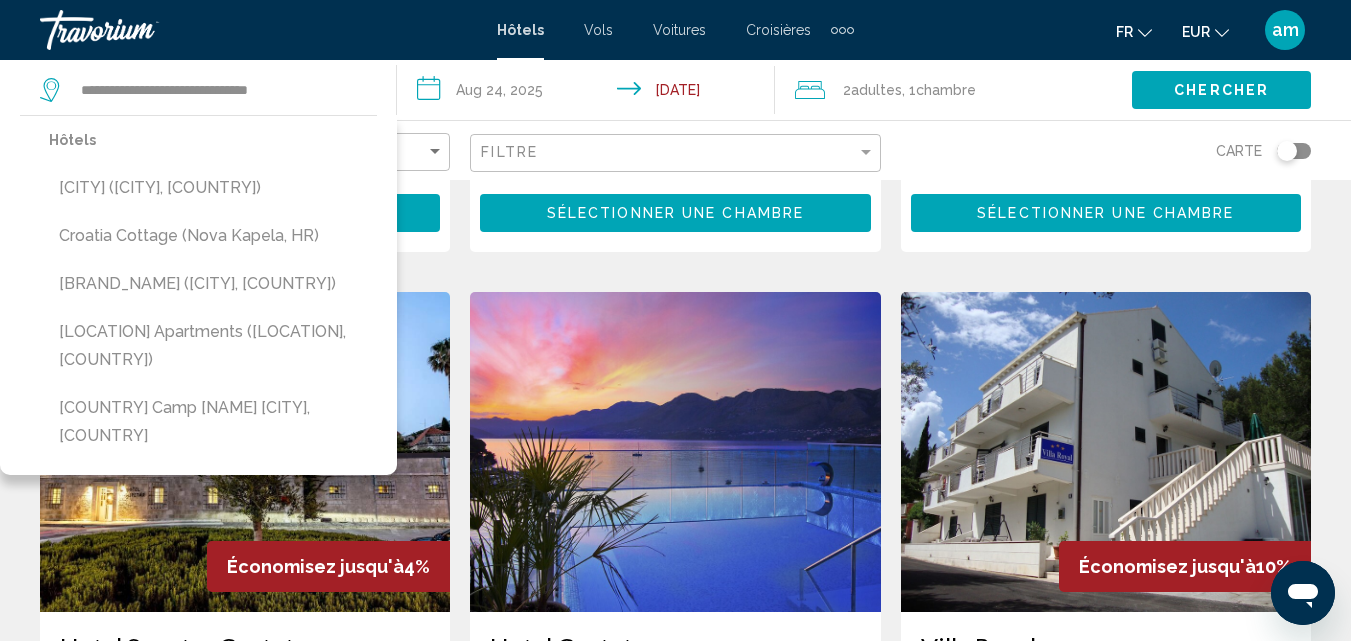 click 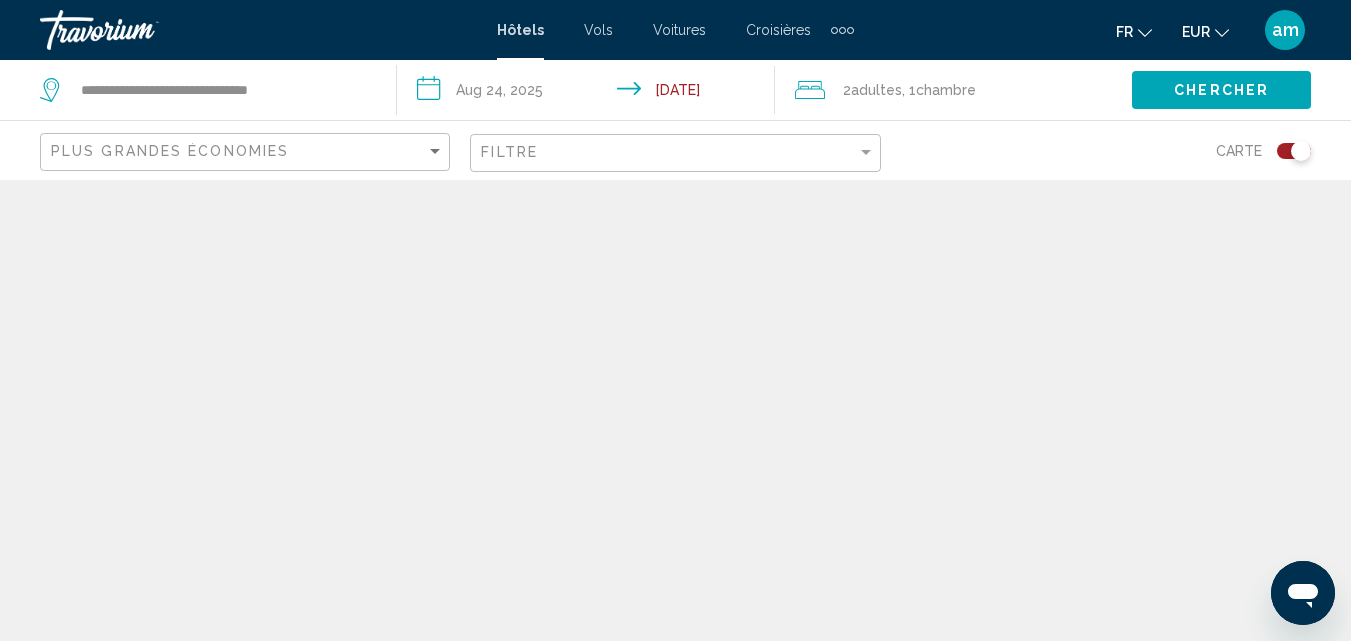 scroll, scrollTop: 0, scrollLeft: 0, axis: both 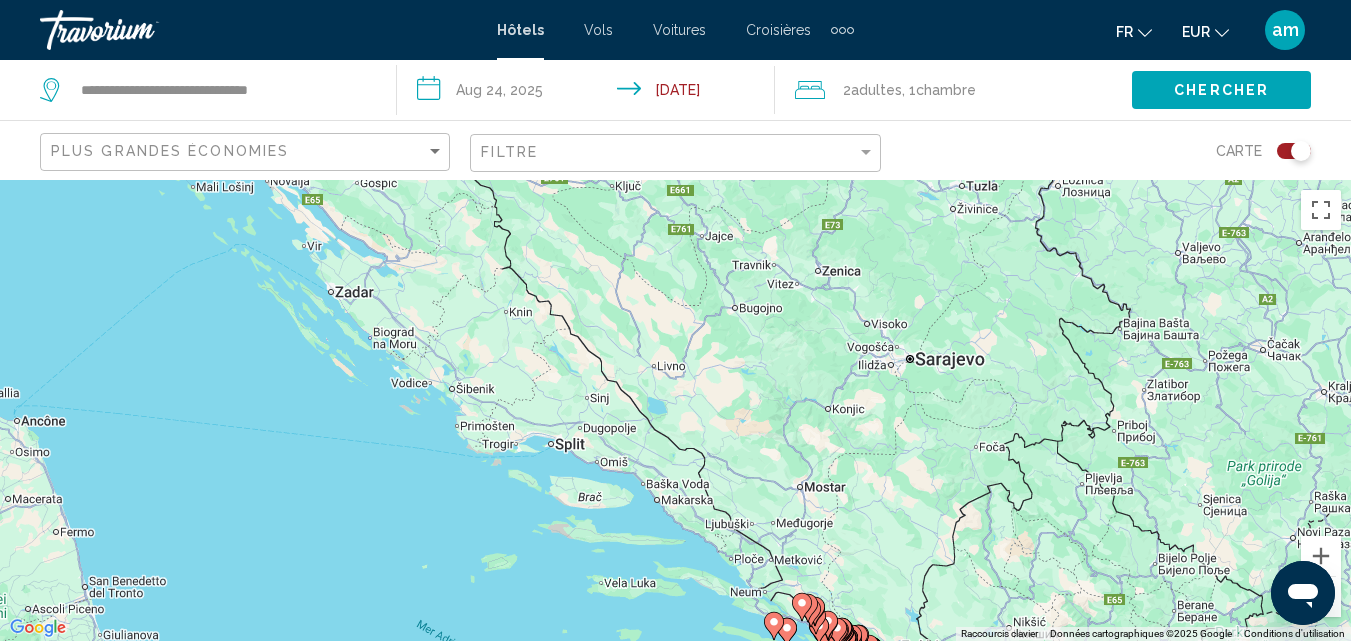 drag, startPoint x: 655, startPoint y: 223, endPoint x: 858, endPoint y: 576, distance: 407.20755 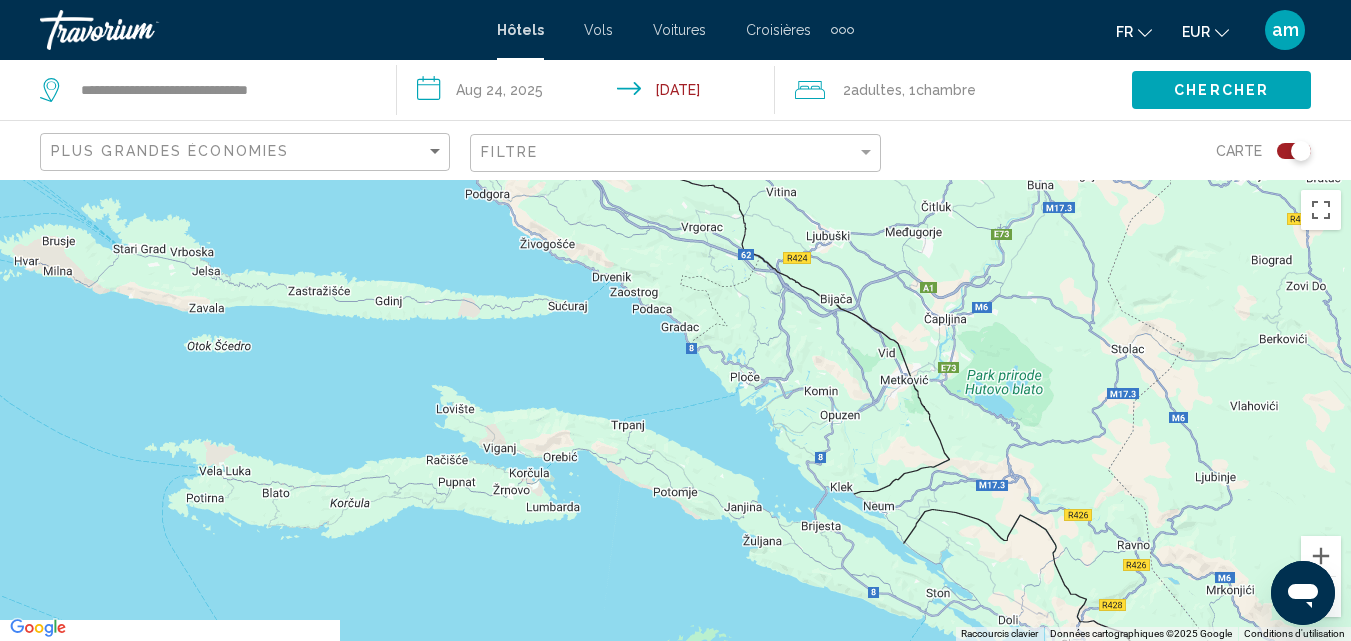 drag, startPoint x: 722, startPoint y: 478, endPoint x: 780, endPoint y: 193, distance: 290.8419 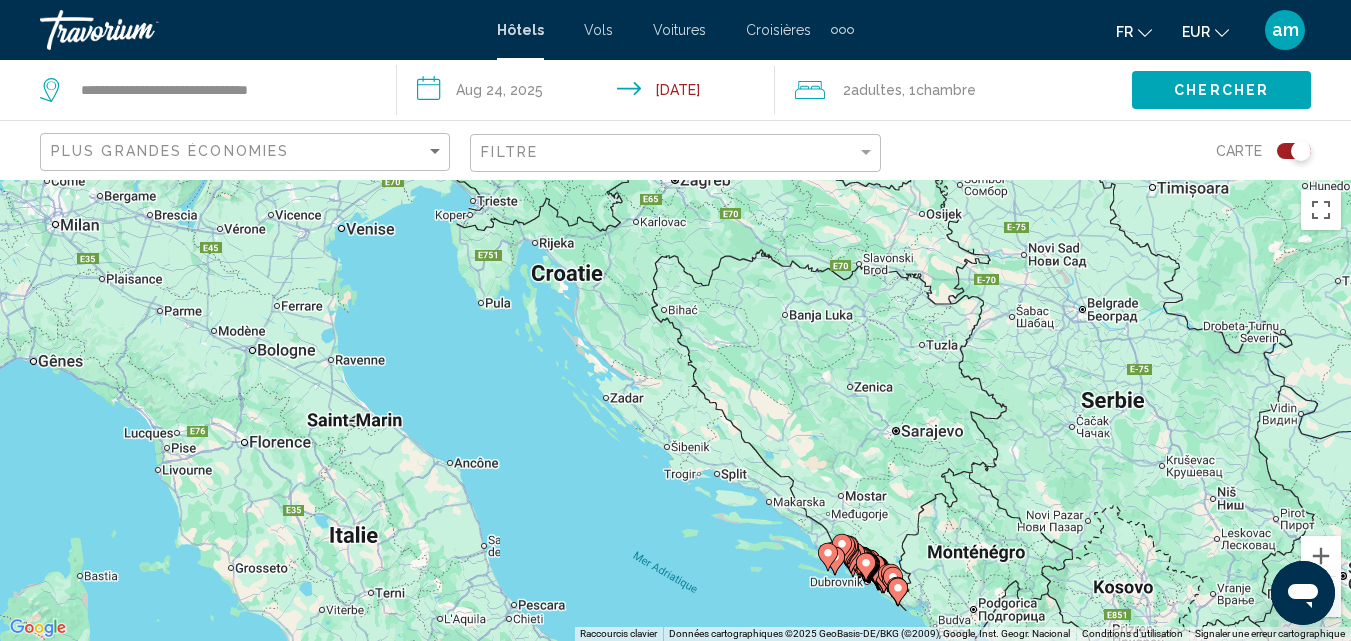 drag, startPoint x: 662, startPoint y: 248, endPoint x: 732, endPoint y: 435, distance: 199.67223 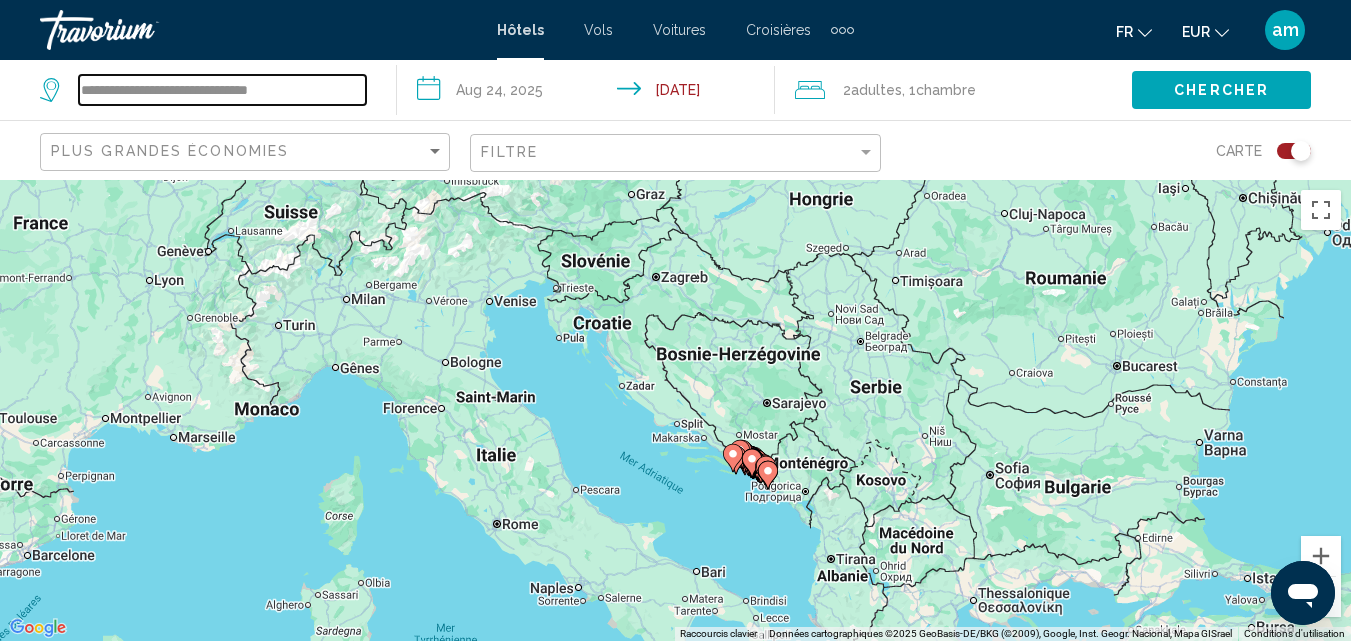 click on "**********" at bounding box center (222, 90) 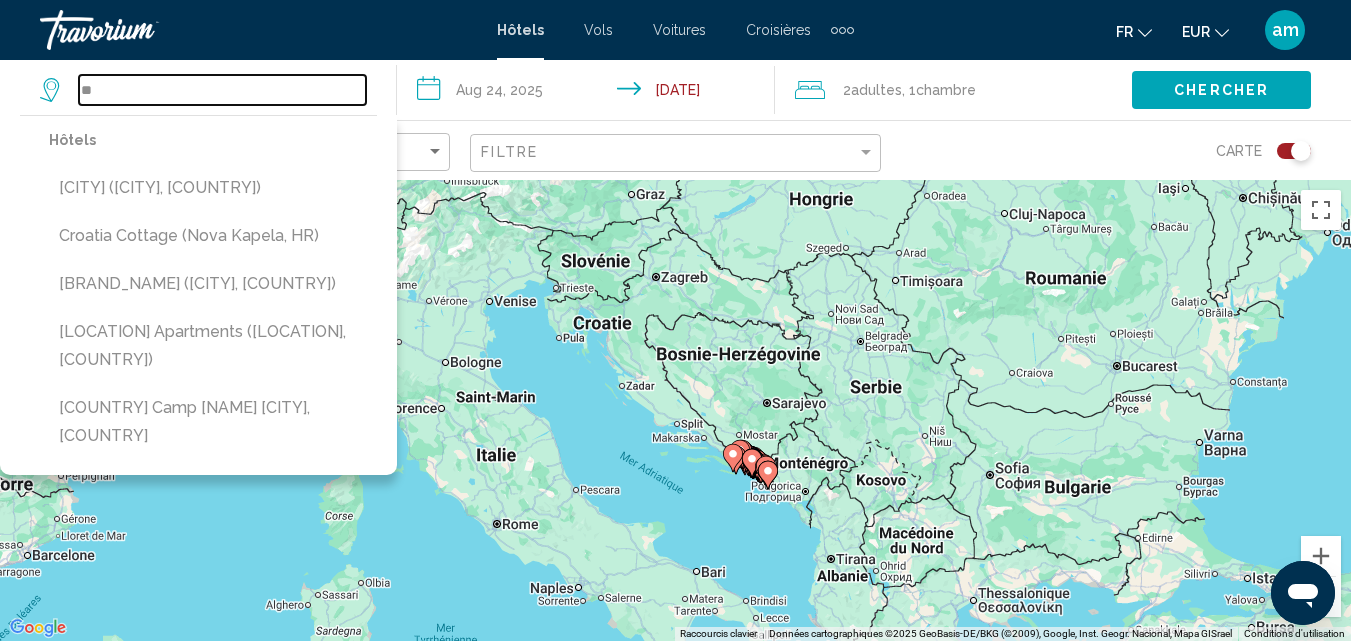 type on "*" 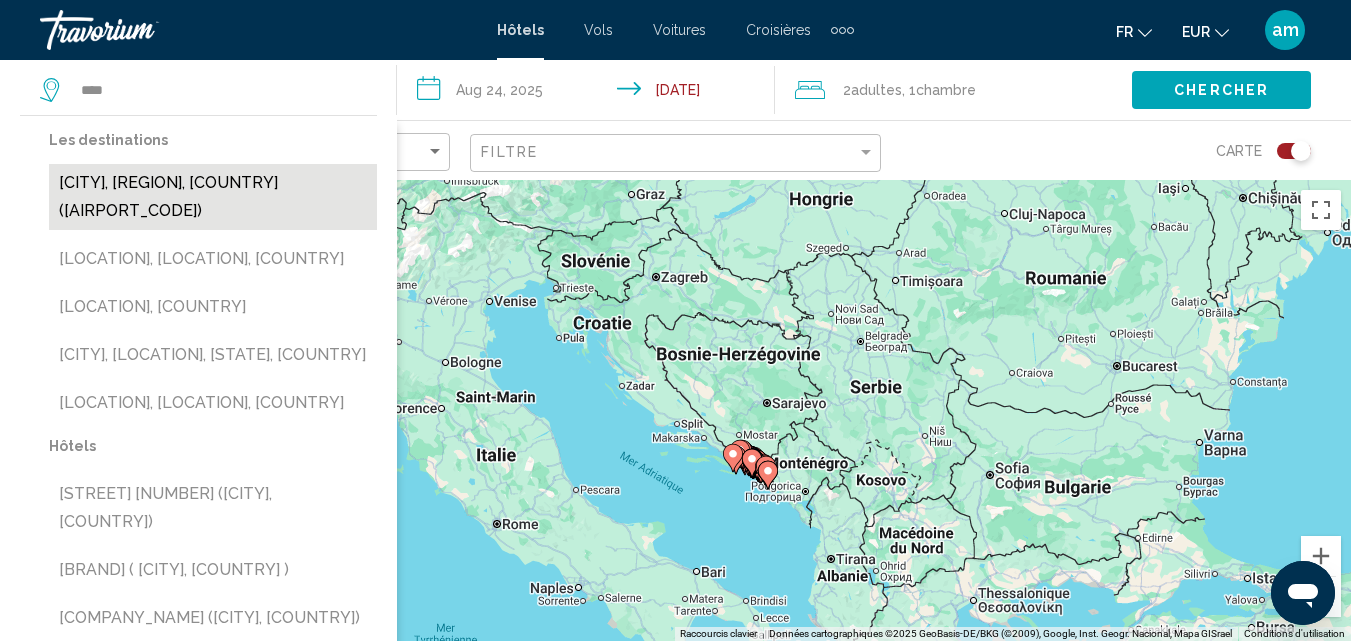 click on "[CITY], [REGION], [COUNTRY] ([AIRPORT_CODE])" at bounding box center [213, 197] 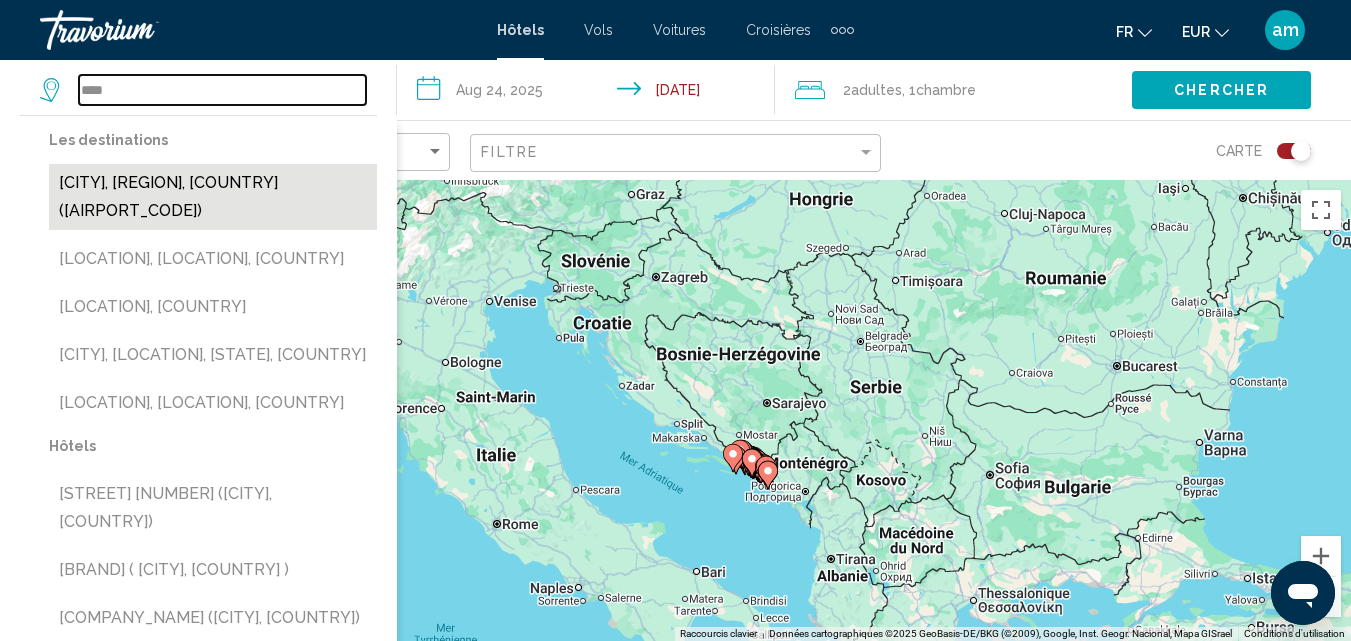 type on "**********" 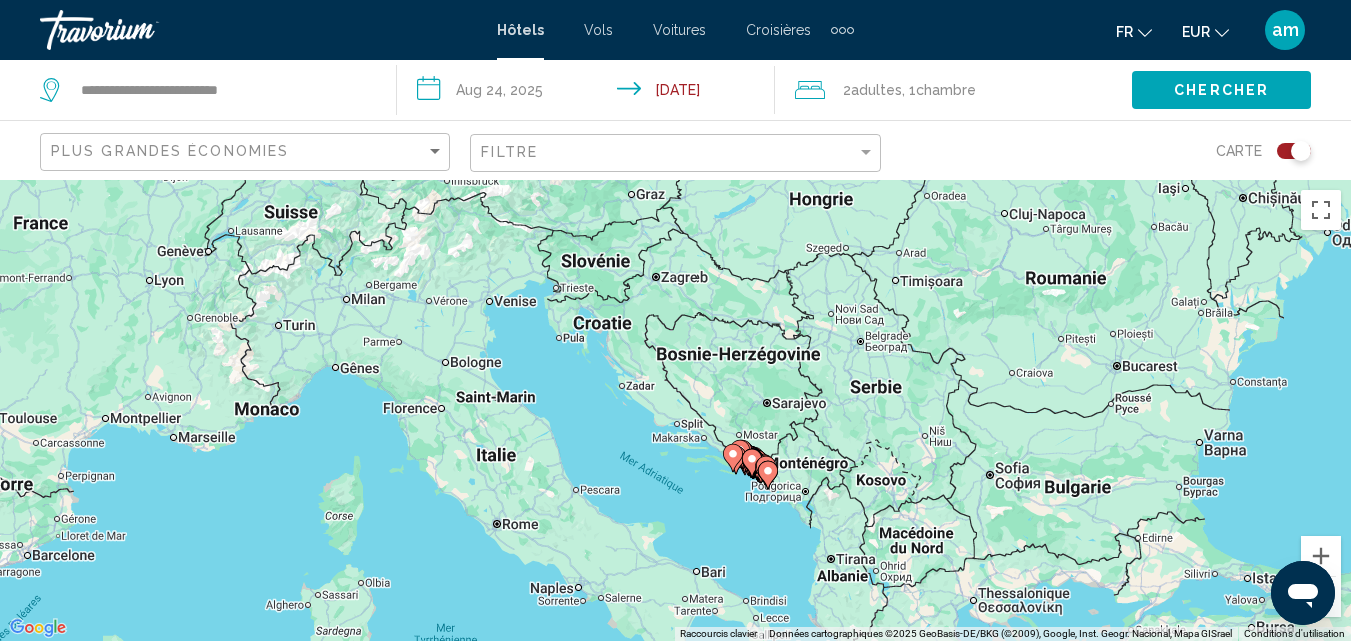 click on "Chercher" 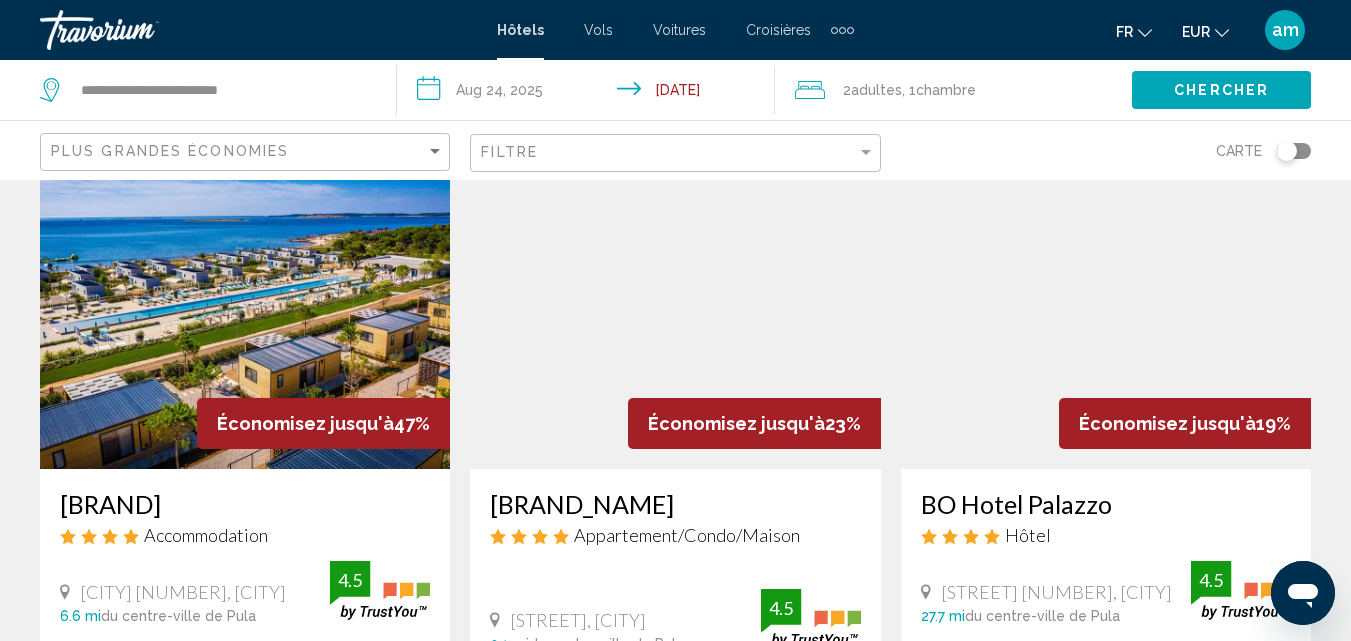 scroll, scrollTop: 100, scrollLeft: 0, axis: vertical 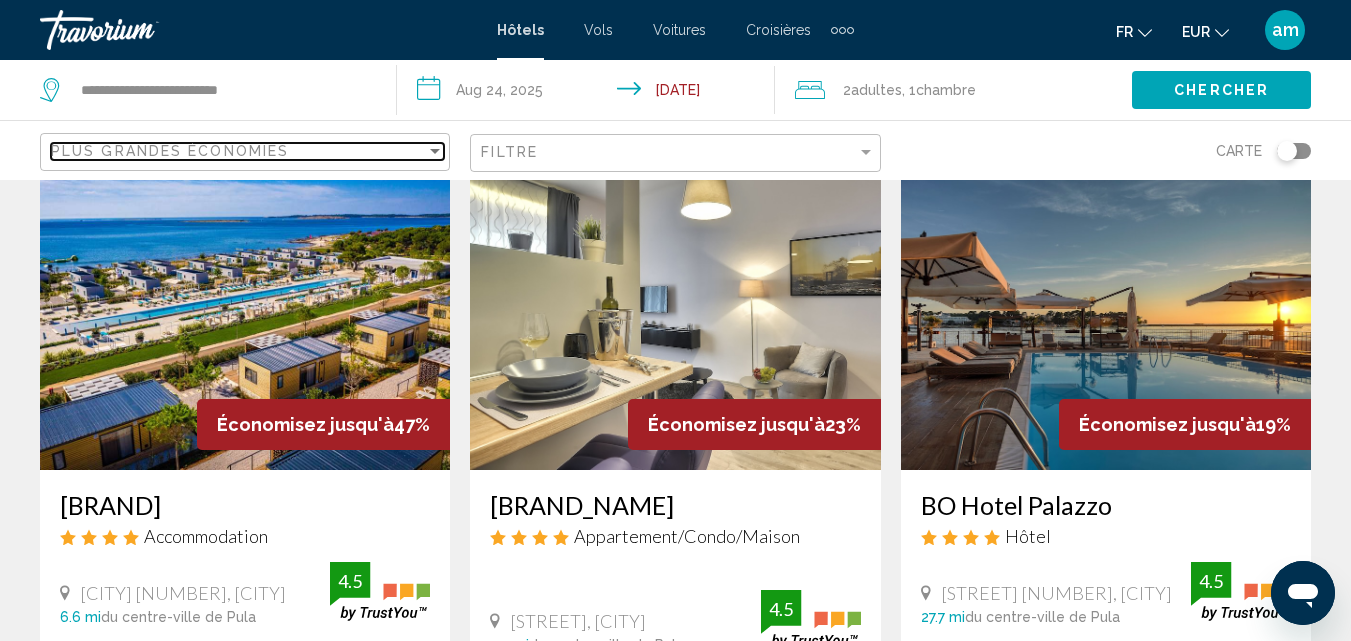 click on "Plus grandes économies" at bounding box center (170, 151) 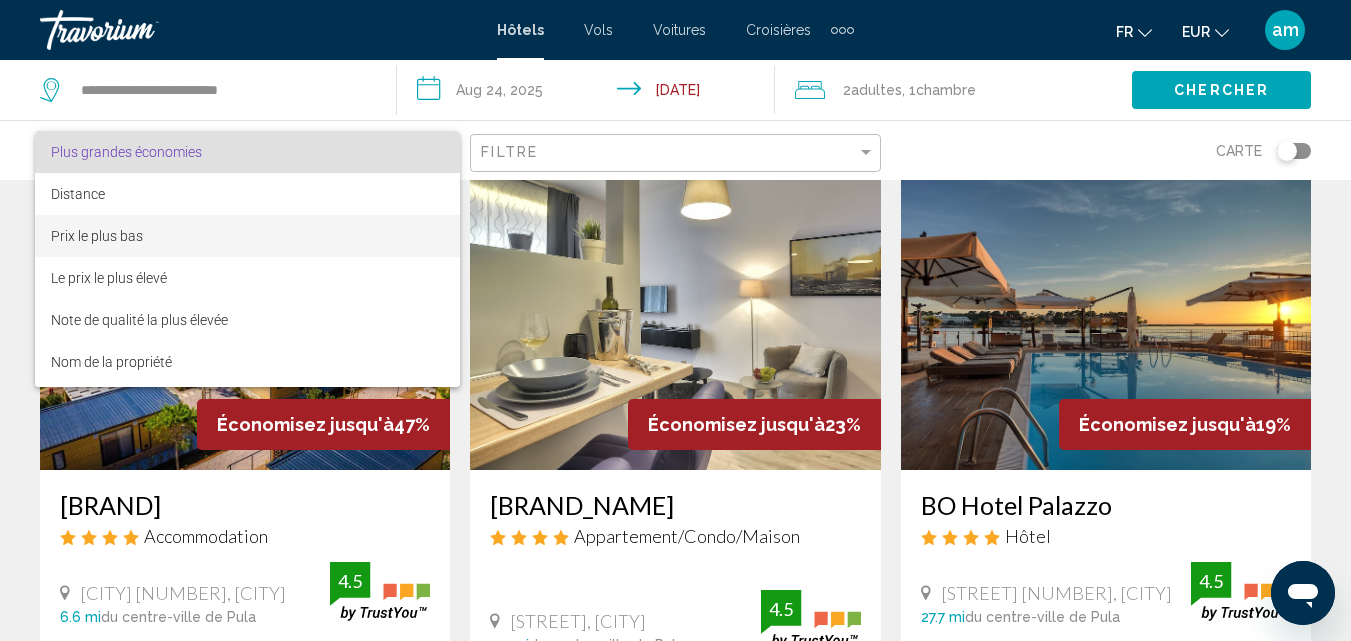 click on "Prix le plus bas" at bounding box center (247, 236) 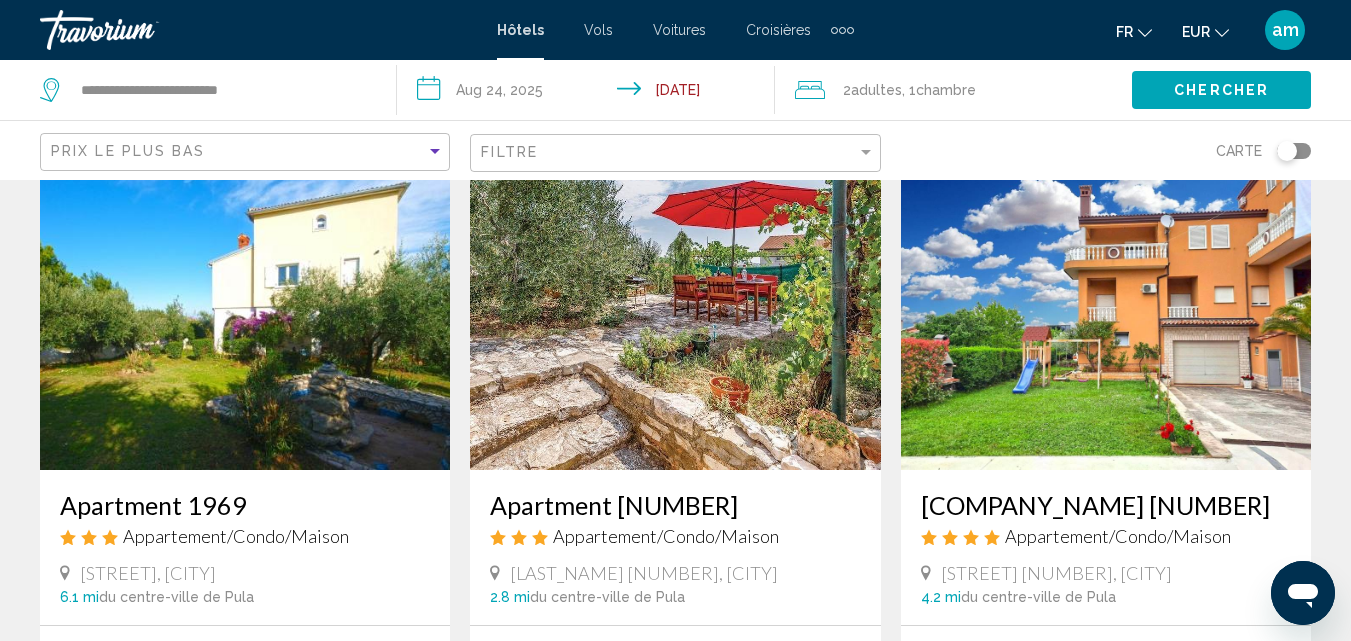 click on "Chercher" 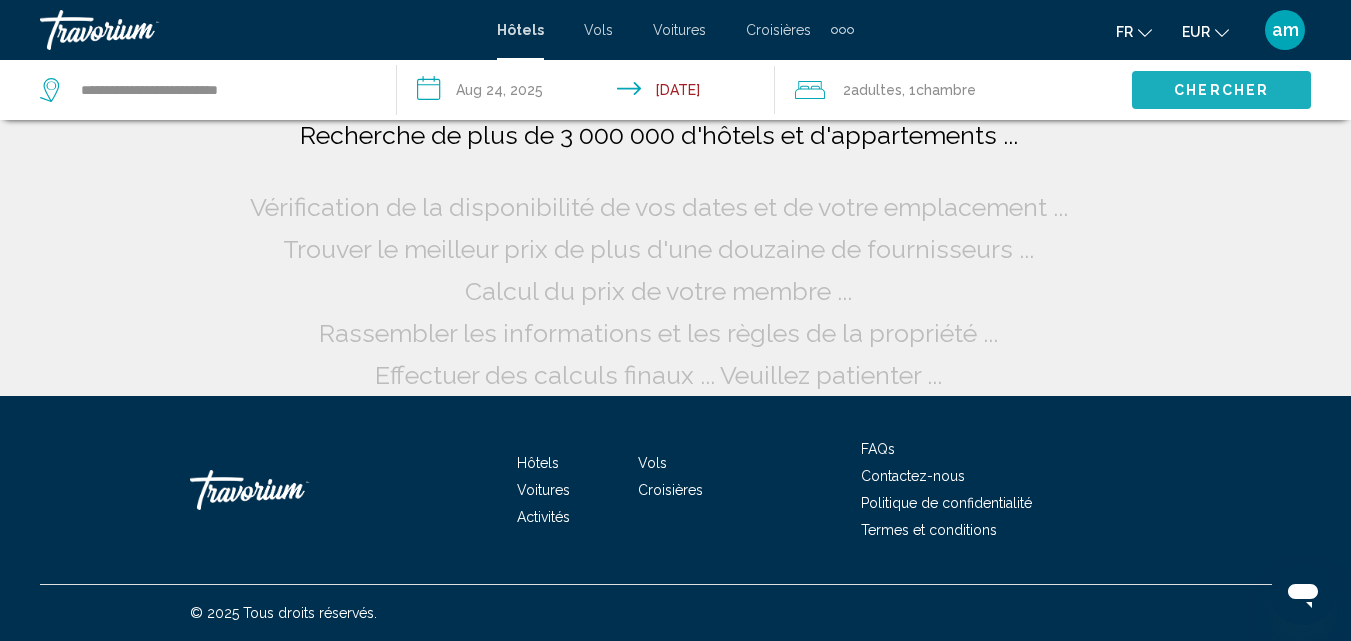 scroll, scrollTop: 0, scrollLeft: 0, axis: both 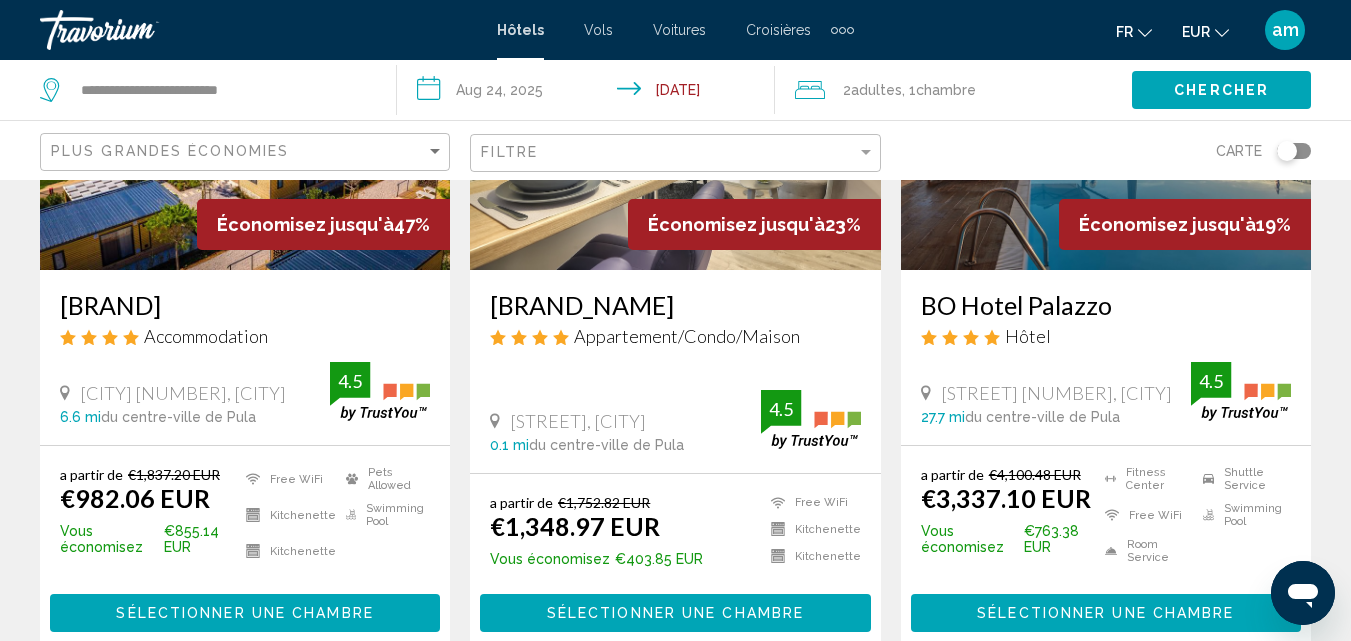 click on "BO Hotel Palazzo" at bounding box center (1106, 305) 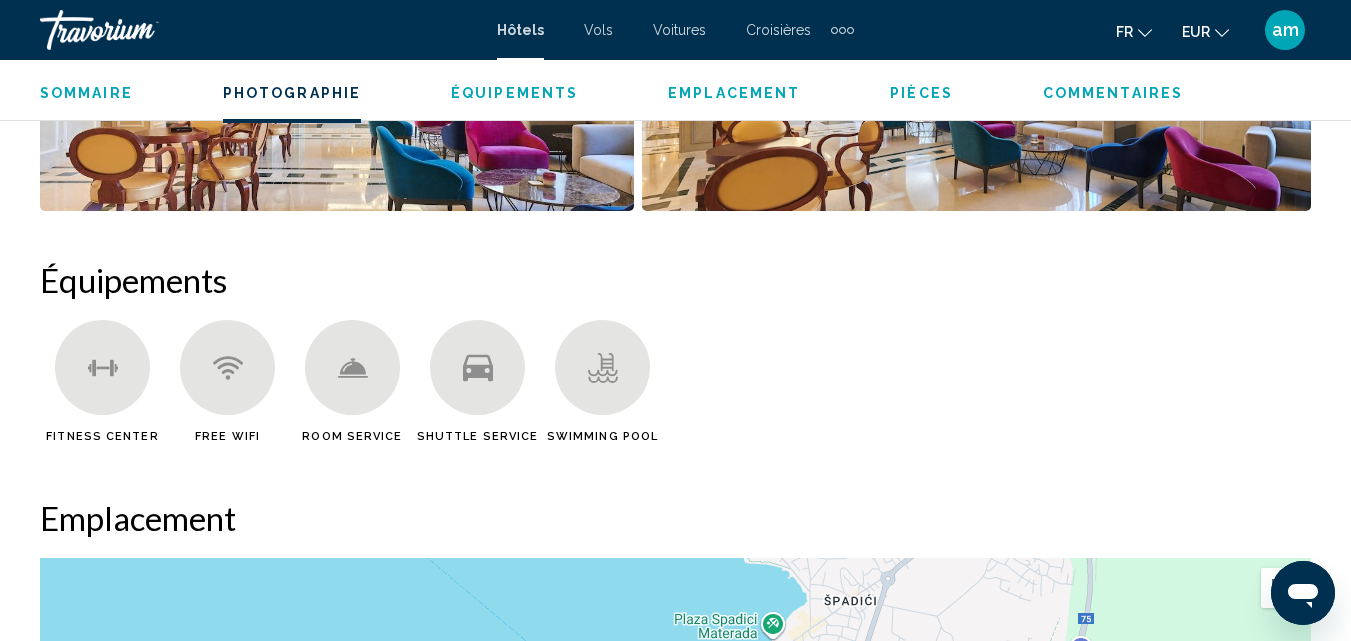 scroll, scrollTop: 2015, scrollLeft: 0, axis: vertical 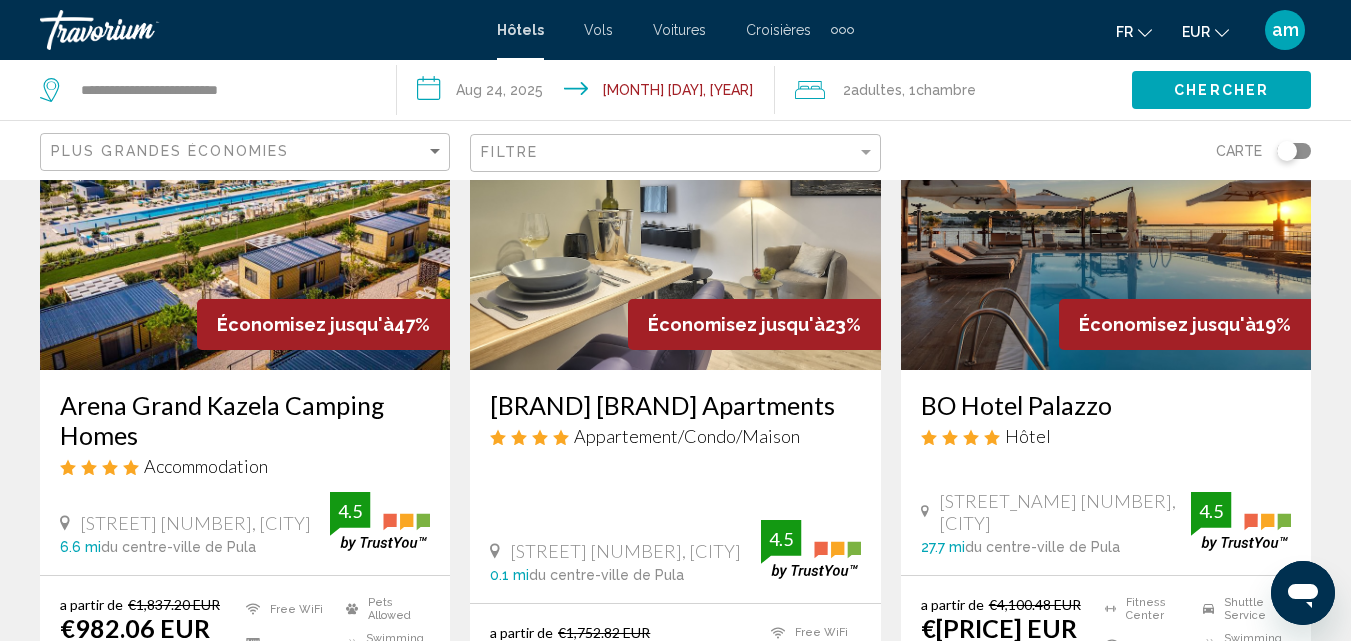 click at bounding box center [245, 210] 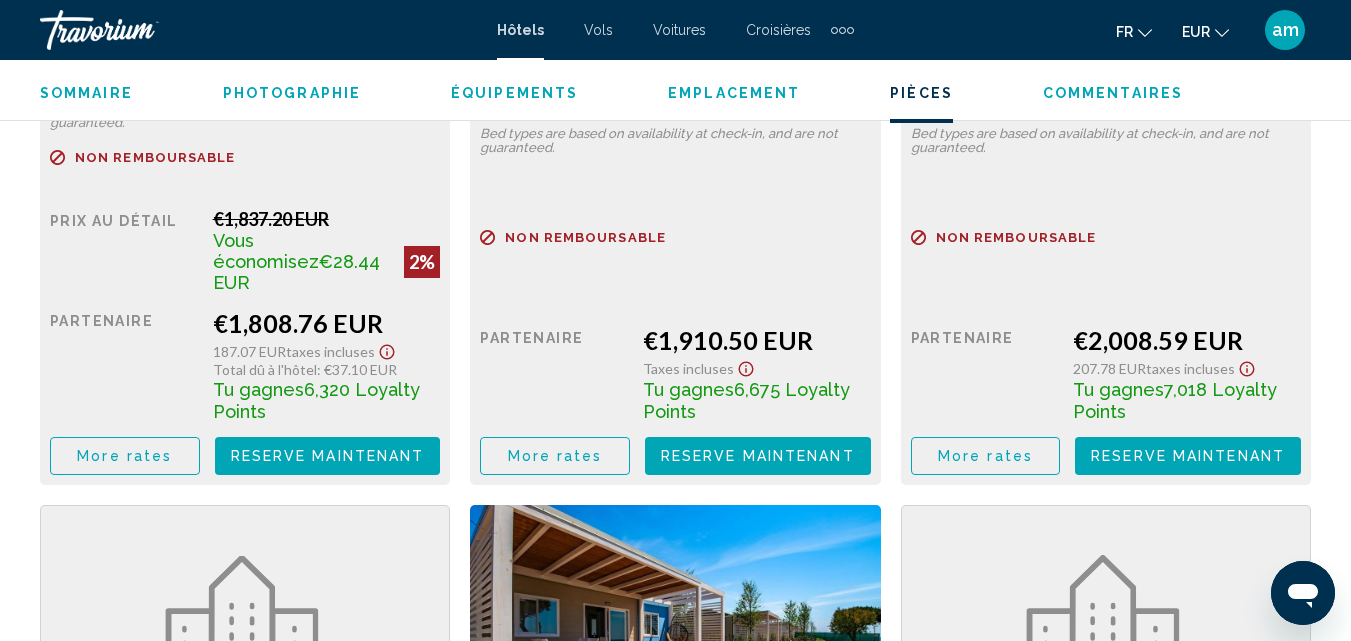 scroll, scrollTop: 4115, scrollLeft: 0, axis: vertical 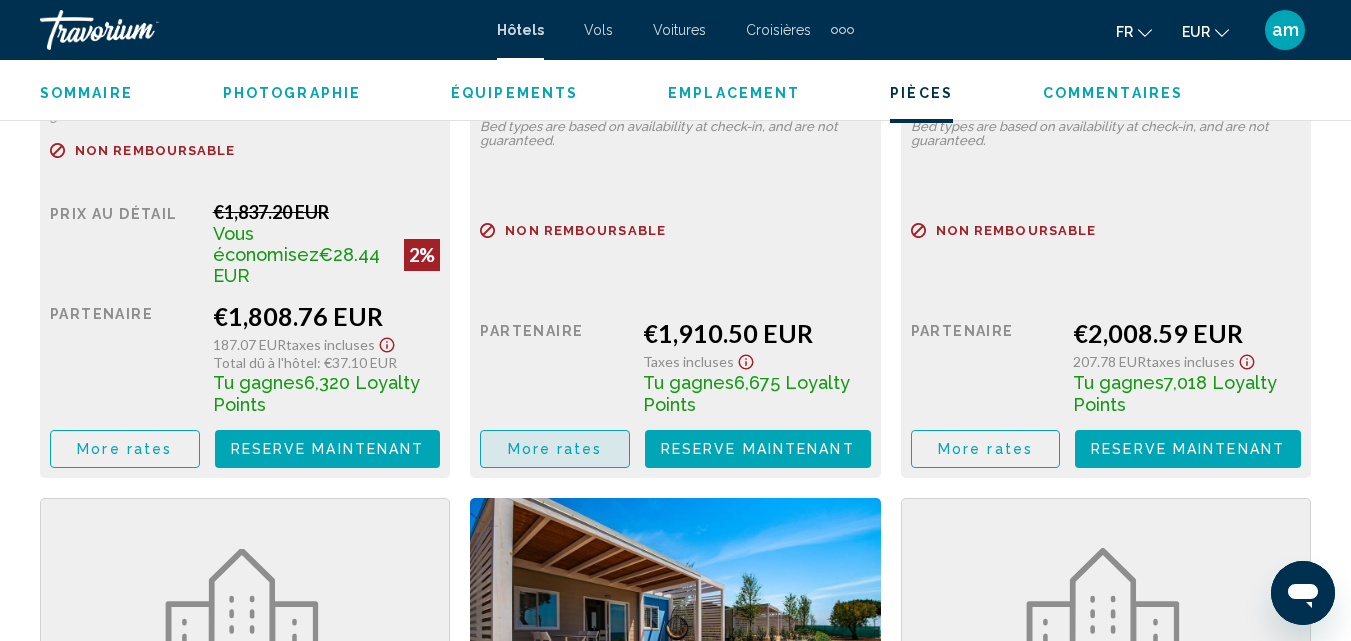click on "More rates" at bounding box center (555, 450) 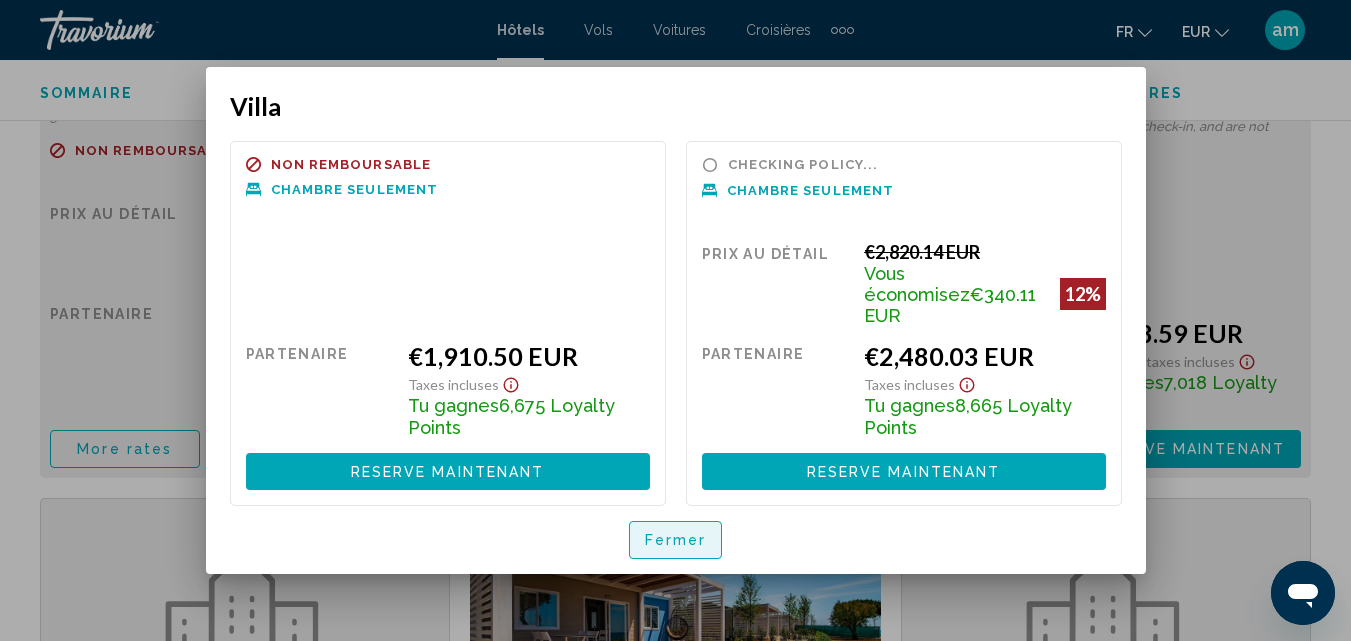 click on "Fermer" at bounding box center [676, 541] 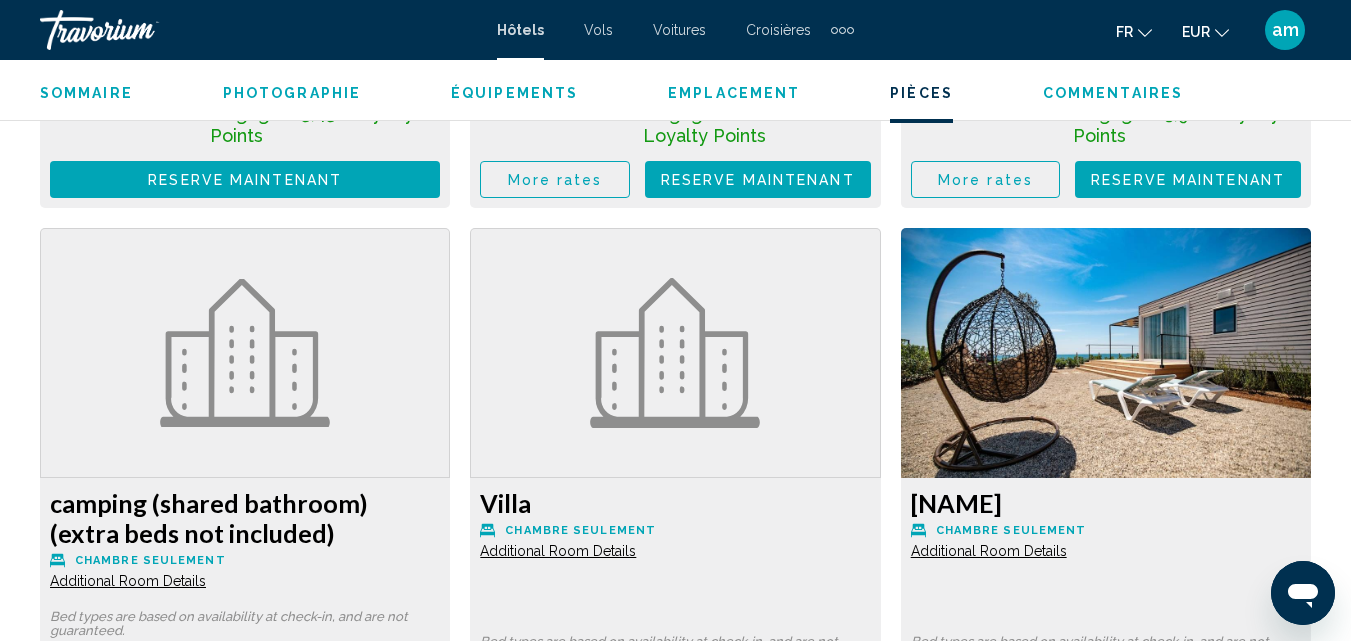 scroll, scrollTop: 3215, scrollLeft: 0, axis: vertical 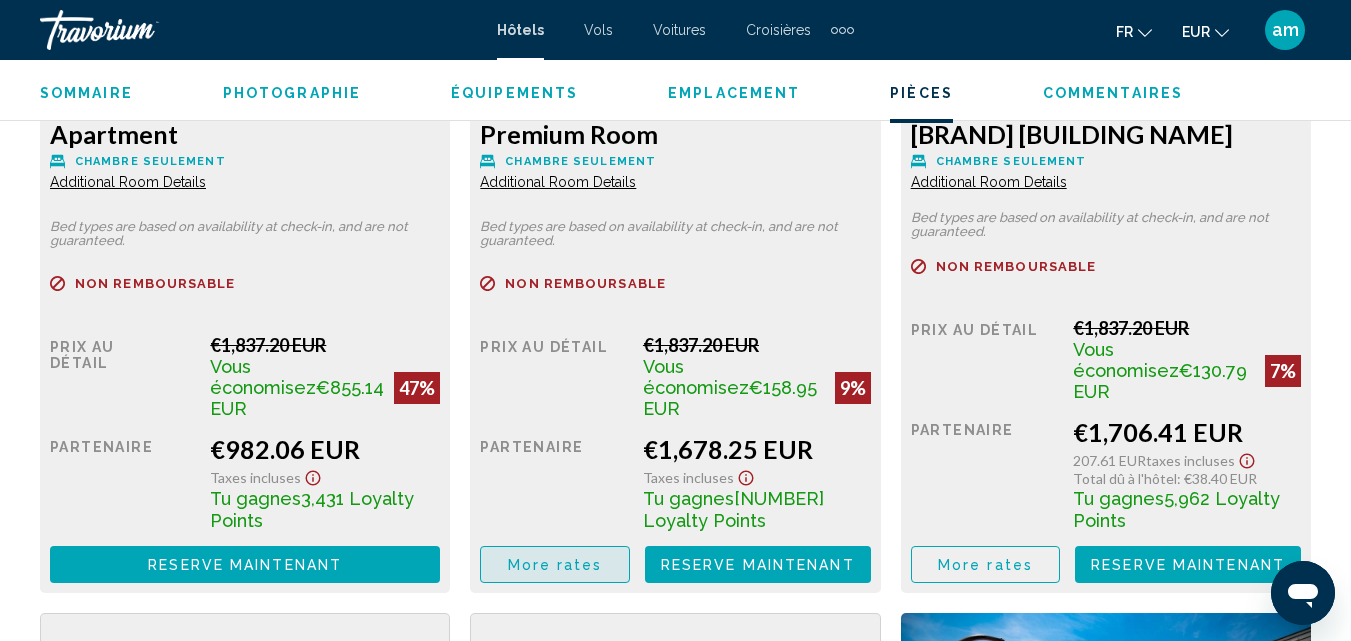 click on "More rates" at bounding box center [555, 564] 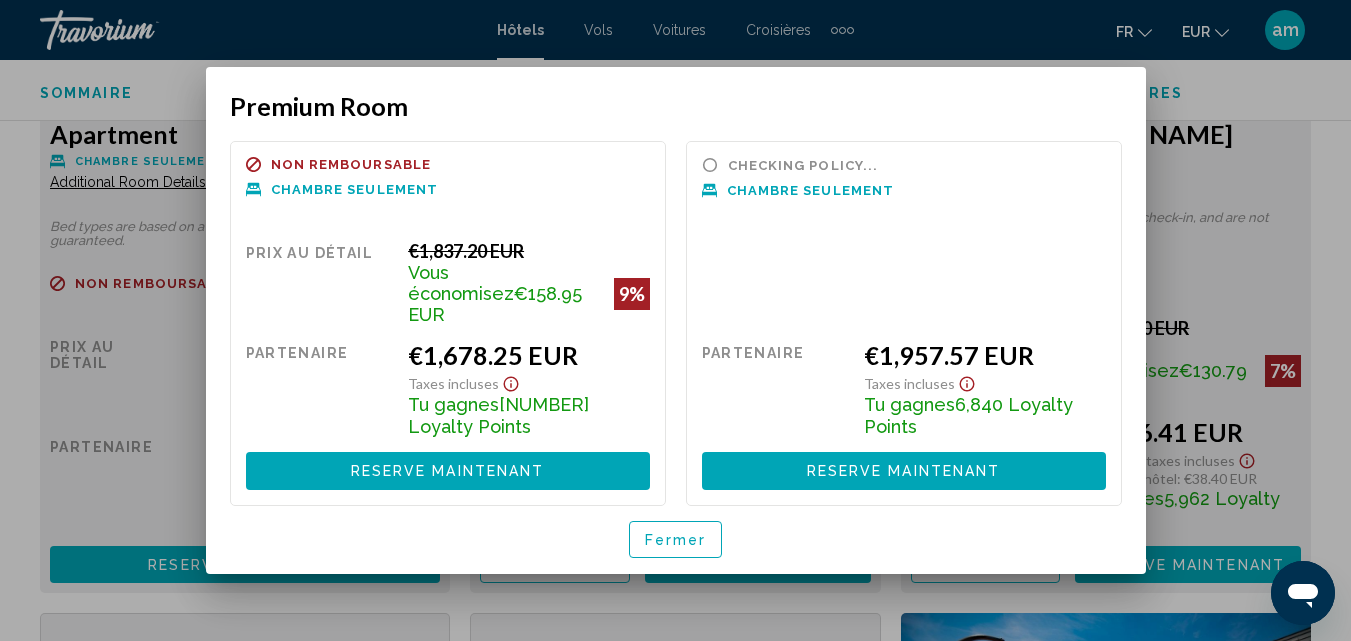 click on "Fermer" at bounding box center (676, 540) 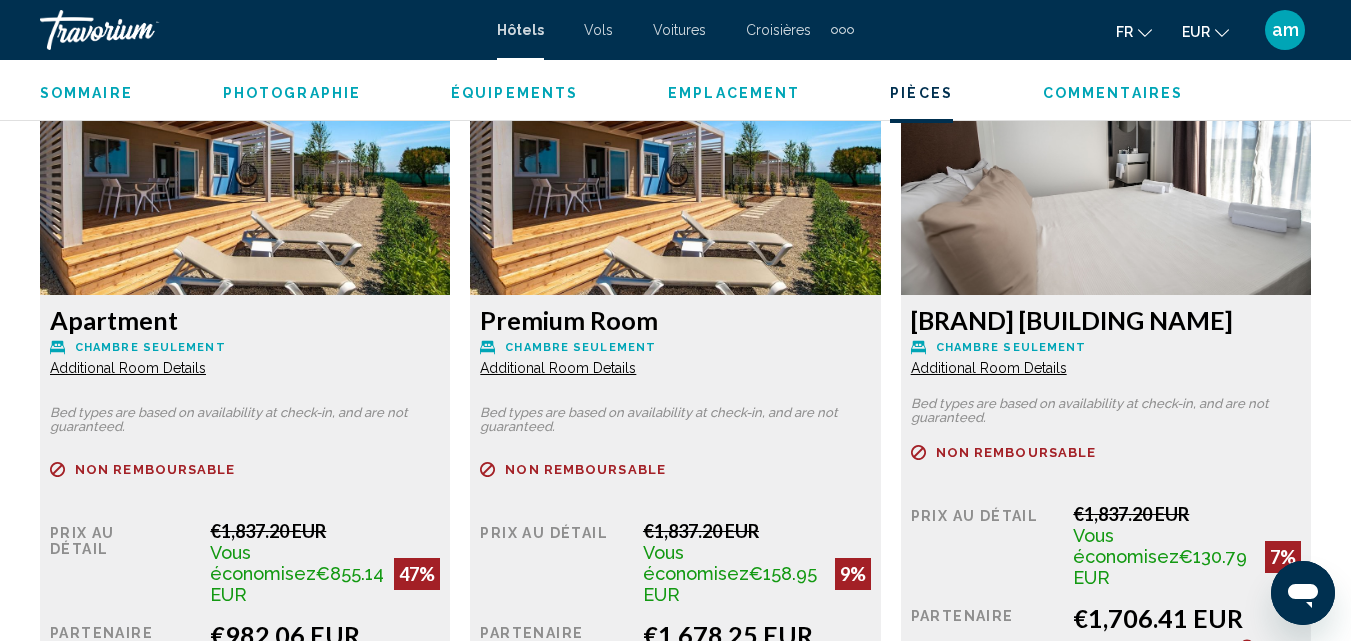 scroll, scrollTop: 2815, scrollLeft: 0, axis: vertical 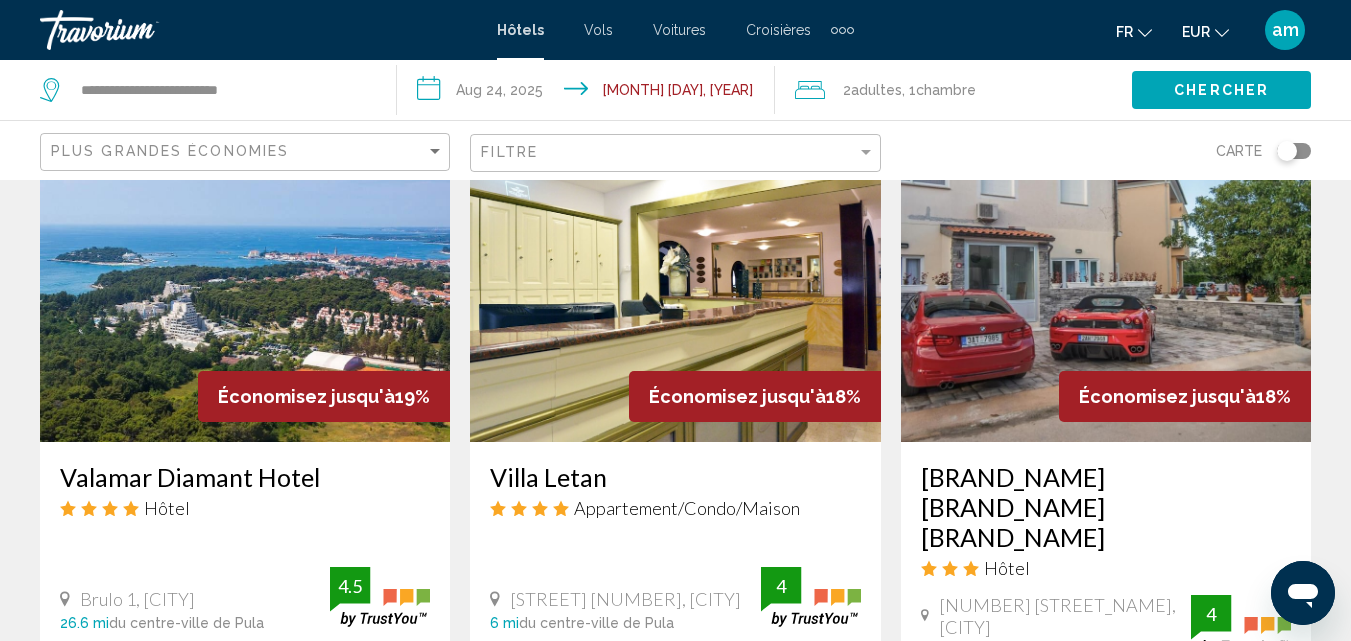 click at bounding box center (245, 282) 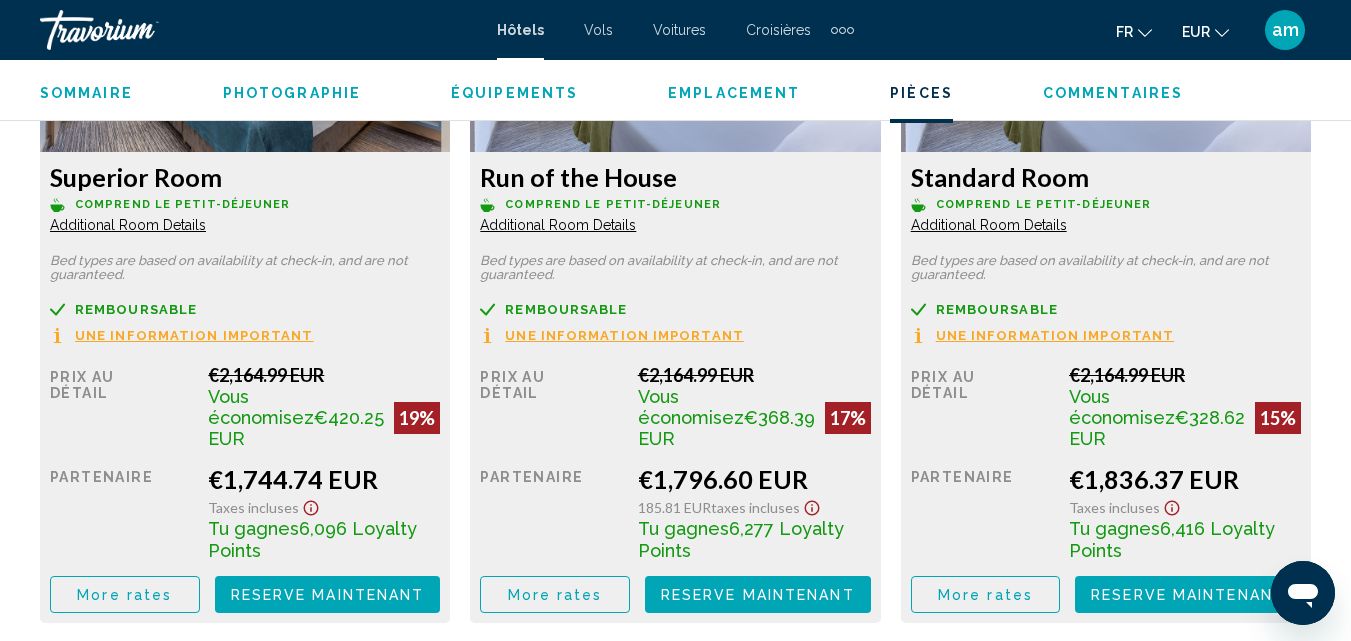scroll, scrollTop: 3315, scrollLeft: 0, axis: vertical 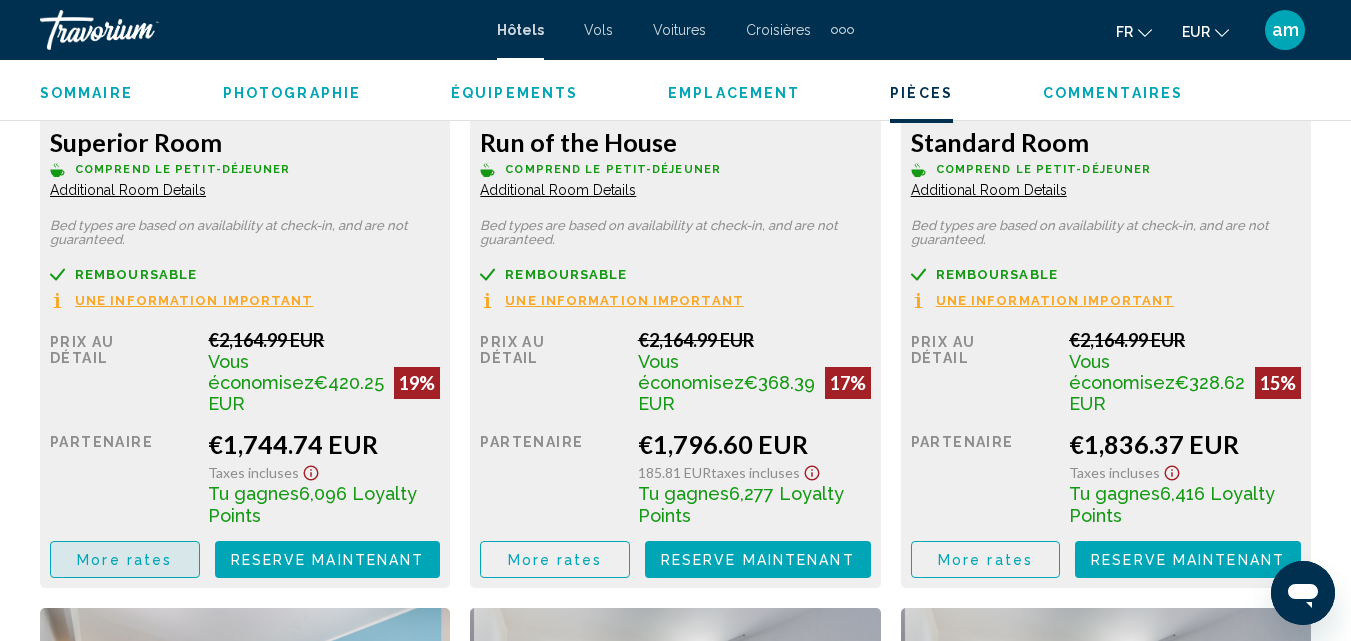click on "More rates" at bounding box center (124, 560) 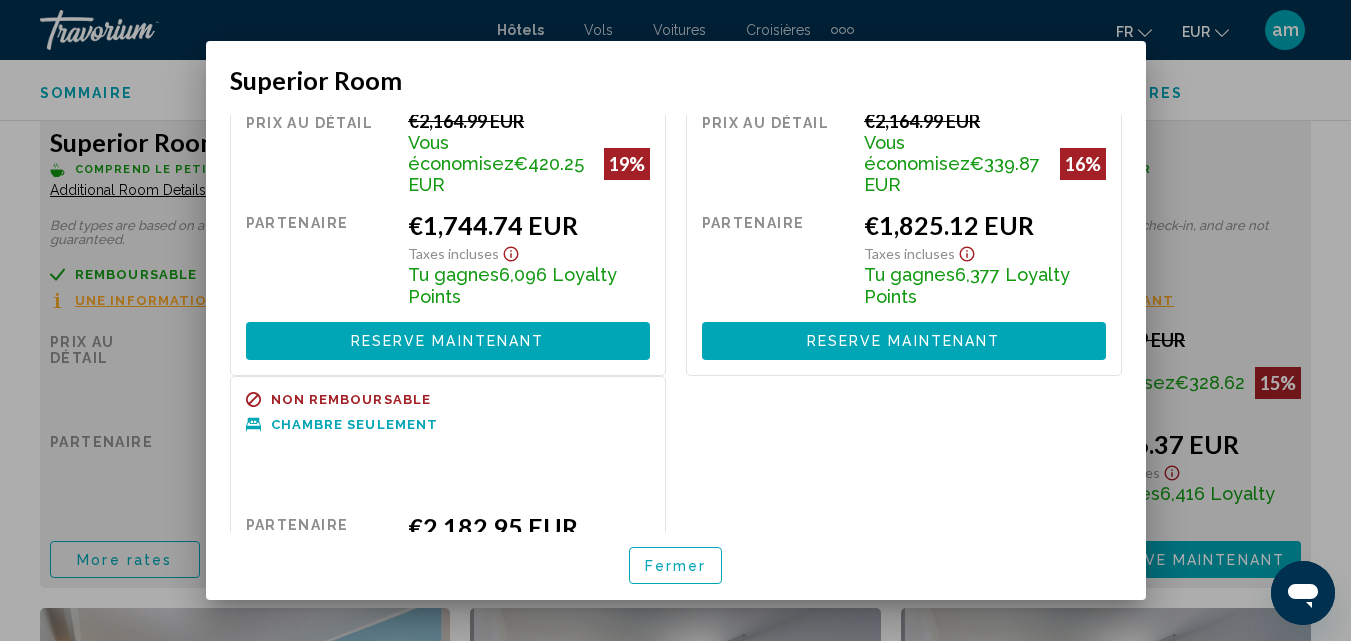 scroll, scrollTop: 0, scrollLeft: 0, axis: both 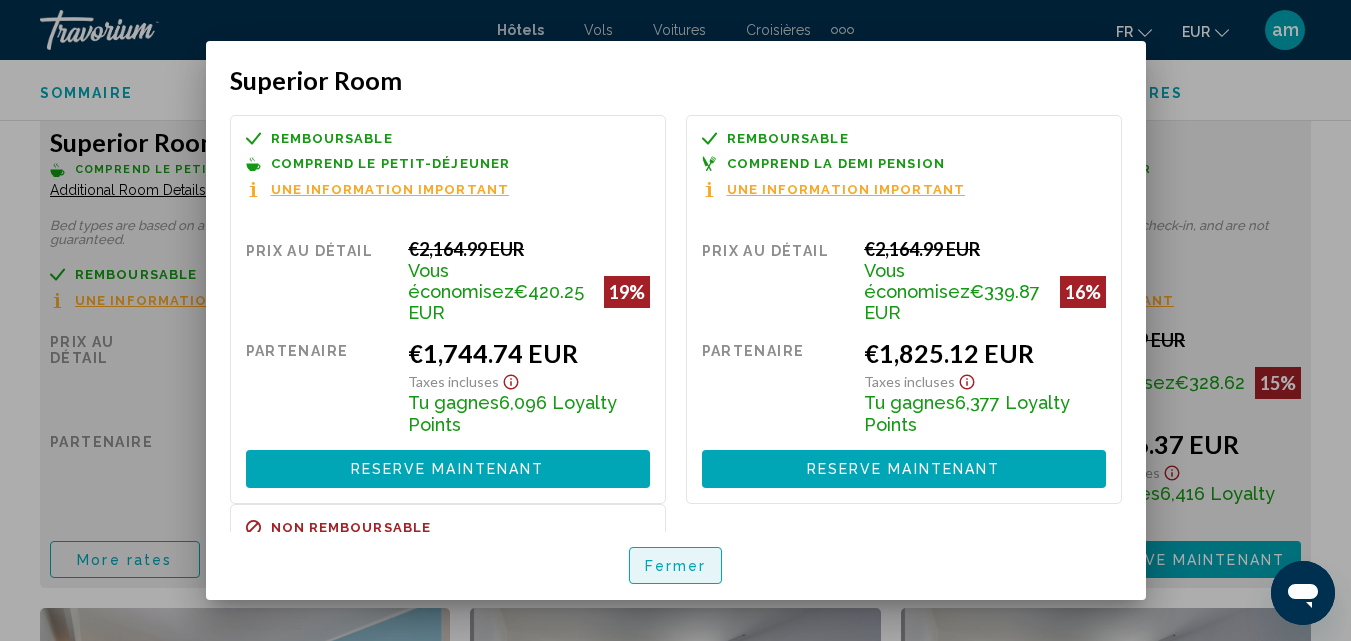 click on "Fermer" at bounding box center (676, 565) 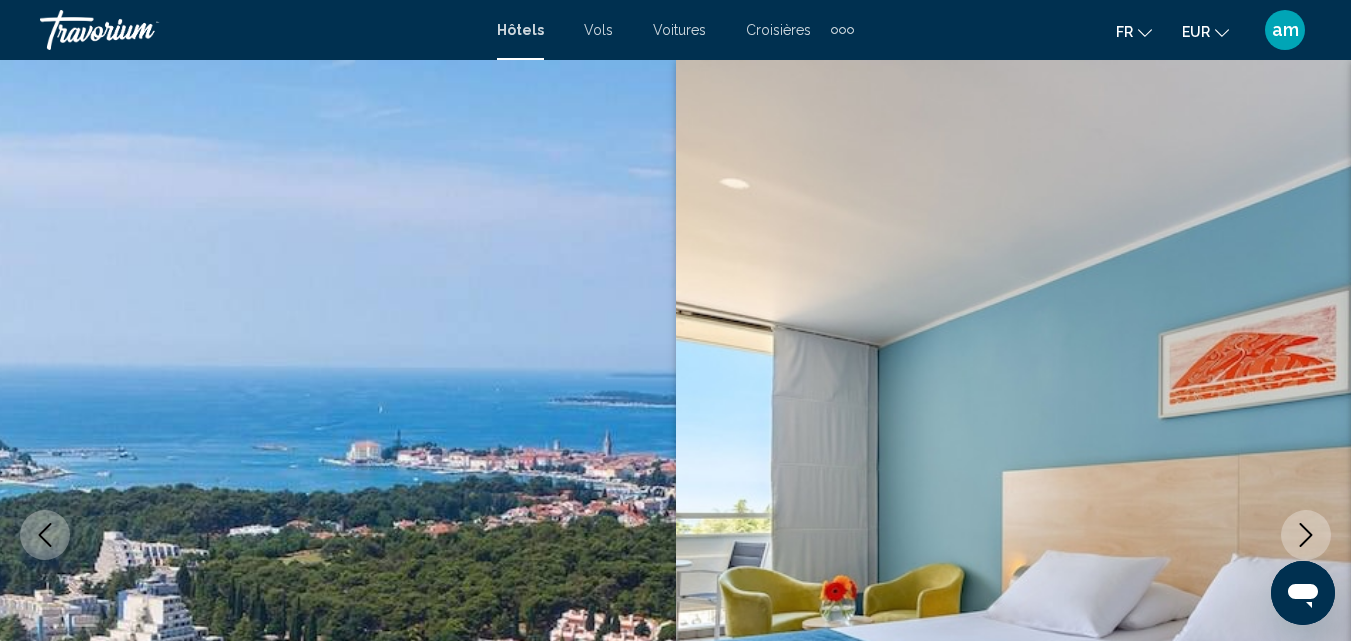 scroll, scrollTop: 3315, scrollLeft: 0, axis: vertical 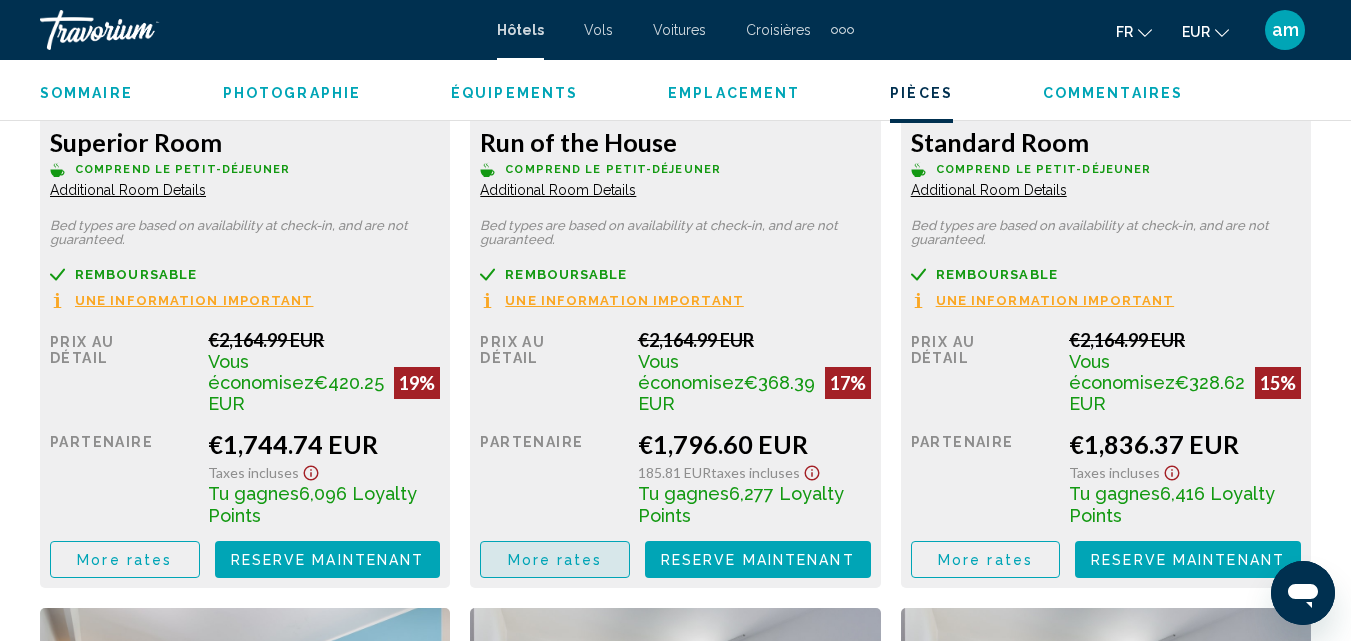 click on "More rates" at bounding box center [555, 559] 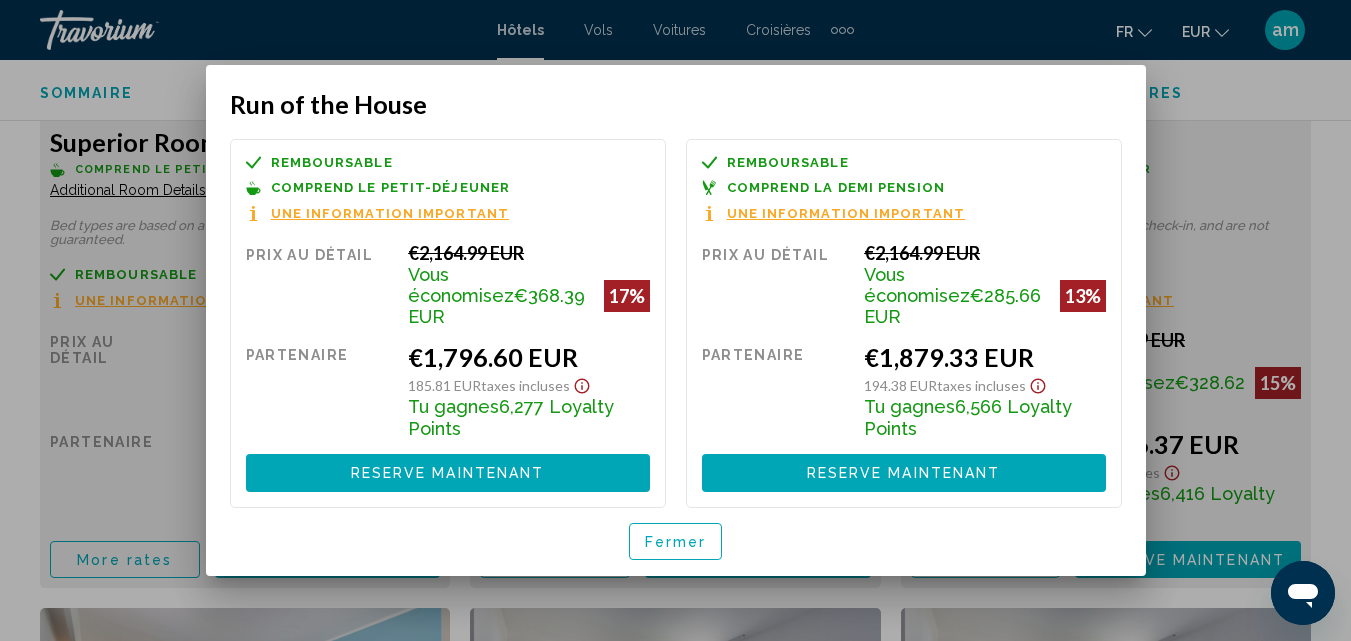 click on "Fermer" at bounding box center [676, 542] 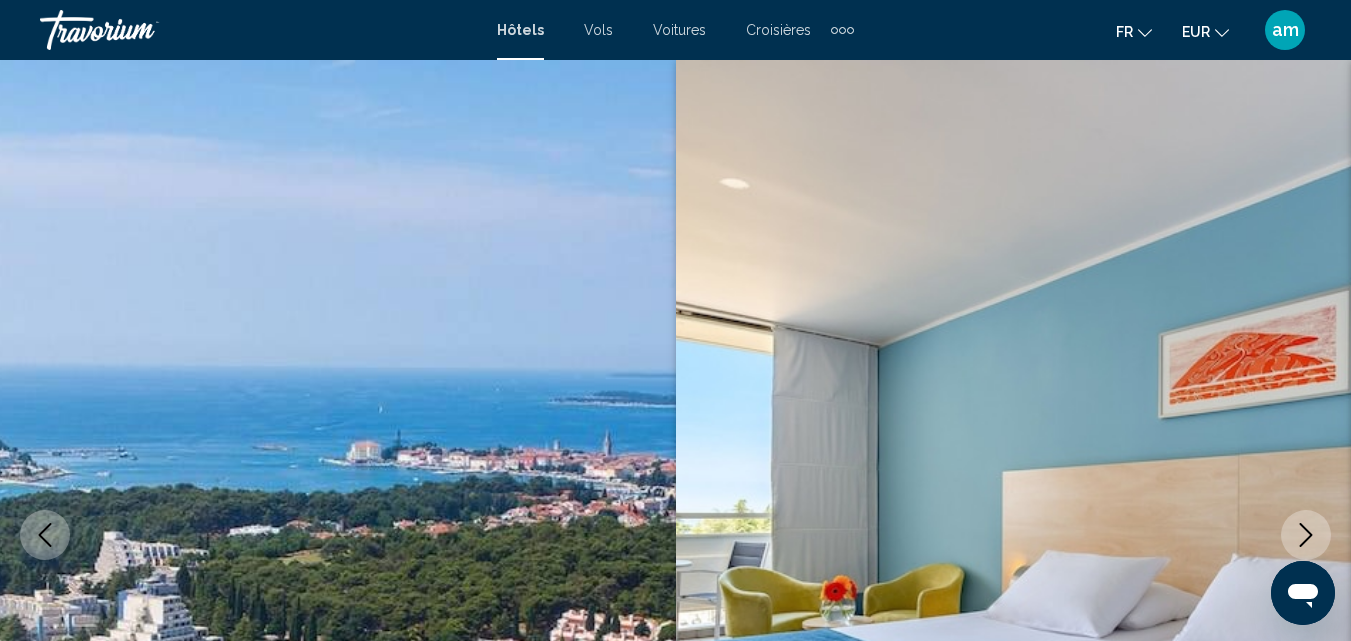 scroll, scrollTop: 3315, scrollLeft: 0, axis: vertical 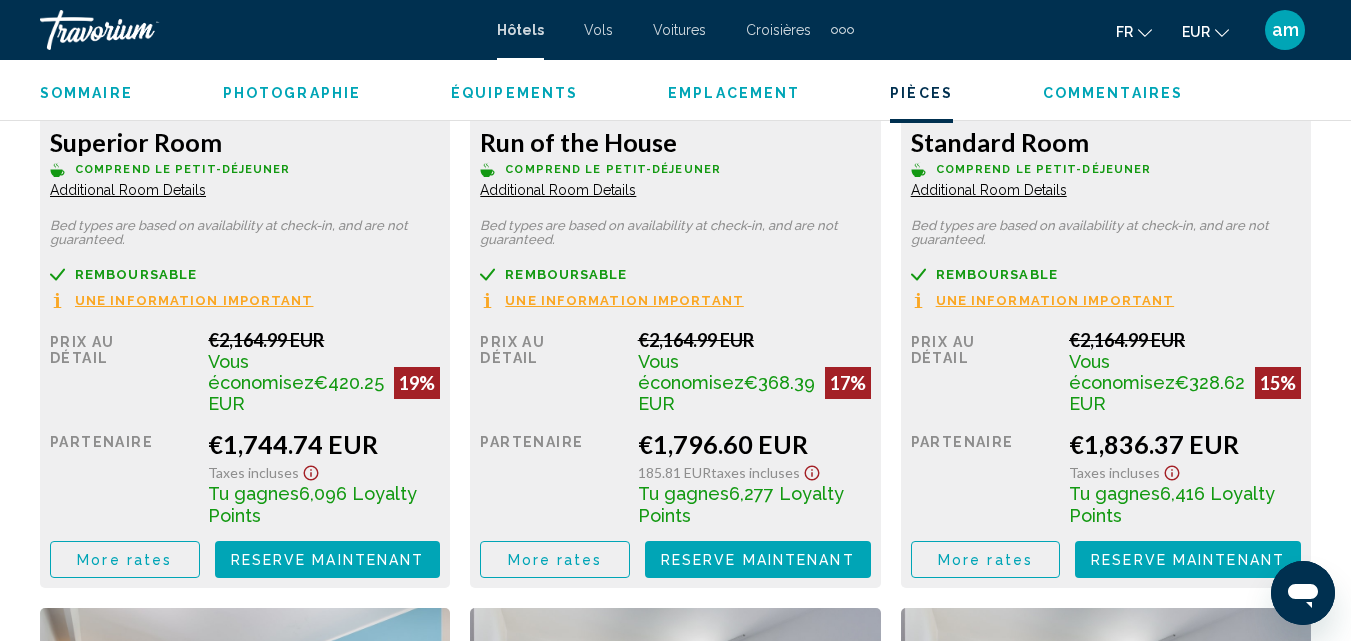 click on "More rates" at bounding box center (125, 559) 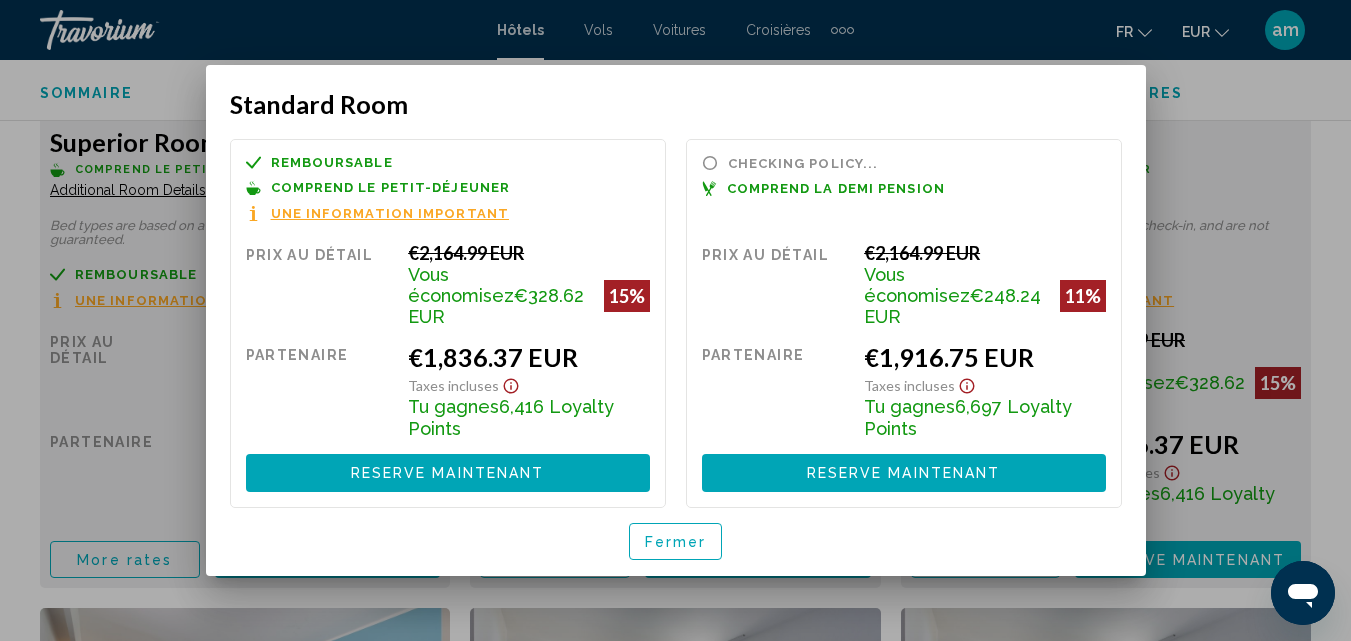 scroll, scrollTop: 0, scrollLeft: 0, axis: both 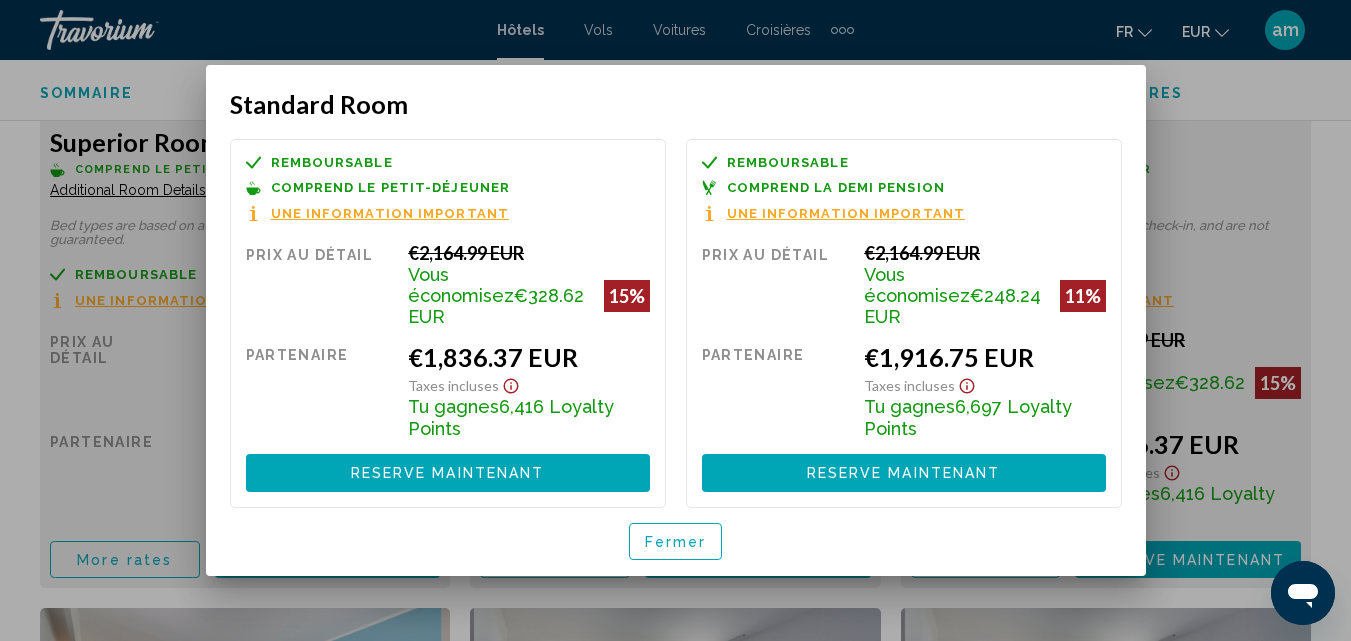 click on "Fermer" at bounding box center [676, 542] 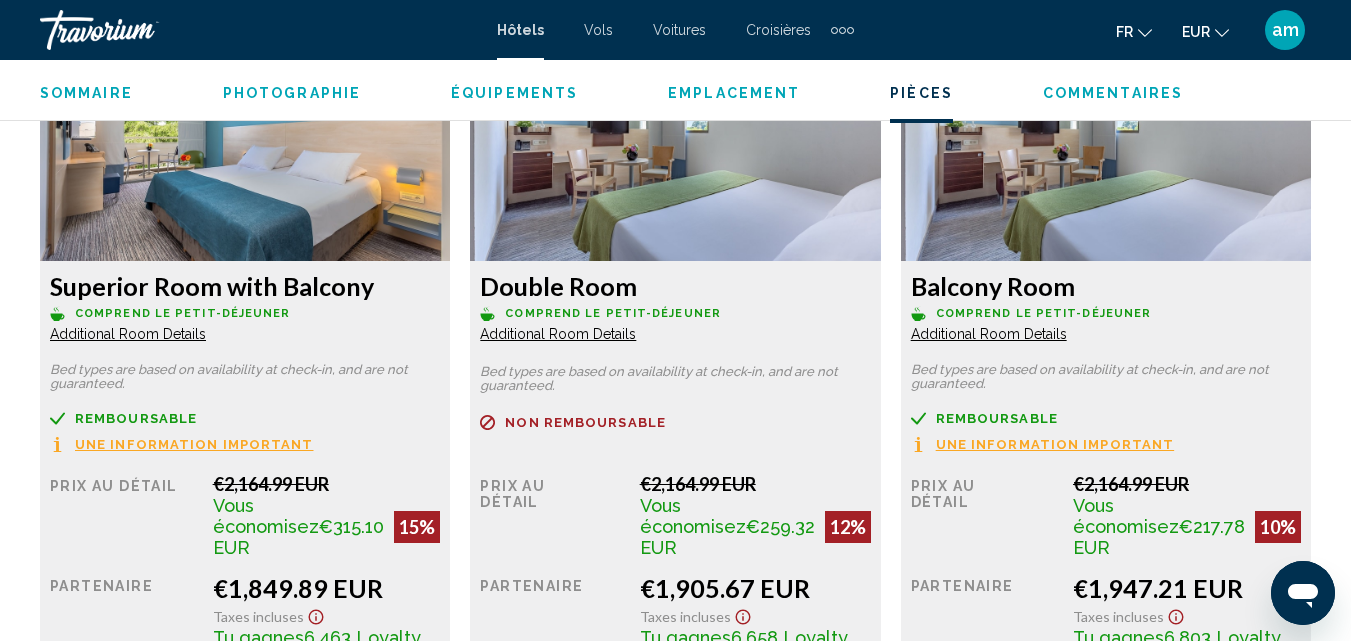 scroll, scrollTop: 4015, scrollLeft: 0, axis: vertical 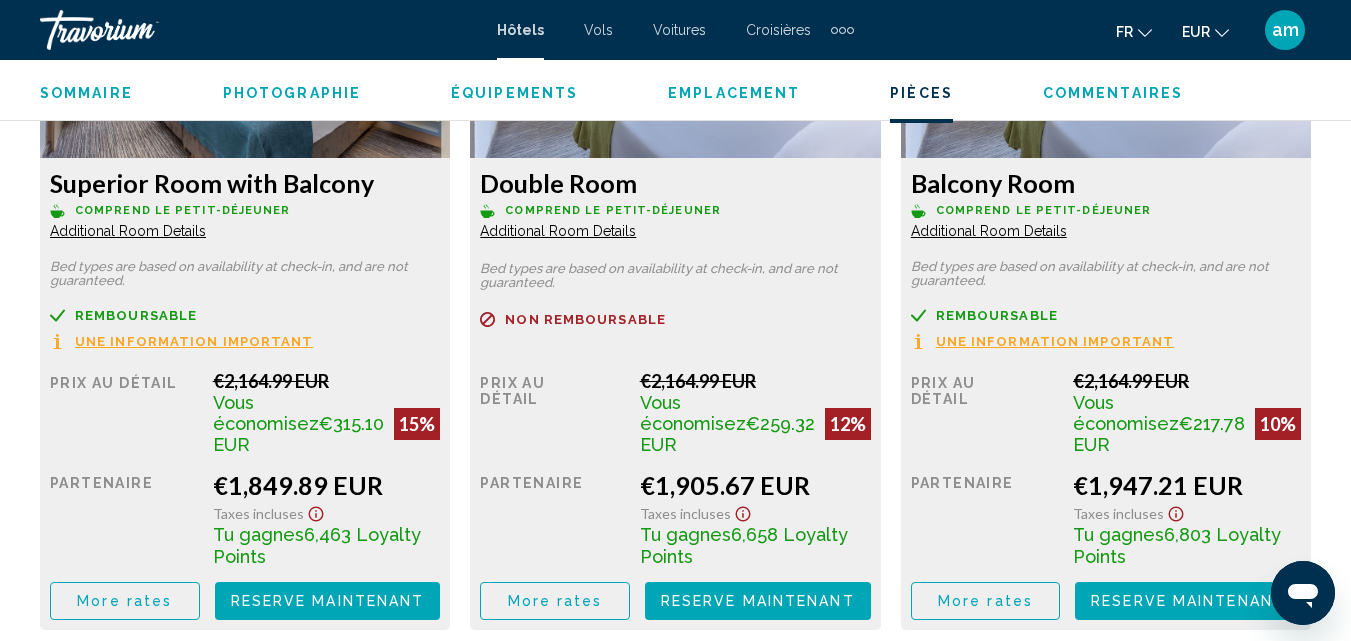 click on "More rates" at bounding box center [124, -140] 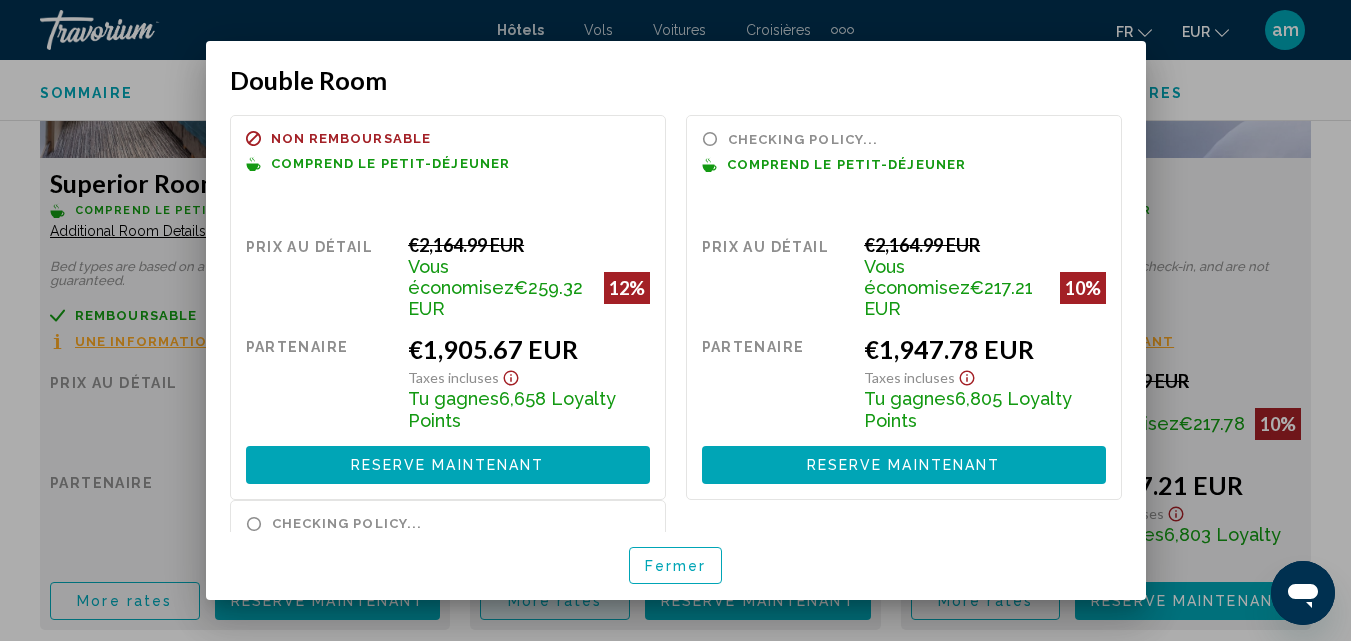 scroll, scrollTop: 0, scrollLeft: 0, axis: both 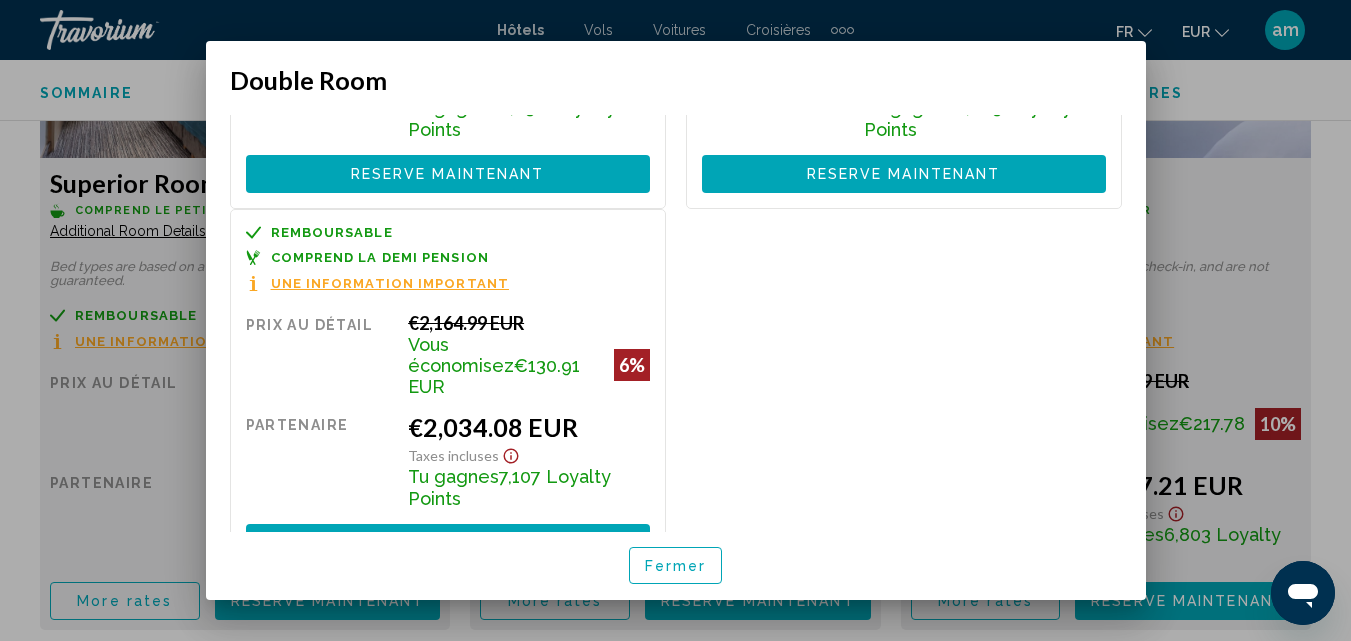 click on "Fermer" at bounding box center [676, 566] 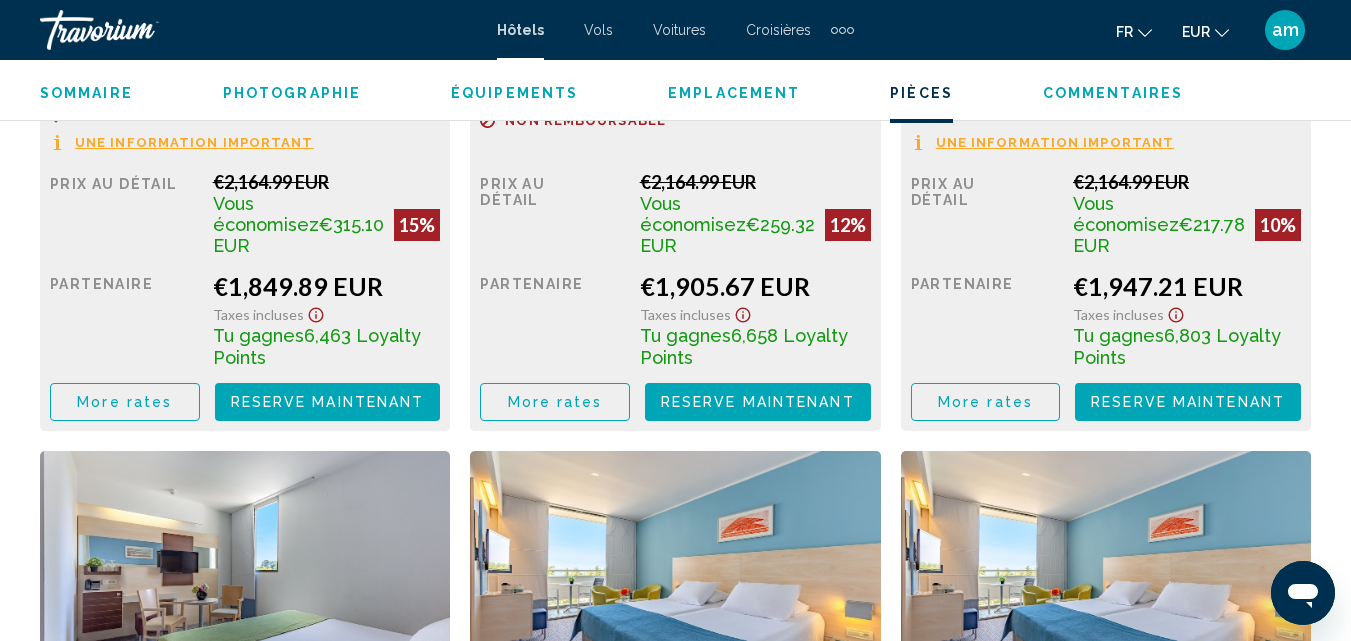 scroll, scrollTop: 4215, scrollLeft: 0, axis: vertical 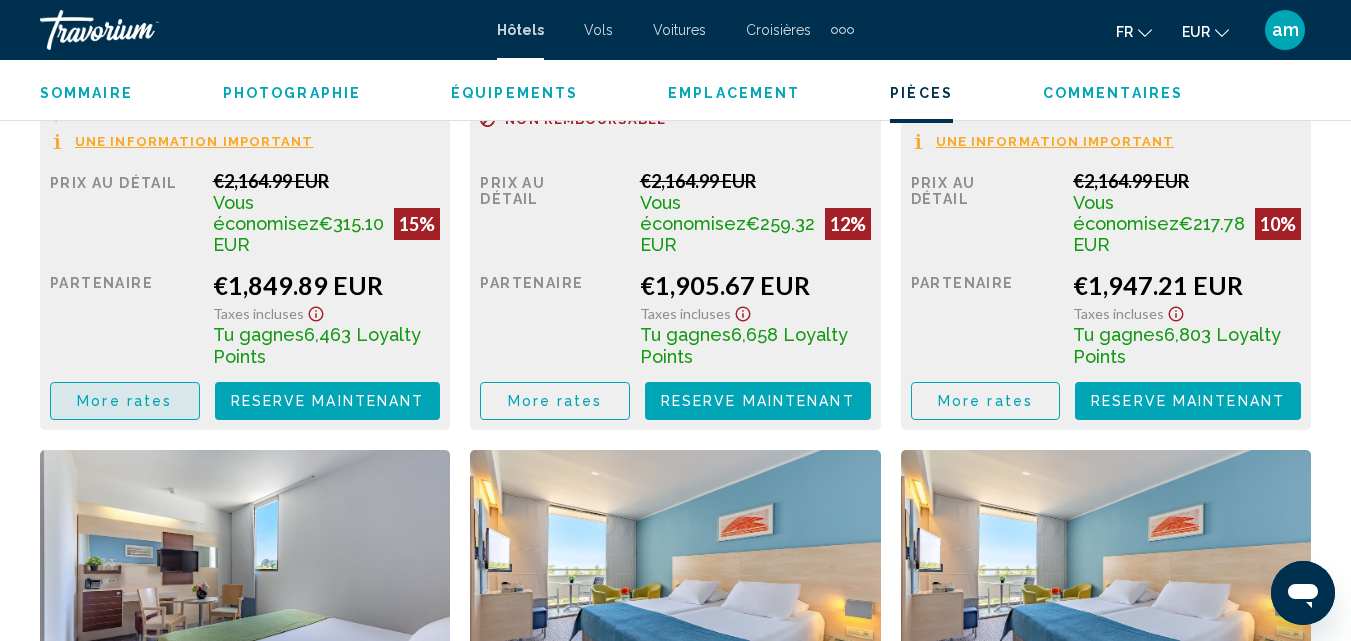click on "More rates" at bounding box center (125, 400) 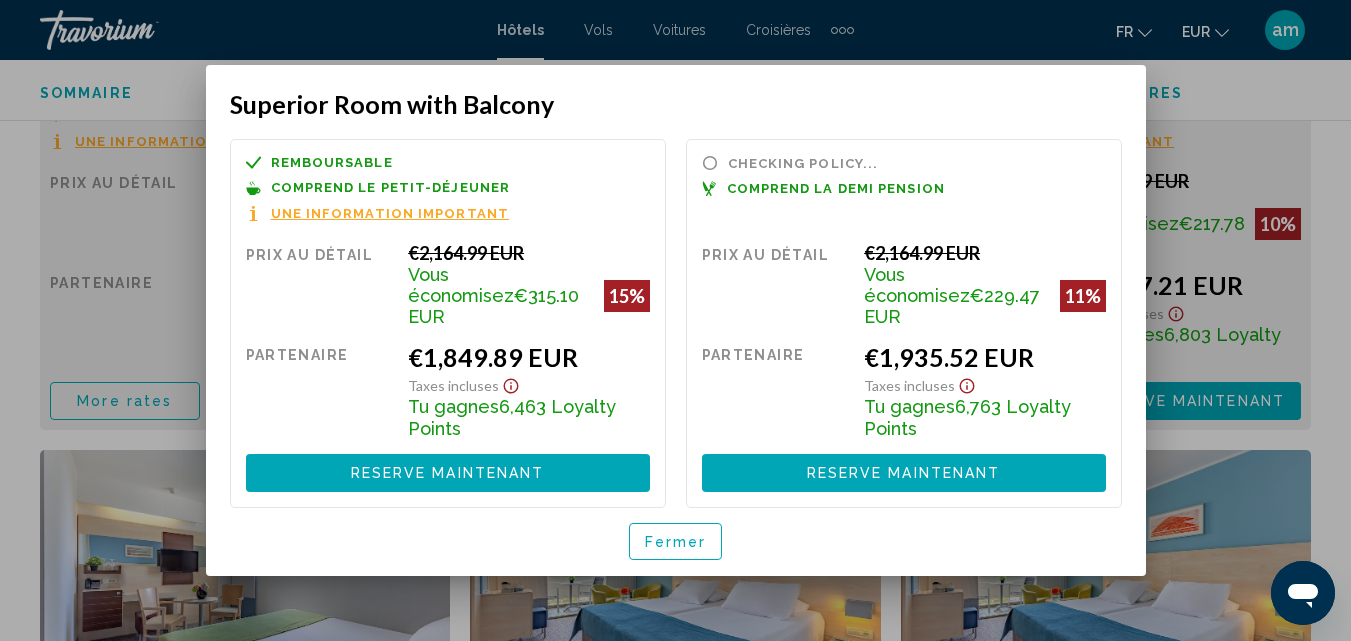 click on "Fermer" at bounding box center [676, 542] 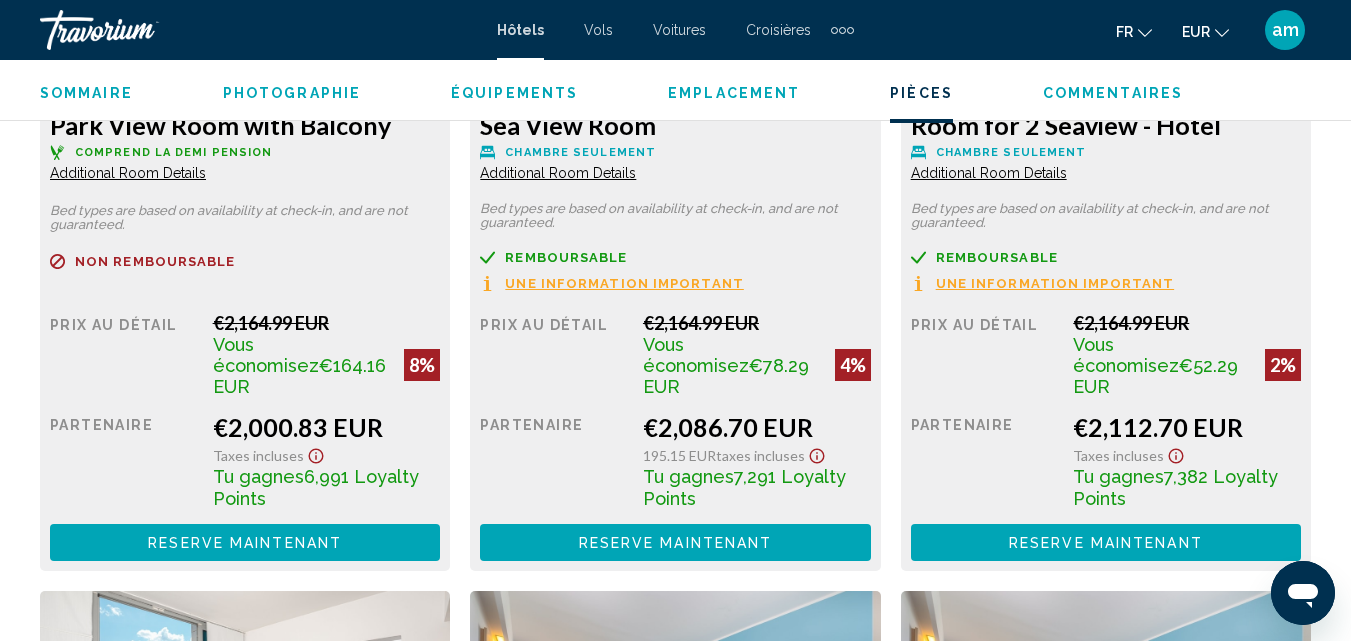 scroll, scrollTop: 4515, scrollLeft: 0, axis: vertical 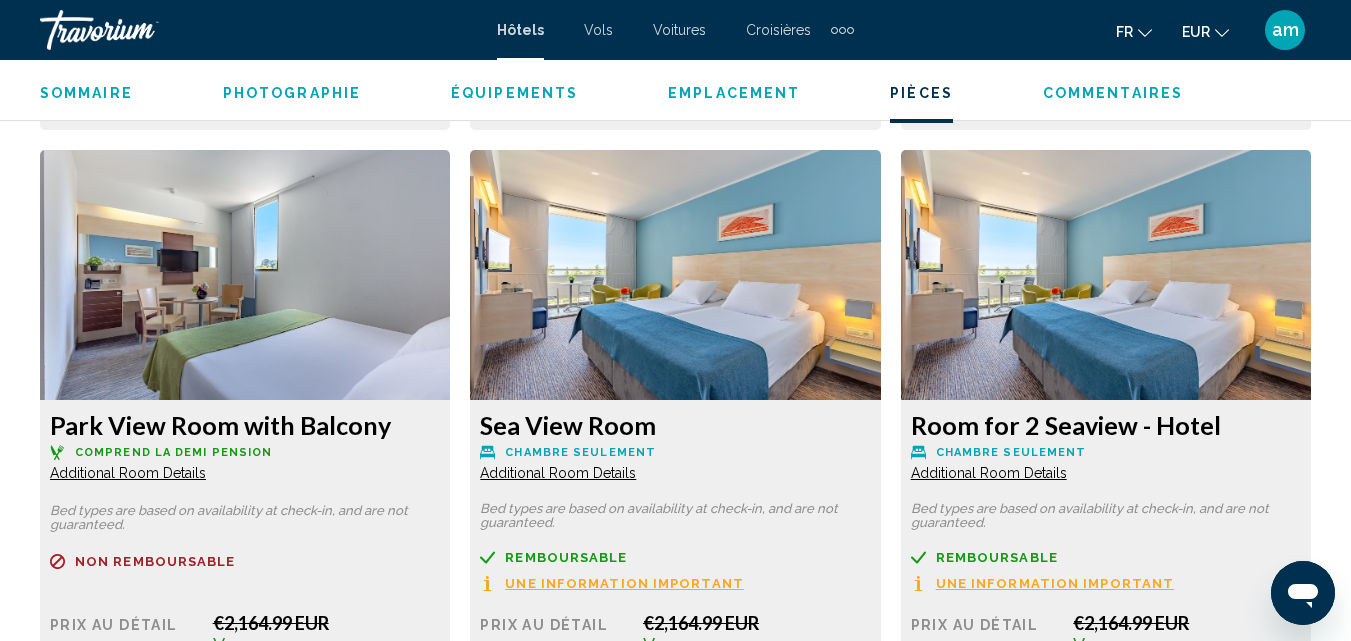 click at bounding box center [245, -1208] 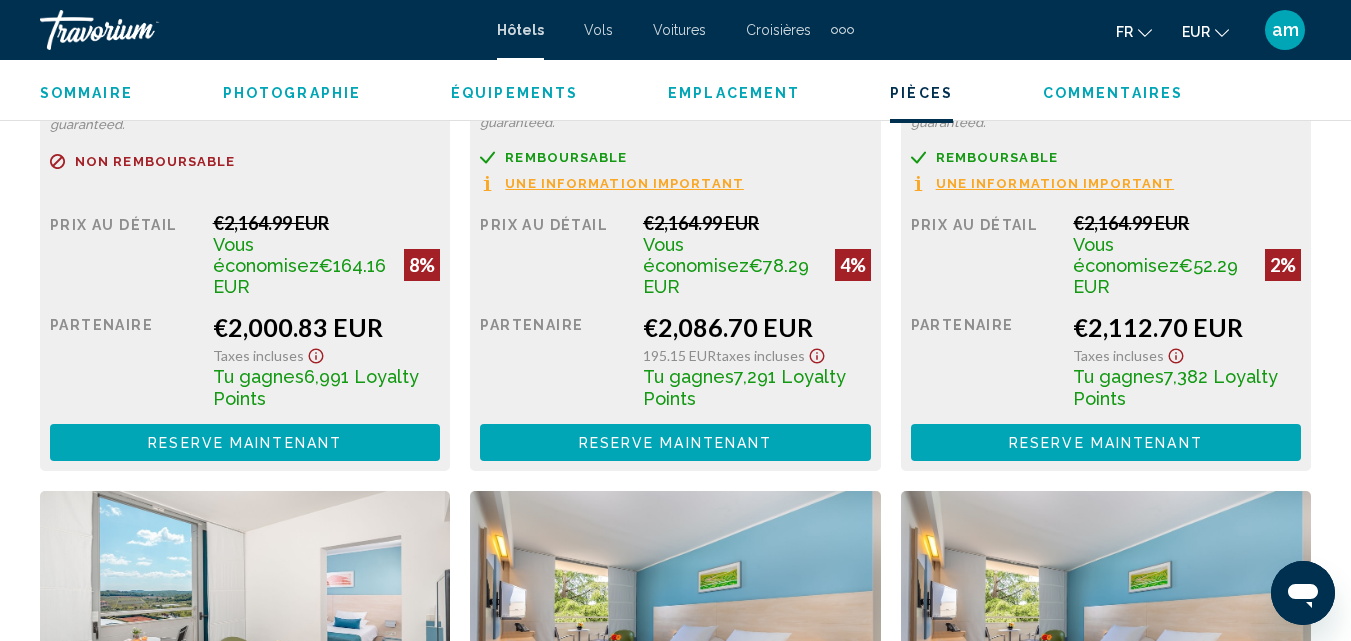 scroll, scrollTop: 4315, scrollLeft: 0, axis: vertical 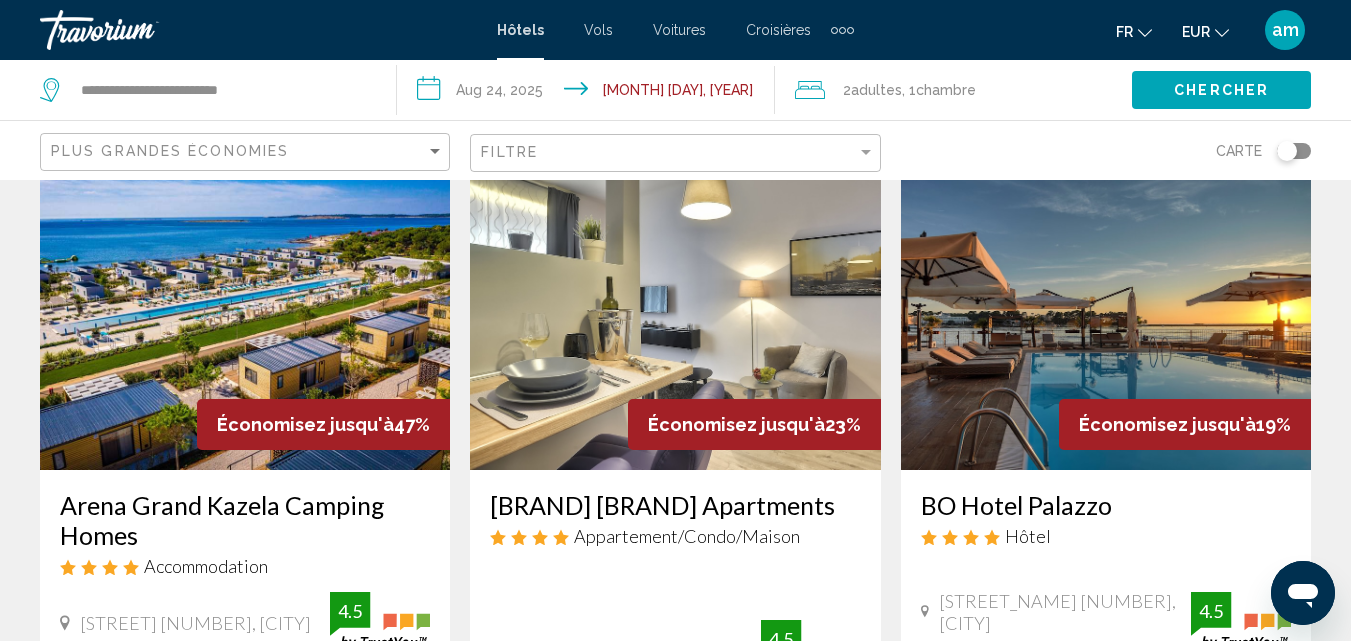 click at bounding box center (1106, 310) 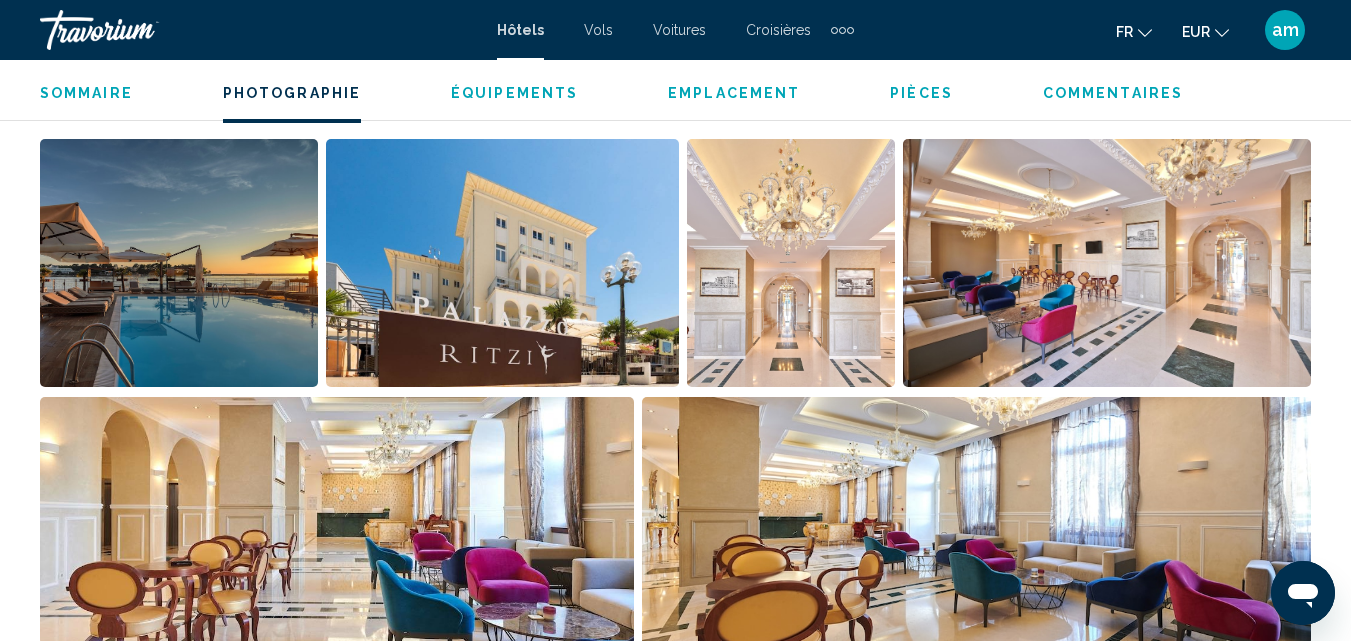 scroll, scrollTop: 1515, scrollLeft: 0, axis: vertical 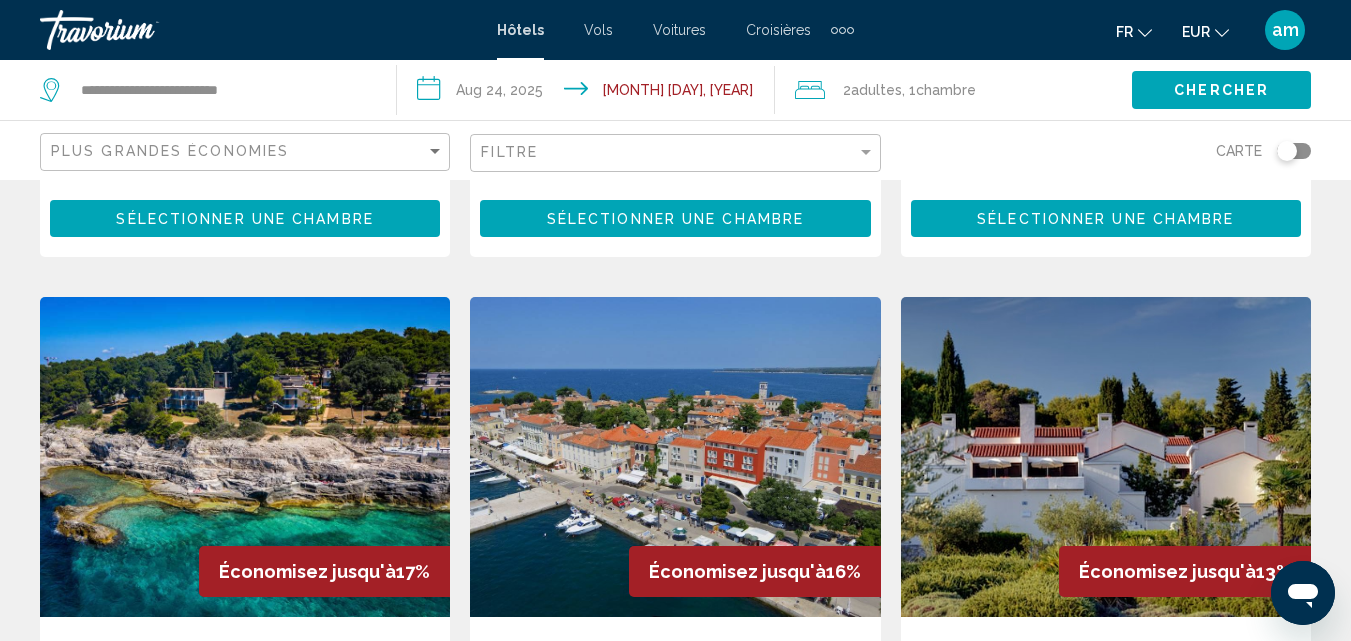 click at bounding box center [675, 457] 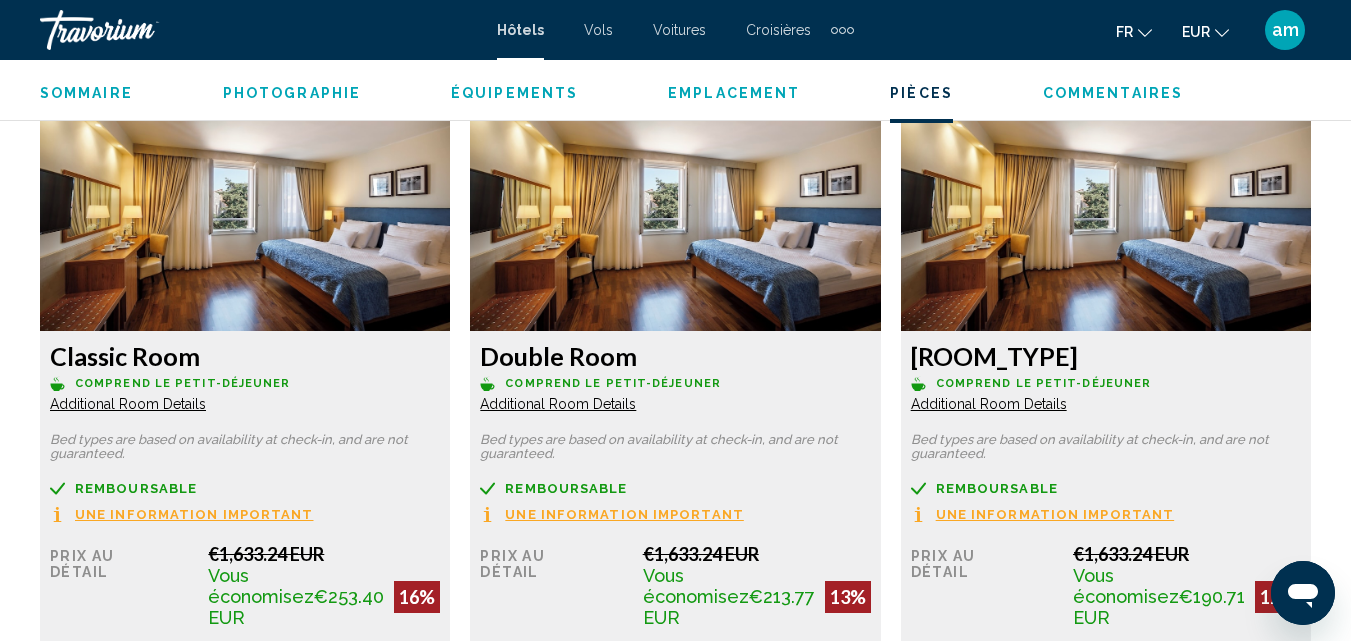 scroll, scrollTop: 3215, scrollLeft: 0, axis: vertical 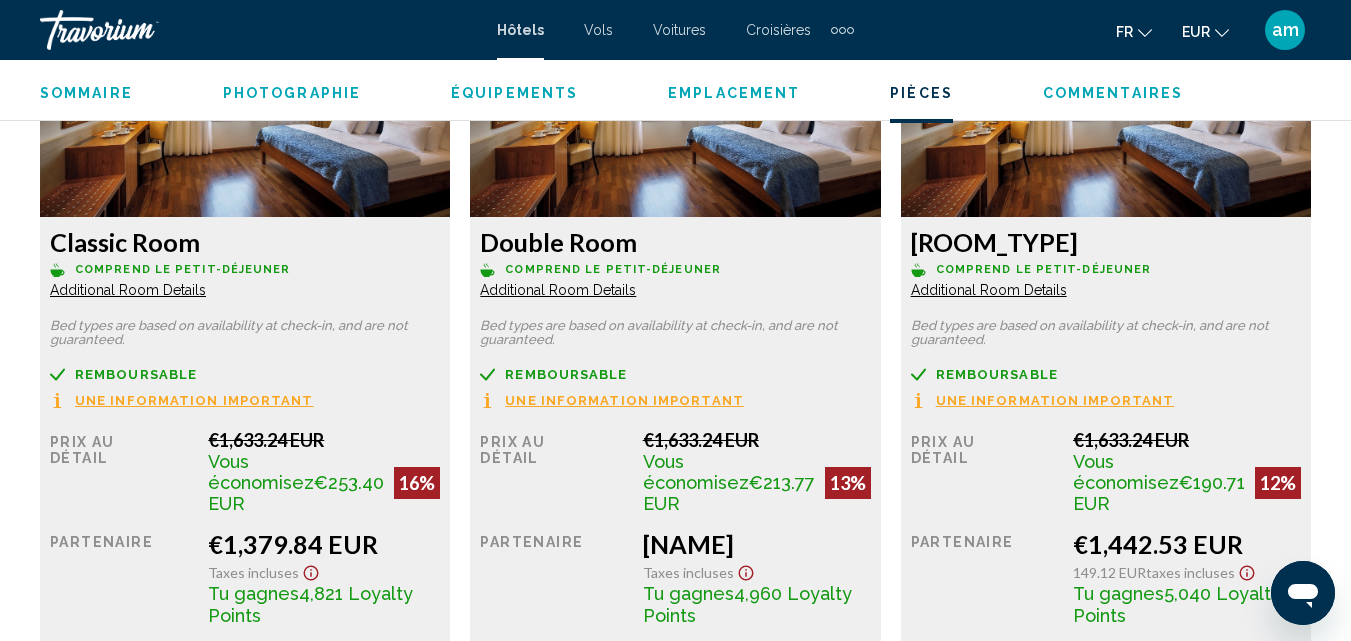 click on "More rates" at bounding box center [125, 659] 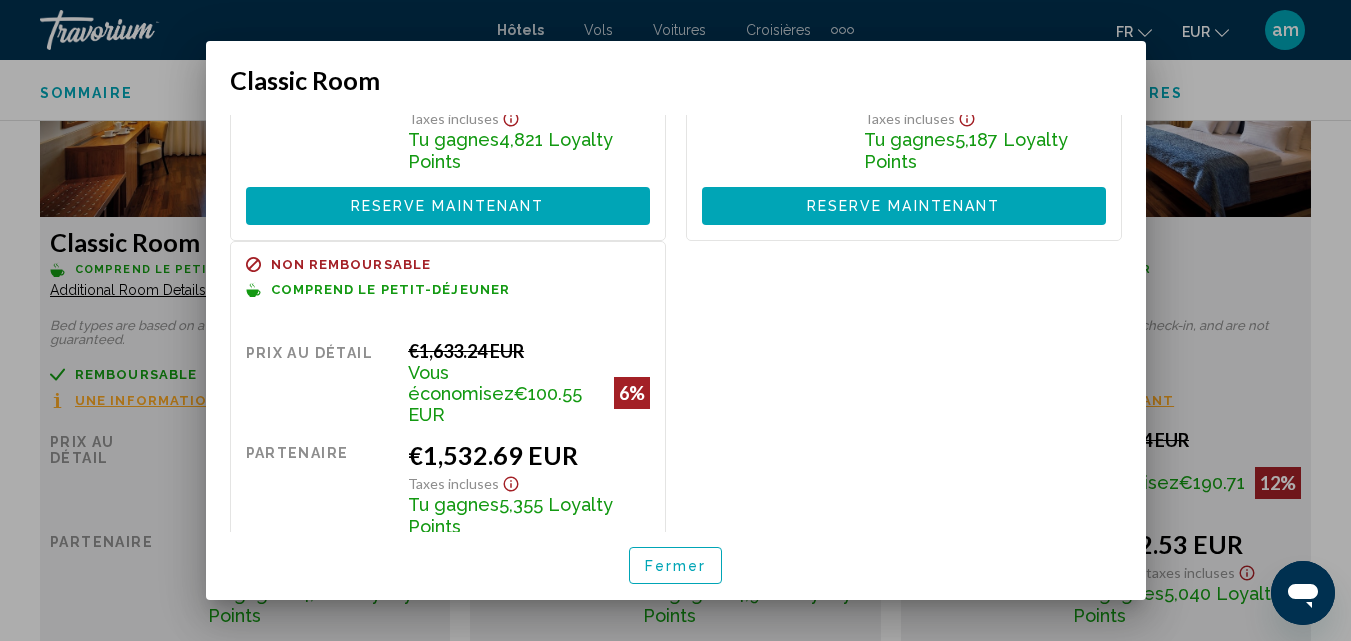 scroll, scrollTop: 294, scrollLeft: 0, axis: vertical 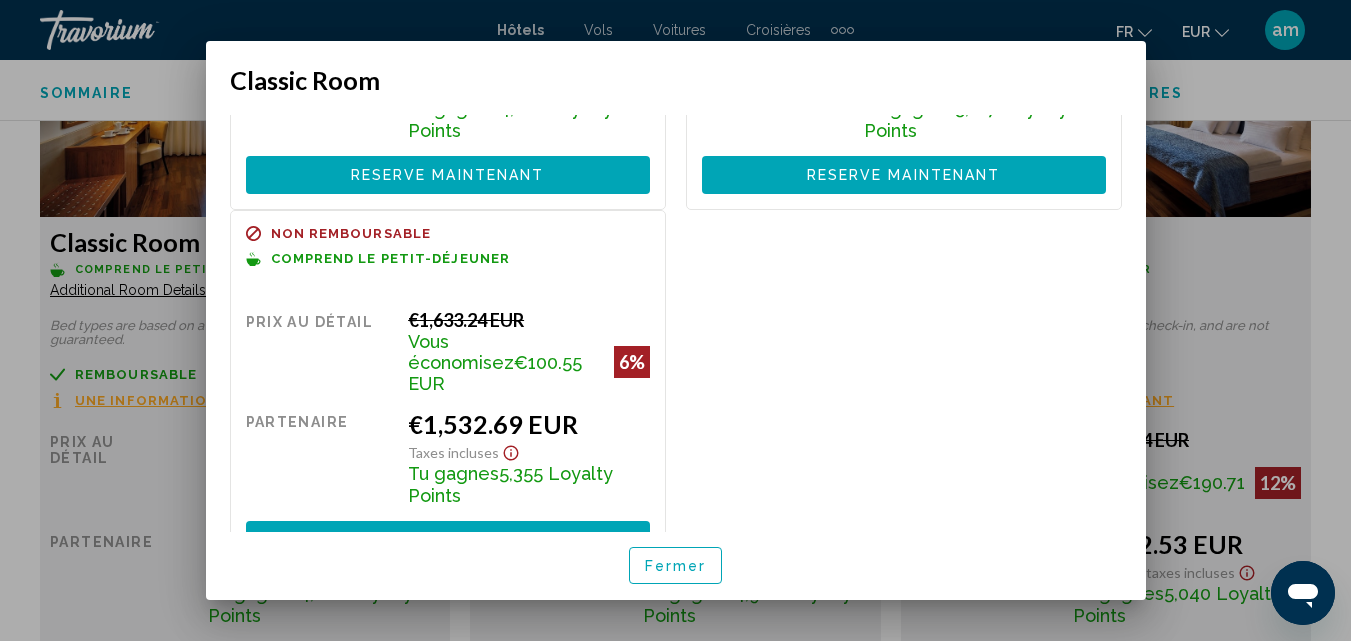 click on "Fermer" at bounding box center (676, 566) 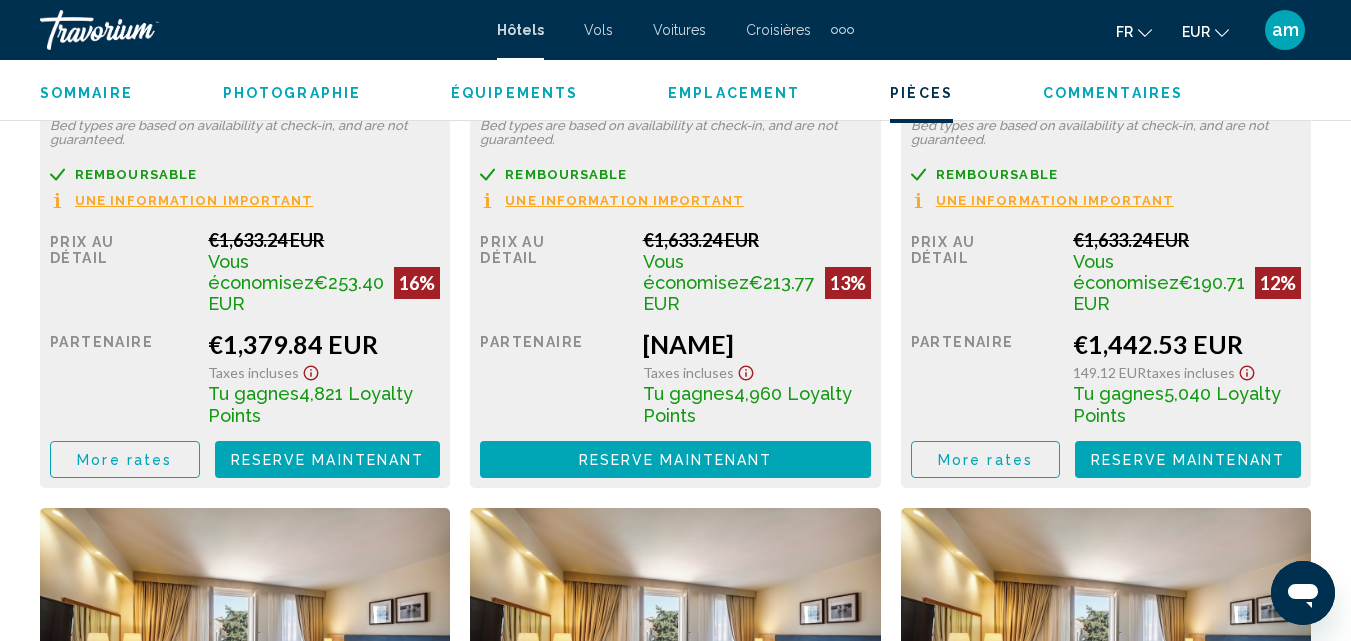 scroll, scrollTop: 3615, scrollLeft: 0, axis: vertical 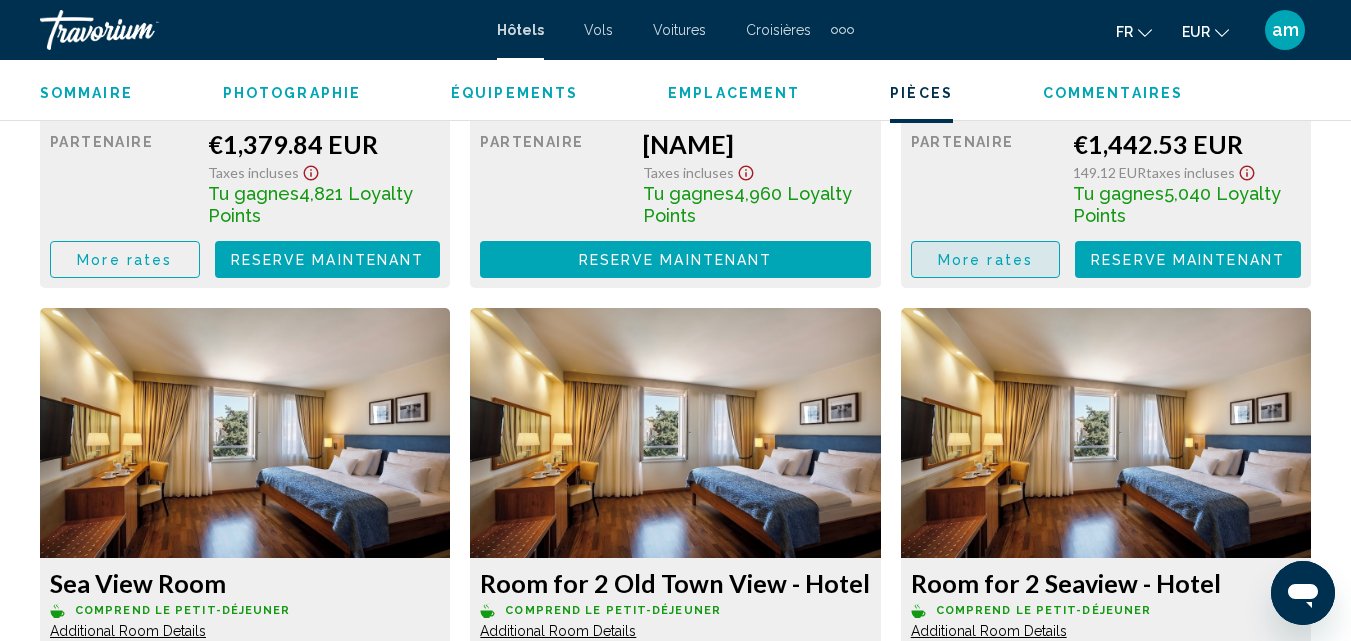 click on "More rates" at bounding box center [986, 259] 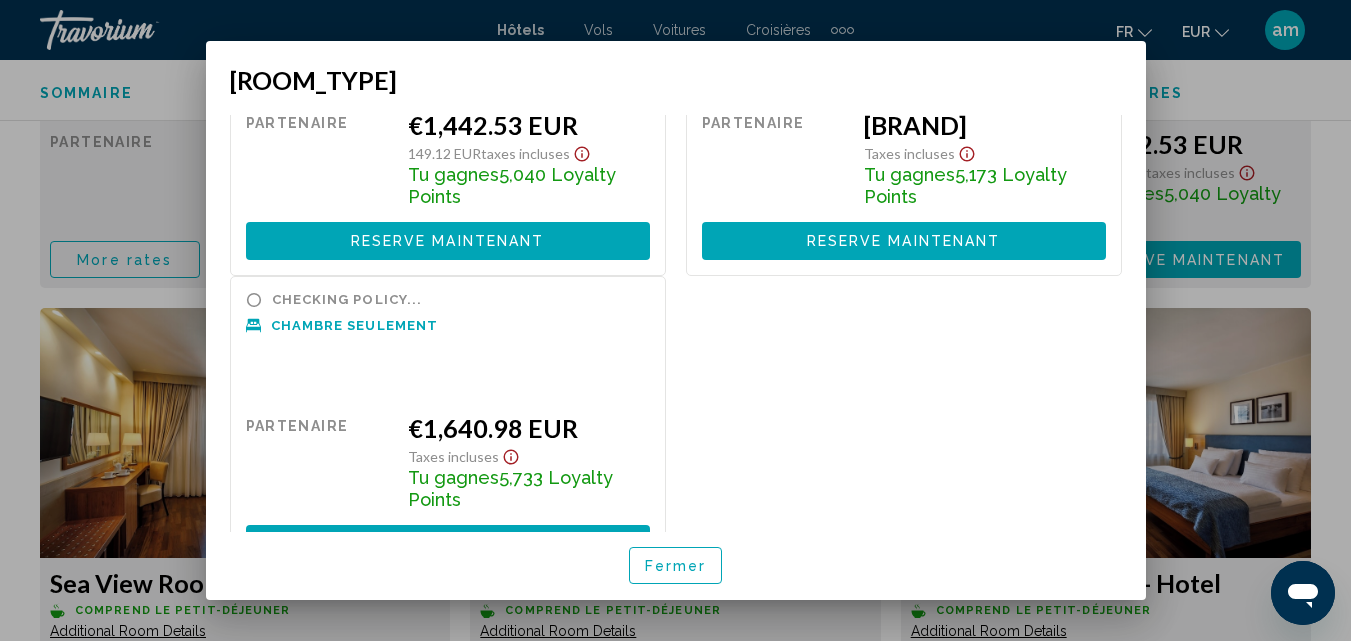 scroll, scrollTop: 253, scrollLeft: 0, axis: vertical 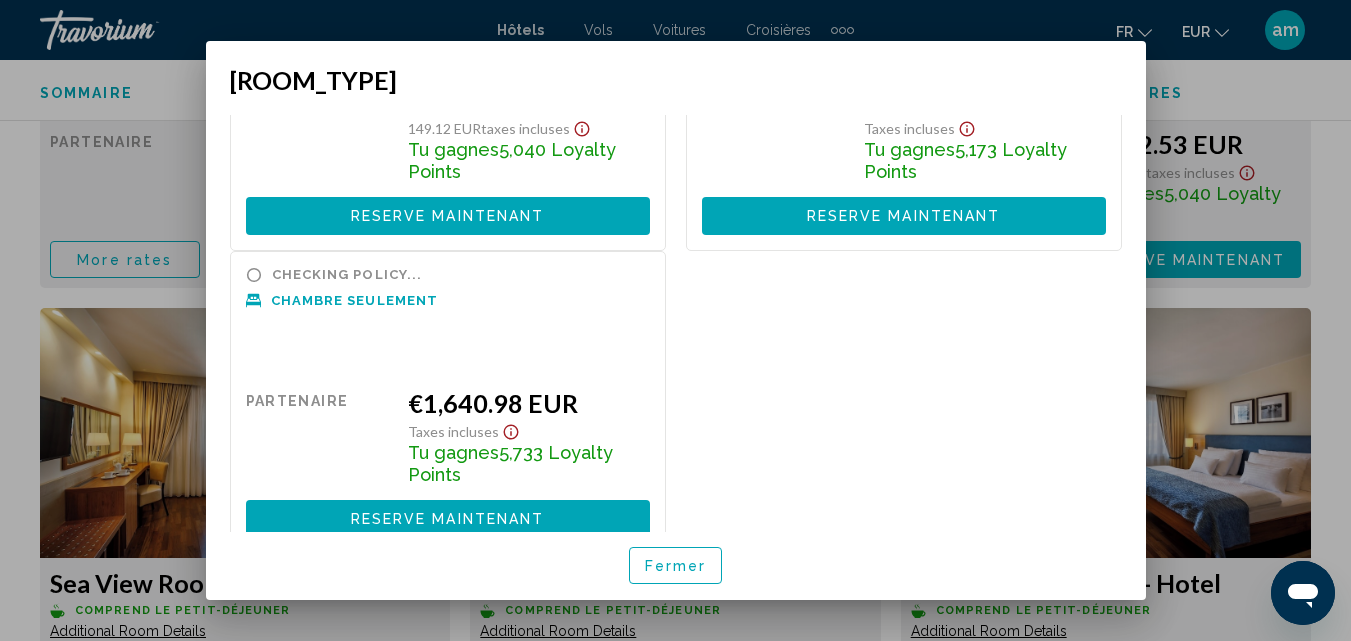 click on "Fermer" at bounding box center [676, 565] 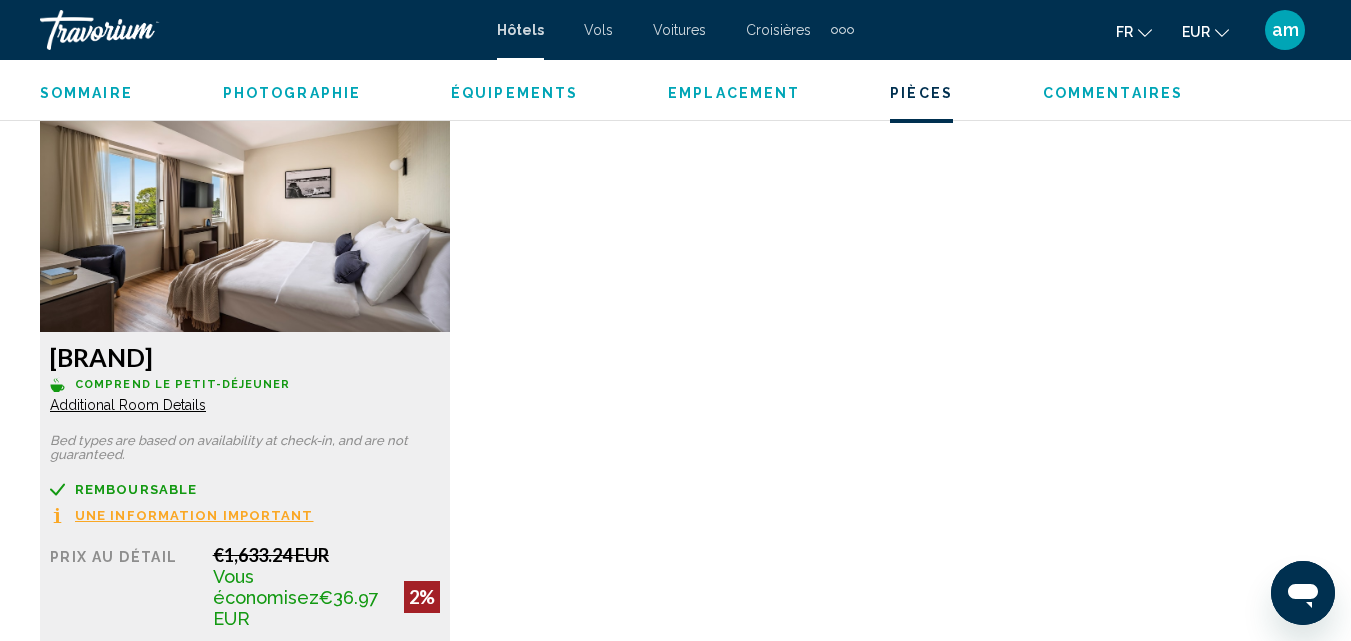 scroll, scrollTop: 4515, scrollLeft: 0, axis: vertical 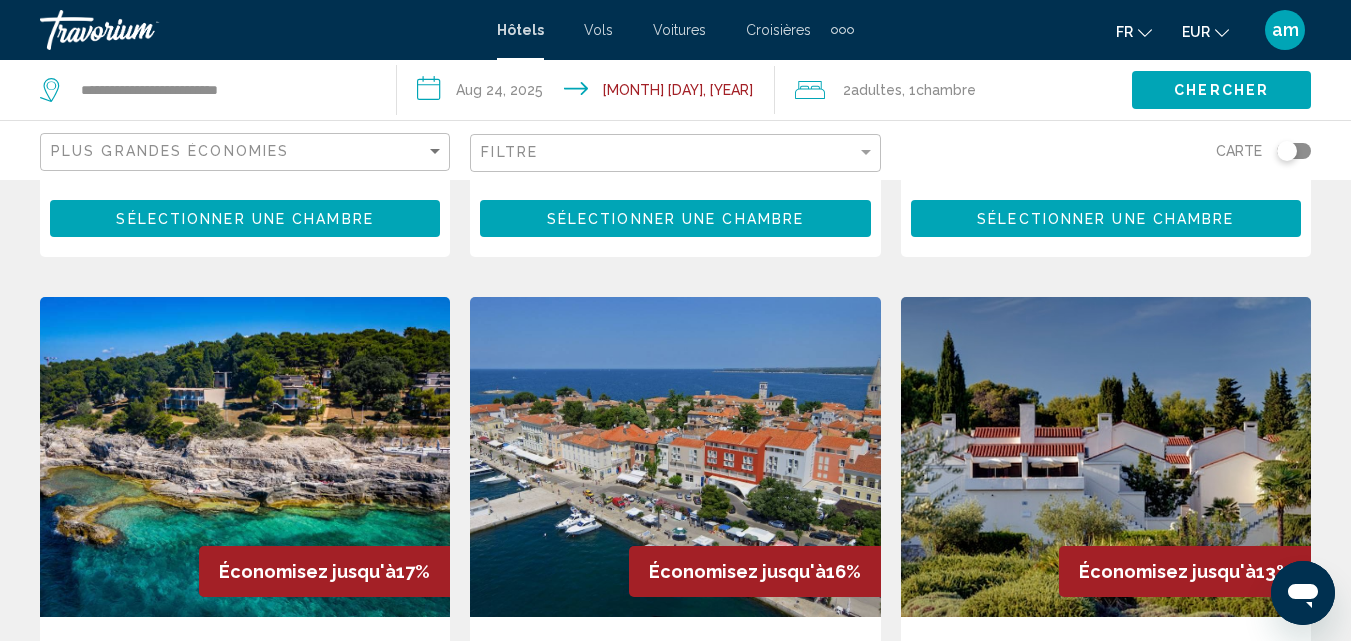 click at bounding box center [245, 457] 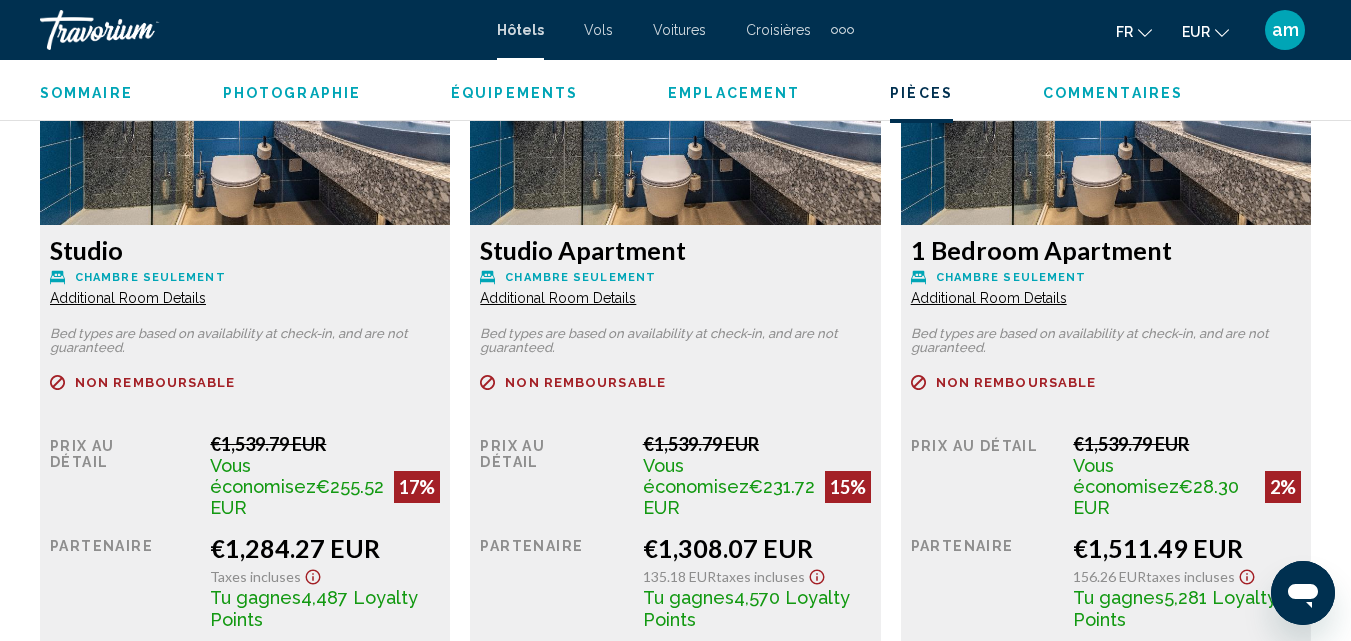 scroll, scrollTop: 3315, scrollLeft: 0, axis: vertical 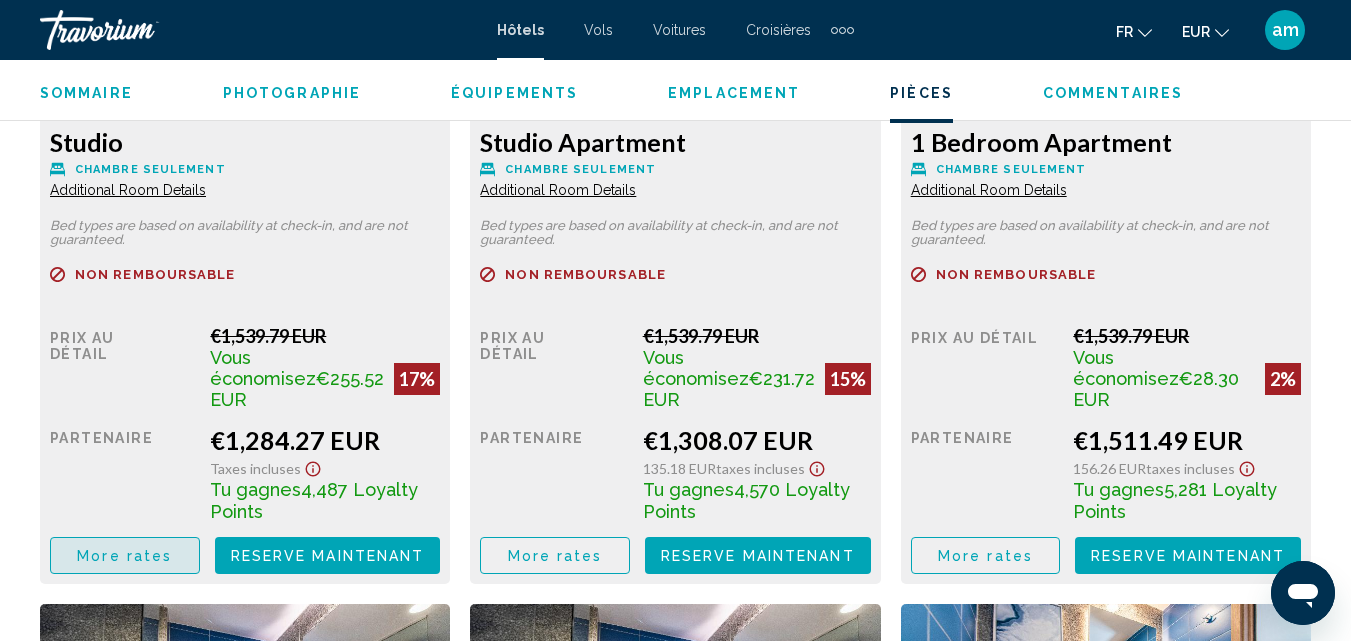 click on "More rates" at bounding box center (124, 556) 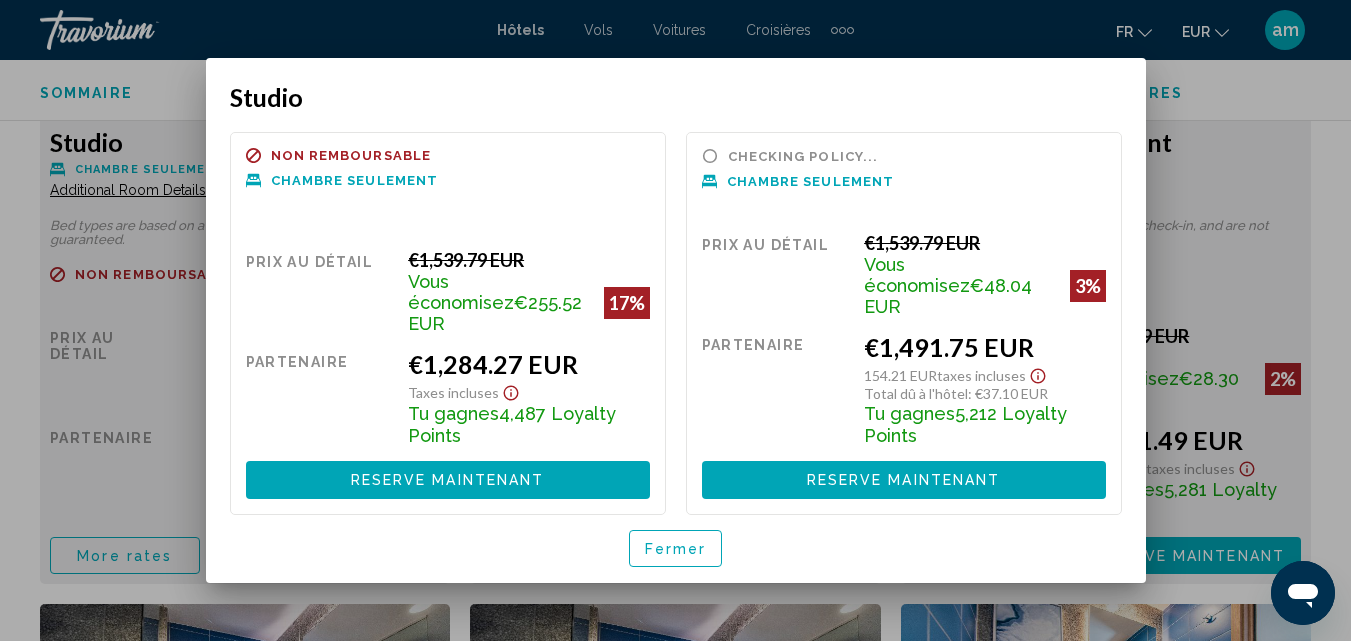 click on "Fermer" at bounding box center (676, 548) 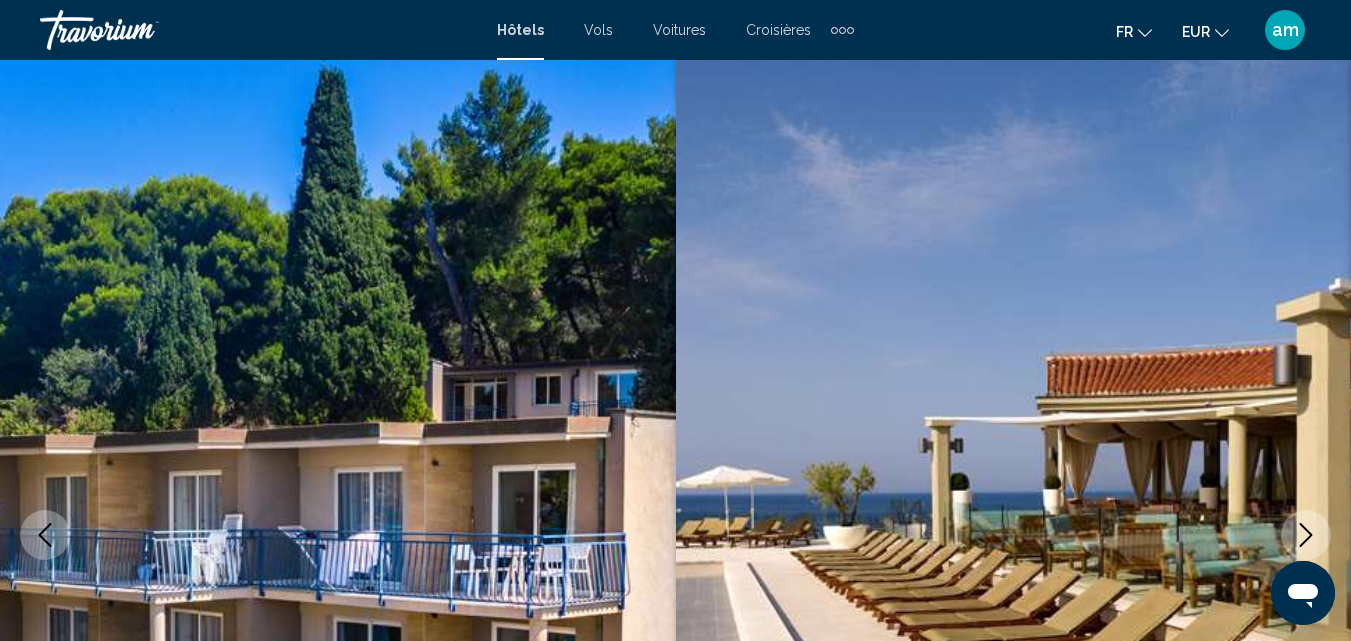 scroll, scrollTop: 3315, scrollLeft: 0, axis: vertical 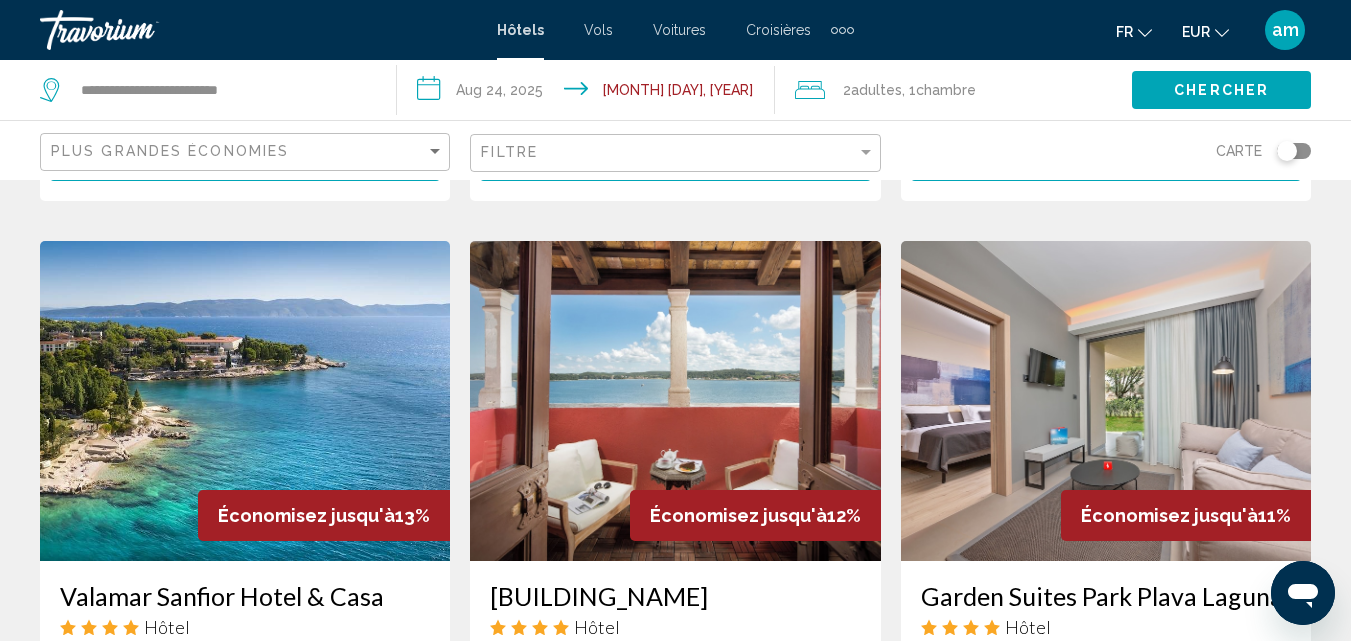 click at bounding box center (675, 401) 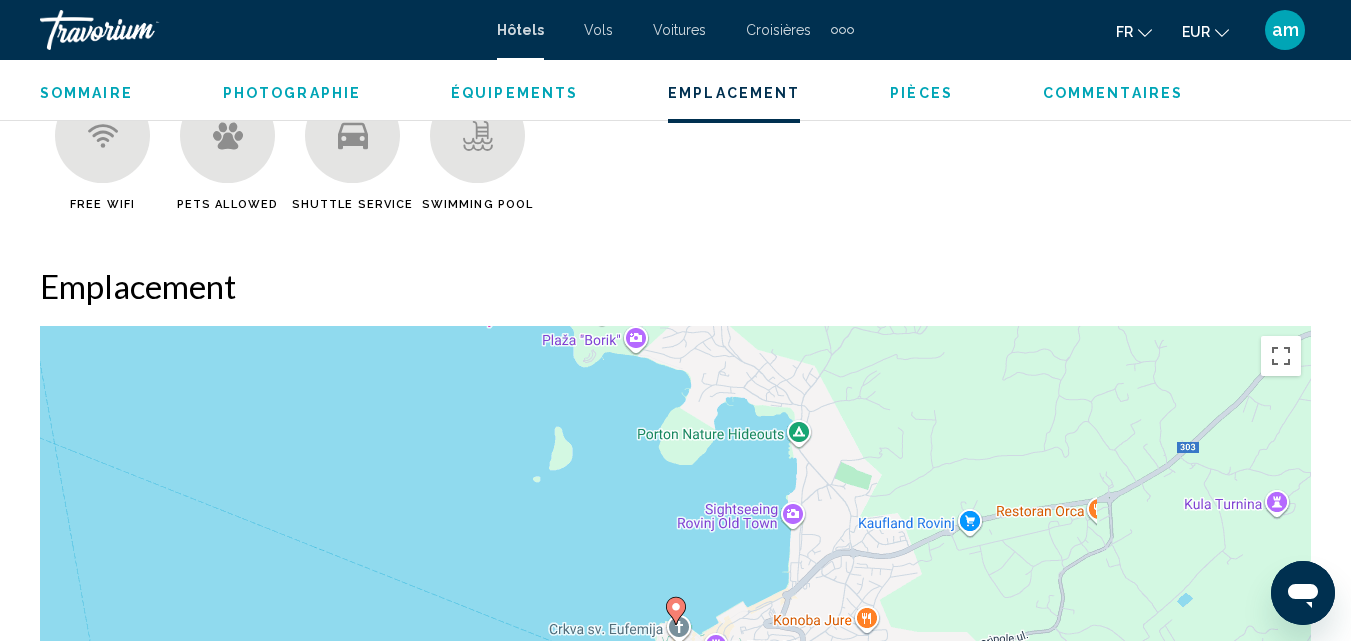 scroll, scrollTop: 2215, scrollLeft: 0, axis: vertical 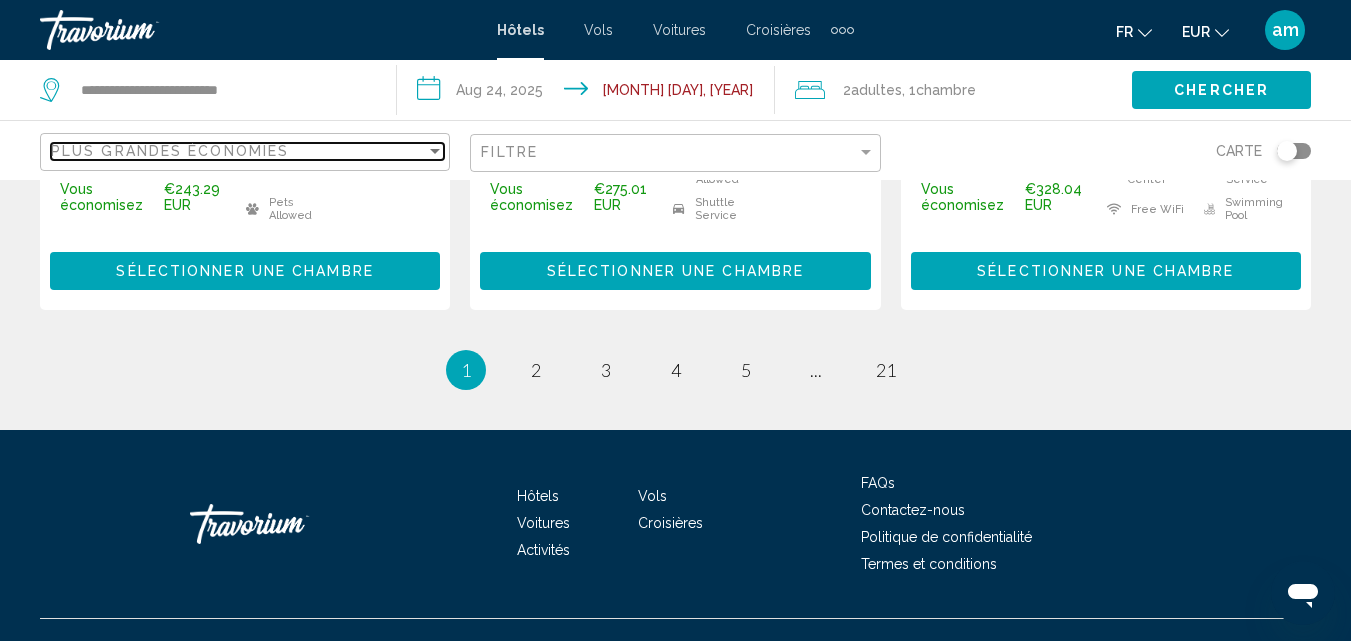 click on "Plus grandes économies" at bounding box center (238, 151) 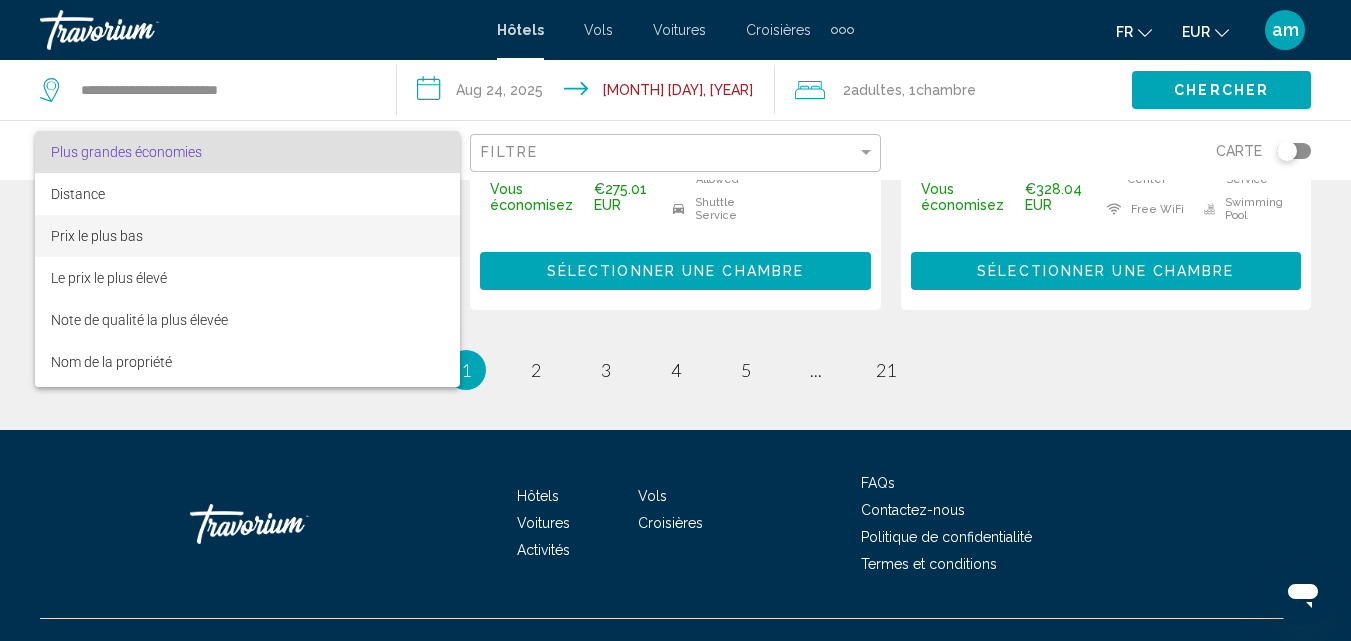 click on "Prix le plus bas" at bounding box center (97, 236) 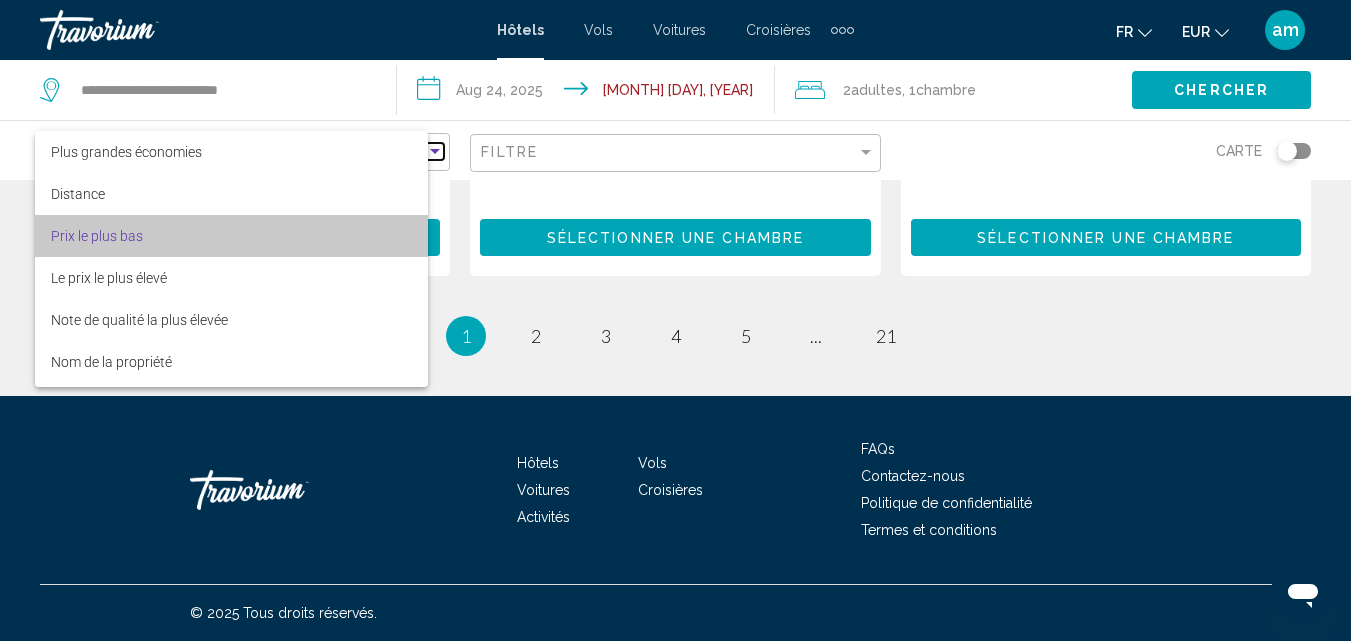 scroll, scrollTop: 2750, scrollLeft: 0, axis: vertical 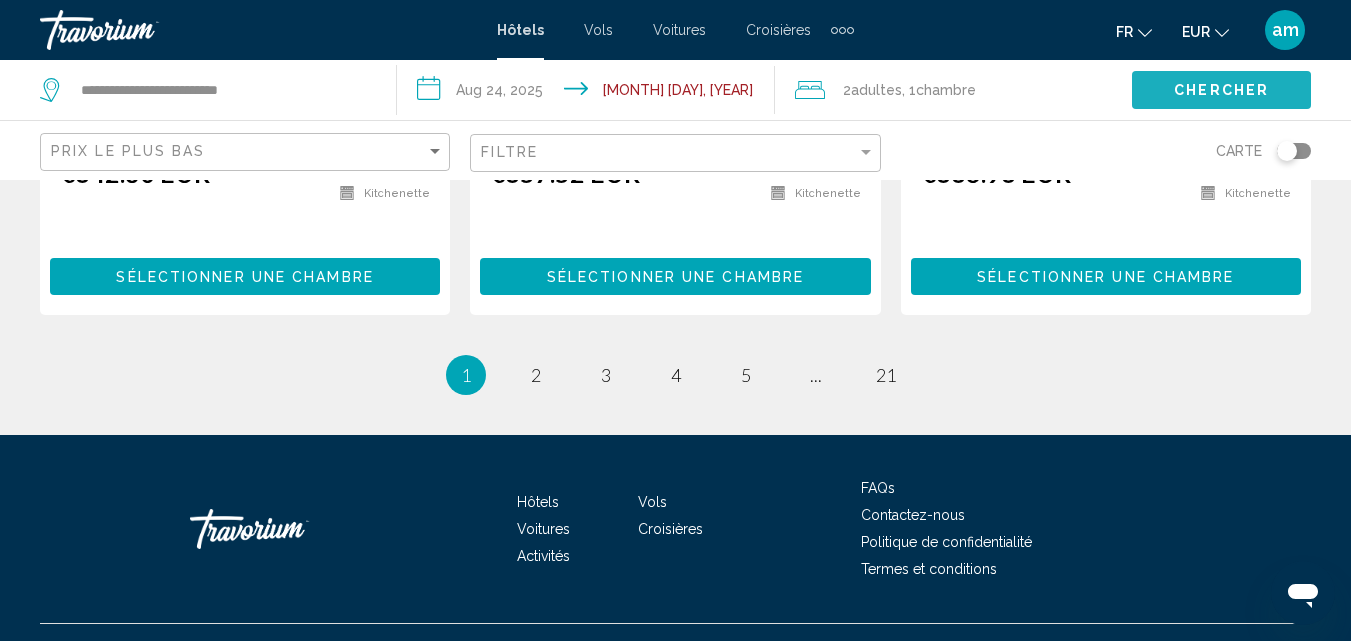 click on "Chercher" 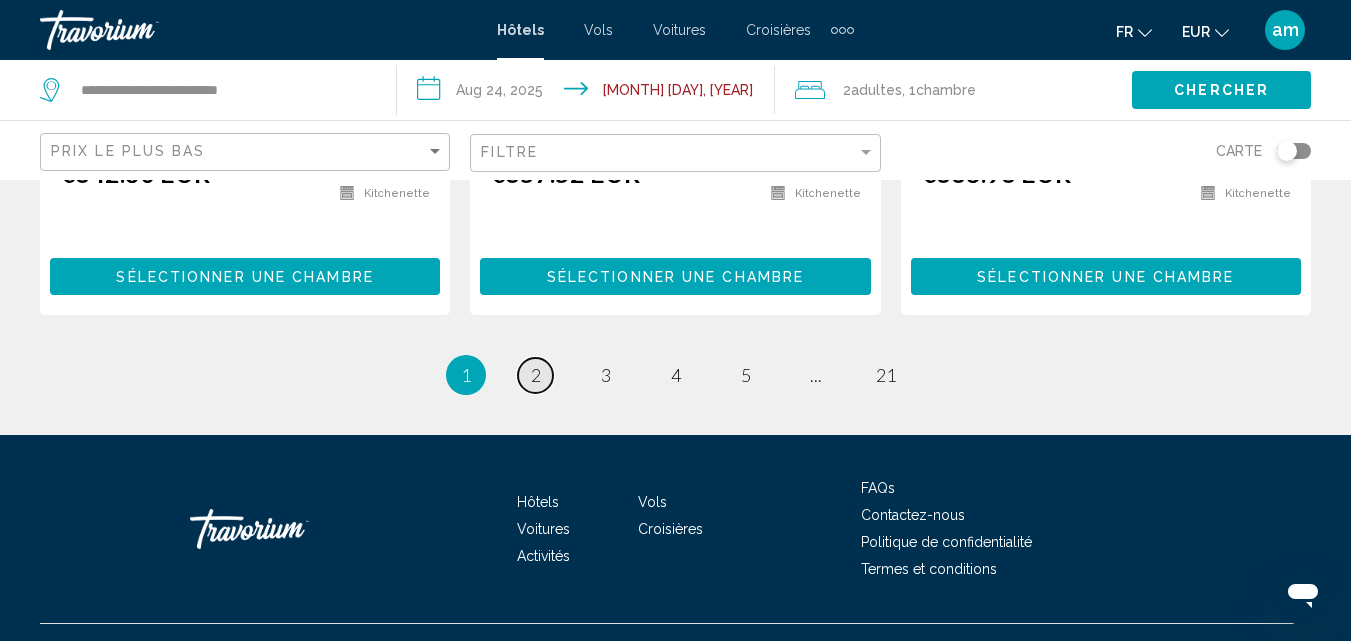 click on "2" at bounding box center (536, 375) 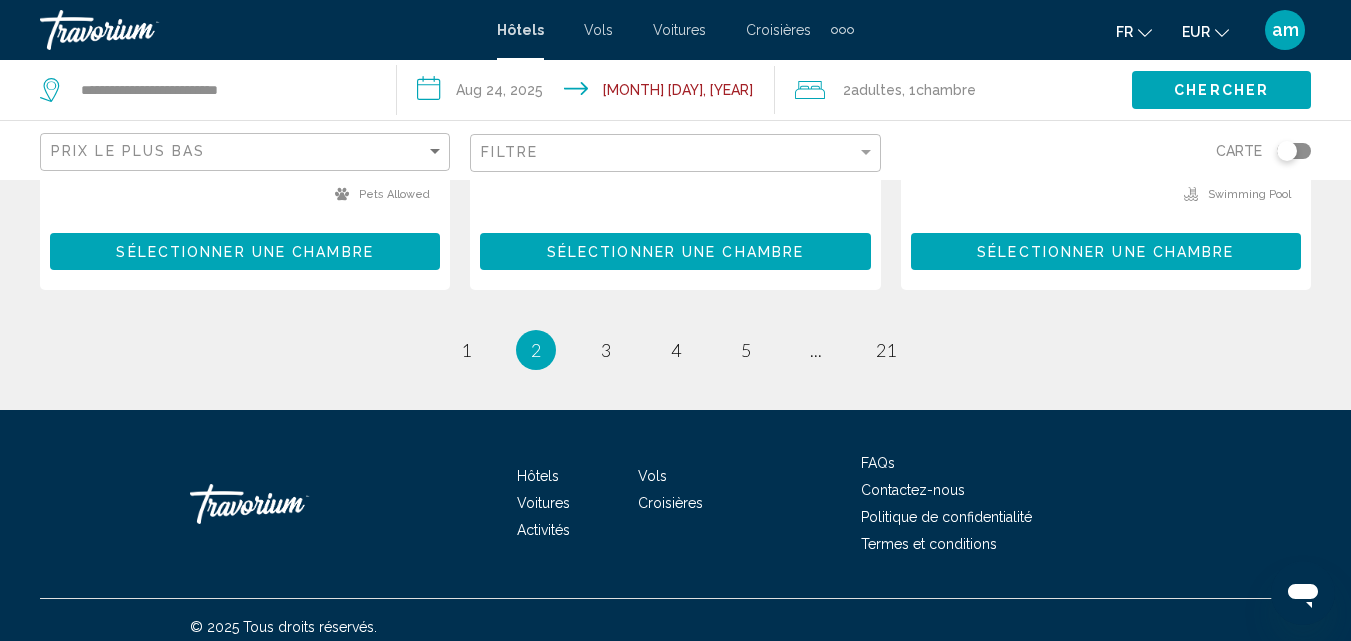 scroll, scrollTop: 2748, scrollLeft: 0, axis: vertical 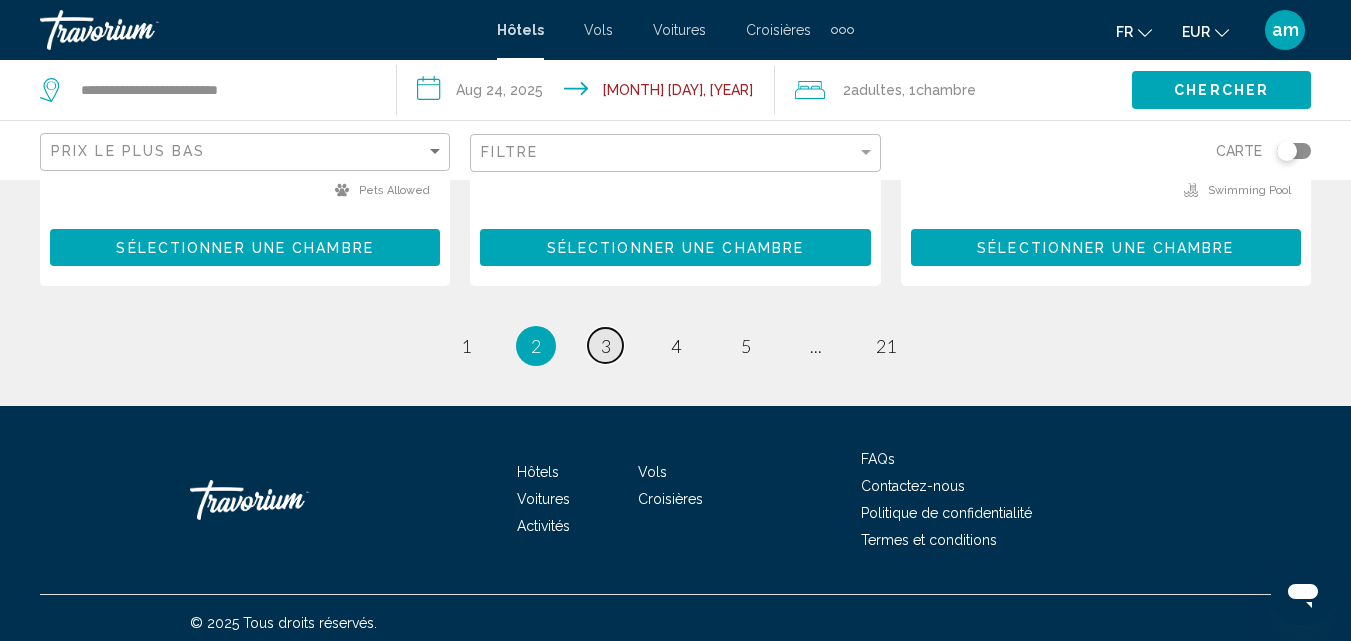 click on "3" at bounding box center (606, 346) 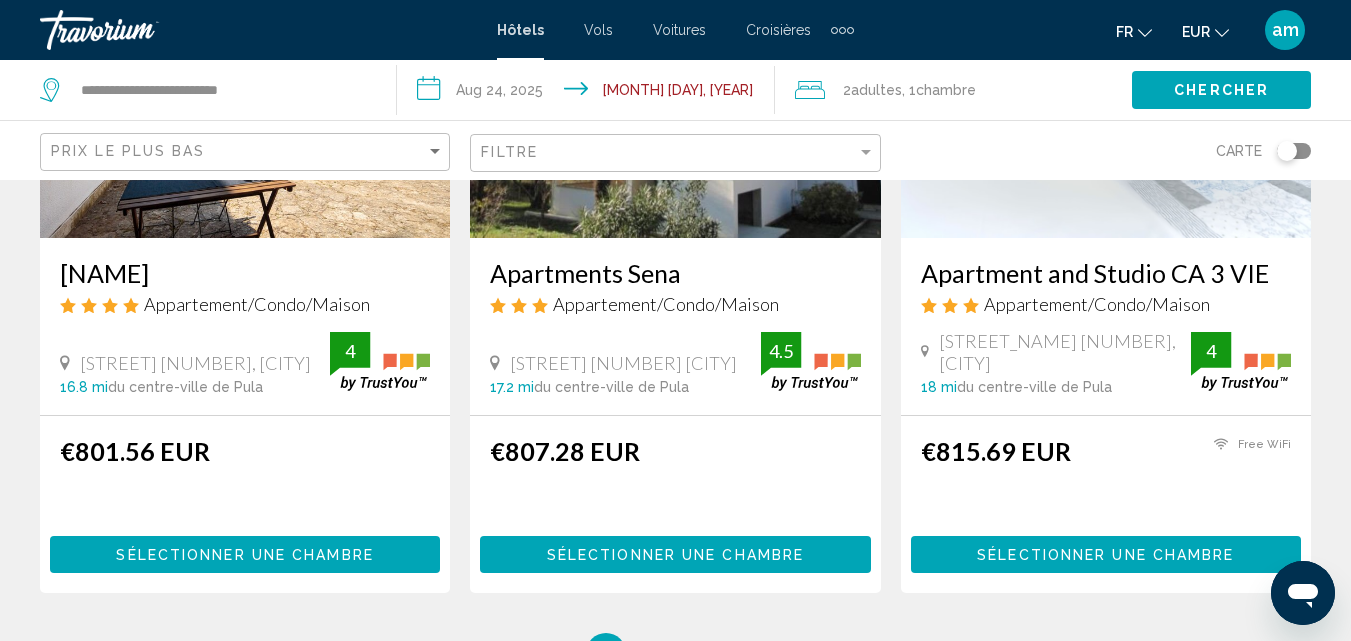 scroll, scrollTop: 2778, scrollLeft: 0, axis: vertical 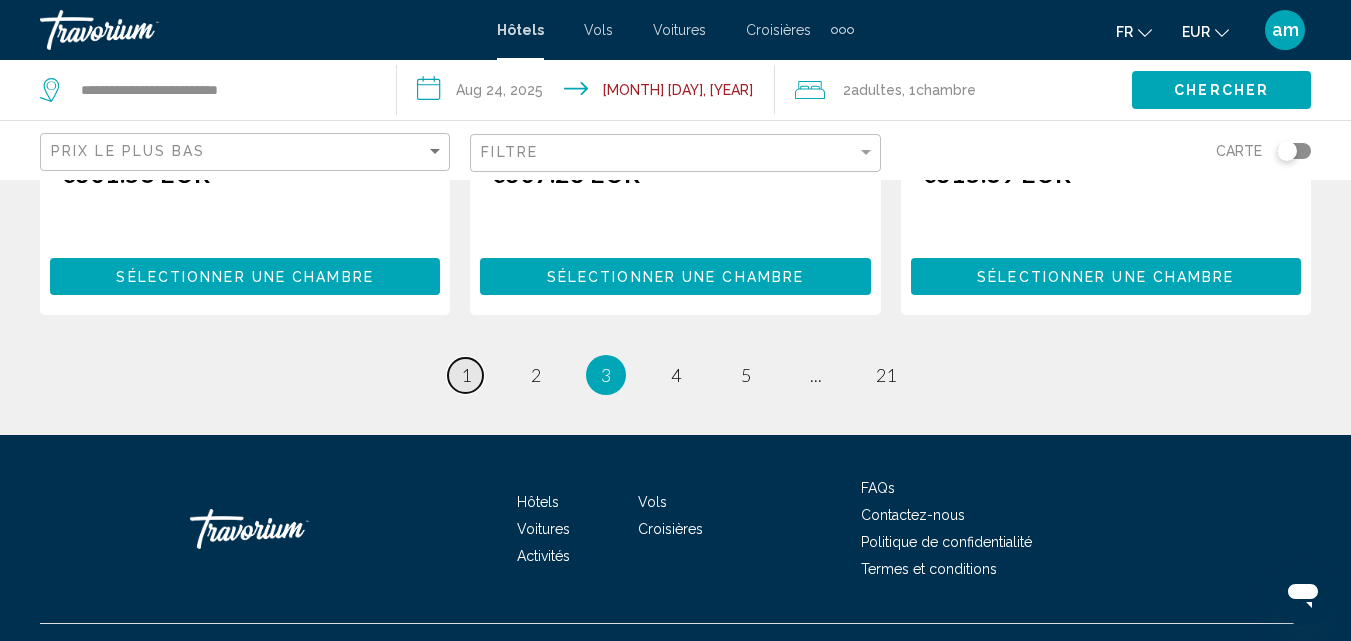 click on "1" at bounding box center (466, 375) 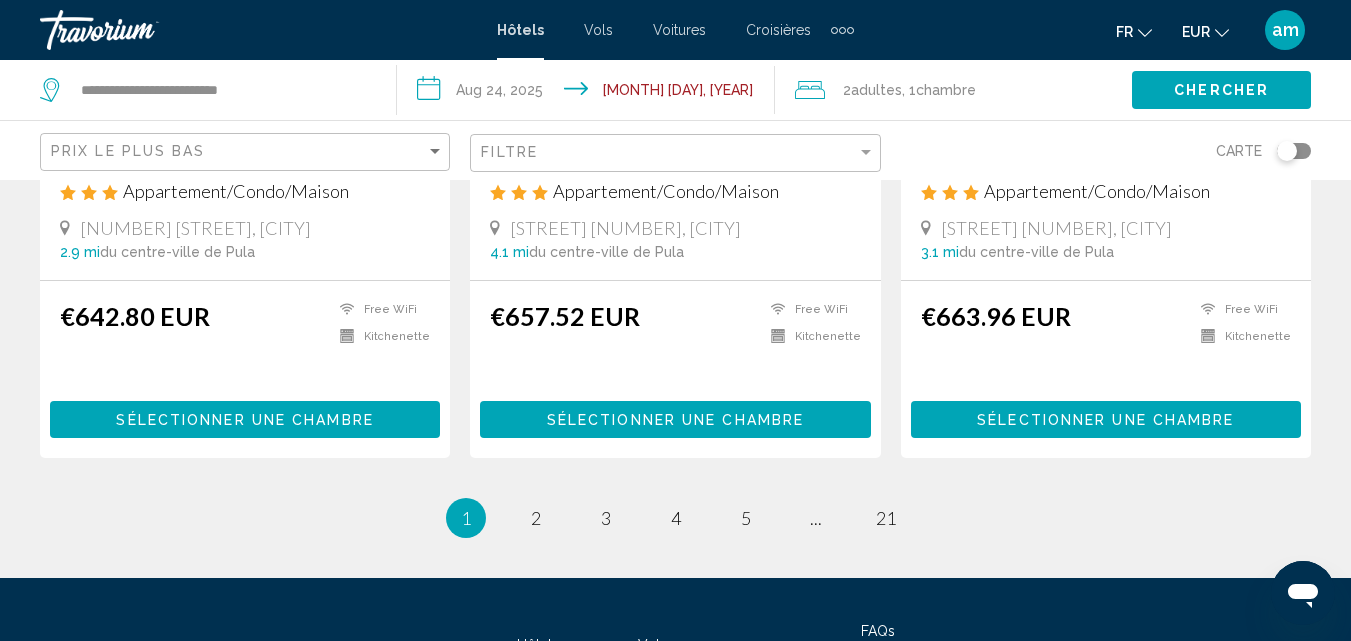 scroll, scrollTop: 2750, scrollLeft: 0, axis: vertical 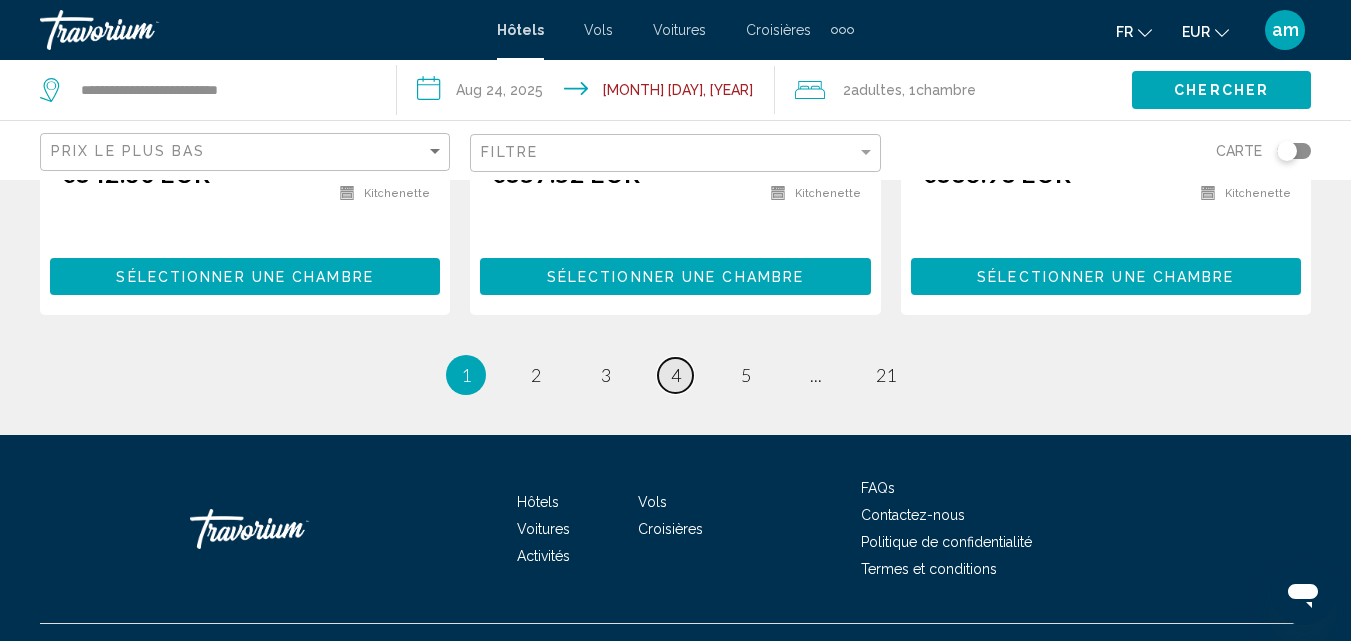 click on "4" at bounding box center (676, 375) 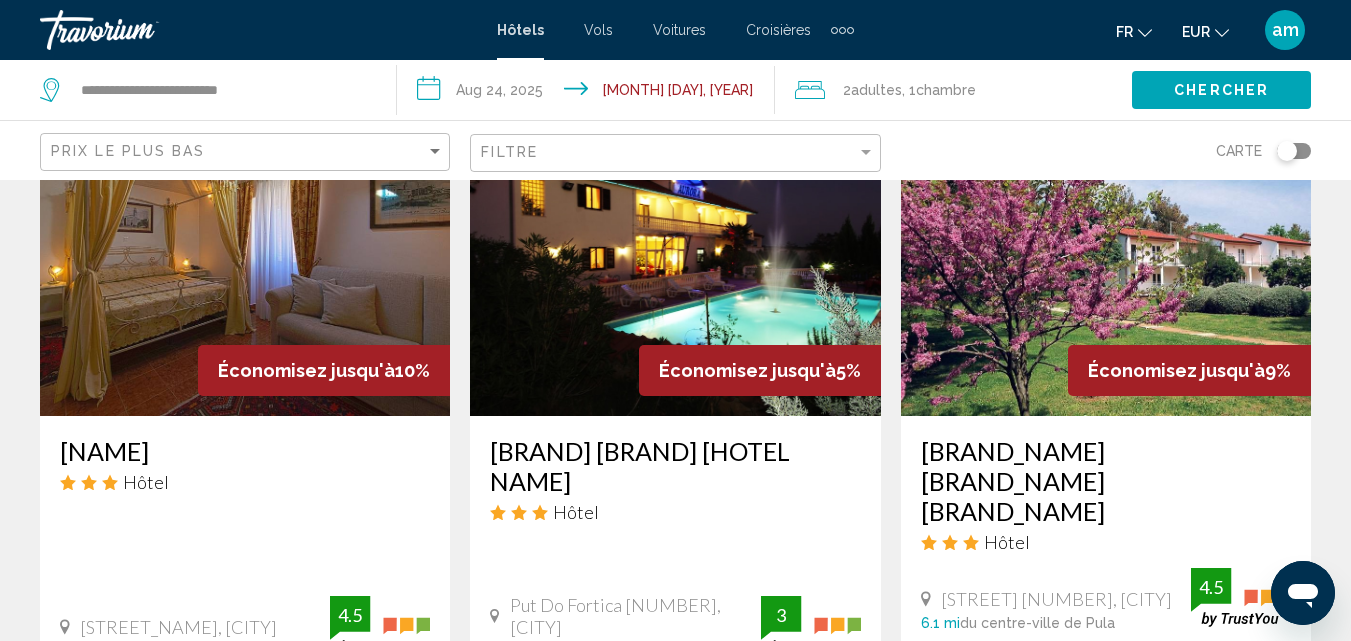 scroll, scrollTop: 2300, scrollLeft: 0, axis: vertical 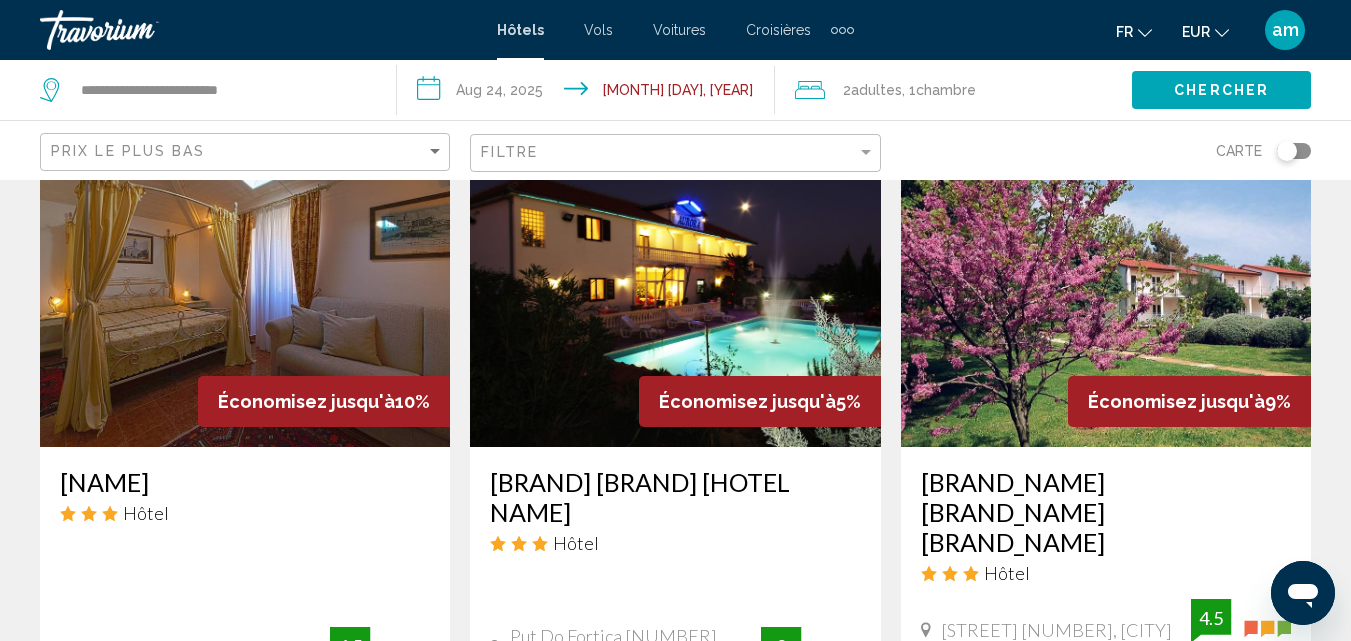 click at bounding box center (675, 287) 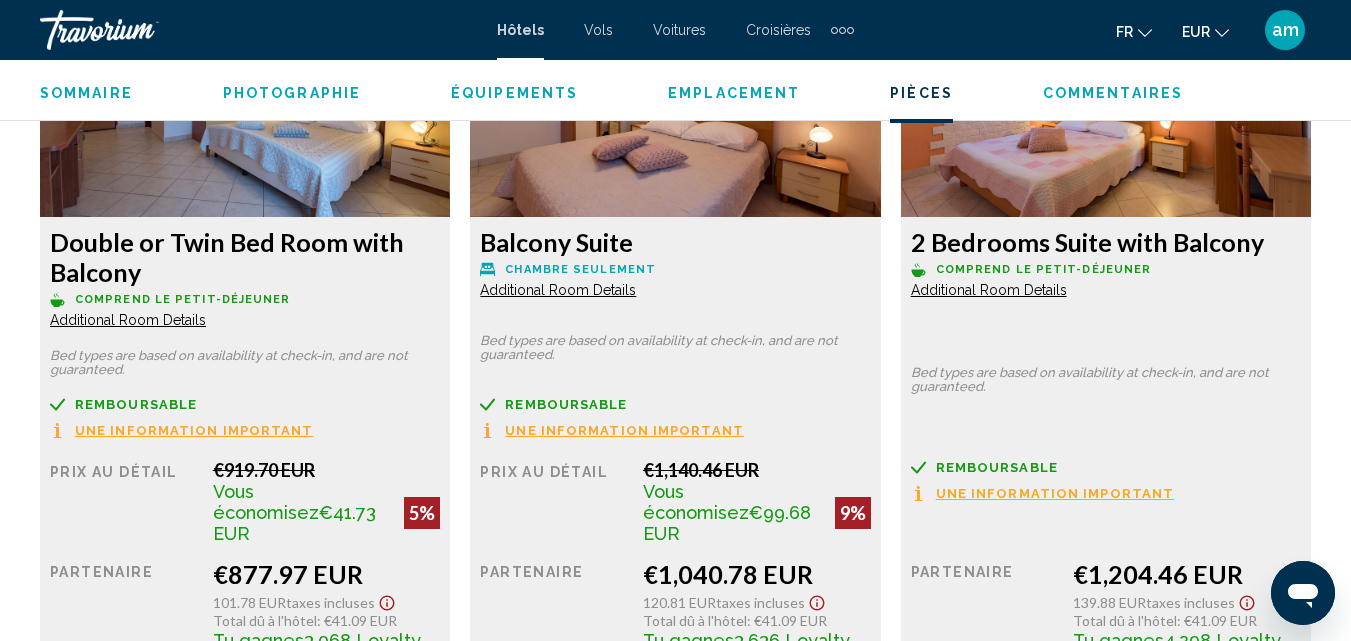 scroll, scrollTop: 3314, scrollLeft: 0, axis: vertical 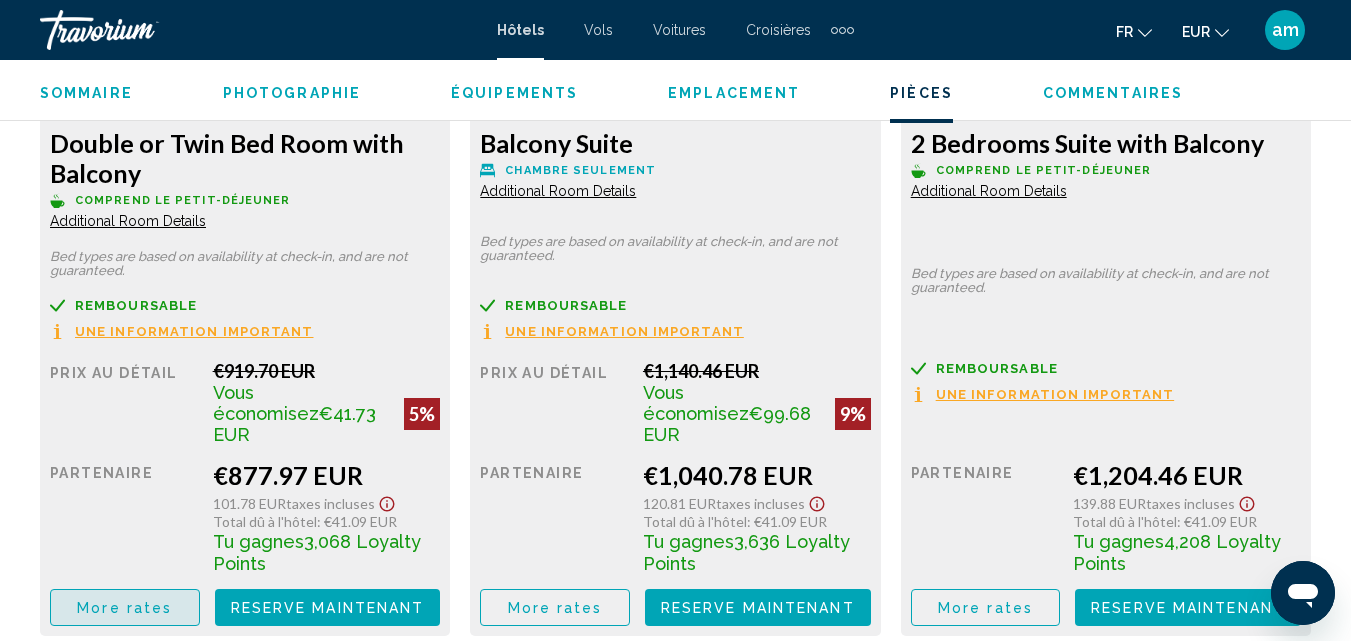 click on "More rates" at bounding box center [124, 608] 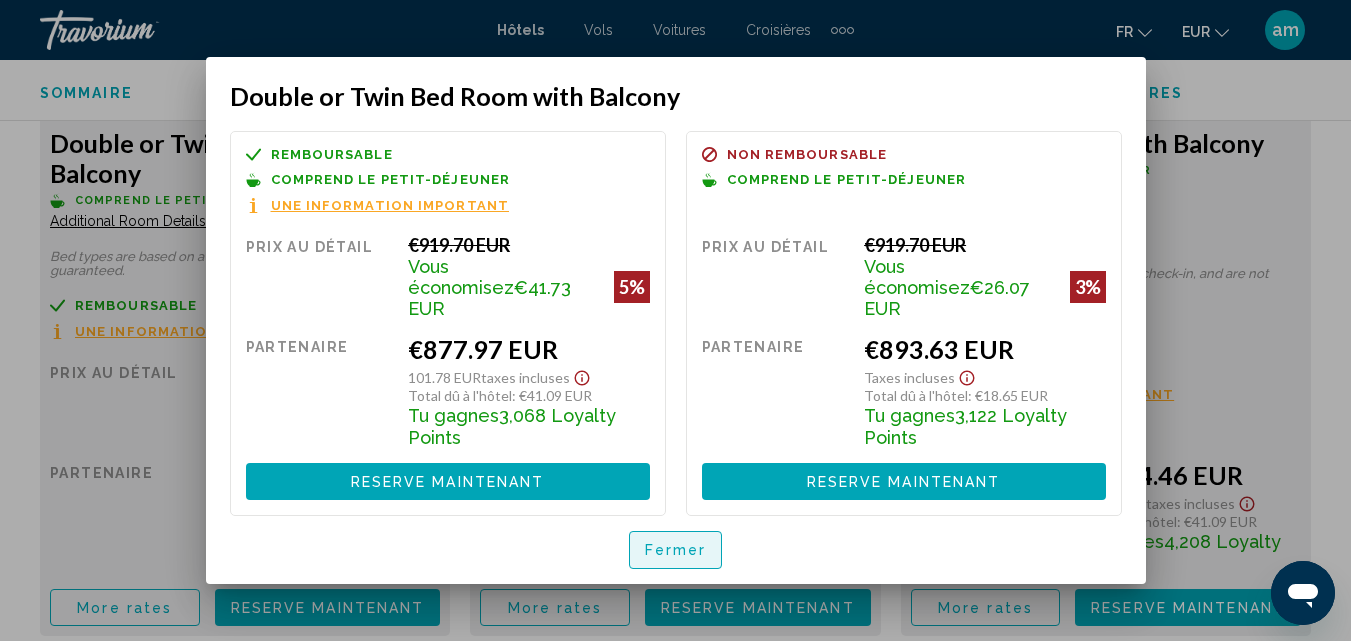 click on "Fermer" at bounding box center (676, 549) 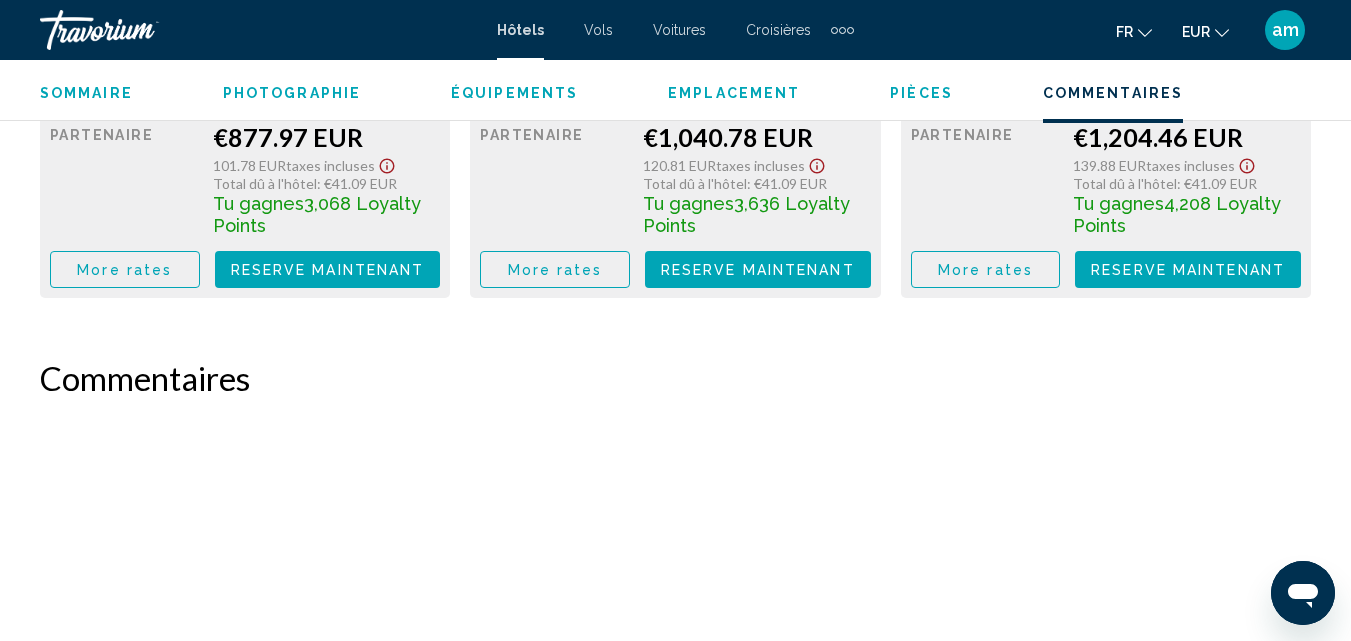 scroll, scrollTop: 3514, scrollLeft: 0, axis: vertical 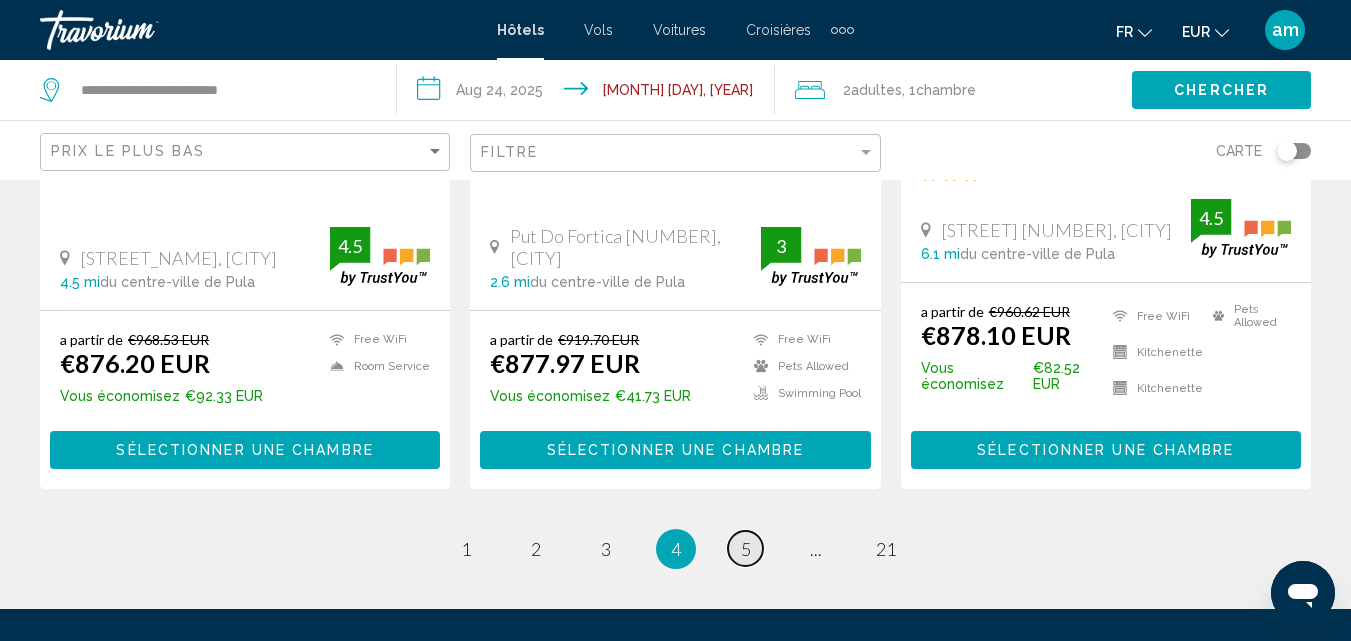 click on "page  5" at bounding box center (745, 548) 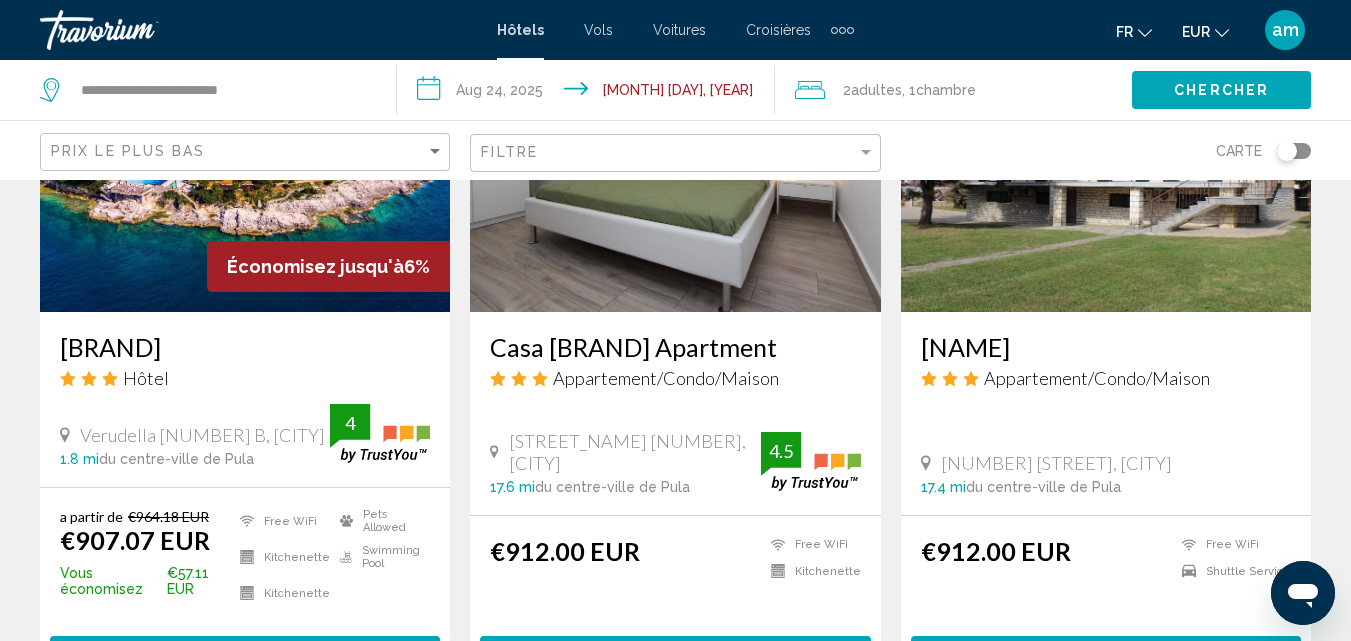 scroll, scrollTop: 800, scrollLeft: 0, axis: vertical 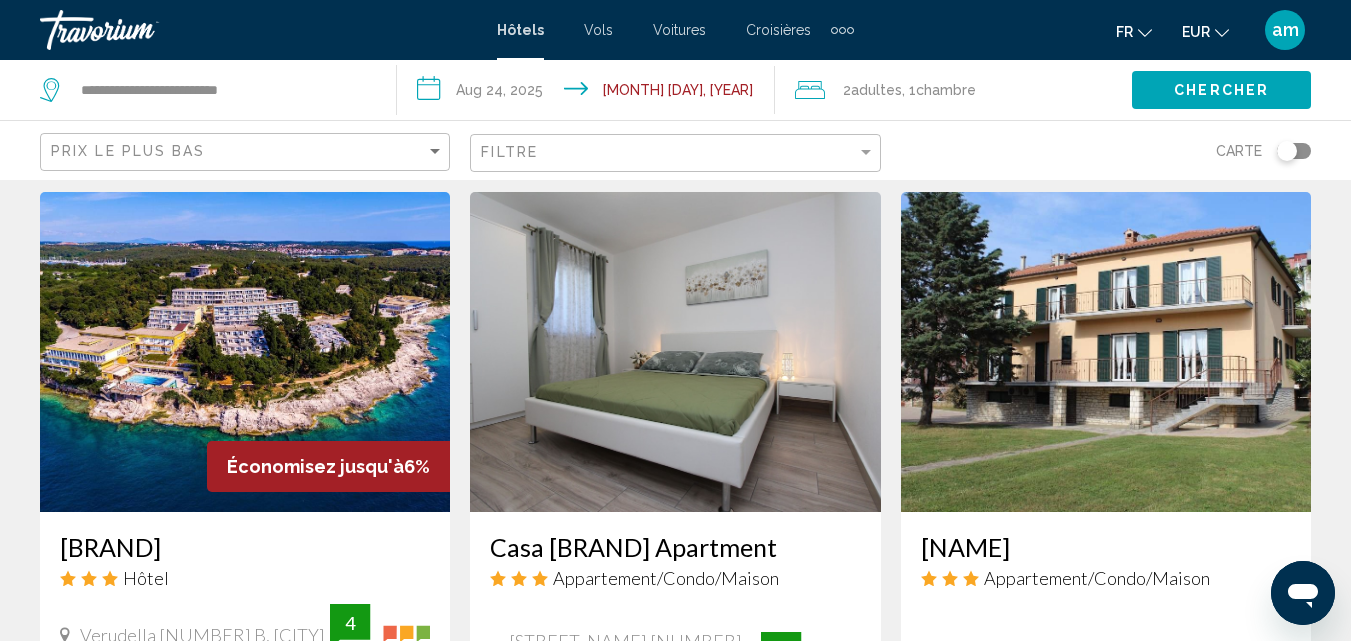 click at bounding box center (245, 352) 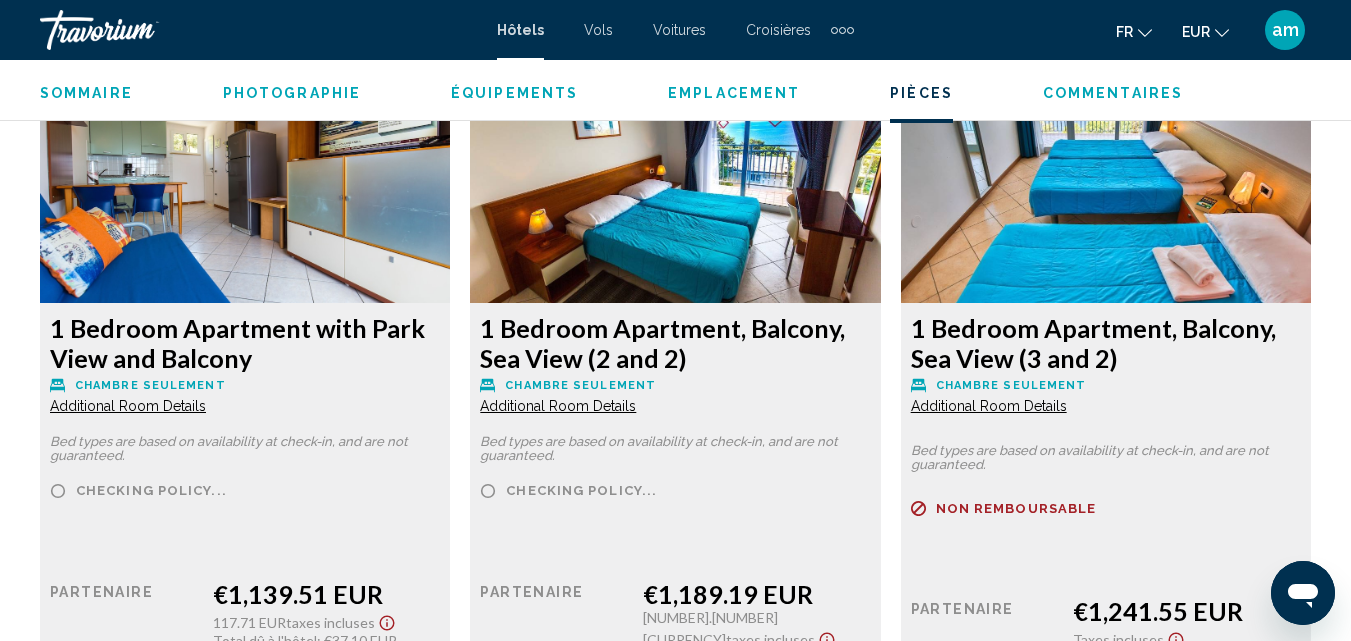 scroll, scrollTop: 4815, scrollLeft: 0, axis: vertical 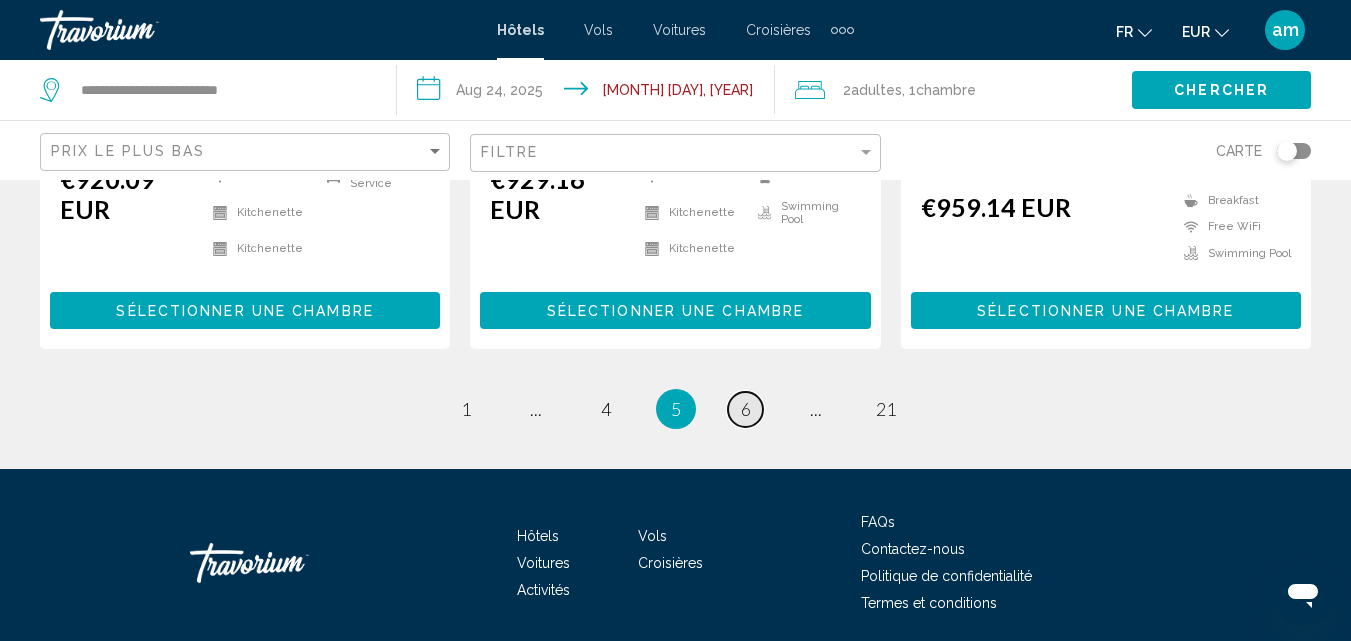click on "6" at bounding box center (746, 409) 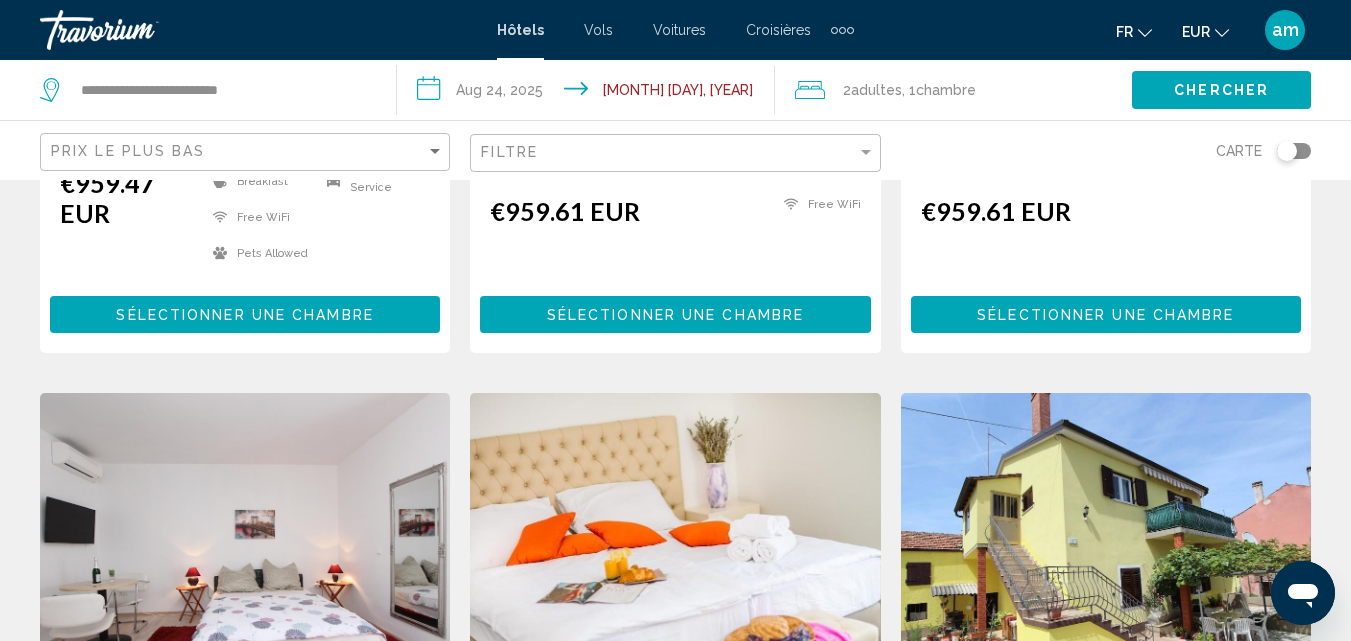 scroll, scrollTop: 200, scrollLeft: 0, axis: vertical 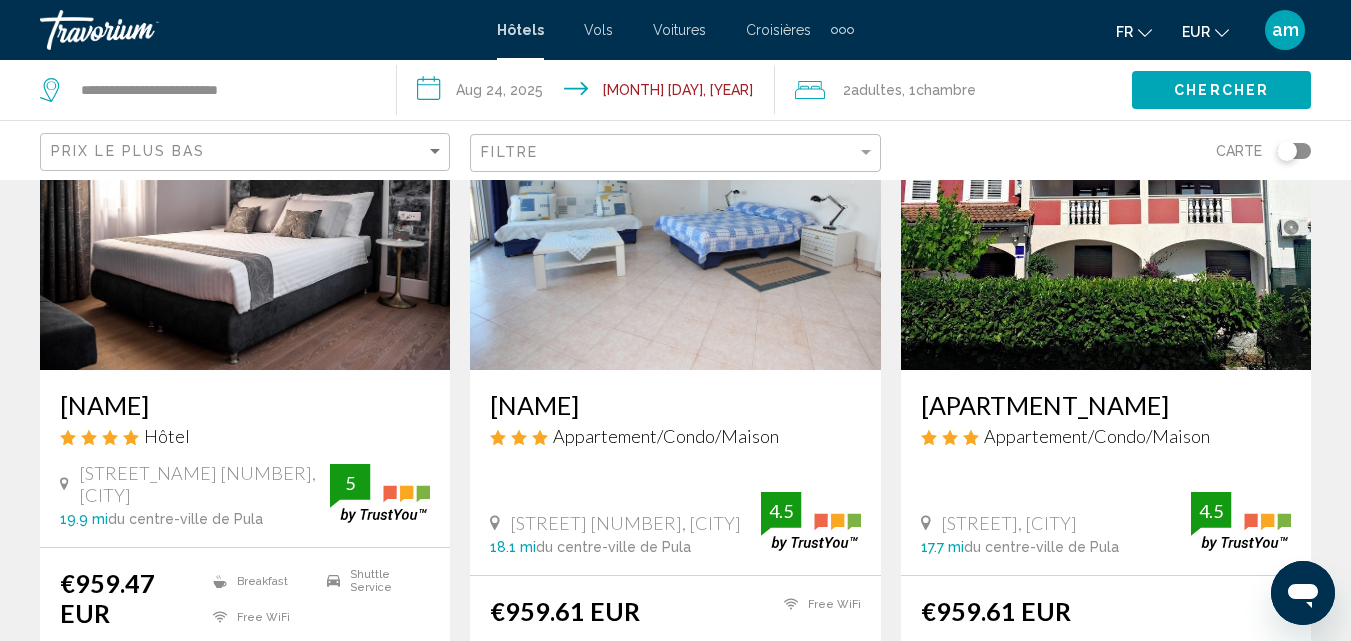 click at bounding box center [245, 210] 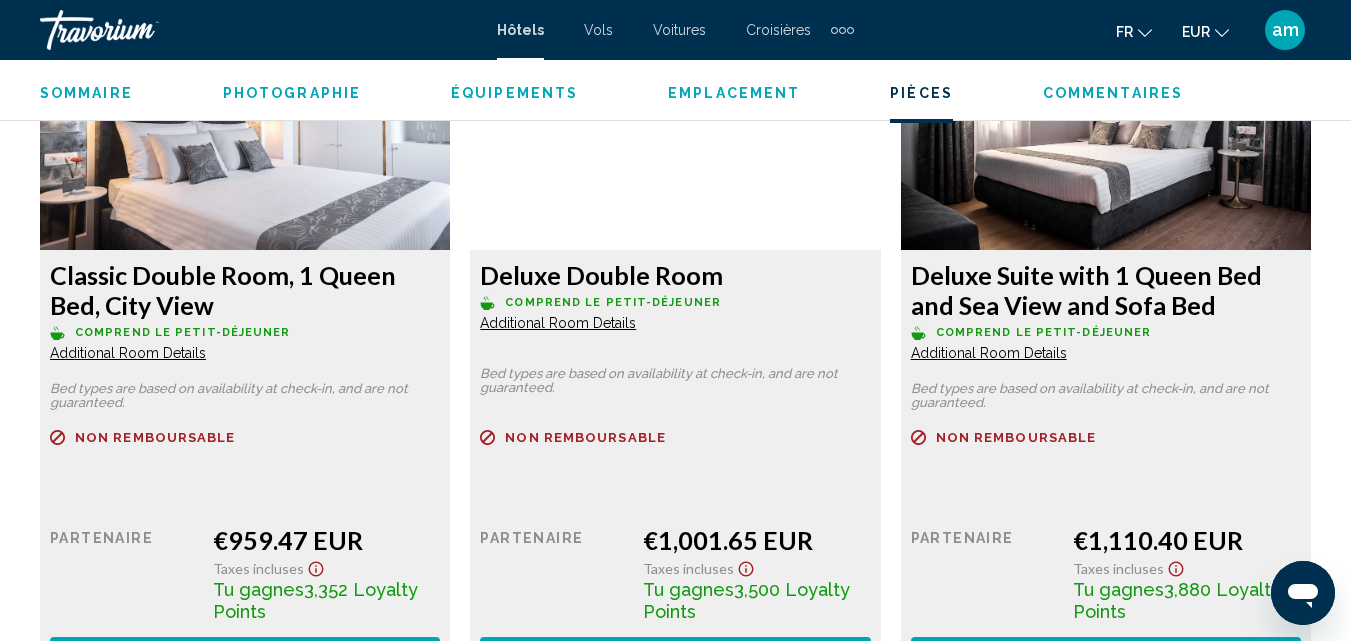scroll, scrollTop: 3315, scrollLeft: 0, axis: vertical 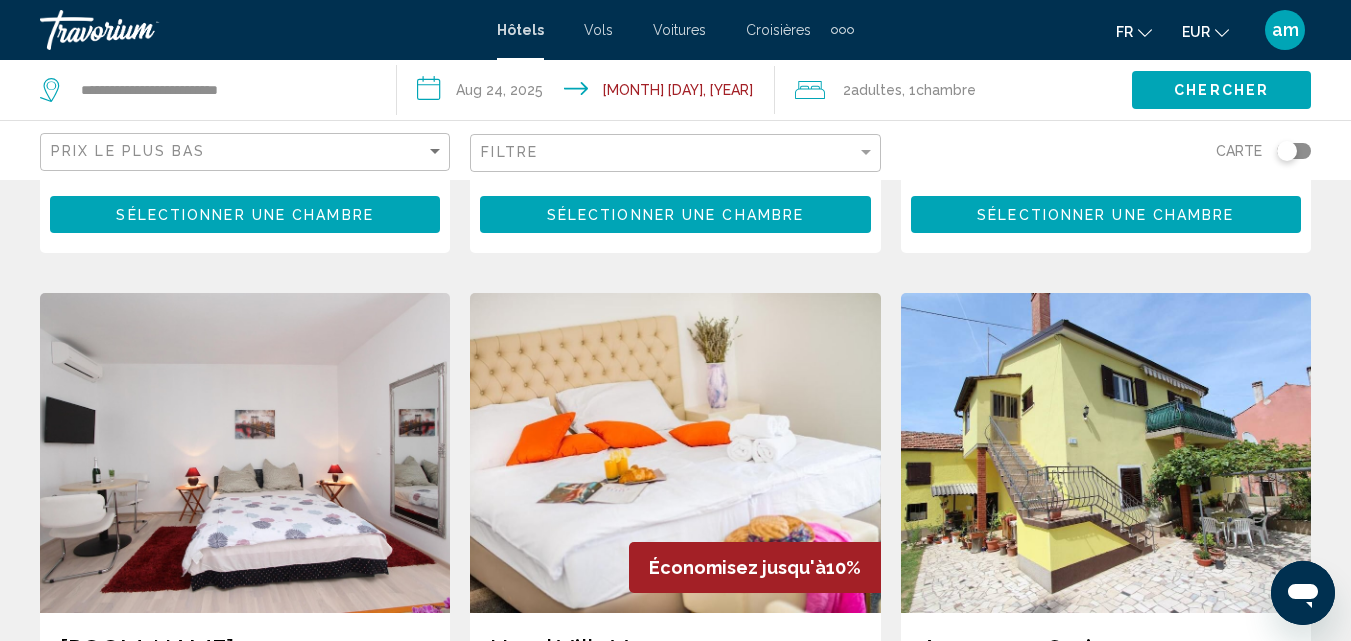 click at bounding box center (675, 453) 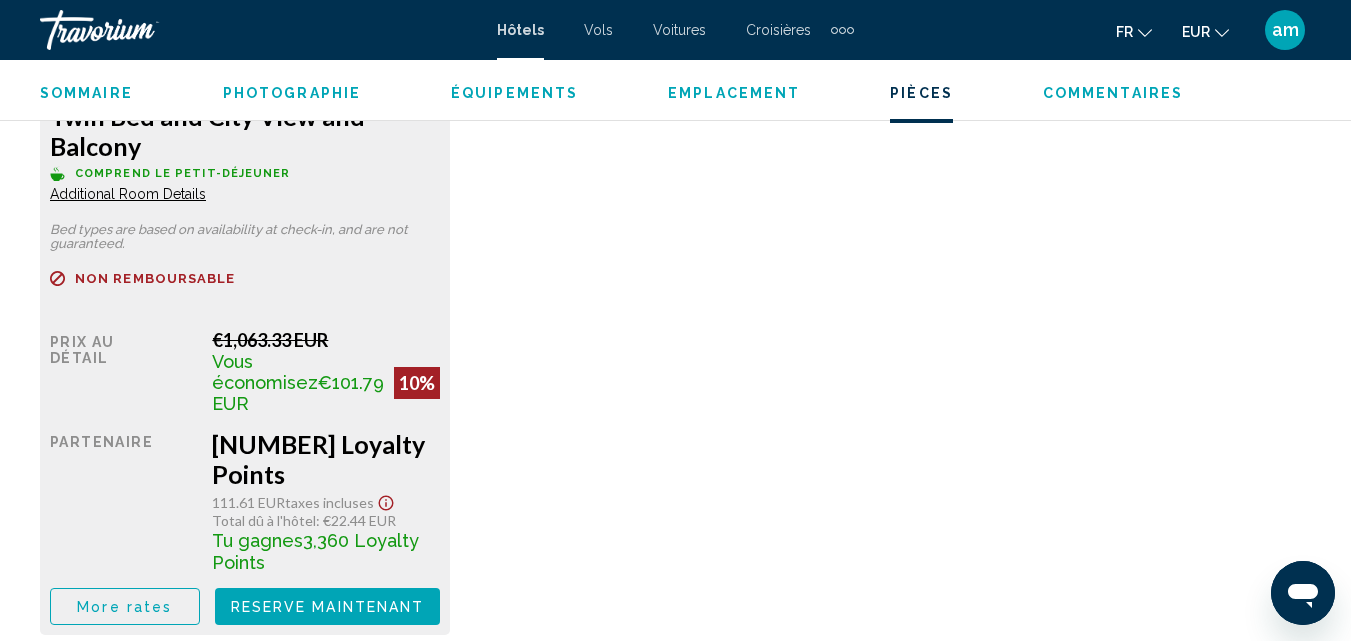 scroll, scrollTop: 3415, scrollLeft: 0, axis: vertical 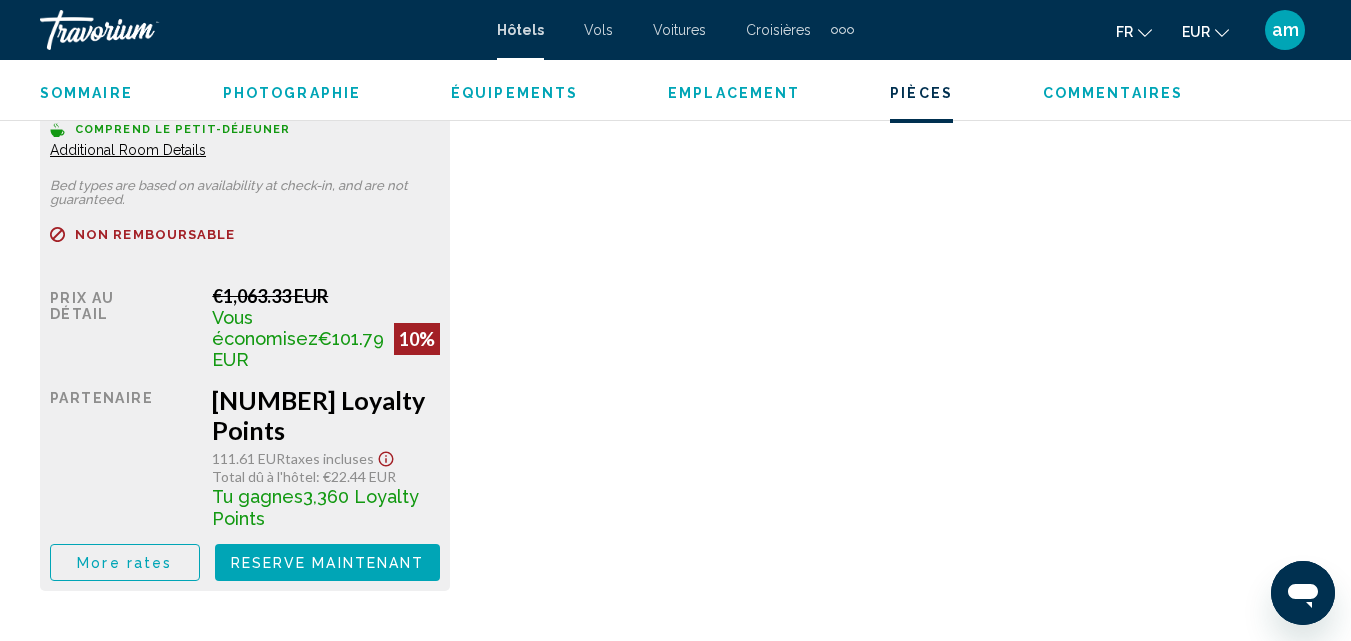 click on "More rates" at bounding box center [125, 562] 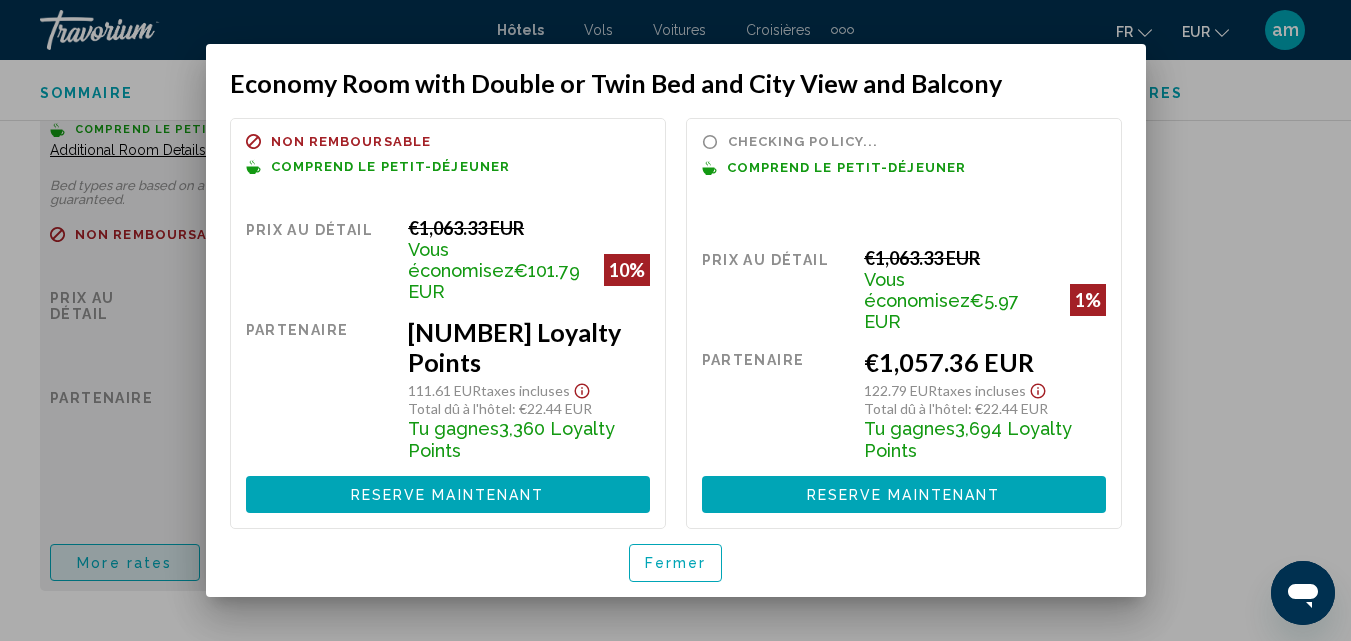 scroll, scrollTop: 0, scrollLeft: 0, axis: both 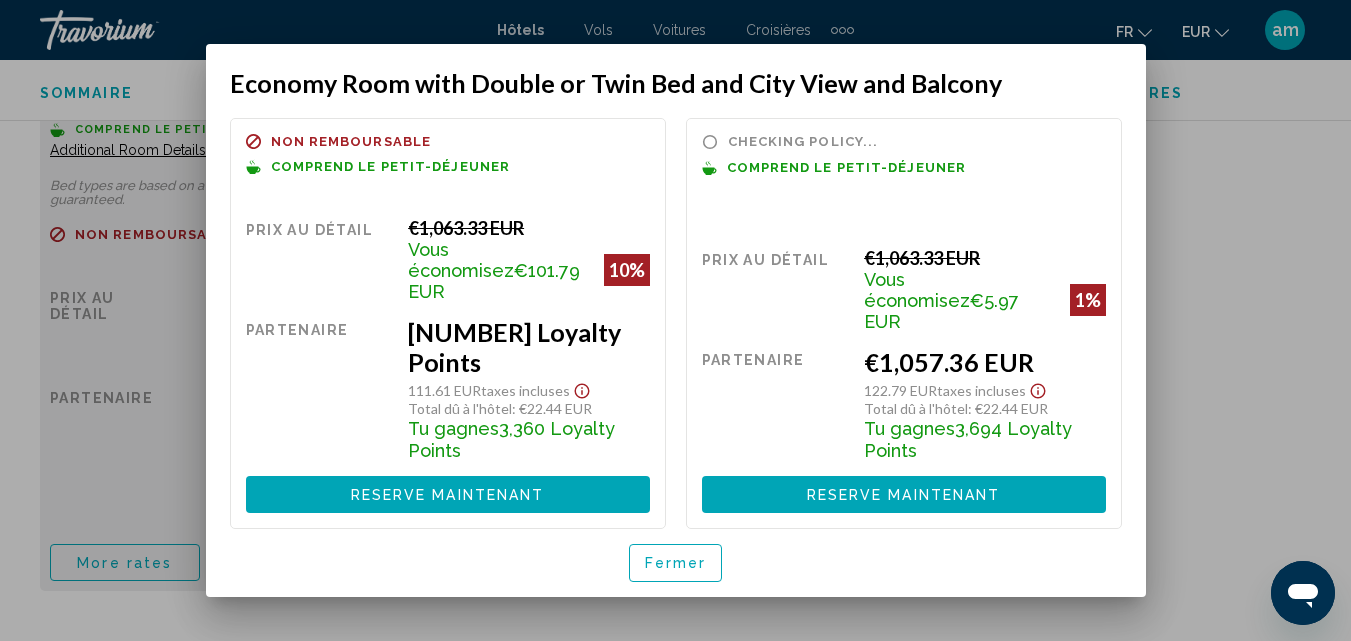 click on "Fermer" at bounding box center [676, 564] 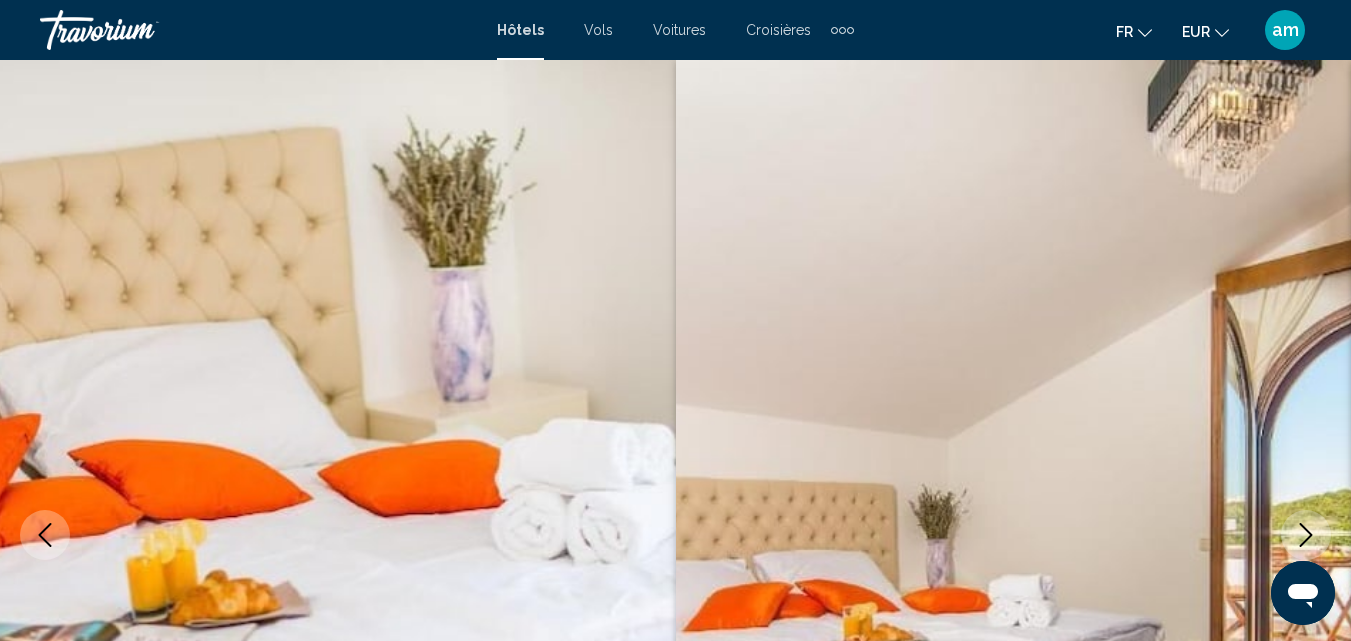 scroll, scrollTop: 3415, scrollLeft: 0, axis: vertical 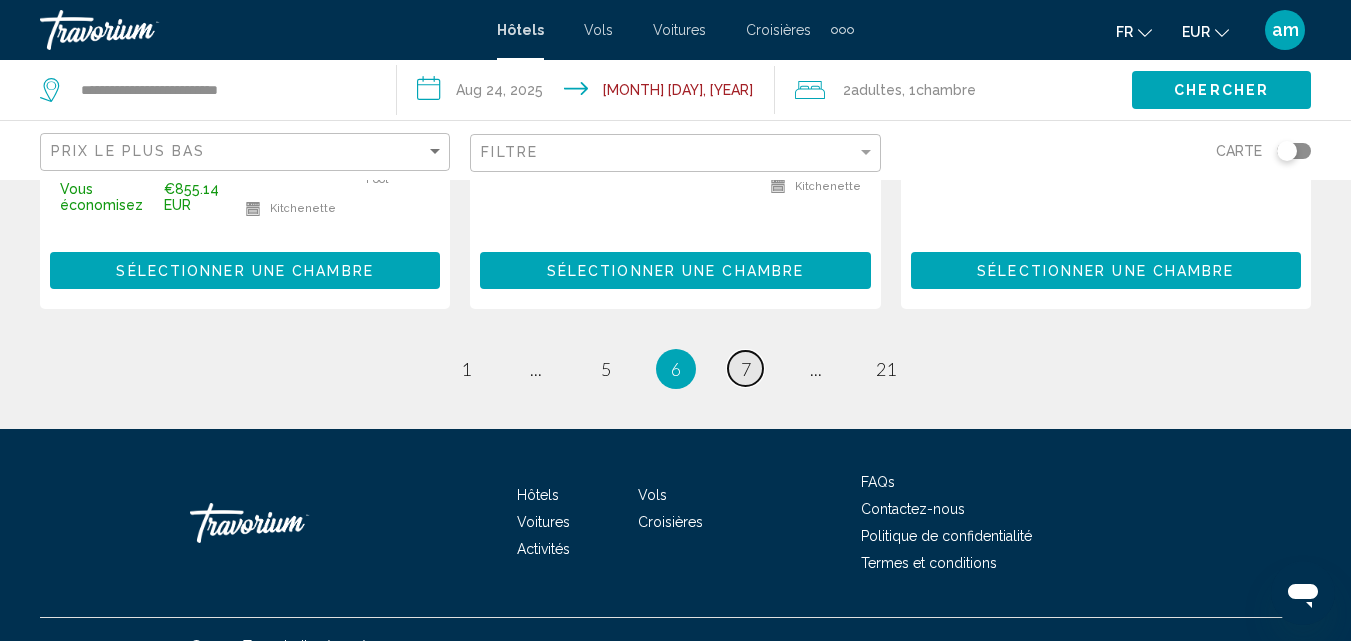 click on "7" at bounding box center (746, 369) 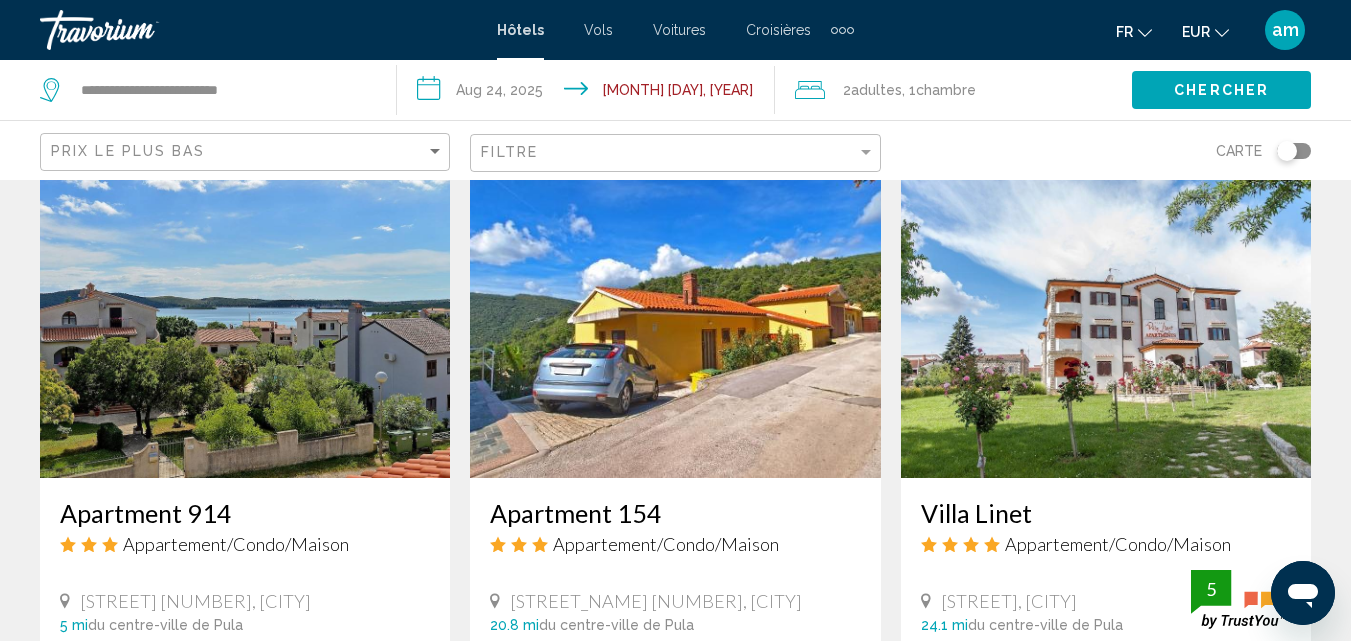 scroll, scrollTop: 2400, scrollLeft: 0, axis: vertical 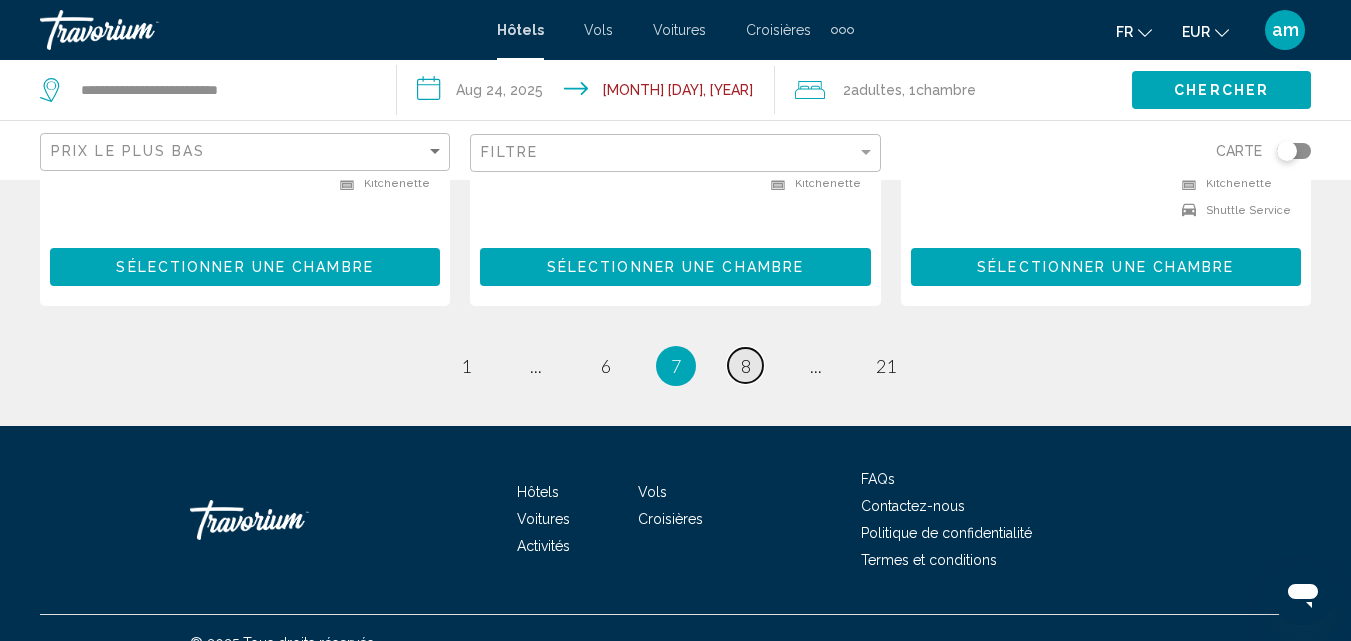 click on "8" at bounding box center [746, 366] 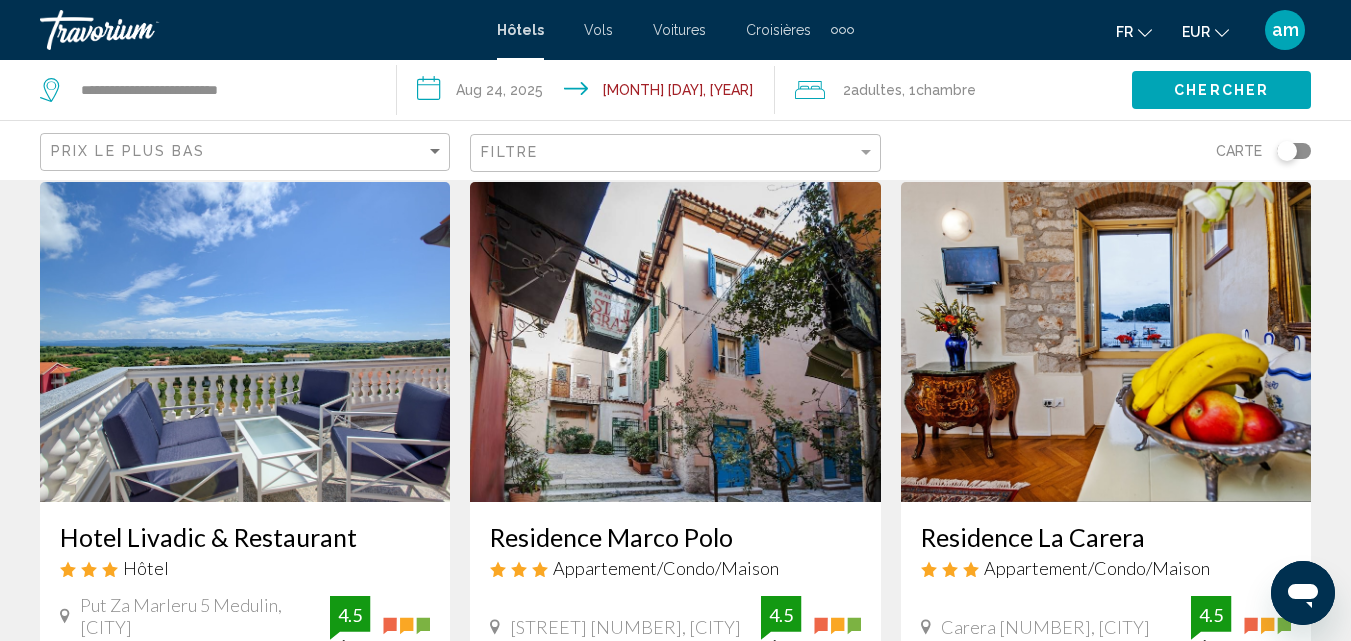 scroll, scrollTop: 200, scrollLeft: 0, axis: vertical 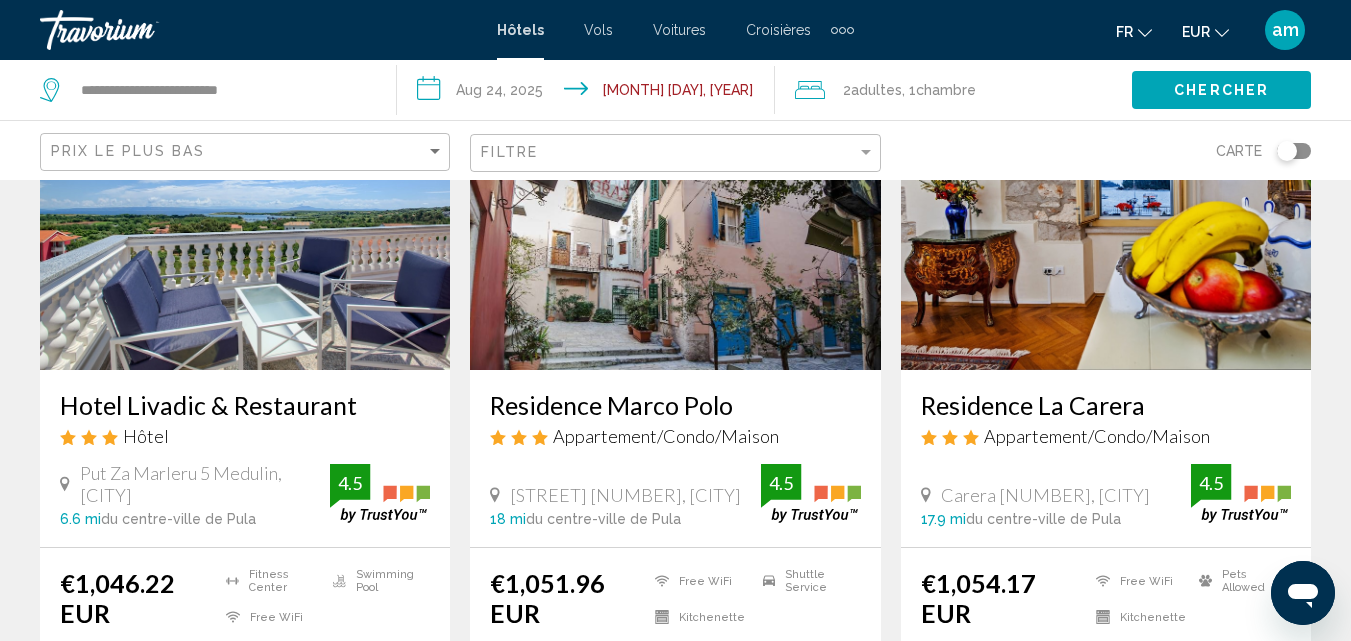 click at bounding box center (245, 210) 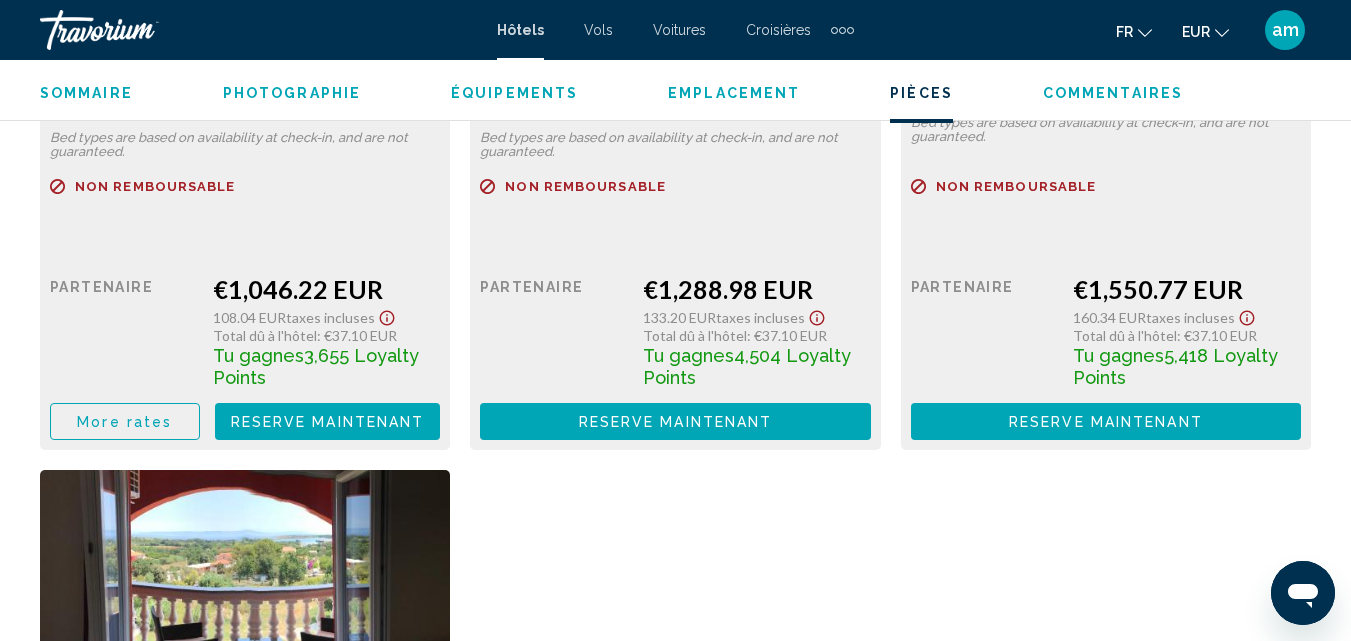 scroll, scrollTop: 3413, scrollLeft: 0, axis: vertical 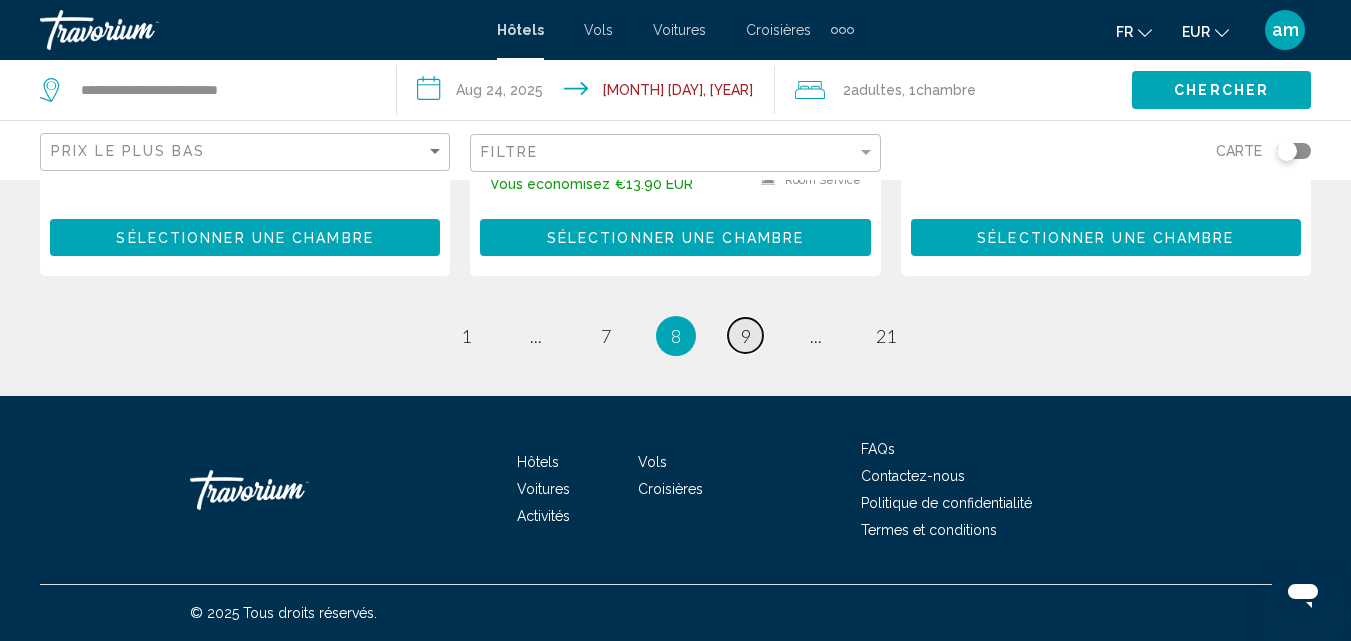 click on "9" at bounding box center (746, 336) 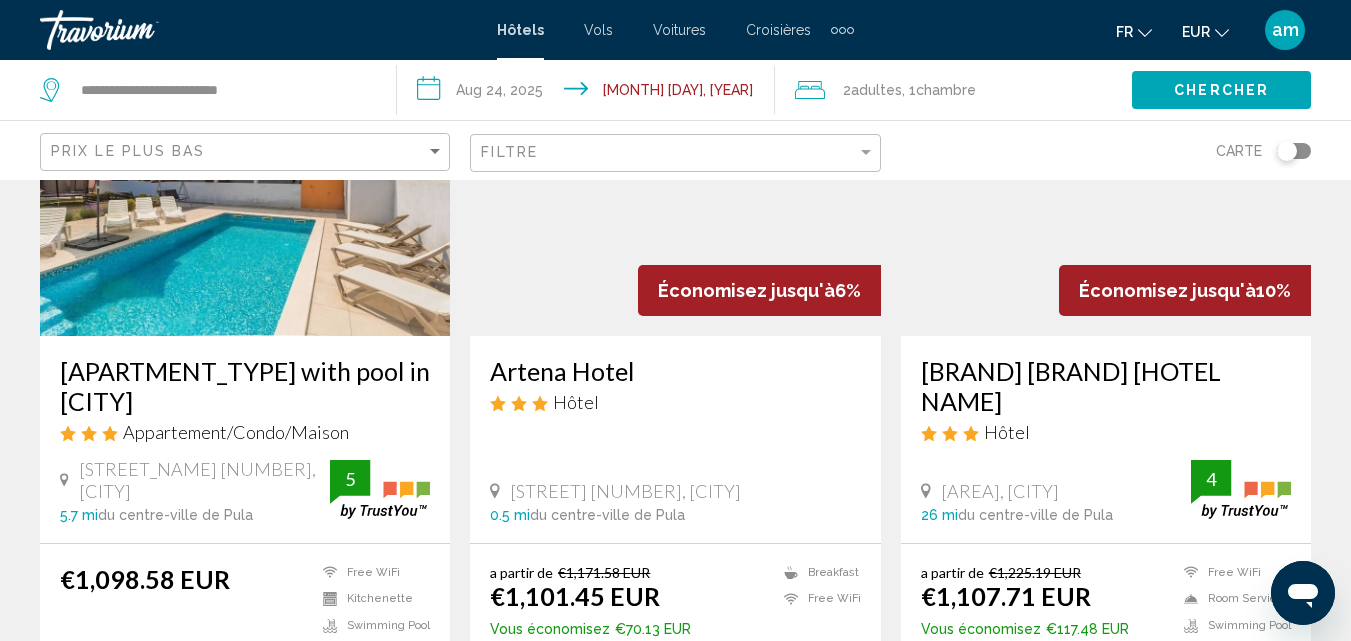 scroll, scrollTop: 200, scrollLeft: 0, axis: vertical 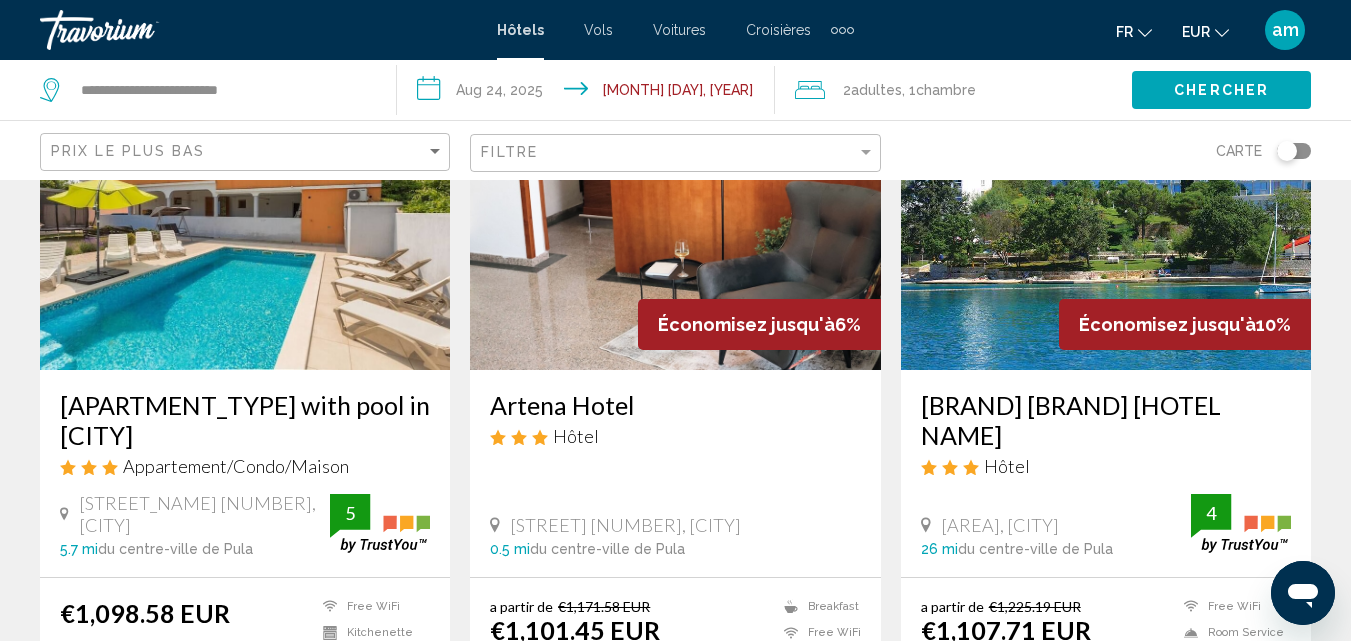 click at bounding box center (1106, 210) 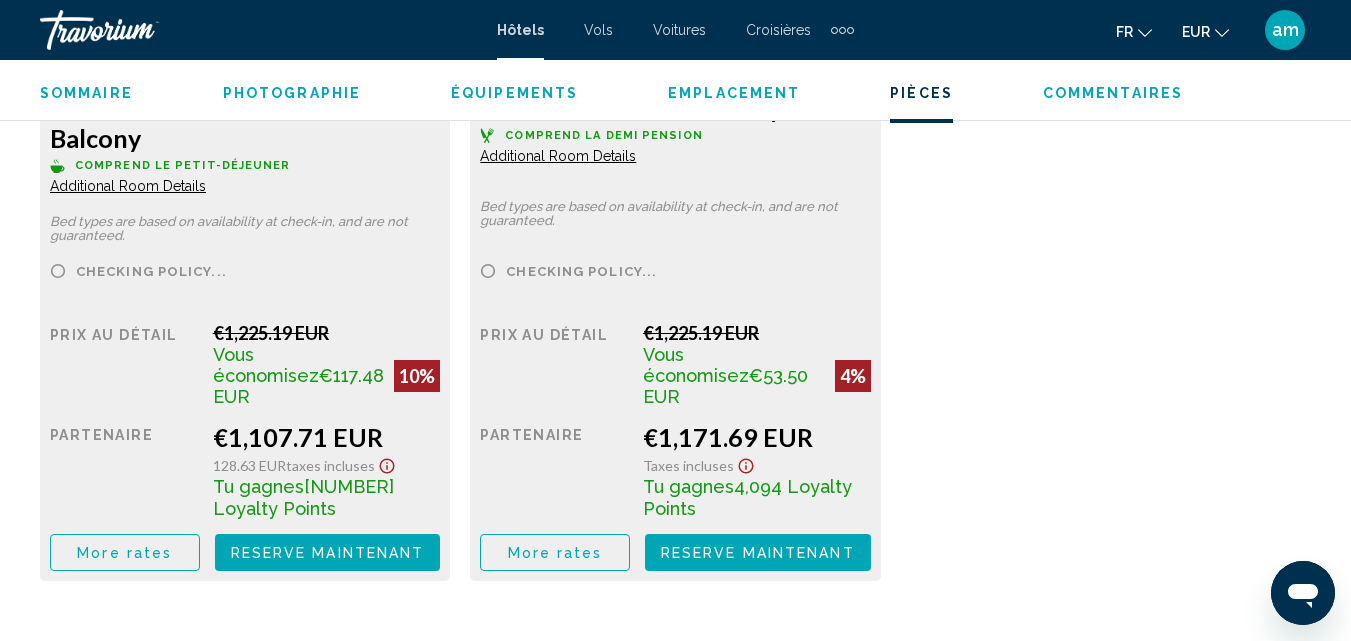 scroll, scrollTop: 3415, scrollLeft: 0, axis: vertical 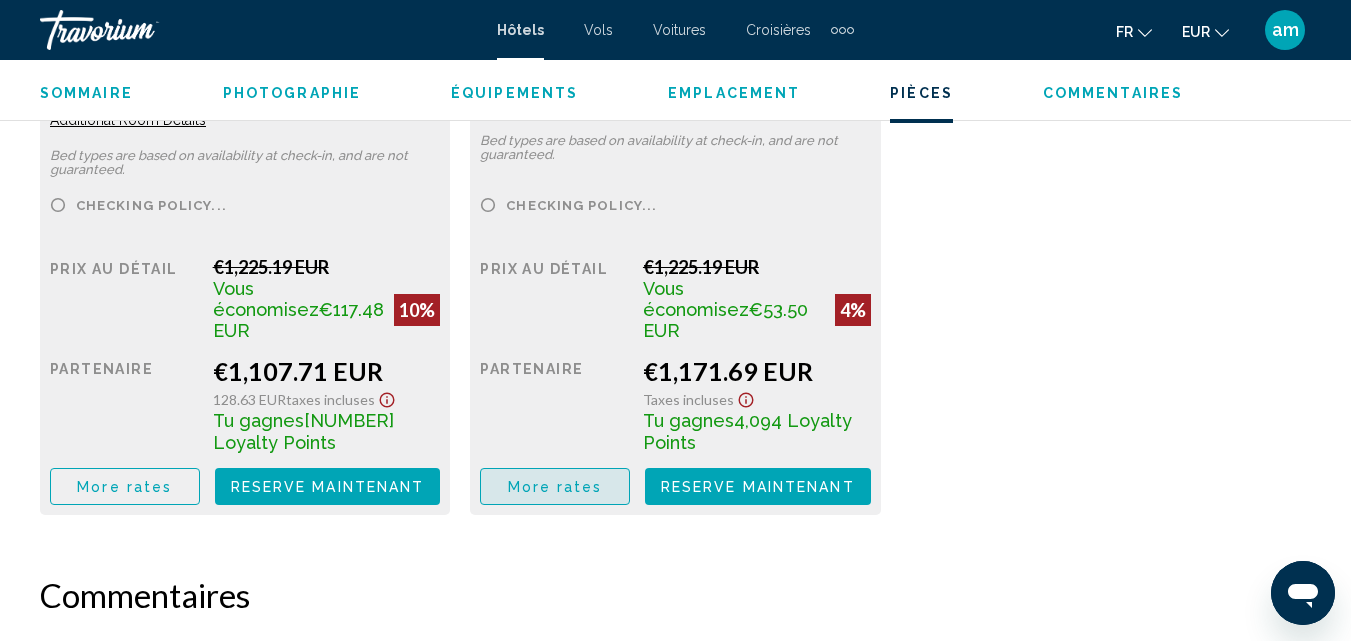 click on "More rates" at bounding box center [555, 487] 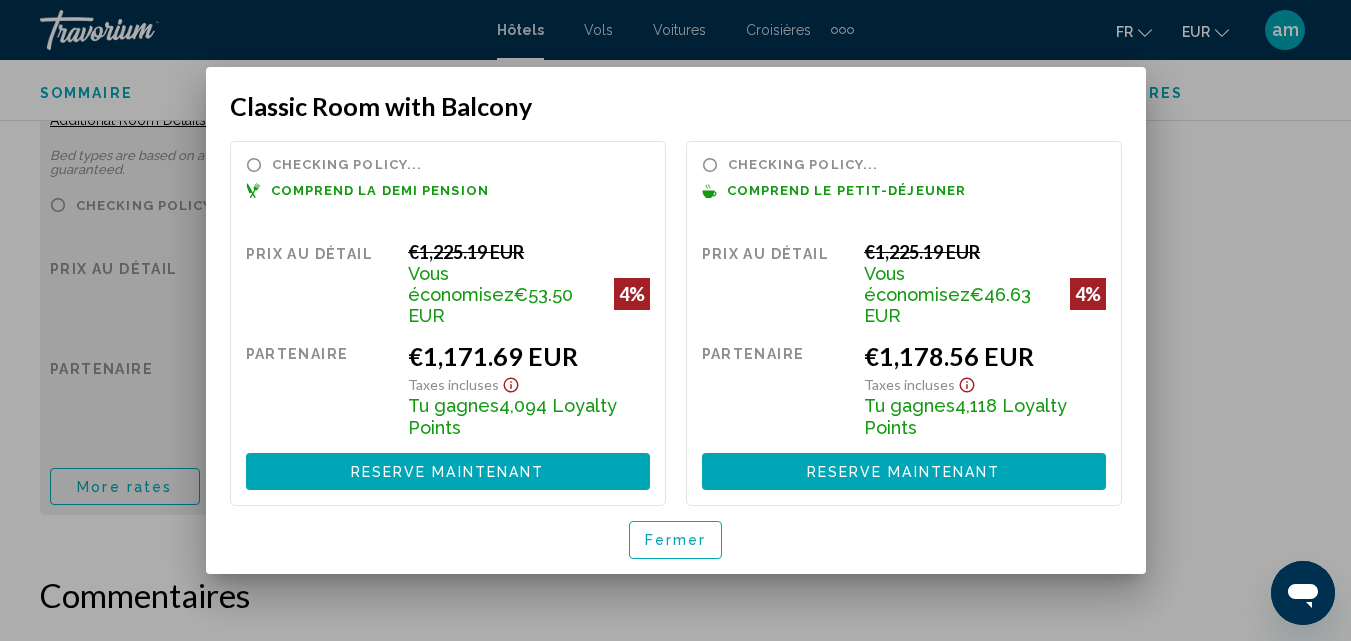 click on "Fermer" at bounding box center [676, 539] 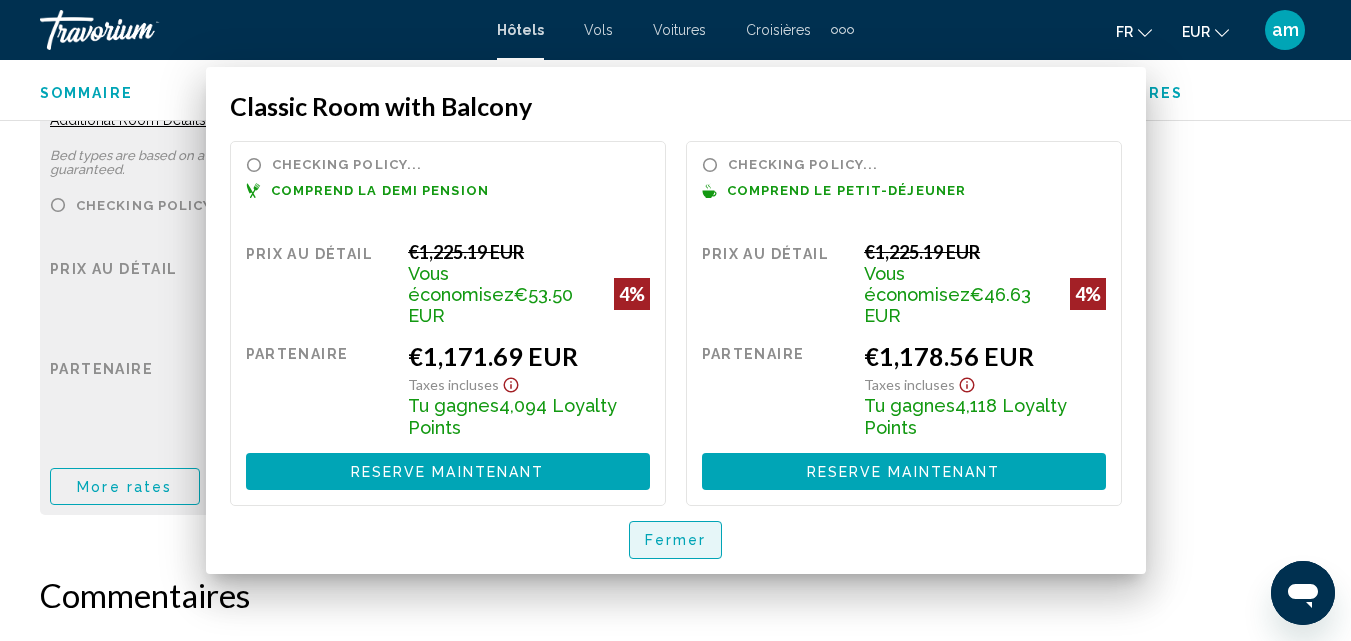 scroll, scrollTop: 3415, scrollLeft: 0, axis: vertical 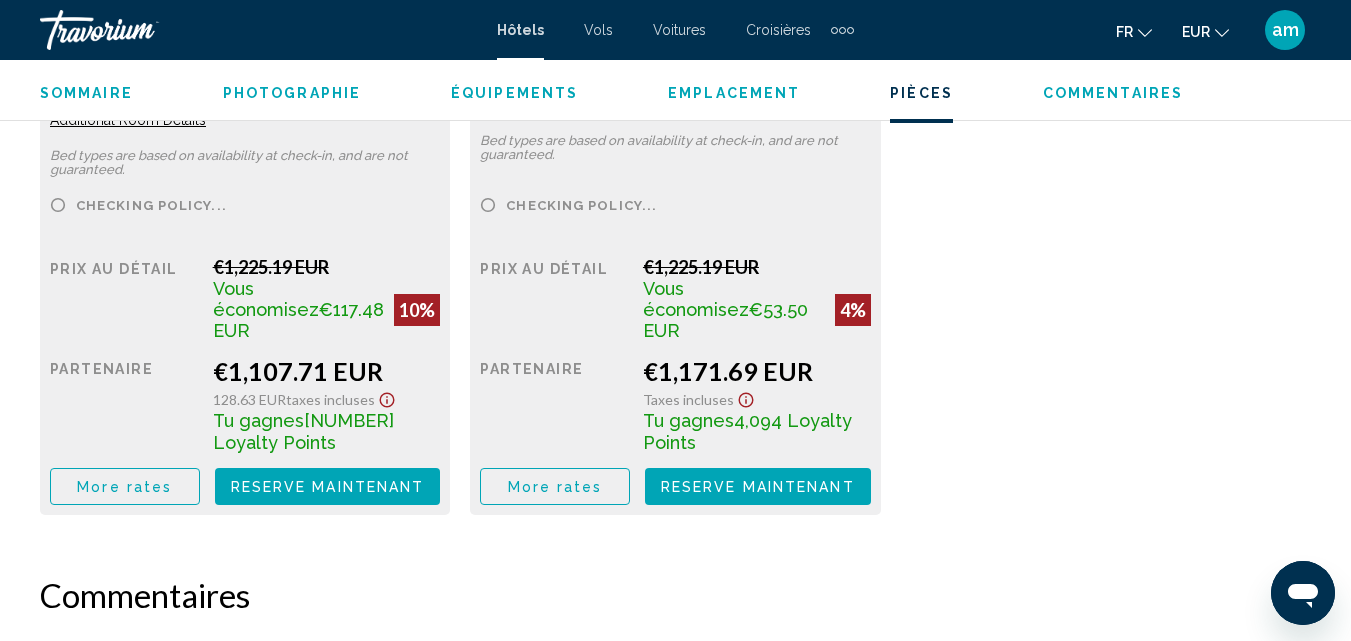 click on "More rates" at bounding box center [124, 487] 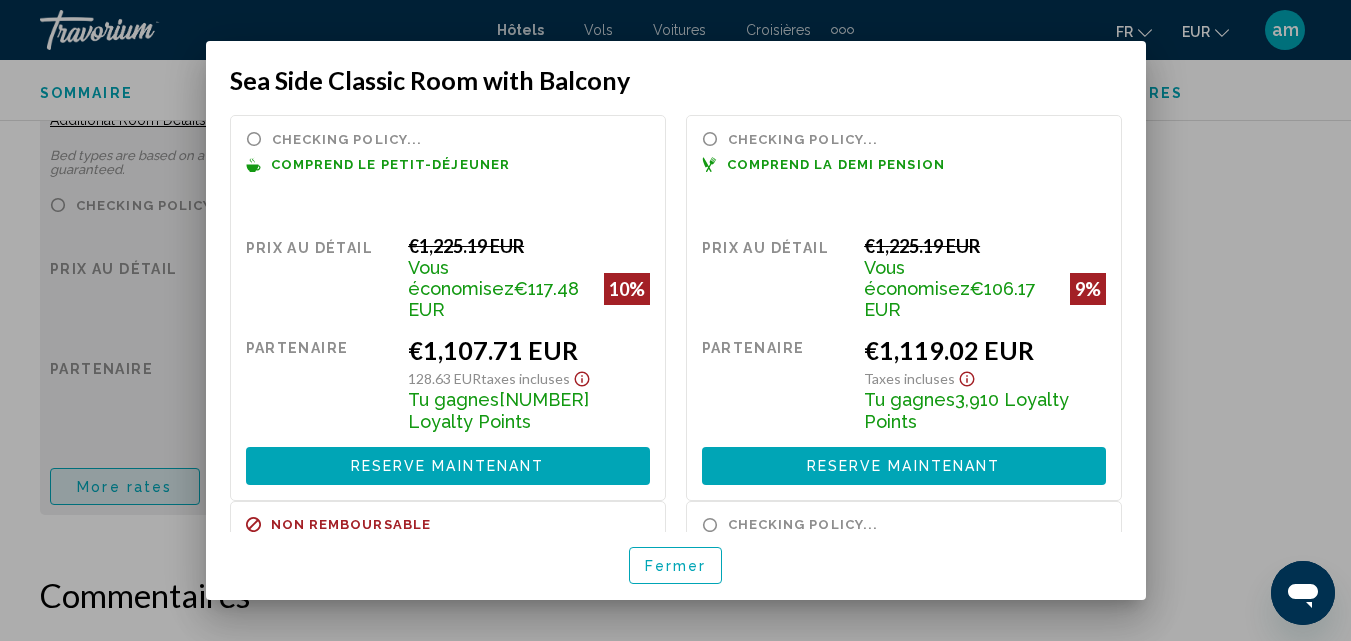 scroll, scrollTop: 0, scrollLeft: 0, axis: both 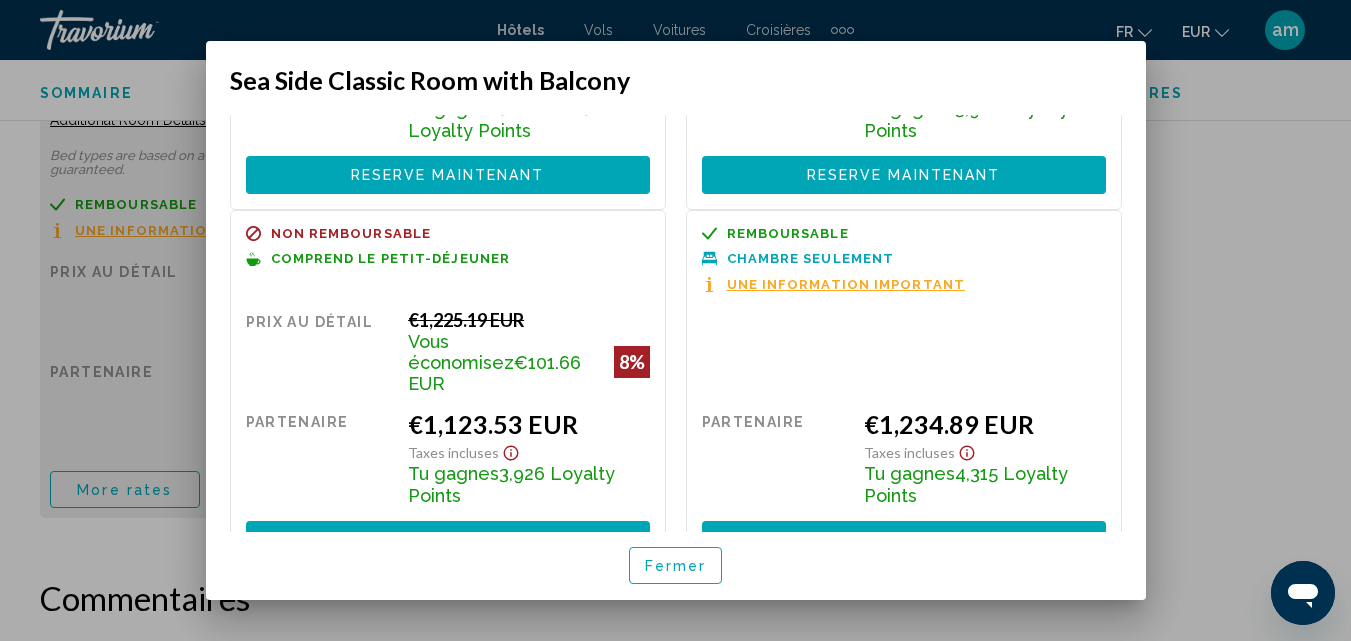click on "Fermer" at bounding box center (676, 566) 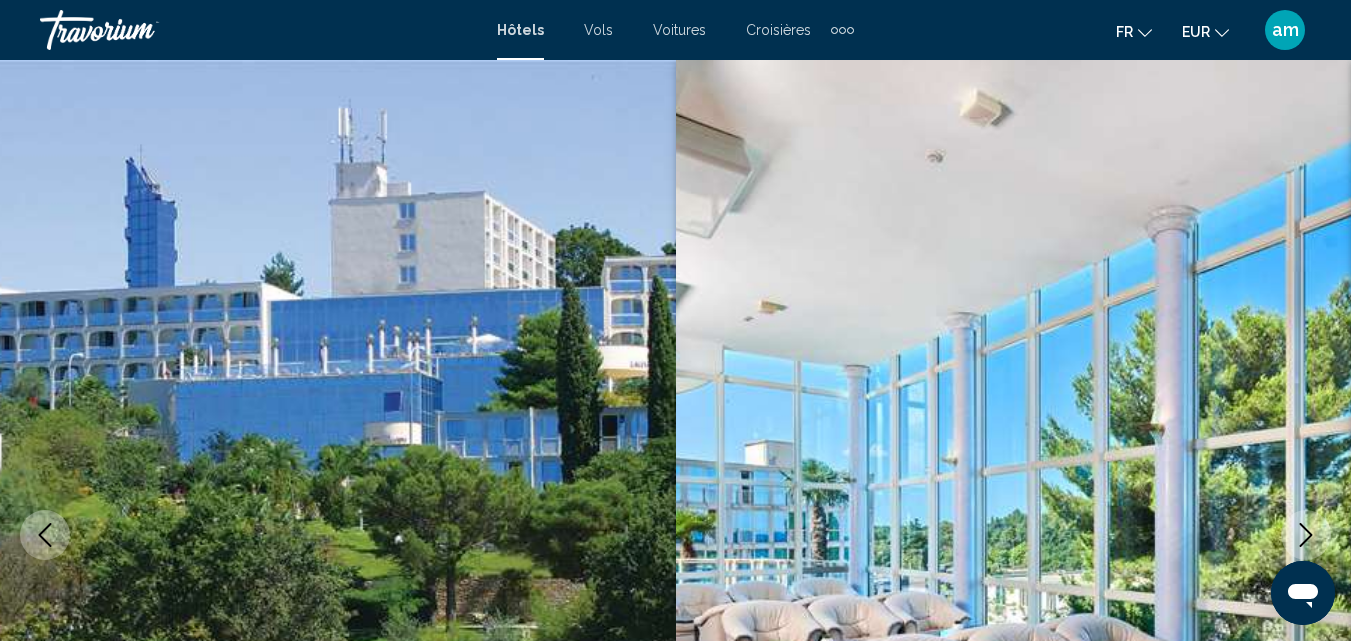 scroll, scrollTop: 3415, scrollLeft: 0, axis: vertical 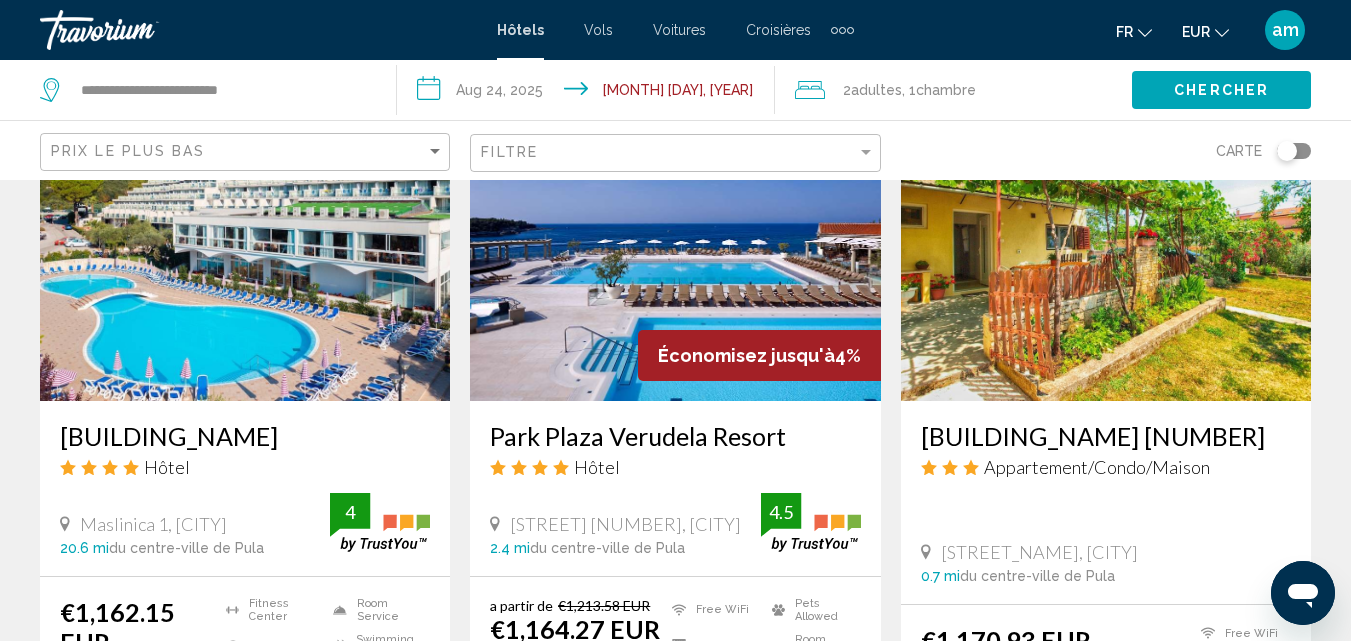 click at bounding box center (675, 241) 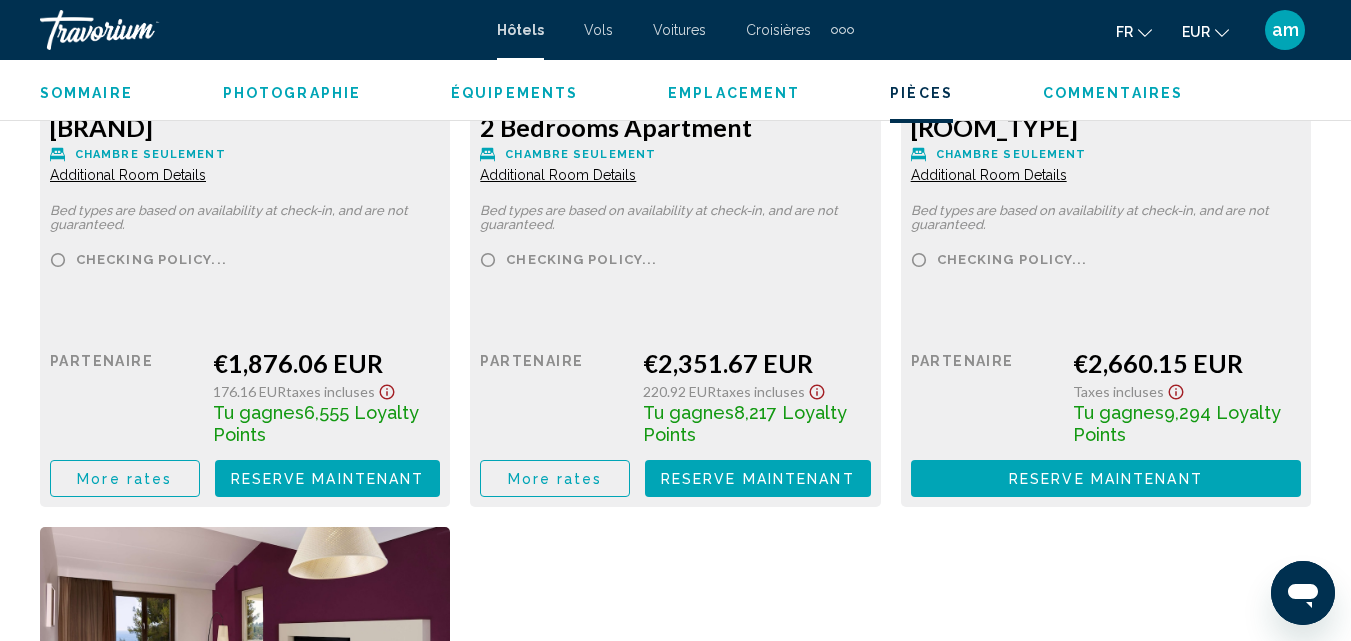 scroll, scrollTop: 4814, scrollLeft: 0, axis: vertical 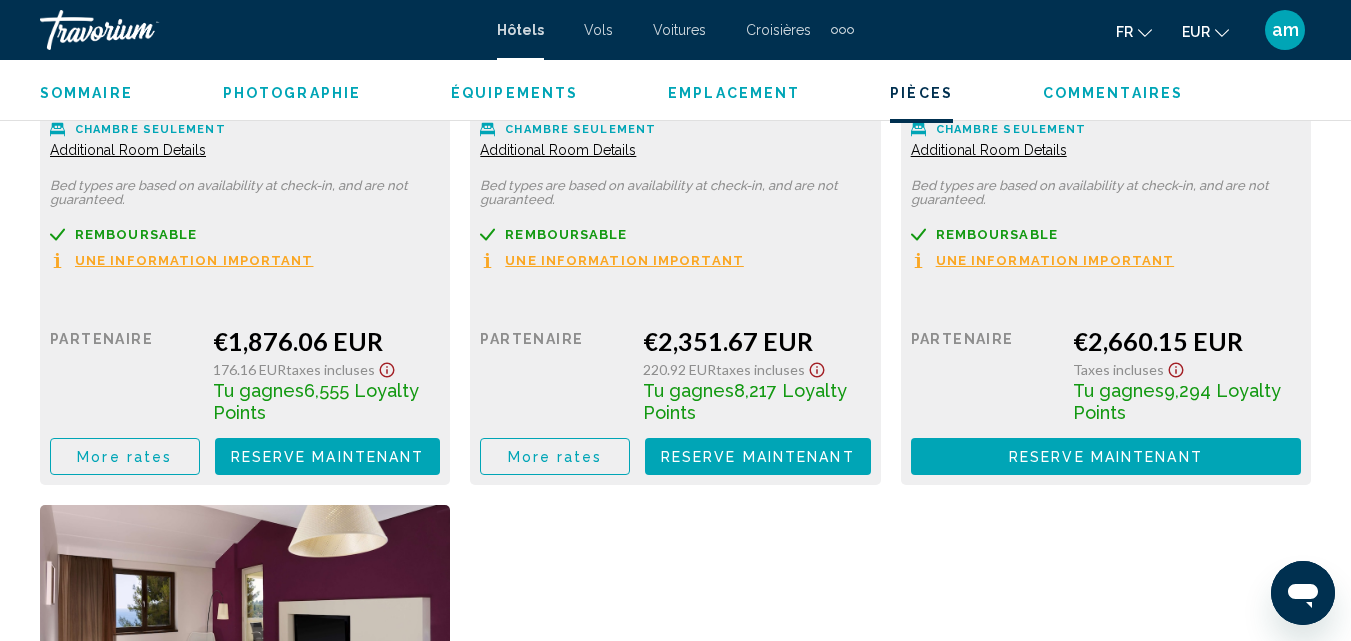 click on "More rates" at bounding box center [124, -926] 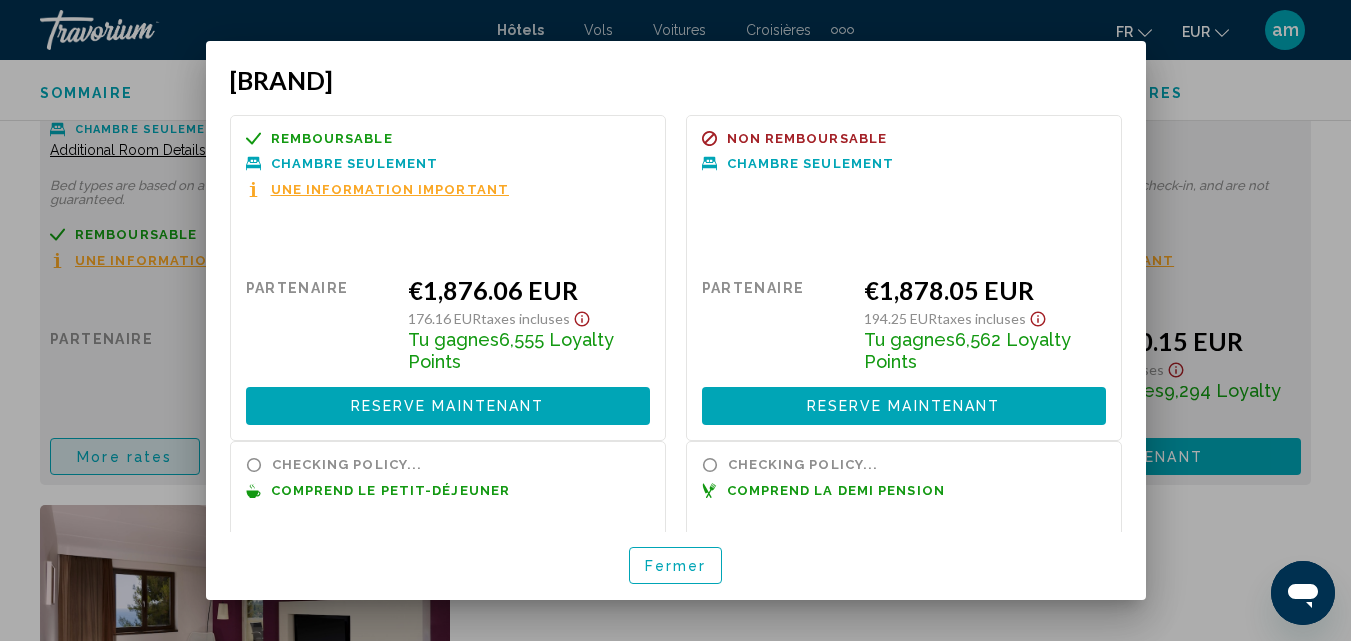 scroll, scrollTop: 0, scrollLeft: 0, axis: both 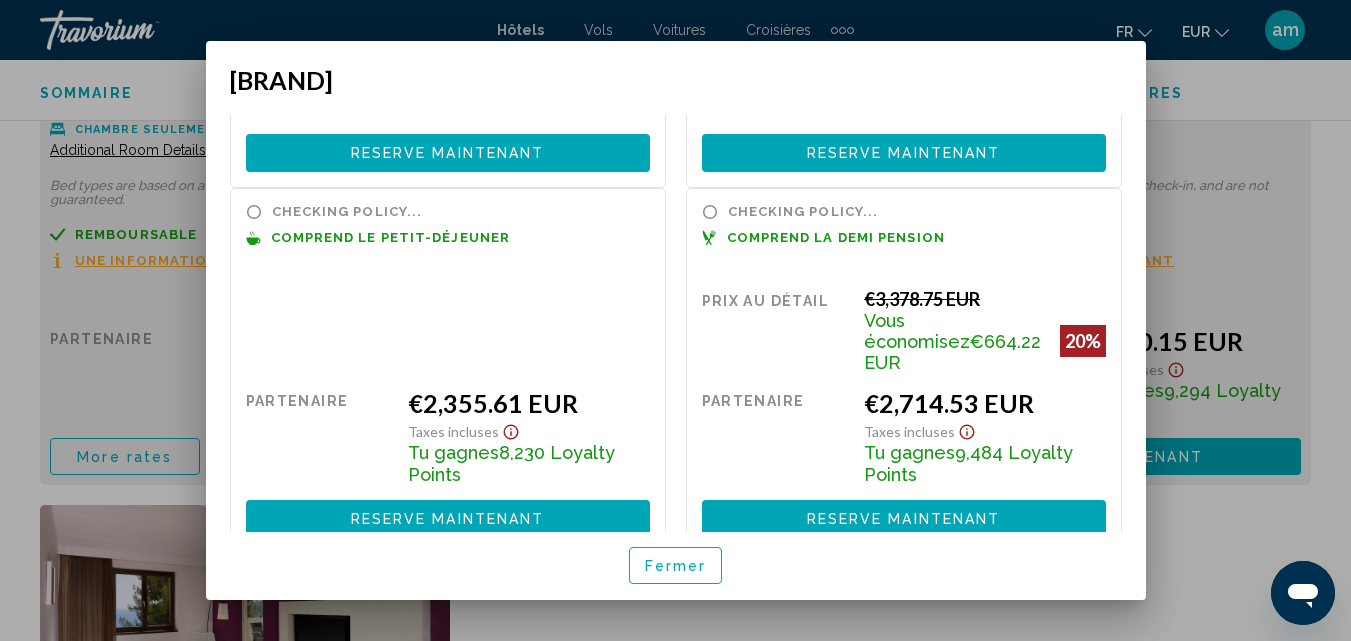 click on "Fermer" at bounding box center [676, 565] 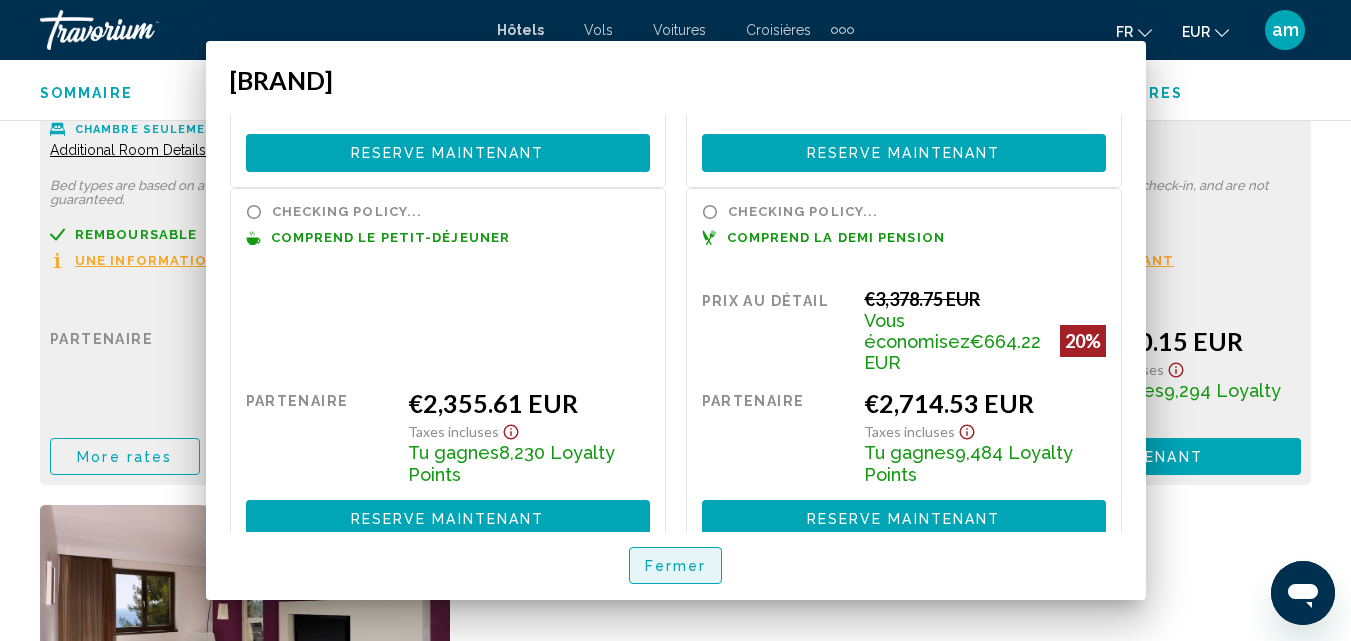 scroll, scrollTop: 4814, scrollLeft: 0, axis: vertical 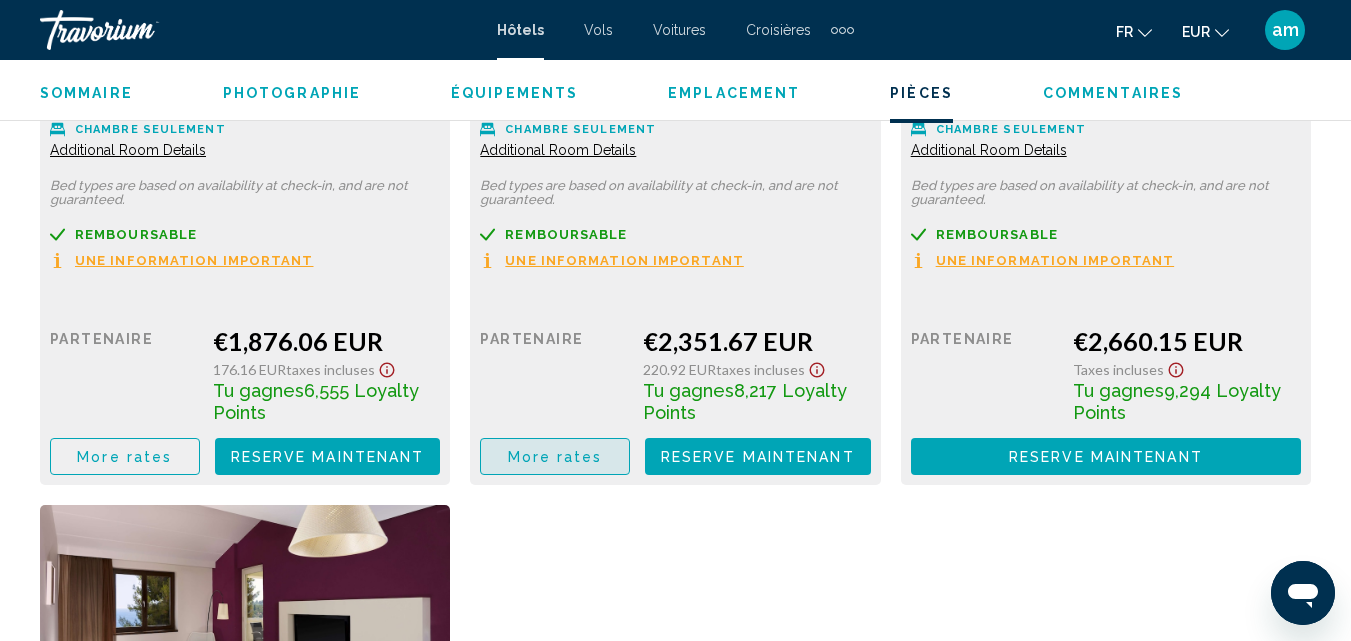 click on "More rates" at bounding box center (555, 457) 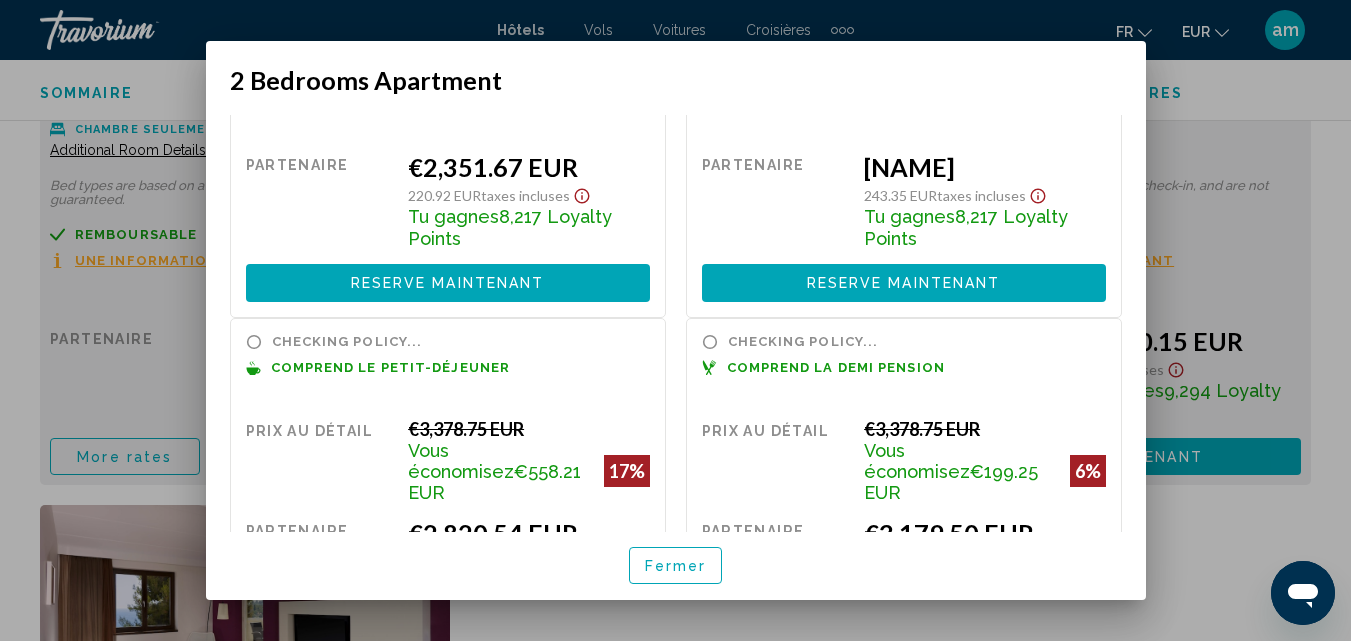 scroll, scrollTop: 253, scrollLeft: 0, axis: vertical 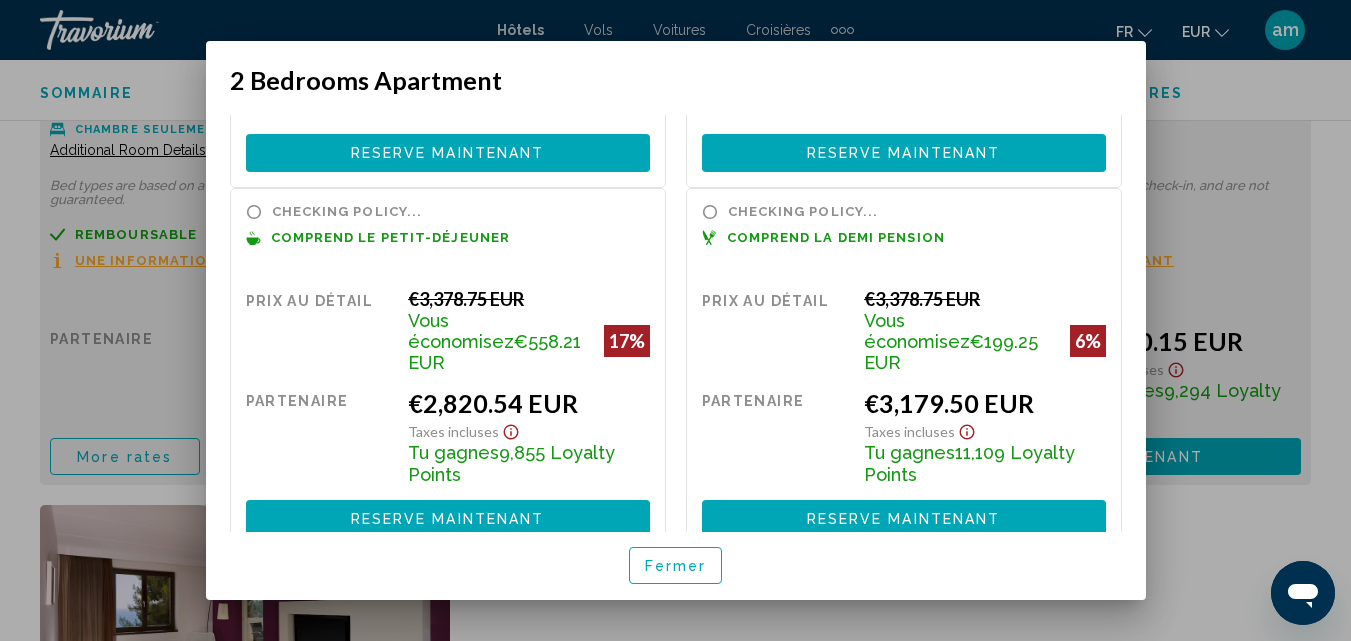 drag, startPoint x: 672, startPoint y: 565, endPoint x: 674, endPoint y: 544, distance: 21.095022 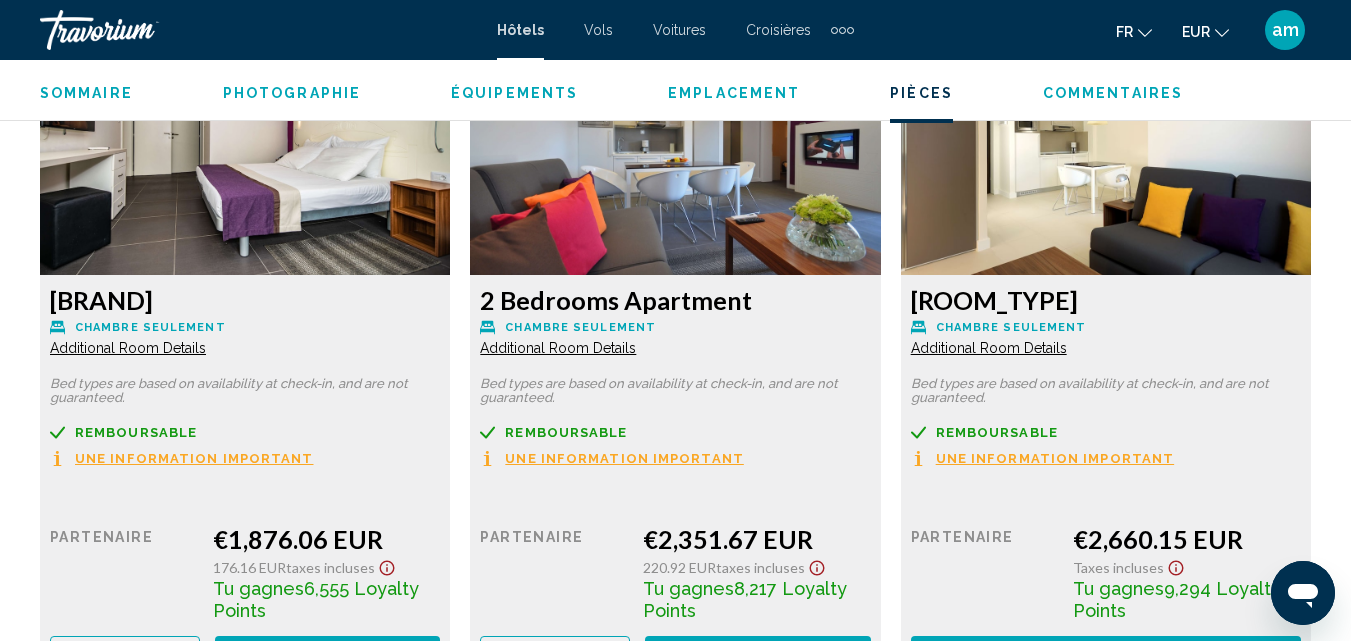 scroll, scrollTop: 4414, scrollLeft: 0, axis: vertical 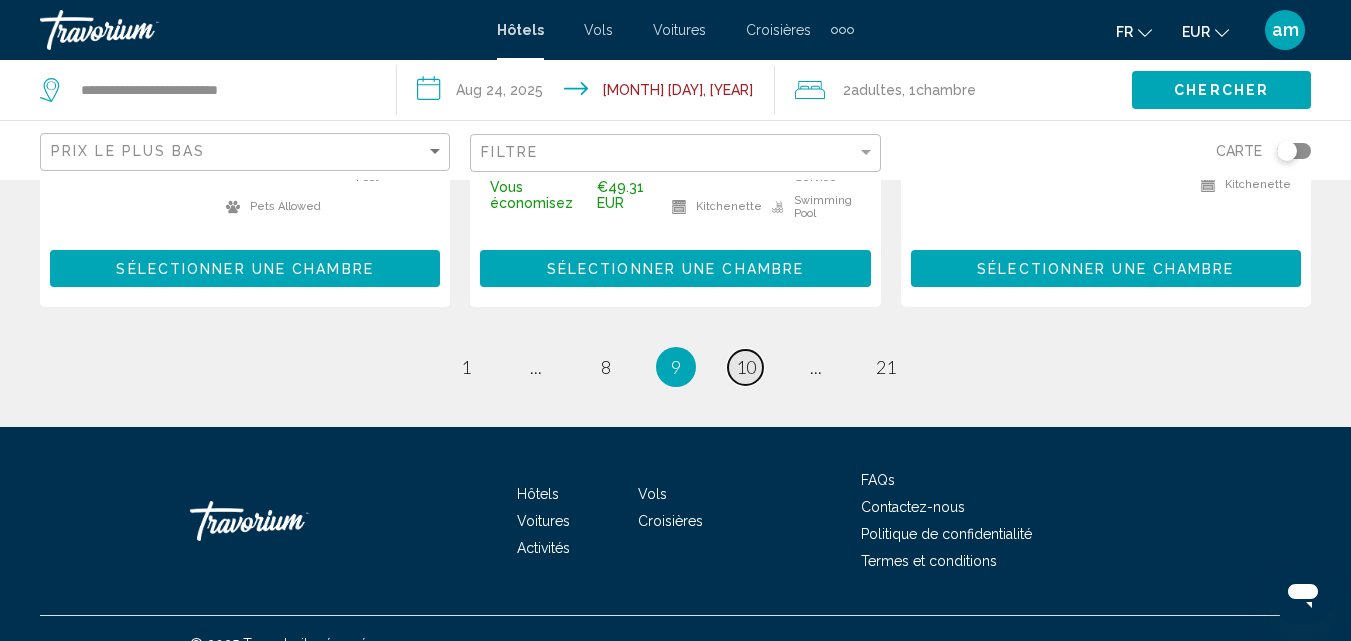 click on "10" at bounding box center [746, 367] 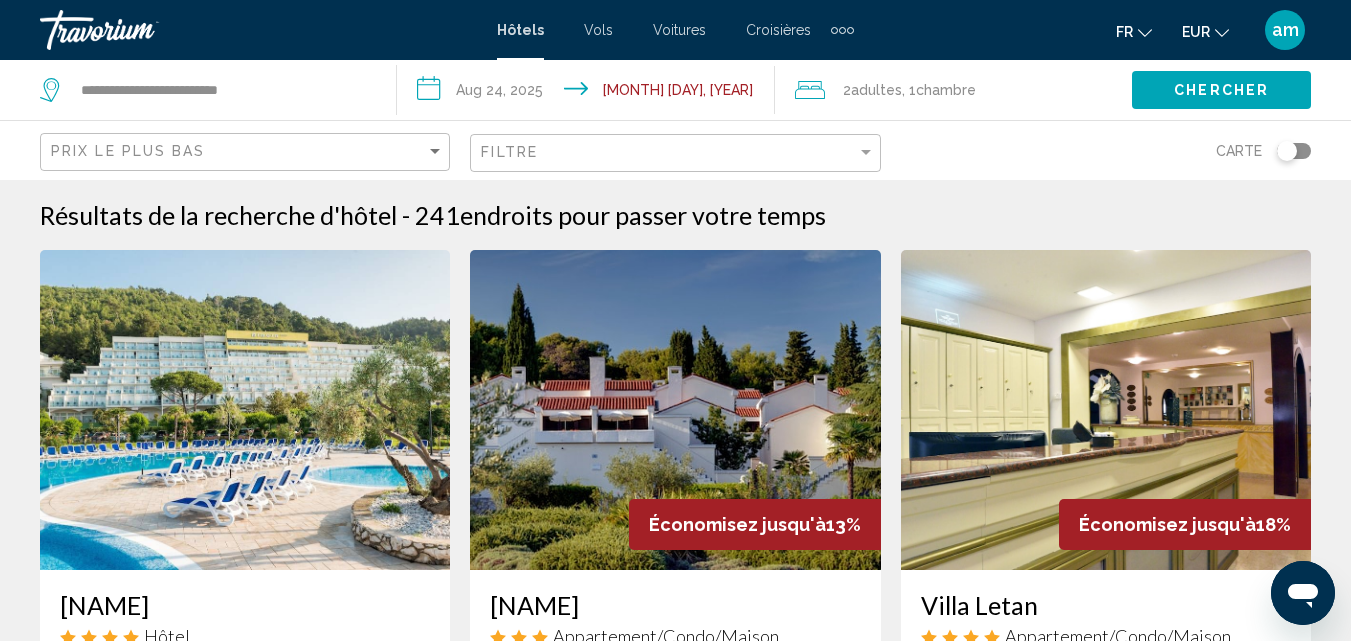 click at bounding box center [245, 410] 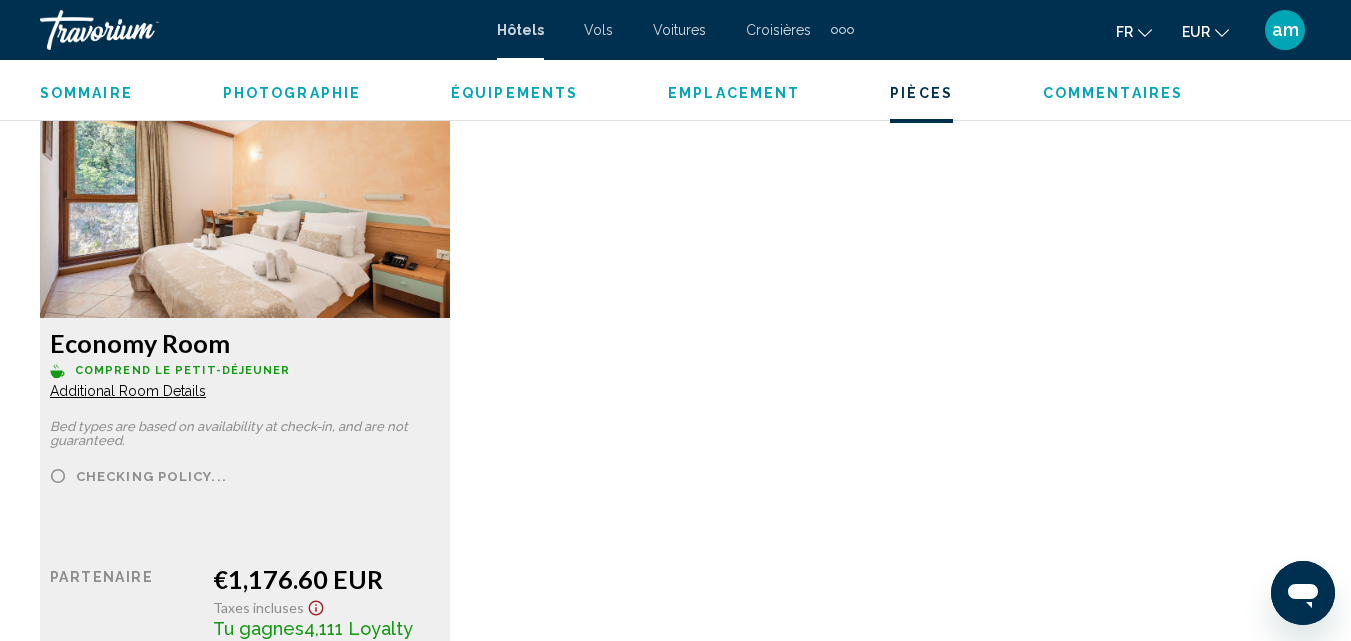 scroll, scrollTop: 3414, scrollLeft: 0, axis: vertical 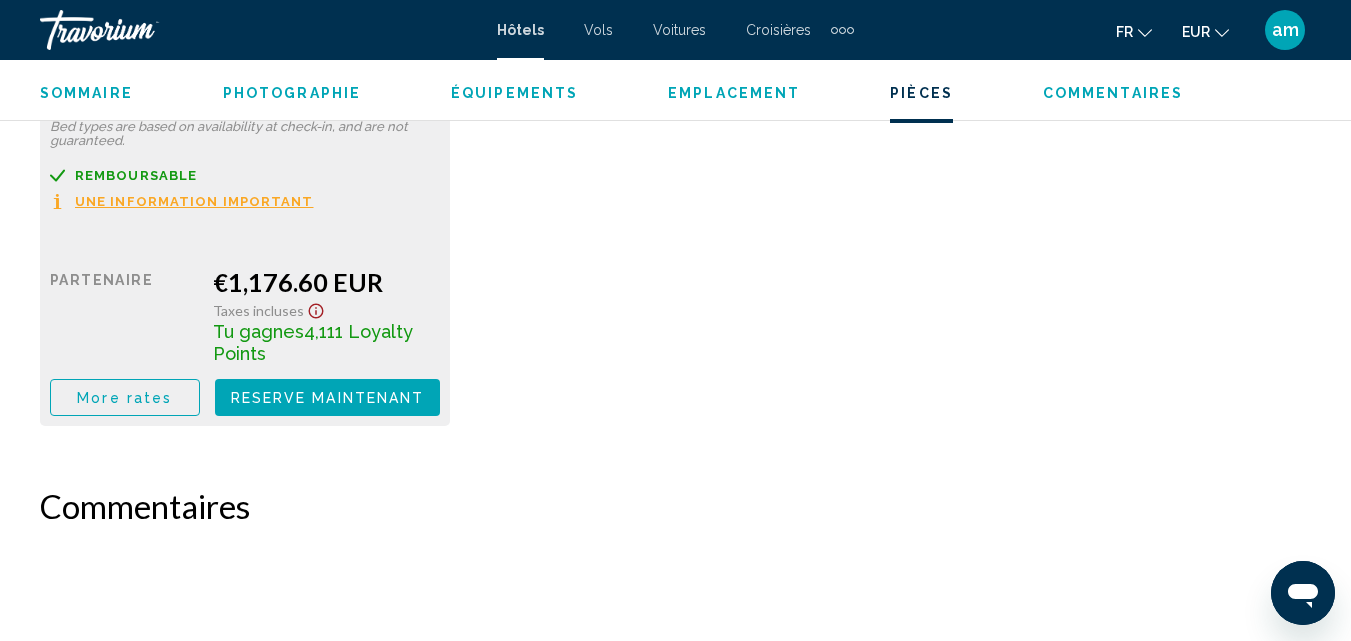 click on "More rates" at bounding box center [124, 398] 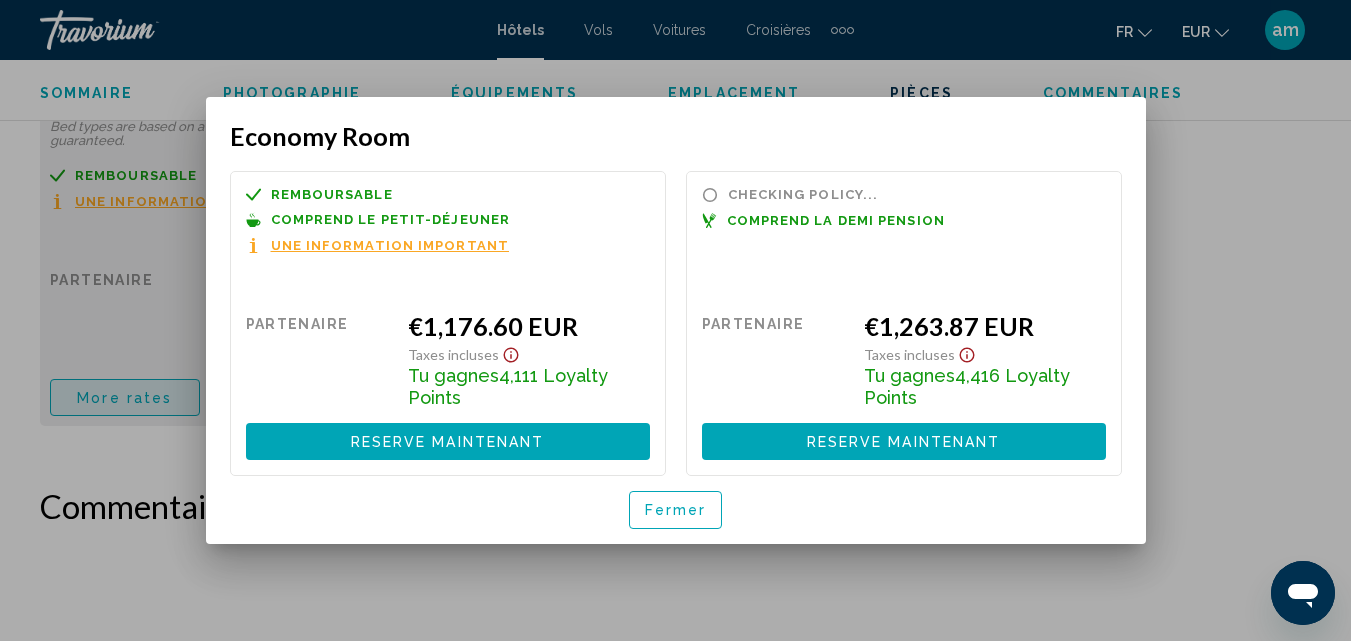 scroll, scrollTop: 0, scrollLeft: 0, axis: both 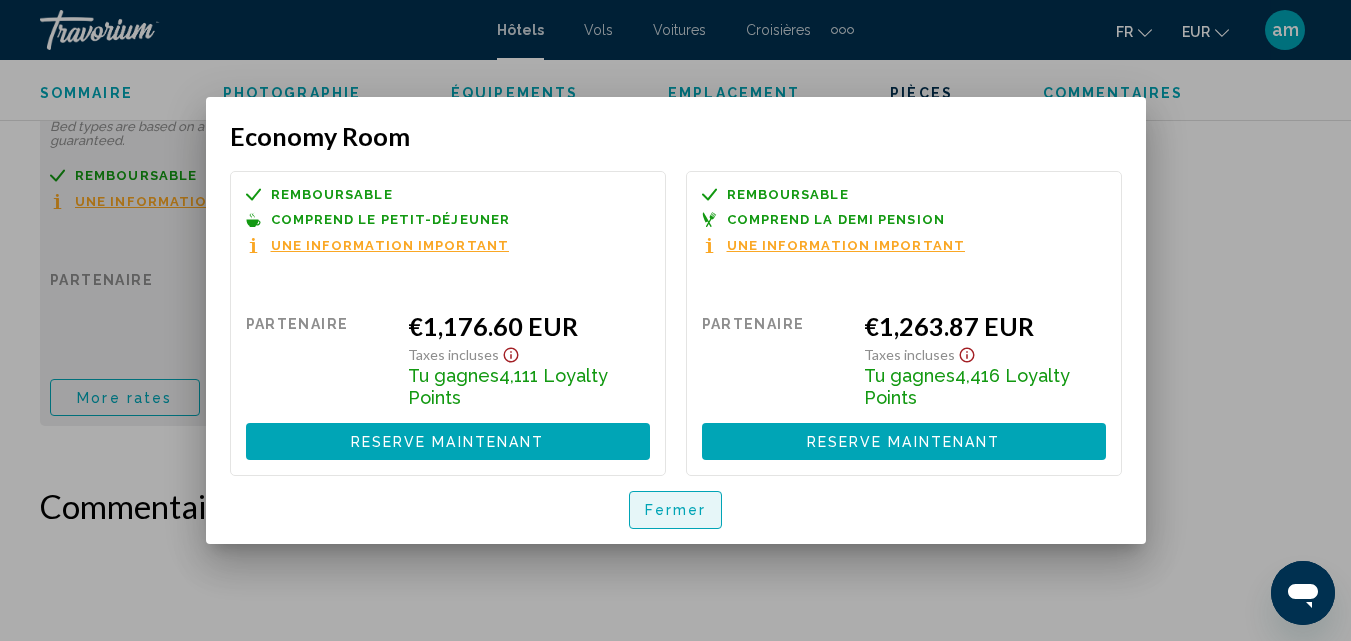 click on "Fermer" at bounding box center [676, 509] 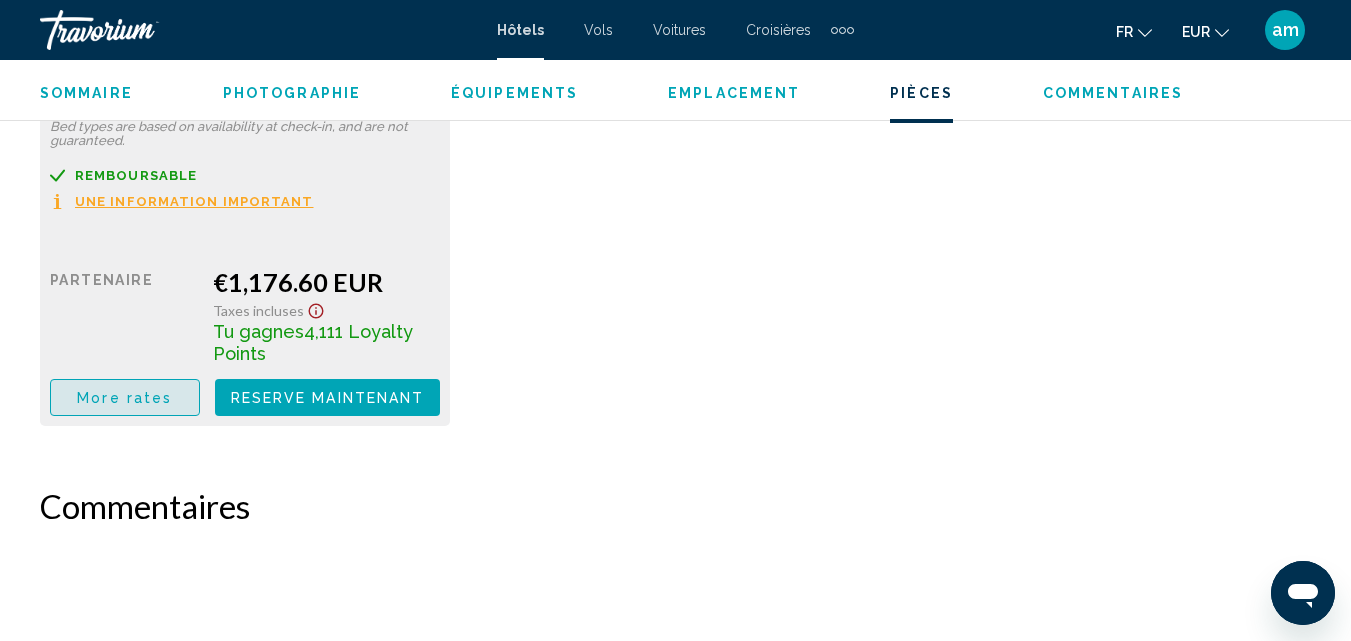 click on "More rates" at bounding box center (124, 398) 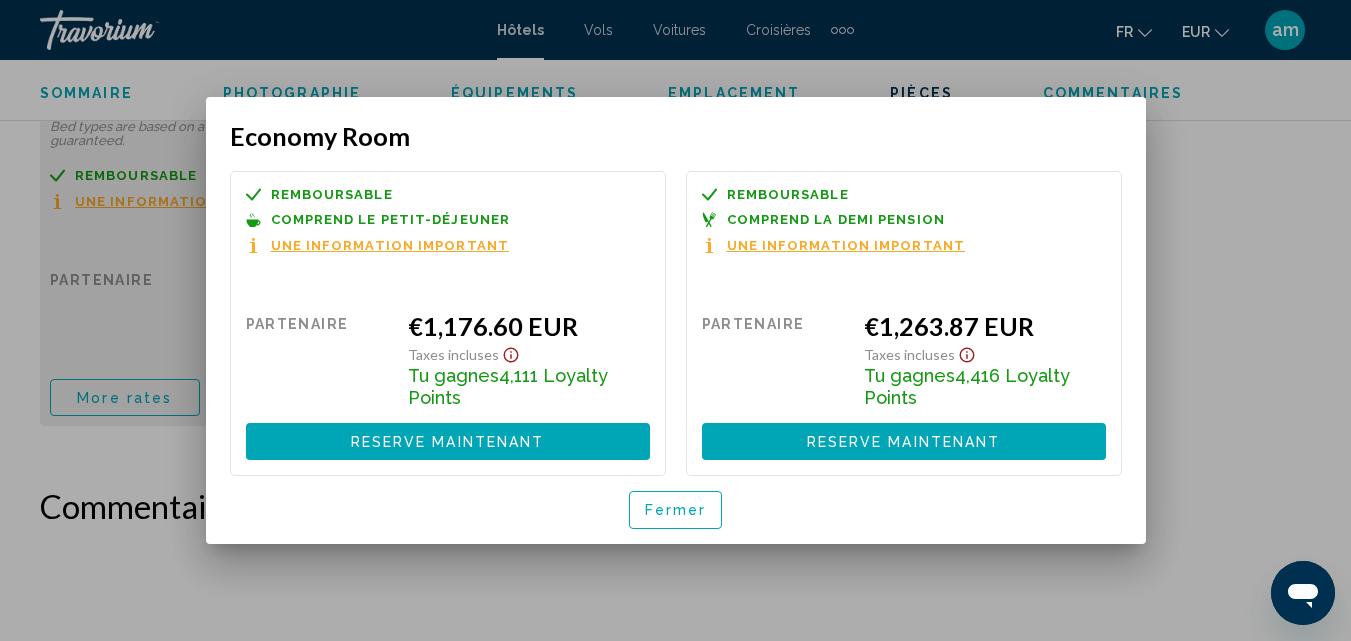 scroll, scrollTop: 0, scrollLeft: 0, axis: both 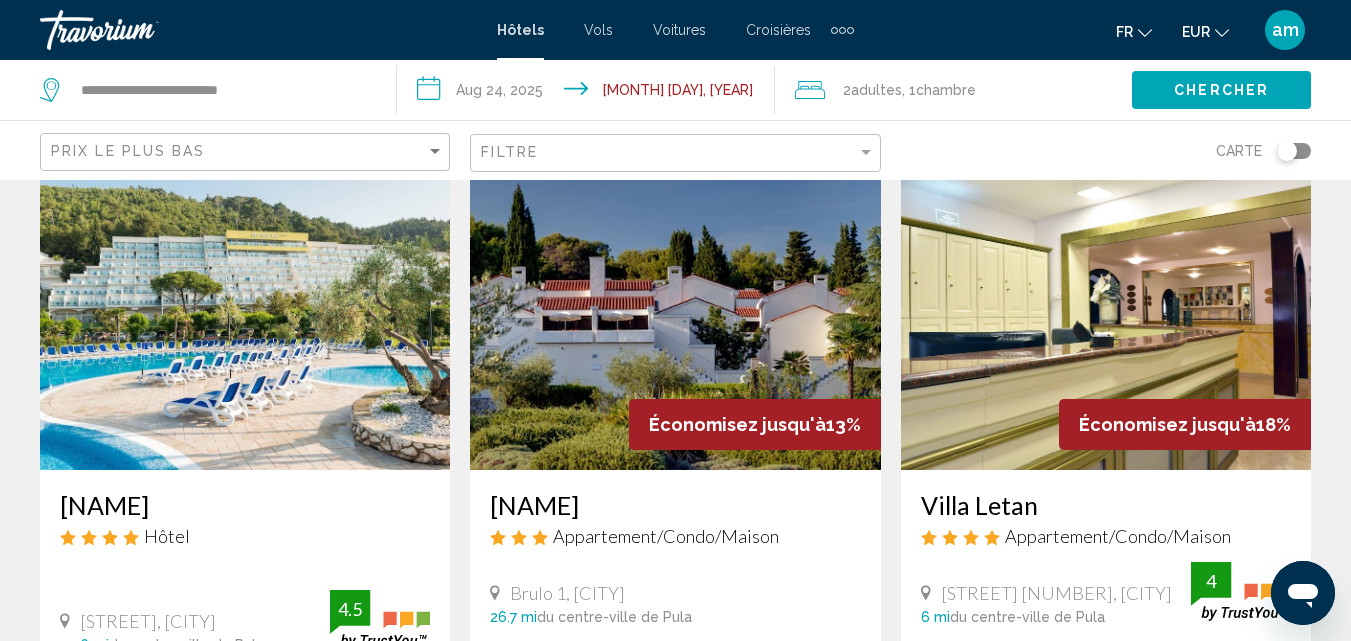 click at bounding box center (245, 310) 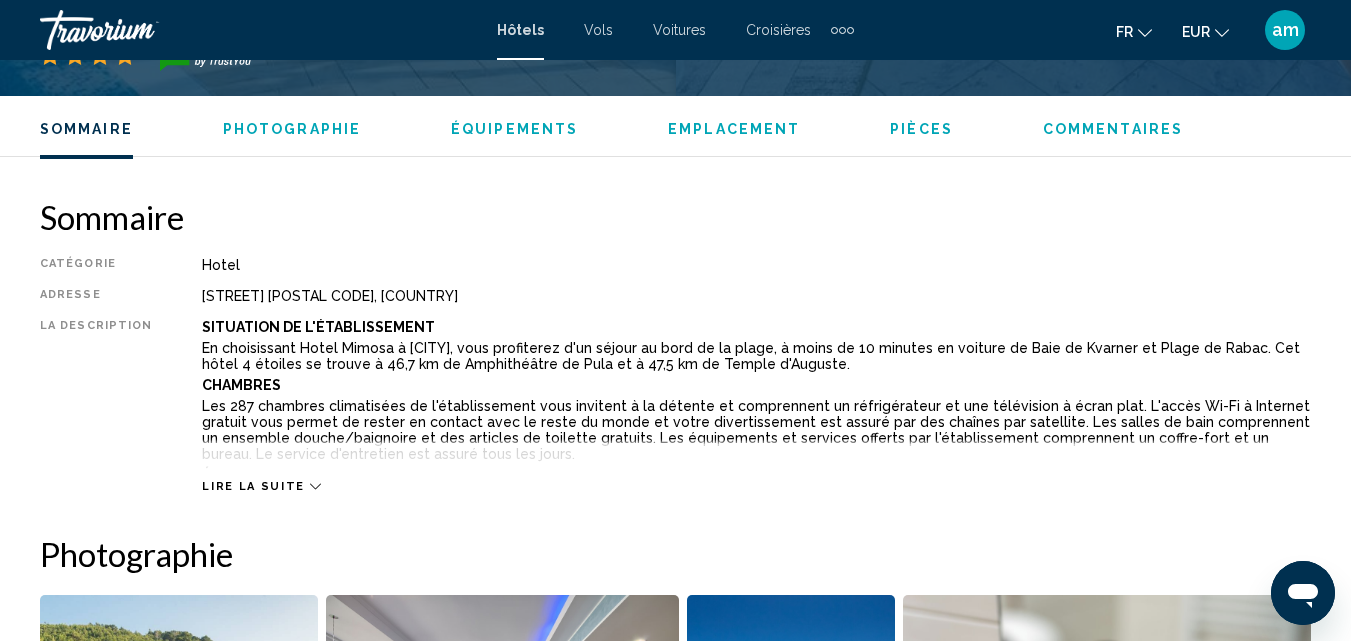 scroll, scrollTop: 1414, scrollLeft: 0, axis: vertical 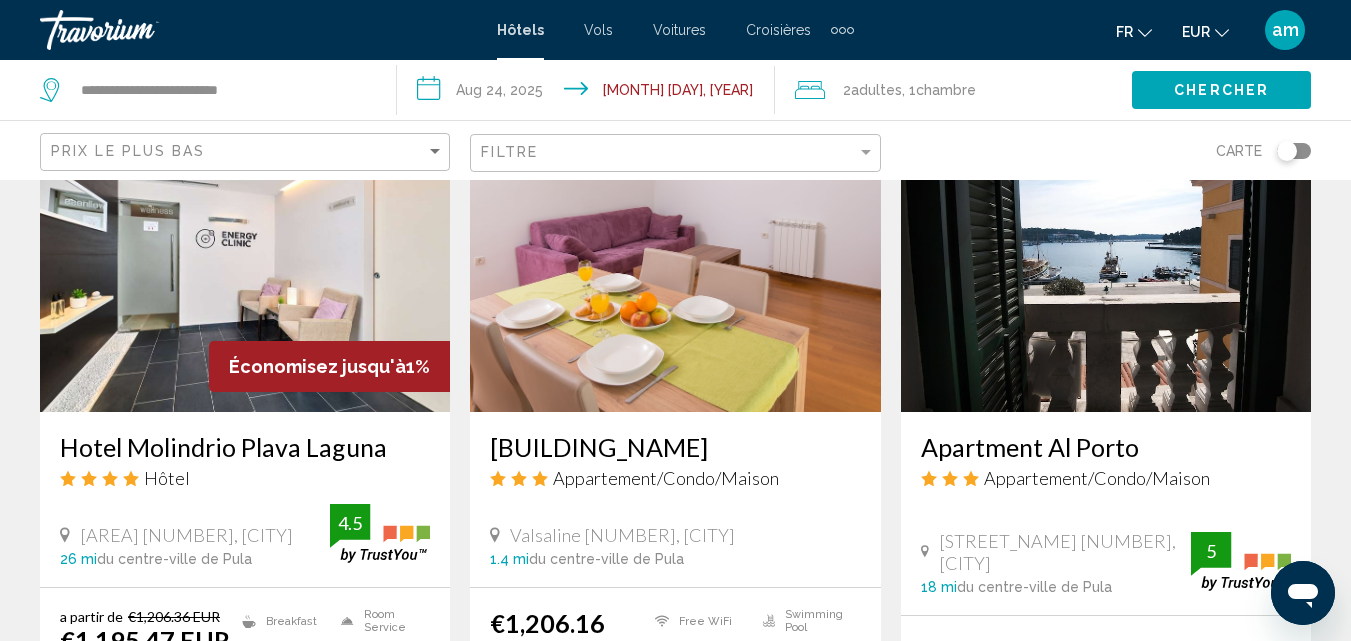 click at bounding box center (245, 252) 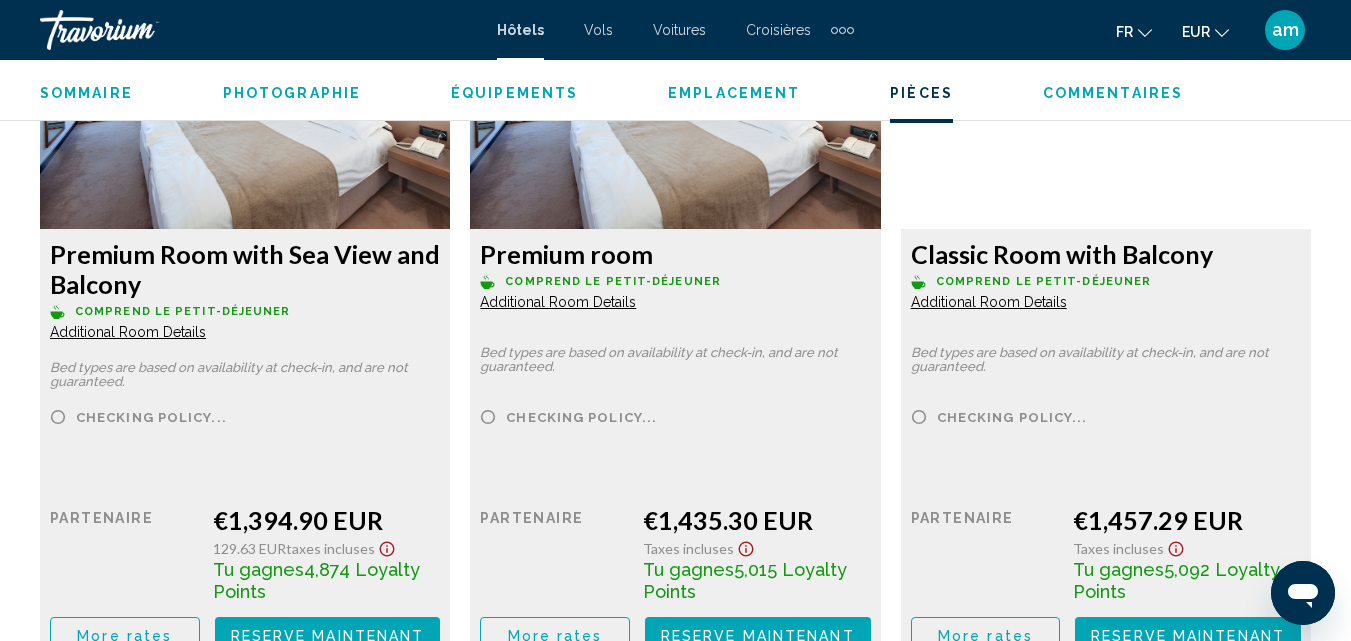 scroll, scrollTop: 4012, scrollLeft: 0, axis: vertical 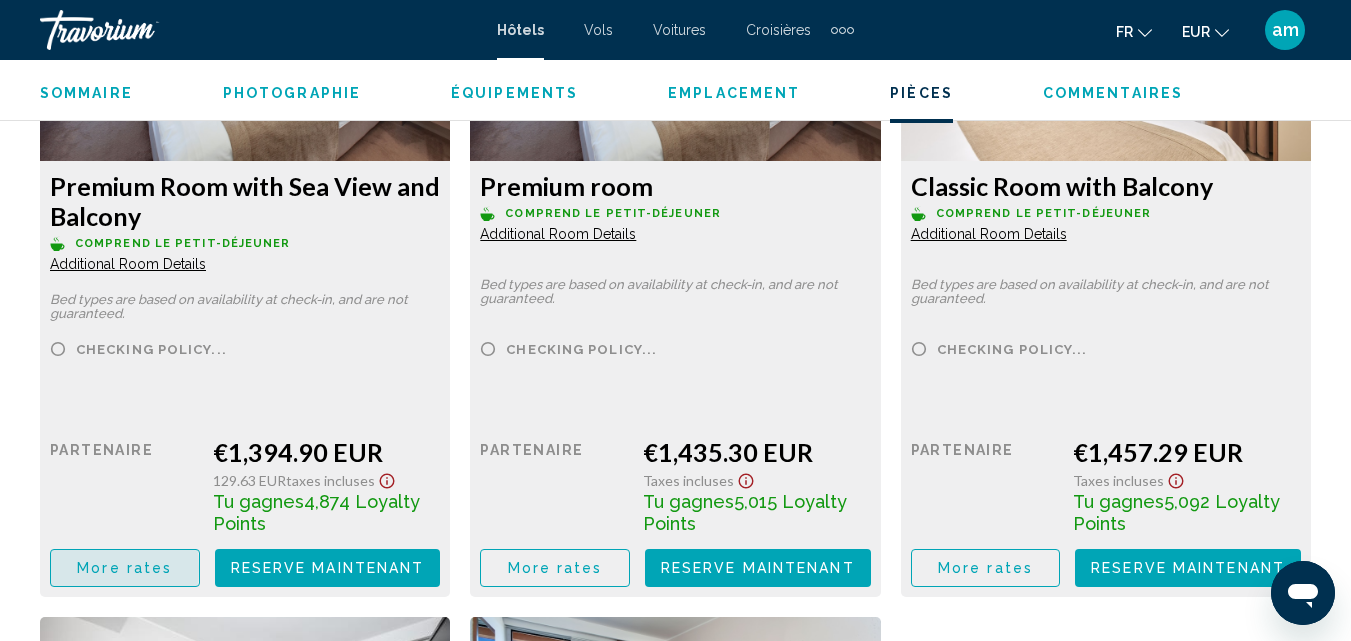 click on "More rates" at bounding box center [125, 567] 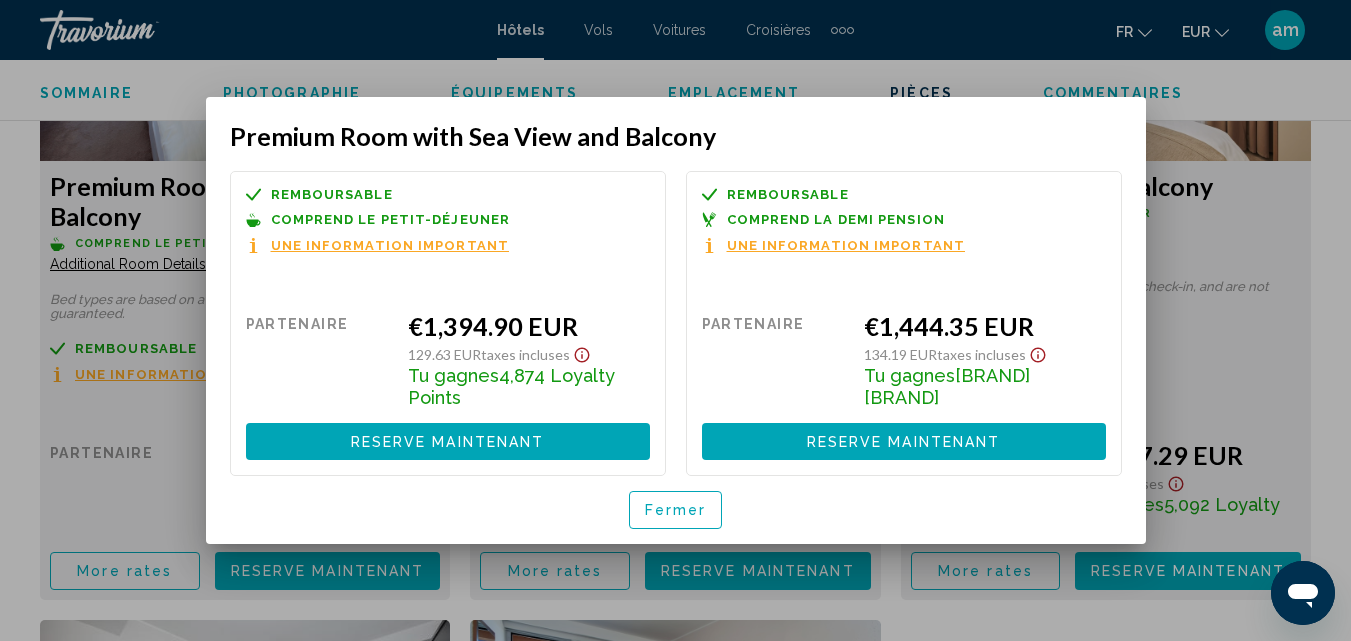 click on "Fermer" at bounding box center (676, 509) 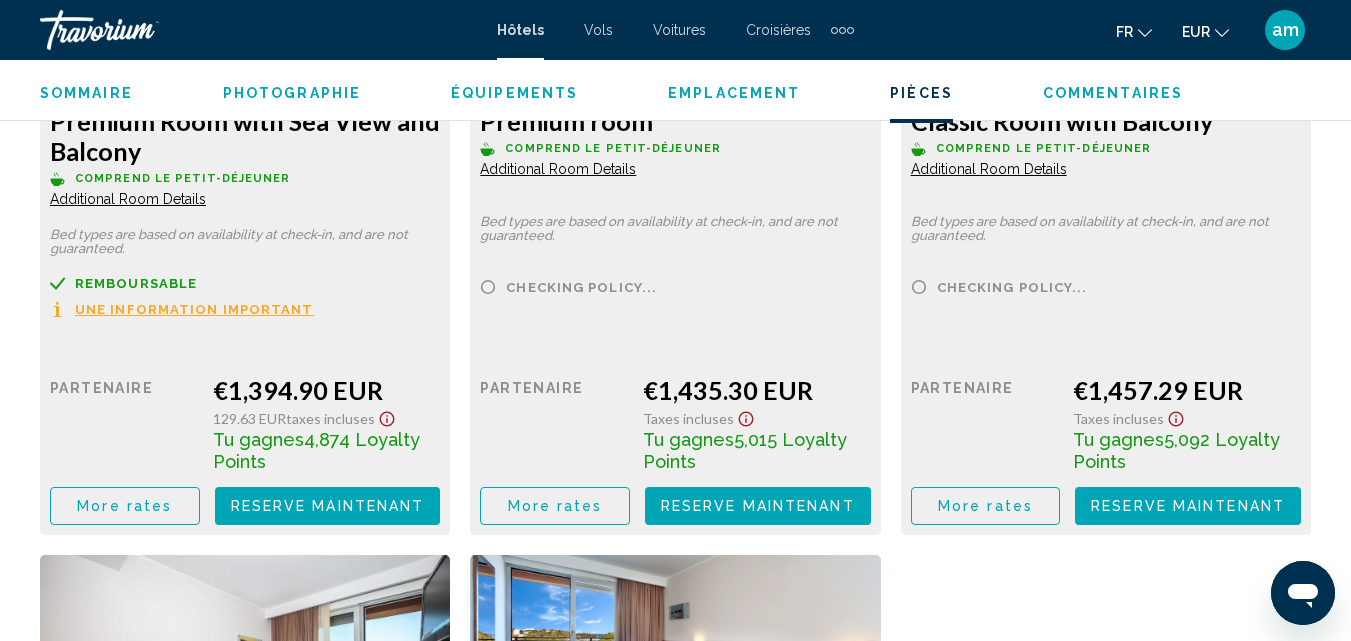 scroll, scrollTop: 4112, scrollLeft: 0, axis: vertical 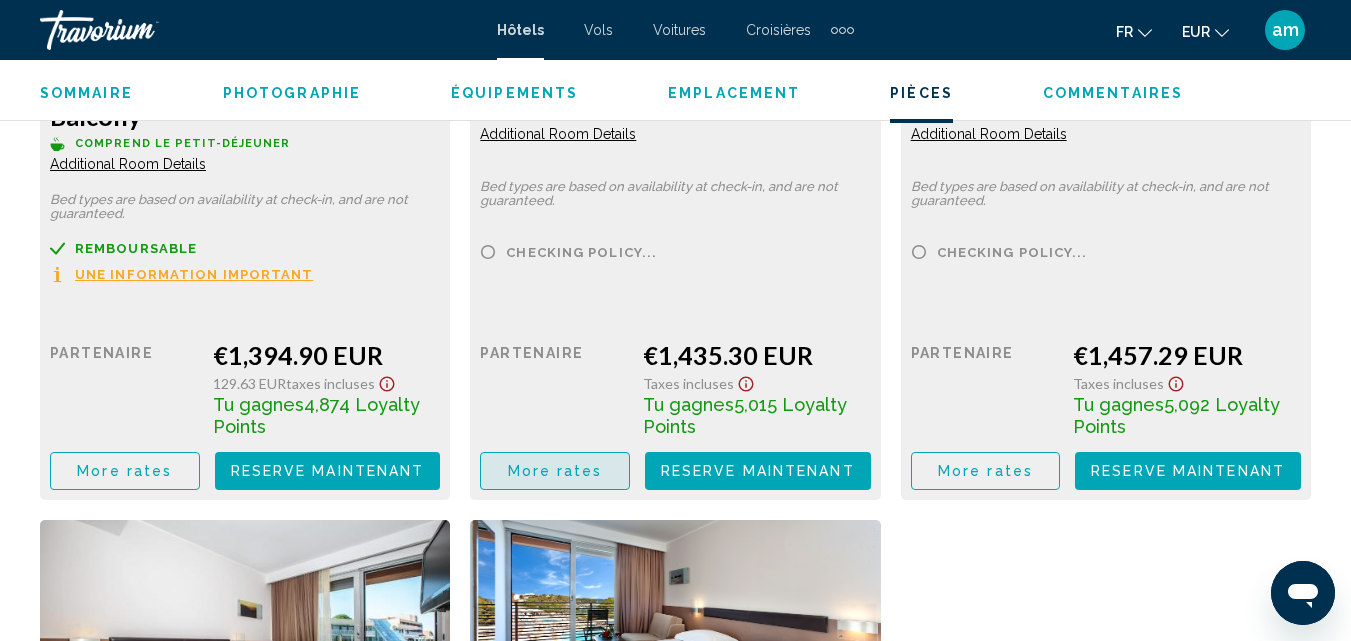 click on "More rates" at bounding box center [555, 472] 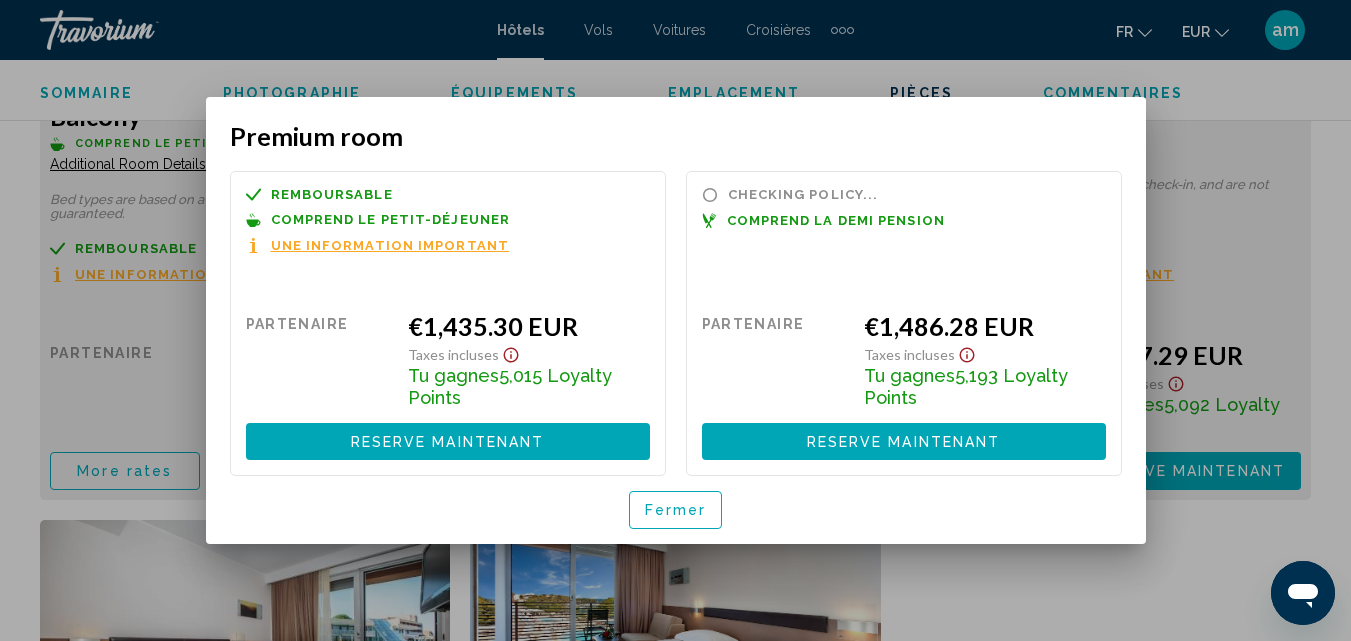 click on "Fermer" at bounding box center [676, 509] 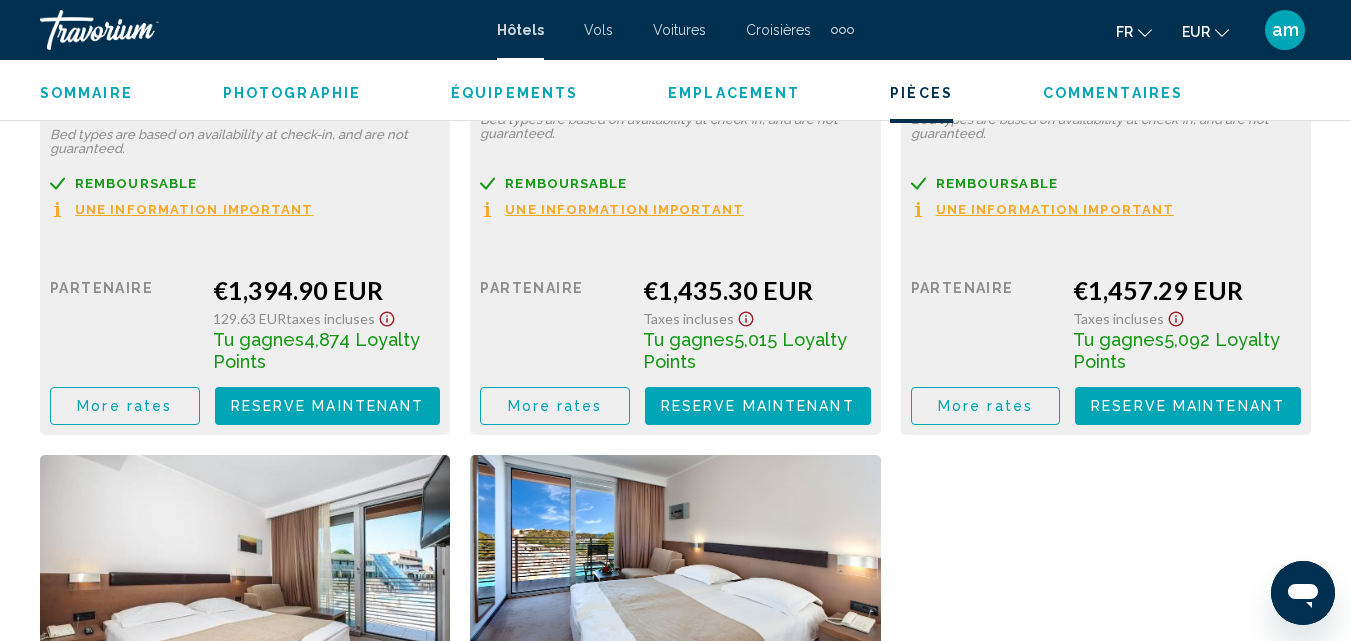 scroll, scrollTop: 4212, scrollLeft: 0, axis: vertical 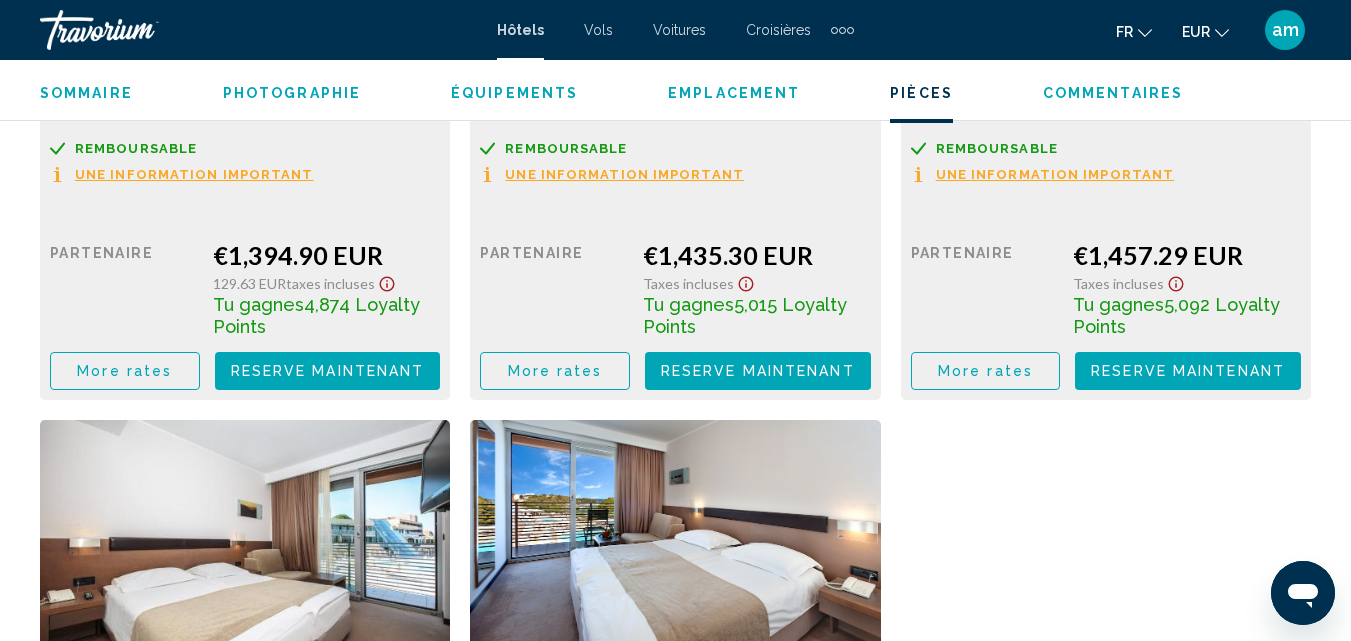 click on "More rates" at bounding box center [124, -337] 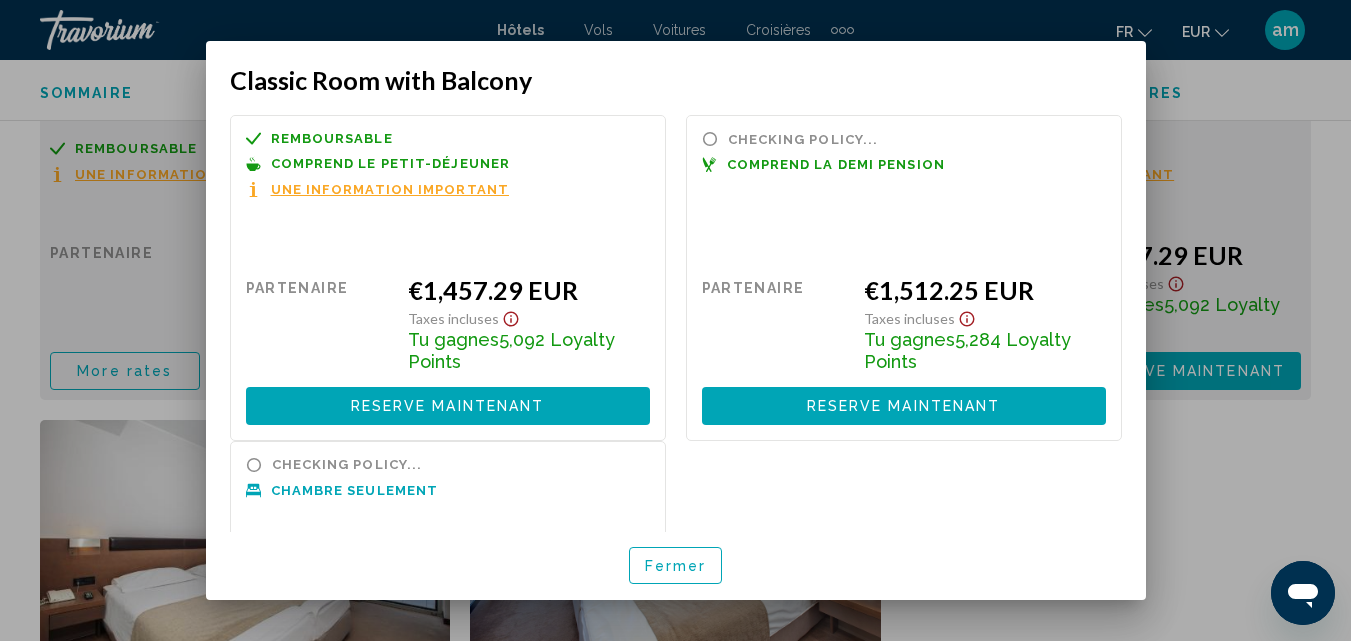 scroll, scrollTop: 0, scrollLeft: 0, axis: both 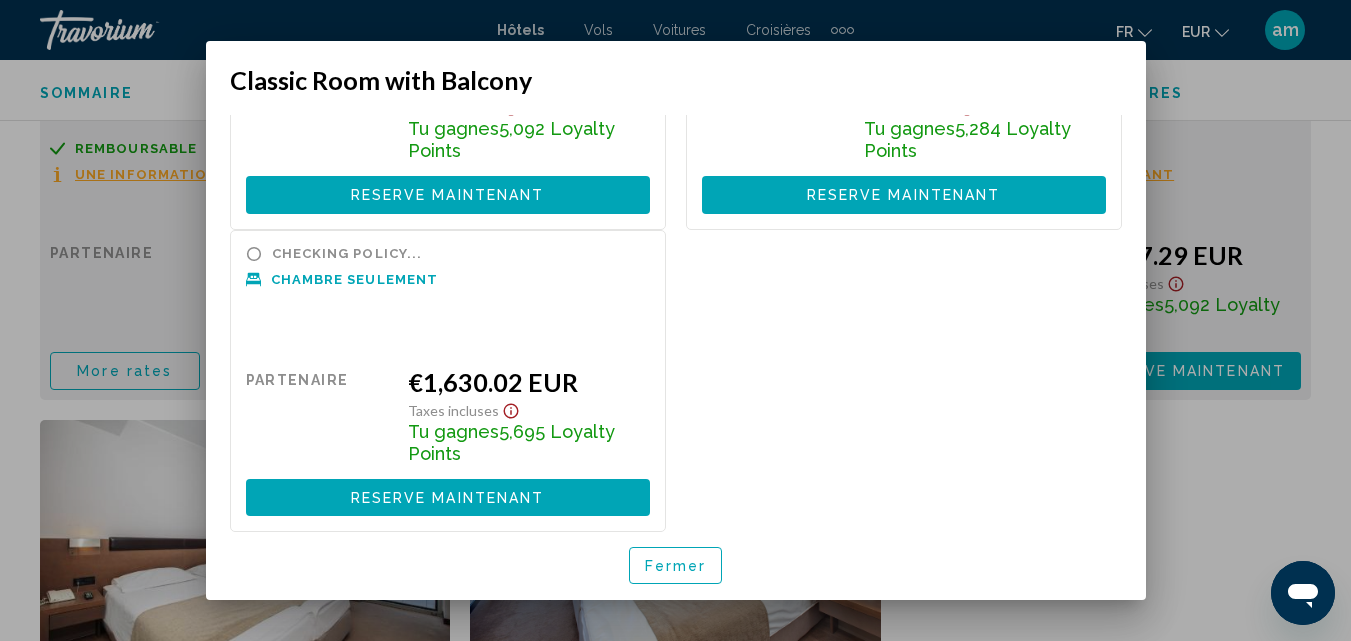 click on "Fermer" at bounding box center (676, 565) 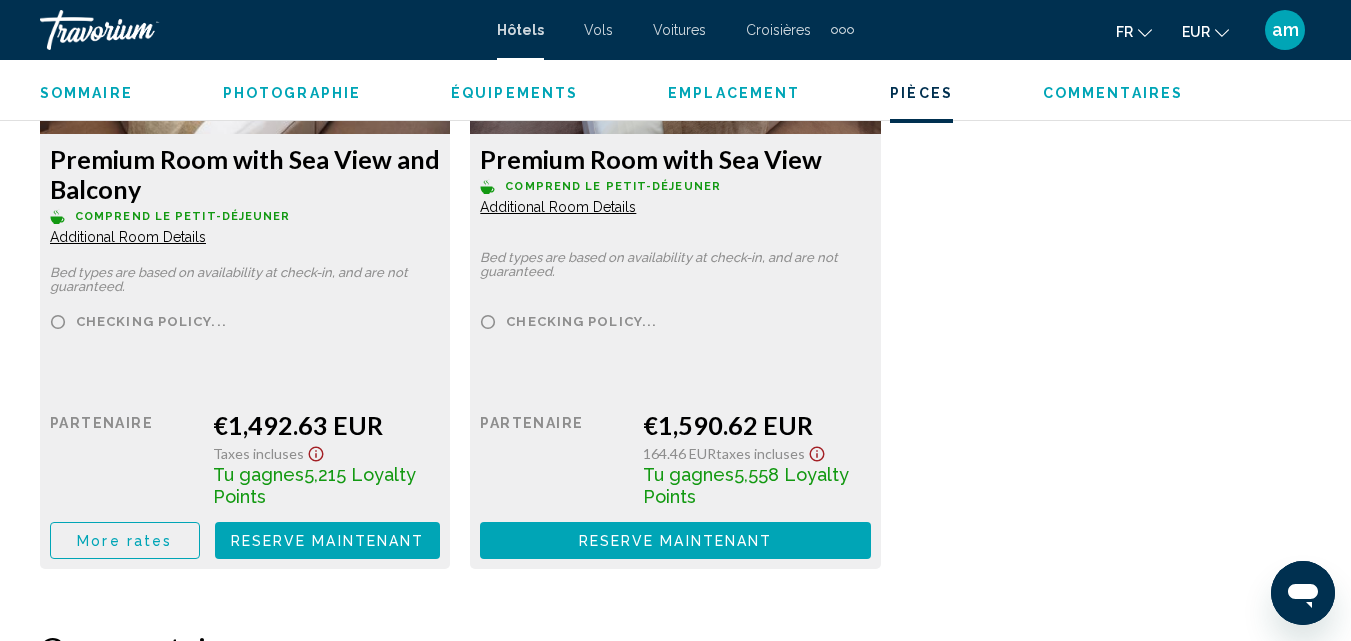 scroll, scrollTop: 4912, scrollLeft: 0, axis: vertical 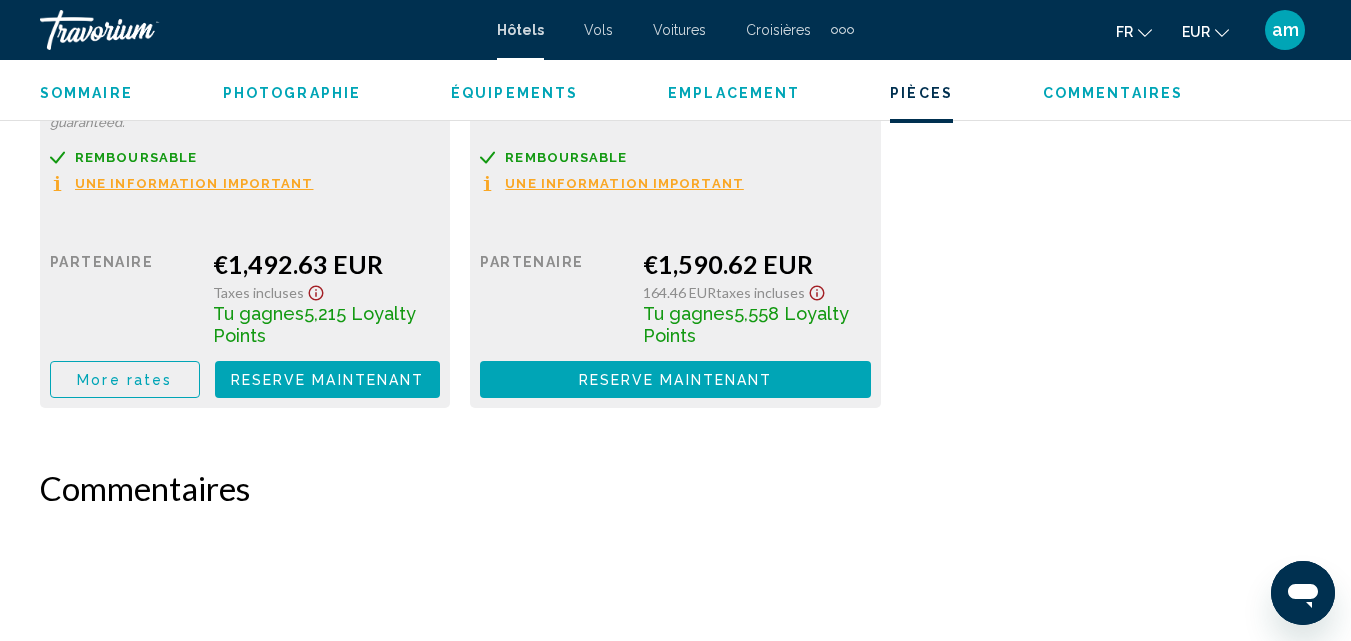 click on "More rates" at bounding box center (124, -1037) 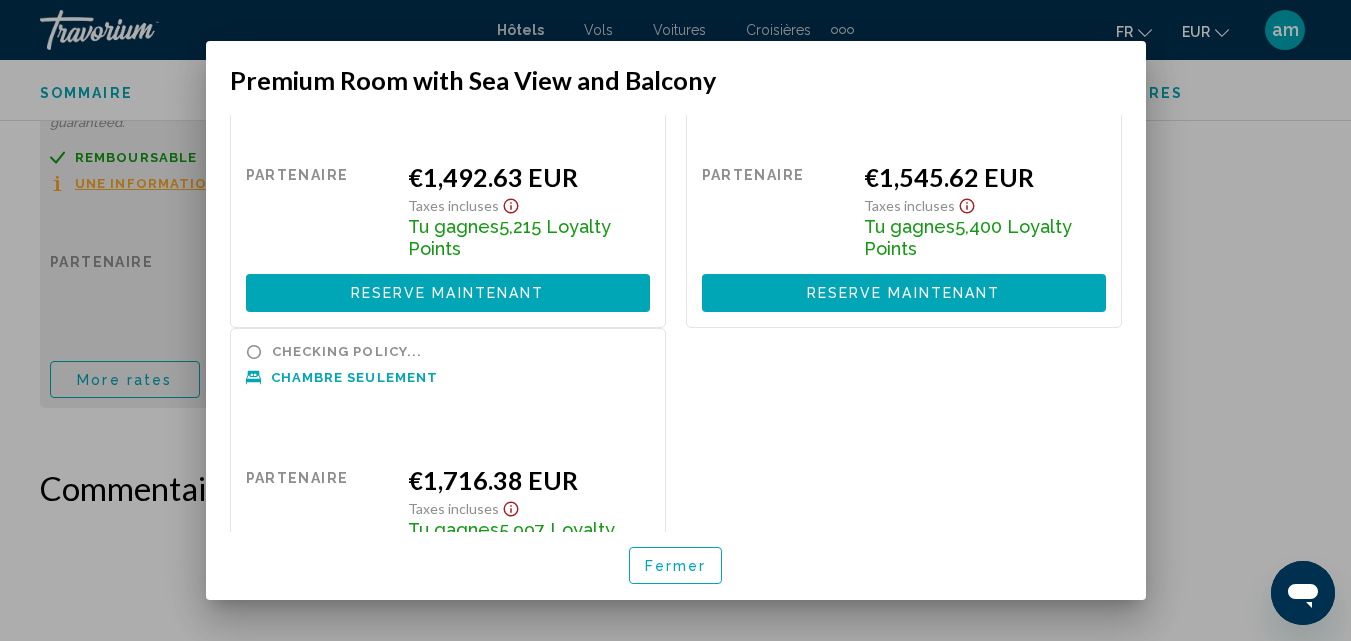 scroll, scrollTop: 211, scrollLeft: 0, axis: vertical 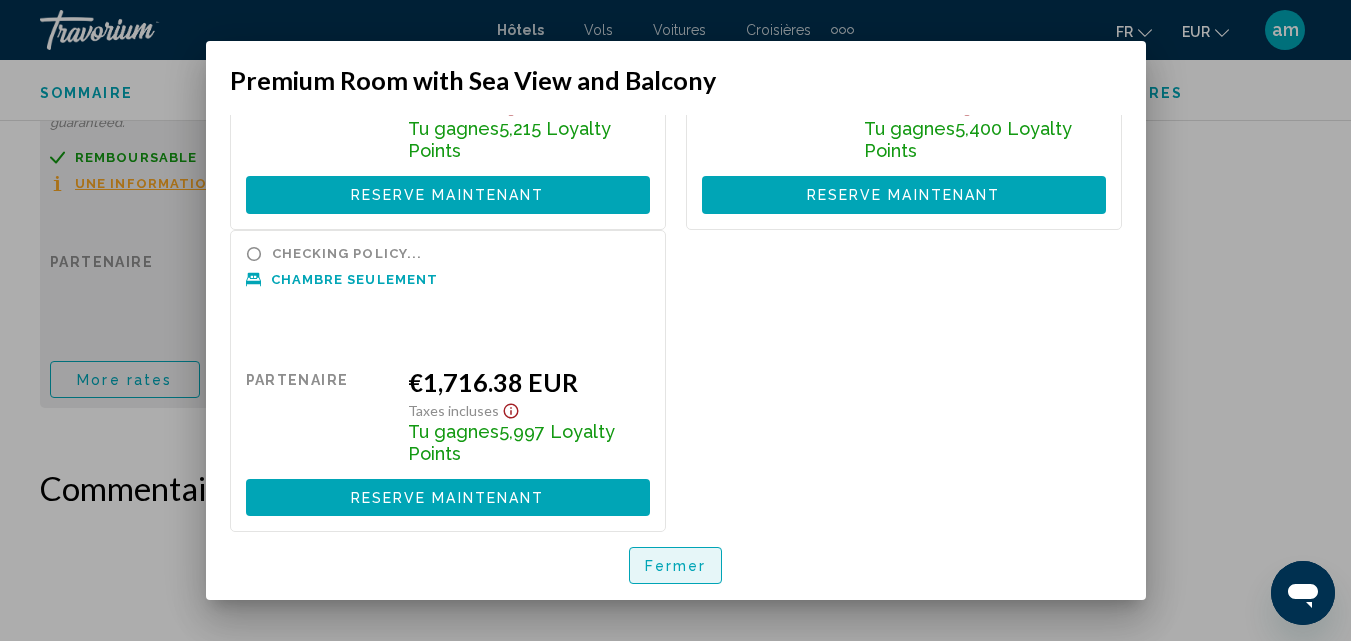 click on "Fermer" at bounding box center [676, 565] 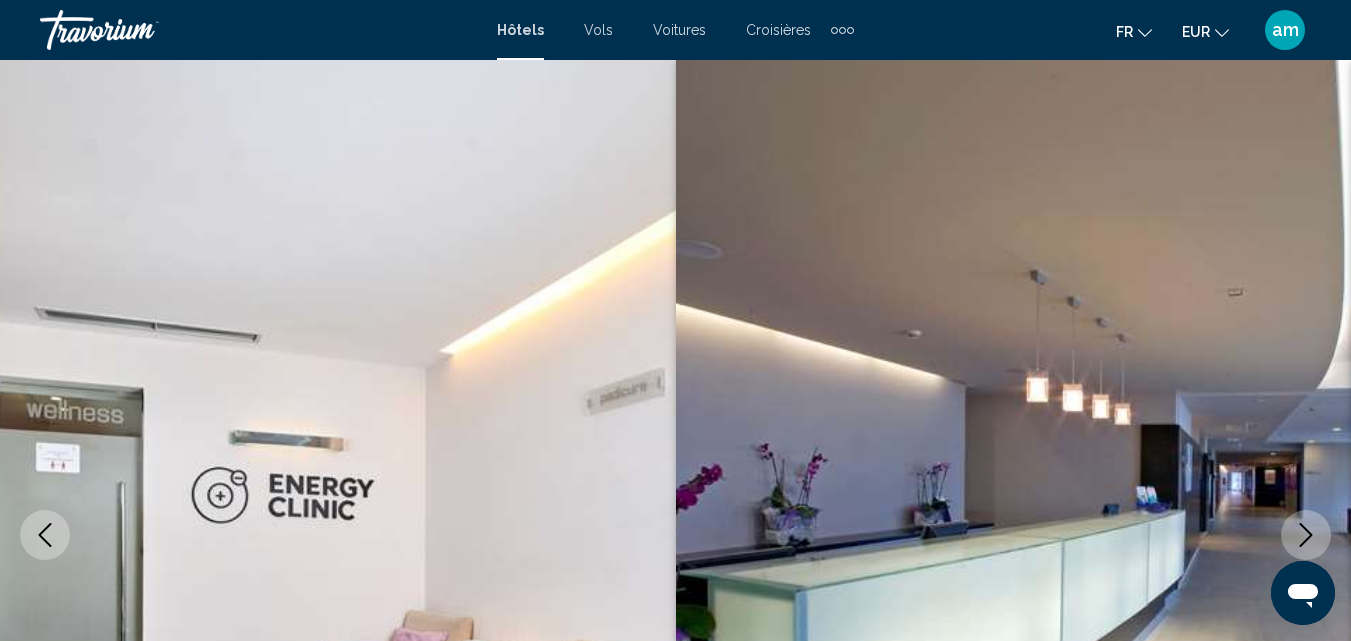 scroll, scrollTop: 4912, scrollLeft: 0, axis: vertical 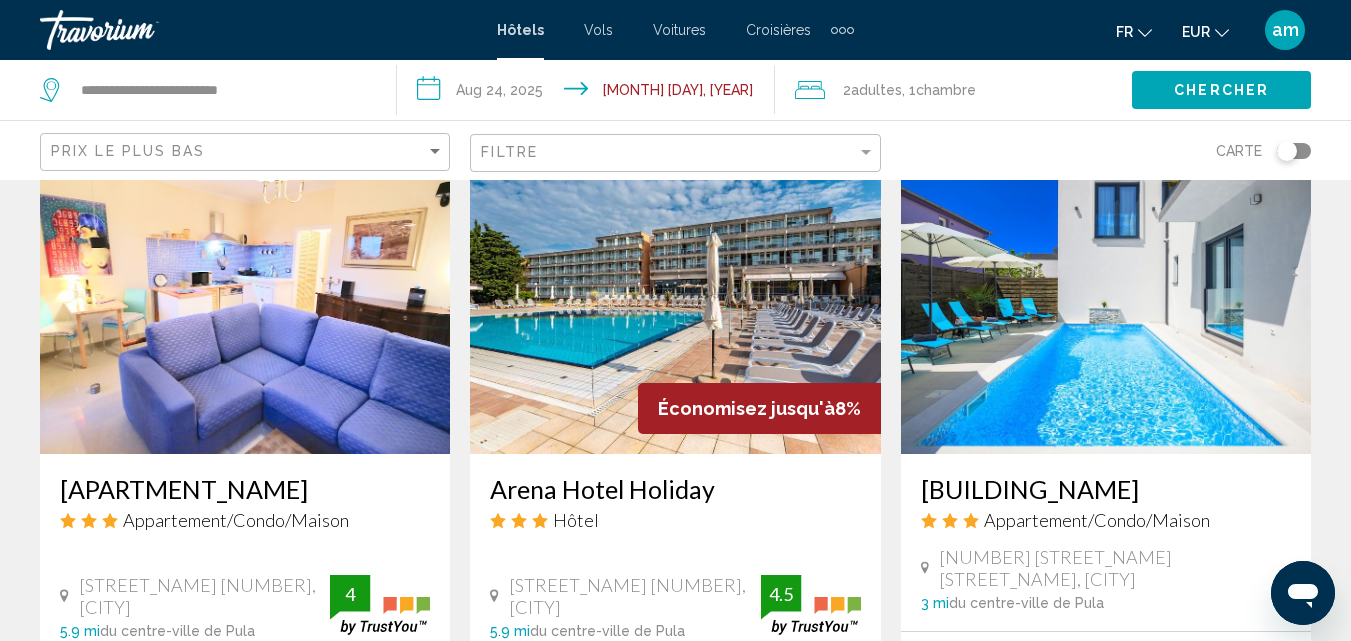 click at bounding box center (1106, 294) 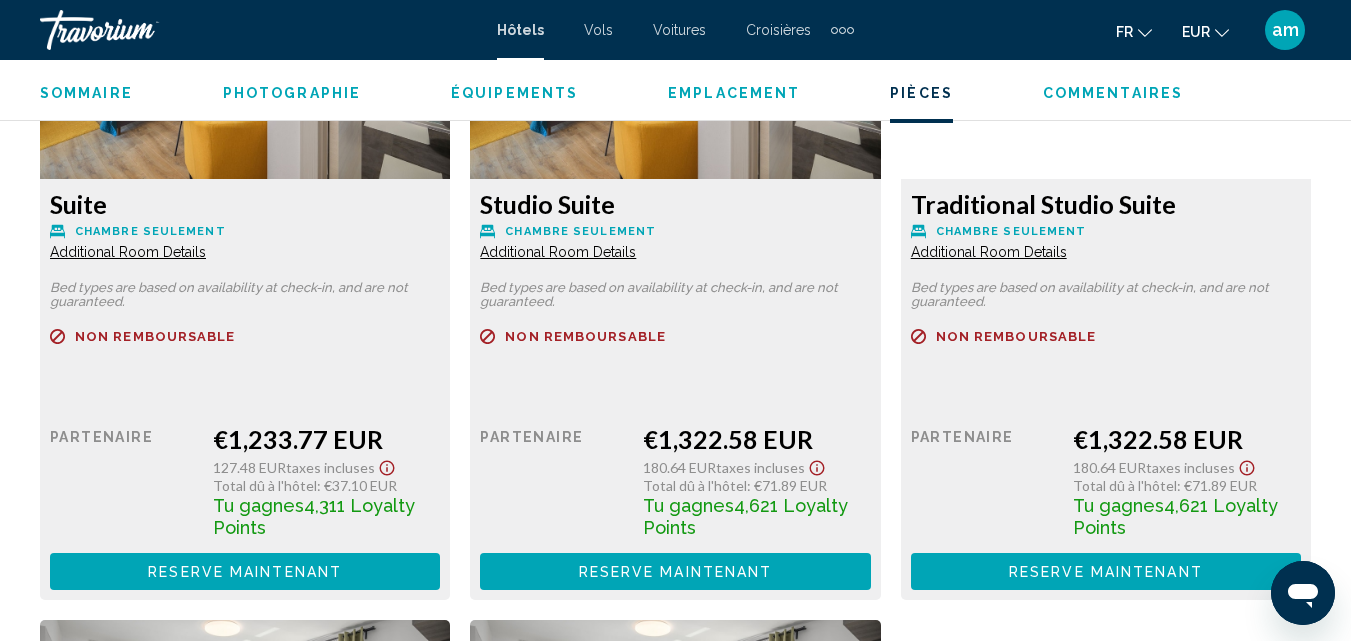 scroll, scrollTop: 3362, scrollLeft: 0, axis: vertical 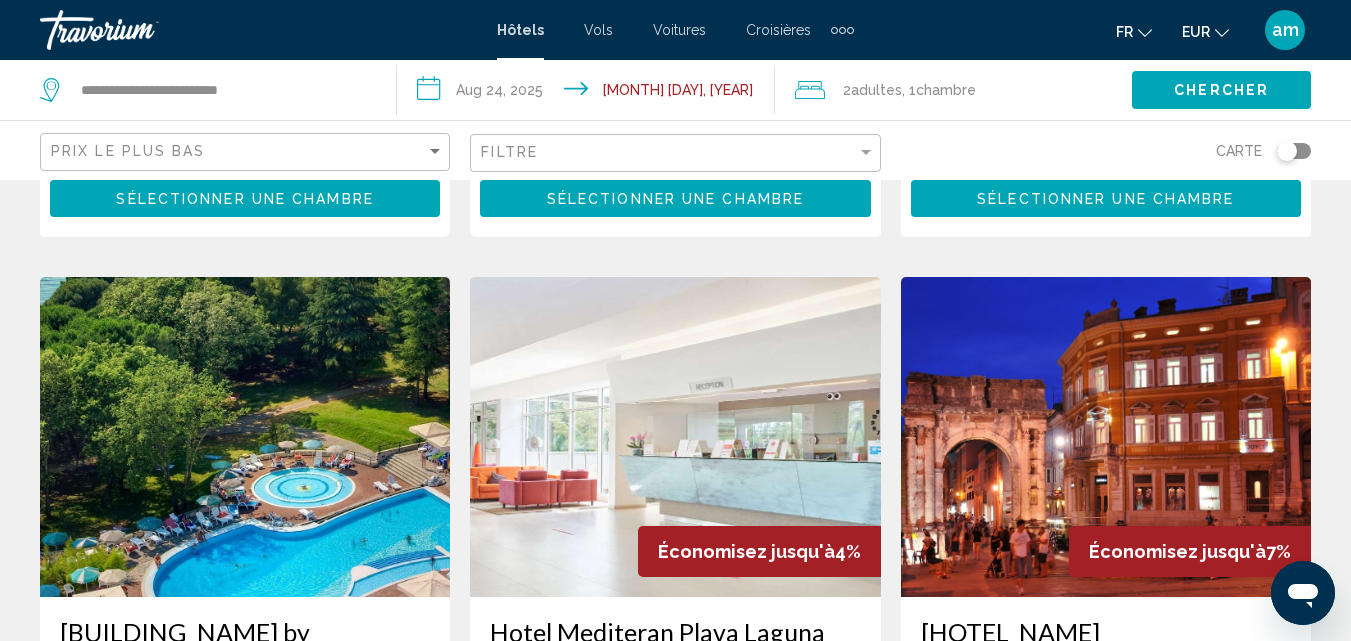 click at bounding box center (245, 437) 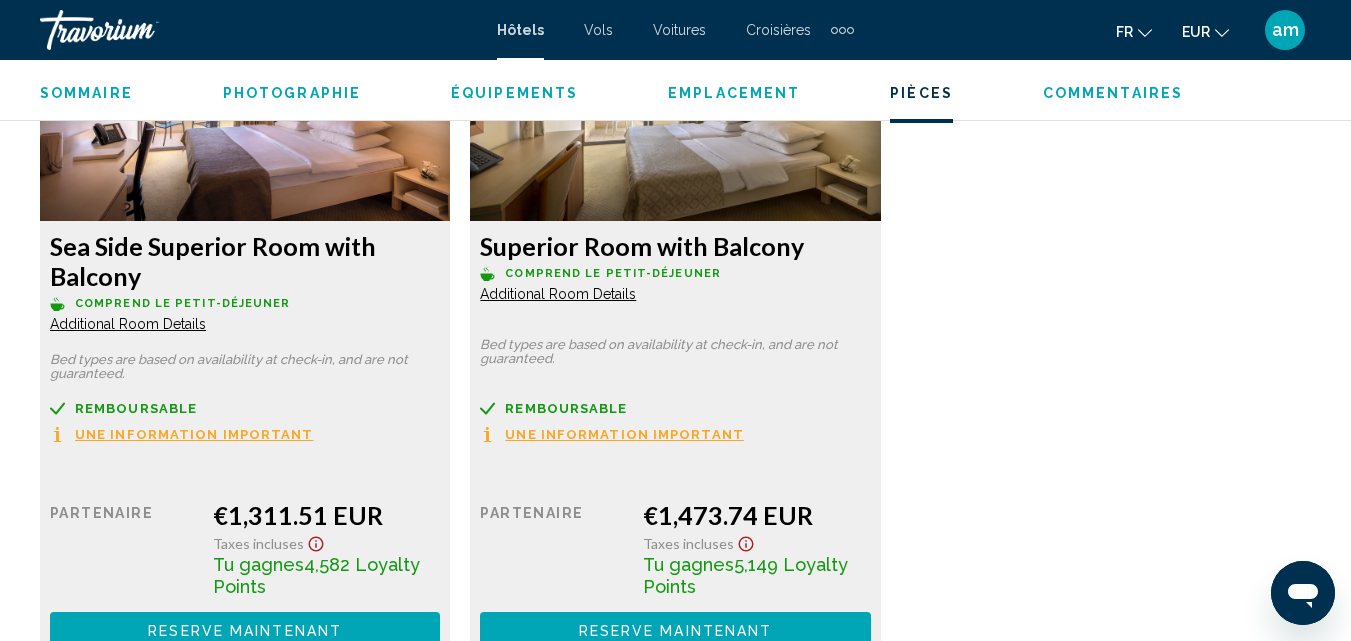 scroll, scrollTop: 3614, scrollLeft: 0, axis: vertical 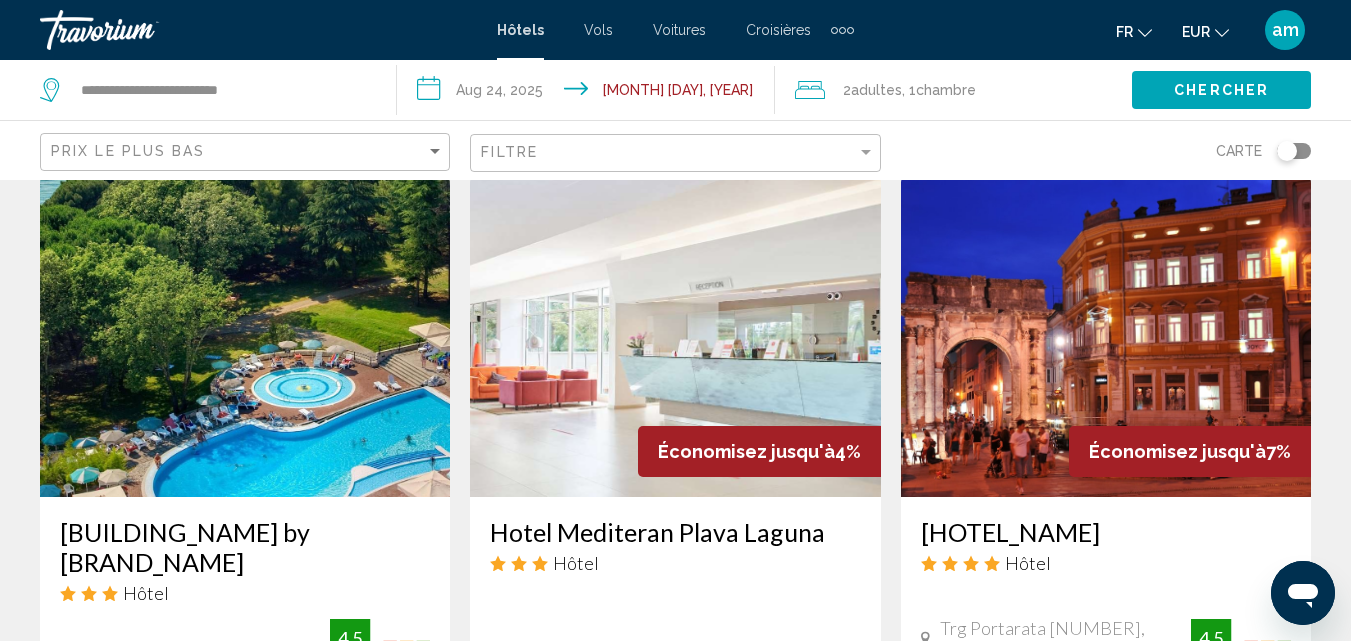 click at bounding box center [675, 337] 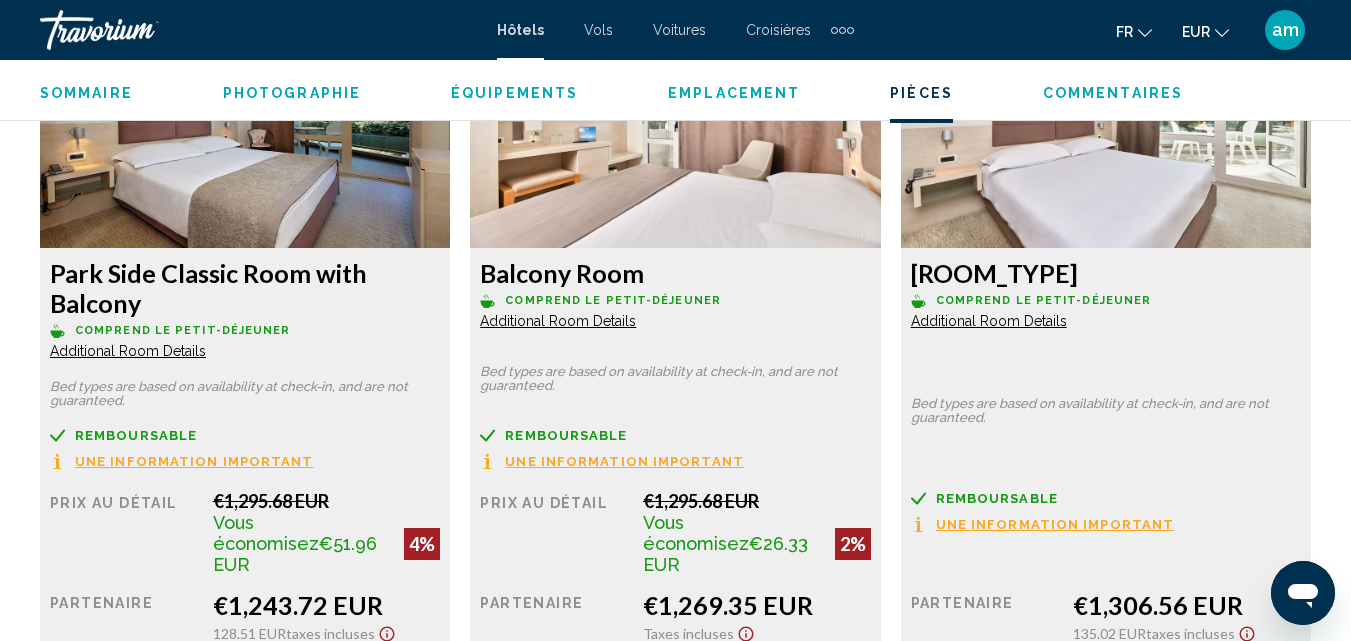 scroll, scrollTop: 3314, scrollLeft: 0, axis: vertical 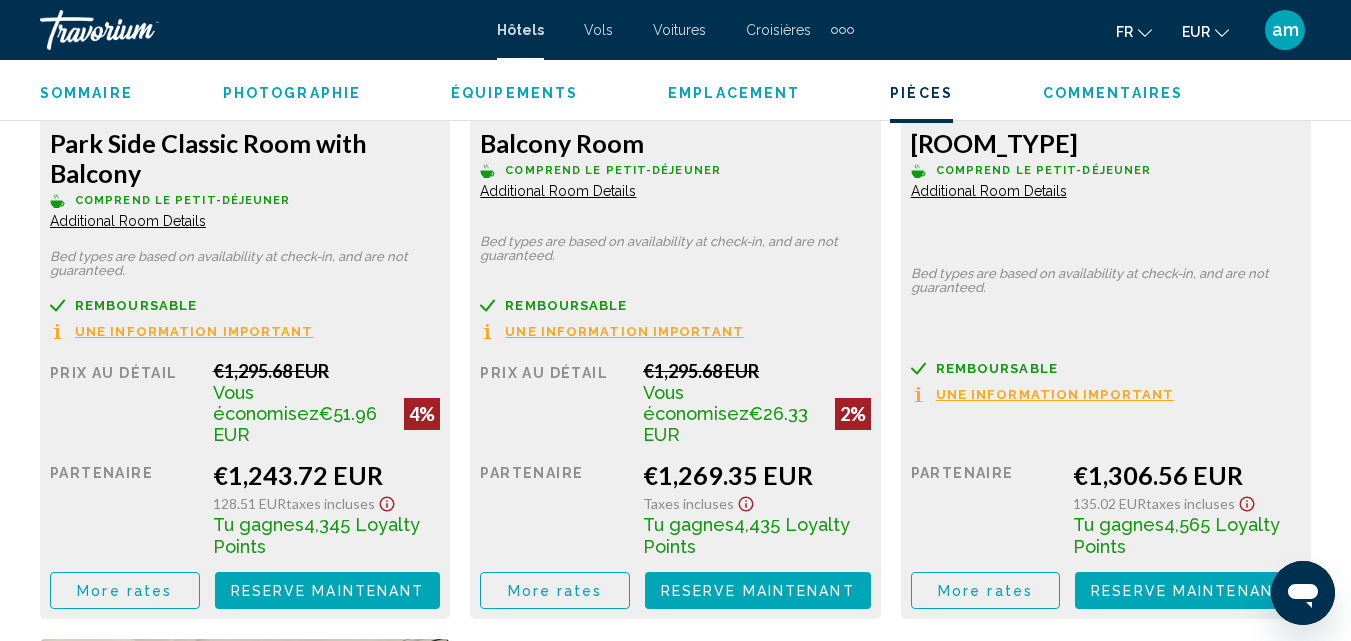 click on "More rates" at bounding box center (124, 591) 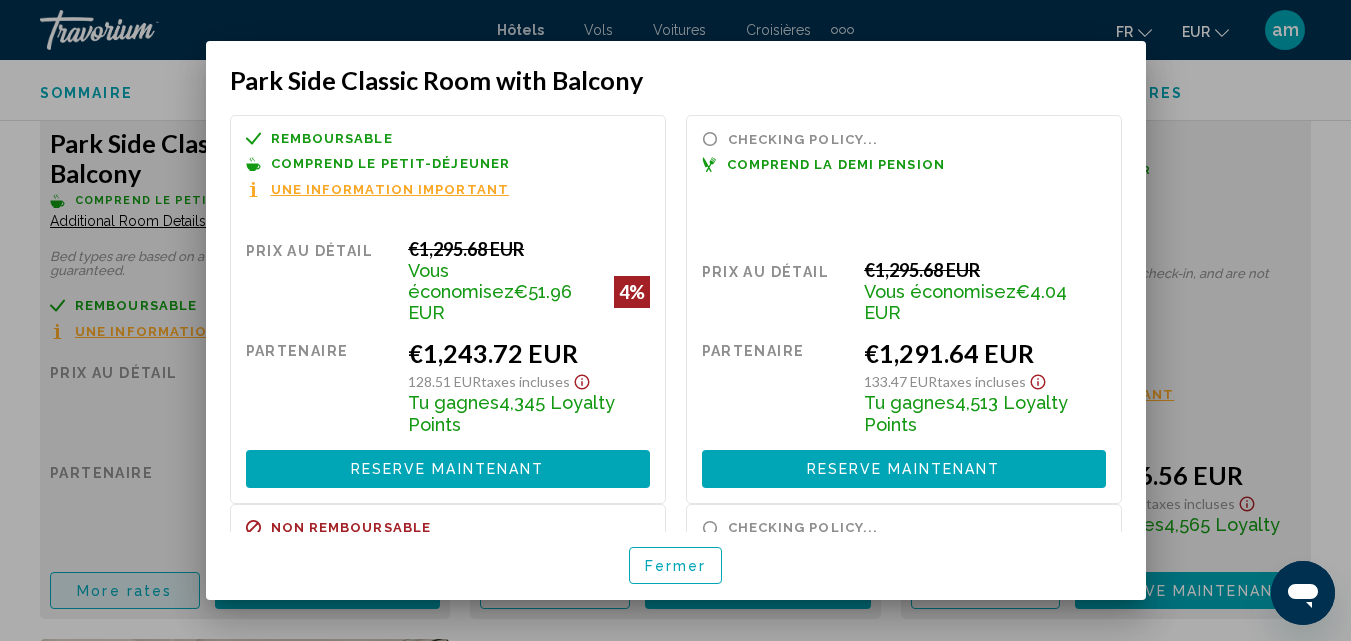 scroll, scrollTop: 0, scrollLeft: 0, axis: both 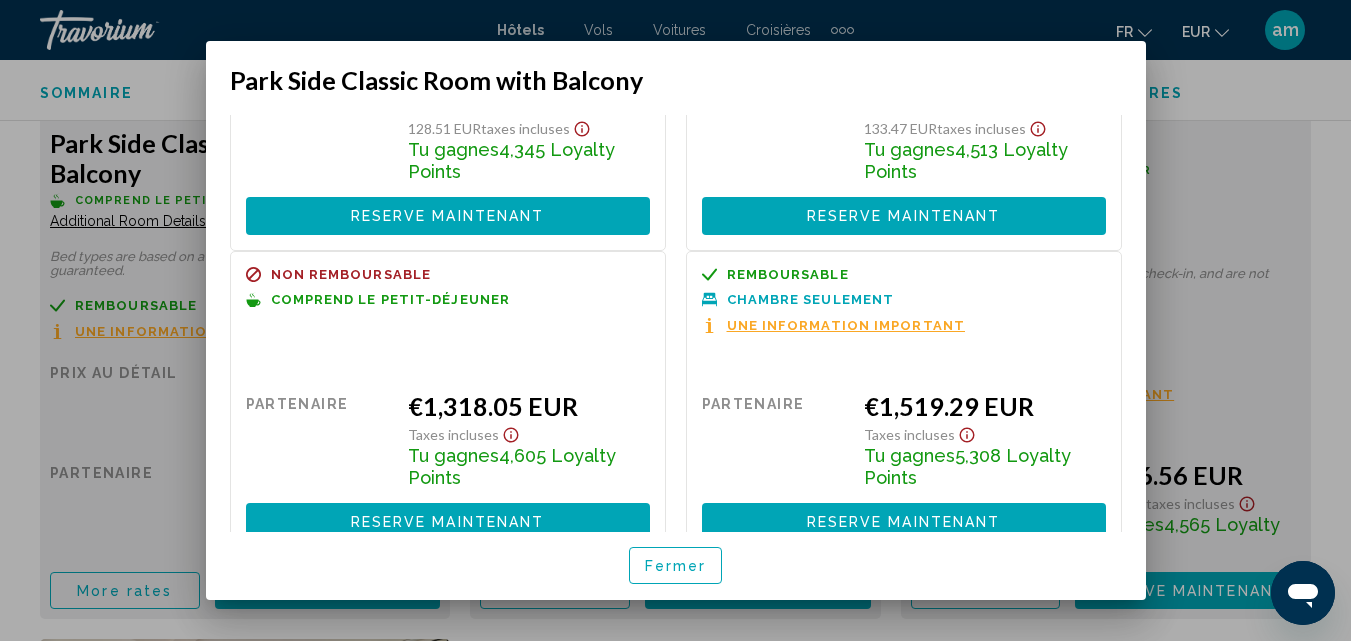 click on "Fermer" at bounding box center (676, 566) 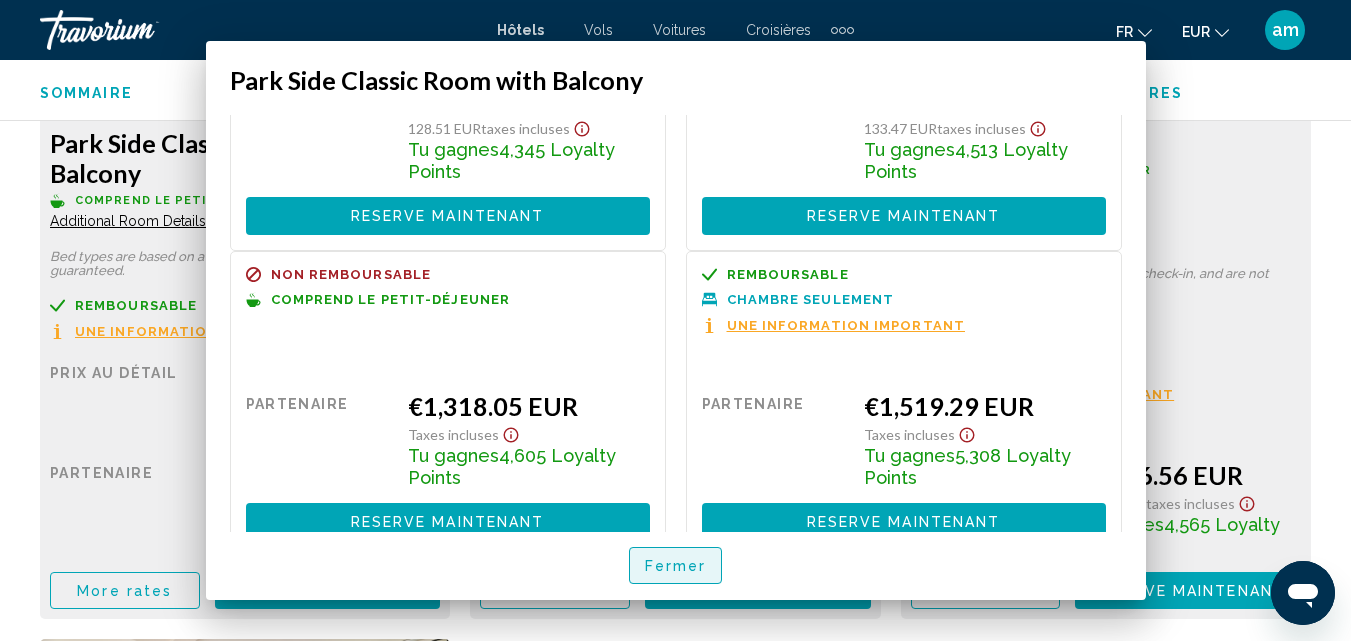scroll, scrollTop: 3314, scrollLeft: 0, axis: vertical 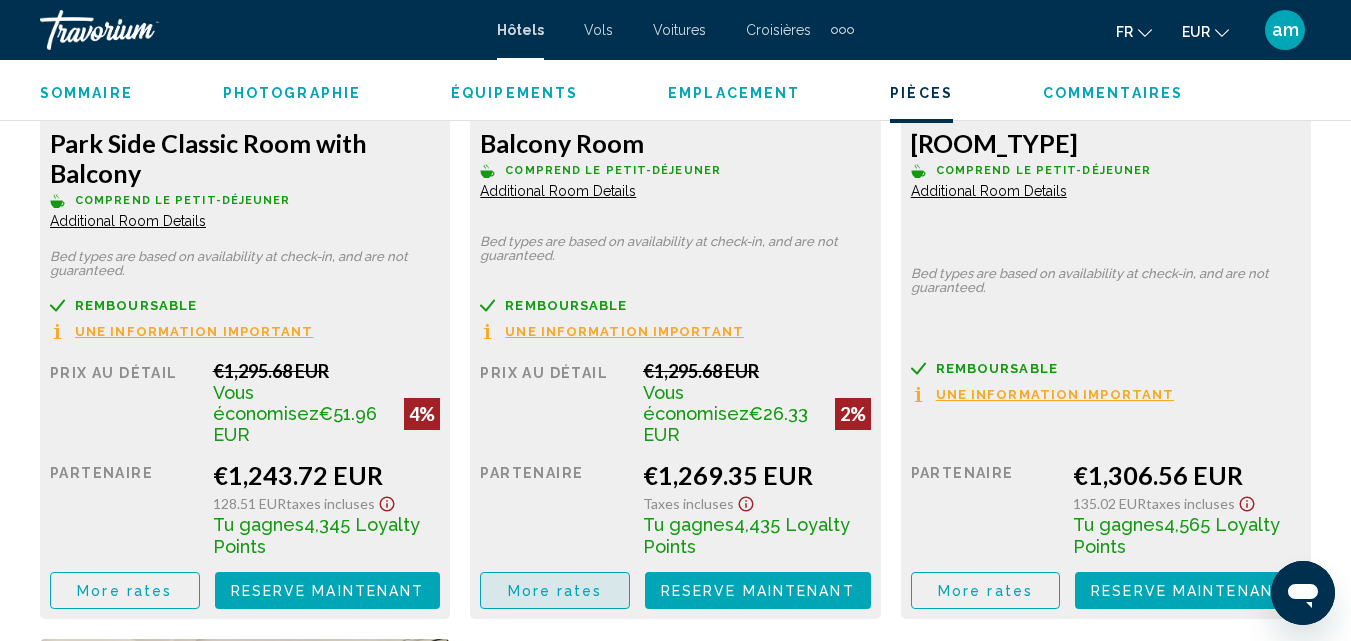 click on "More rates" at bounding box center [555, 591] 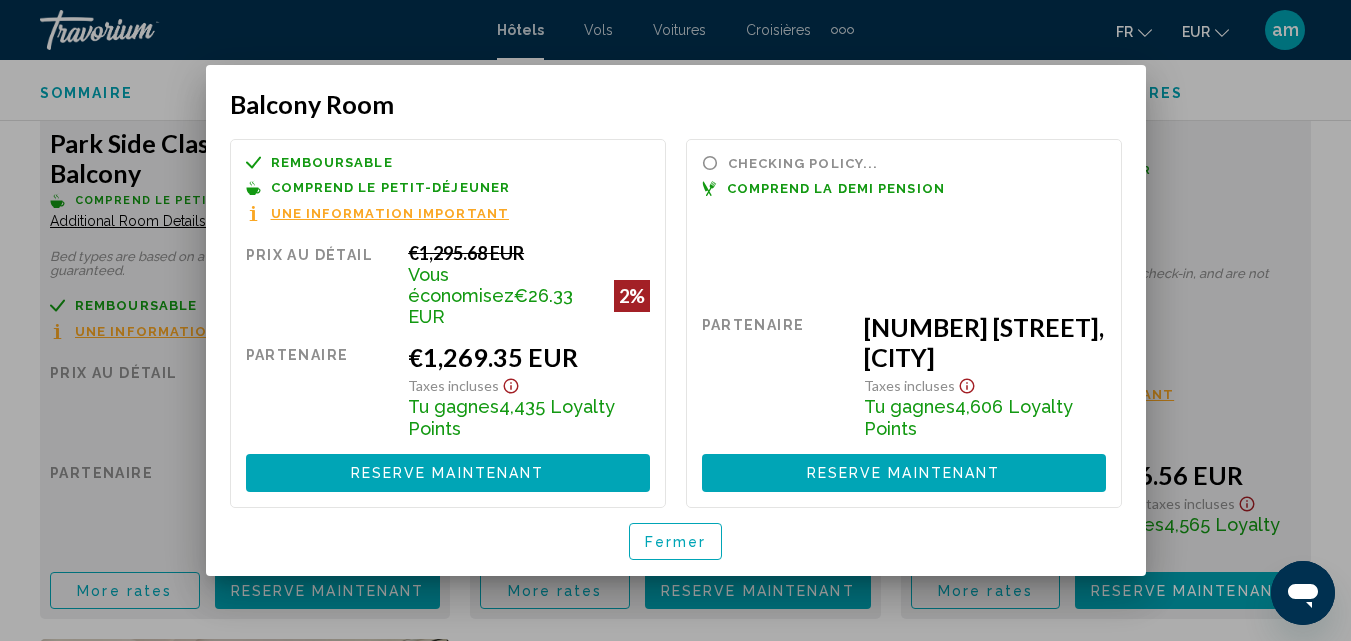 click on "Fermer" at bounding box center [676, 542] 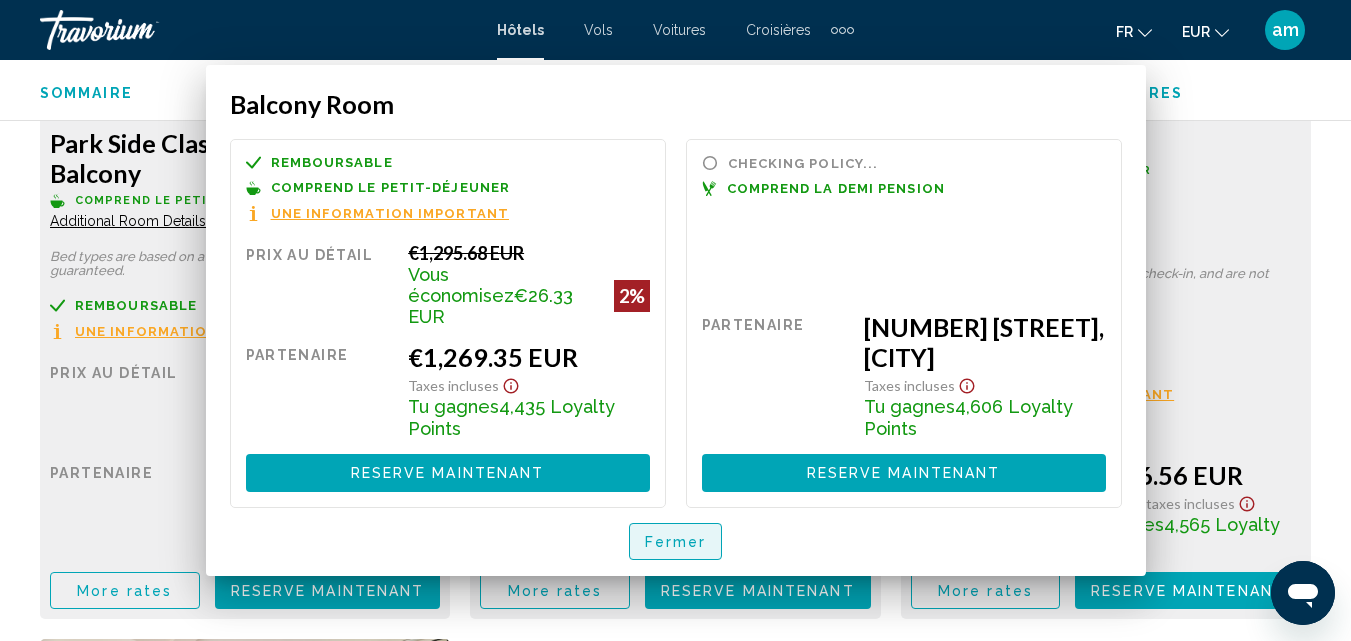 scroll, scrollTop: 3314, scrollLeft: 0, axis: vertical 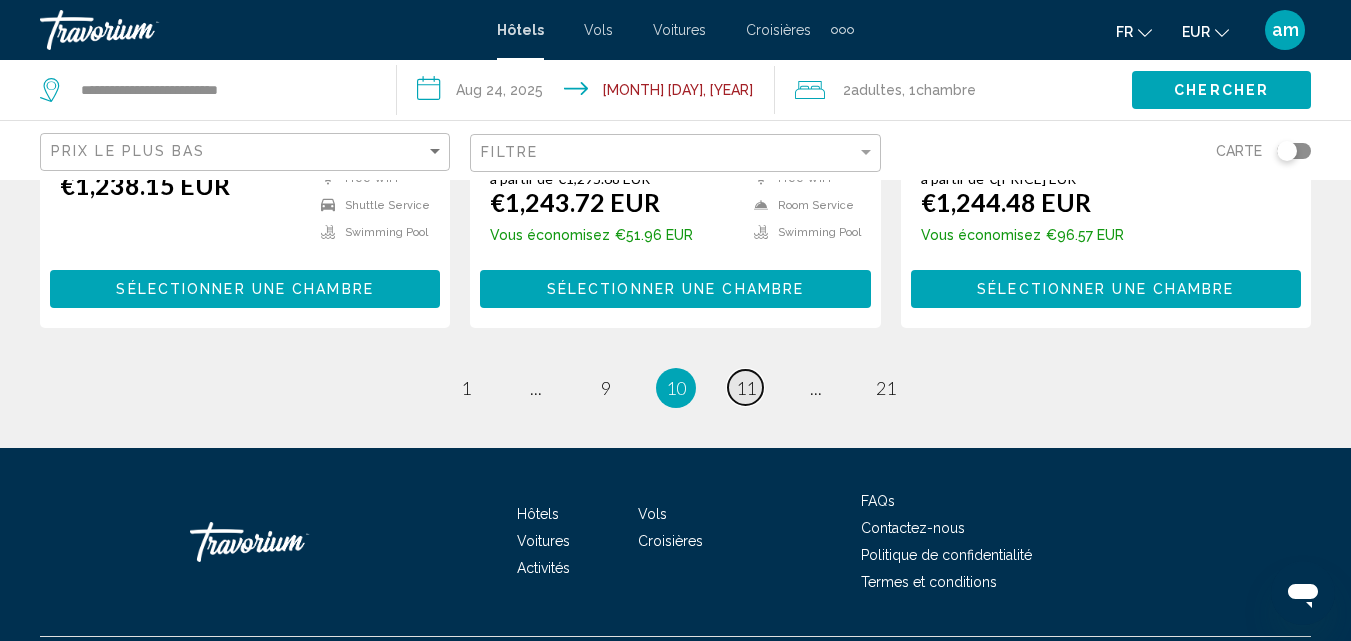 click on "11" at bounding box center (746, 388) 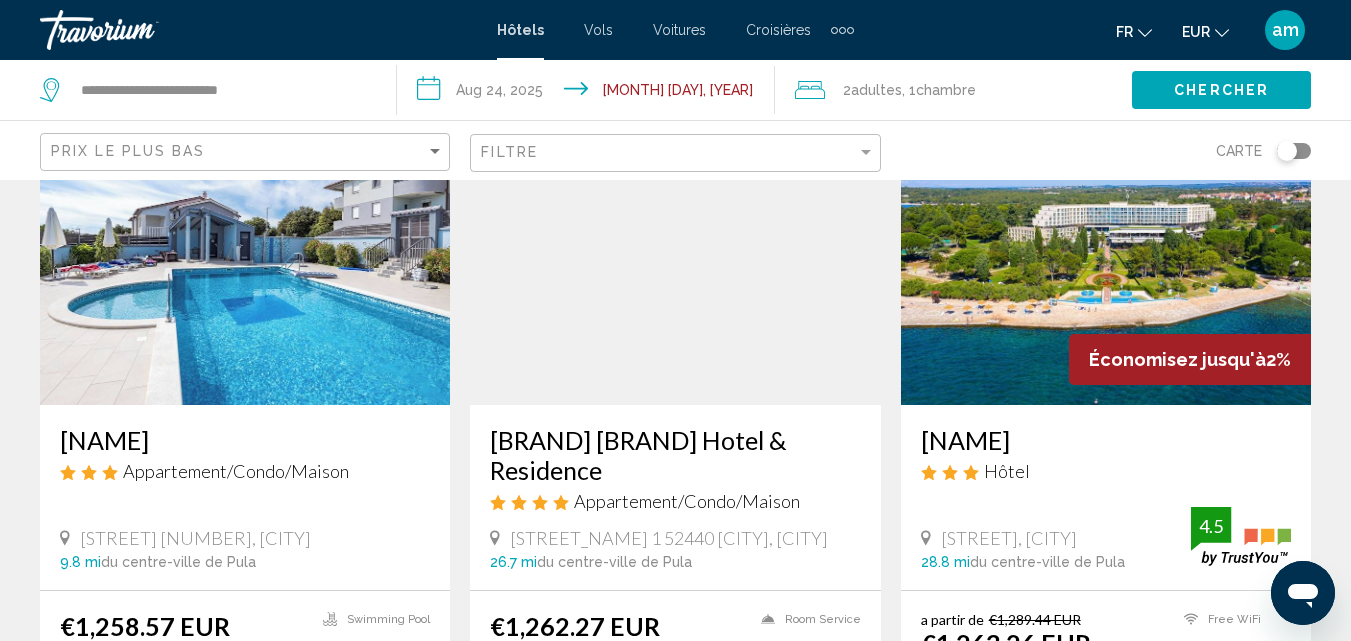scroll, scrollTop: 200, scrollLeft: 0, axis: vertical 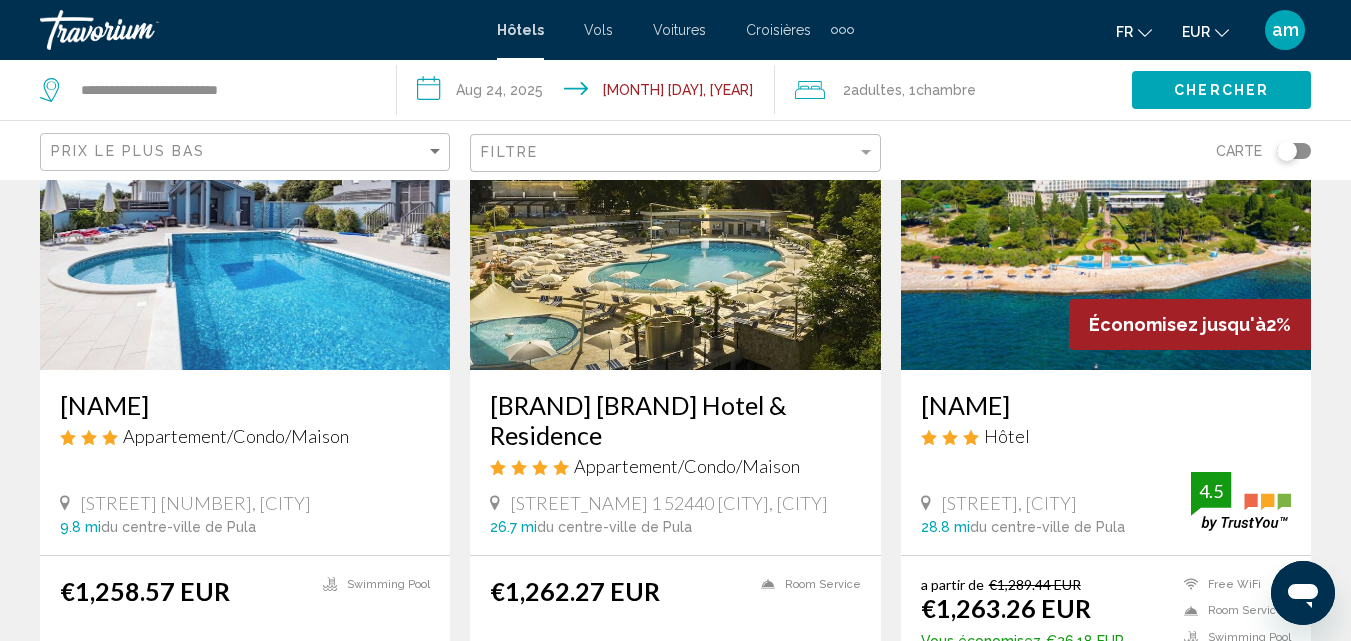 click at bounding box center (1106, 210) 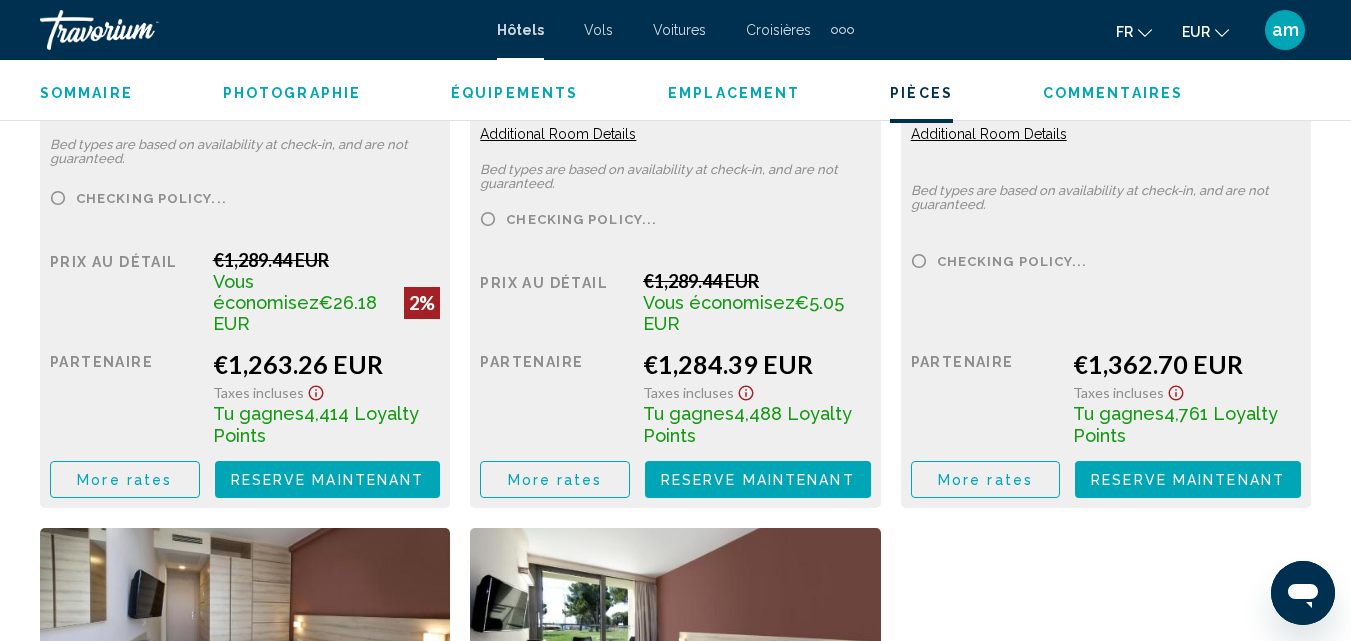scroll, scrollTop: 3515, scrollLeft: 0, axis: vertical 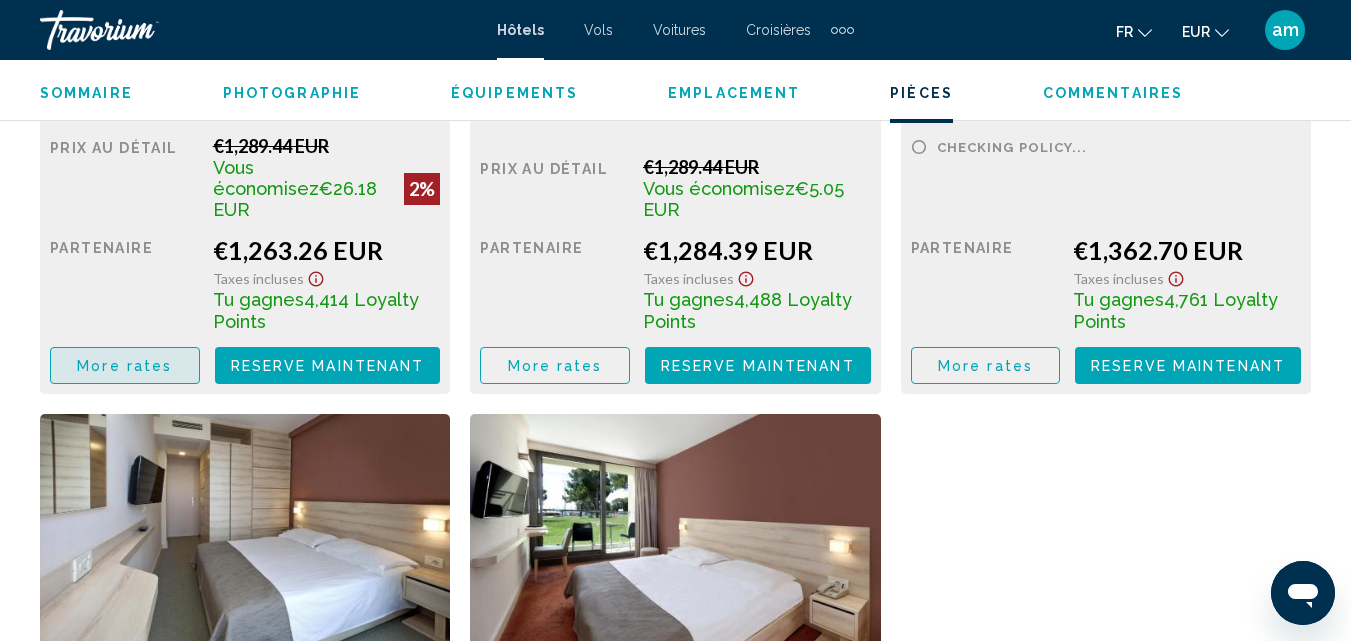 click on "More rates" at bounding box center (124, 366) 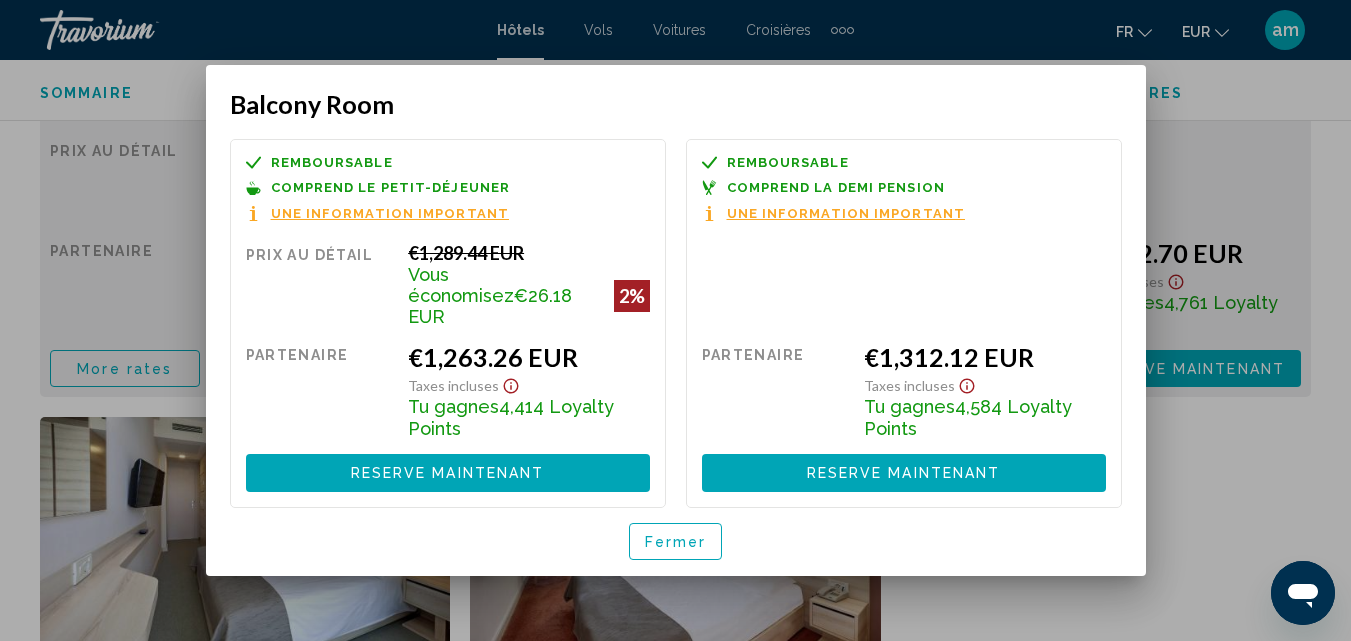 click on "Fermer" at bounding box center [676, 542] 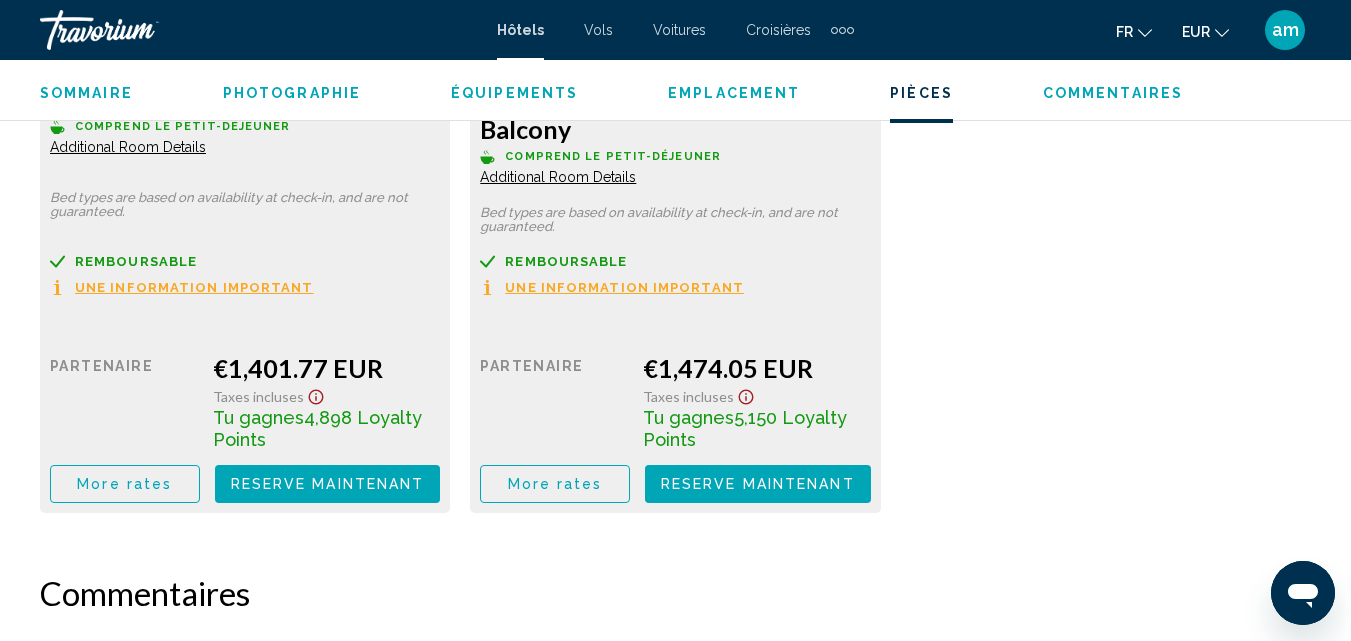 scroll, scrollTop: 4115, scrollLeft: 0, axis: vertical 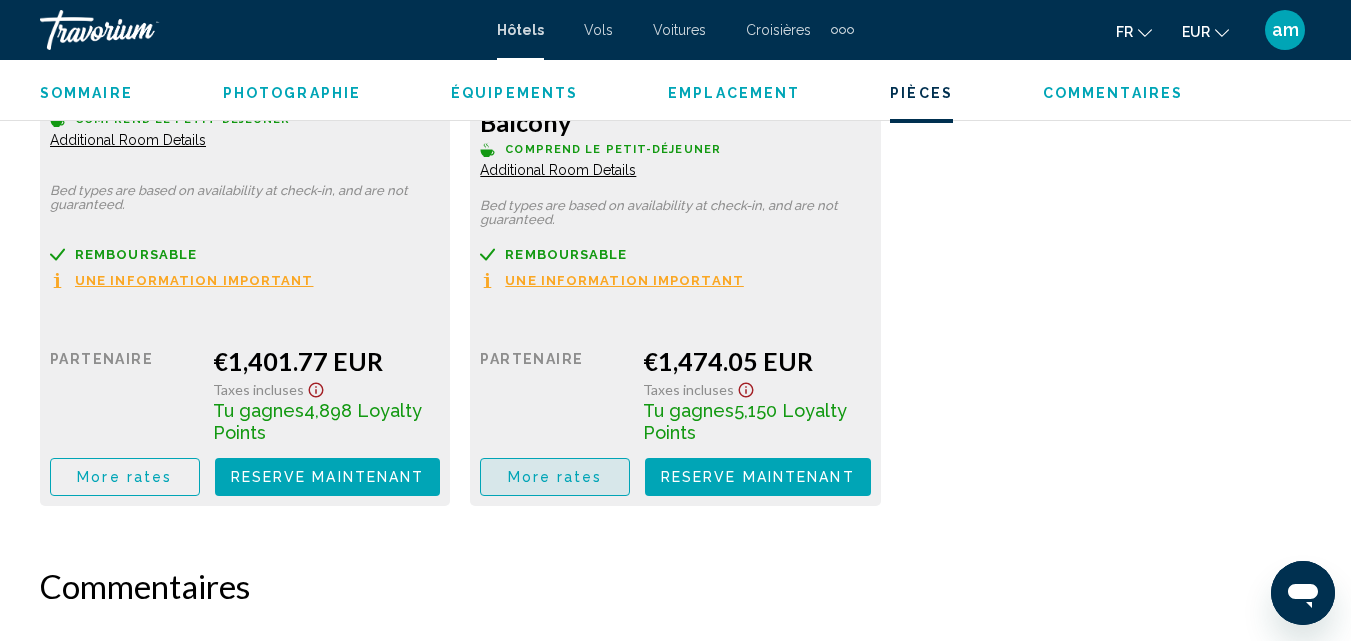 click on "More rates" at bounding box center (555, 478) 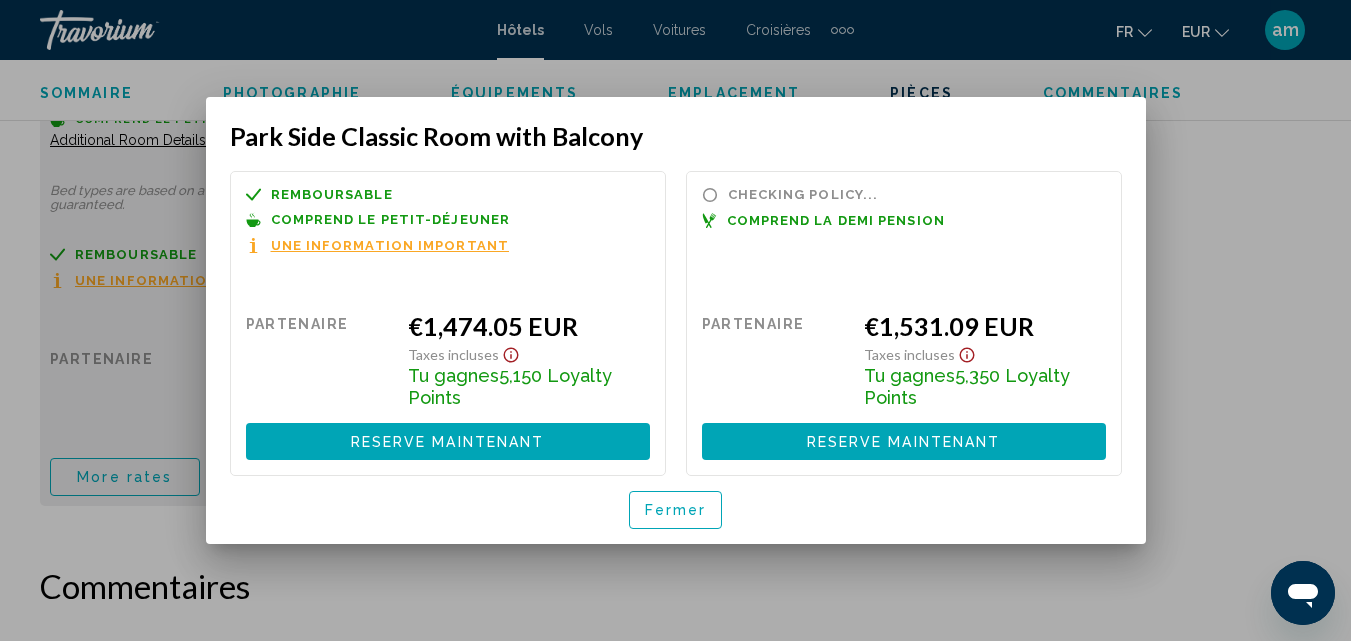 click on "Fermer" at bounding box center [676, 511] 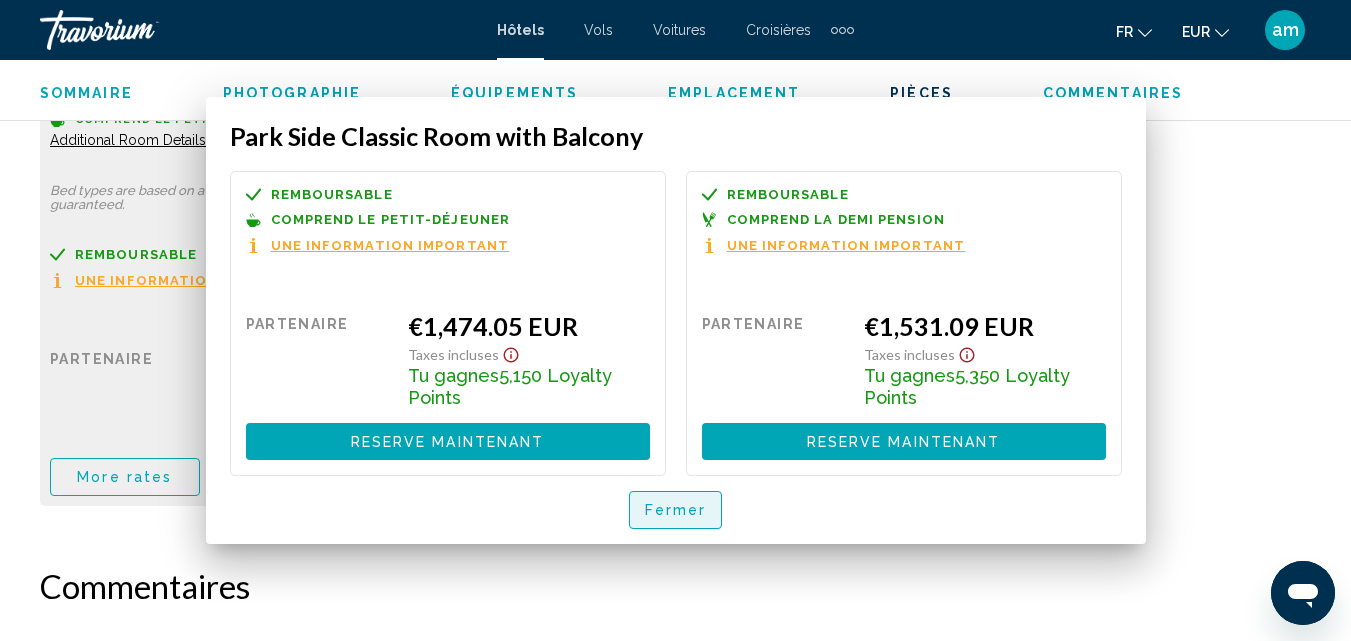 scroll, scrollTop: 4115, scrollLeft: 0, axis: vertical 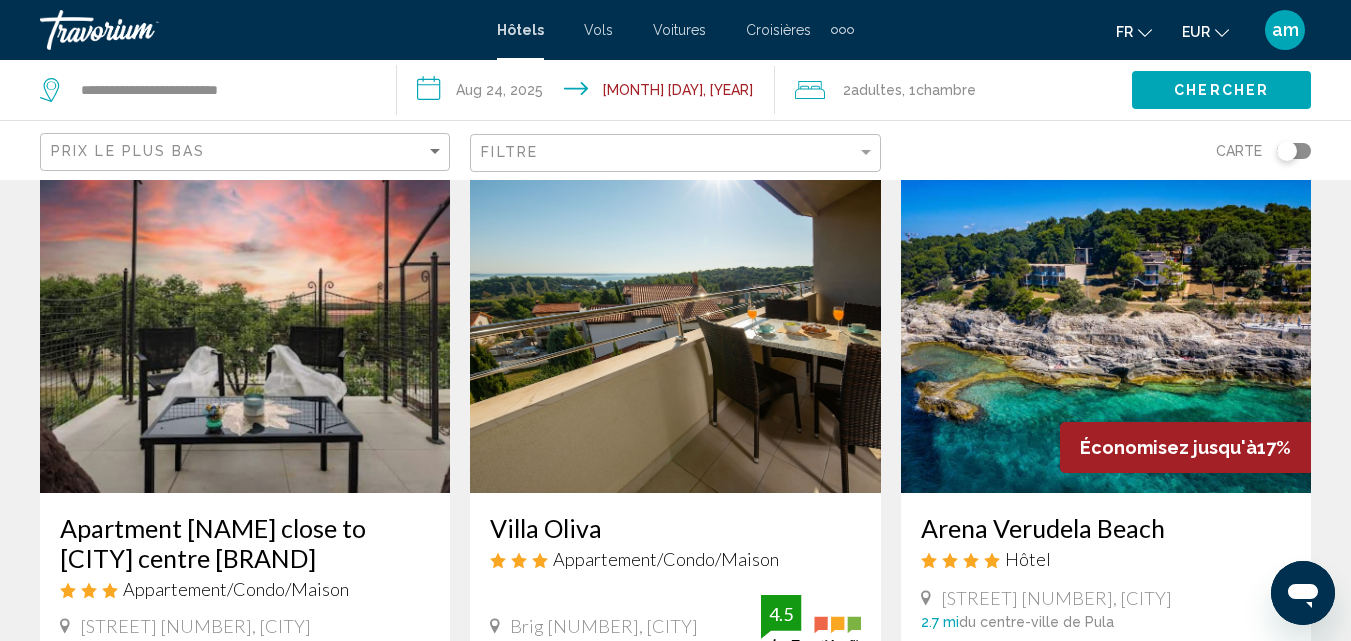 click at bounding box center (1106, 333) 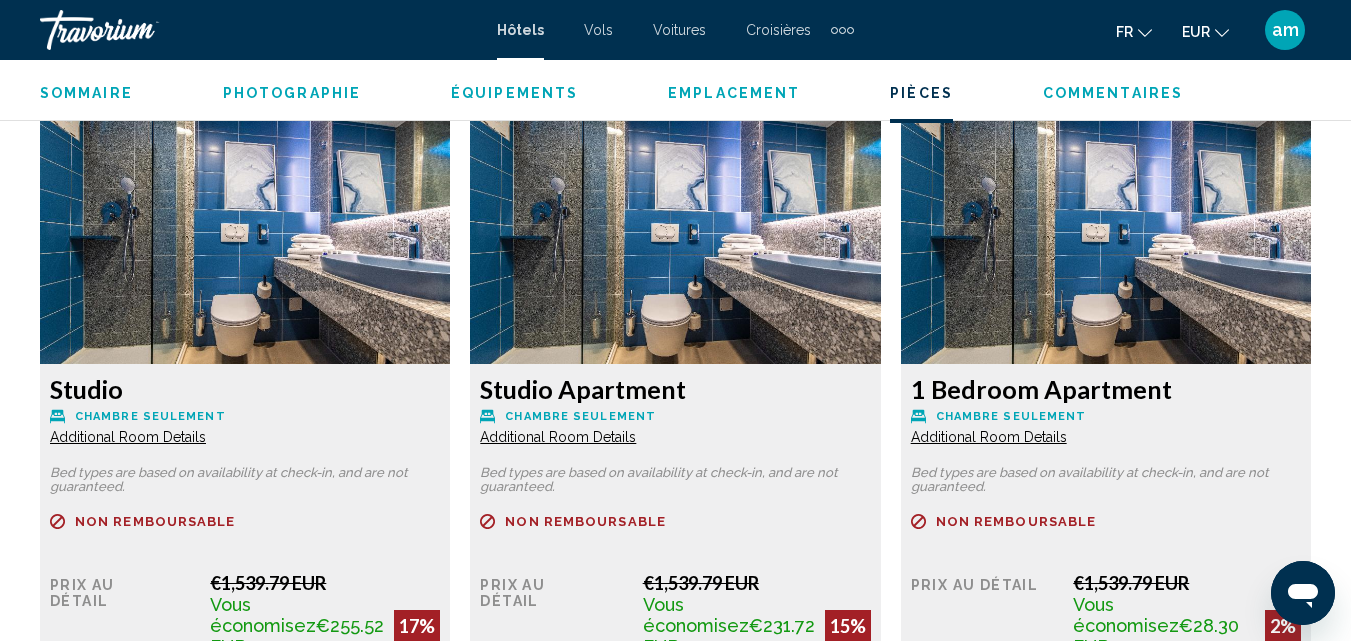 scroll, scrollTop: 2915, scrollLeft: 0, axis: vertical 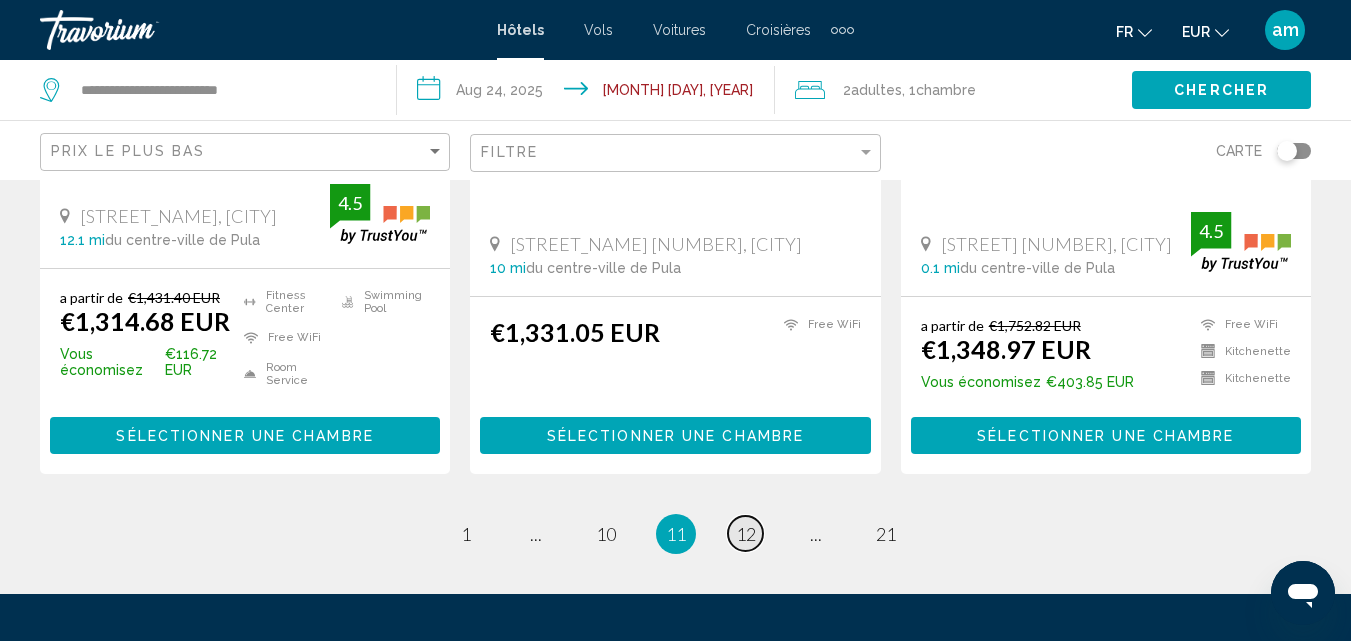 click on "12" at bounding box center (746, 534) 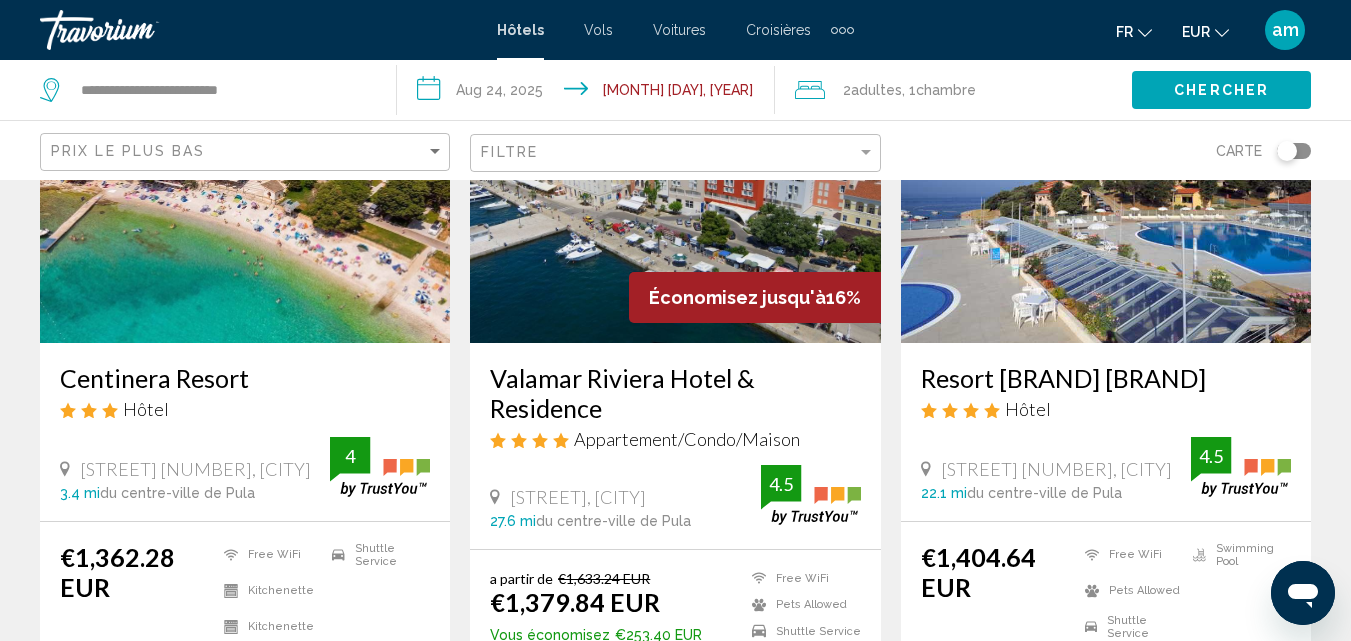 scroll, scrollTop: 1000, scrollLeft: 0, axis: vertical 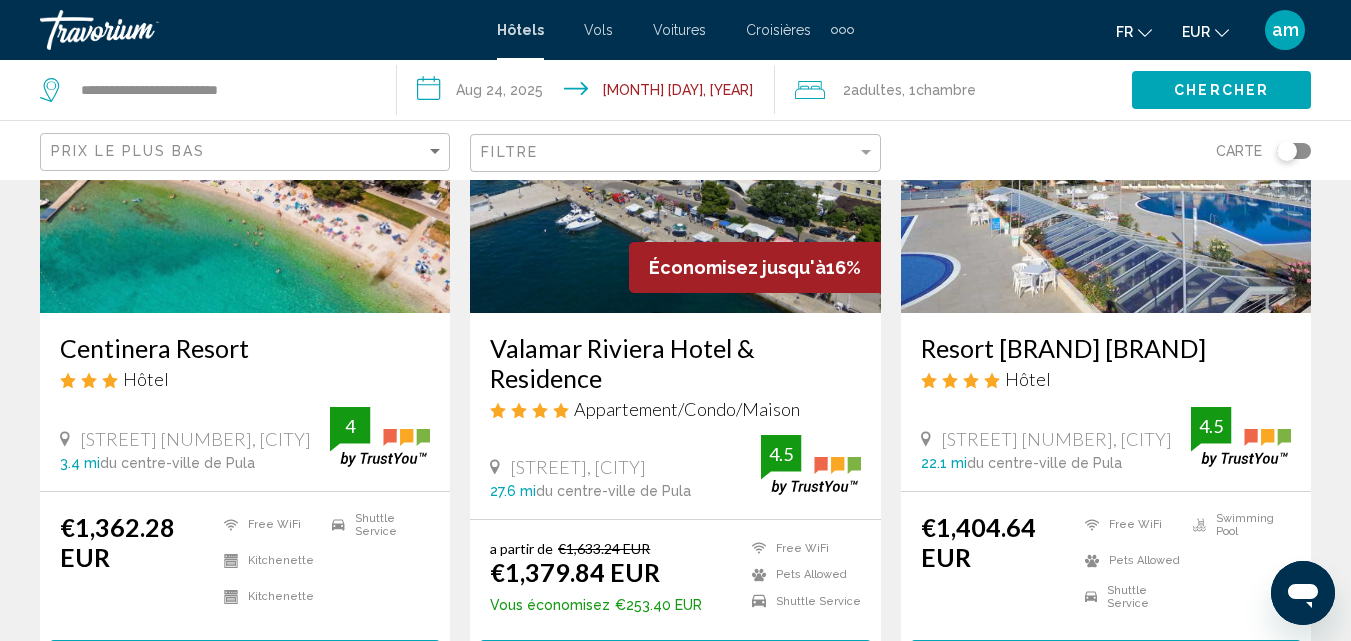 click at bounding box center (1106, 153) 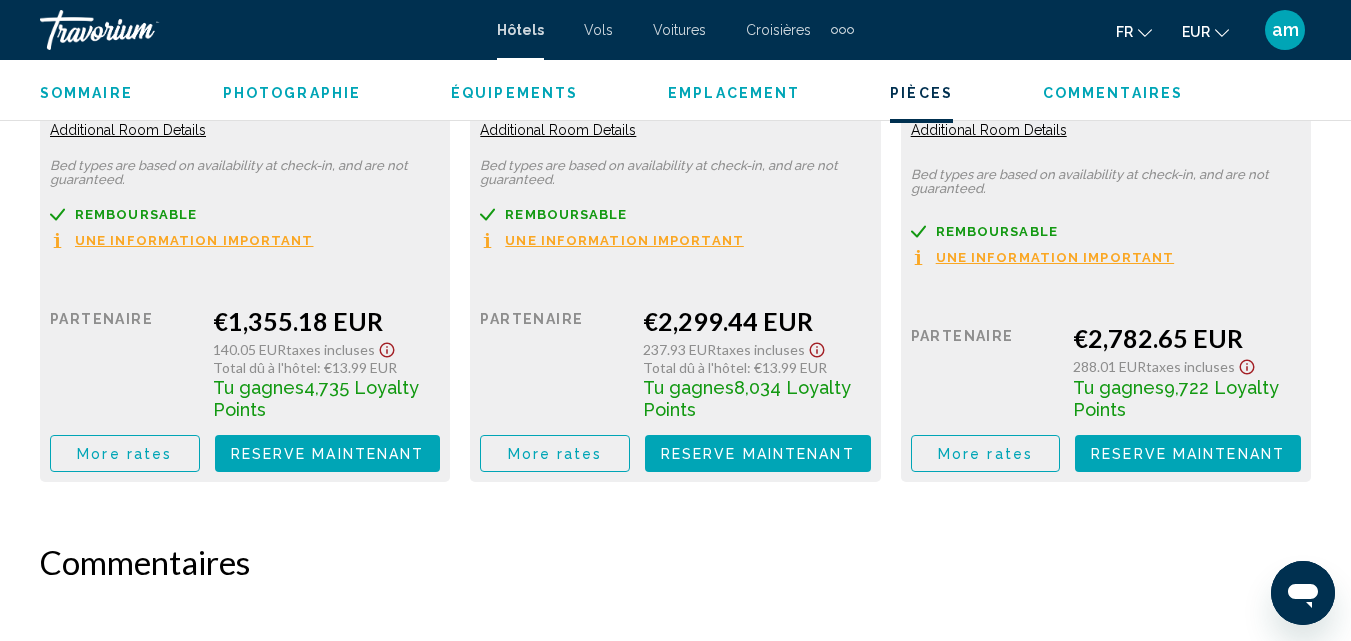 scroll, scrollTop: 3614, scrollLeft: 0, axis: vertical 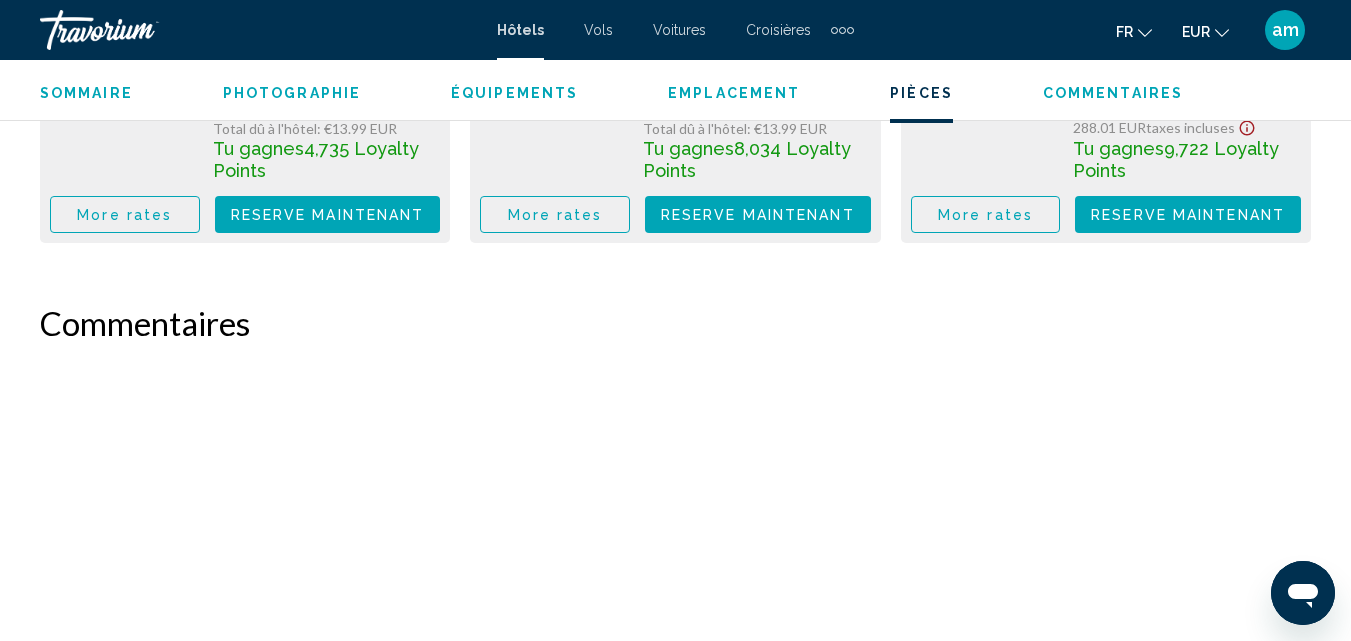 click on "More rates" at bounding box center [124, 215] 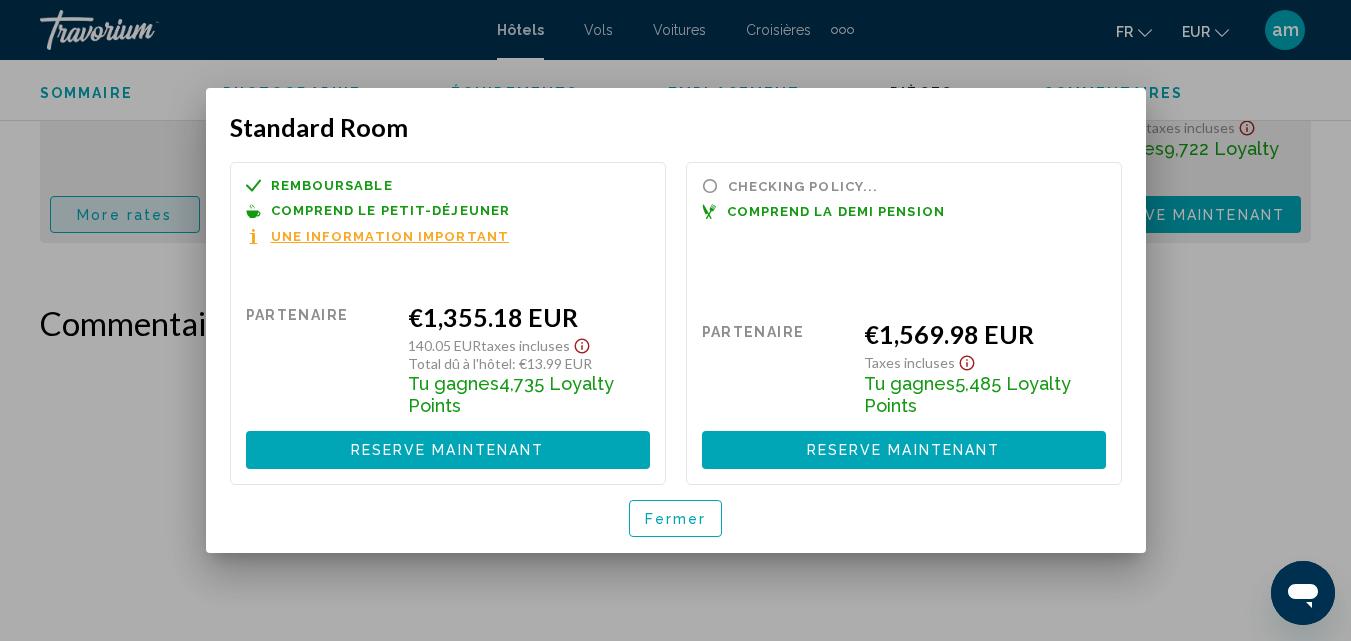 scroll, scrollTop: 0, scrollLeft: 0, axis: both 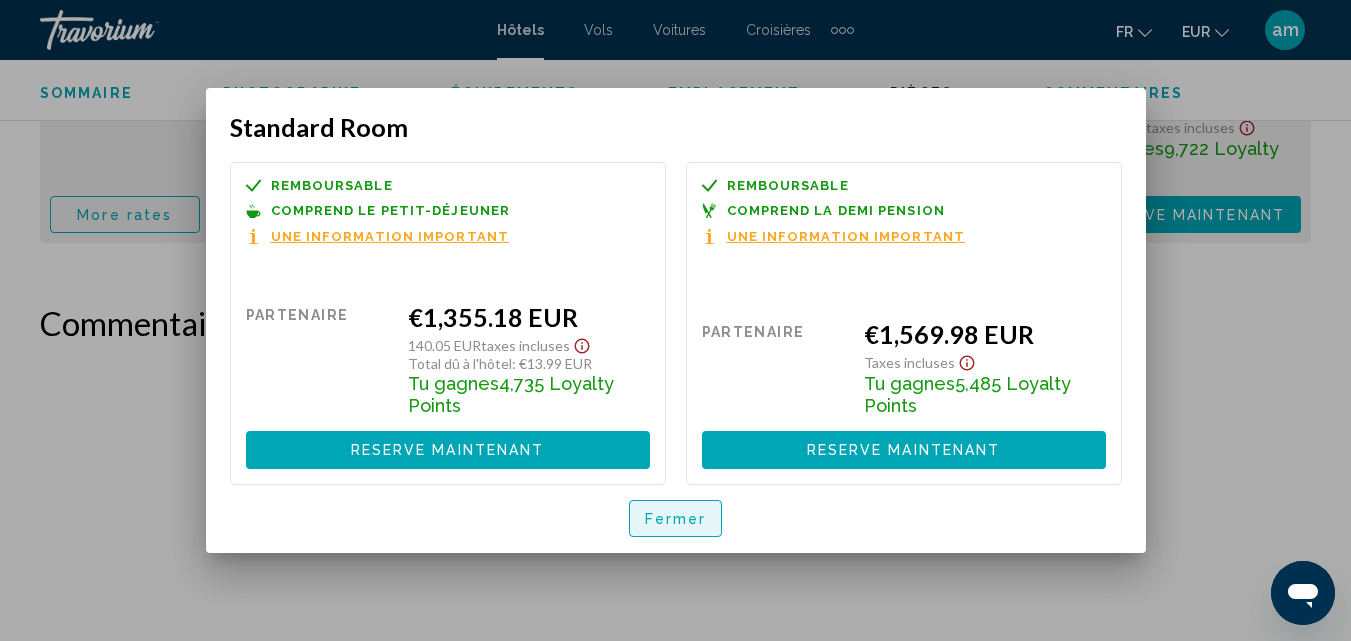 click on "Fermer" at bounding box center (676, 519) 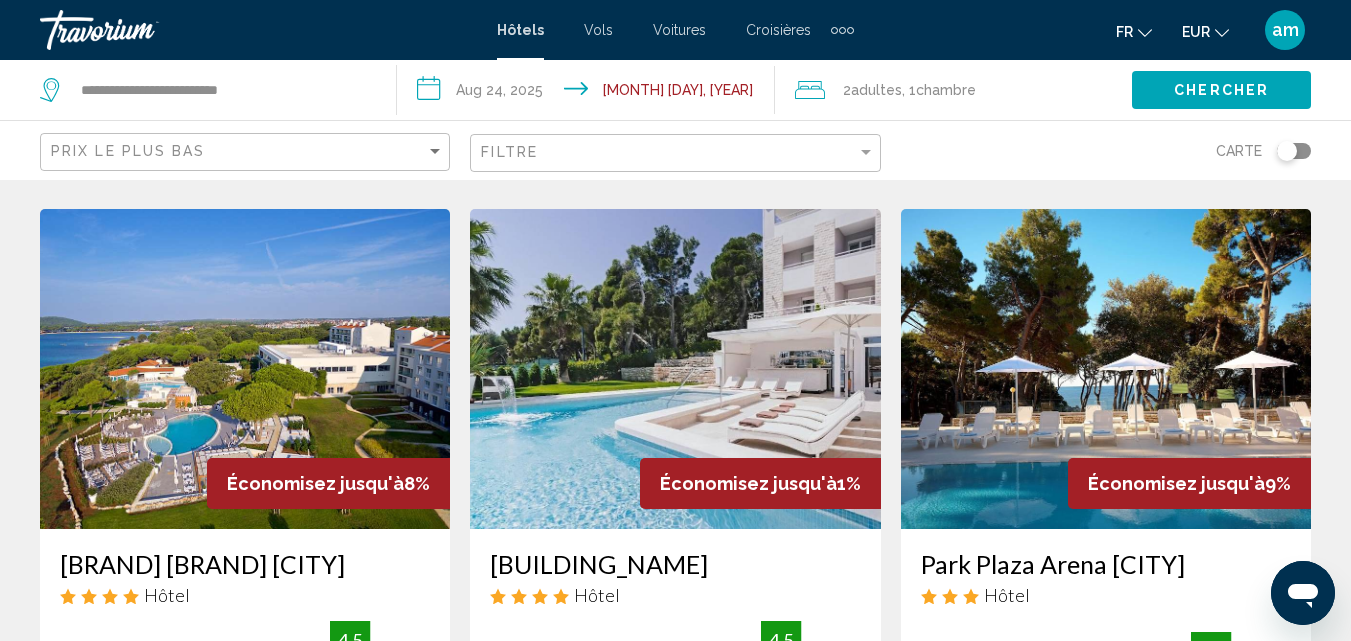 scroll, scrollTop: 1600, scrollLeft: 0, axis: vertical 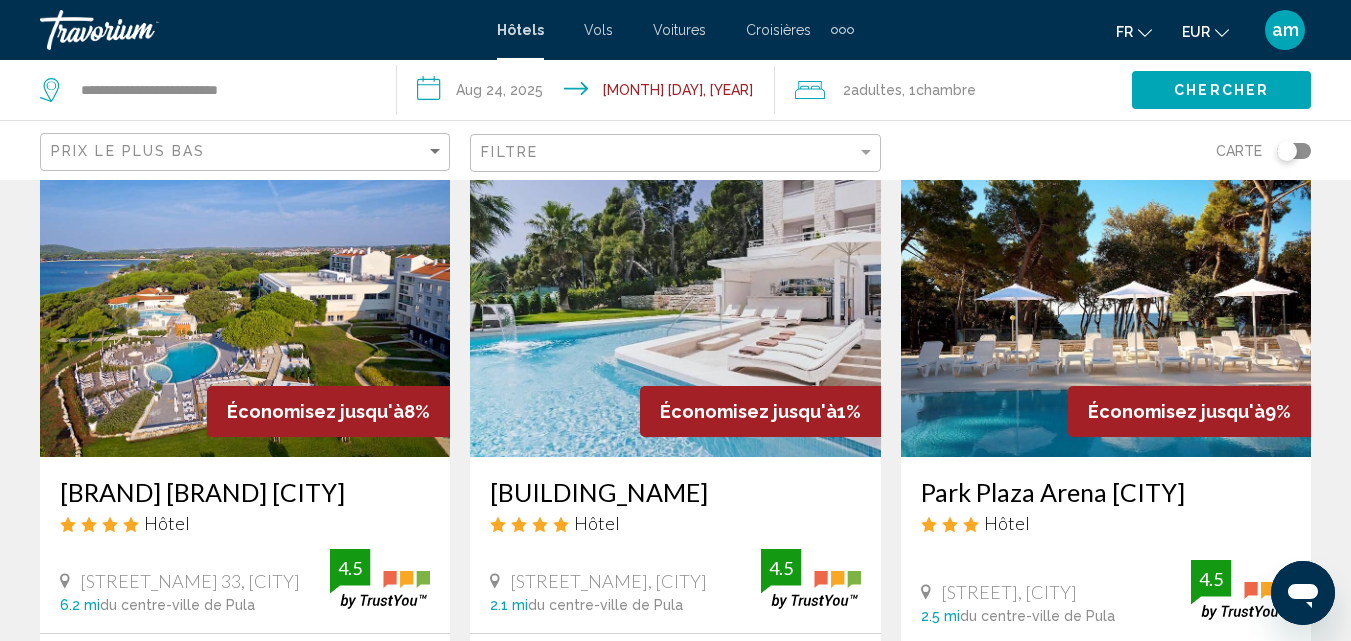 click at bounding box center [245, 297] 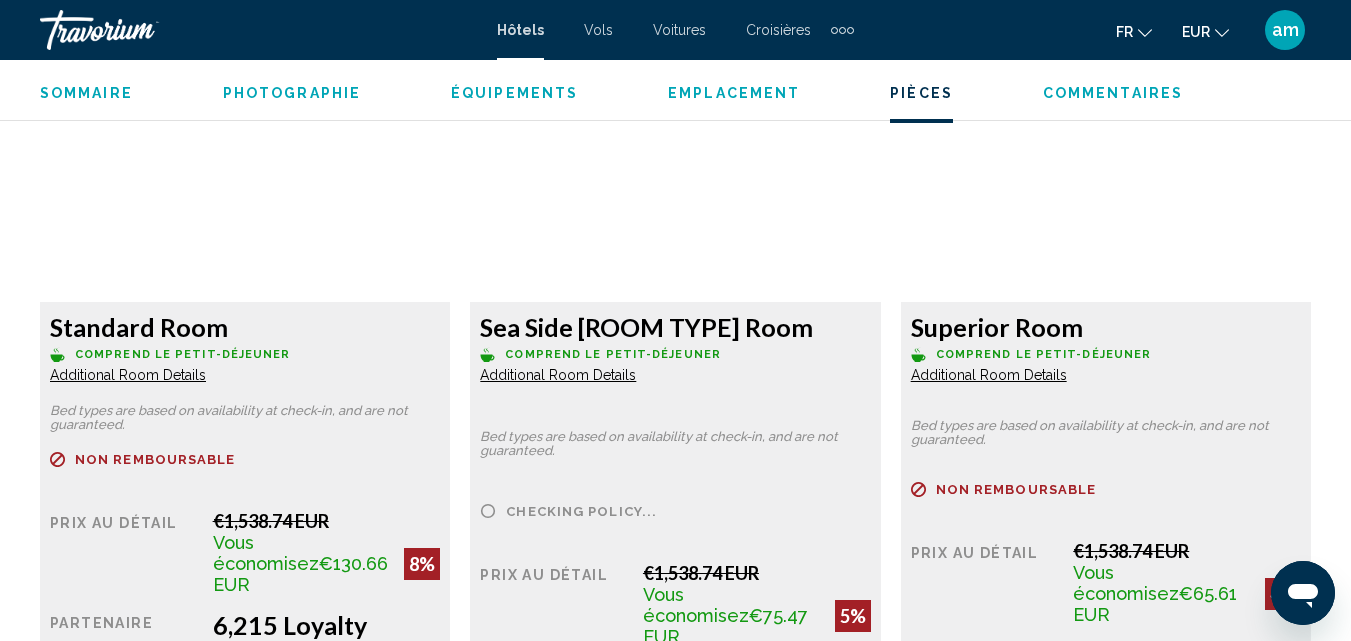 scroll, scrollTop: 3314, scrollLeft: 0, axis: vertical 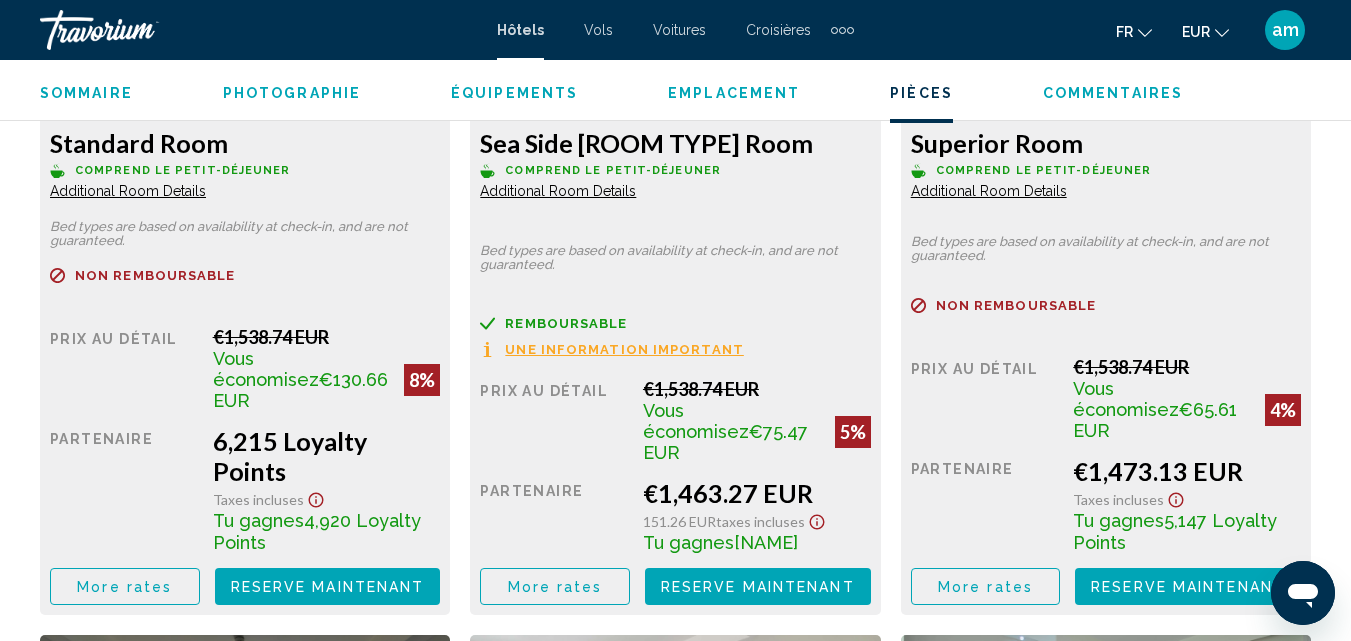click on "More rates" at bounding box center (124, 587) 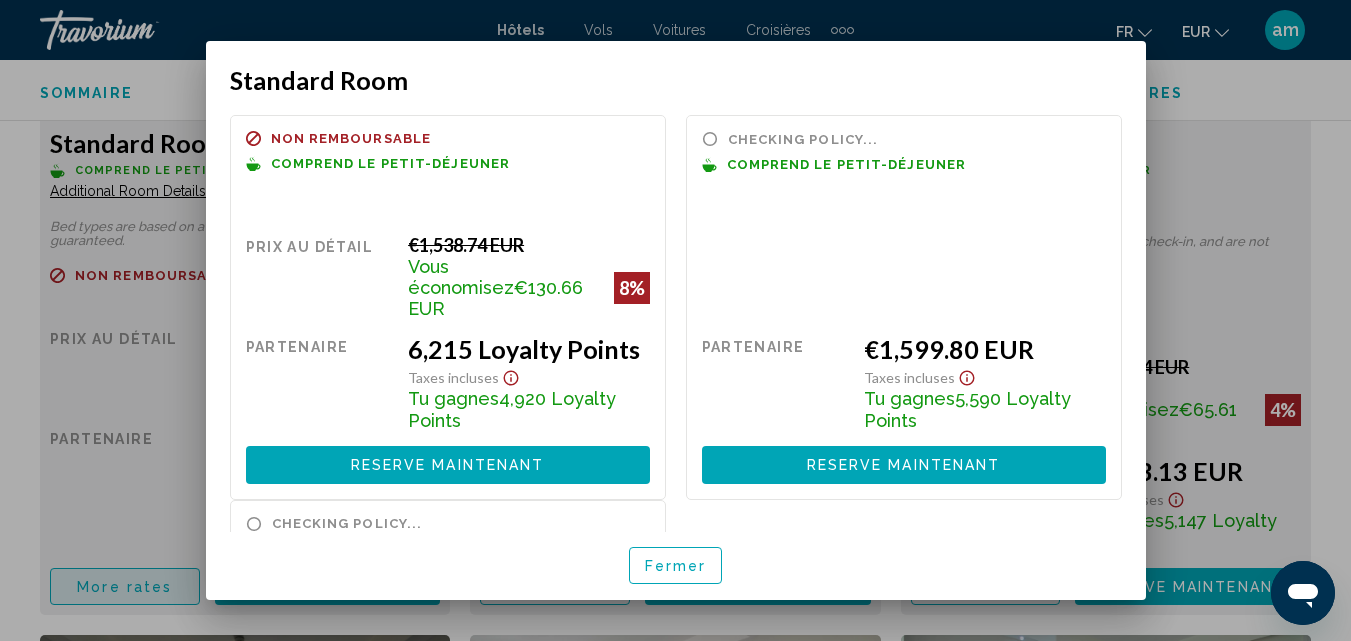 scroll, scrollTop: 0, scrollLeft: 0, axis: both 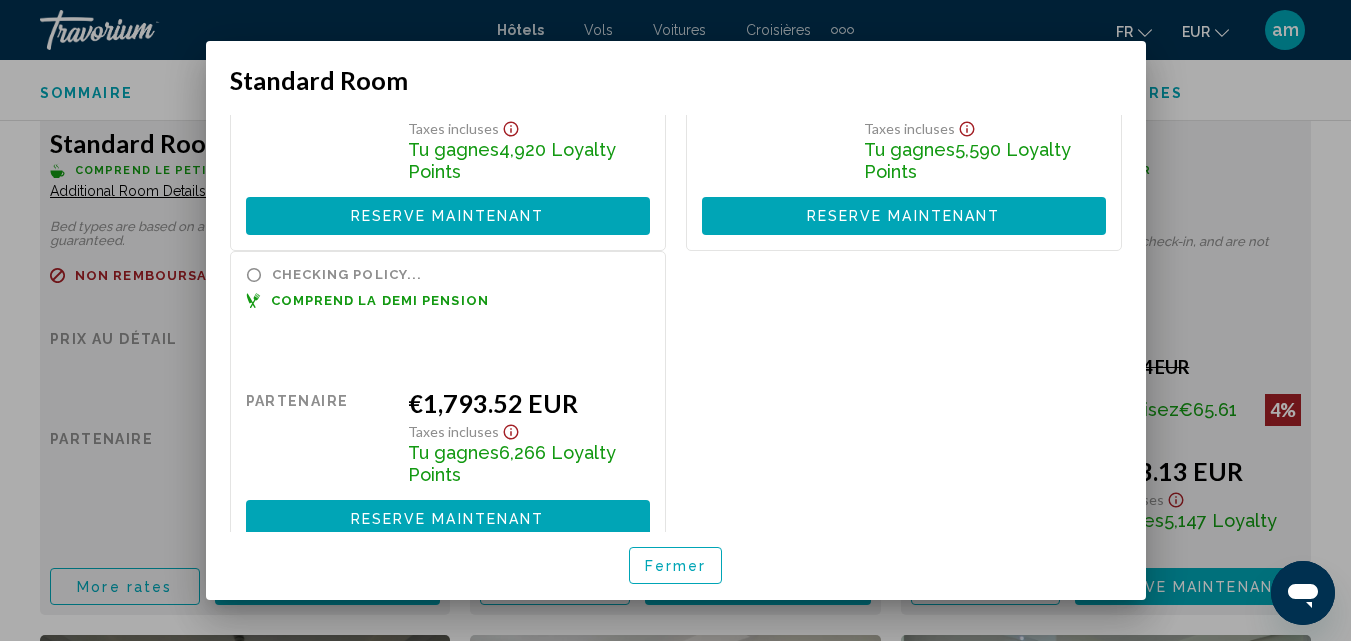 click on "Fermer" at bounding box center (676, 565) 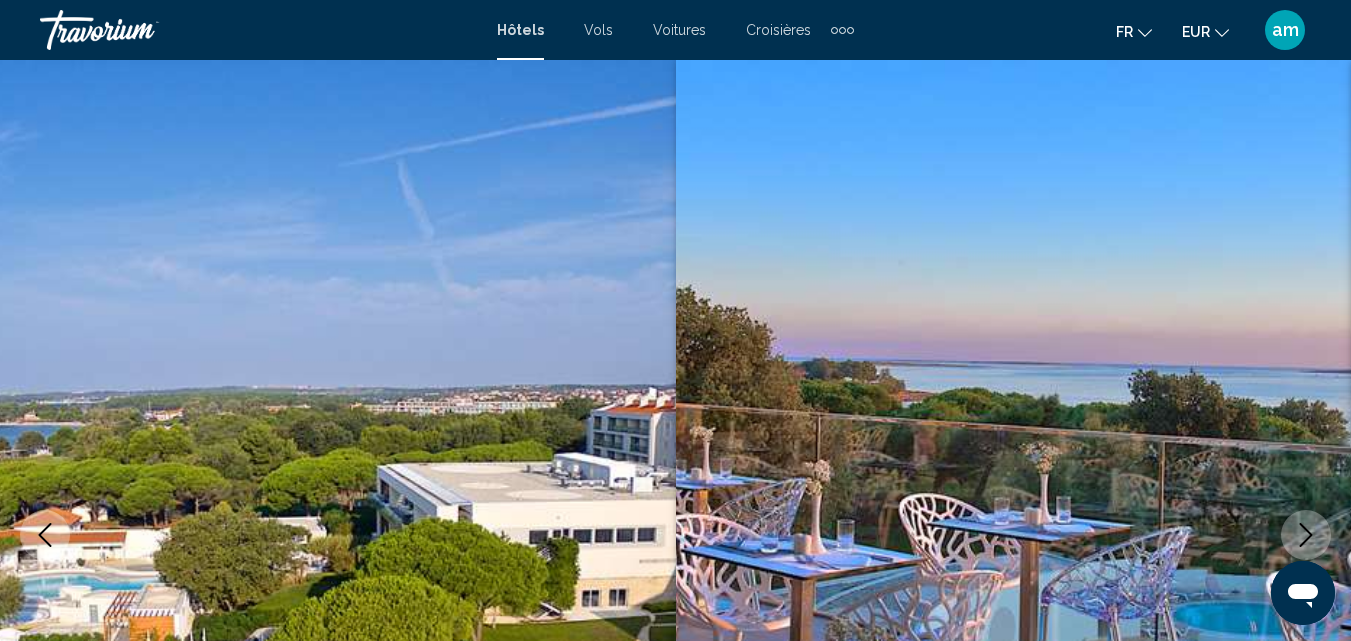 scroll, scrollTop: 3314, scrollLeft: 0, axis: vertical 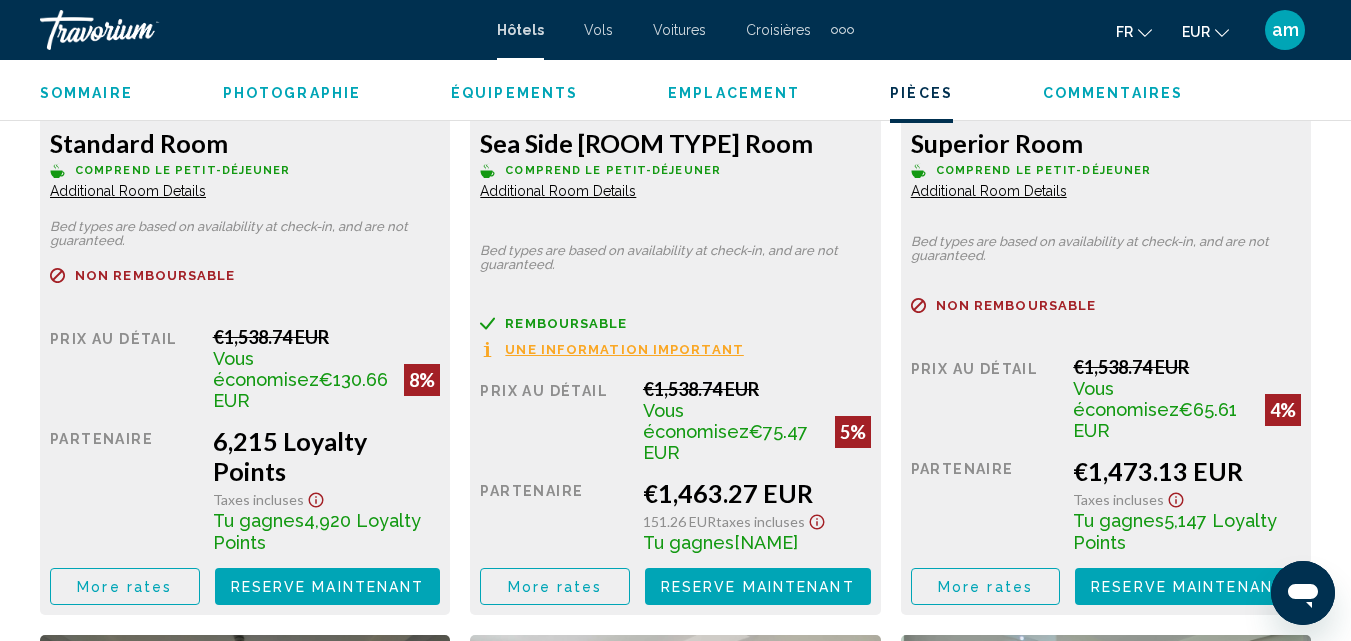 click on "More rates" at bounding box center [124, 587] 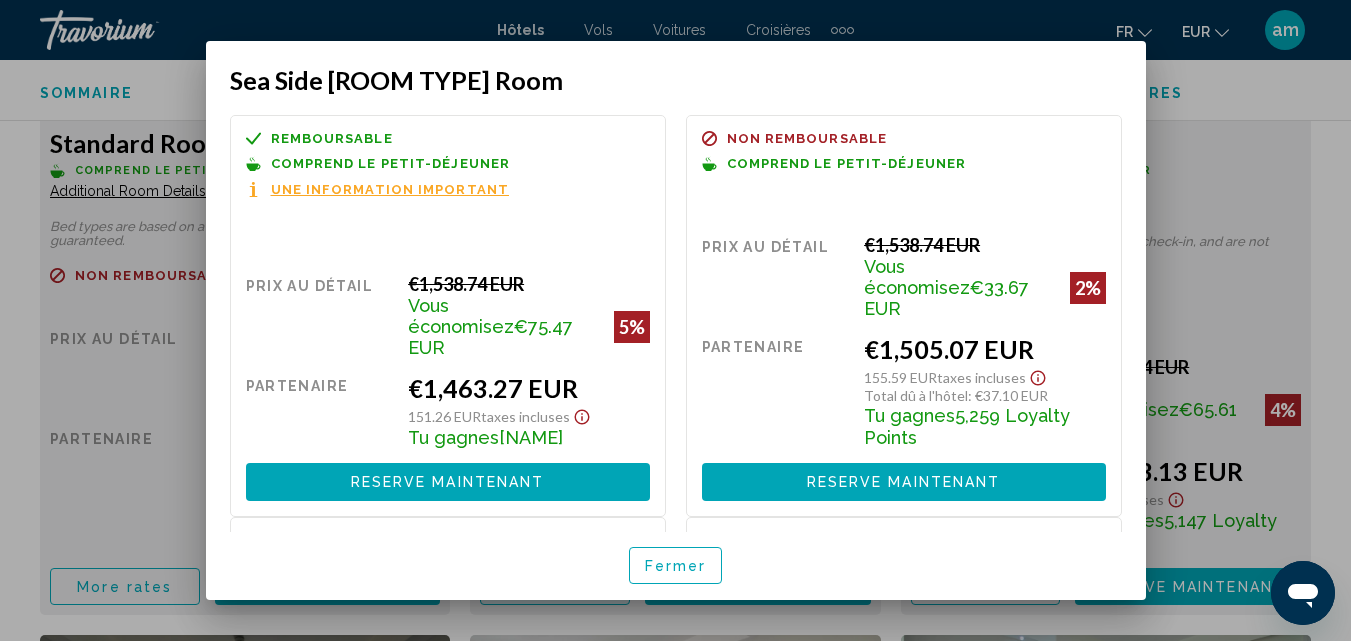 scroll, scrollTop: 0, scrollLeft: 0, axis: both 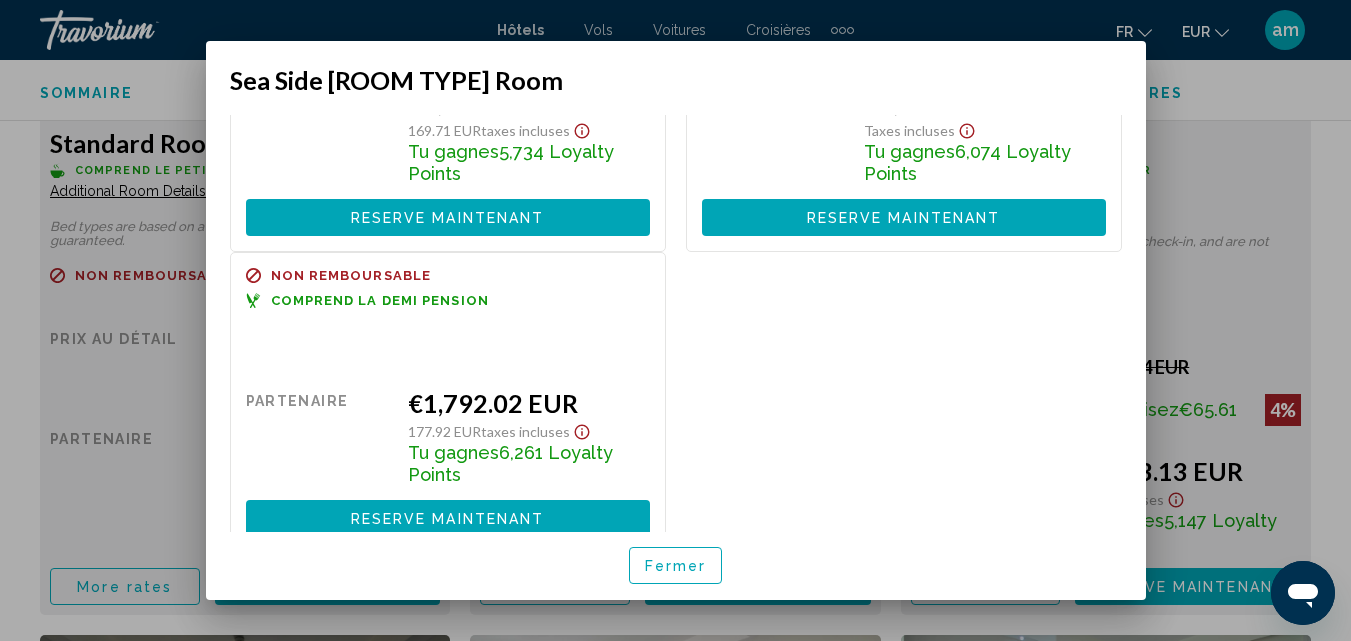 click on "Fermer" at bounding box center [676, 565] 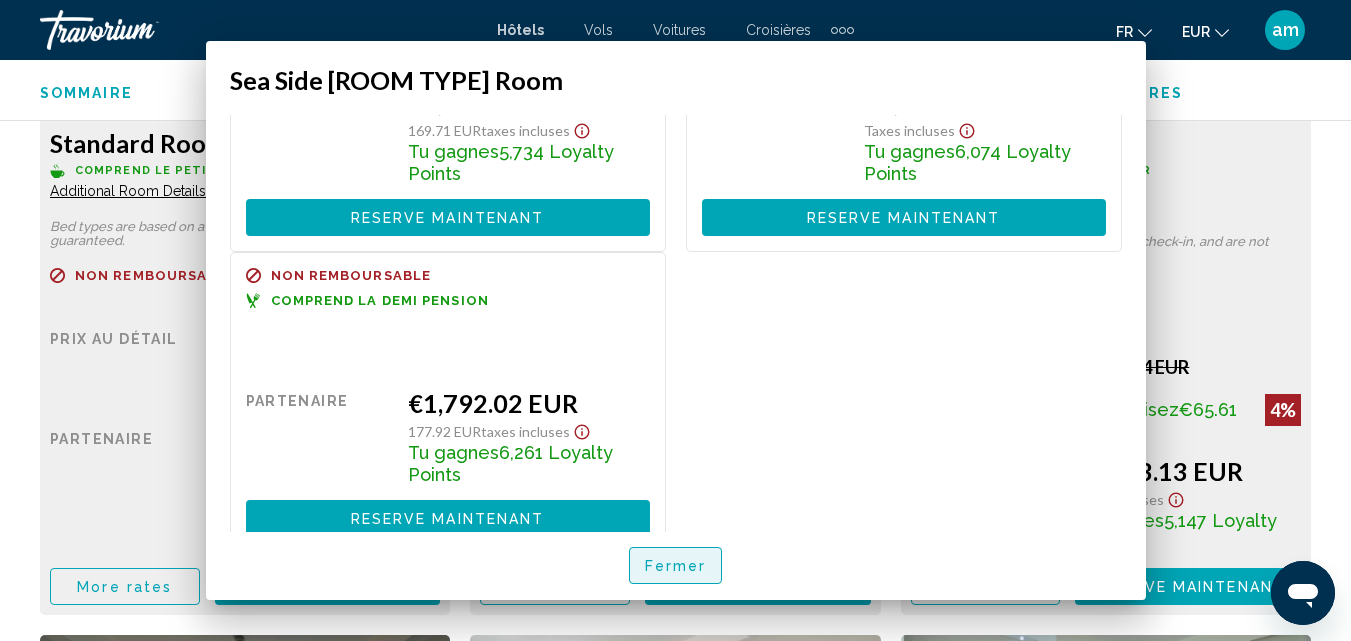 scroll, scrollTop: 3314, scrollLeft: 0, axis: vertical 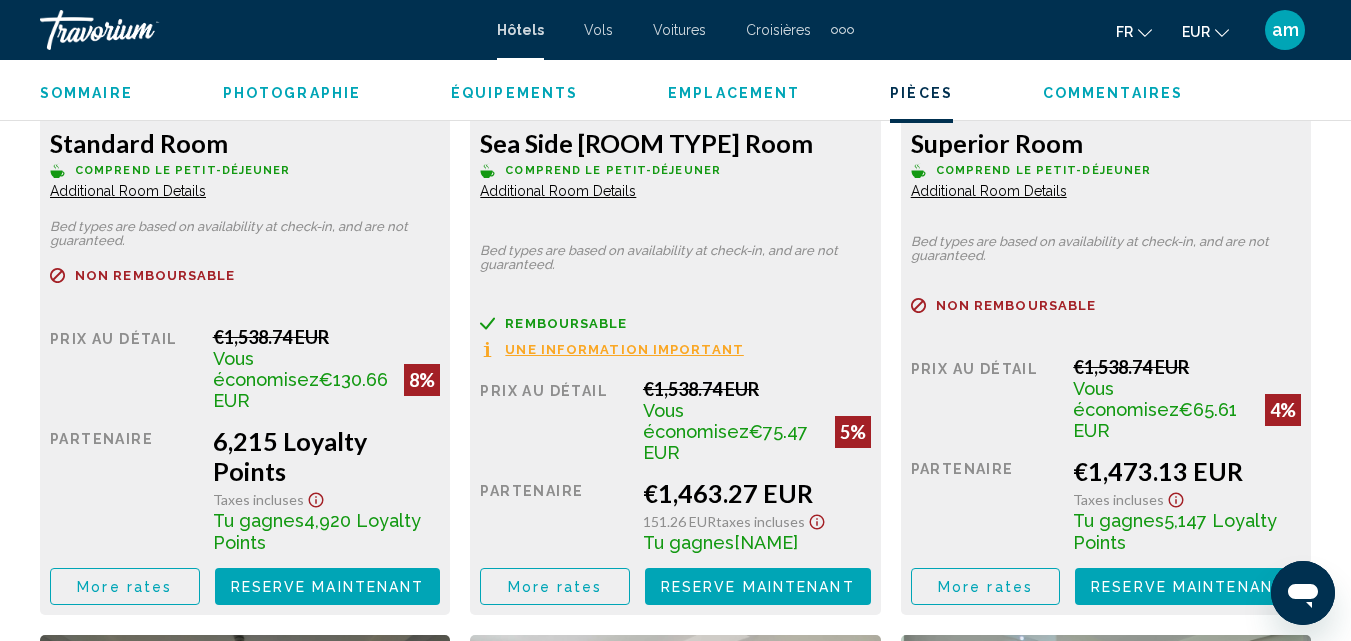 click on "More rates" at bounding box center (125, 586) 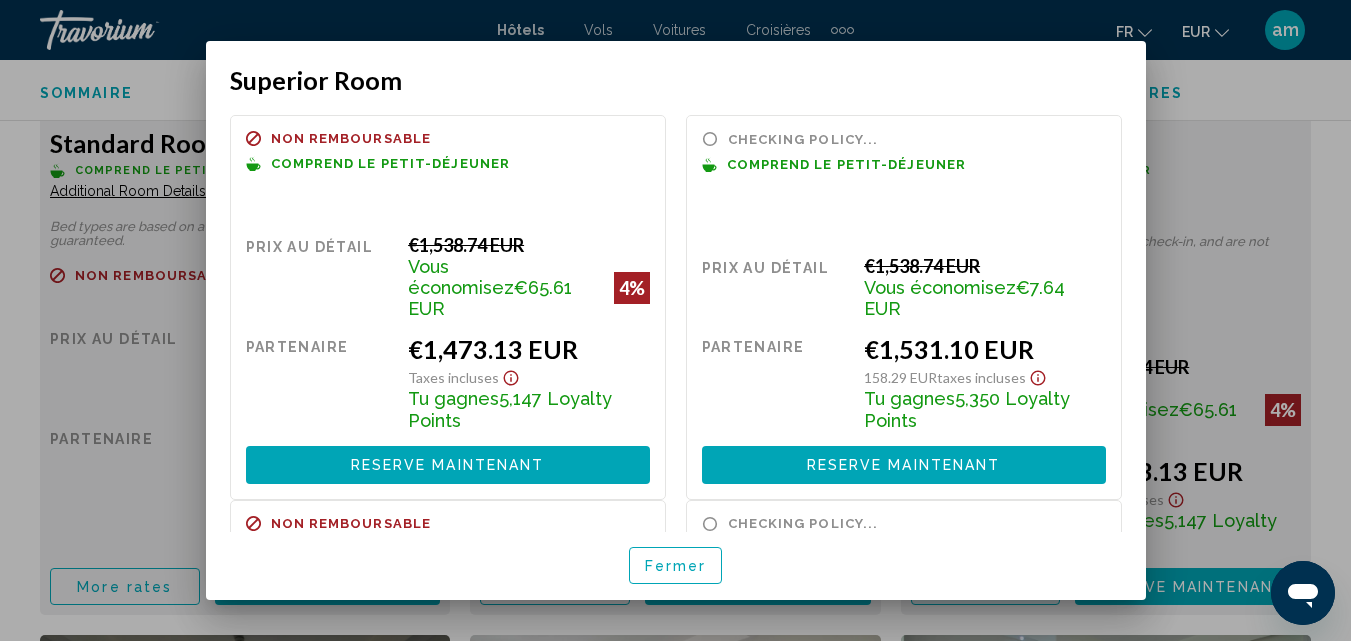 scroll, scrollTop: 0, scrollLeft: 0, axis: both 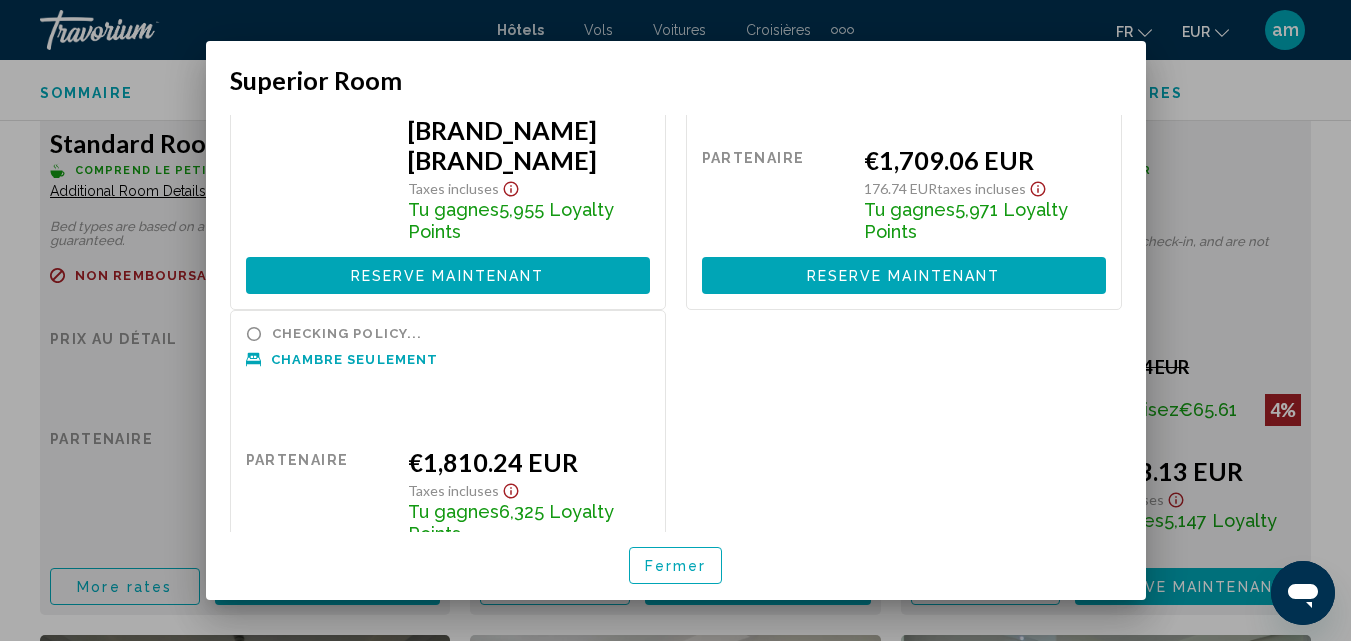 click on "Fermer" at bounding box center (676, 566) 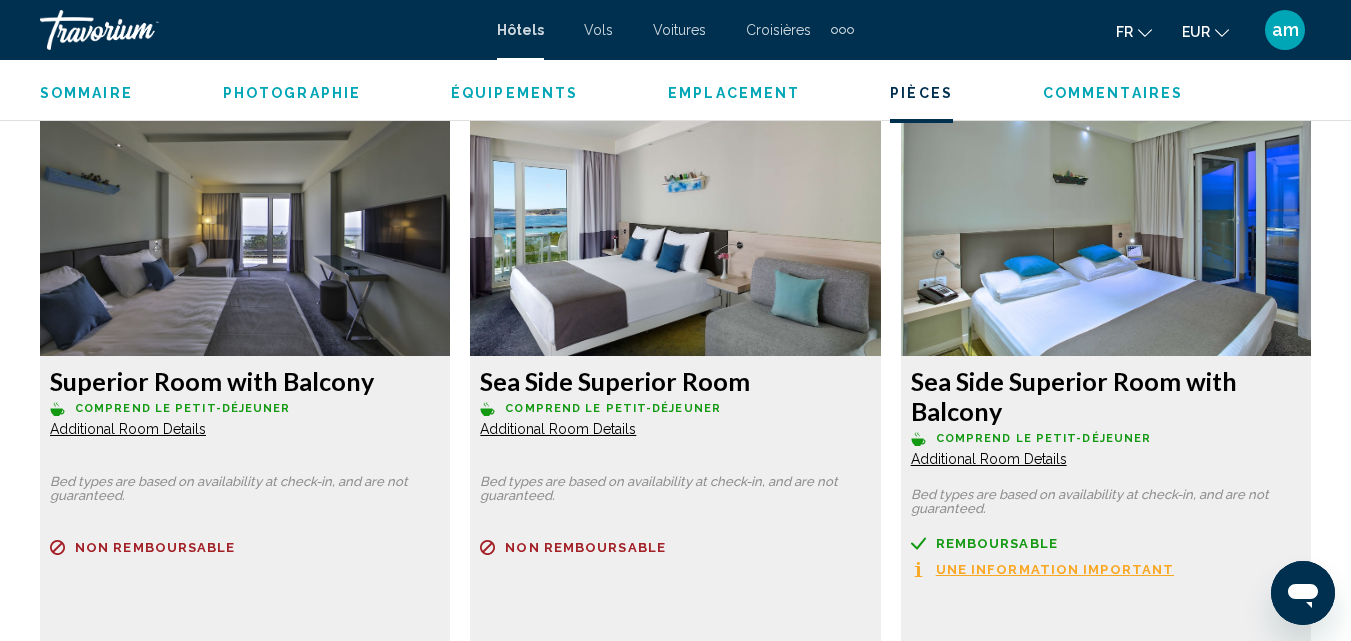 scroll, scrollTop: 4114, scrollLeft: 0, axis: vertical 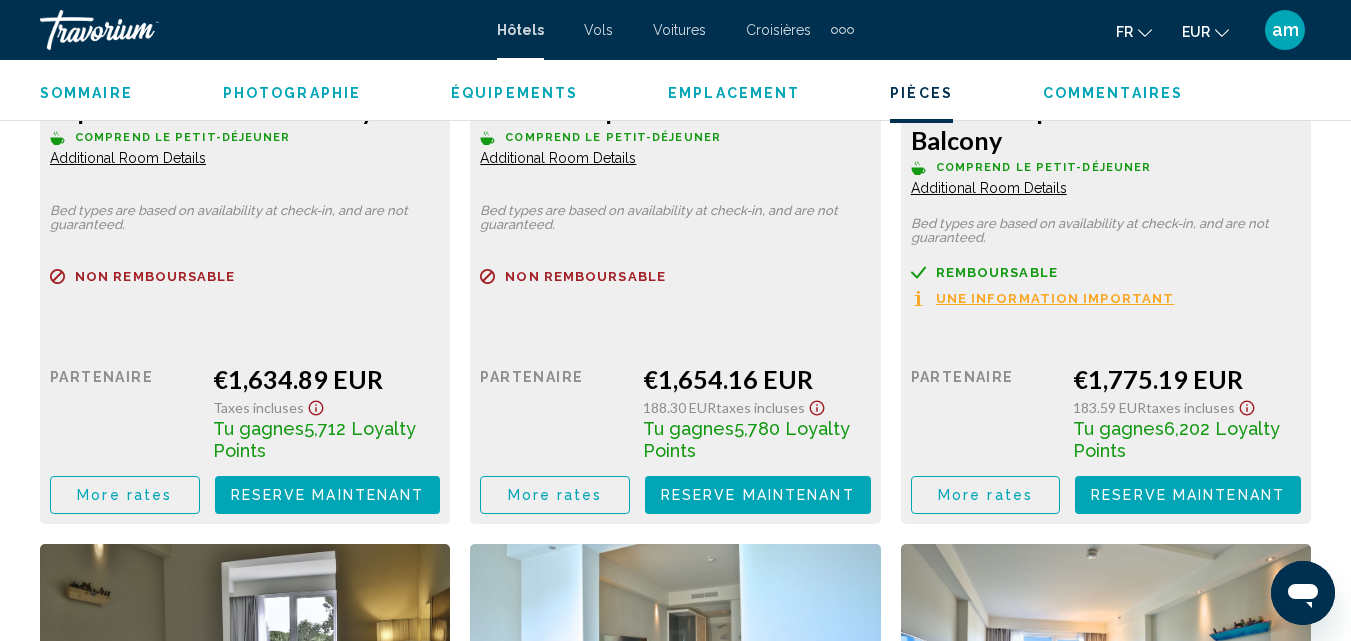 click on "More rates" at bounding box center (124, -213) 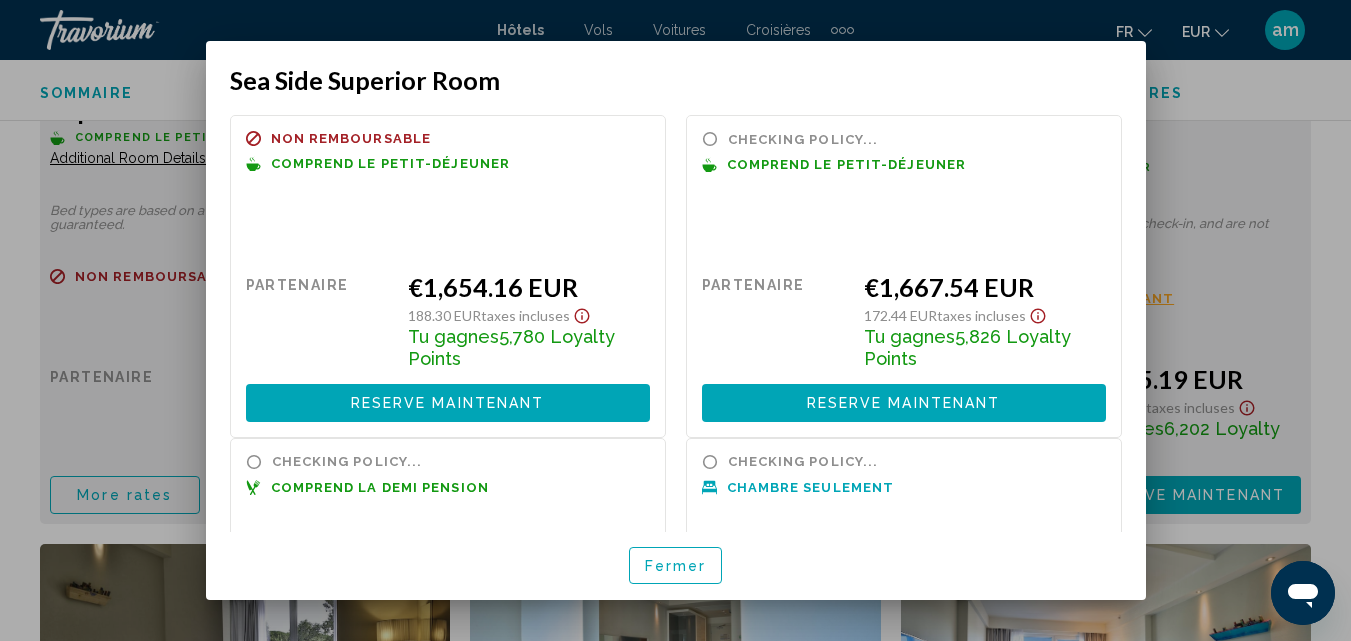 scroll, scrollTop: 0, scrollLeft: 0, axis: both 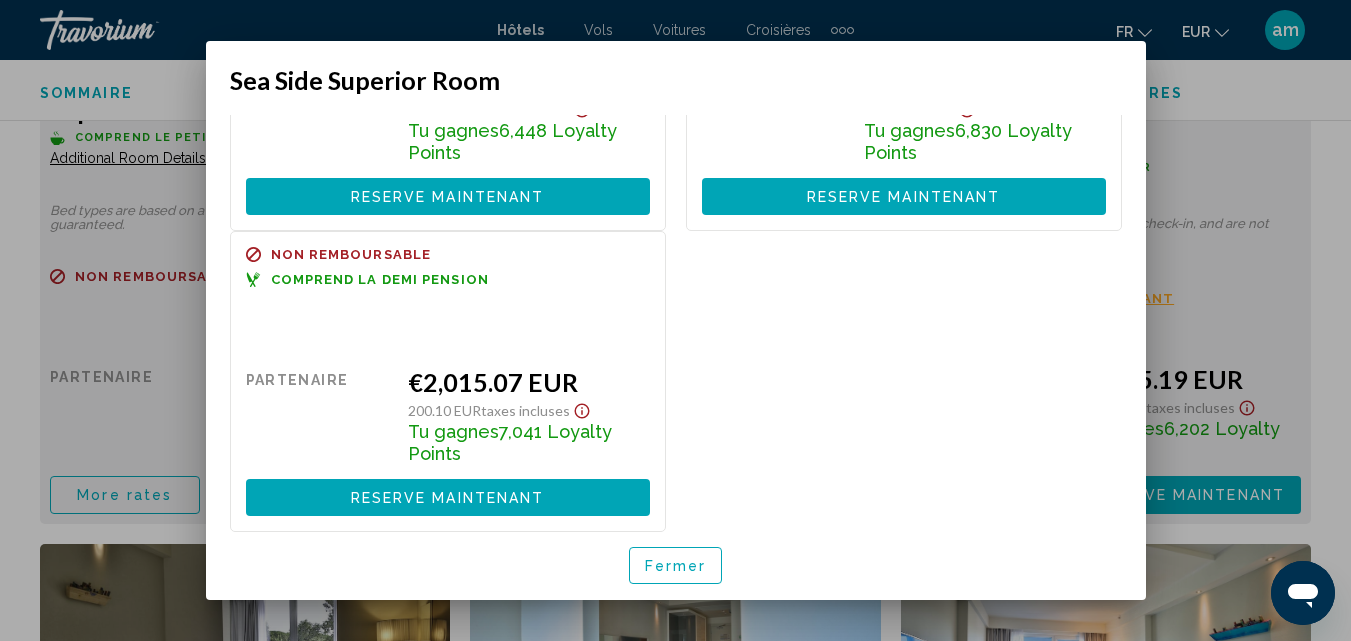 click on "Fermer" at bounding box center (676, 566) 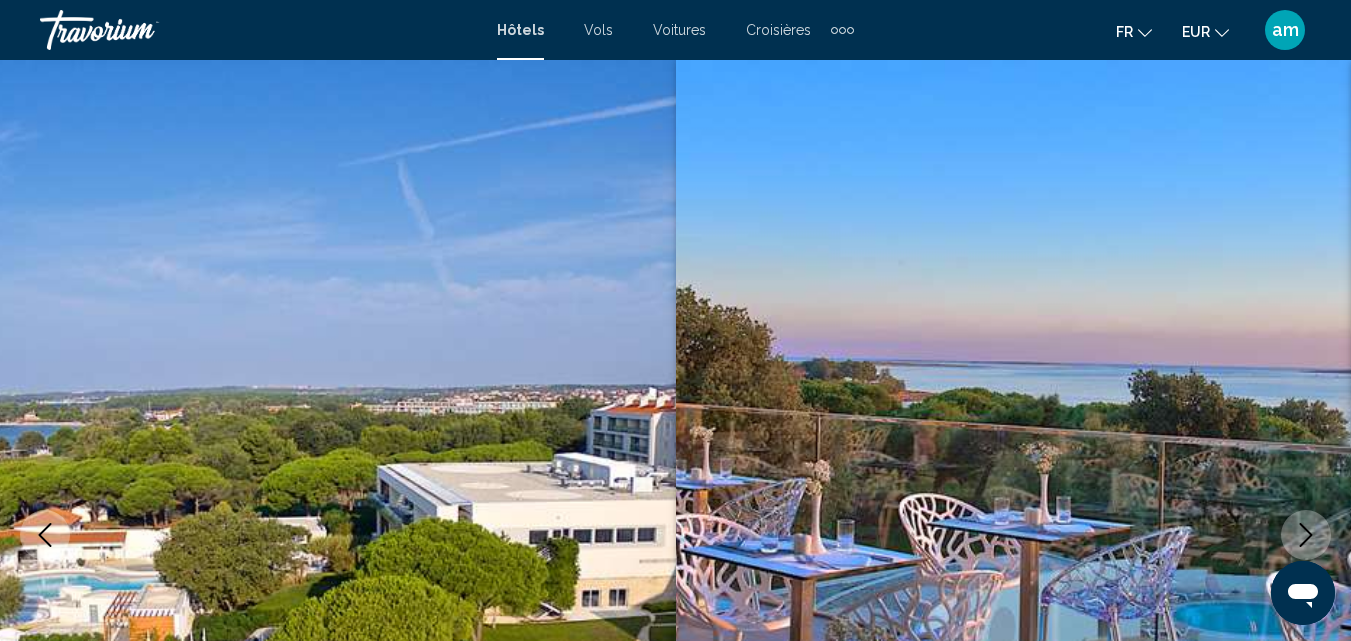 scroll, scrollTop: 4114, scrollLeft: 0, axis: vertical 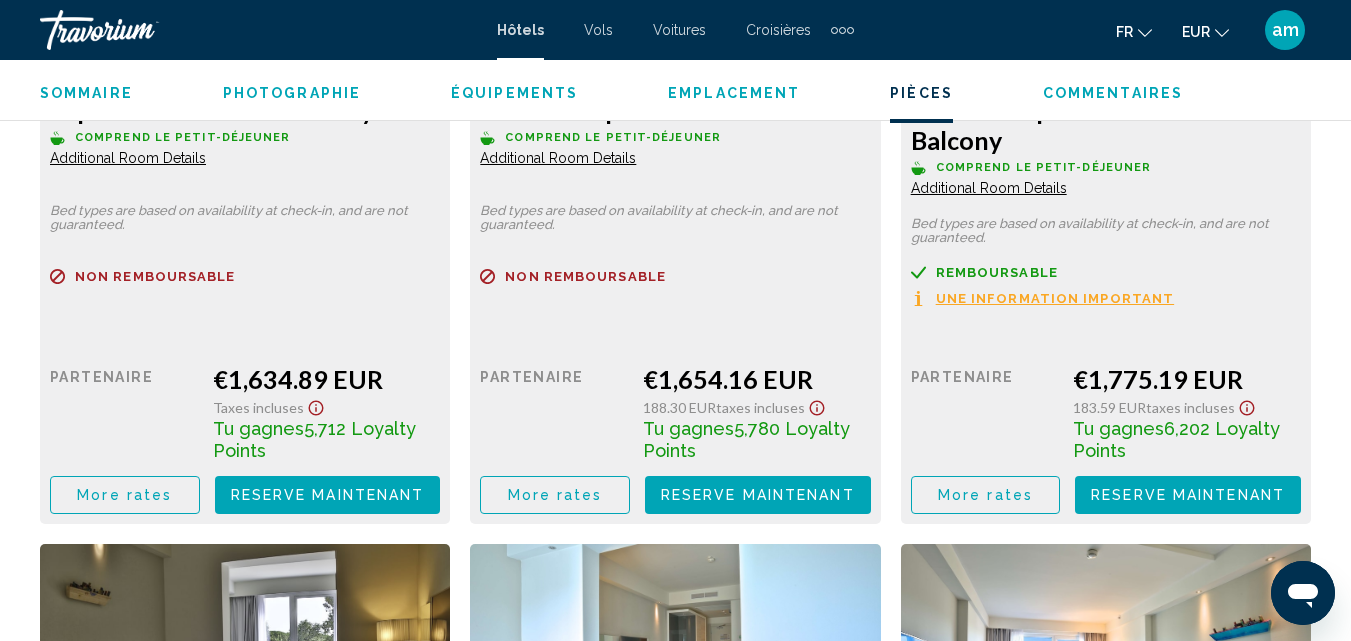 click on "More rates" at bounding box center [125, -214] 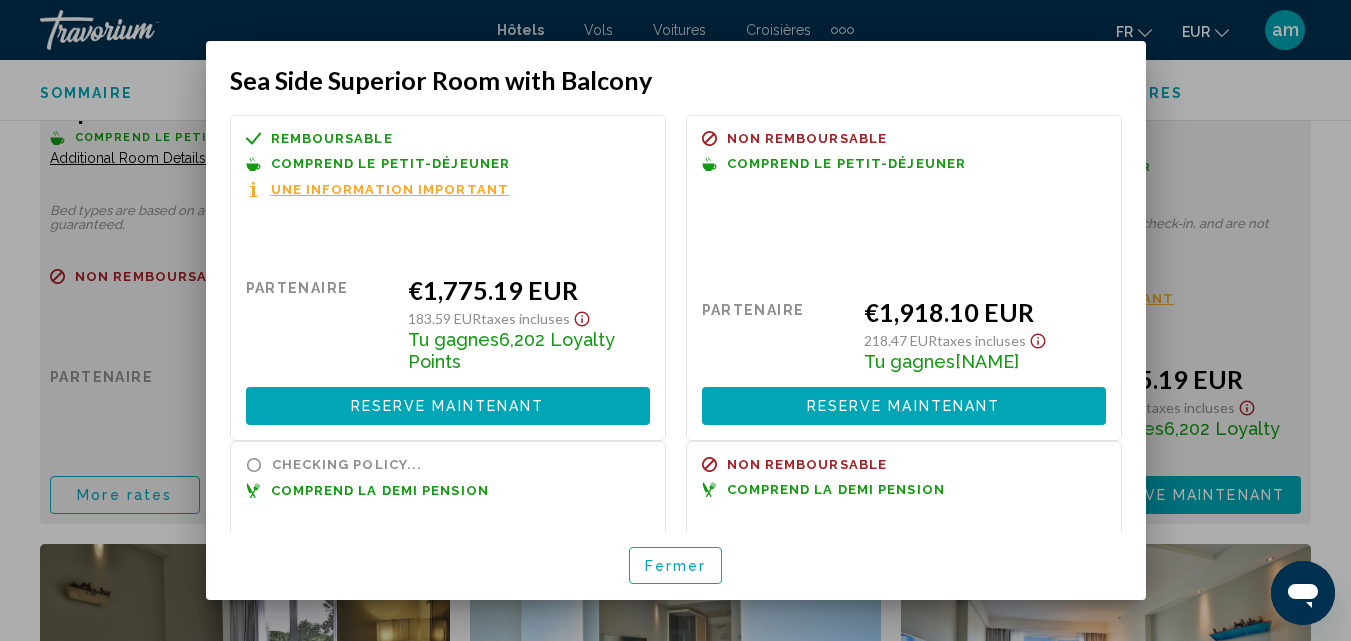 scroll, scrollTop: 0, scrollLeft: 0, axis: both 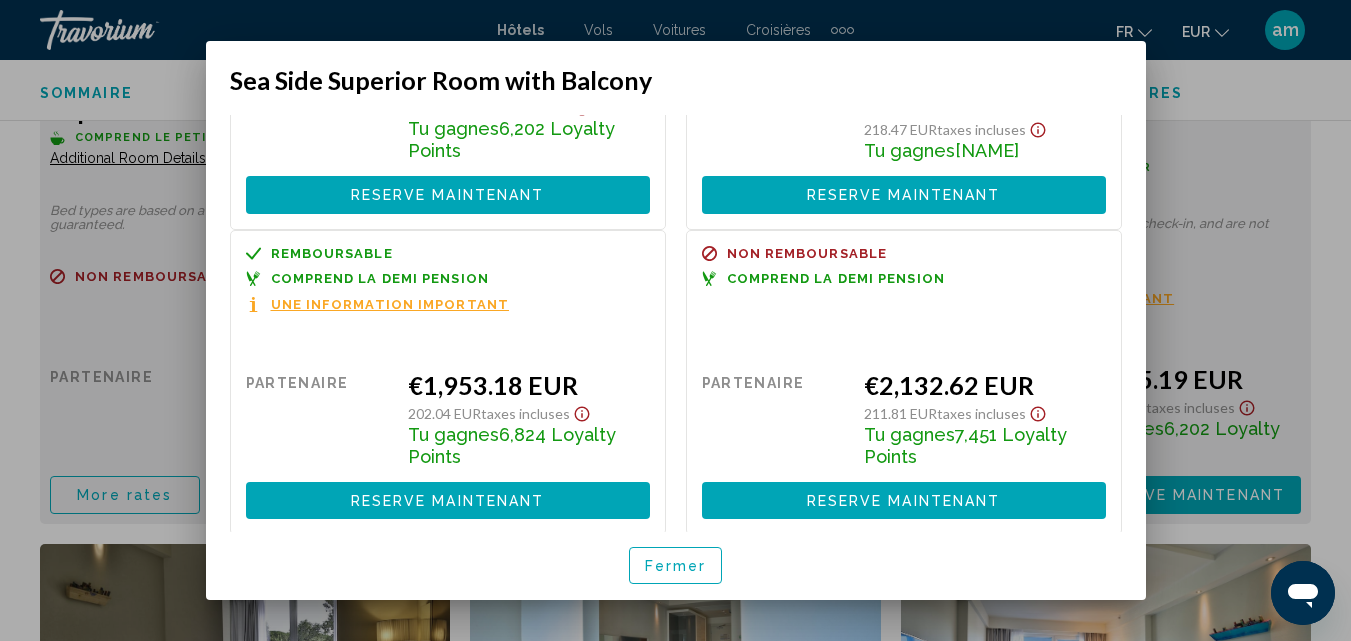 click on "Fermer" at bounding box center [676, 566] 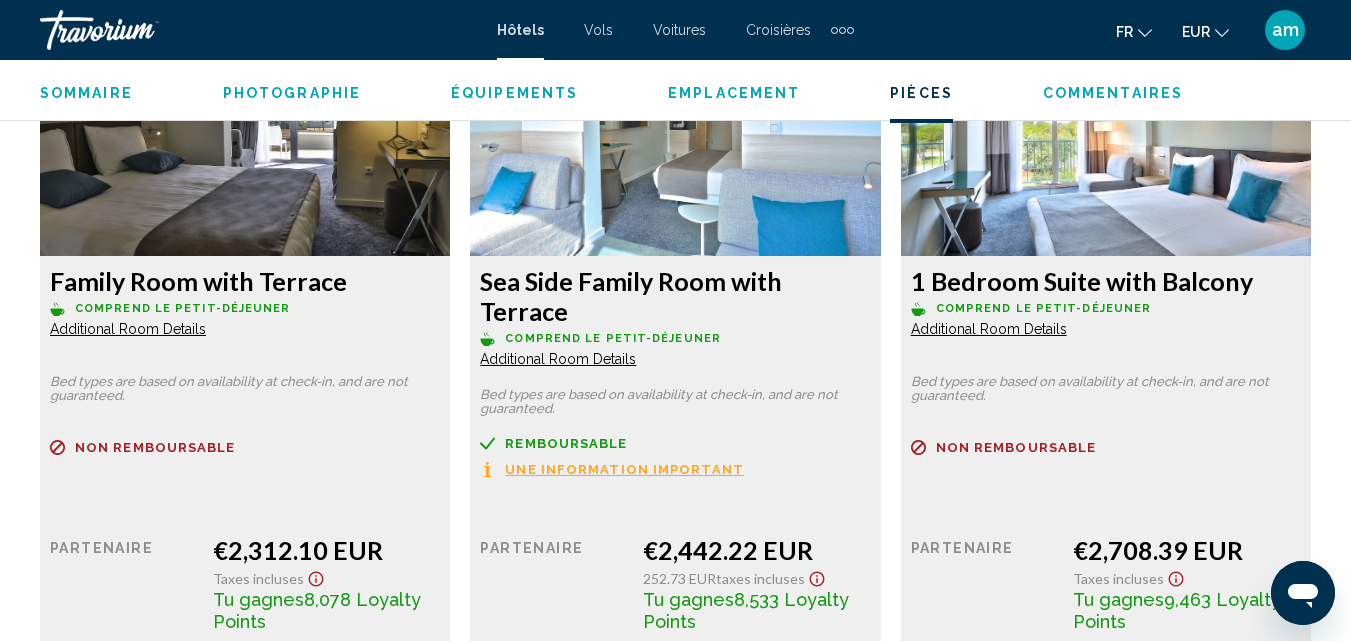 scroll, scrollTop: 4714, scrollLeft: 0, axis: vertical 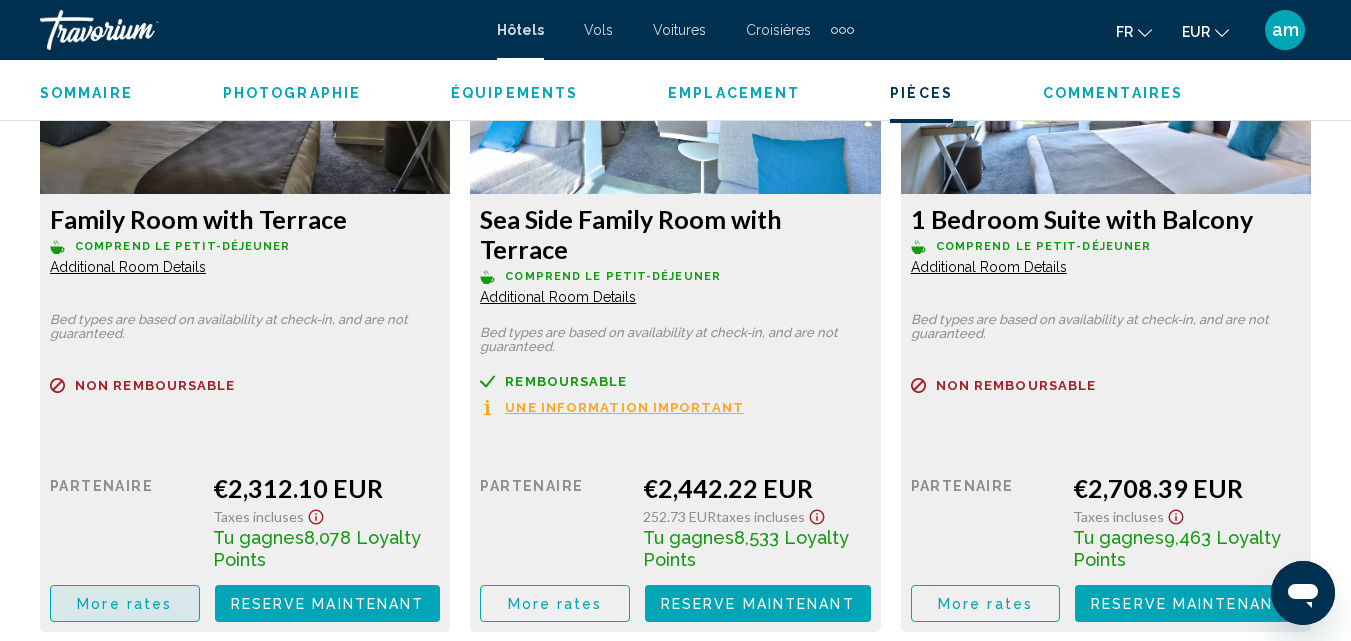 click on "More rates" at bounding box center (125, 603) 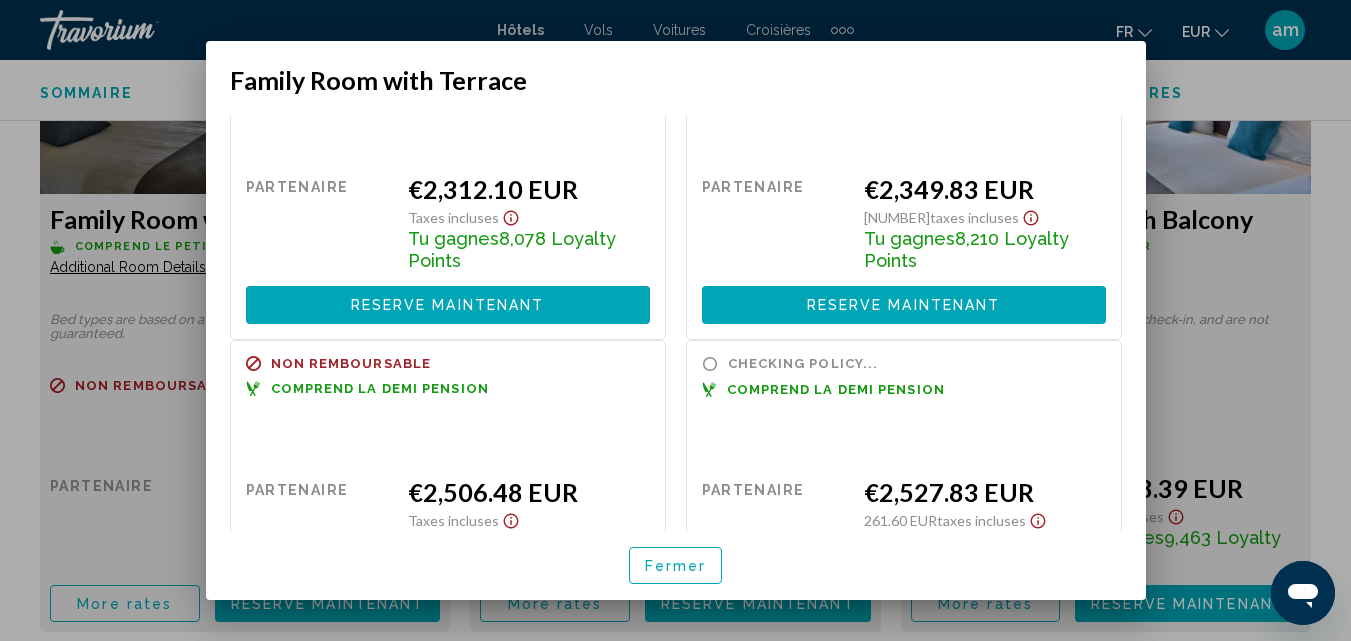 scroll, scrollTop: 208, scrollLeft: 0, axis: vertical 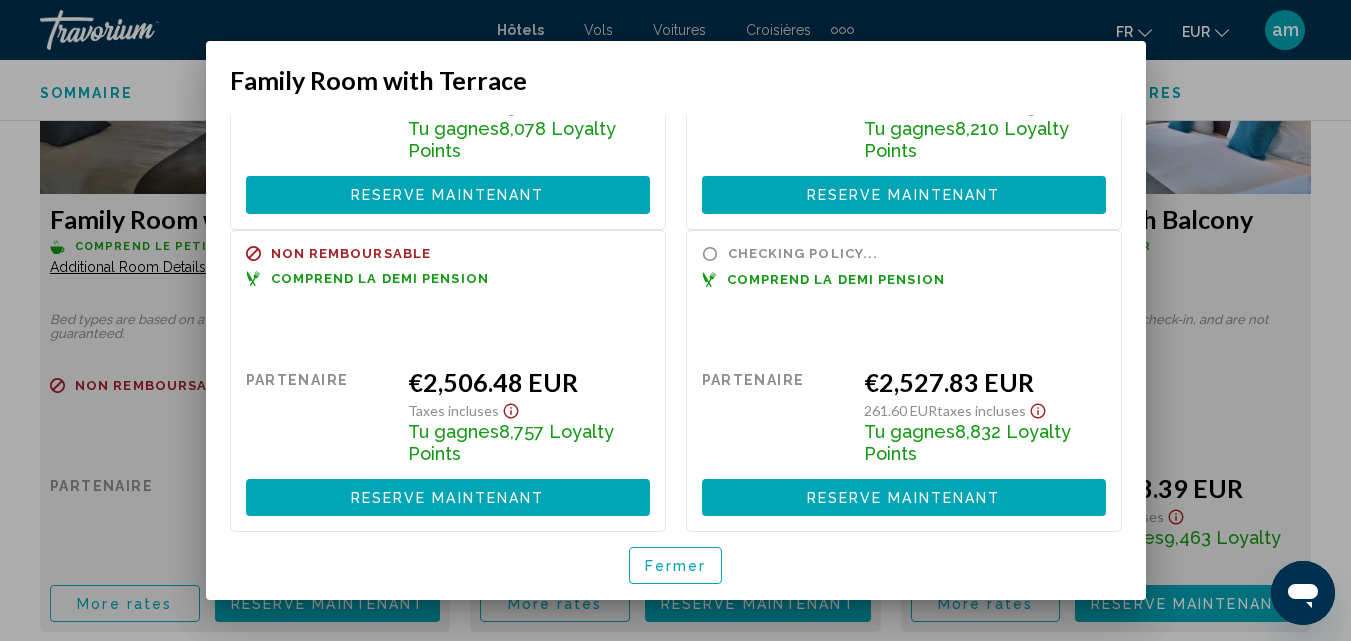 drag, startPoint x: 632, startPoint y: 565, endPoint x: 637, endPoint y: 541, distance: 24.5153 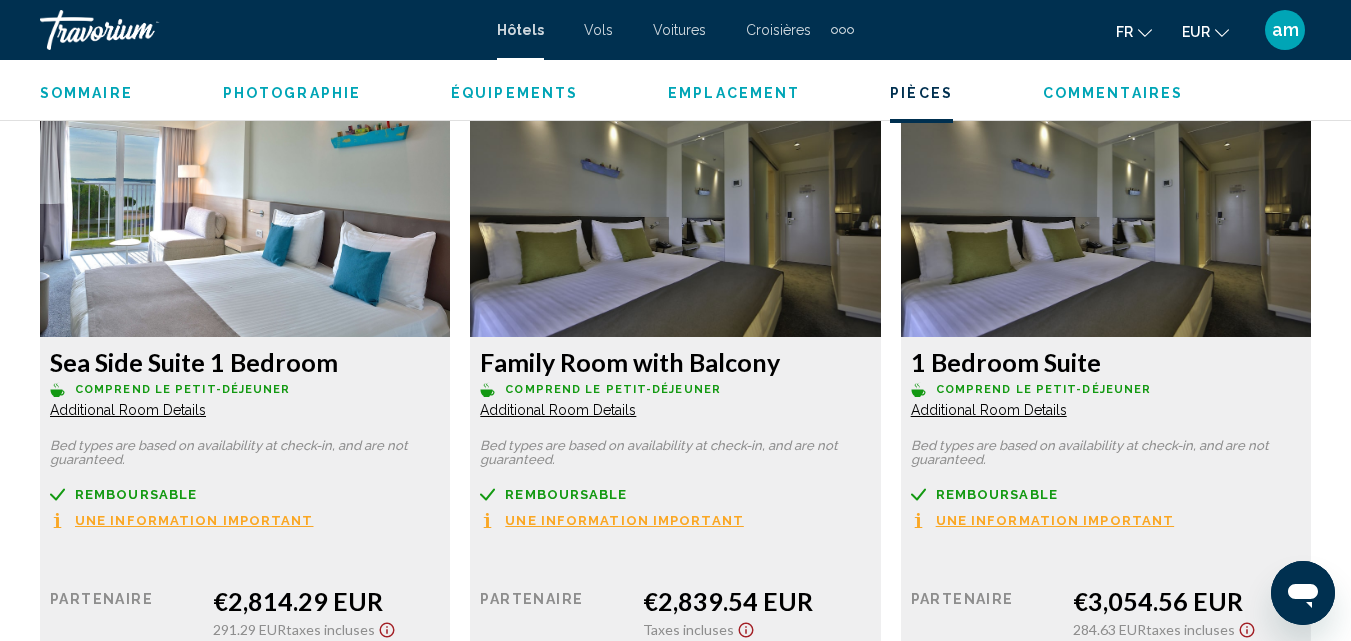 scroll, scrollTop: 5314, scrollLeft: 0, axis: vertical 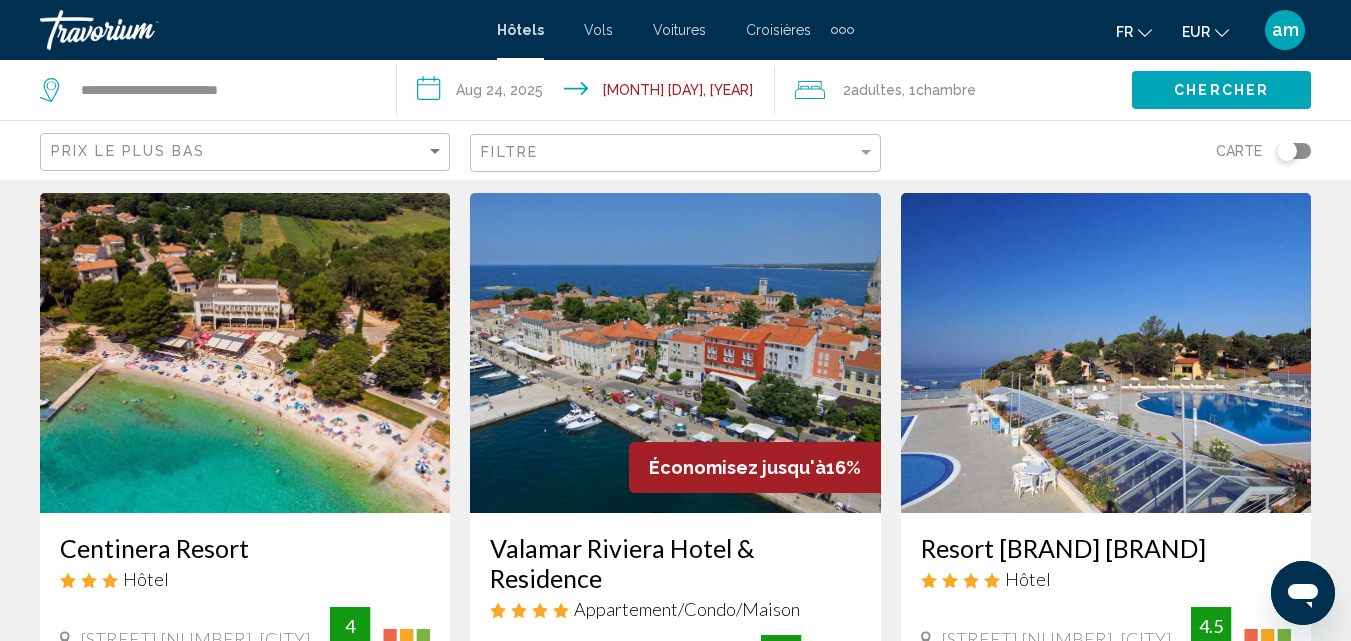click at bounding box center [245, 353] 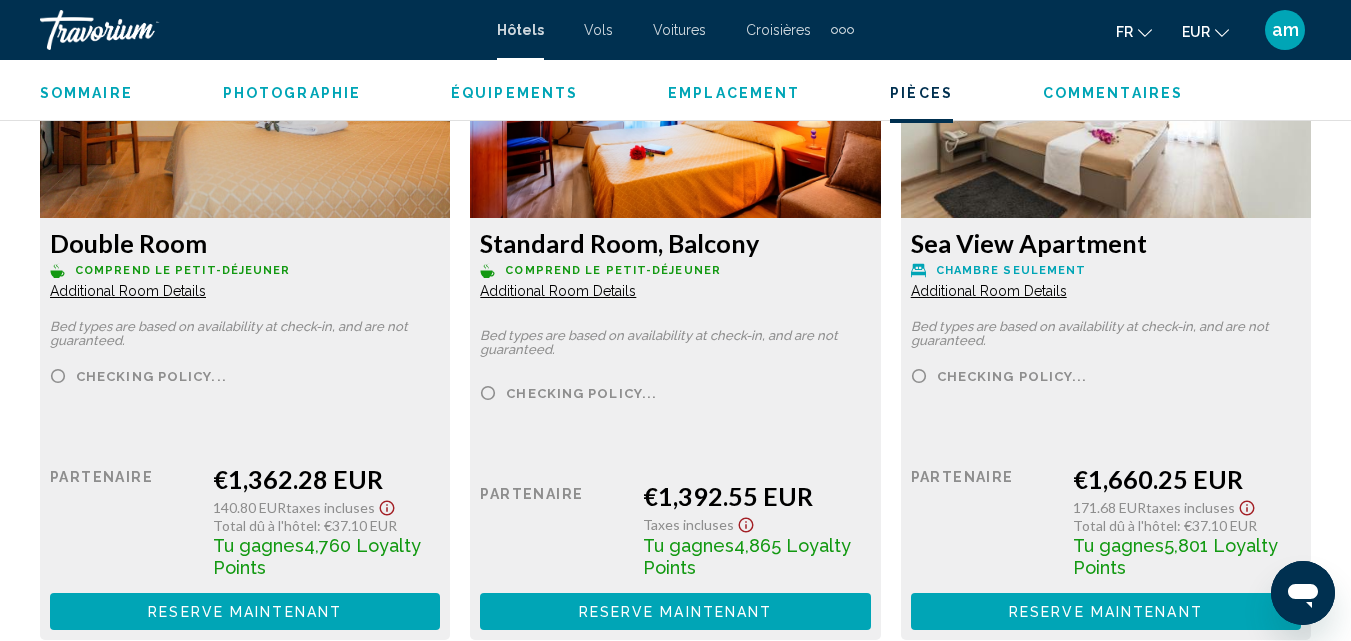 scroll, scrollTop: 3614, scrollLeft: 0, axis: vertical 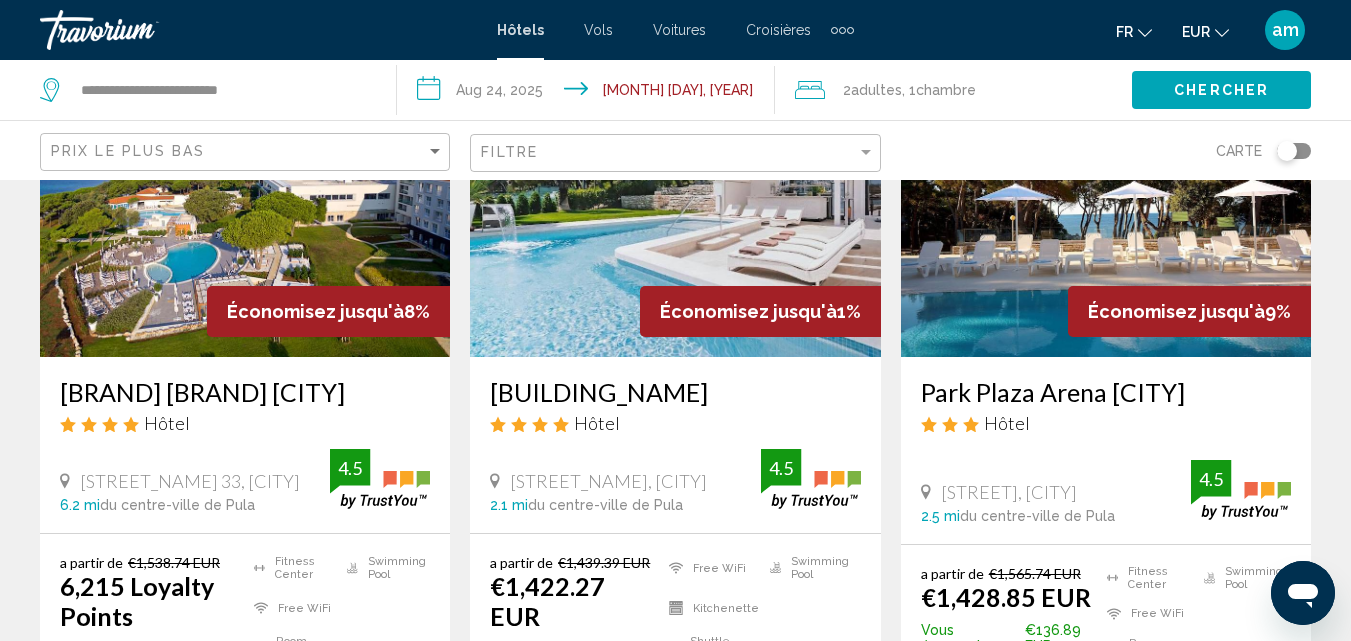 click at bounding box center (1106, 197) 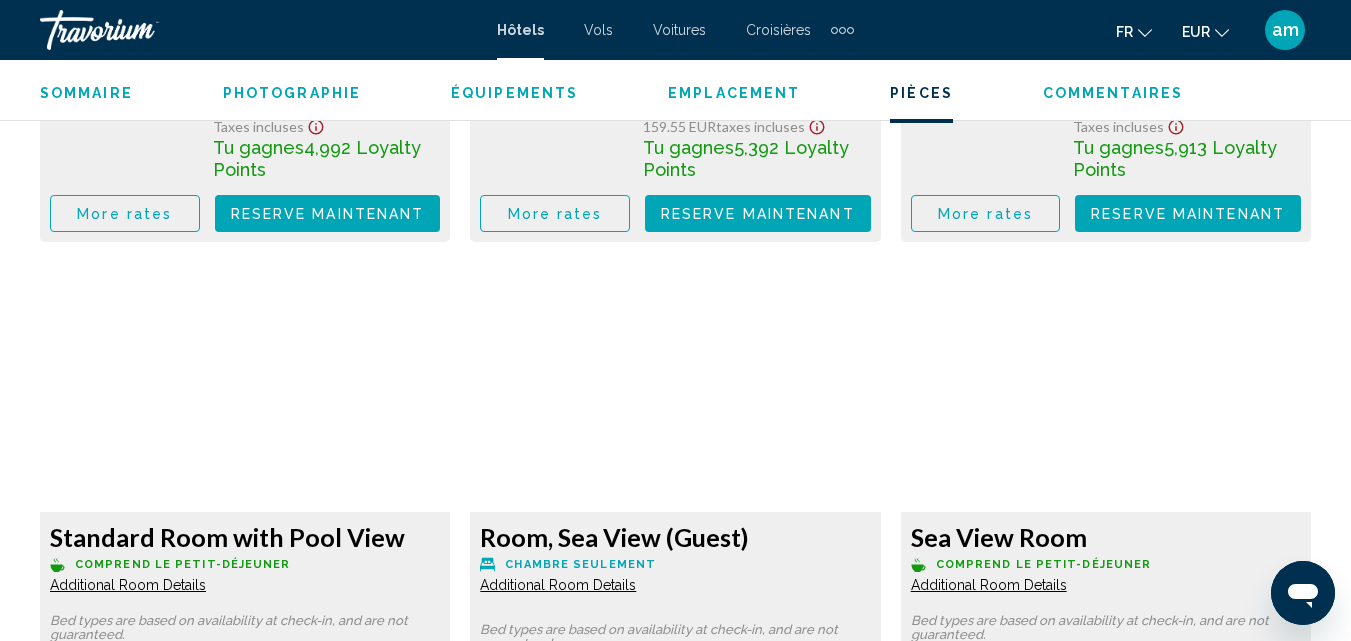 scroll, scrollTop: 3414, scrollLeft: 0, axis: vertical 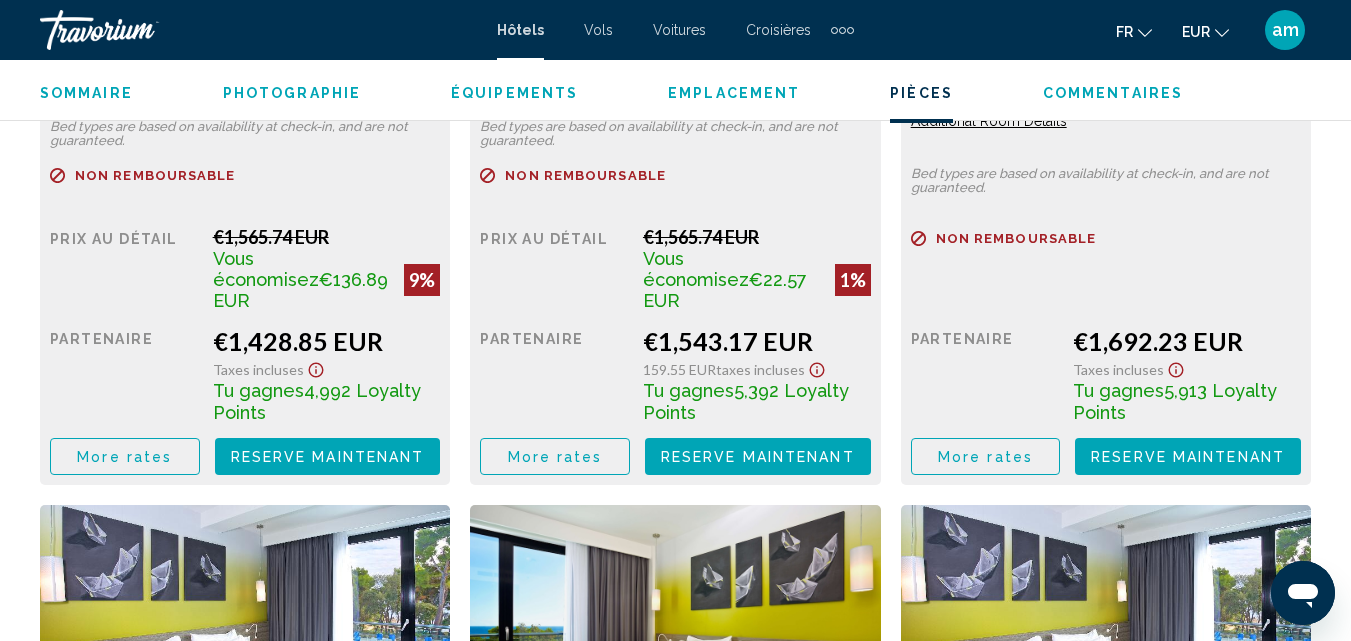 click on "More rates" at bounding box center [125, 456] 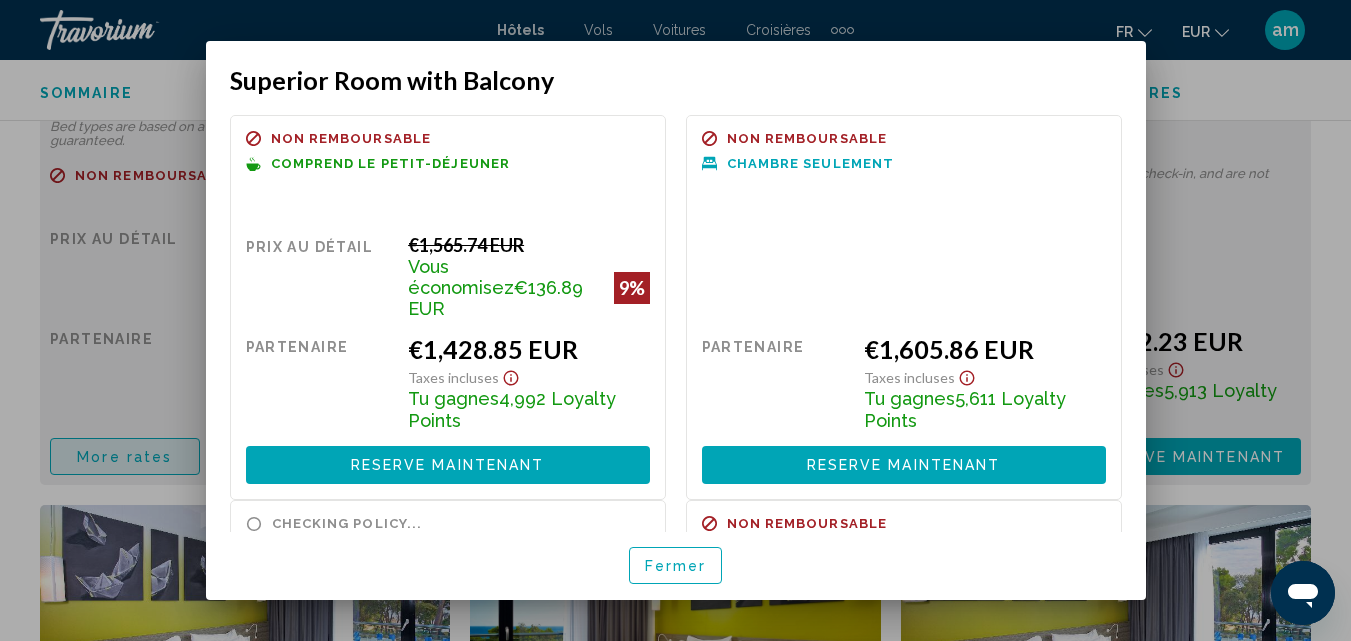 scroll, scrollTop: 0, scrollLeft: 0, axis: both 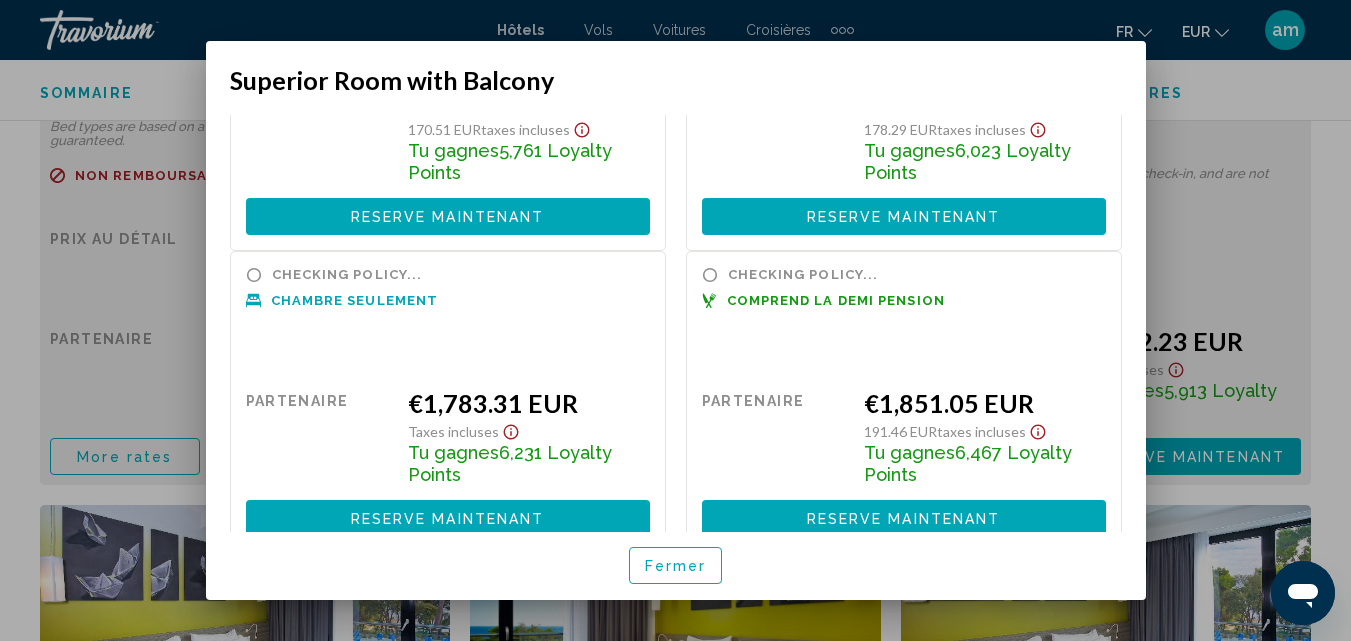 click on "Fermer" at bounding box center [676, 565] 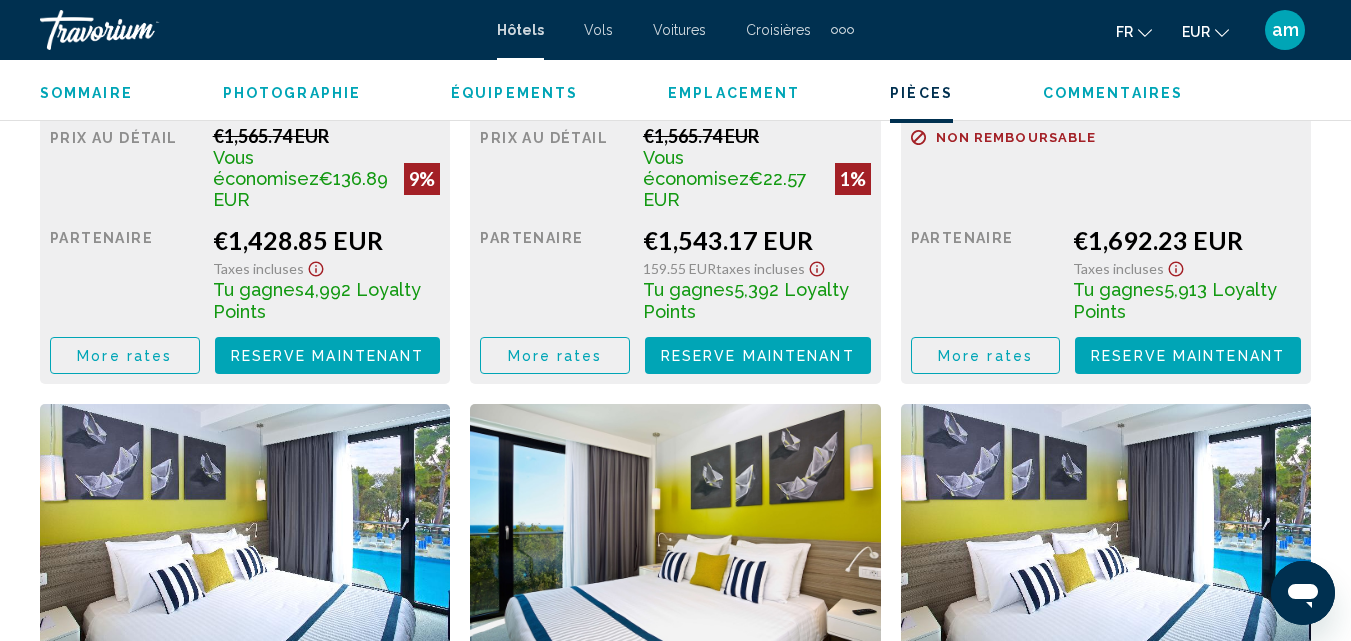 scroll, scrollTop: 3514, scrollLeft: 0, axis: vertical 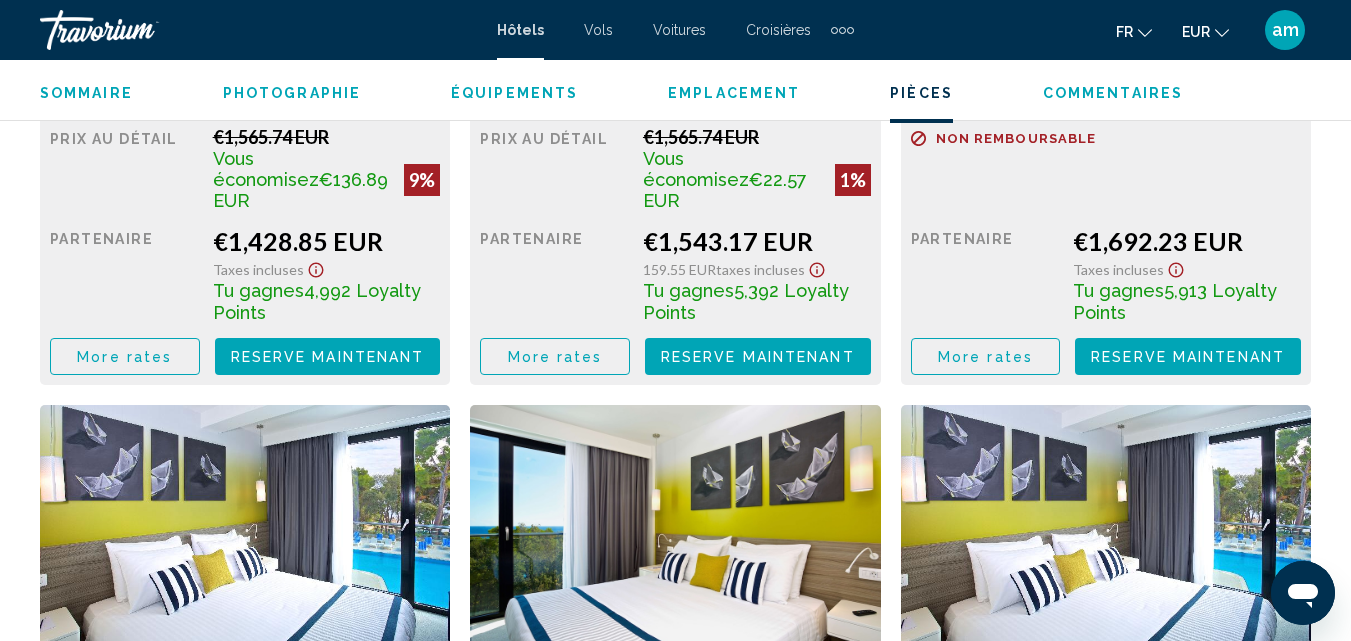 click on "More rates" at bounding box center [124, 357] 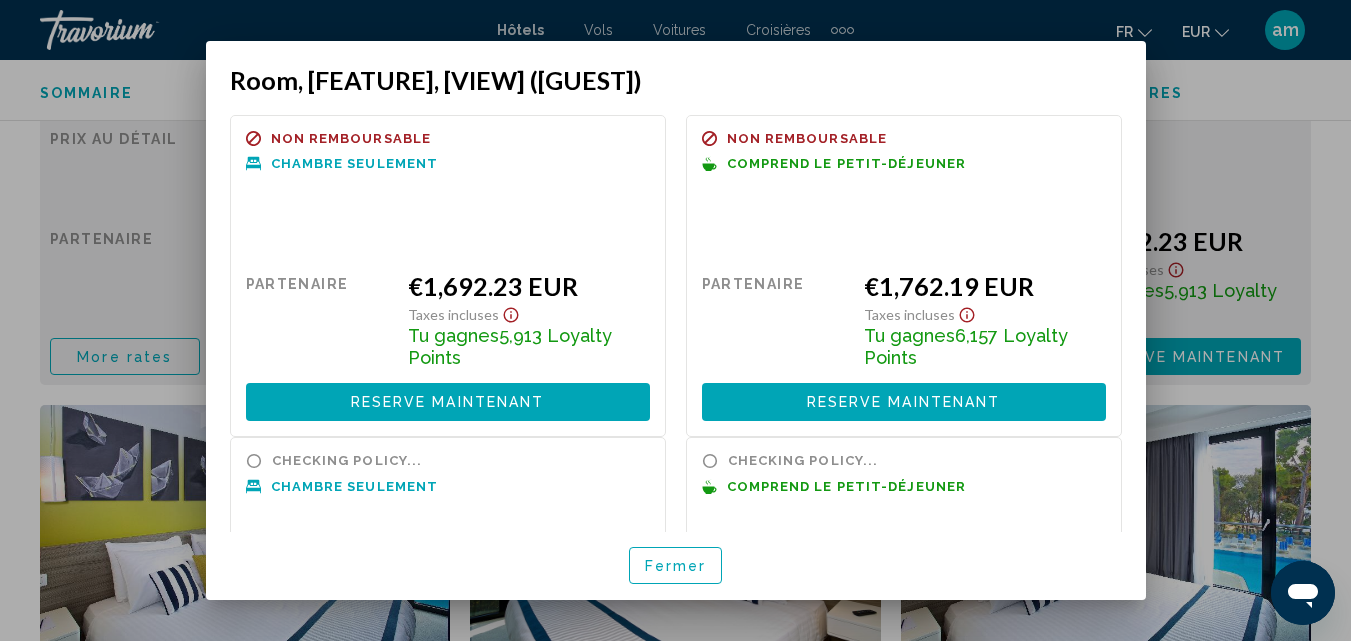 scroll, scrollTop: 0, scrollLeft: 0, axis: both 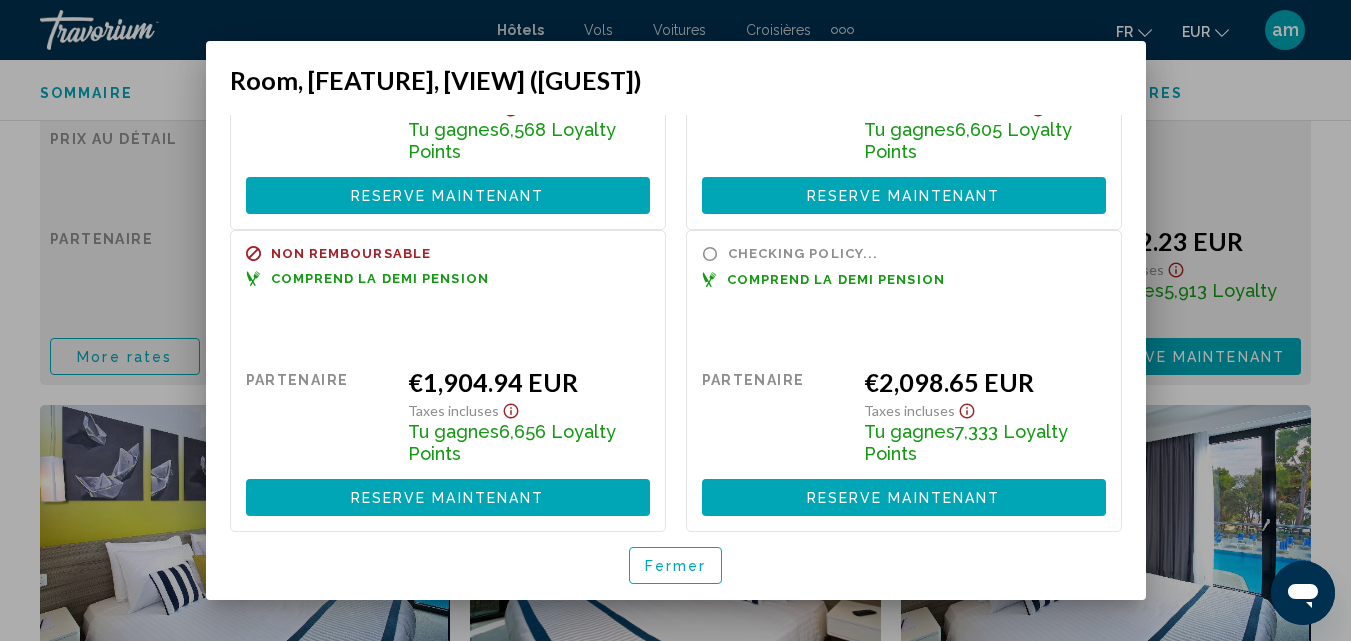 click on "Fermer" at bounding box center (676, 566) 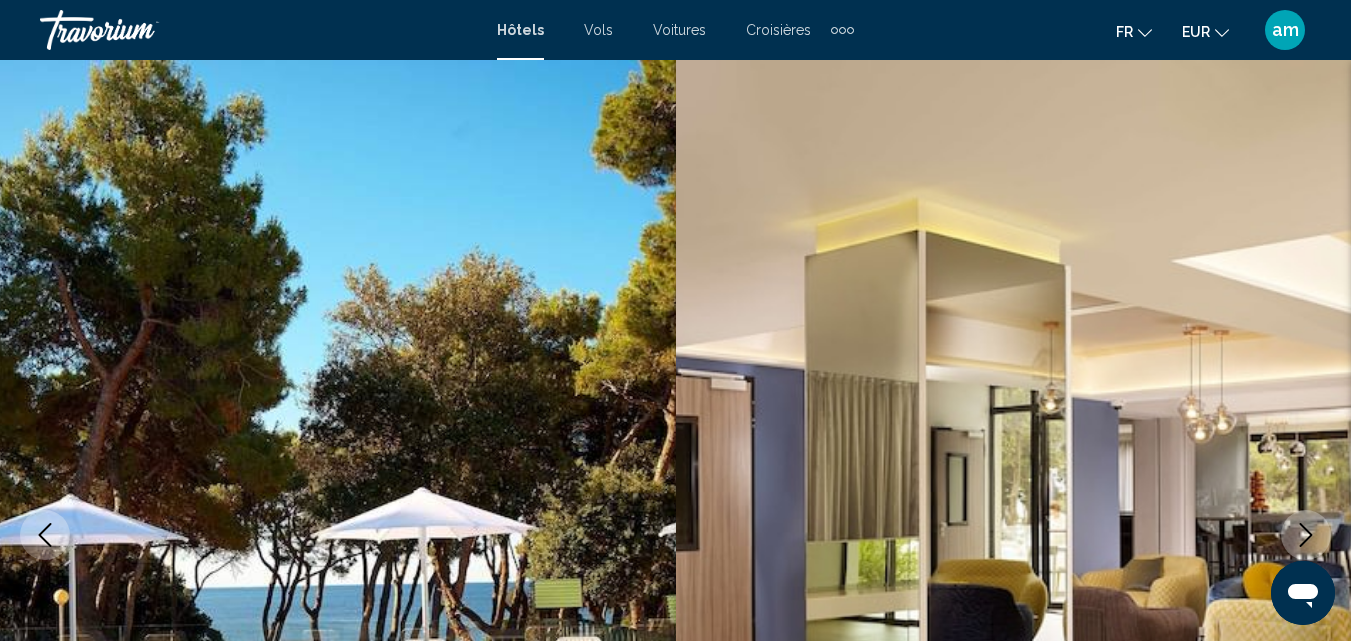 scroll, scrollTop: 3514, scrollLeft: 0, axis: vertical 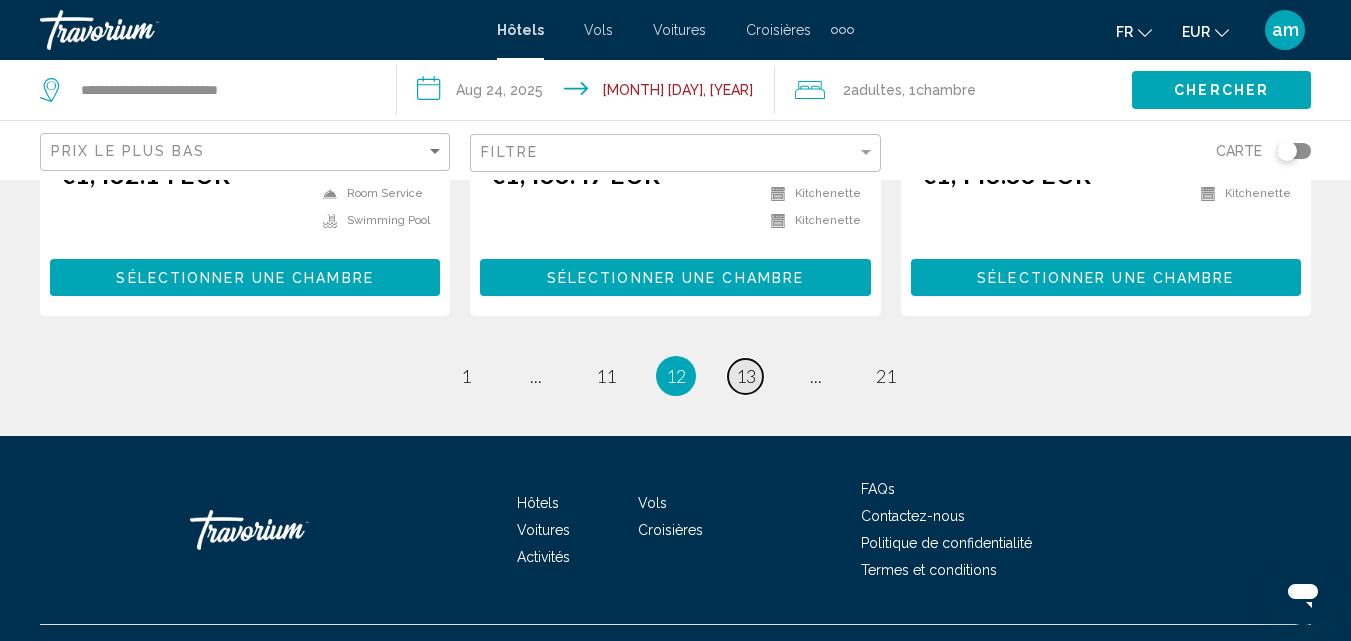click on "13" at bounding box center (746, 376) 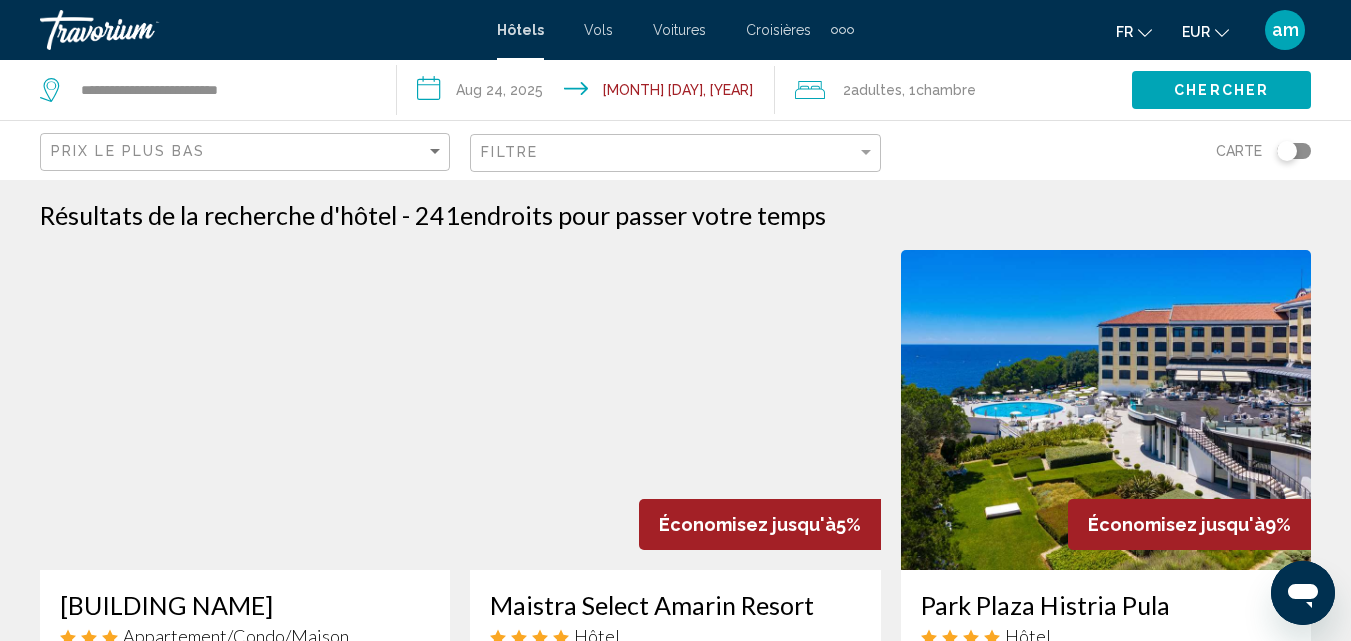 scroll, scrollTop: 200, scrollLeft: 0, axis: vertical 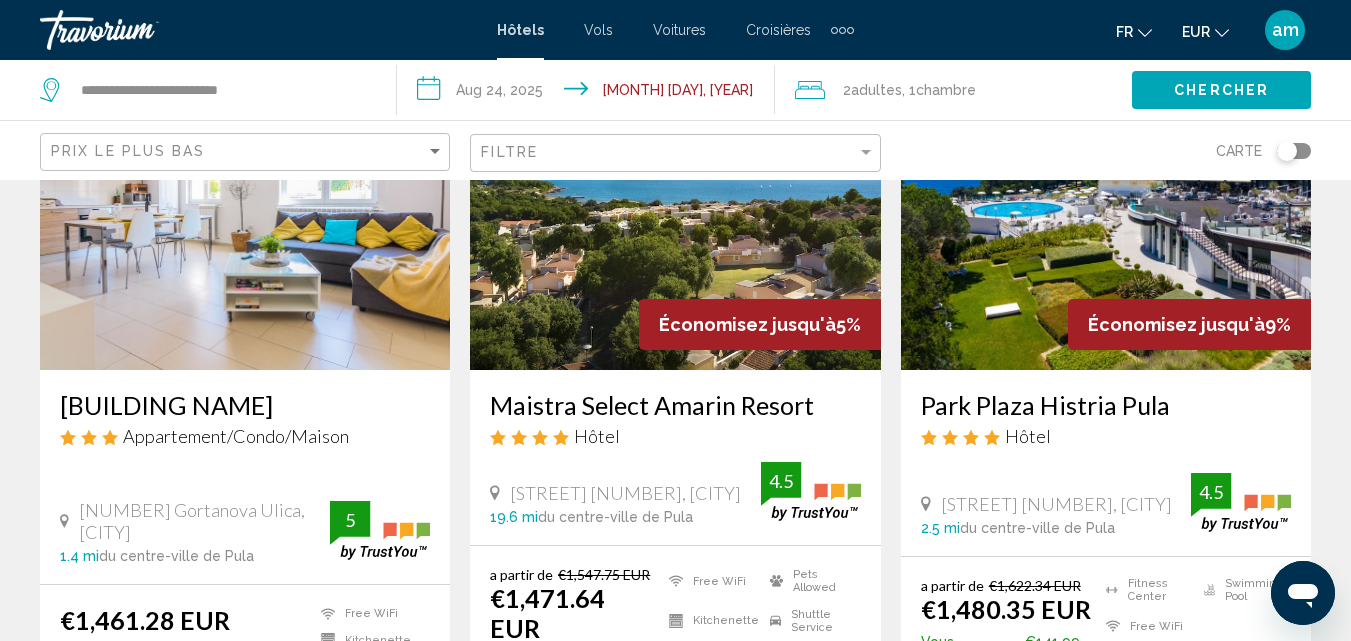 click at bounding box center [675, 210] 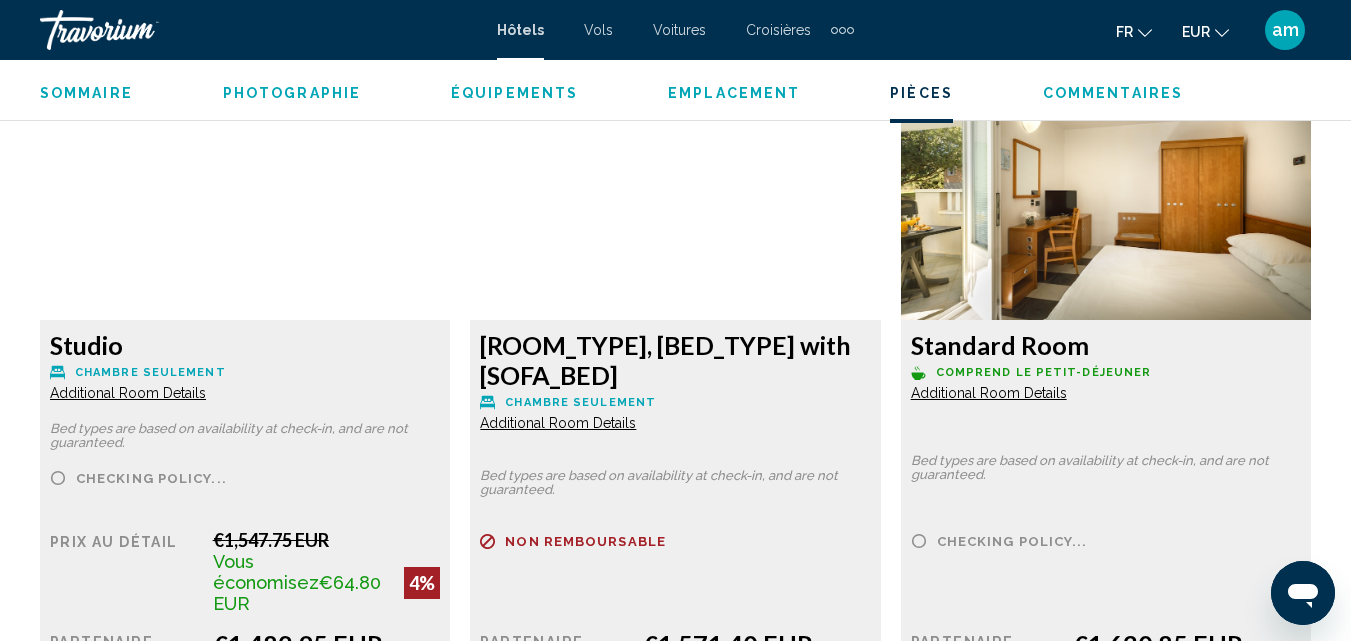 scroll, scrollTop: 3412, scrollLeft: 0, axis: vertical 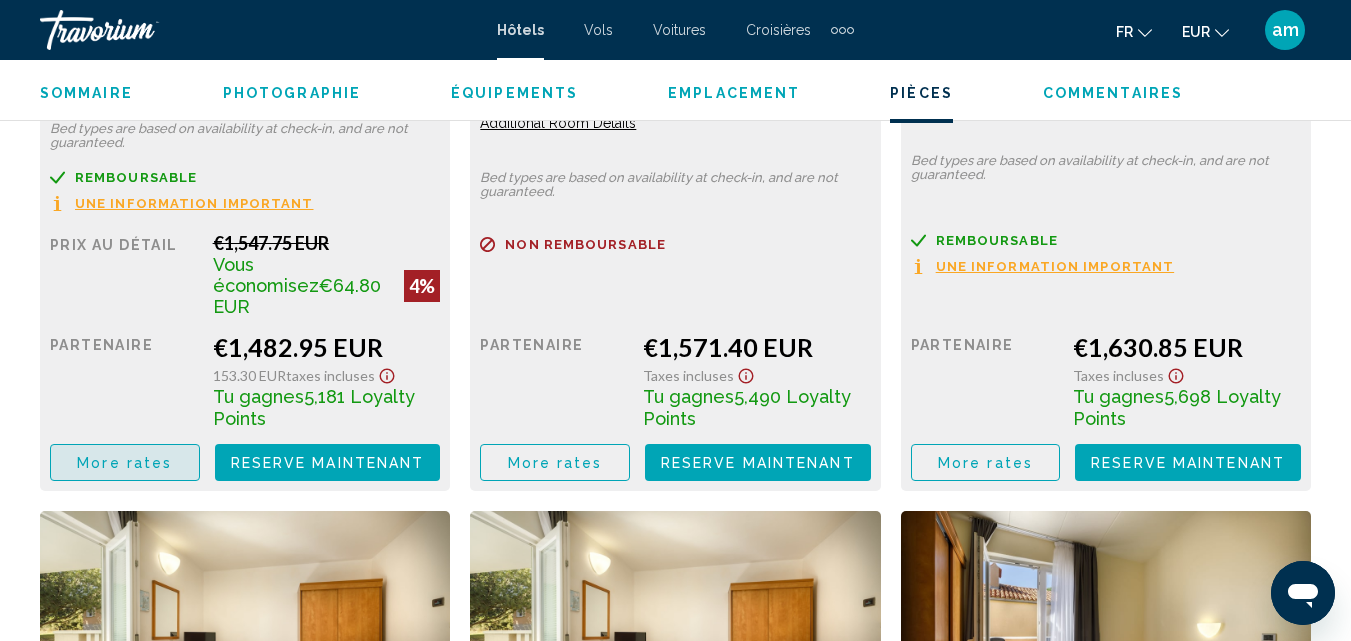 click on "More rates" at bounding box center (125, 462) 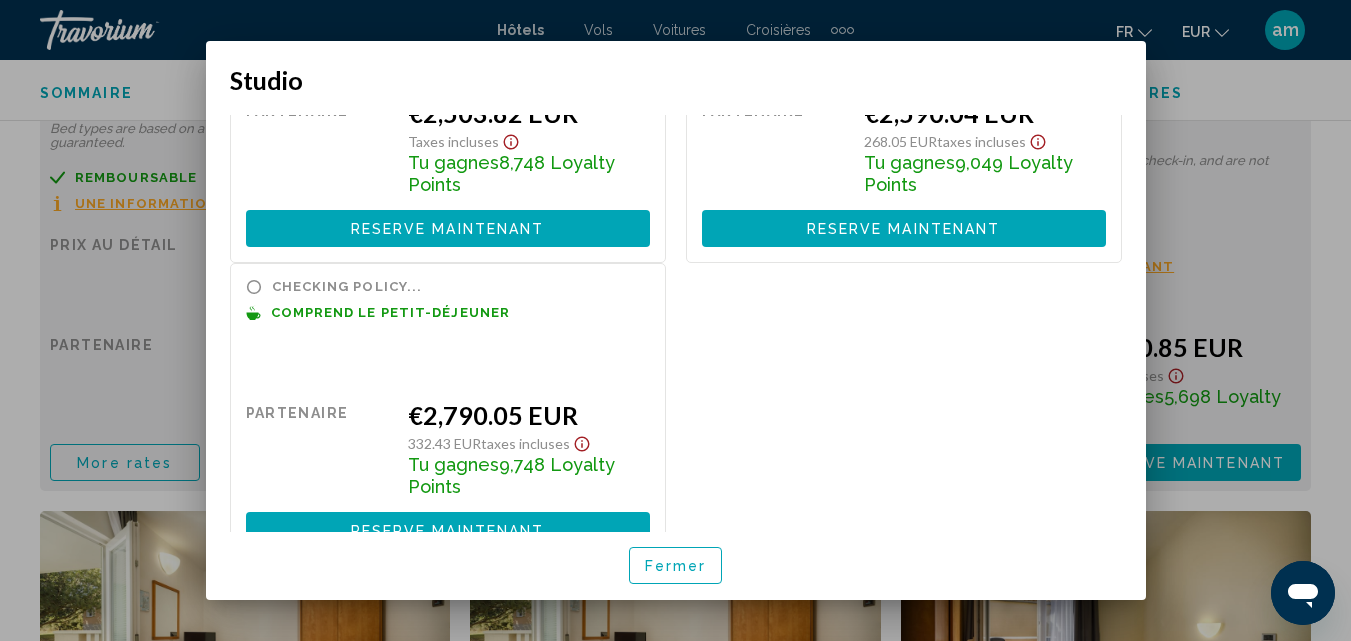 scroll, scrollTop: 574, scrollLeft: 0, axis: vertical 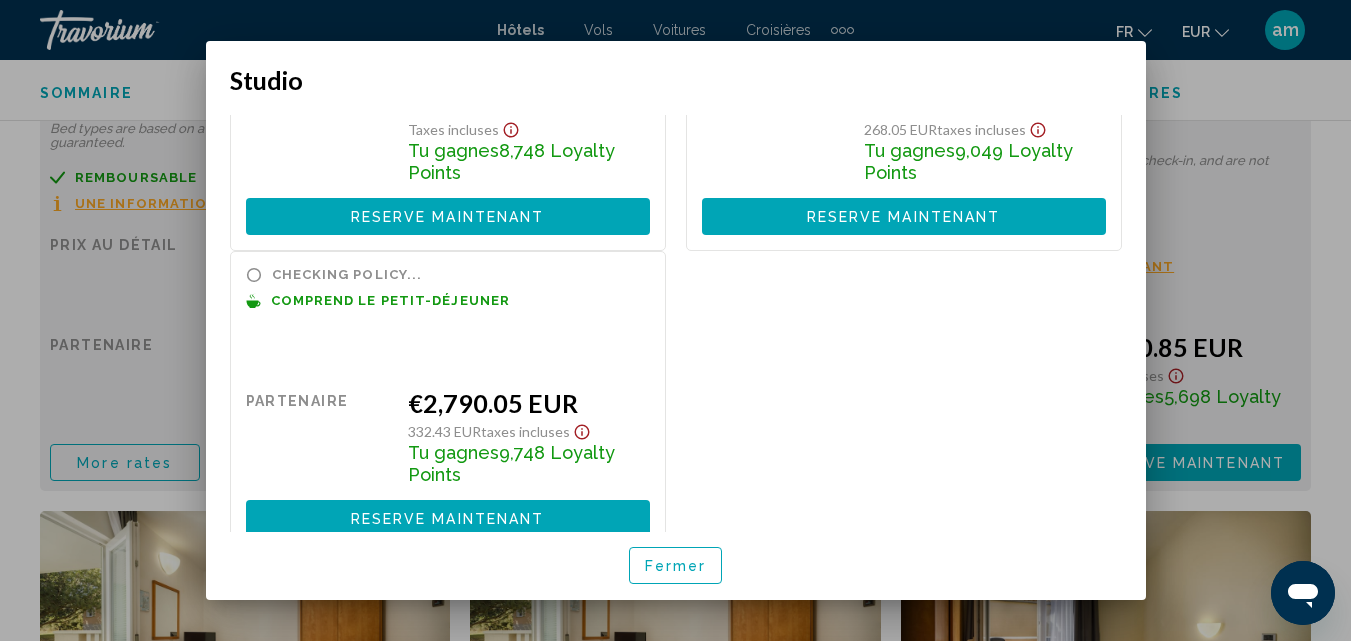 click on "Fermer" at bounding box center [676, 566] 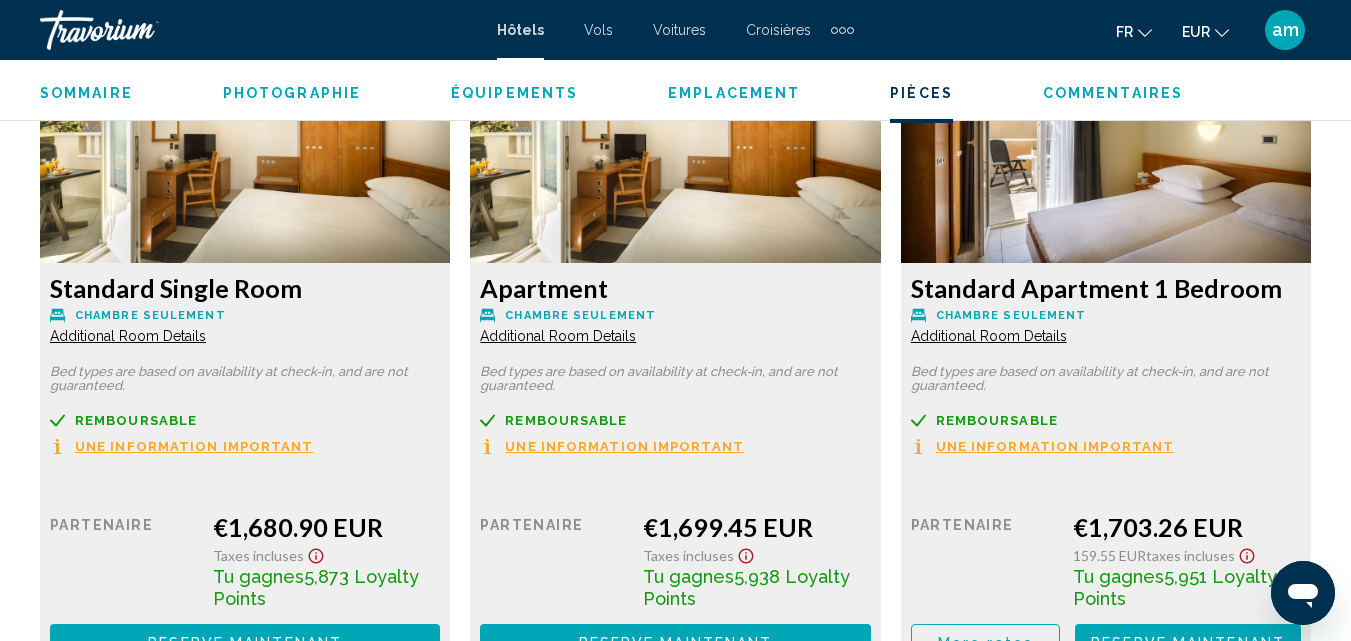 scroll, scrollTop: 3912, scrollLeft: 0, axis: vertical 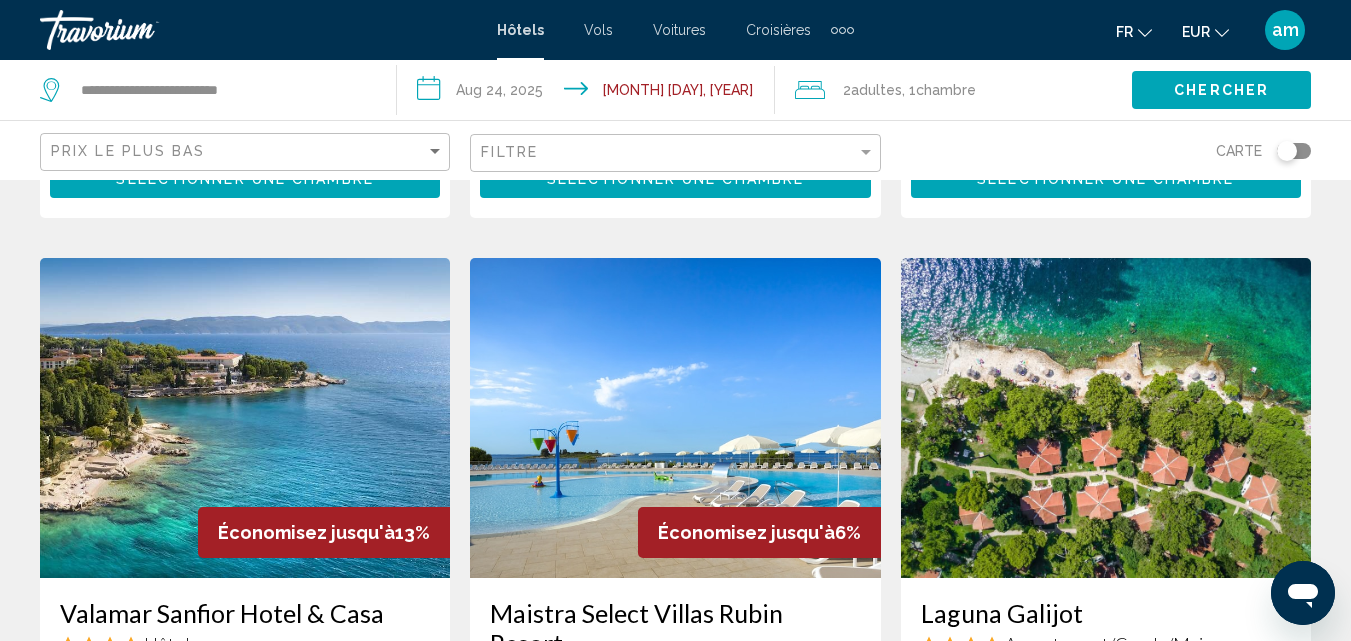 click at bounding box center (245, 418) 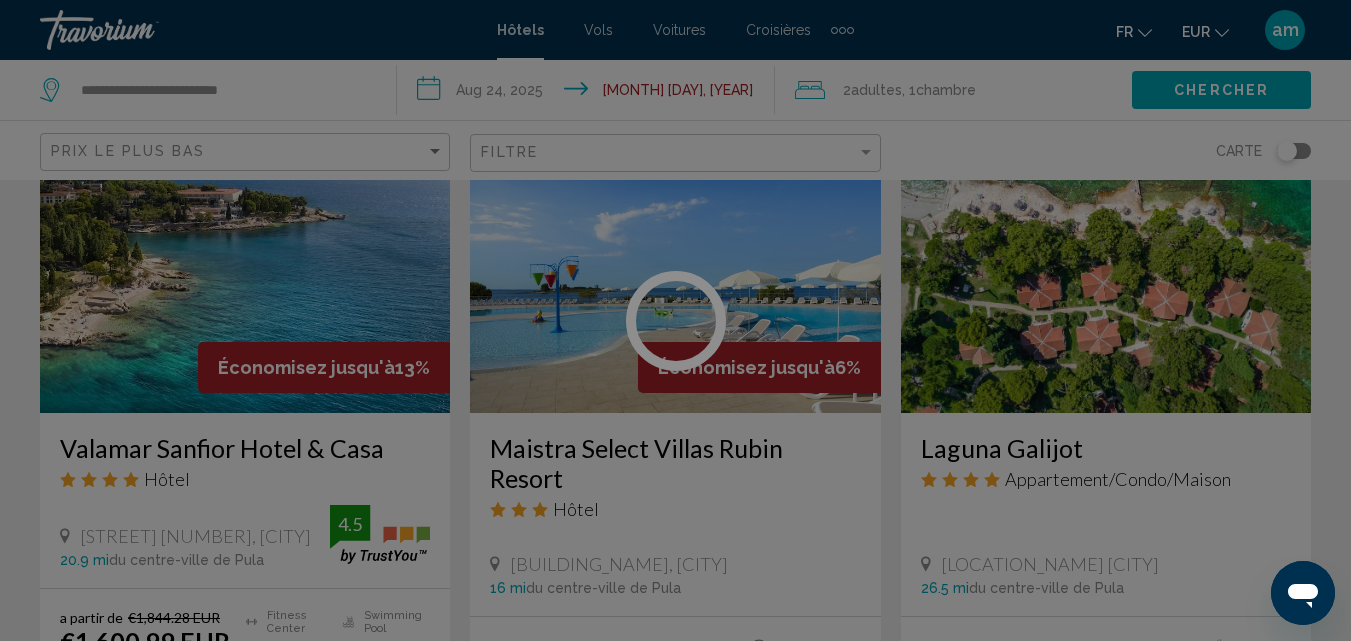 scroll, scrollTop: 2500, scrollLeft: 0, axis: vertical 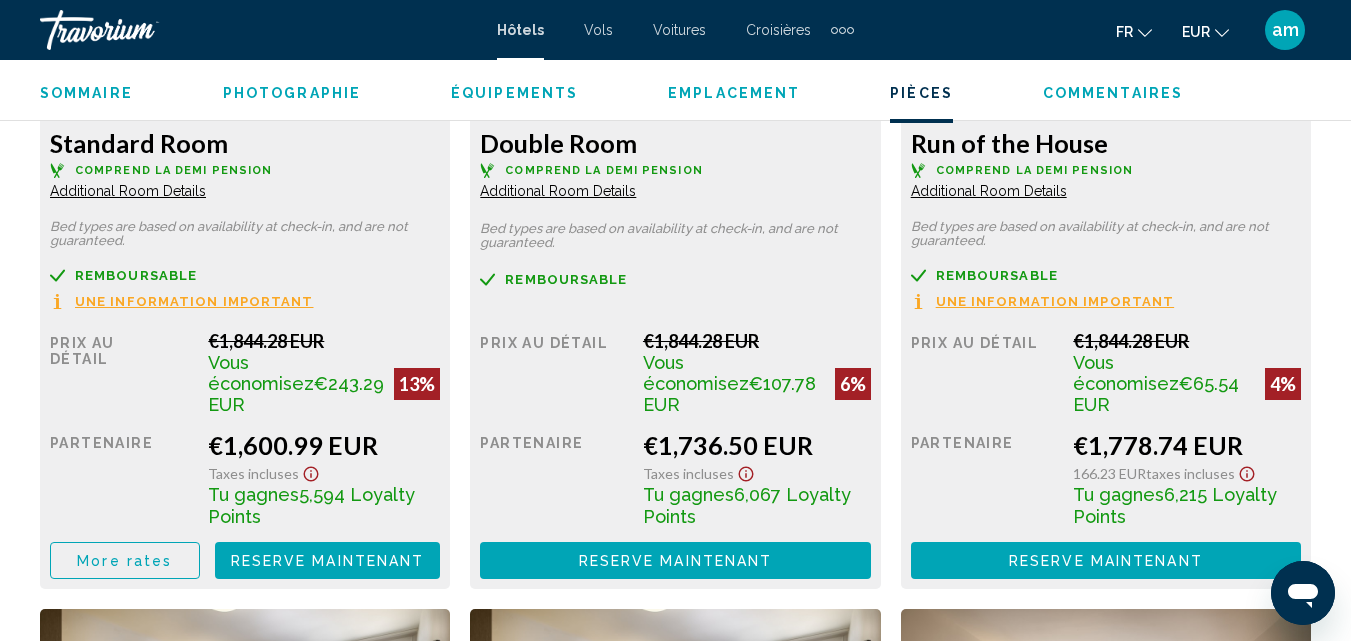 click on "More rates" at bounding box center [124, 561] 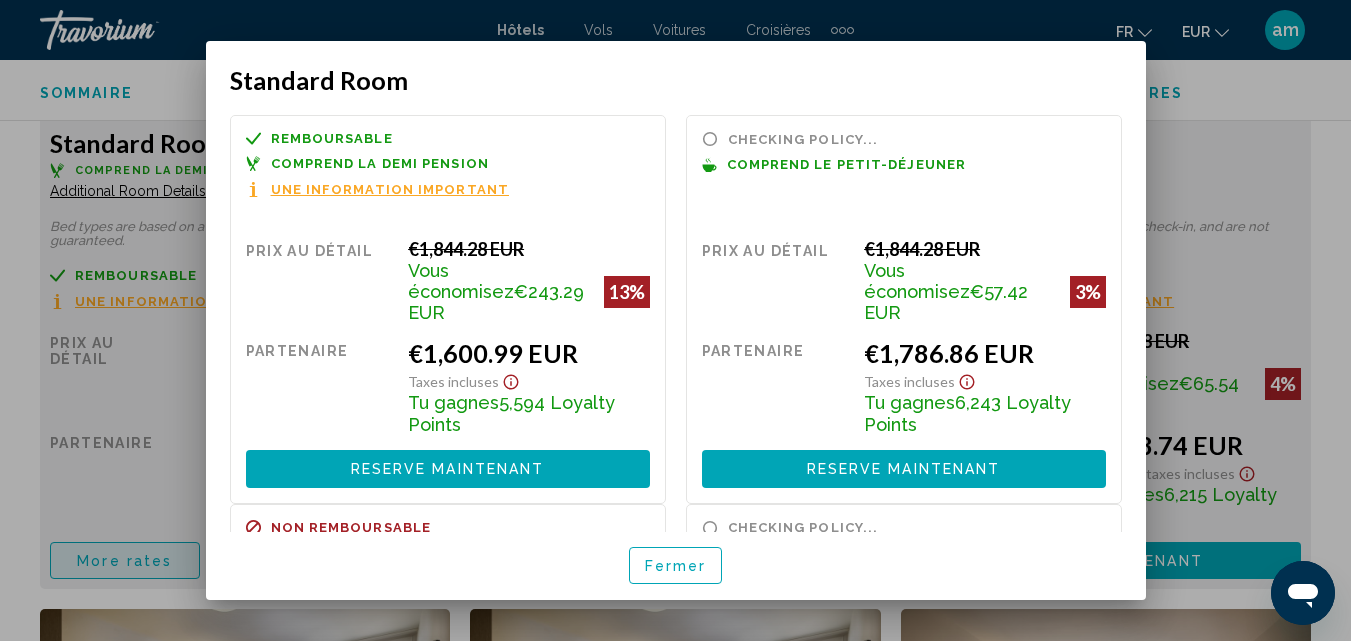 scroll, scrollTop: 0, scrollLeft: 0, axis: both 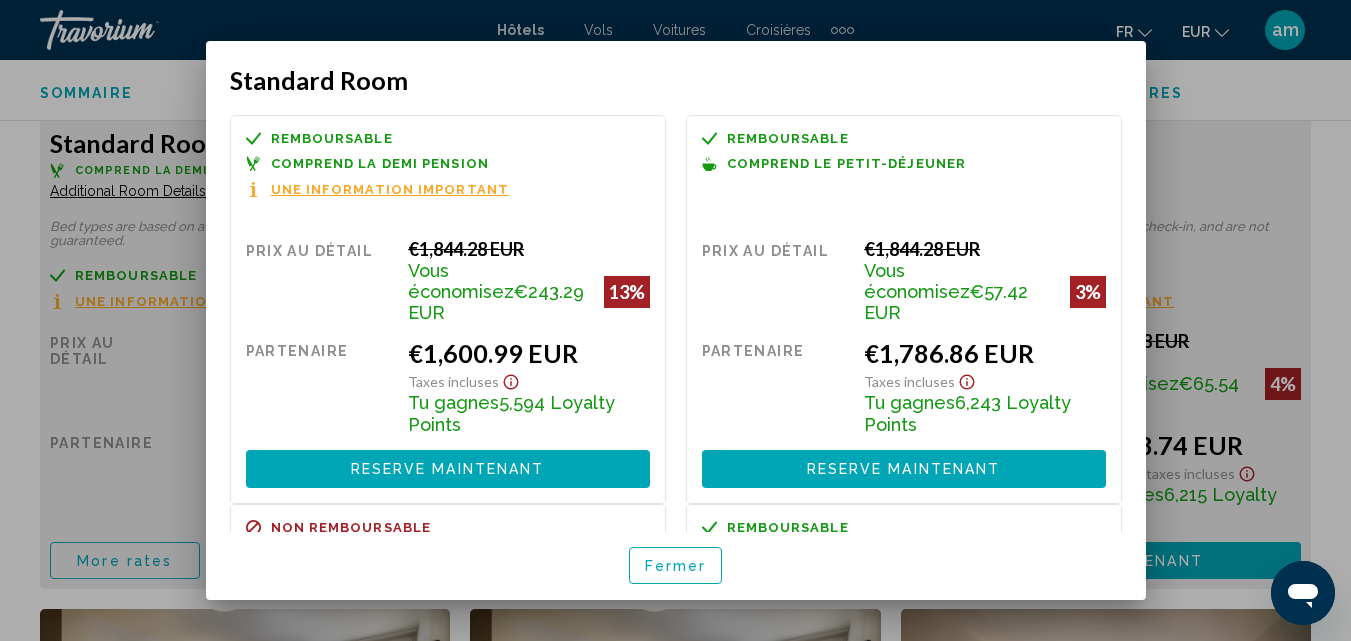 click on "Fermer" at bounding box center [676, 565] 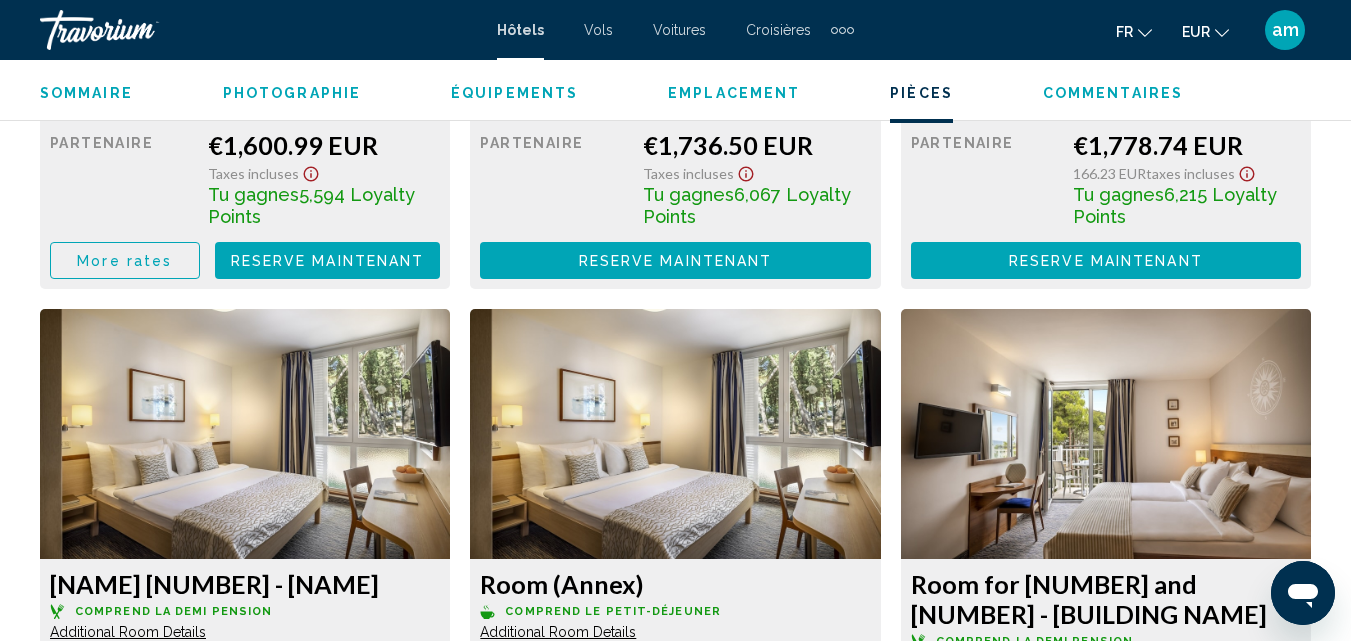scroll, scrollTop: 4014, scrollLeft: 0, axis: vertical 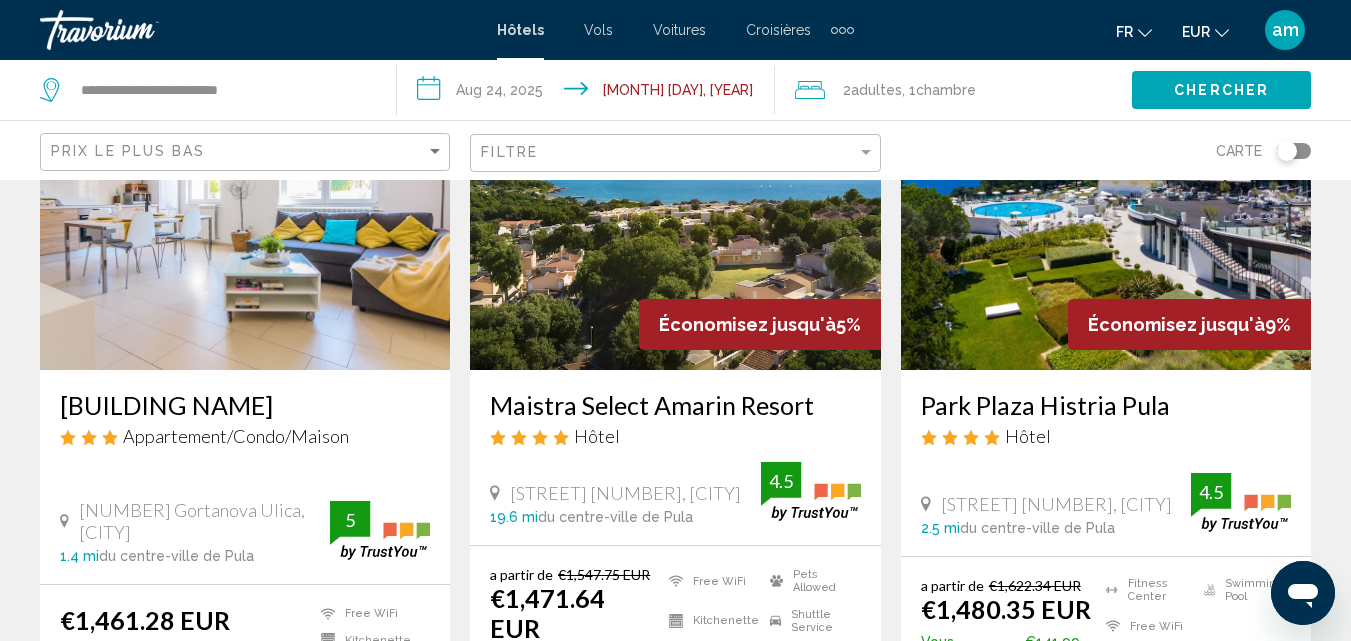 click at bounding box center [675, 210] 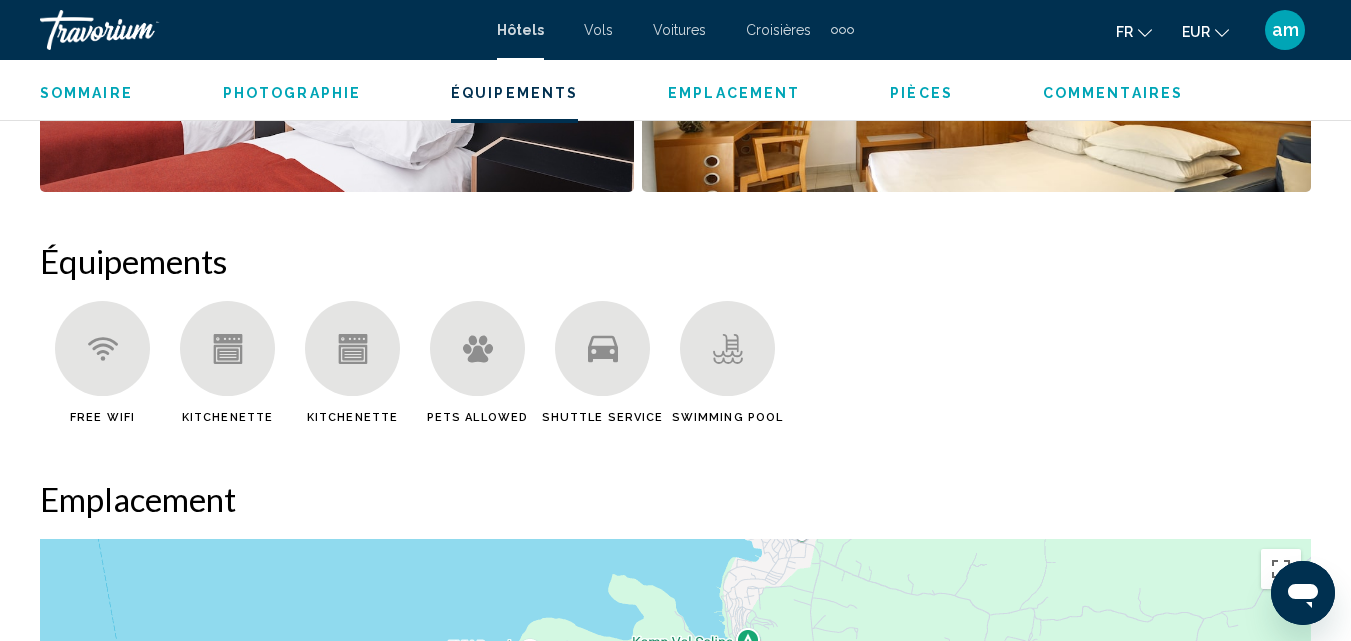 scroll, scrollTop: 2114, scrollLeft: 0, axis: vertical 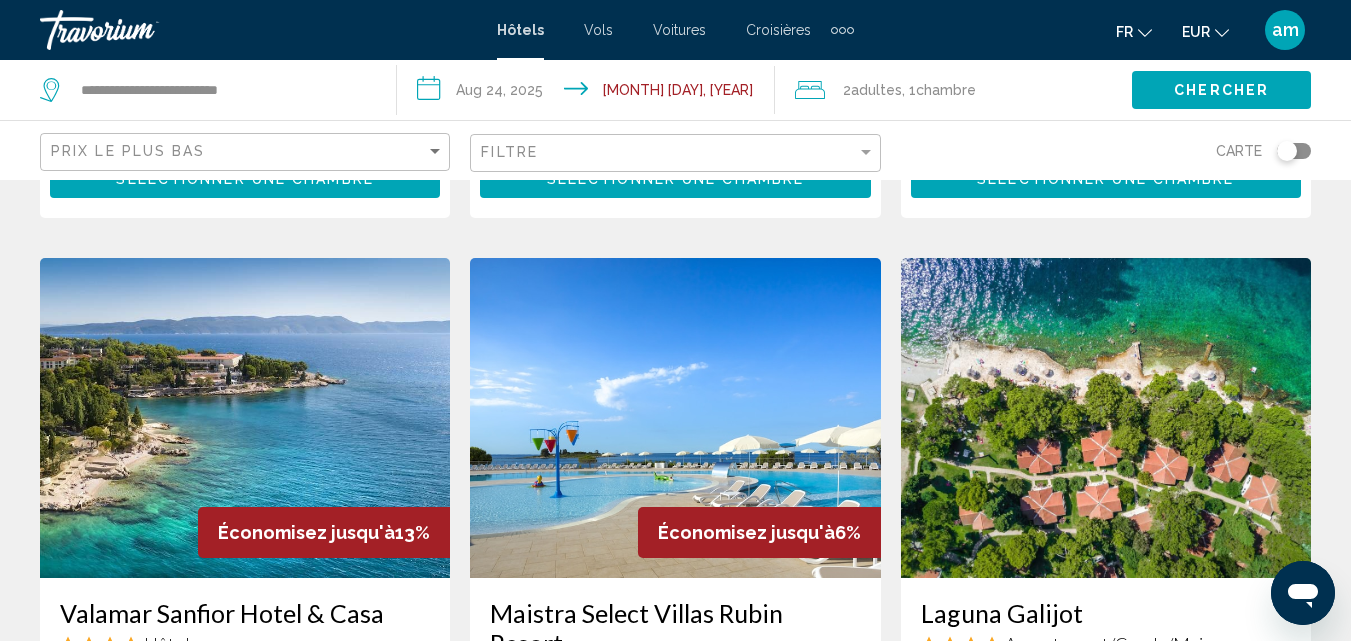 click at bounding box center [675, 418] 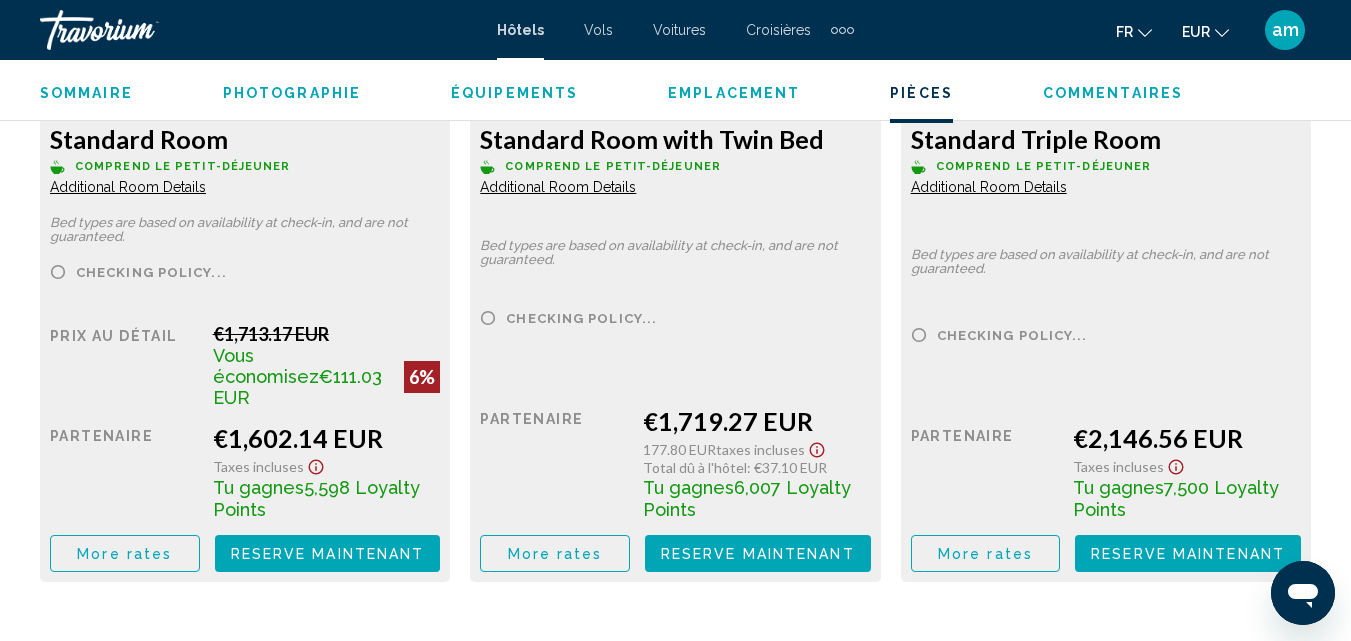 scroll, scrollTop: 3414, scrollLeft: 0, axis: vertical 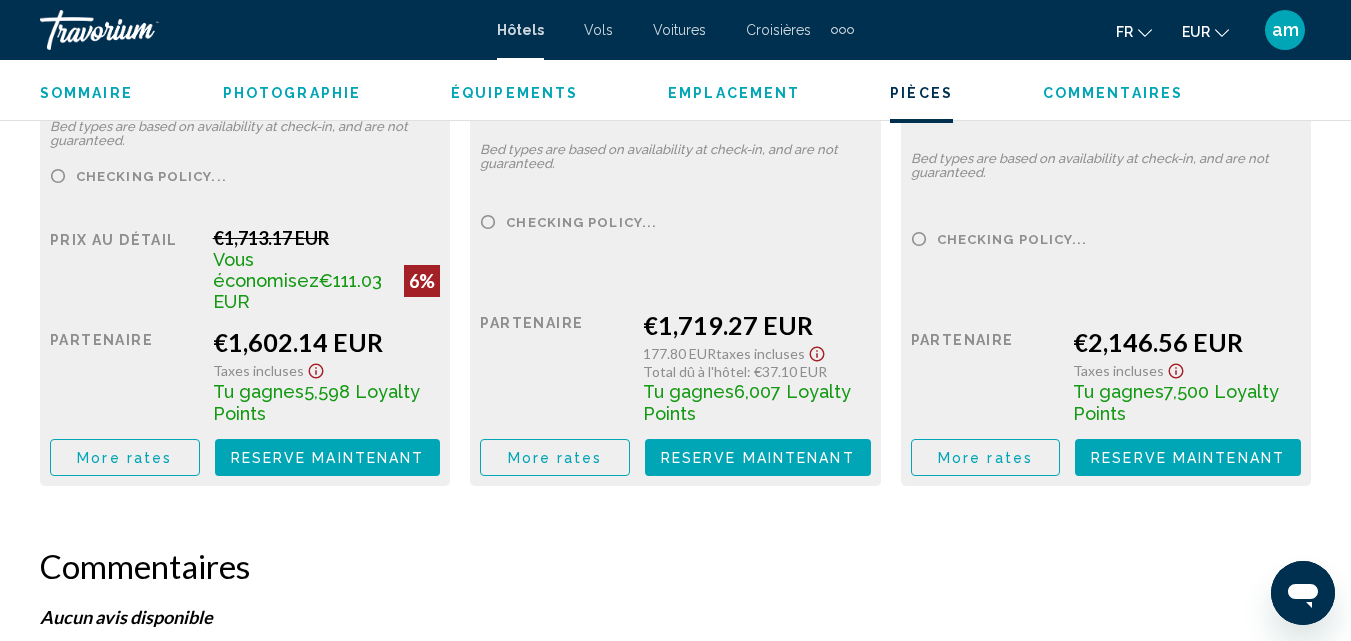 click on "More rates" at bounding box center (125, 457) 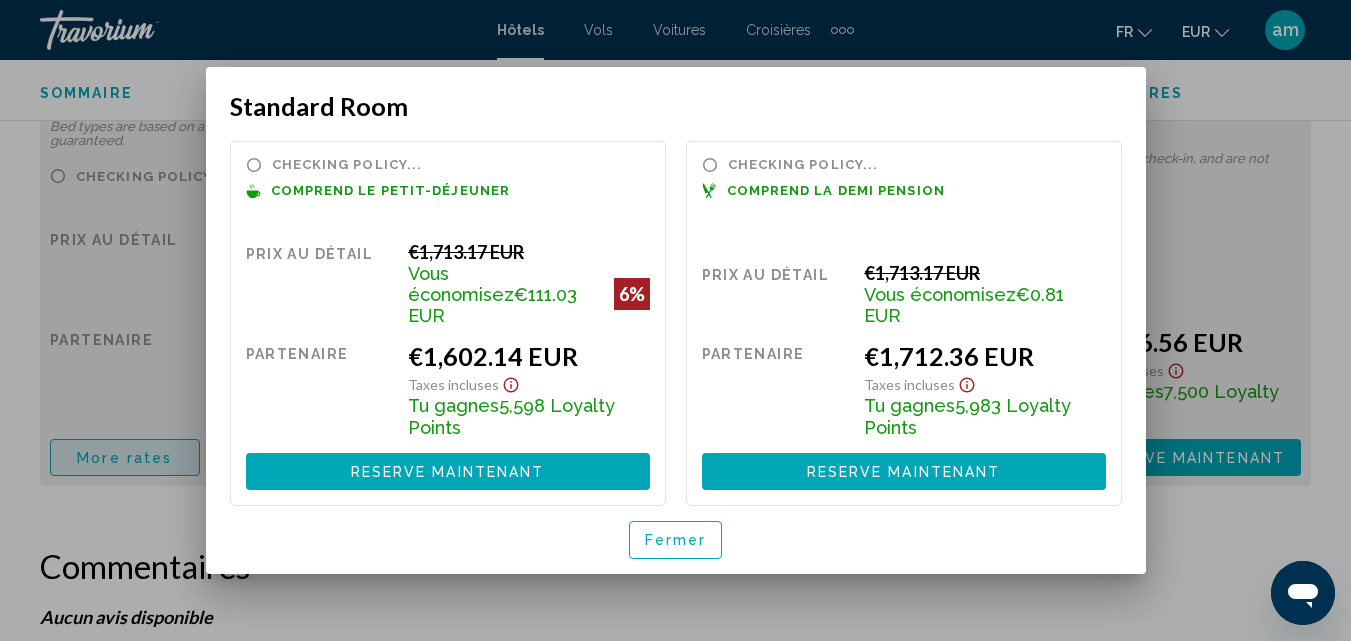 scroll, scrollTop: 0, scrollLeft: 0, axis: both 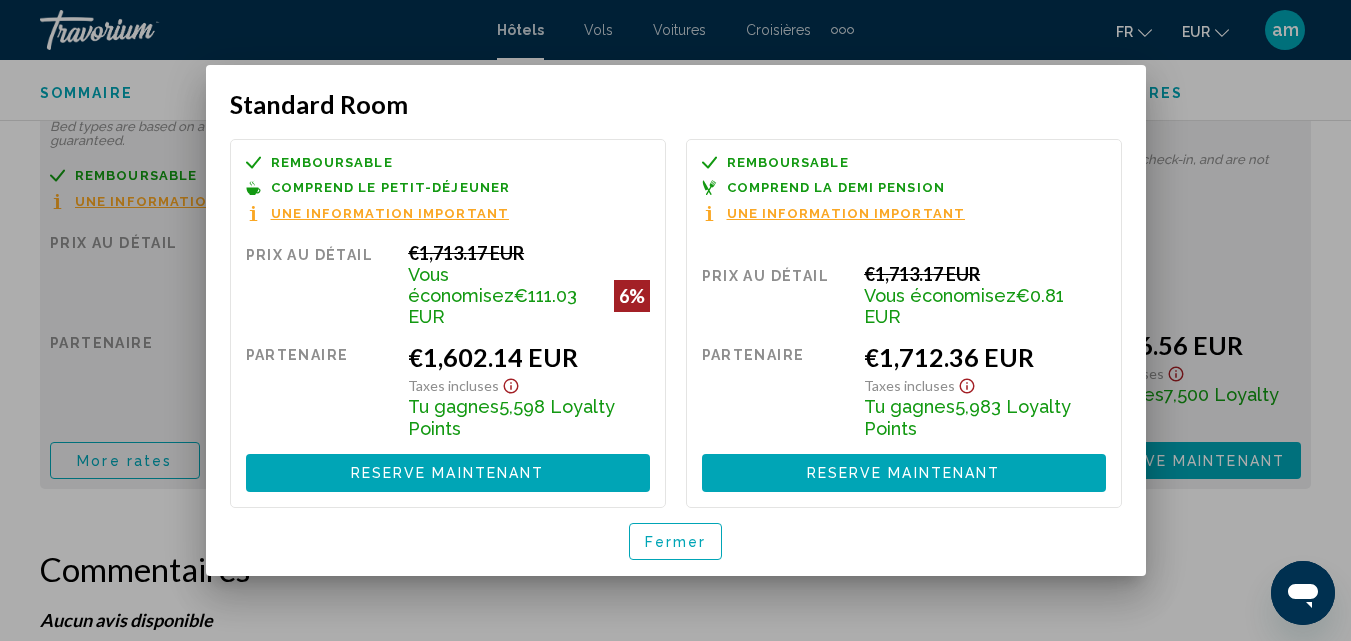 drag, startPoint x: 693, startPoint y: 528, endPoint x: 688, endPoint y: 488, distance: 40.311287 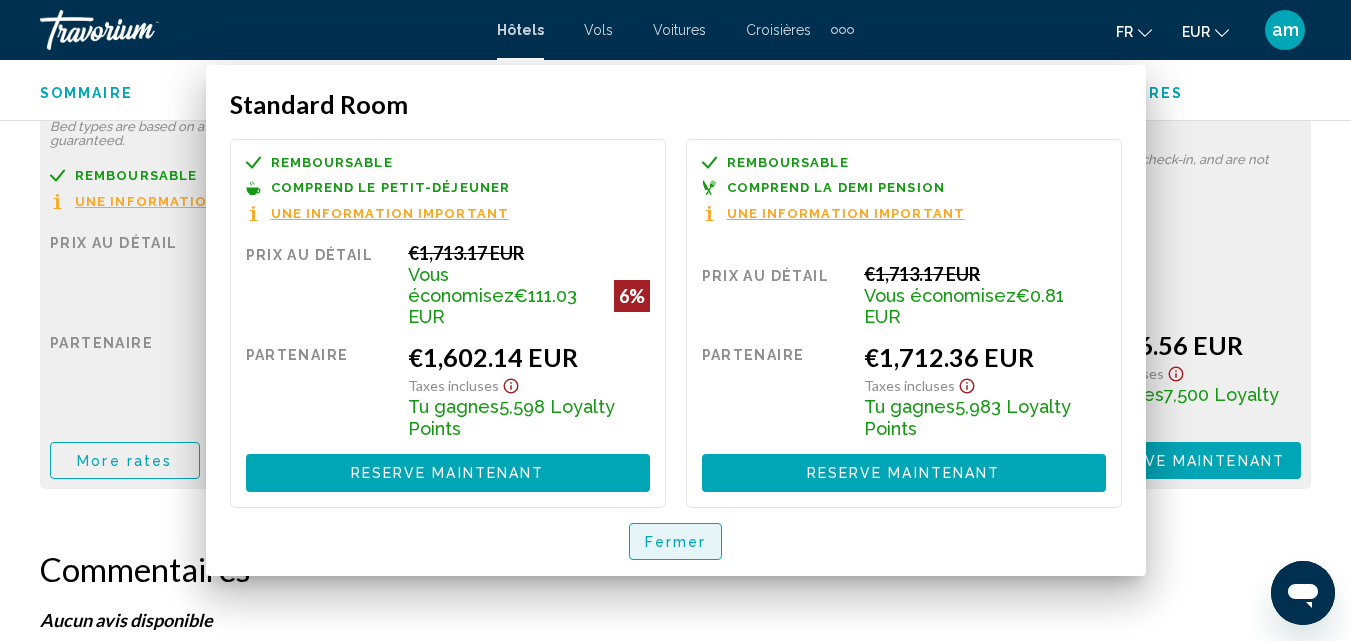 scroll, scrollTop: 3414, scrollLeft: 0, axis: vertical 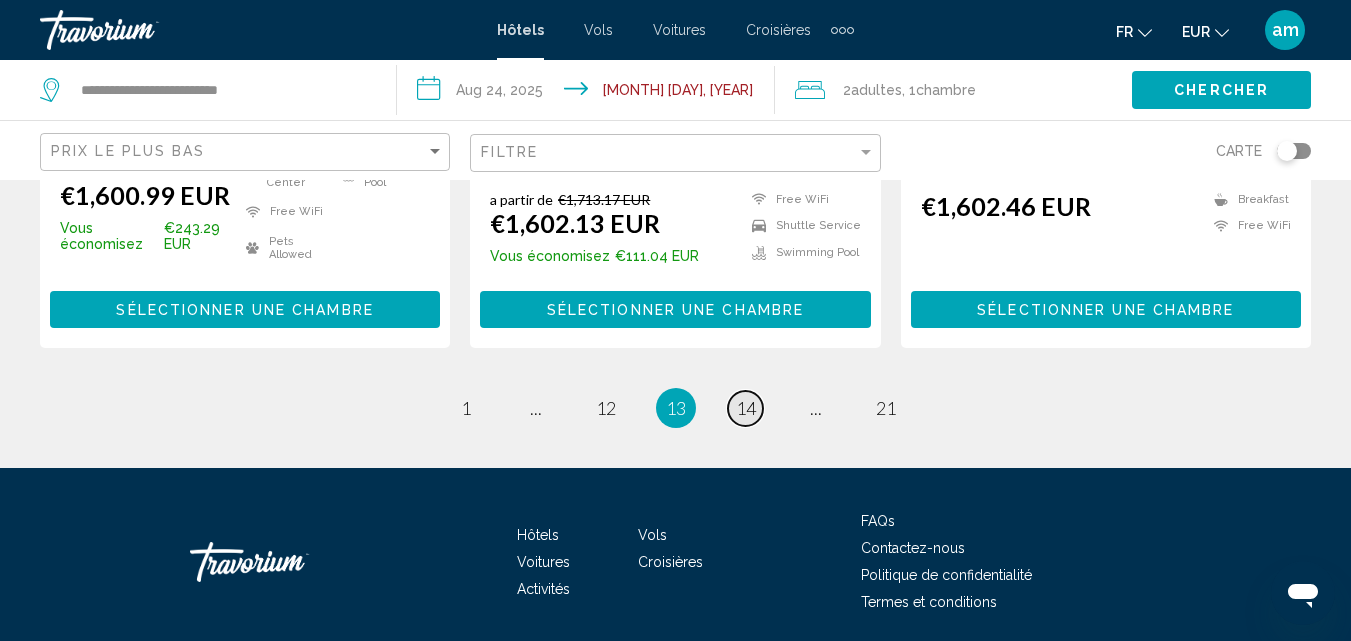 click on "14" at bounding box center (746, 408) 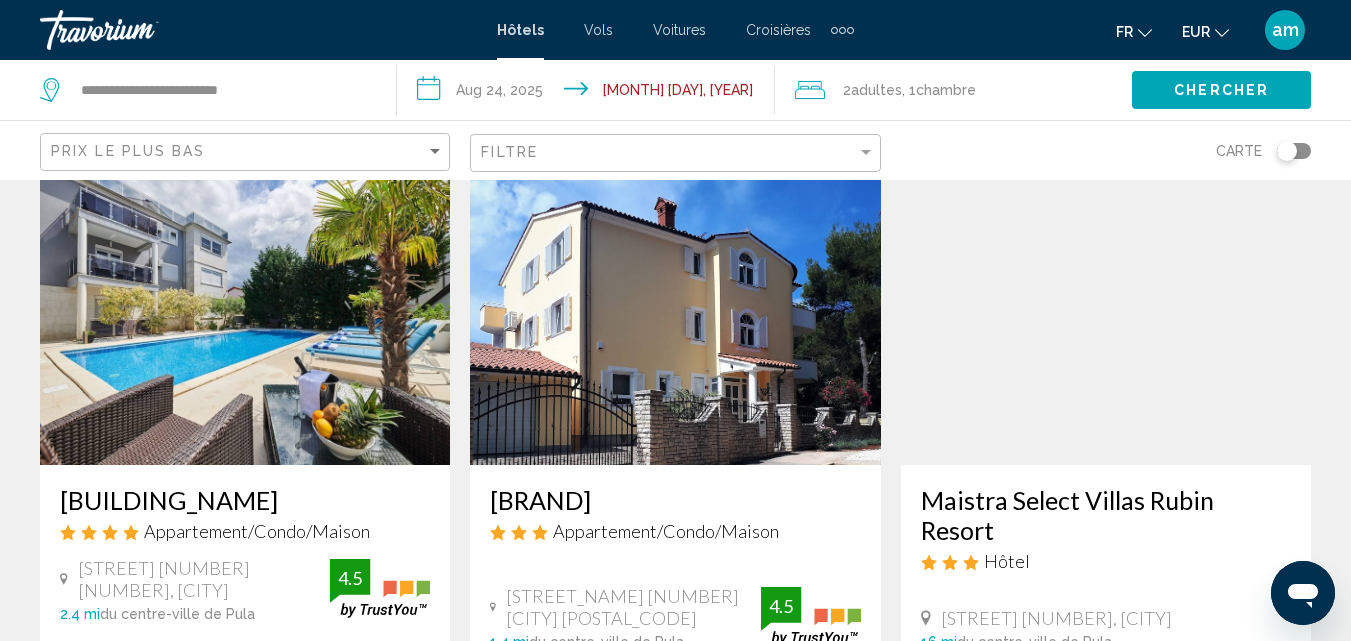 scroll, scrollTop: 0, scrollLeft: 0, axis: both 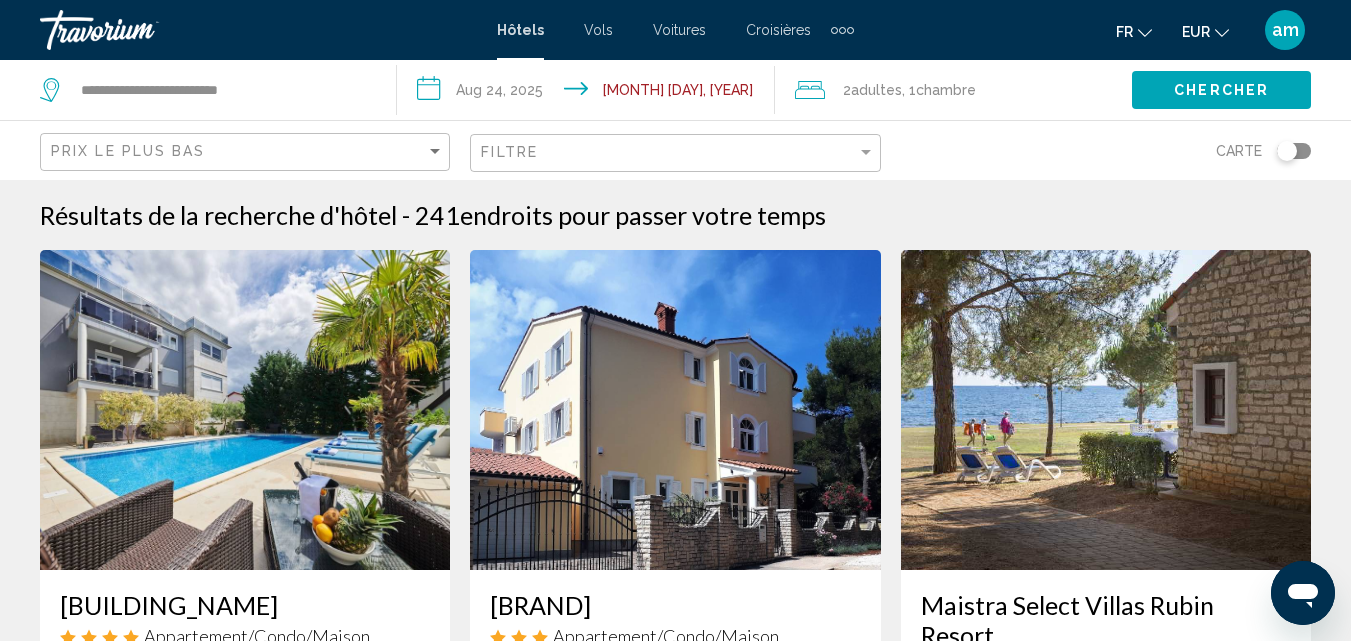 click at bounding box center (1106, 410) 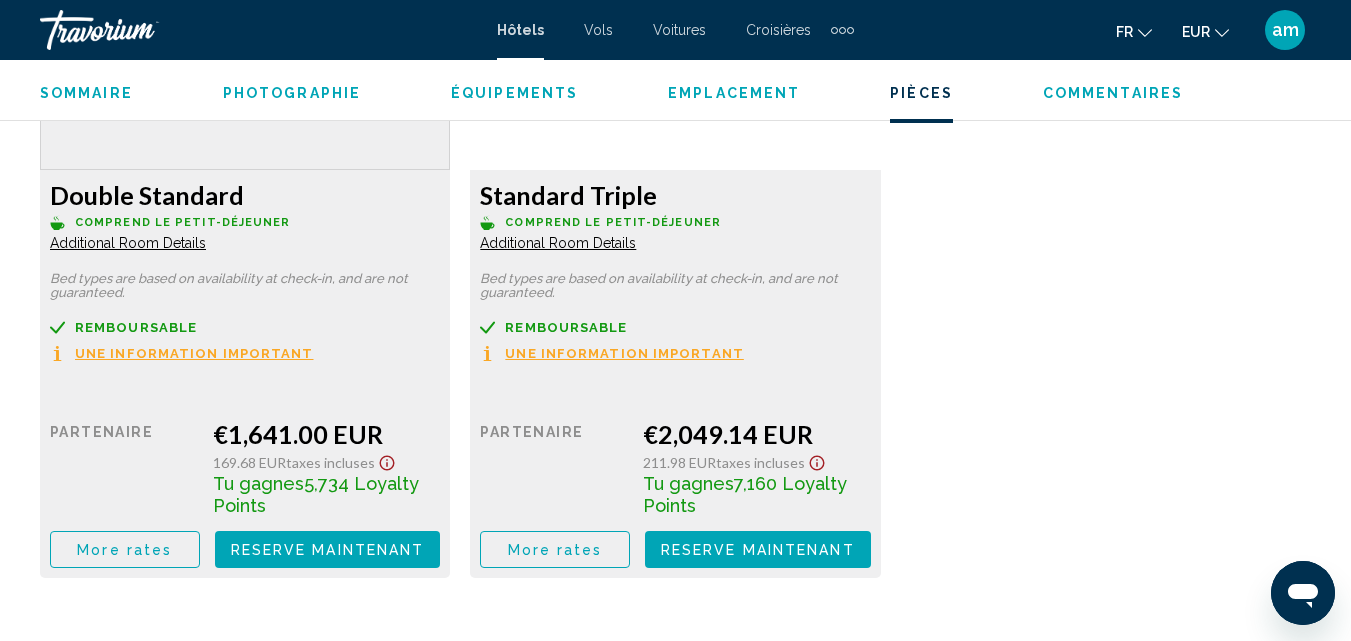 scroll, scrollTop: 3214, scrollLeft: 0, axis: vertical 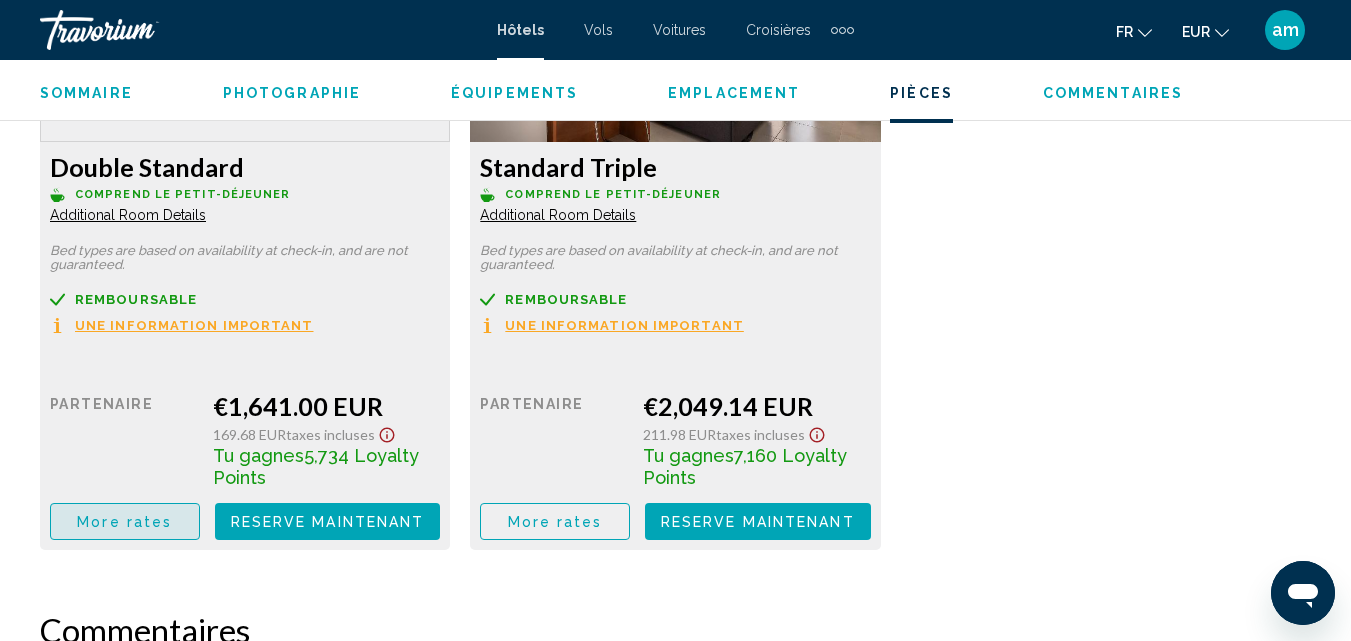 click on "More rates" at bounding box center (124, 522) 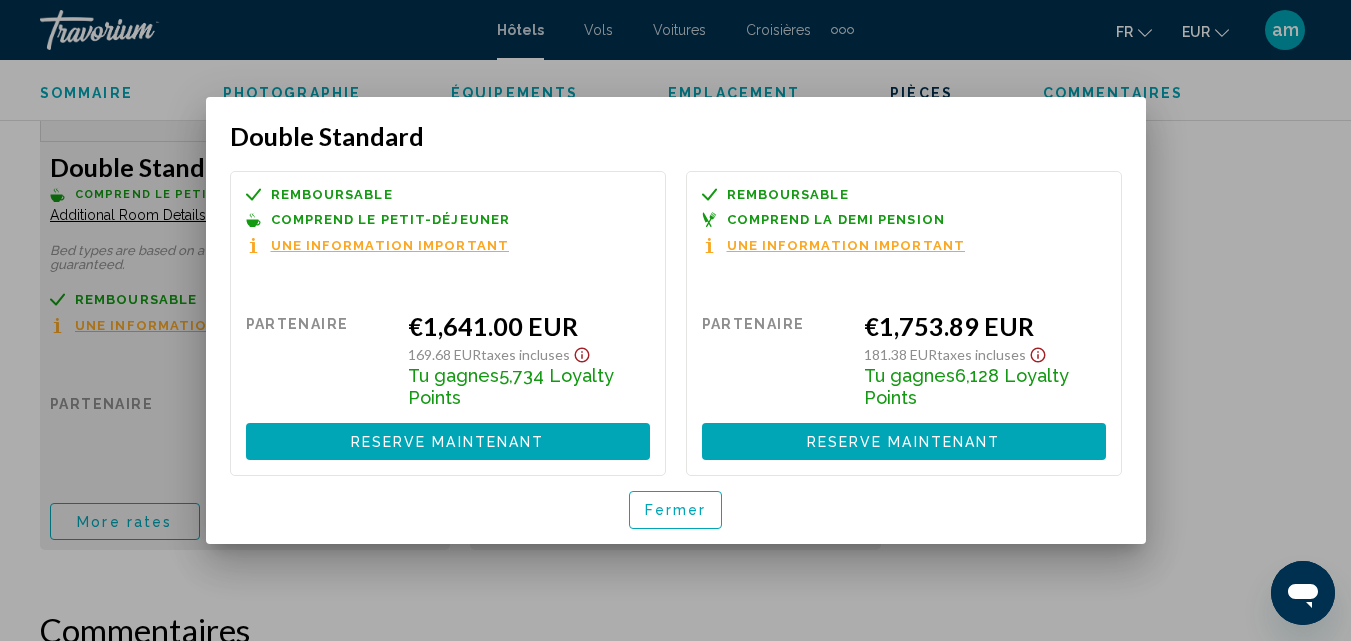 click on "Fermer" at bounding box center [676, 511] 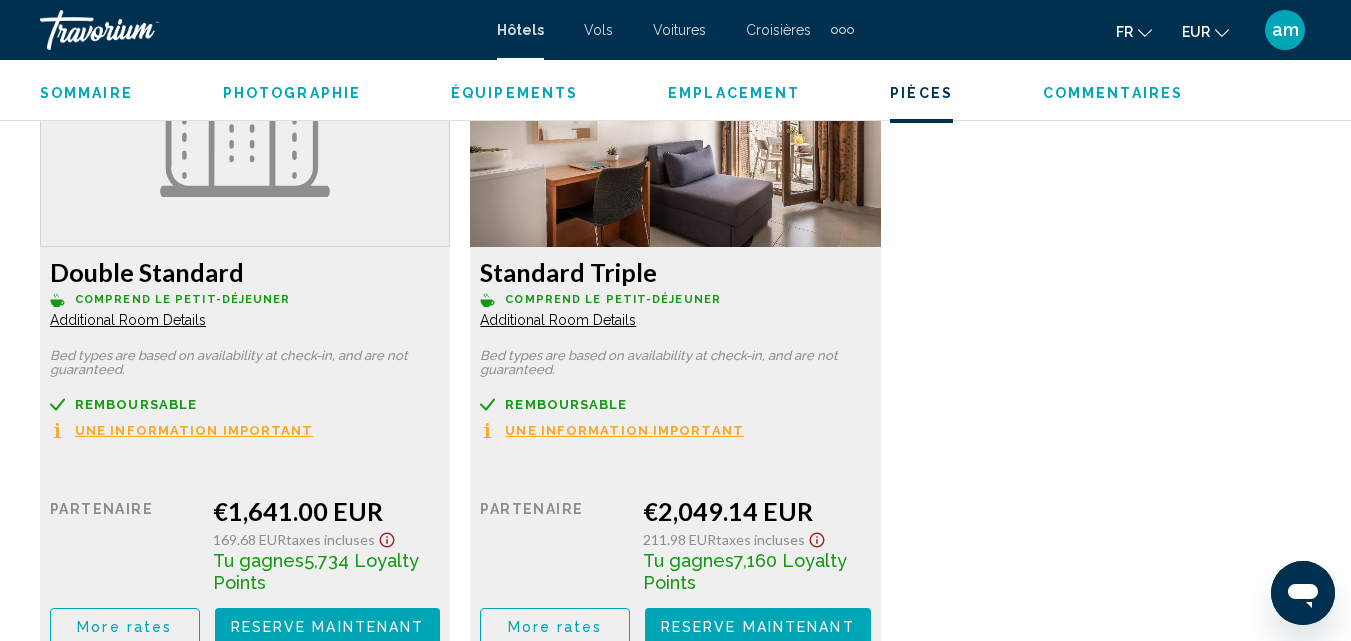 scroll, scrollTop: 2914, scrollLeft: 0, axis: vertical 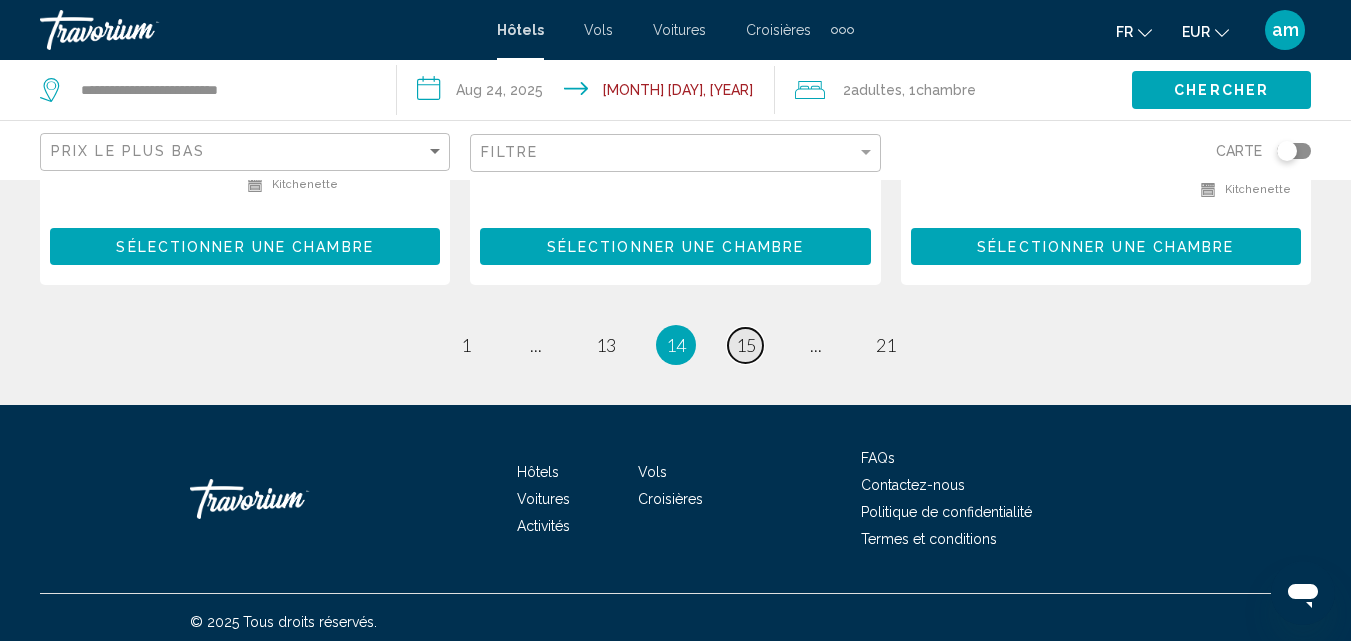 click on "page  15" at bounding box center [745, 345] 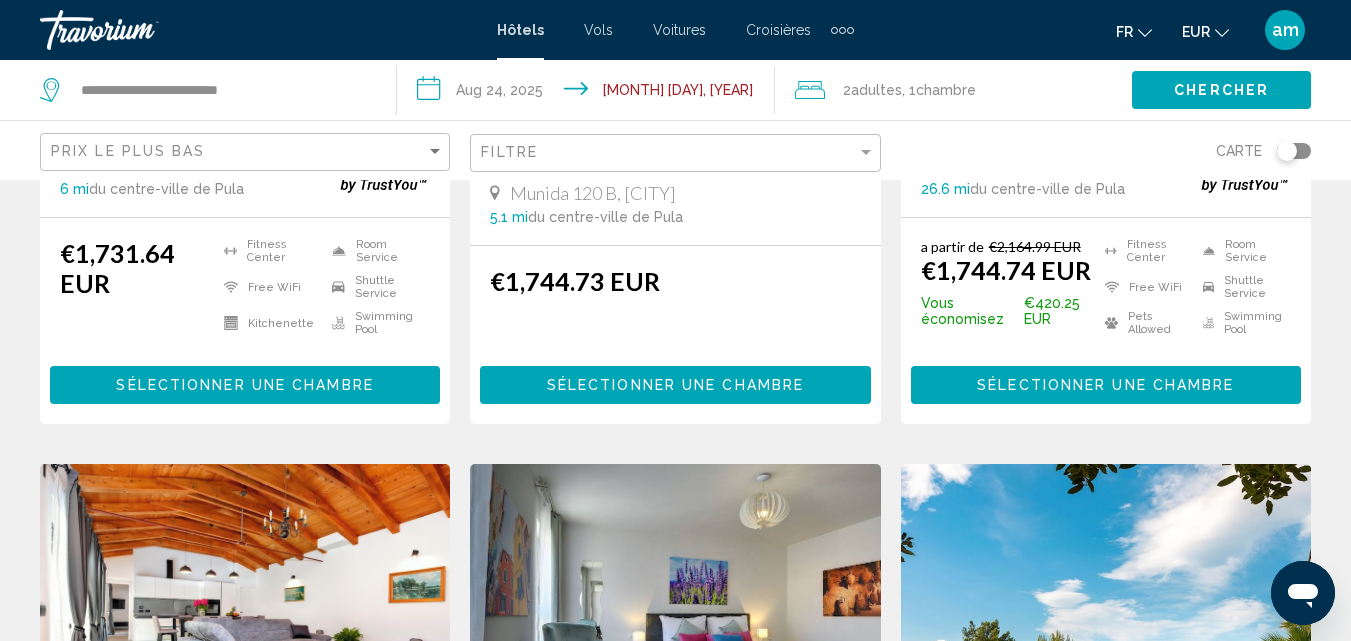 scroll, scrollTop: 1700, scrollLeft: 0, axis: vertical 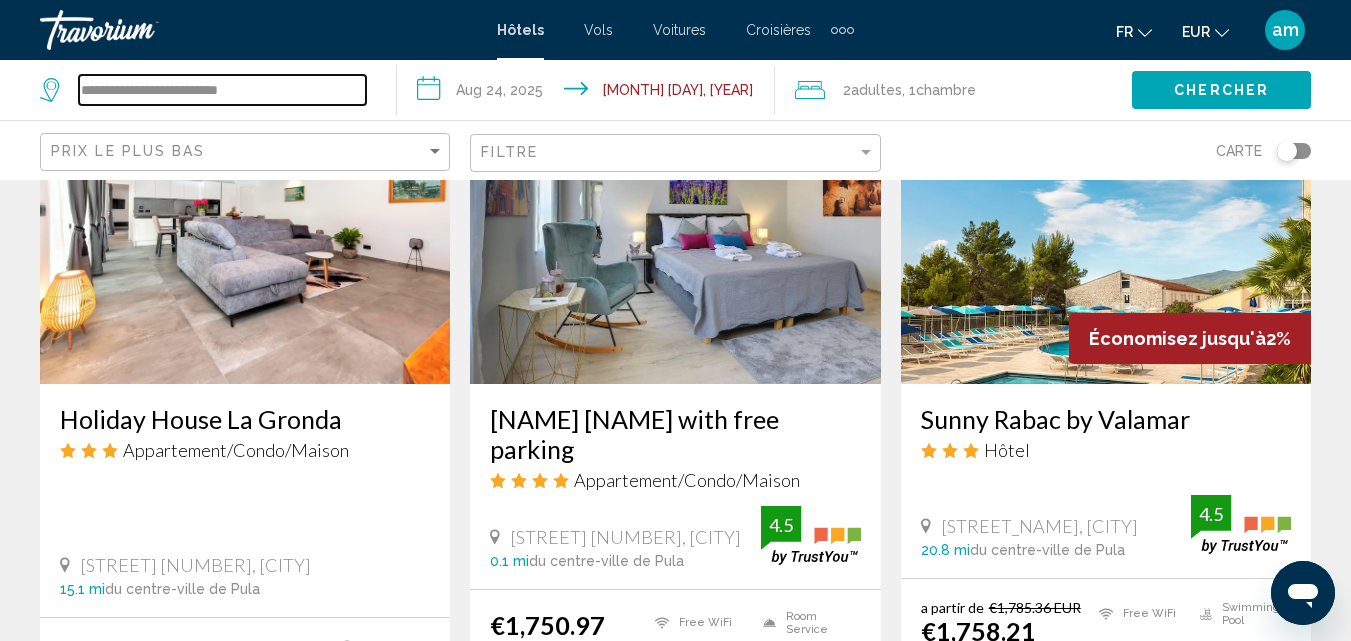 click on "**********" at bounding box center [222, 90] 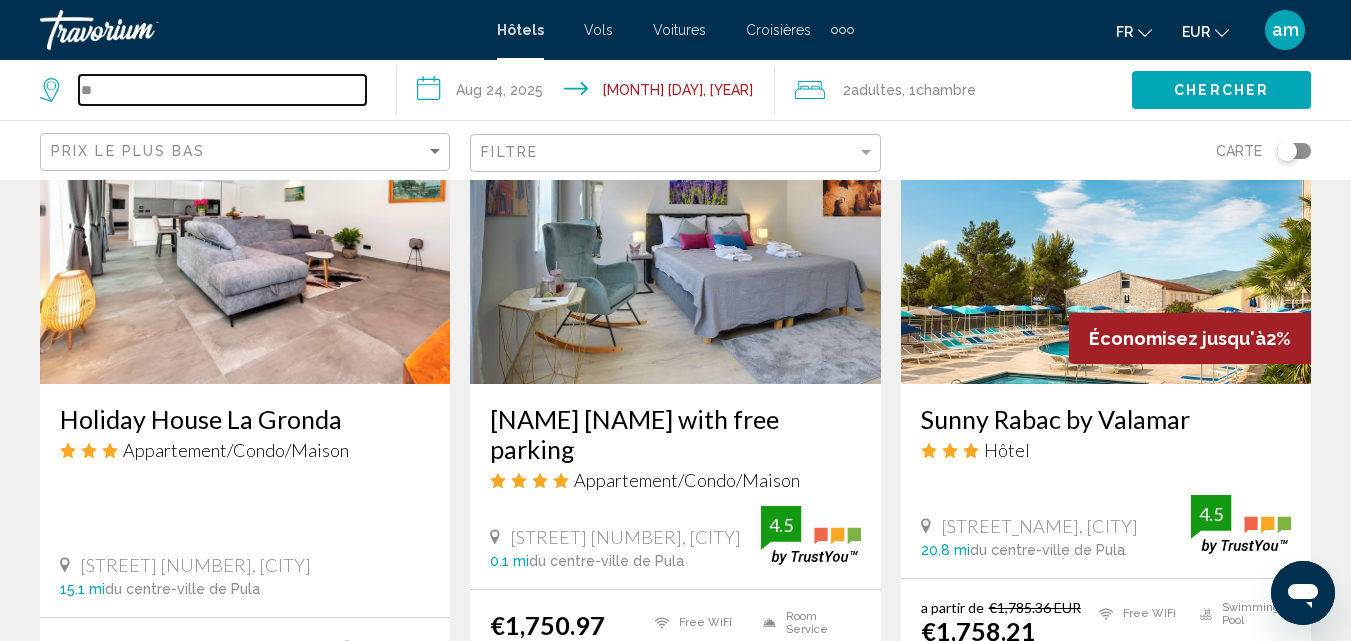 type on "*" 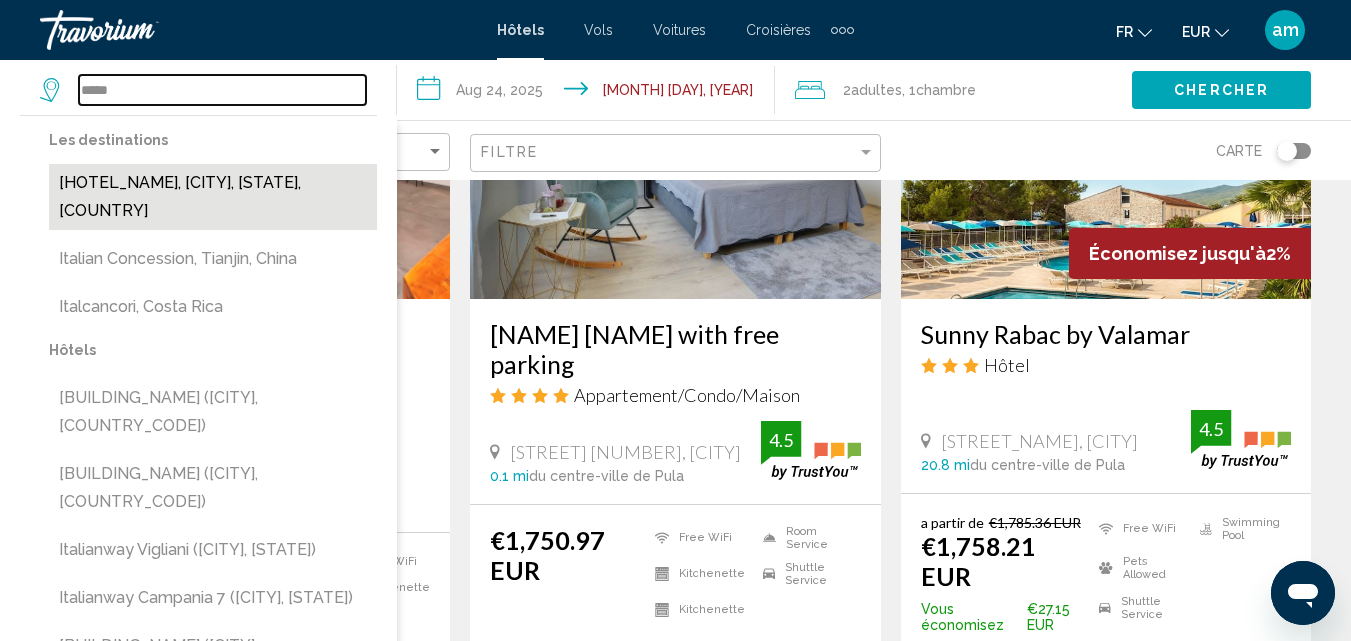 scroll, scrollTop: 1900, scrollLeft: 0, axis: vertical 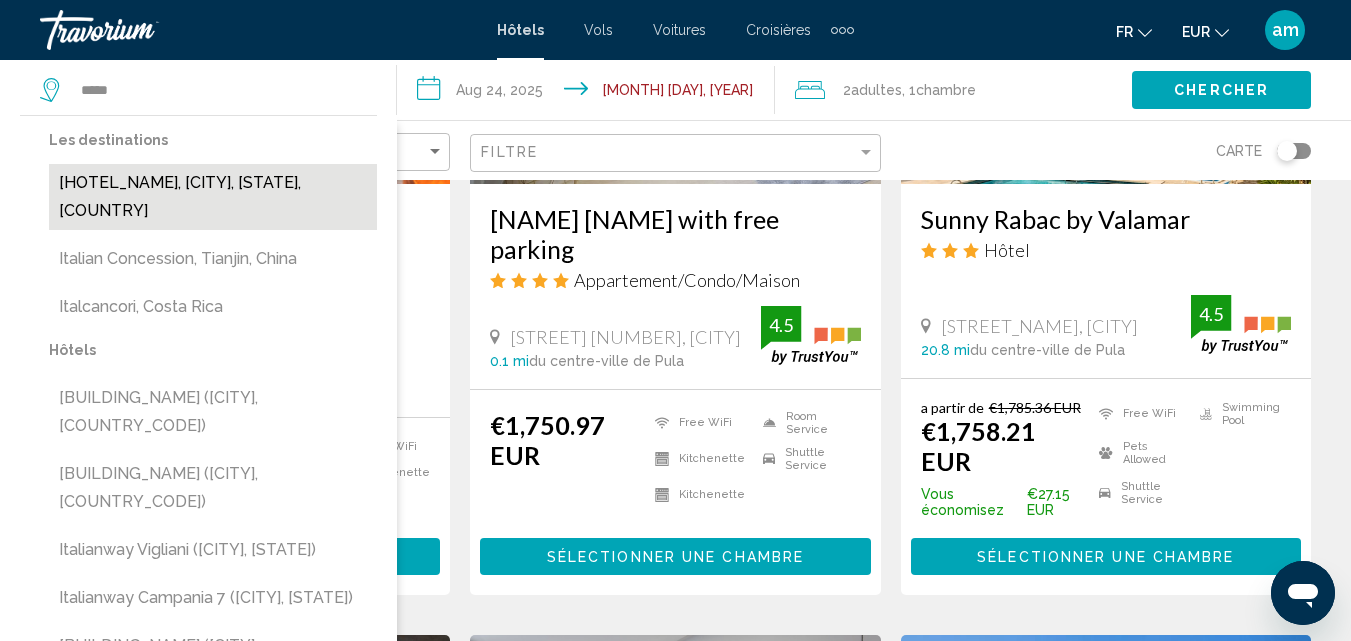 click on "[LOCATION], [CITY], [STATE], [COUNTRY]" at bounding box center [213, 197] 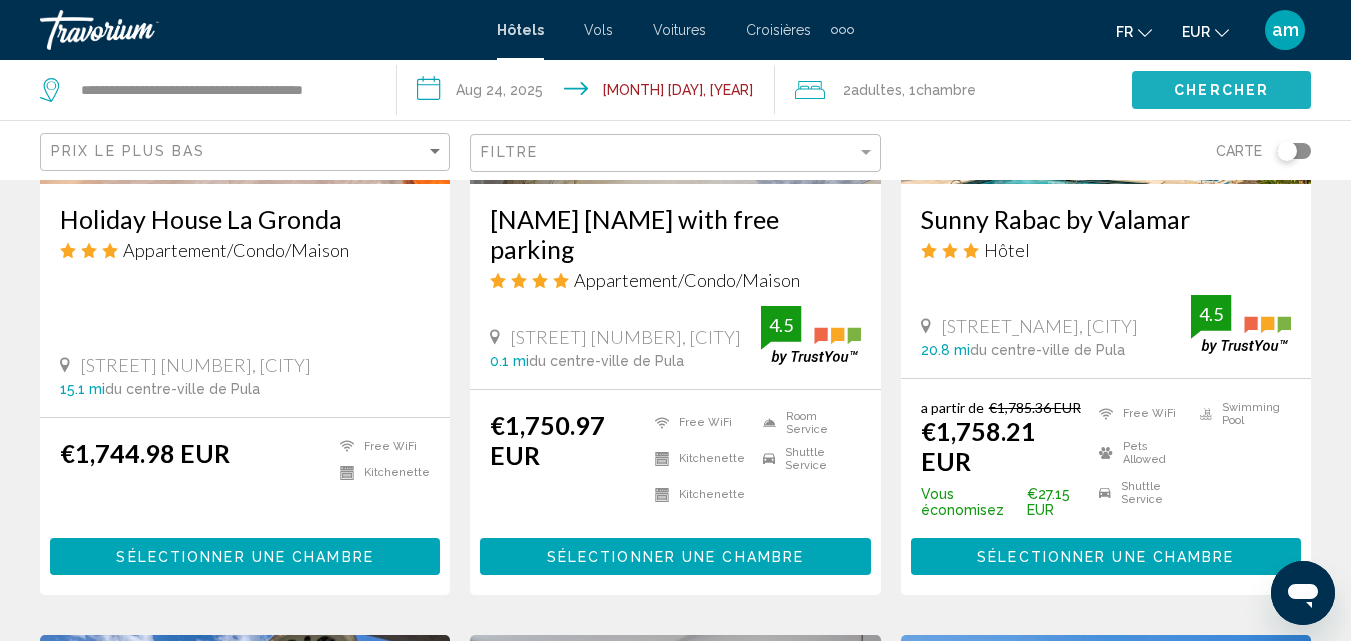 click on "Chercher" 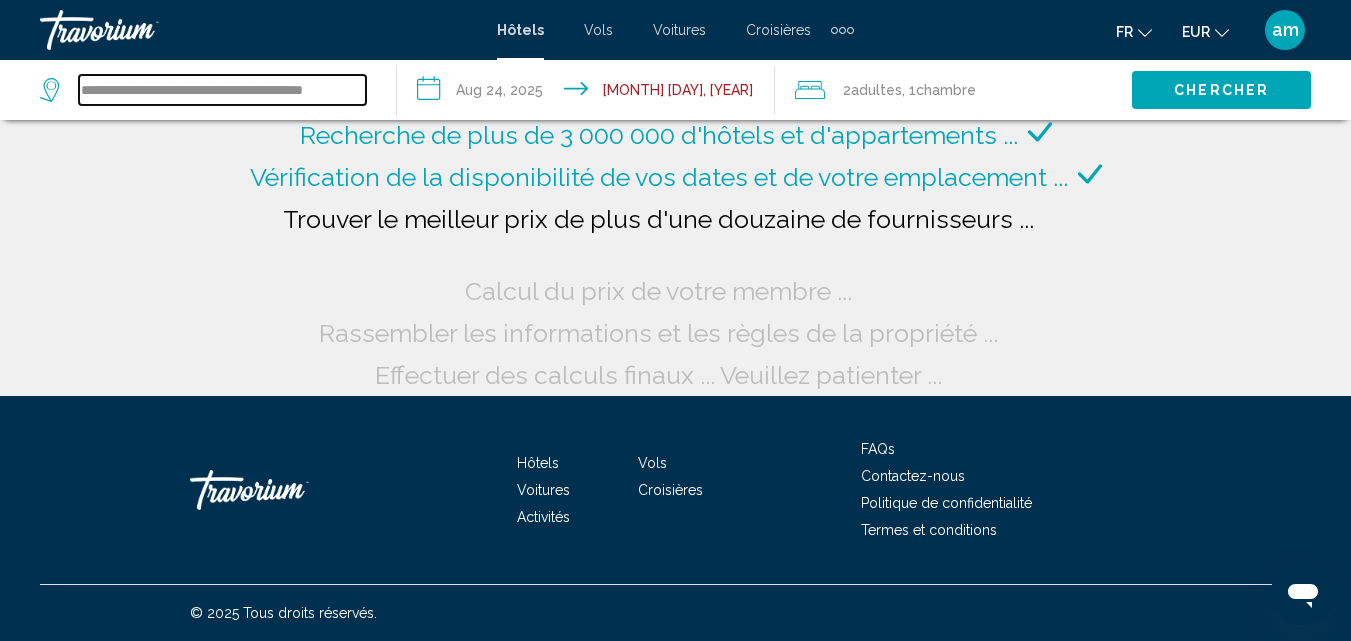 click on "**********" at bounding box center [222, 90] 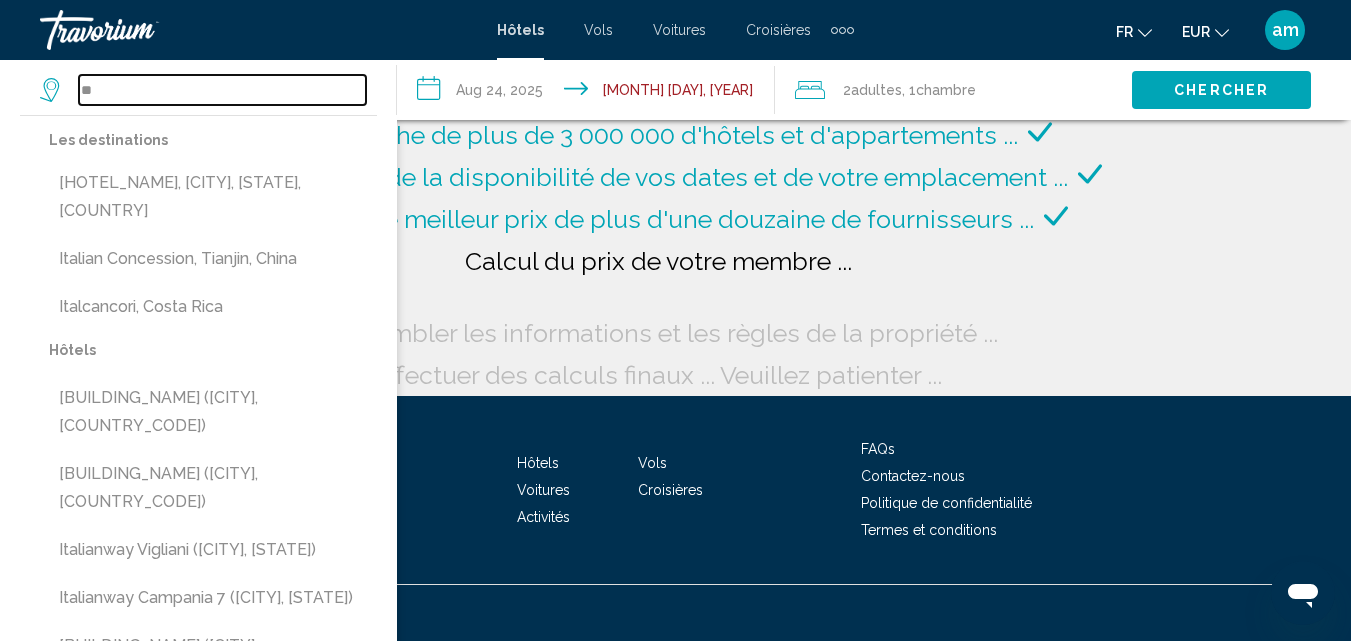 type on "*" 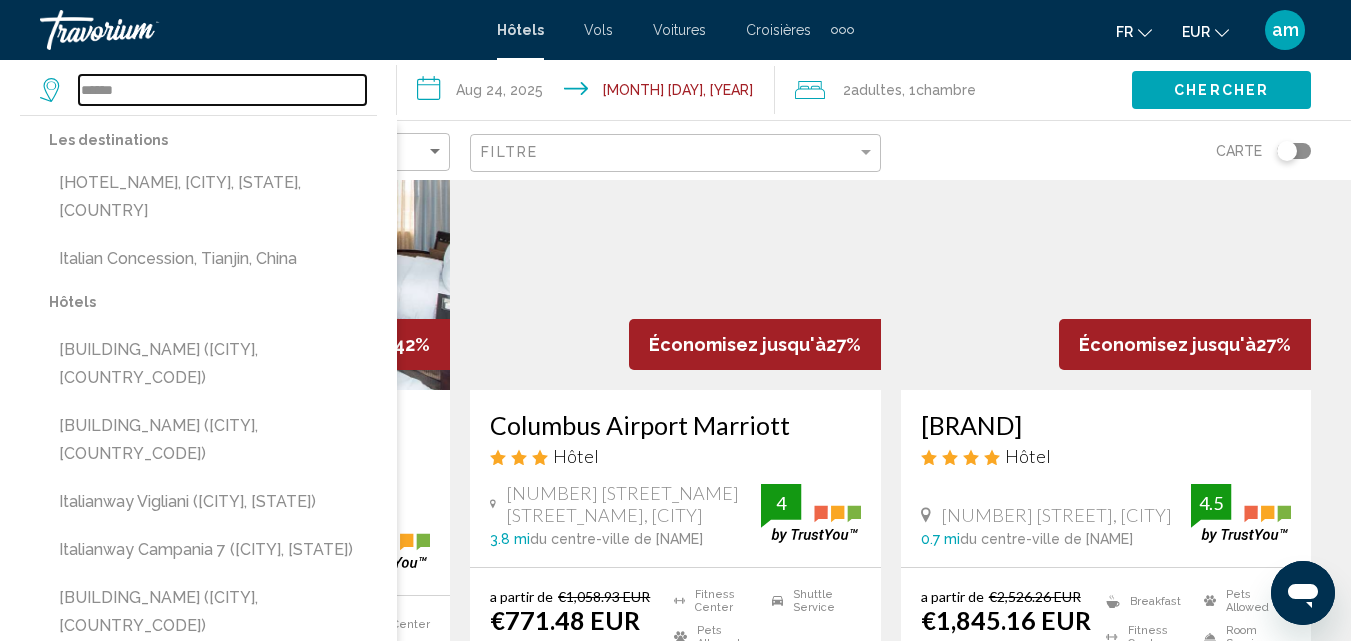 scroll, scrollTop: 0, scrollLeft: 0, axis: both 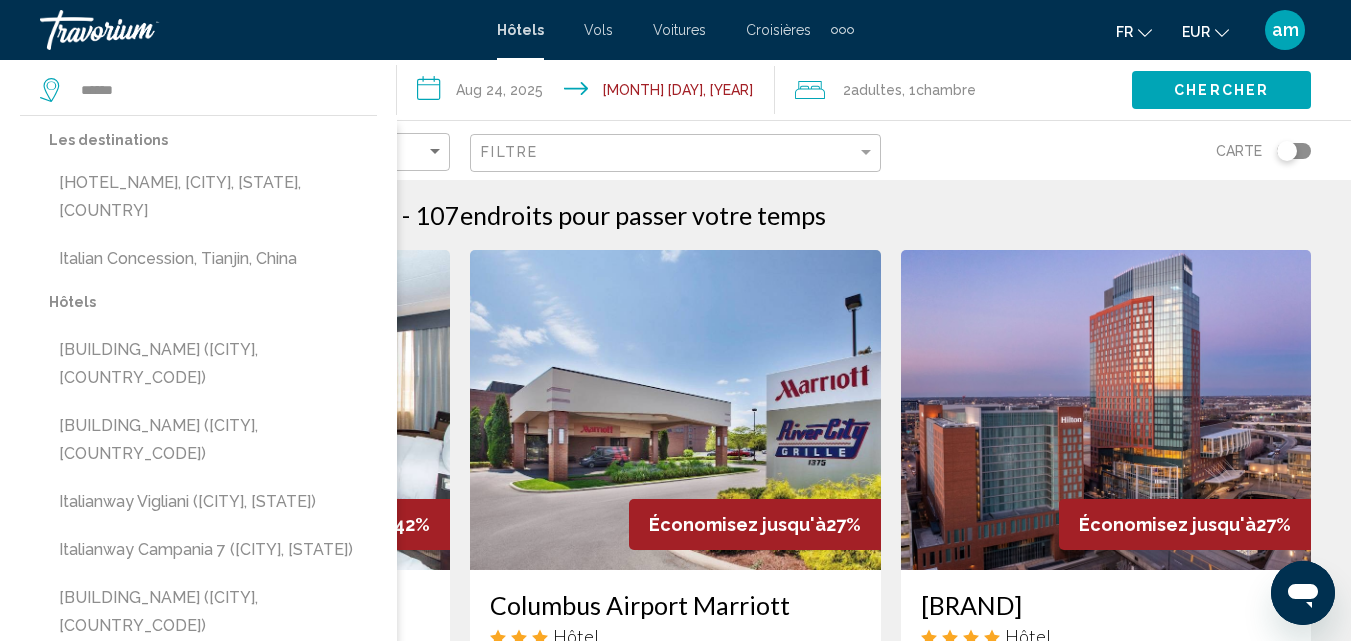 click 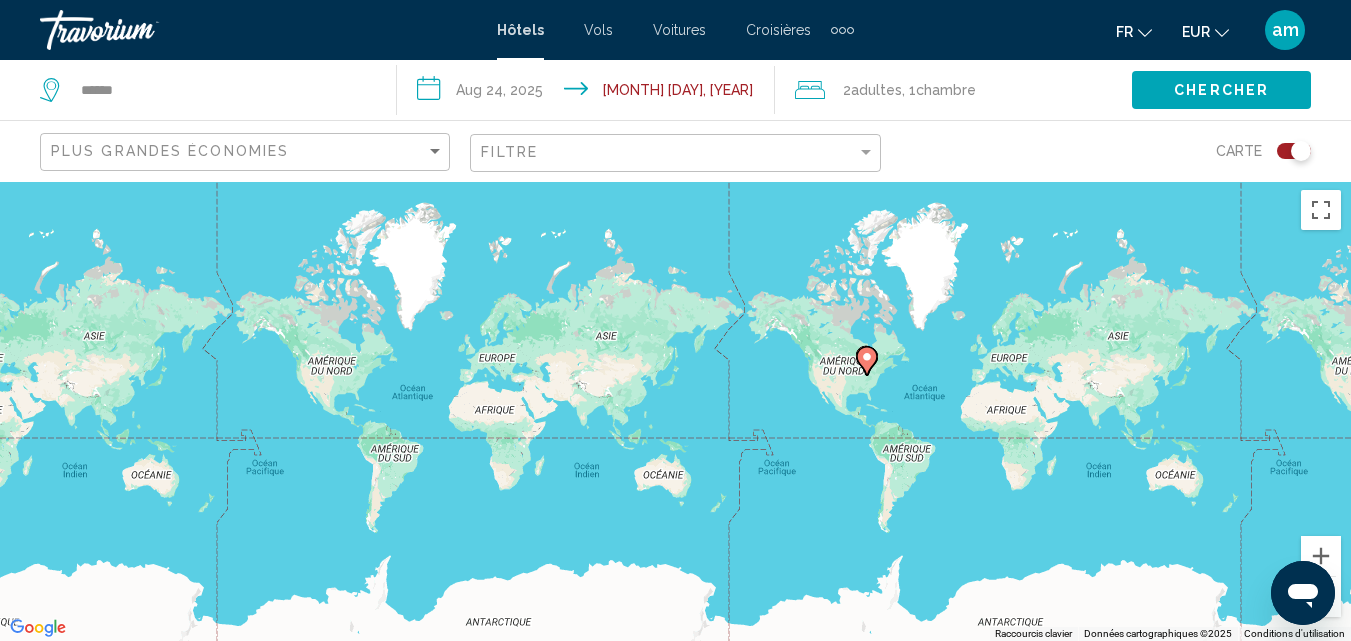 drag, startPoint x: 501, startPoint y: 404, endPoint x: 1007, endPoint y: 422, distance: 506.32007 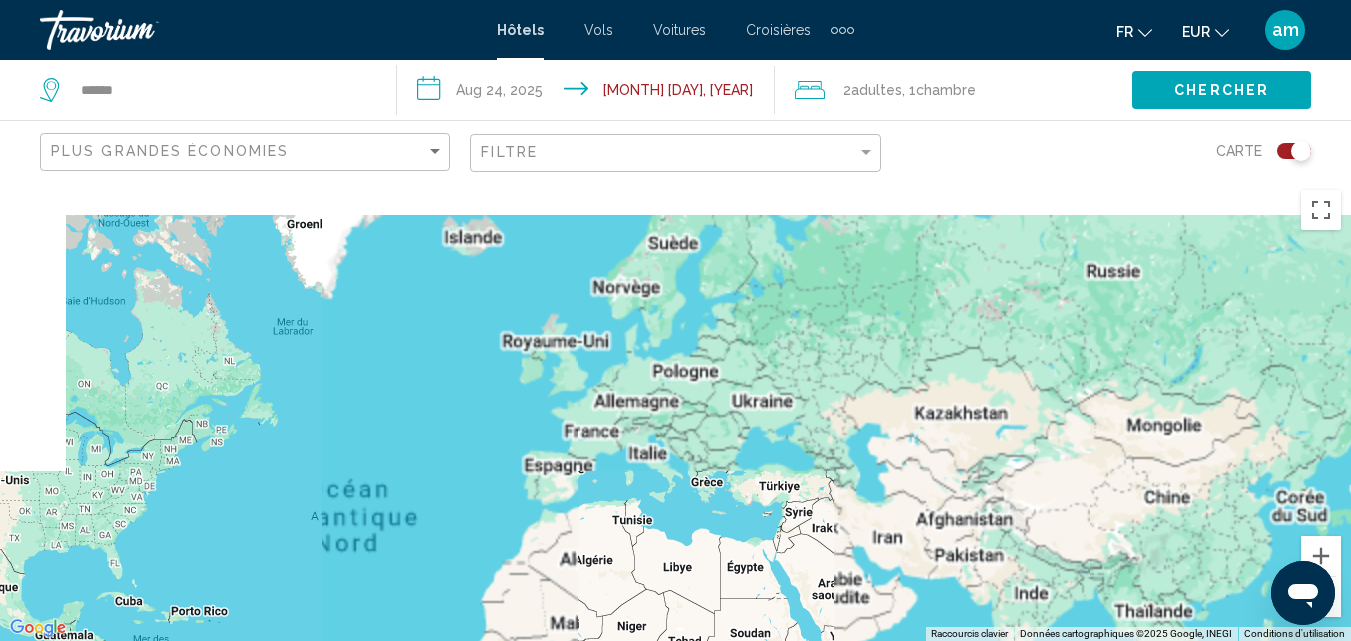 drag, startPoint x: 381, startPoint y: 341, endPoint x: 685, endPoint y: 524, distance: 354.83093 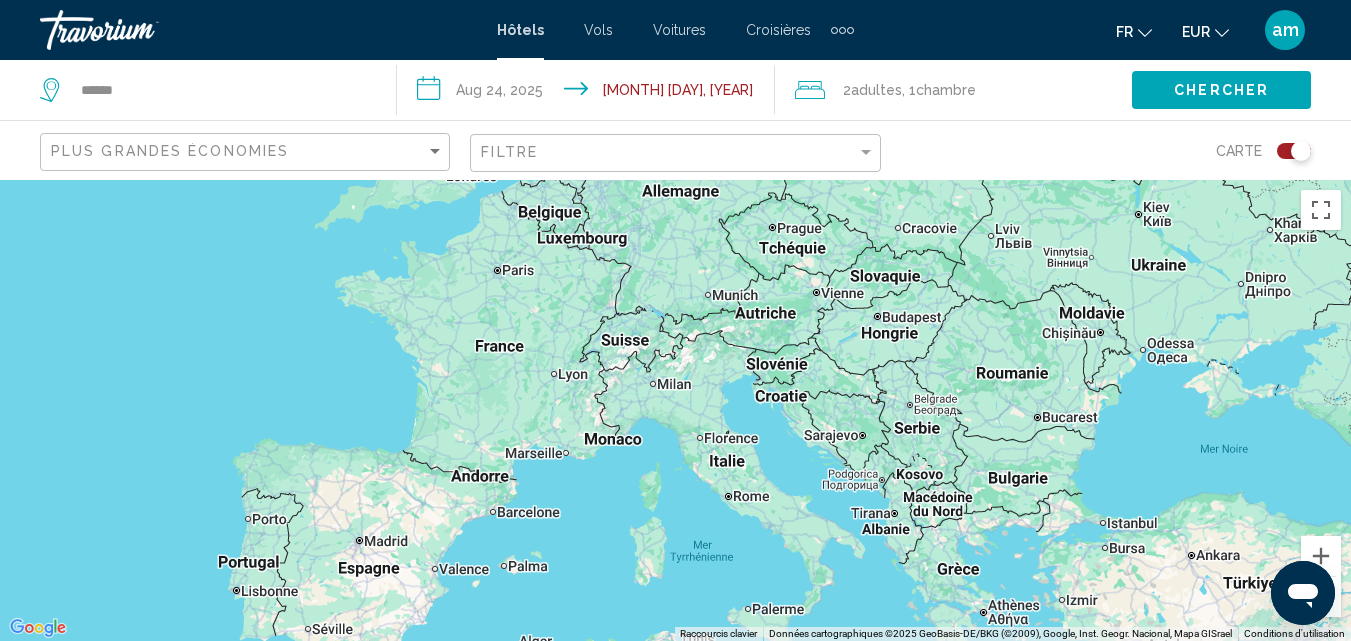 drag, startPoint x: 571, startPoint y: 365, endPoint x: 578, endPoint y: 412, distance: 47.518417 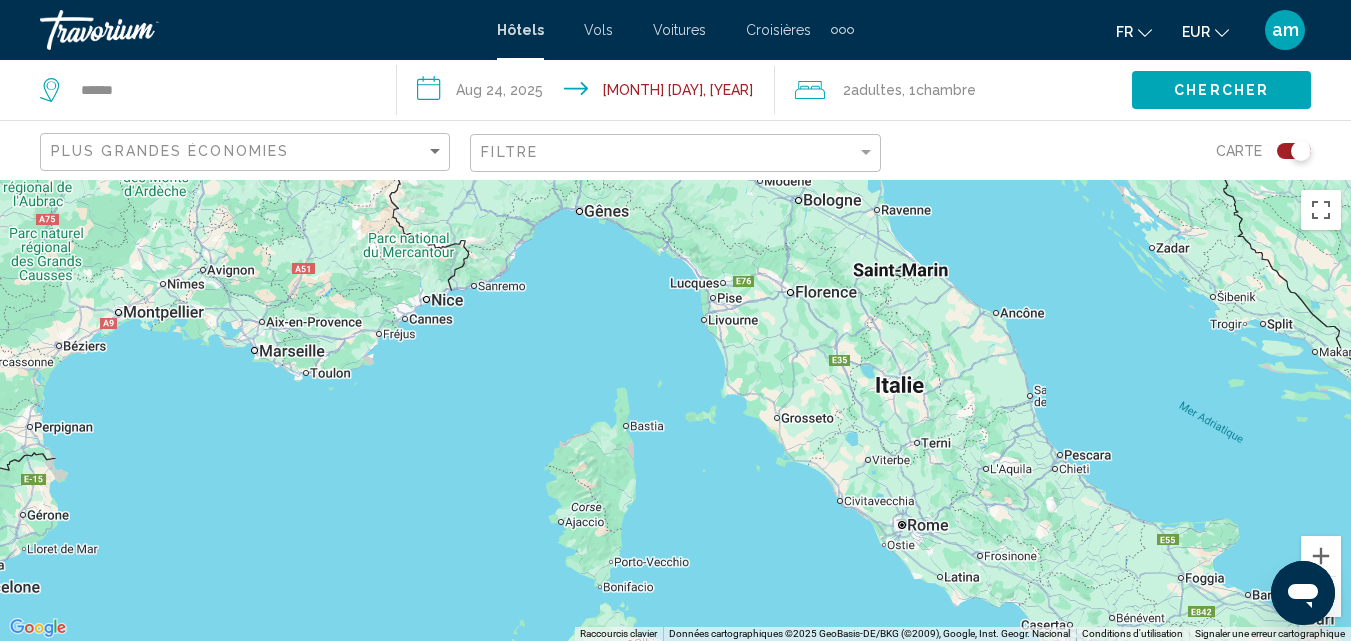 drag, startPoint x: 816, startPoint y: 495, endPoint x: 814, endPoint y: 340, distance: 155.01291 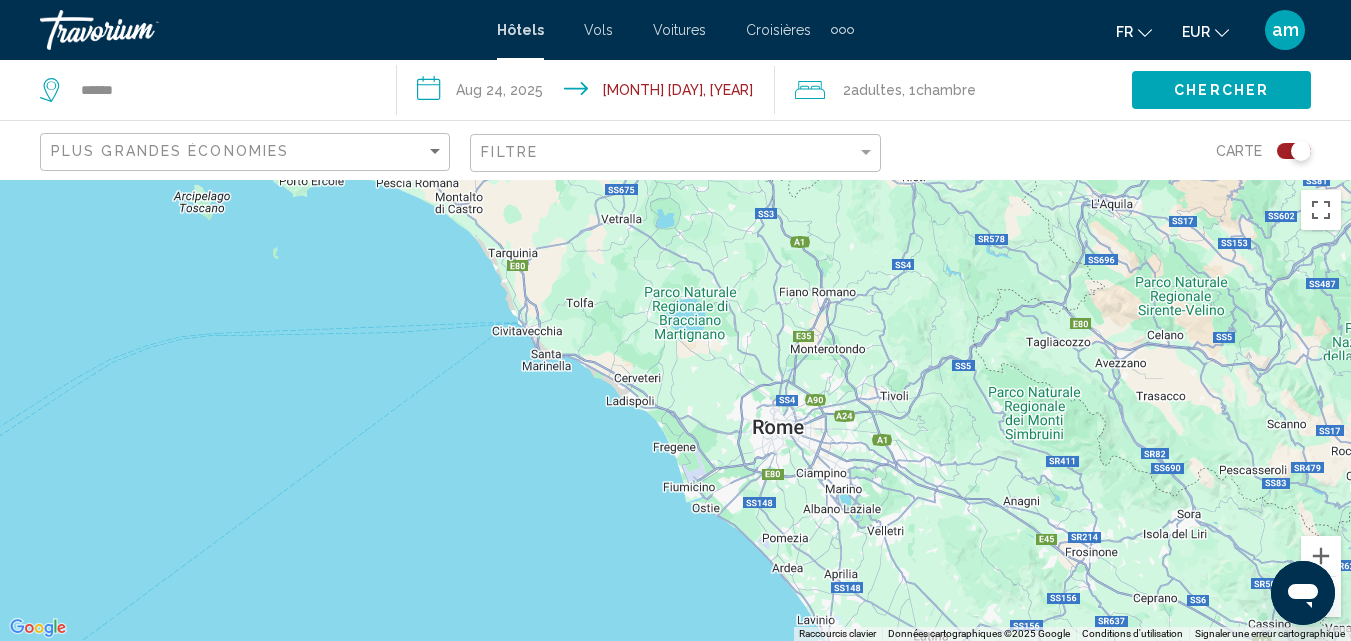 drag, startPoint x: 1023, startPoint y: 589, endPoint x: 975, endPoint y: 441, distance: 155.5892 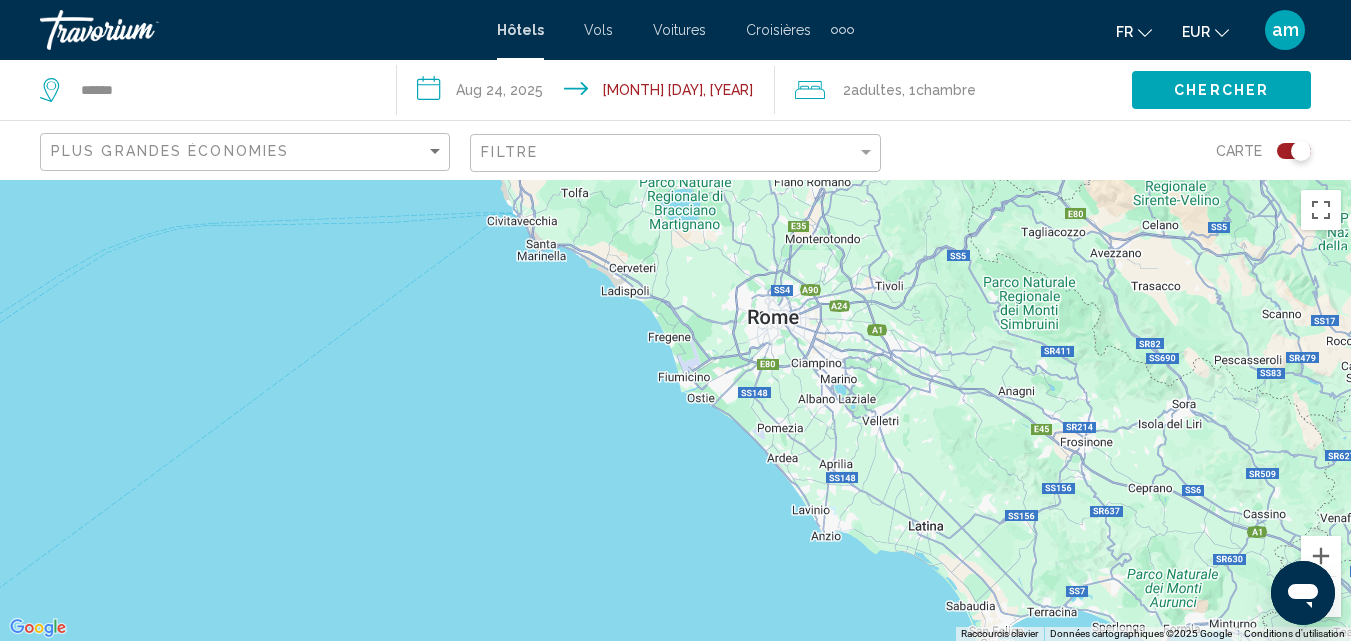 drag, startPoint x: 923, startPoint y: 522, endPoint x: 916, endPoint y: 412, distance: 110.2225 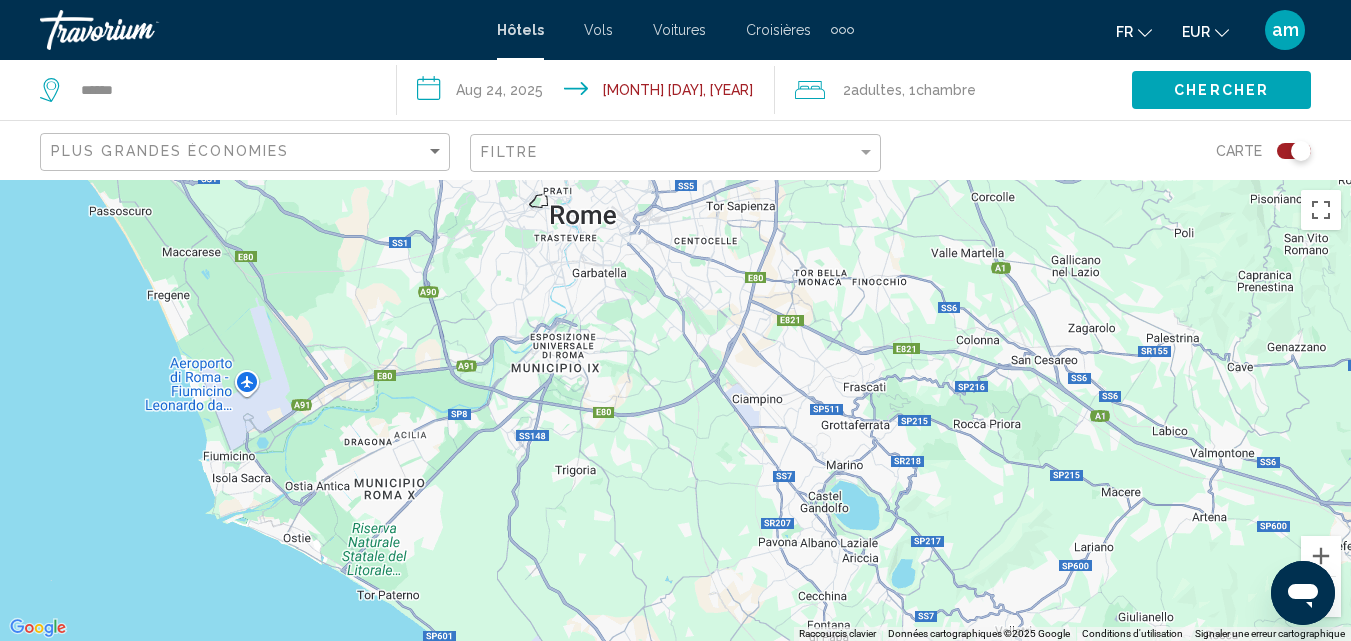 drag, startPoint x: 771, startPoint y: 389, endPoint x: 1009, endPoint y: 573, distance: 300.83218 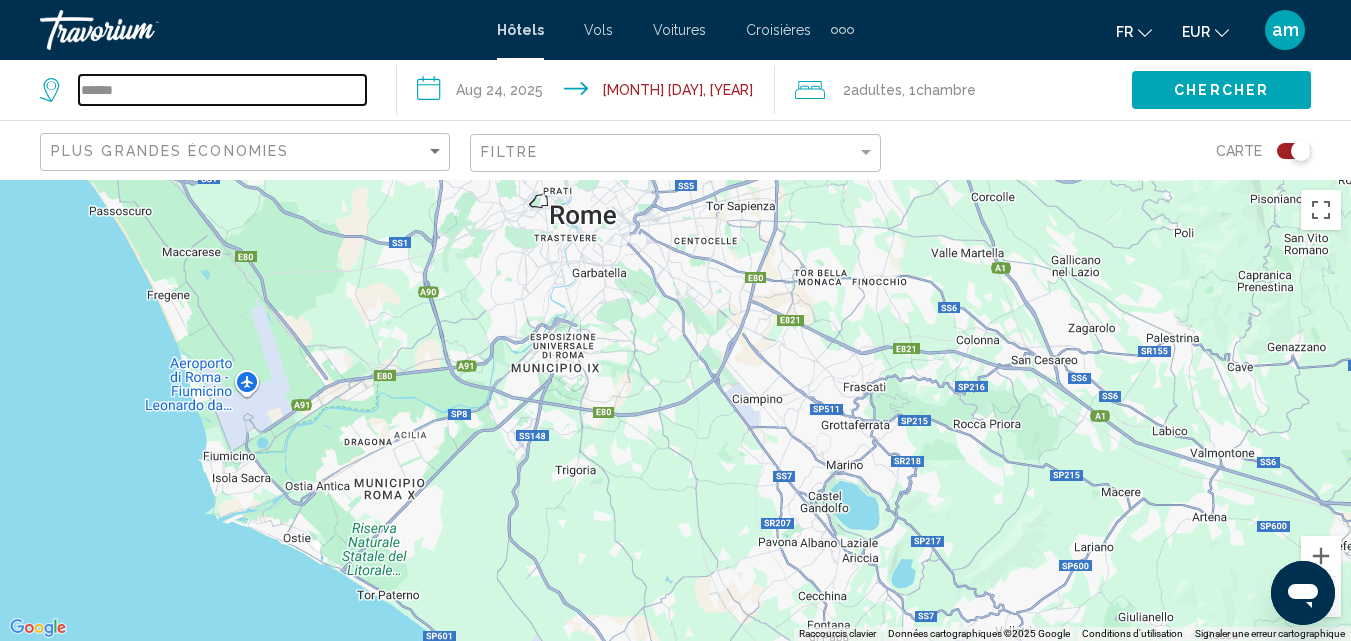 click on "******" at bounding box center [222, 90] 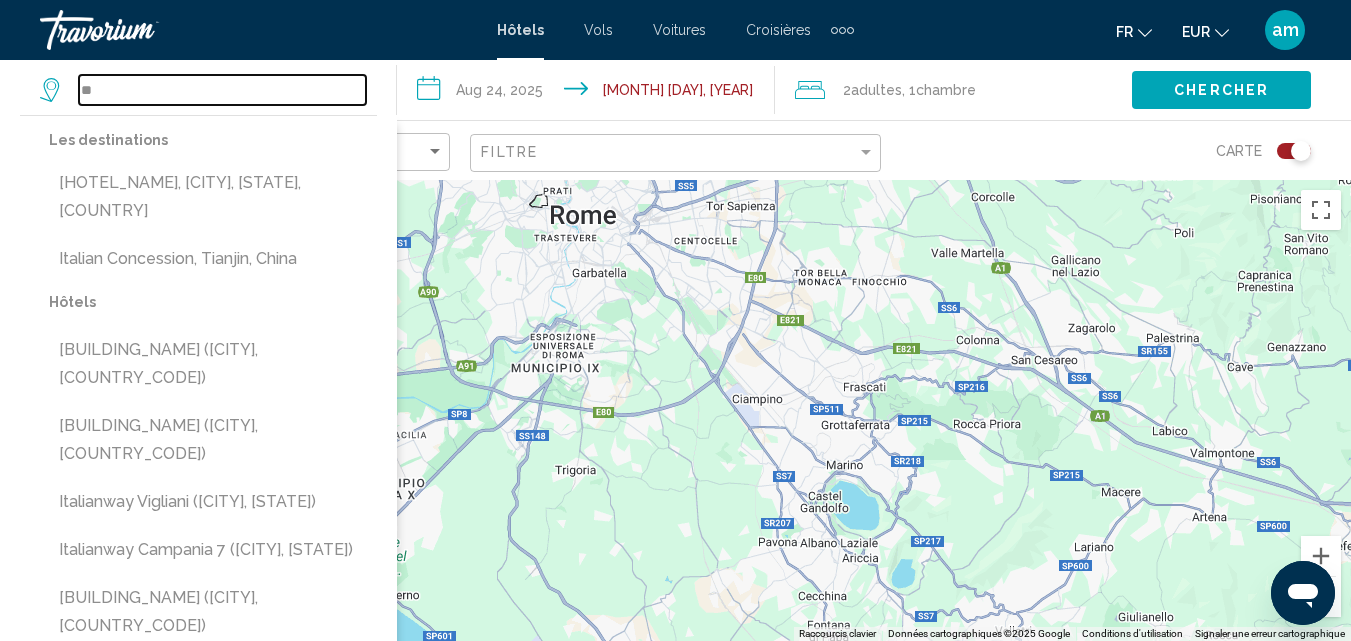 type on "*" 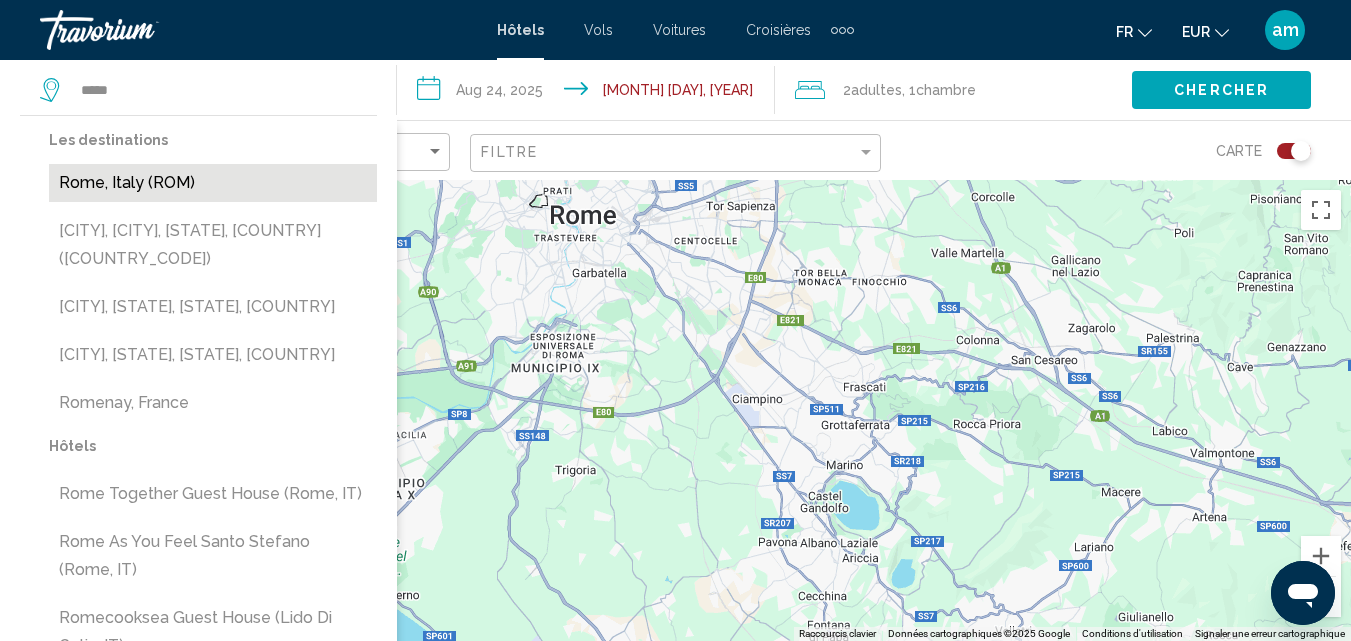 click on "Rome, Italy (ROM)" at bounding box center [213, 183] 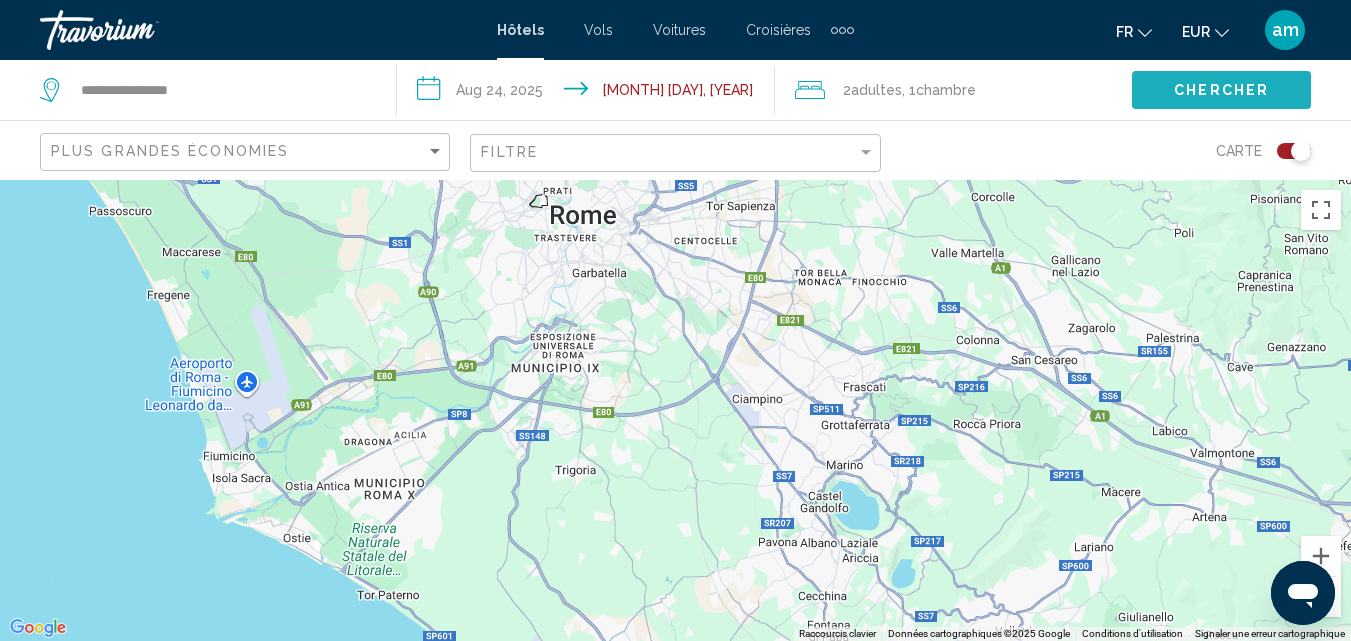 click on "Chercher" 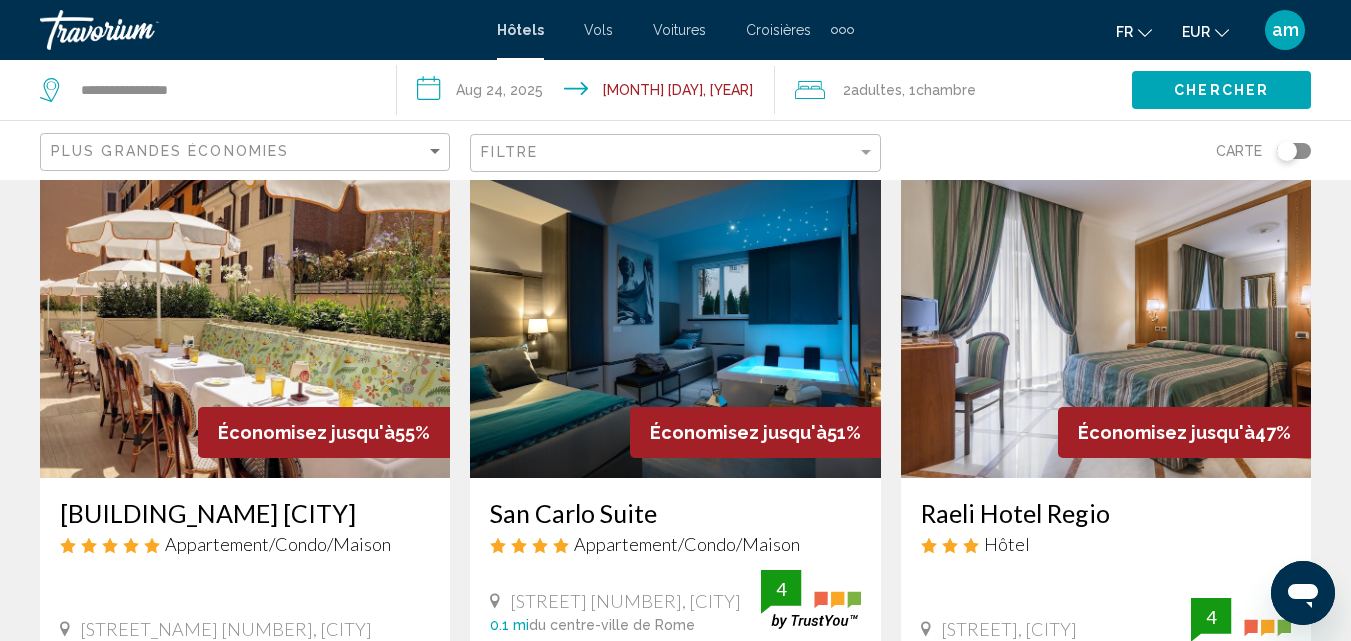 scroll, scrollTop: 0, scrollLeft: 0, axis: both 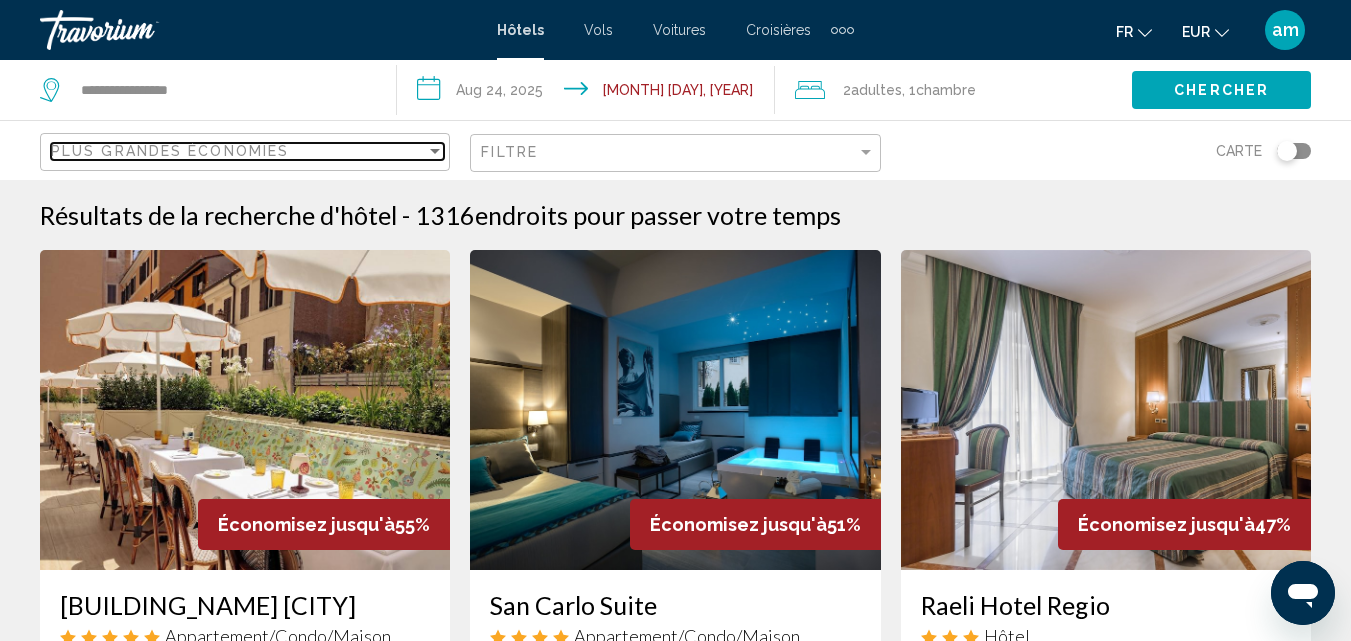 click on "Plus grandes économies" at bounding box center [238, 151] 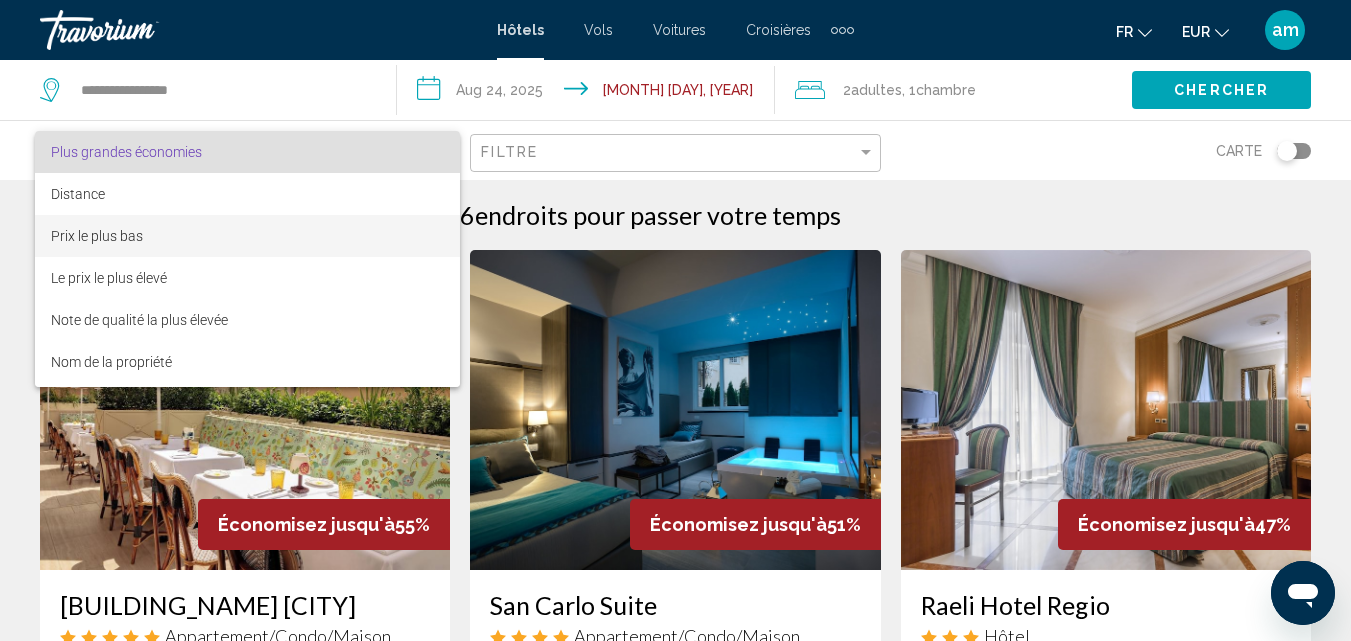 click on "Prix le plus bas" at bounding box center (247, 236) 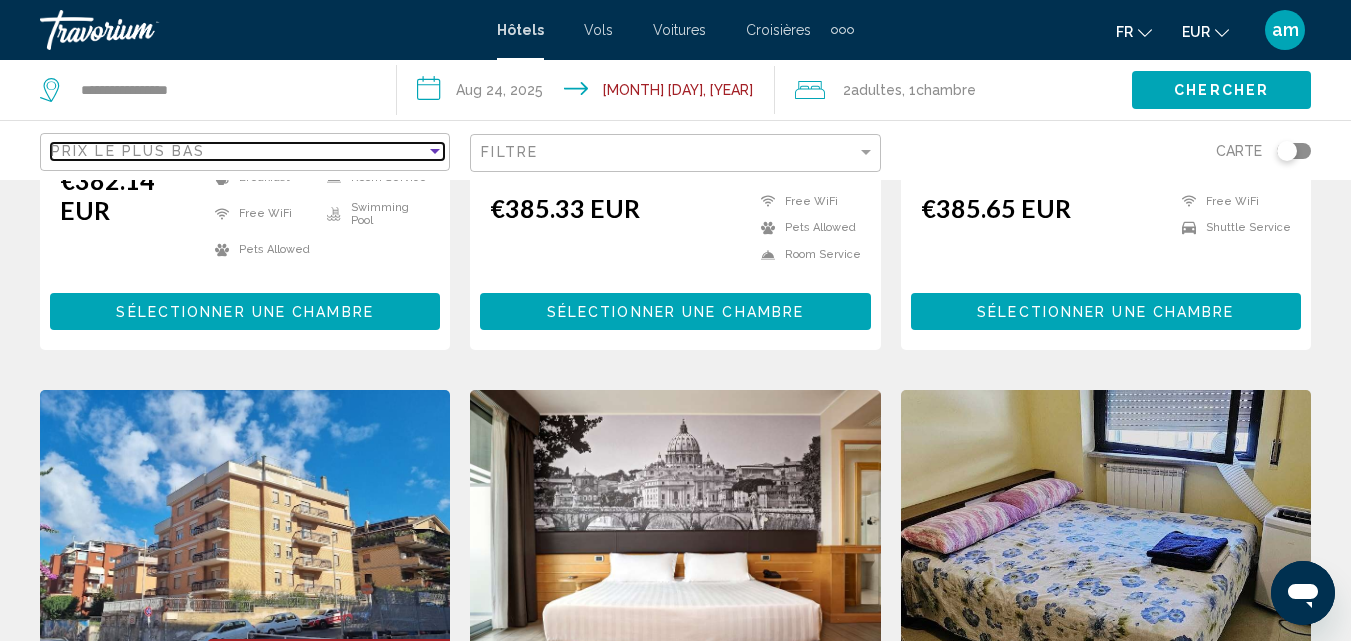scroll, scrollTop: 2100, scrollLeft: 0, axis: vertical 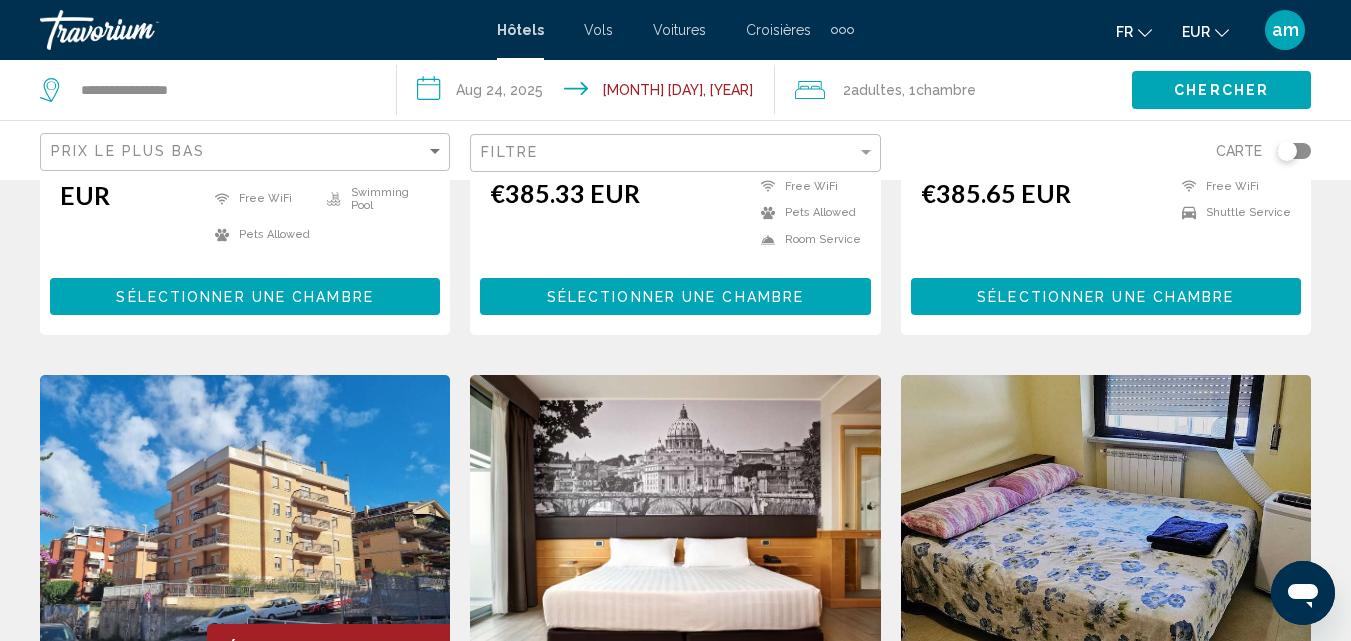 click 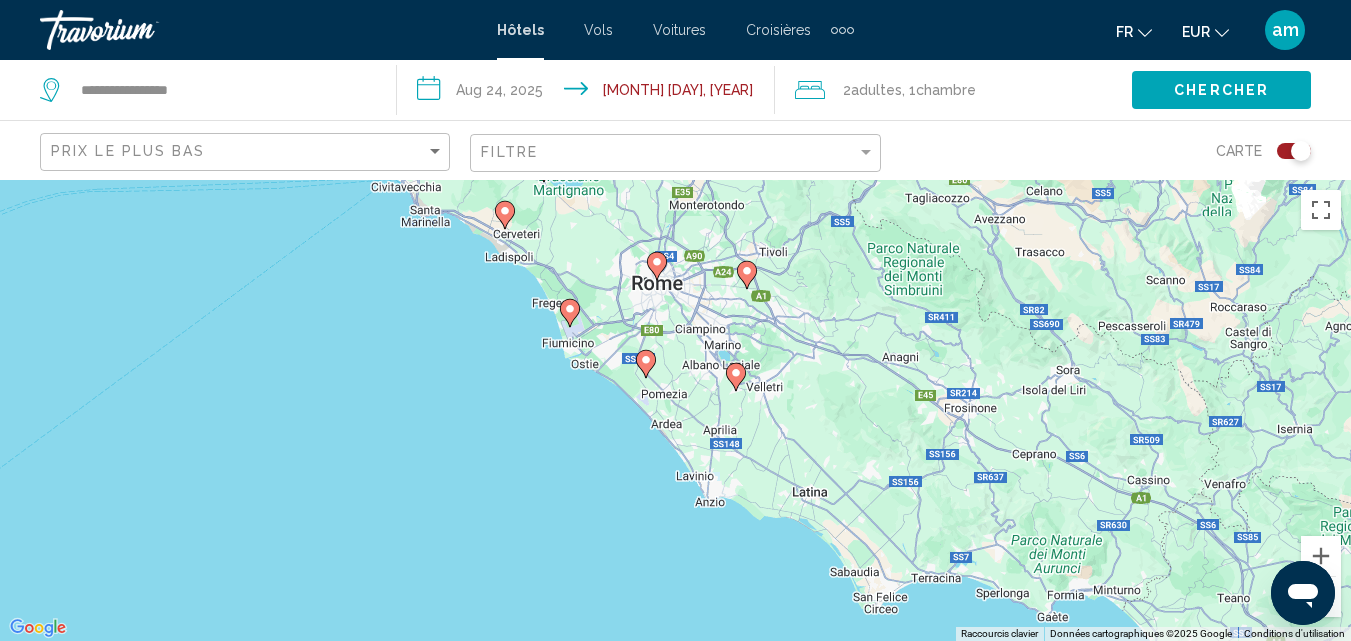 drag, startPoint x: 709, startPoint y: 518, endPoint x: 701, endPoint y: 372, distance: 146.21901 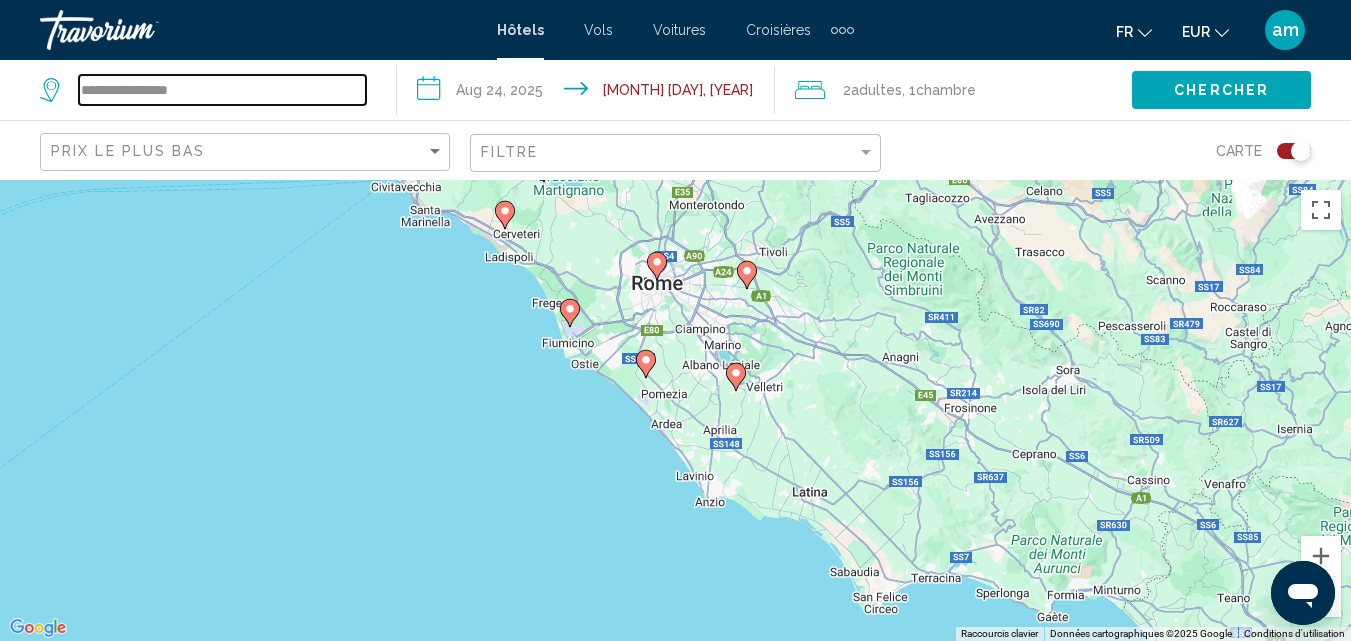 click on "**********" at bounding box center (222, 90) 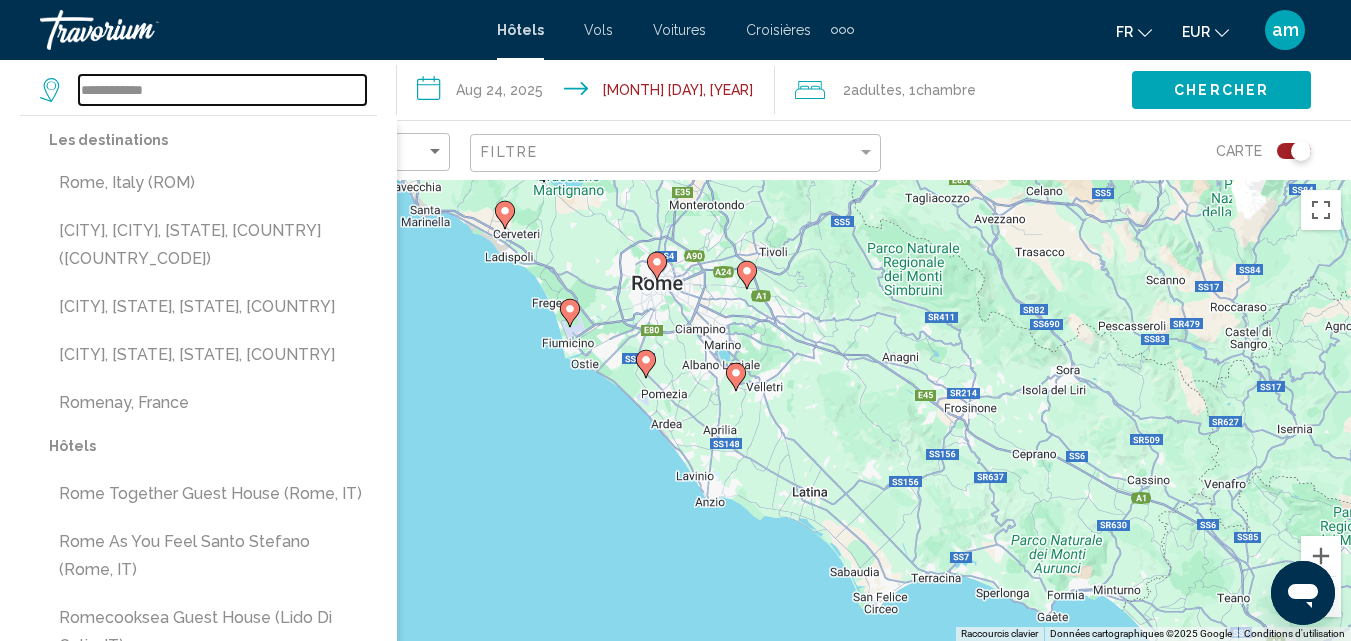 click on "**********" at bounding box center [222, 90] 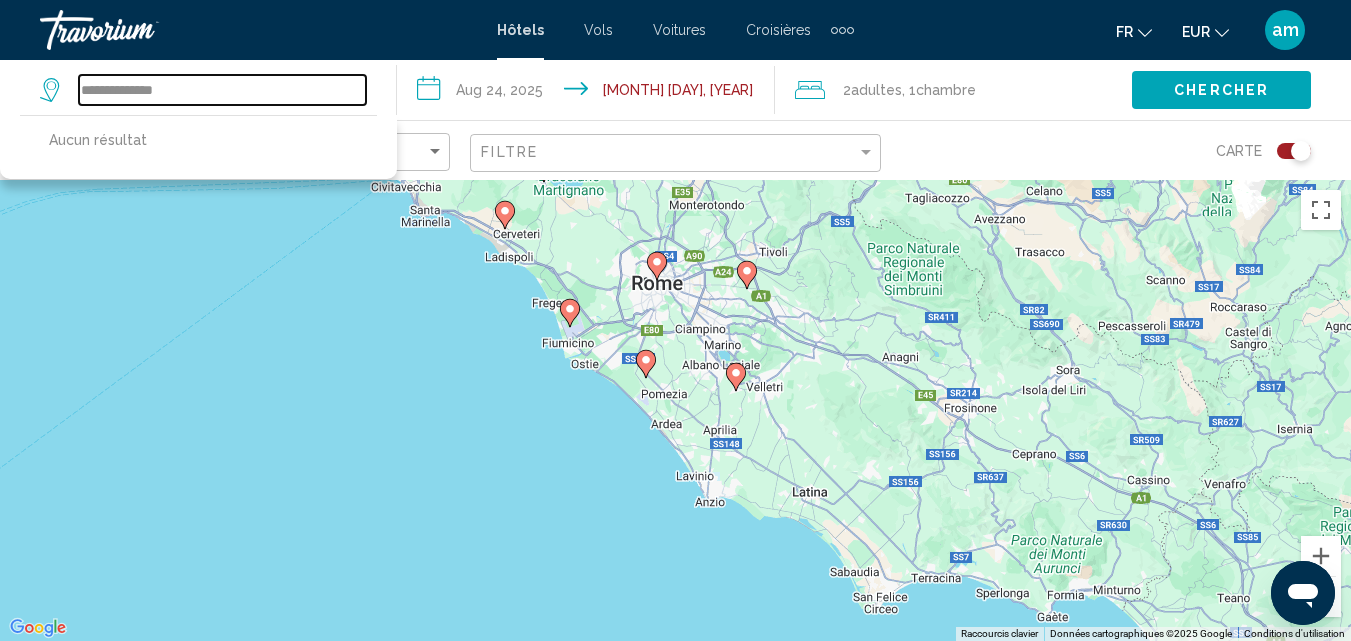 click on "**********" at bounding box center (222, 90) 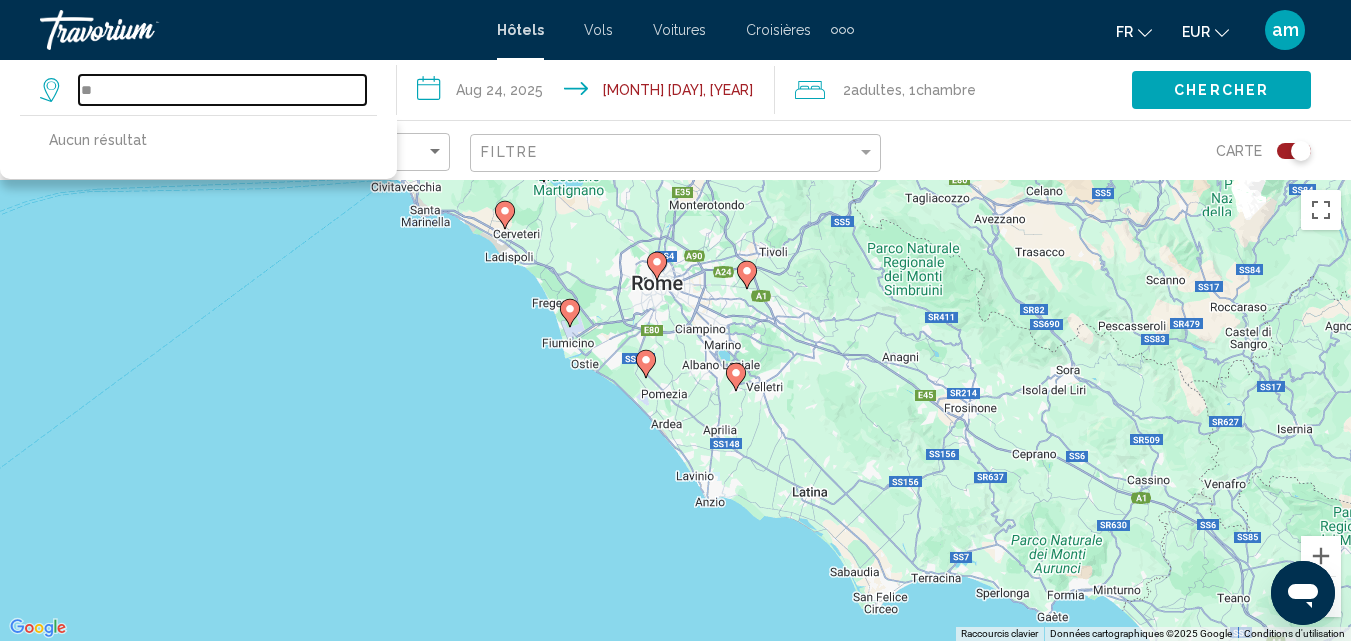 type on "*" 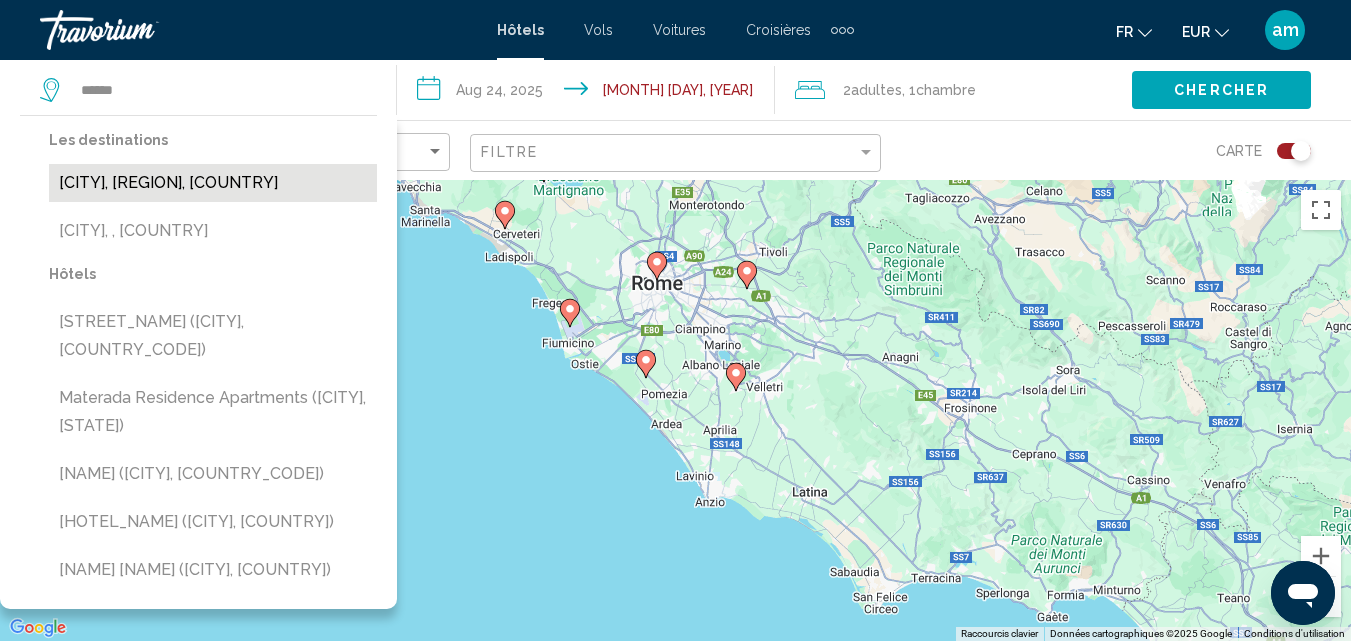 click on "Matera, Basilicata, Italy" at bounding box center (213, 183) 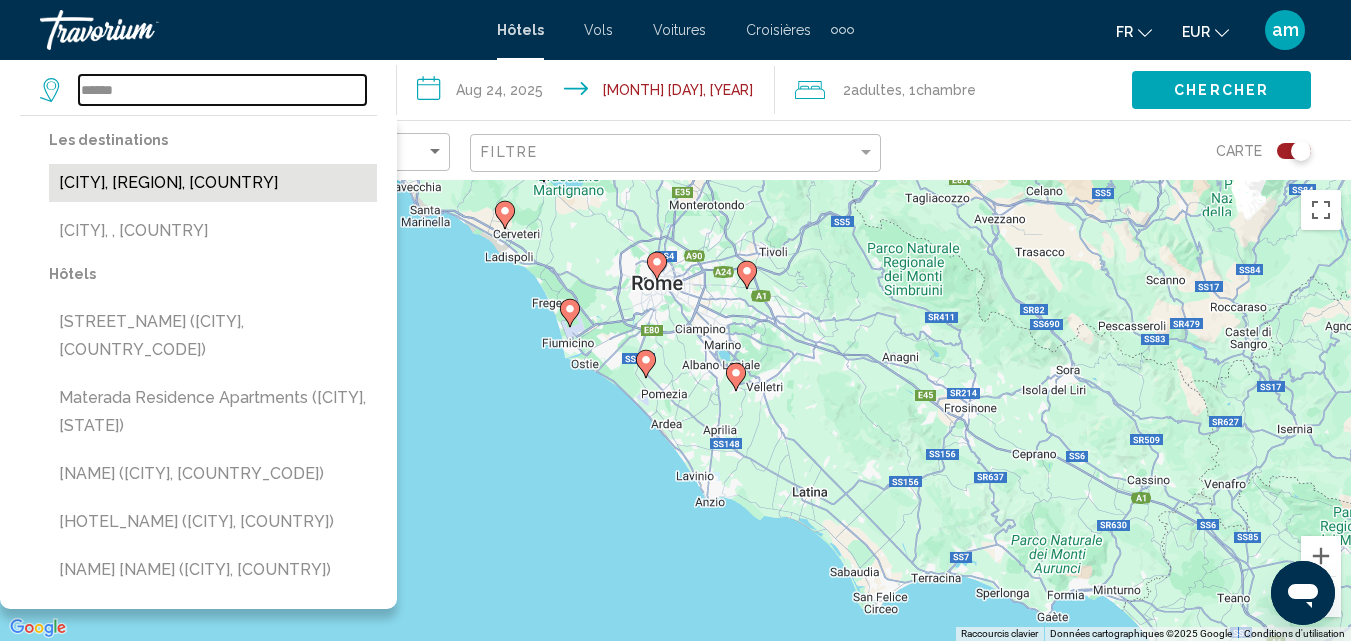 type on "**********" 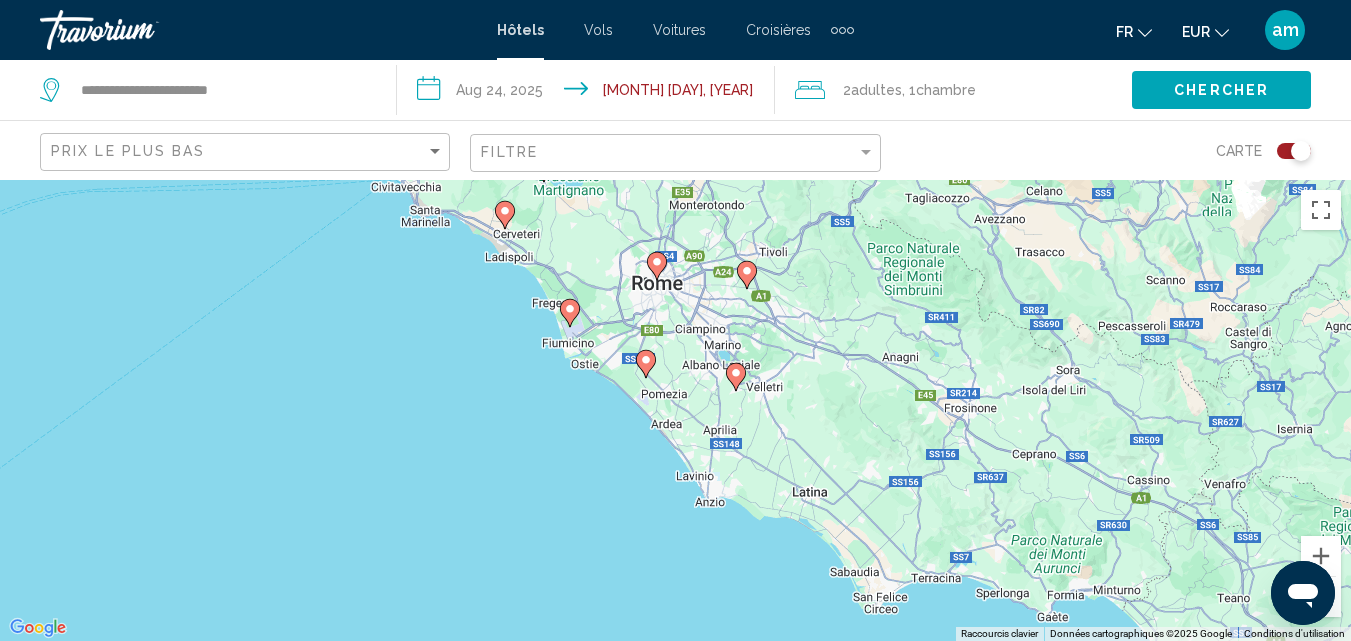 click on "Chercher" 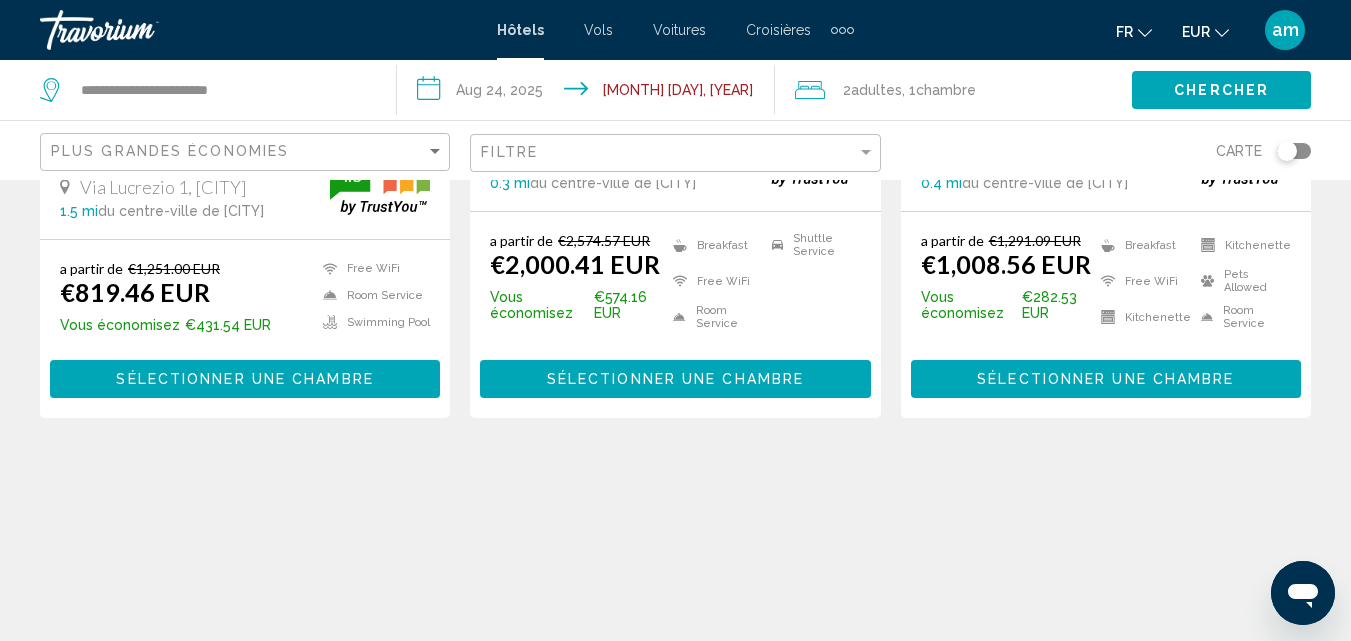 scroll, scrollTop: 200, scrollLeft: 0, axis: vertical 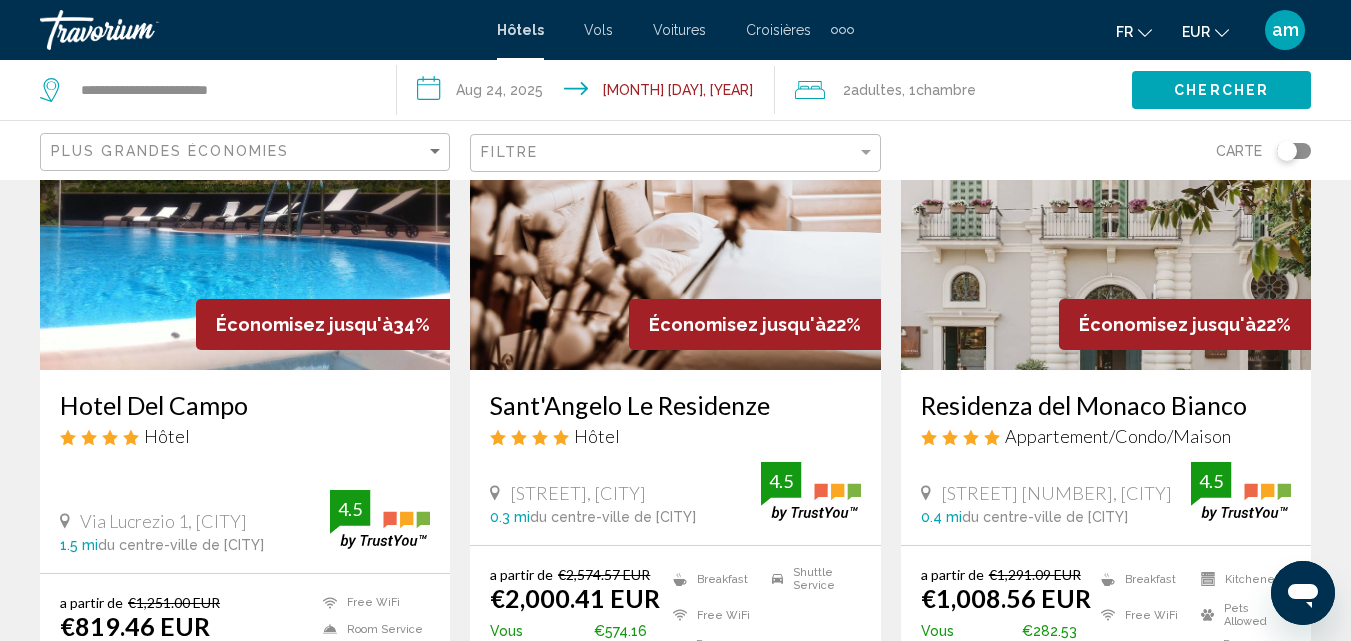 click 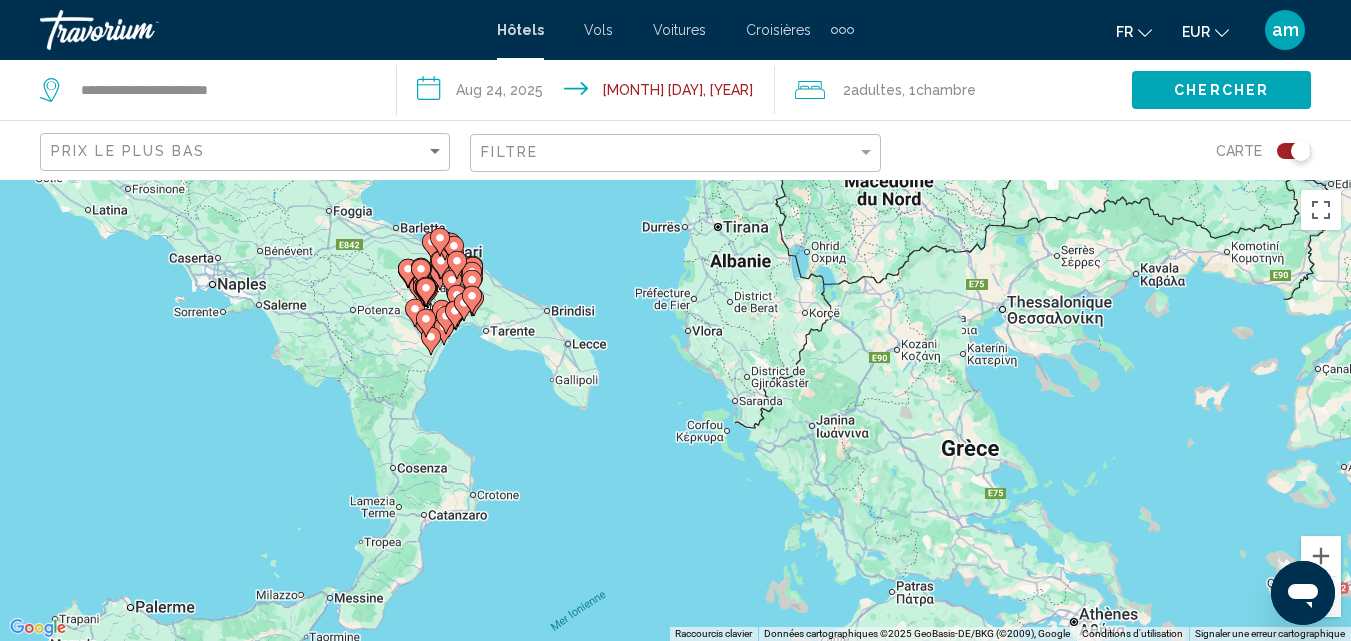 click on "Chercher" 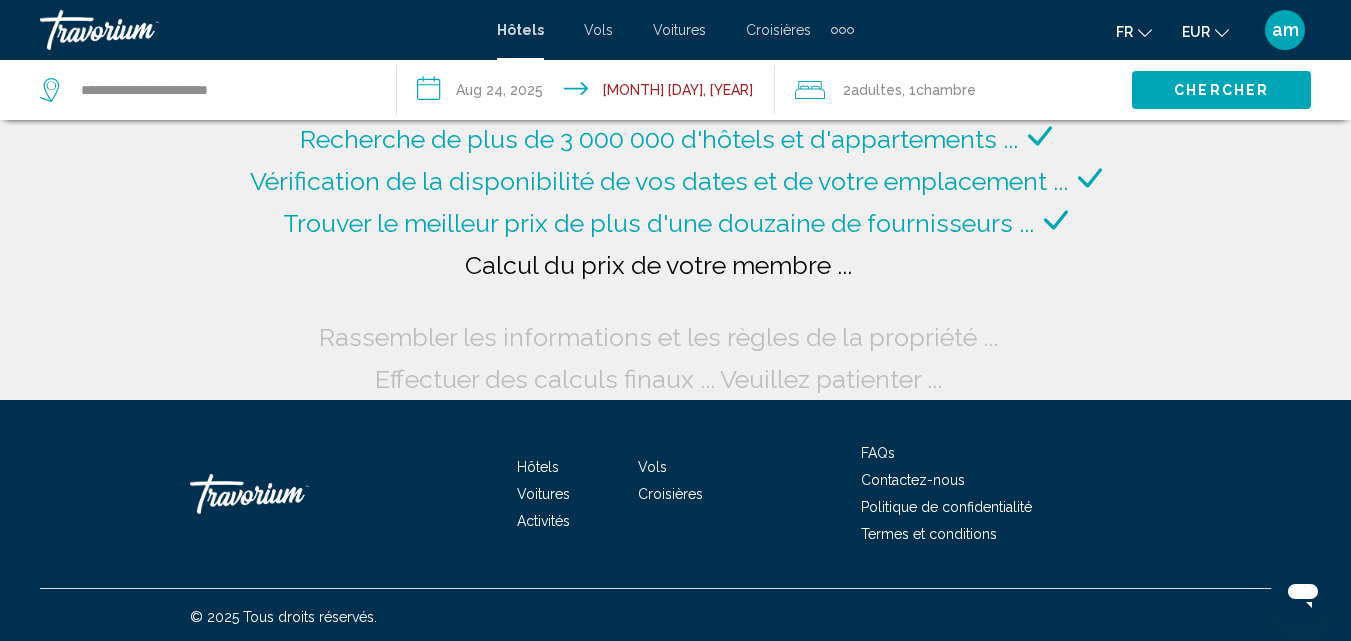 scroll, scrollTop: 16, scrollLeft: 0, axis: vertical 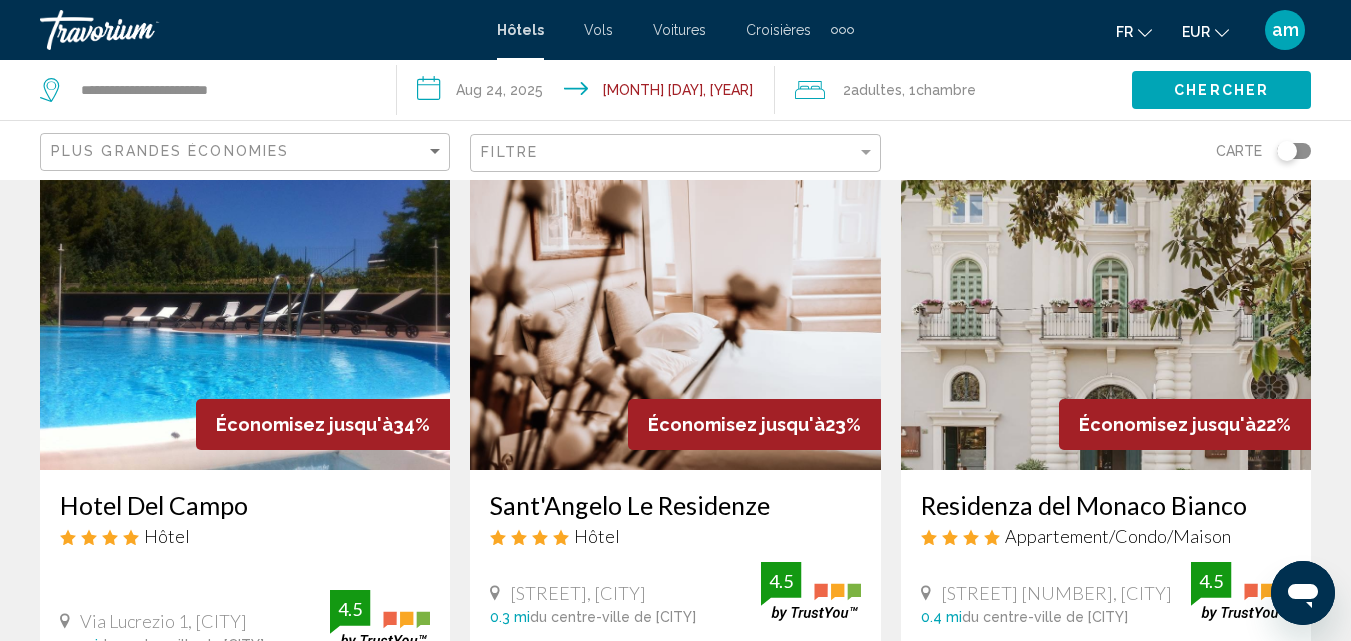 click at bounding box center [245, 310] 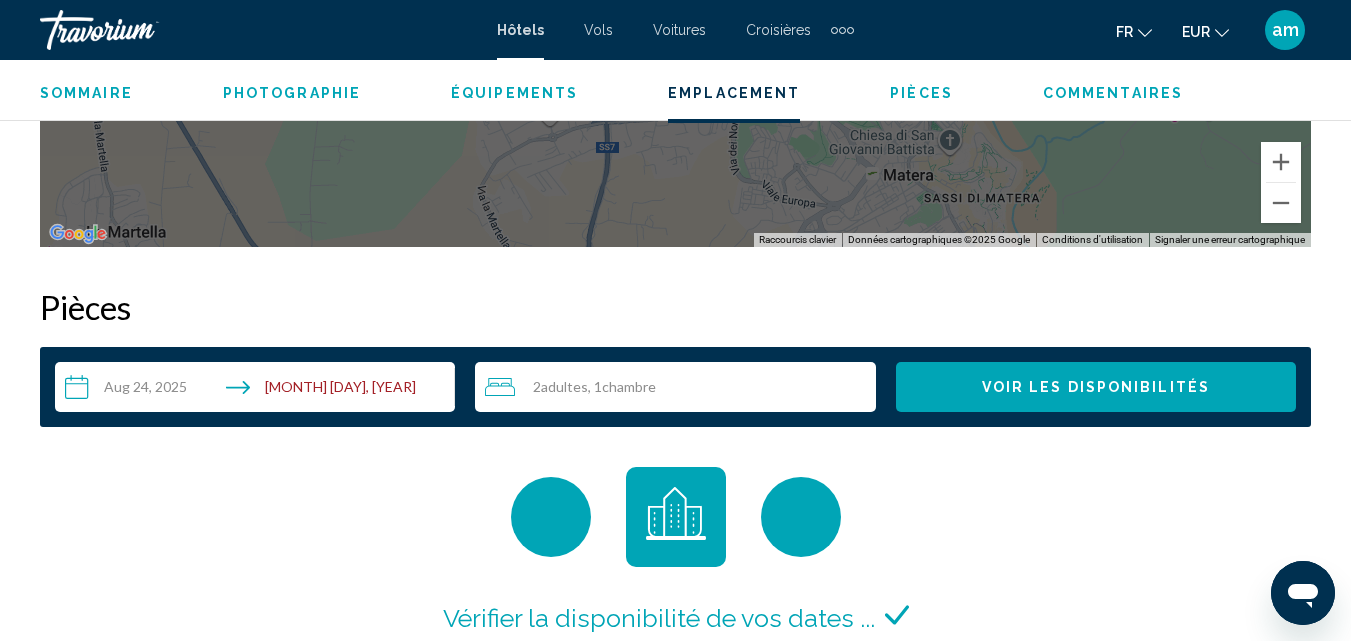 scroll, scrollTop: 2415, scrollLeft: 0, axis: vertical 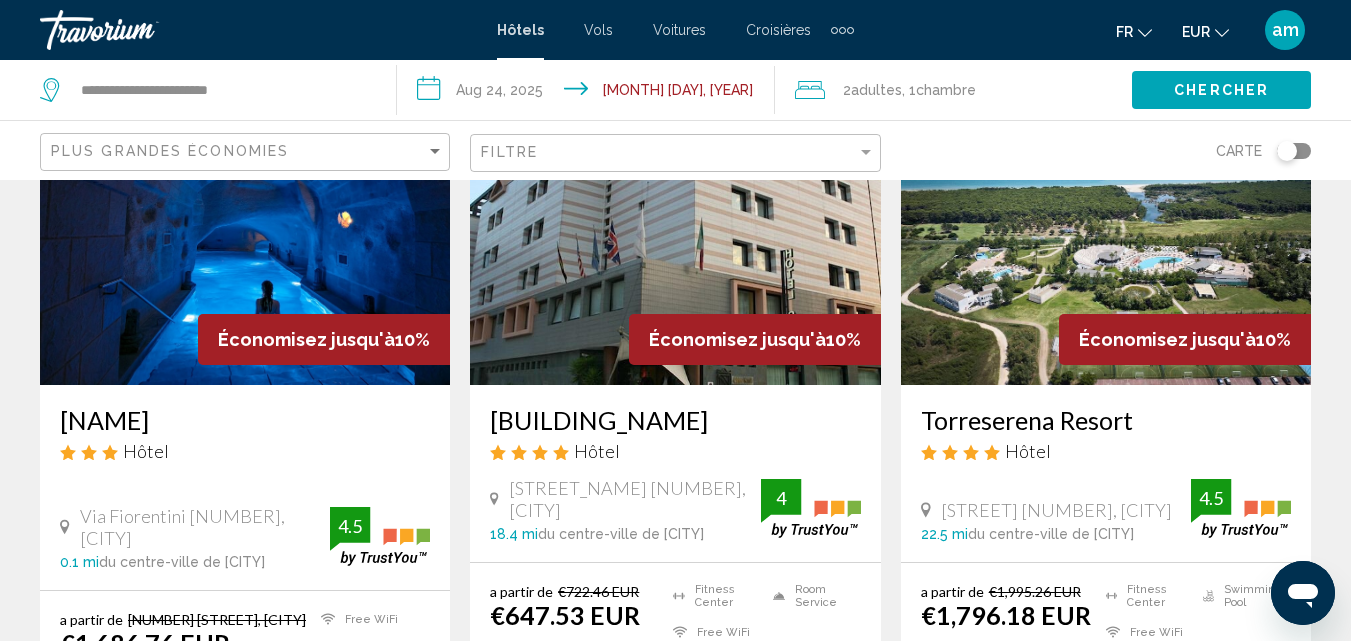 click at bounding box center [1106, 225] 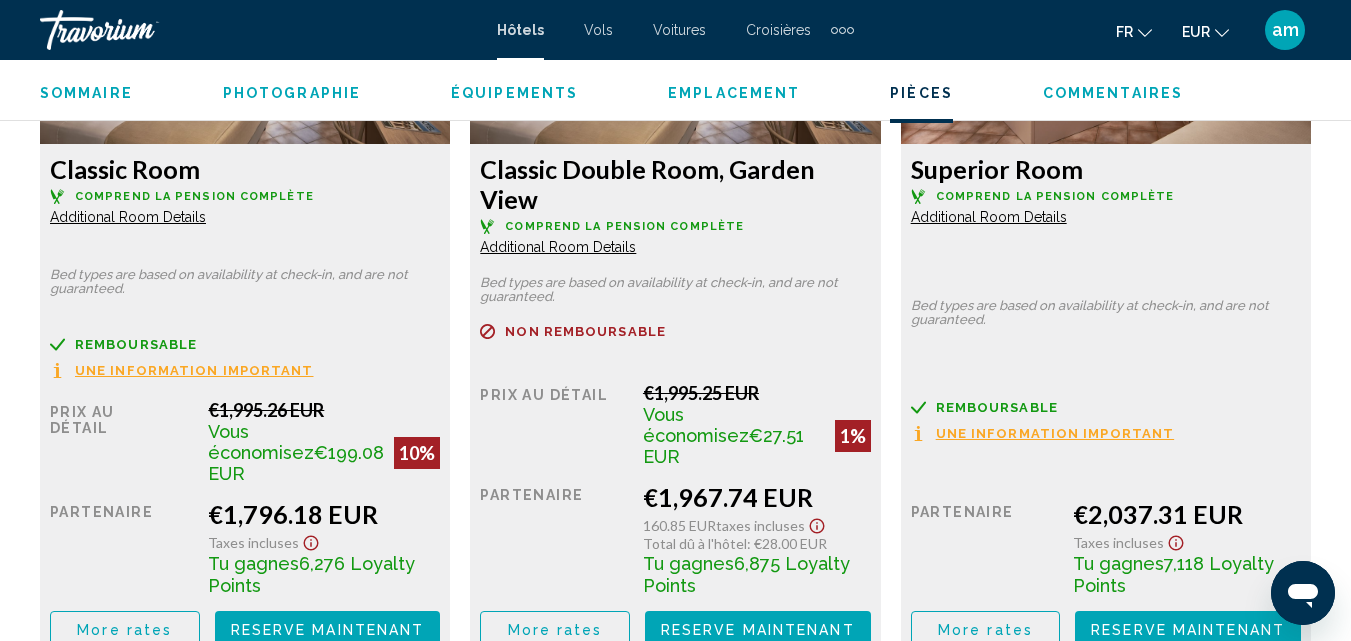 scroll, scrollTop: 3215, scrollLeft: 0, axis: vertical 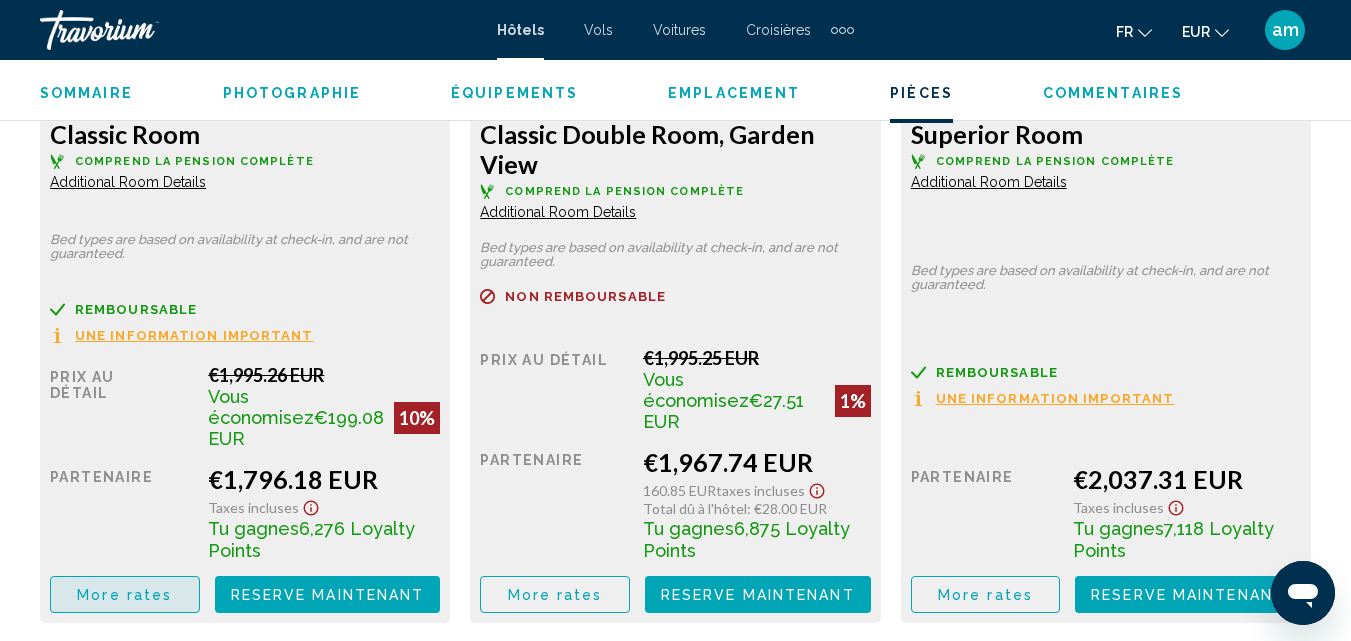 click on "More rates" at bounding box center [124, 595] 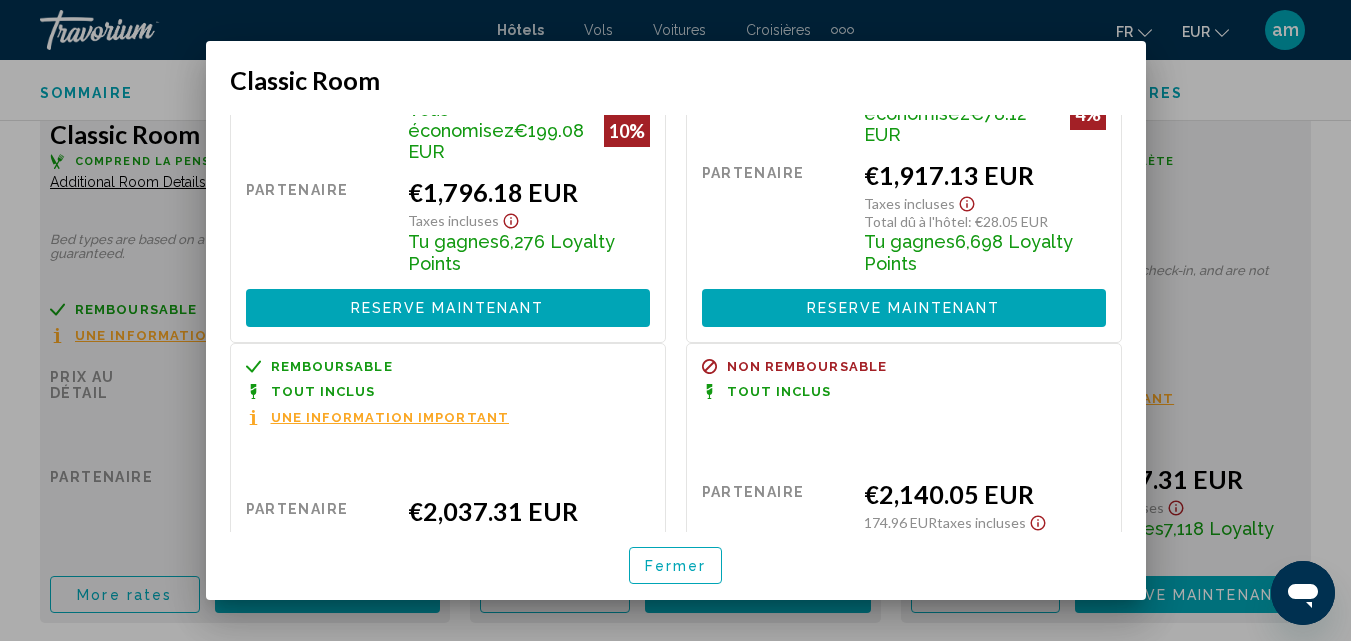 scroll, scrollTop: 286, scrollLeft: 0, axis: vertical 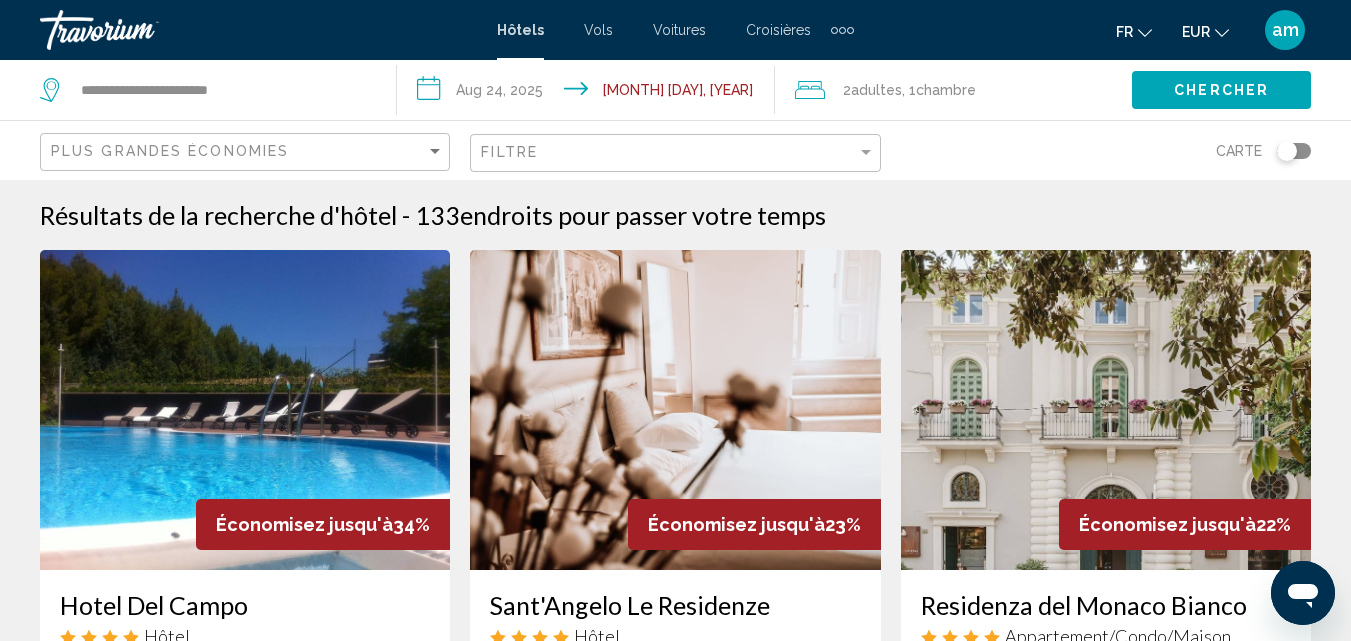 click at bounding box center (245, 410) 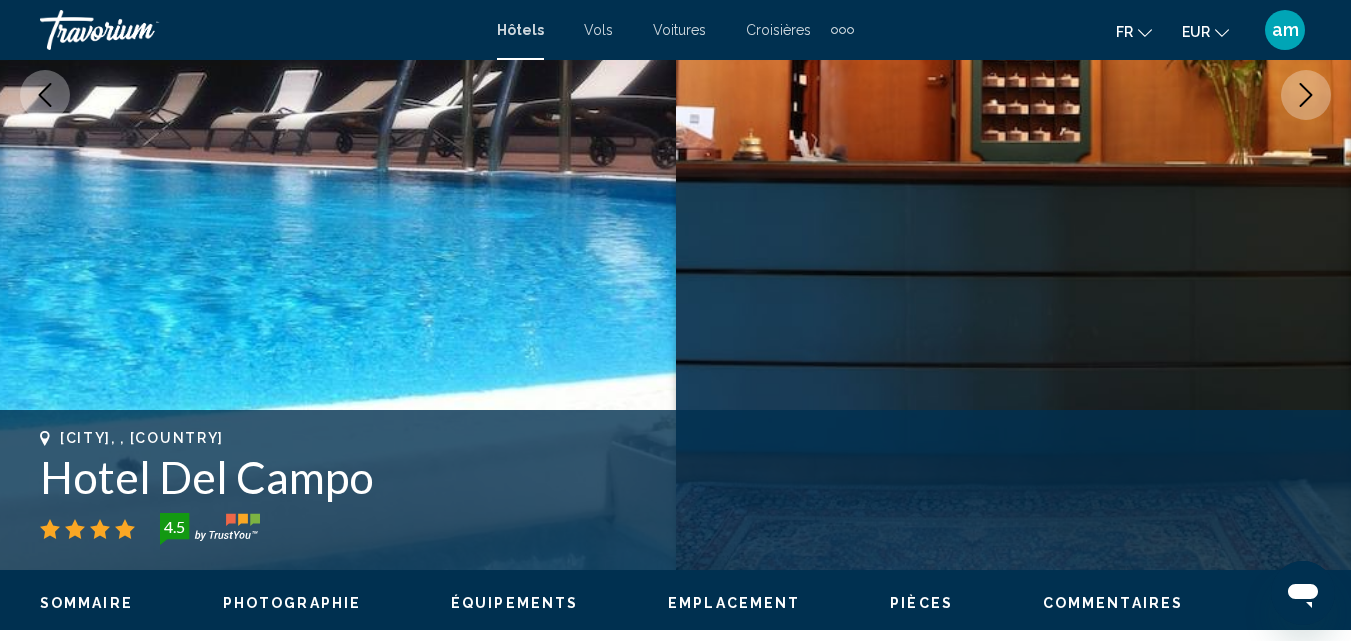 scroll, scrollTop: 715, scrollLeft: 0, axis: vertical 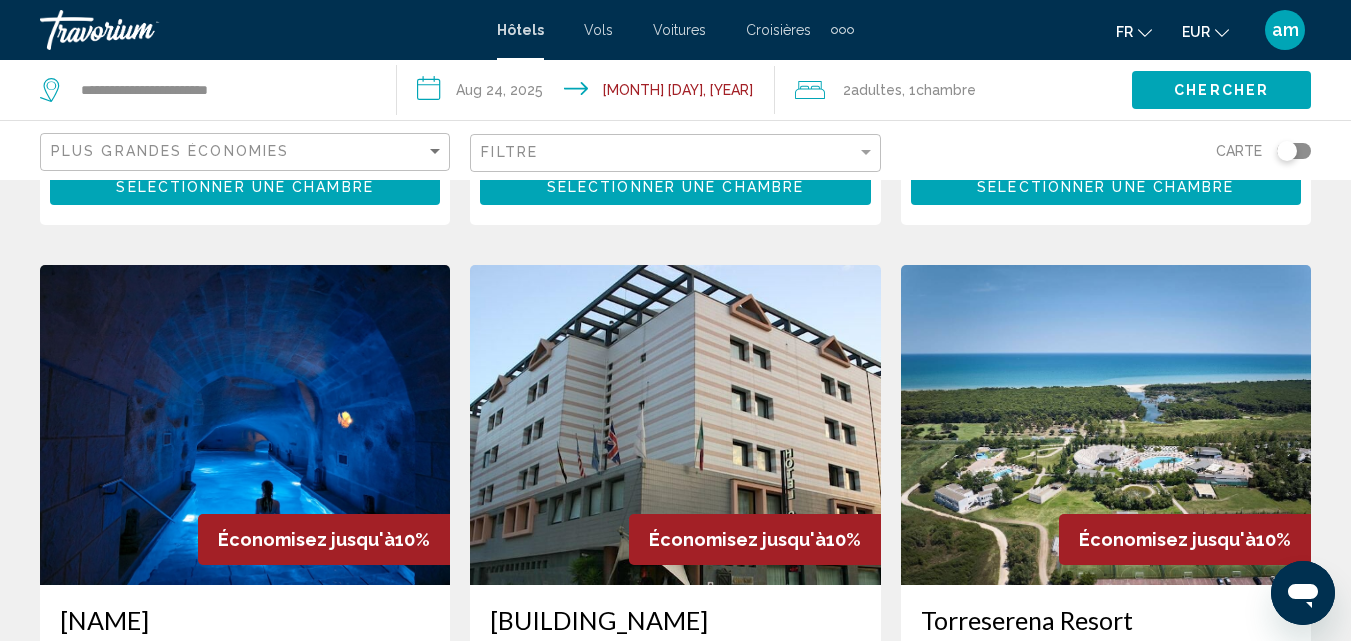 click at bounding box center (1106, 425) 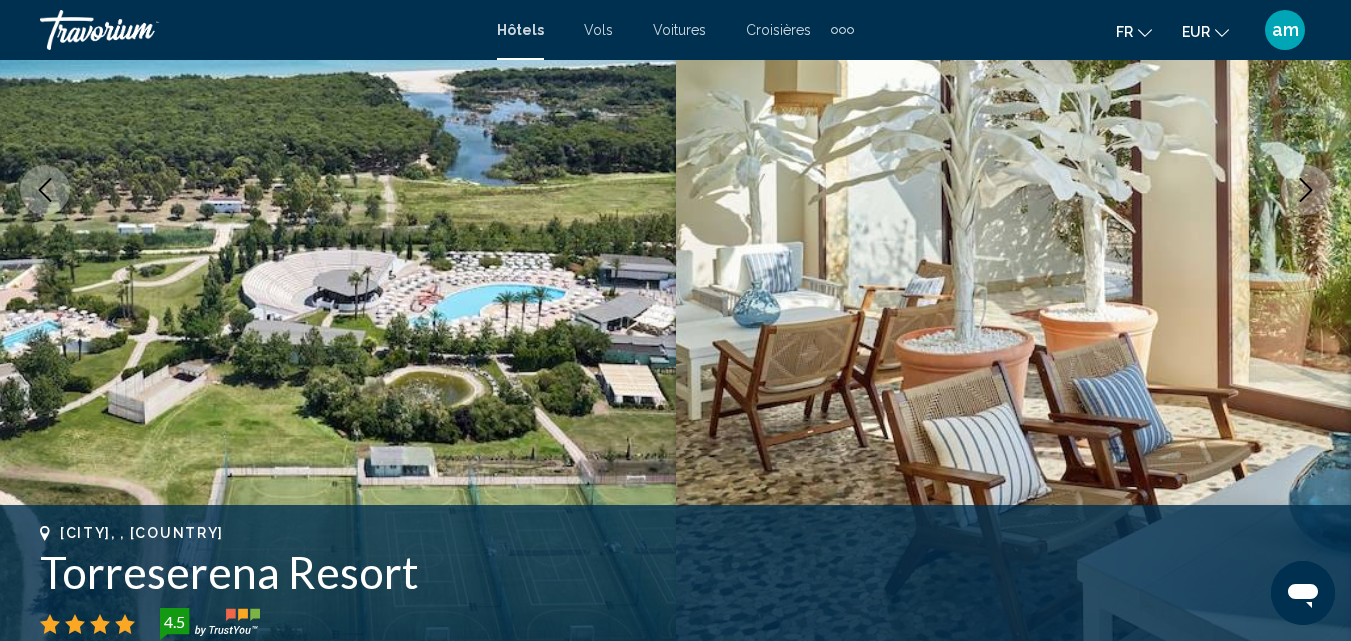 scroll, scrollTop: 515, scrollLeft: 0, axis: vertical 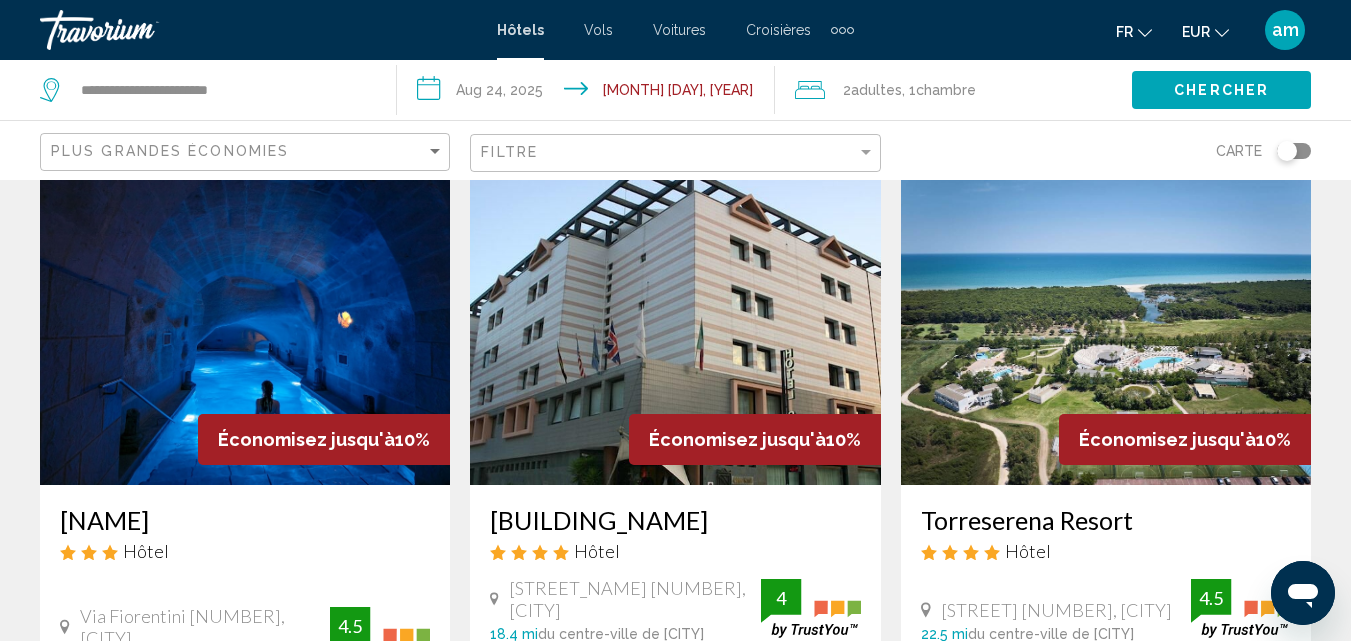 click at bounding box center [245, 325] 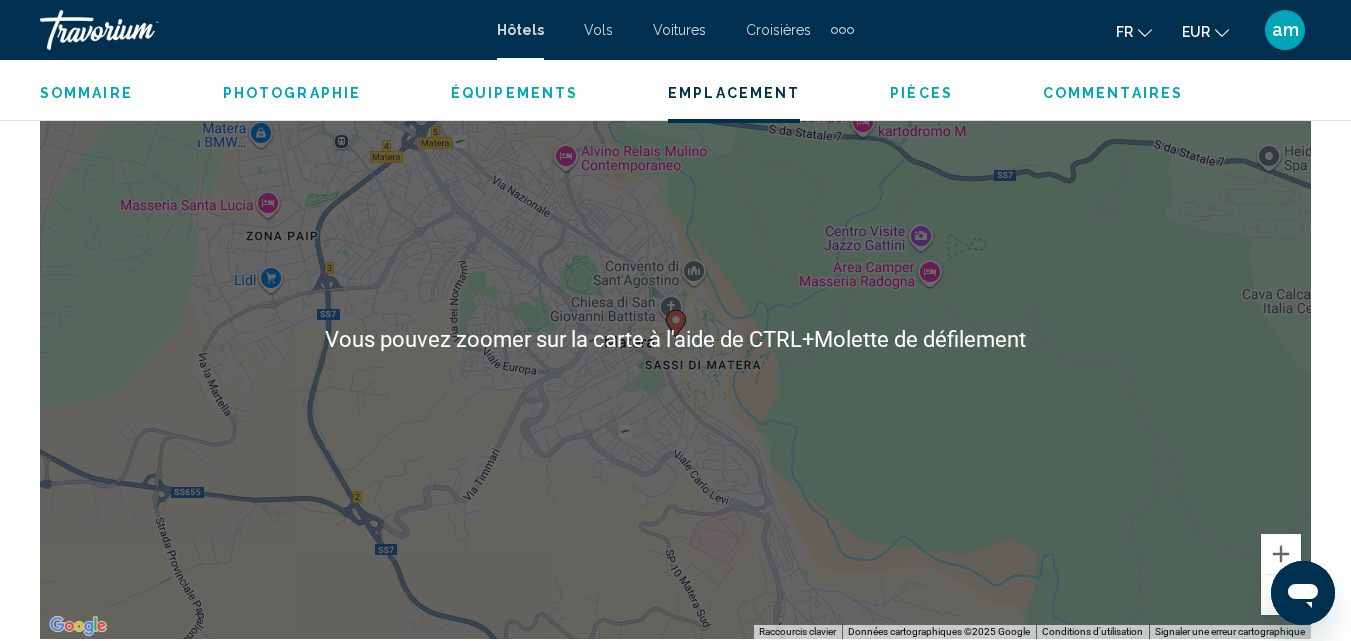 scroll, scrollTop: 2515, scrollLeft: 0, axis: vertical 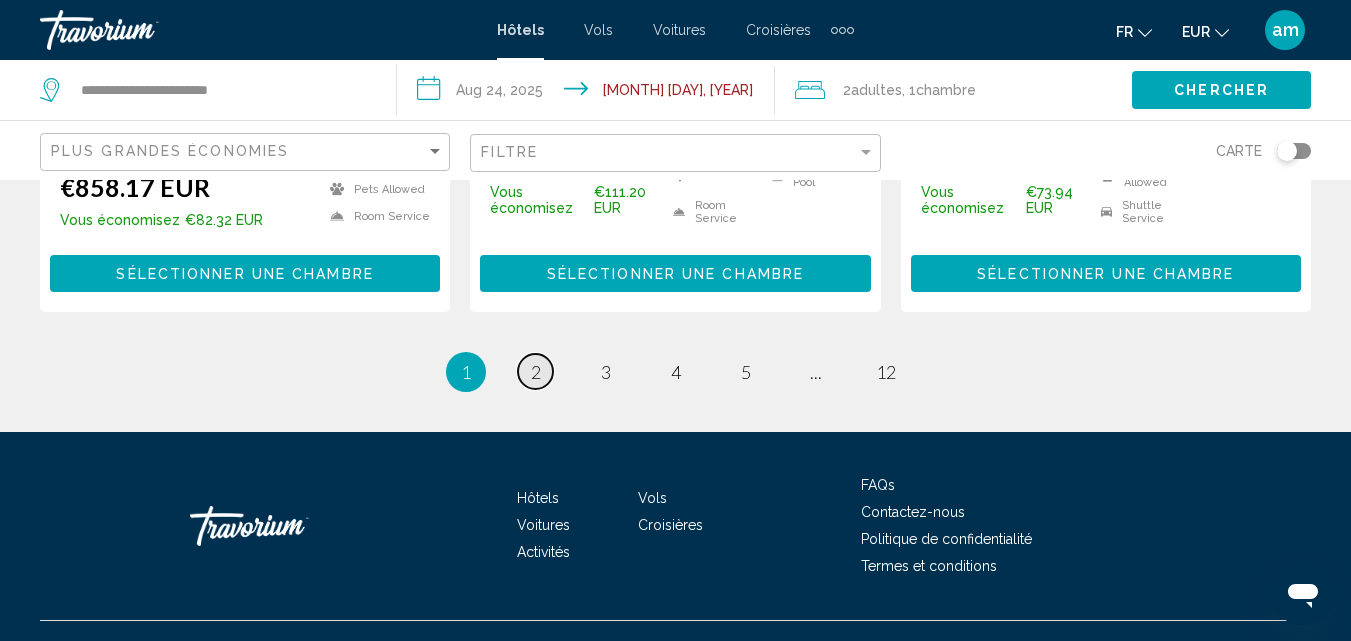 click on "page  2" at bounding box center (535, 371) 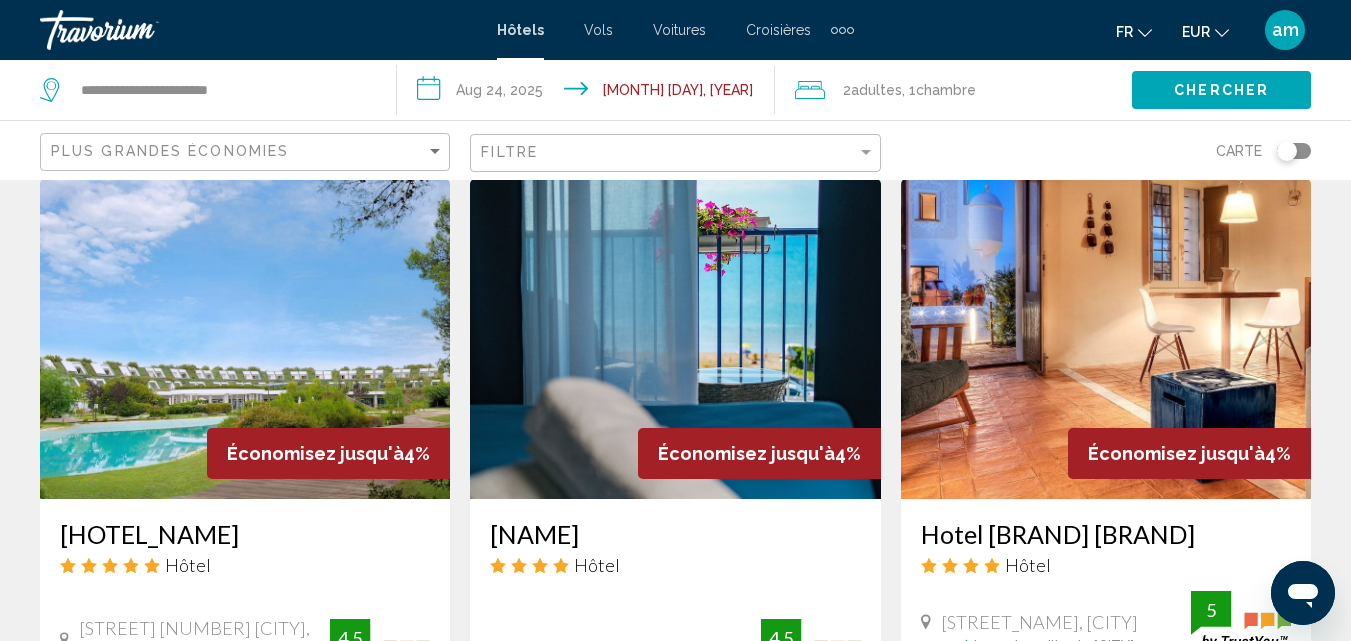 scroll, scrollTop: 700, scrollLeft: 0, axis: vertical 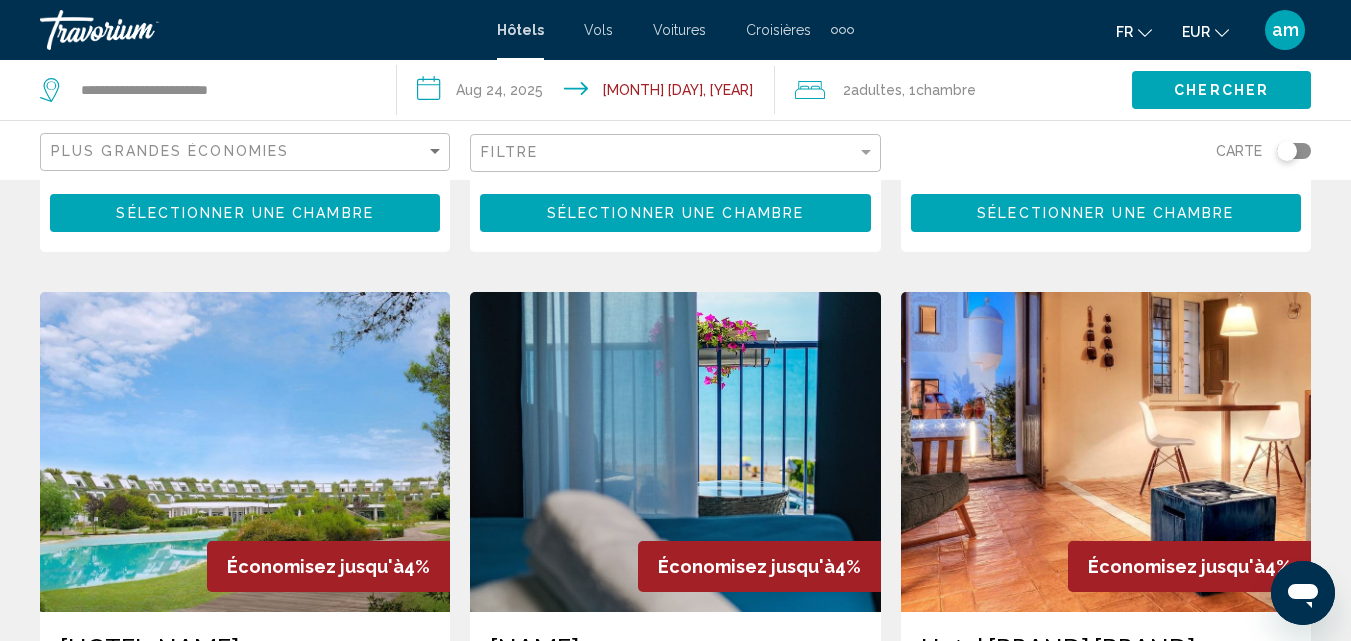 click at bounding box center (675, 452) 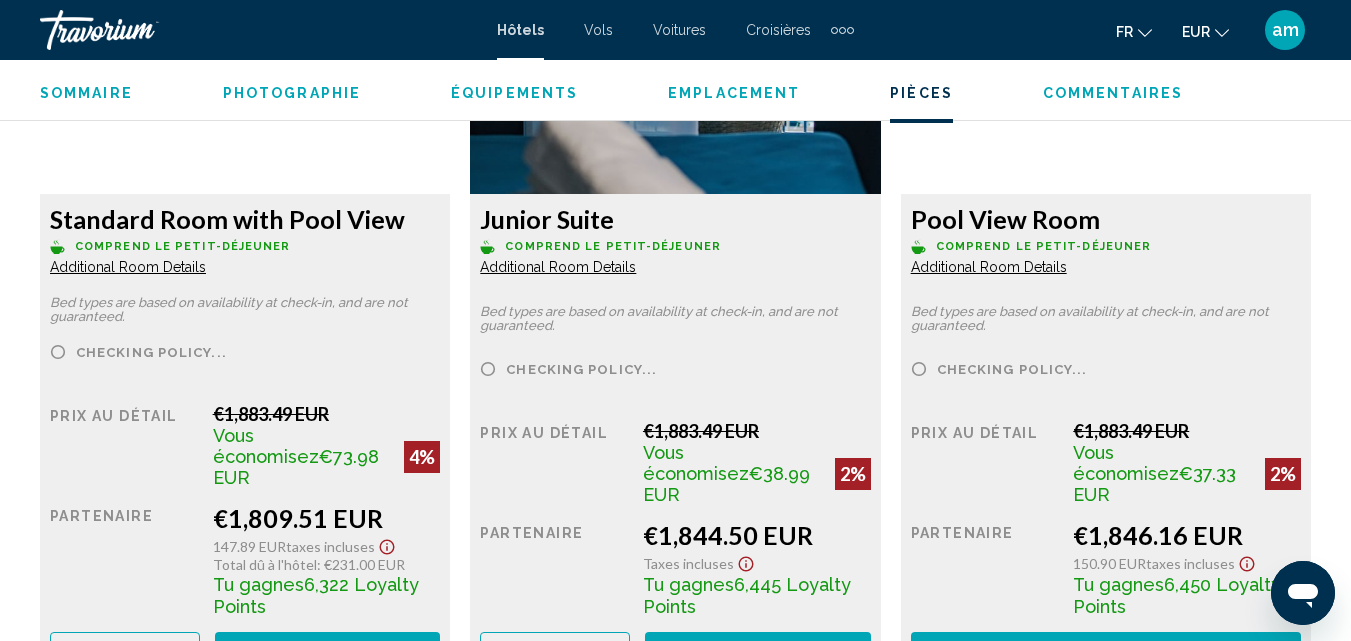 scroll, scrollTop: 3314, scrollLeft: 0, axis: vertical 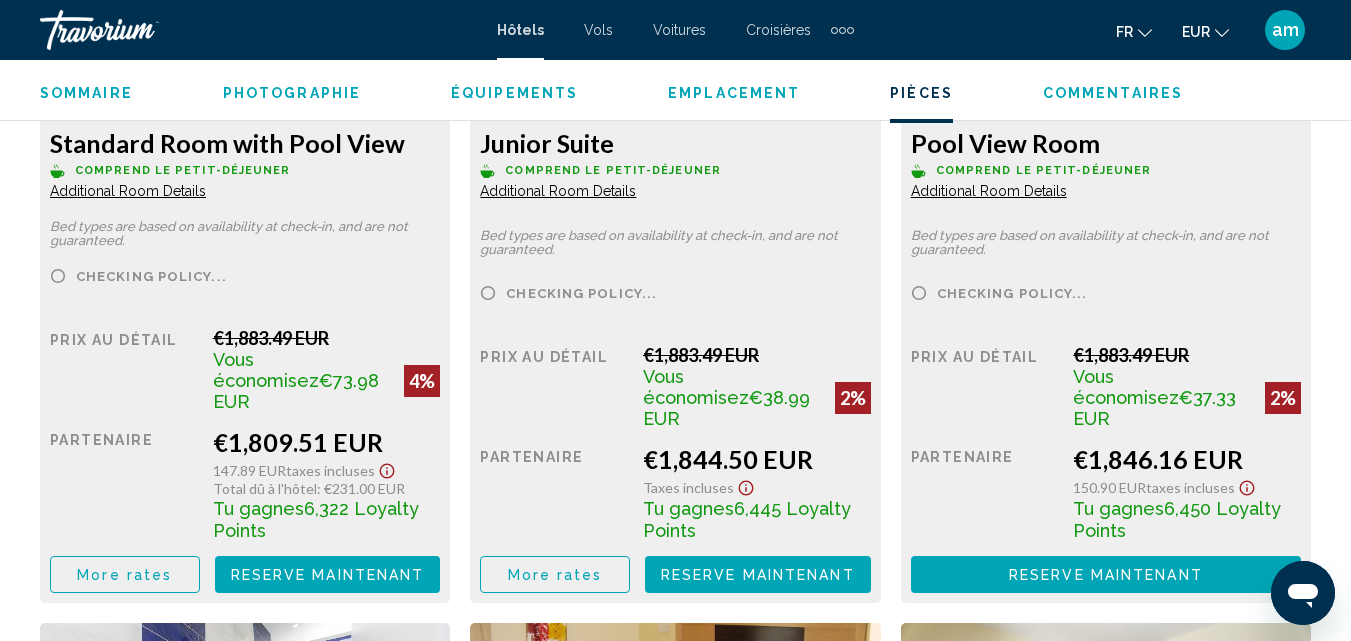 click on "More rates" at bounding box center [125, 574] 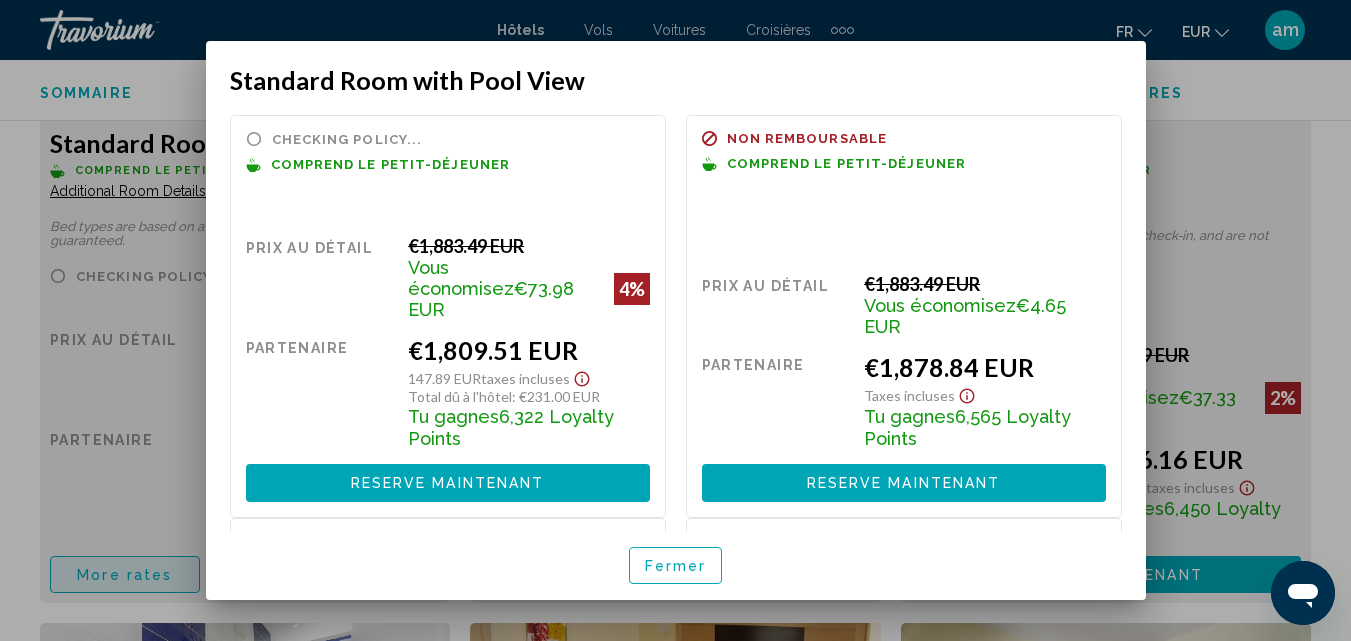 scroll, scrollTop: 0, scrollLeft: 0, axis: both 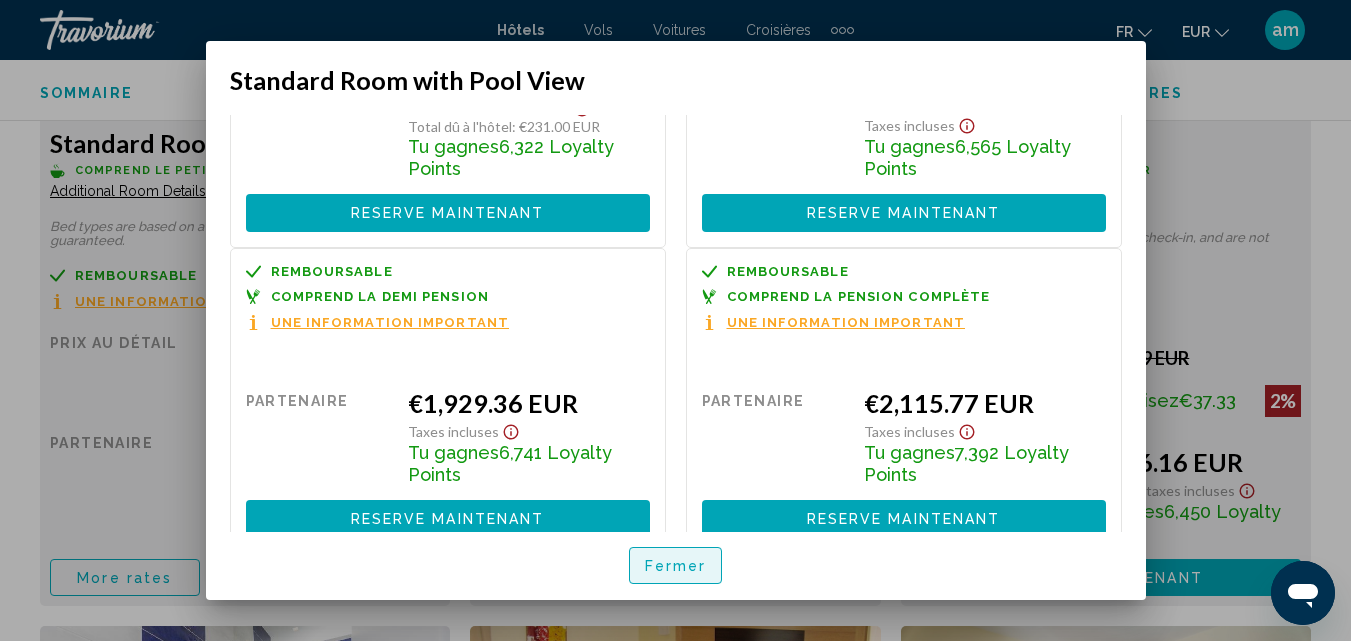 click on "Fermer" at bounding box center [676, 565] 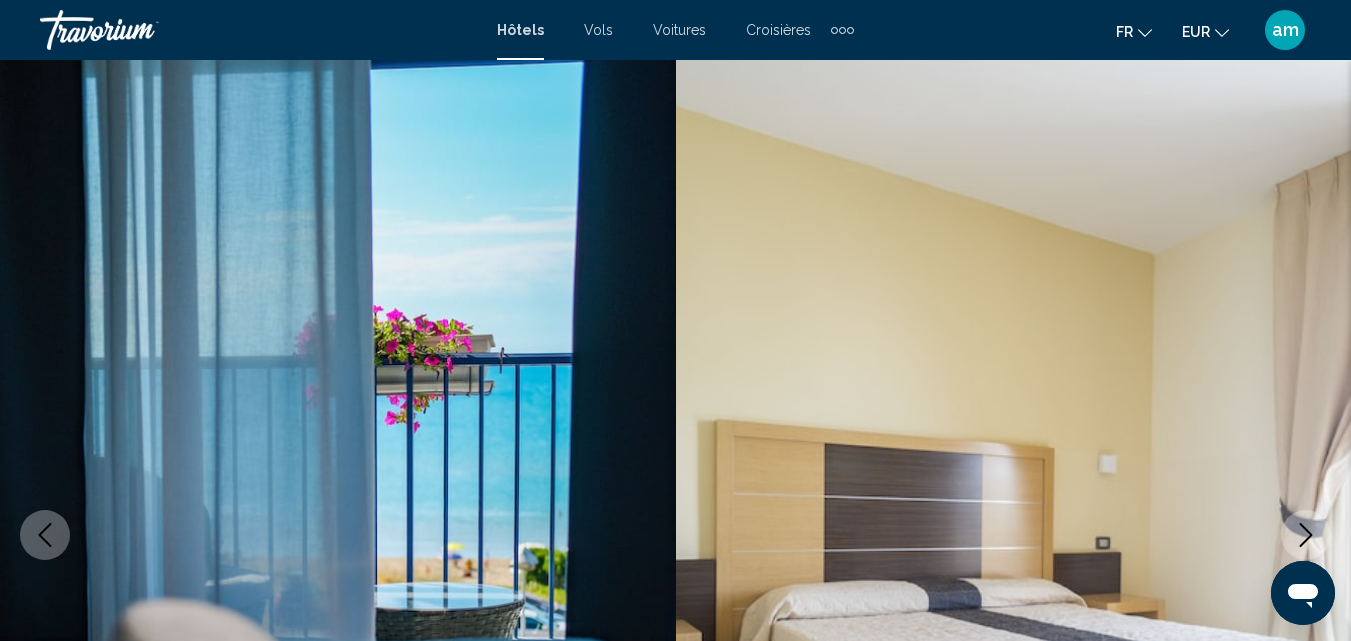 scroll, scrollTop: 3314, scrollLeft: 0, axis: vertical 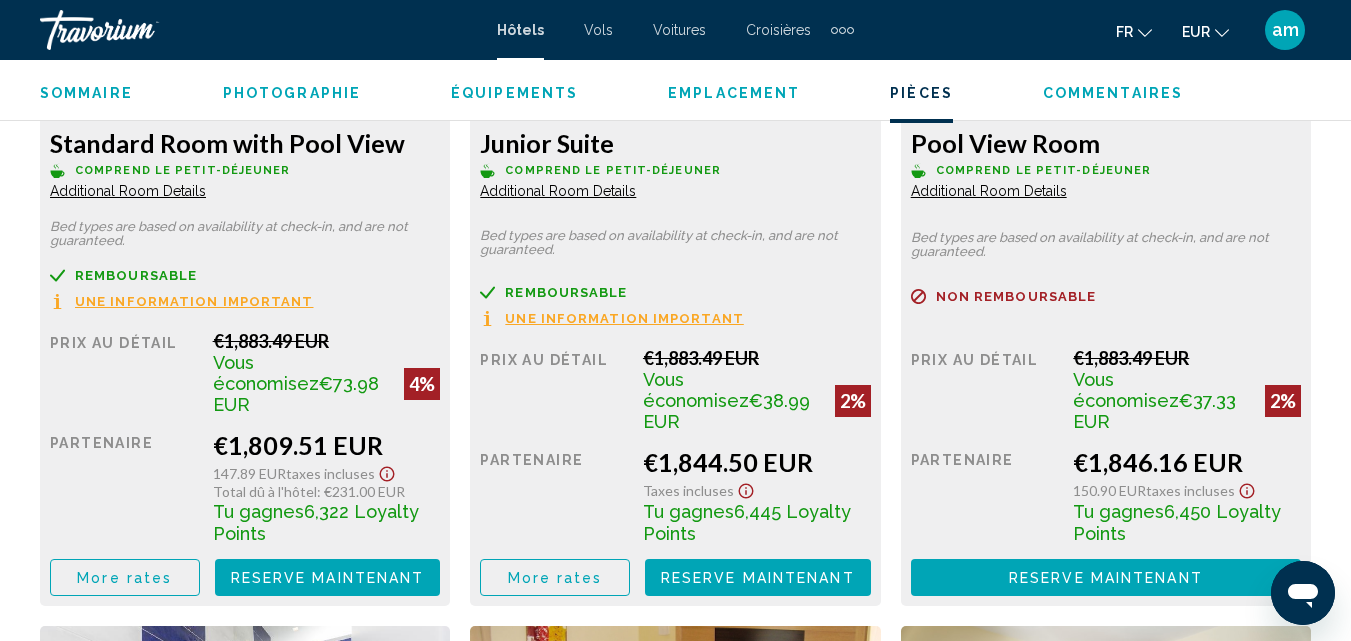 click on "More rates" at bounding box center (124, 578) 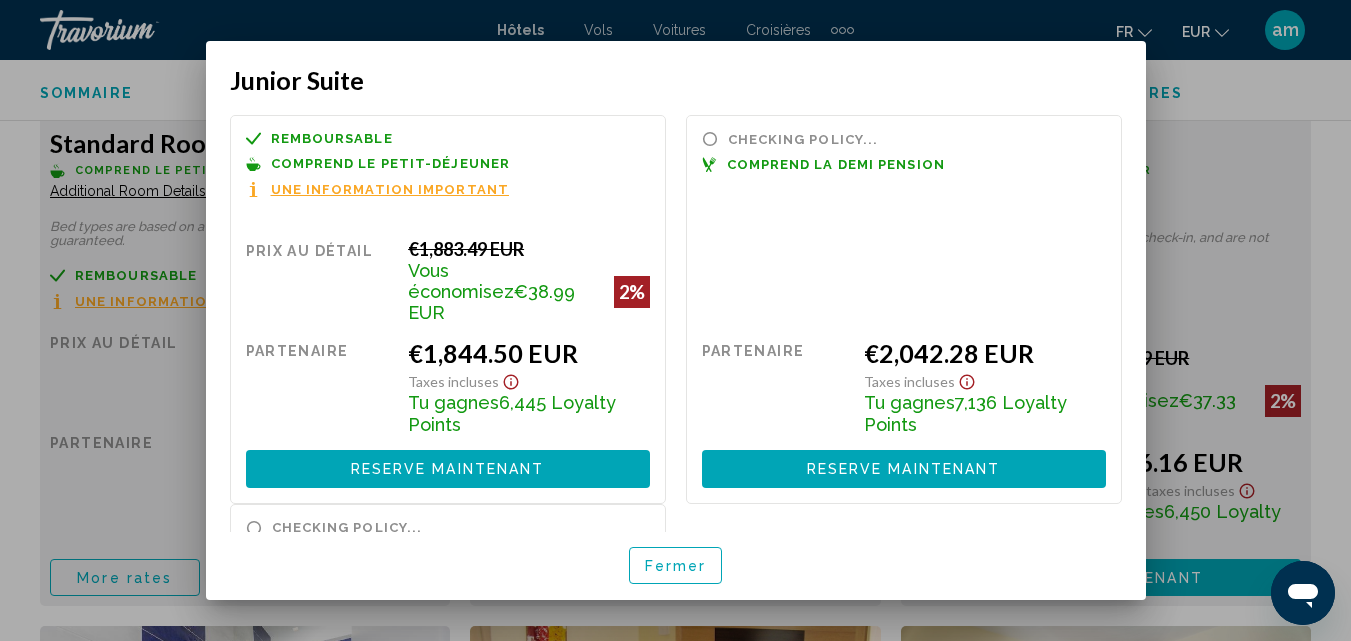 scroll, scrollTop: 0, scrollLeft: 0, axis: both 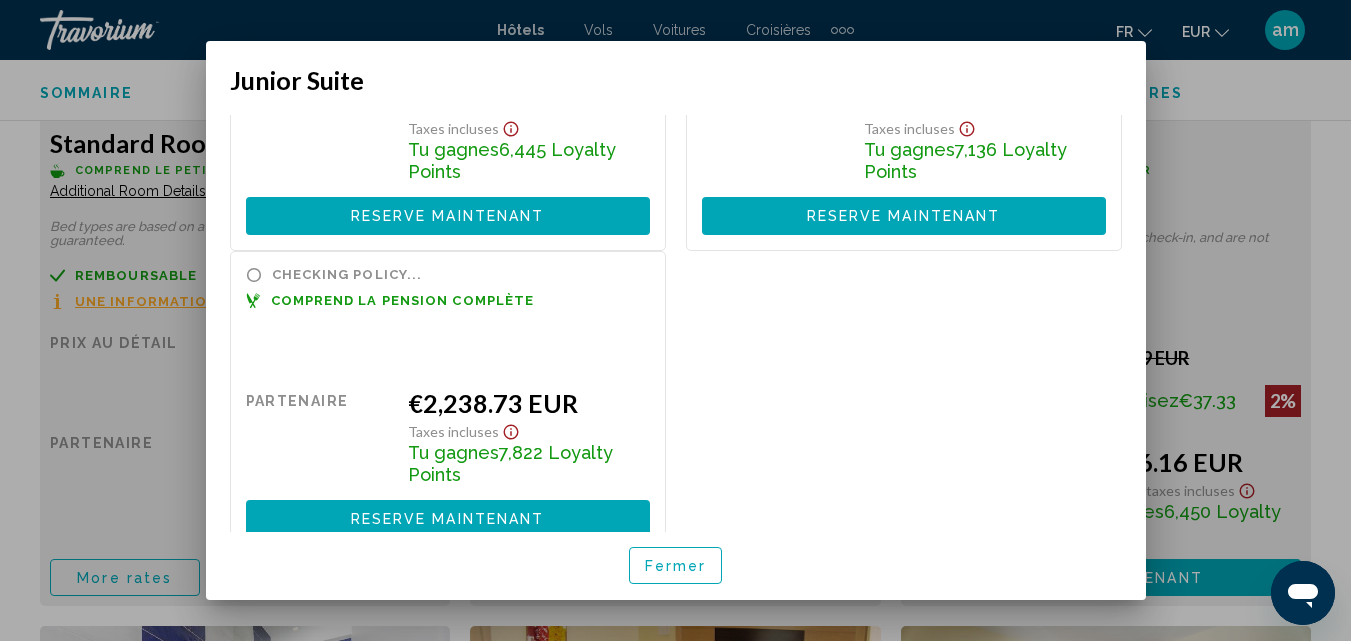 click on "Fermer" at bounding box center (676, 565) 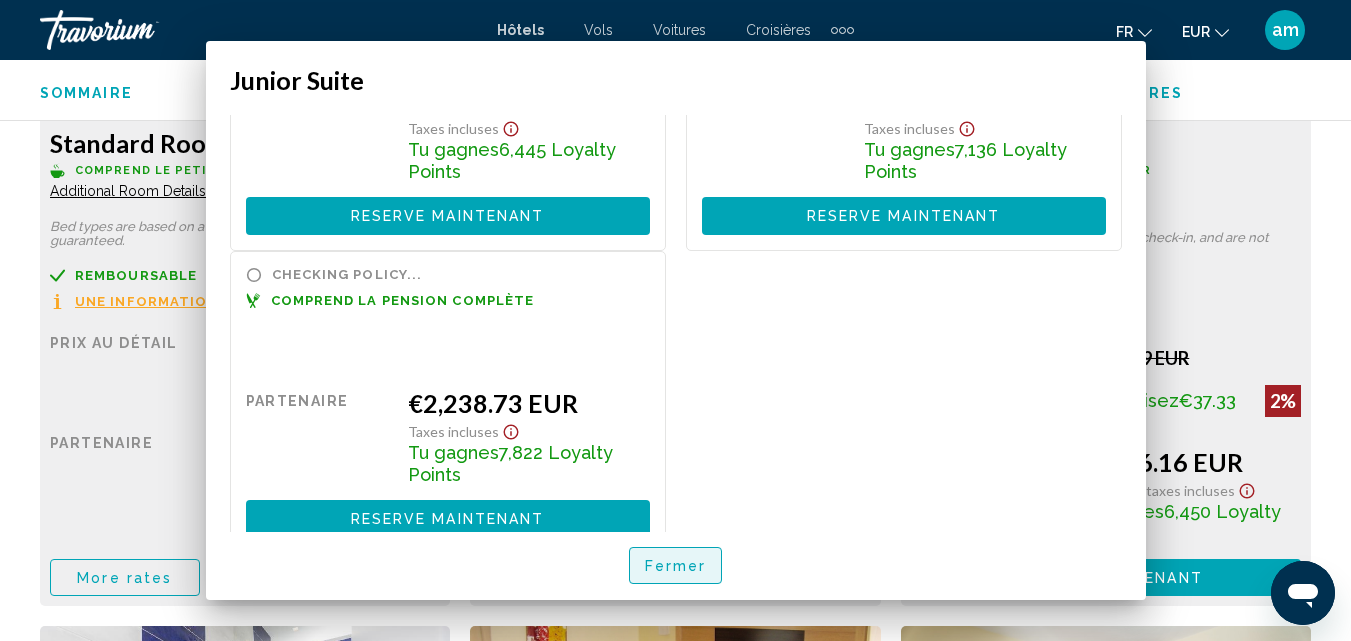 scroll, scrollTop: 3314, scrollLeft: 0, axis: vertical 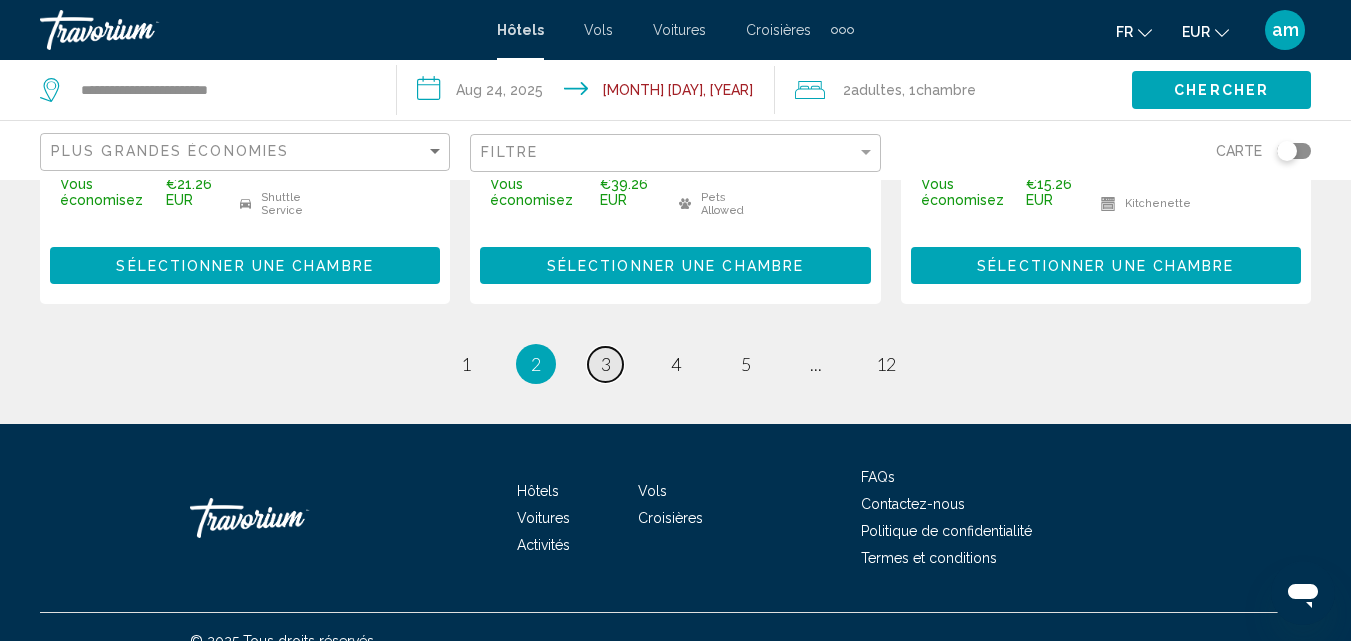 click on "3" at bounding box center [606, 364] 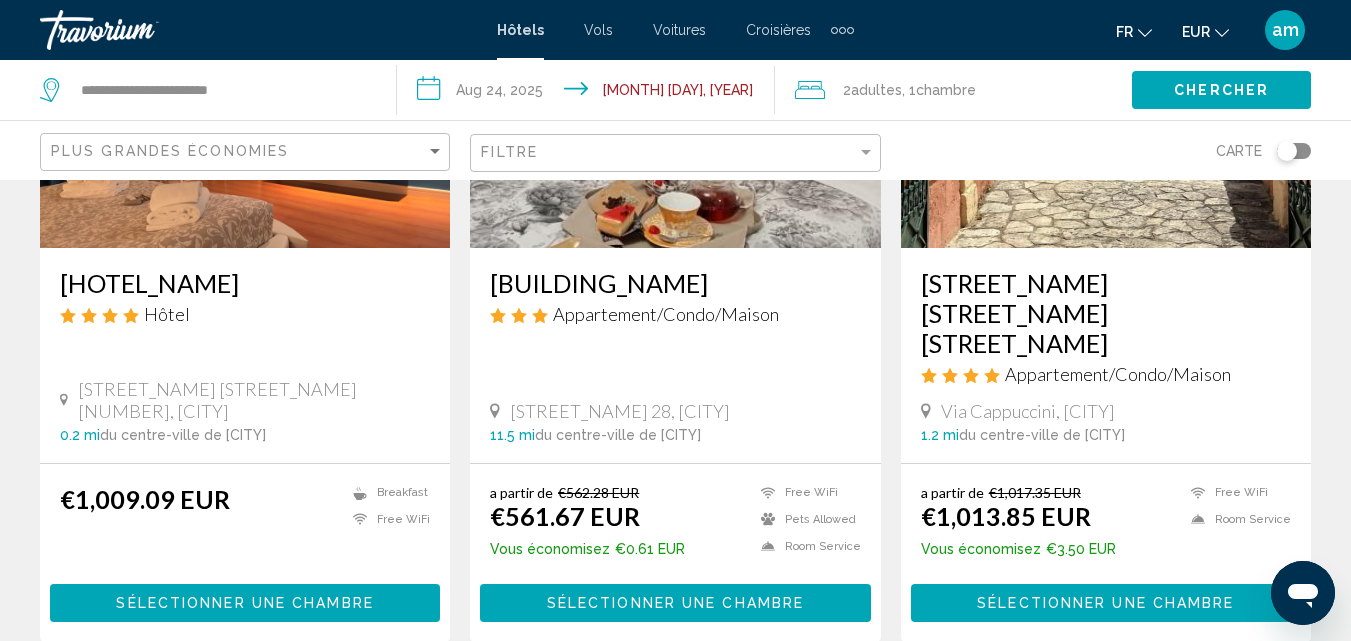 scroll, scrollTop: 2864, scrollLeft: 0, axis: vertical 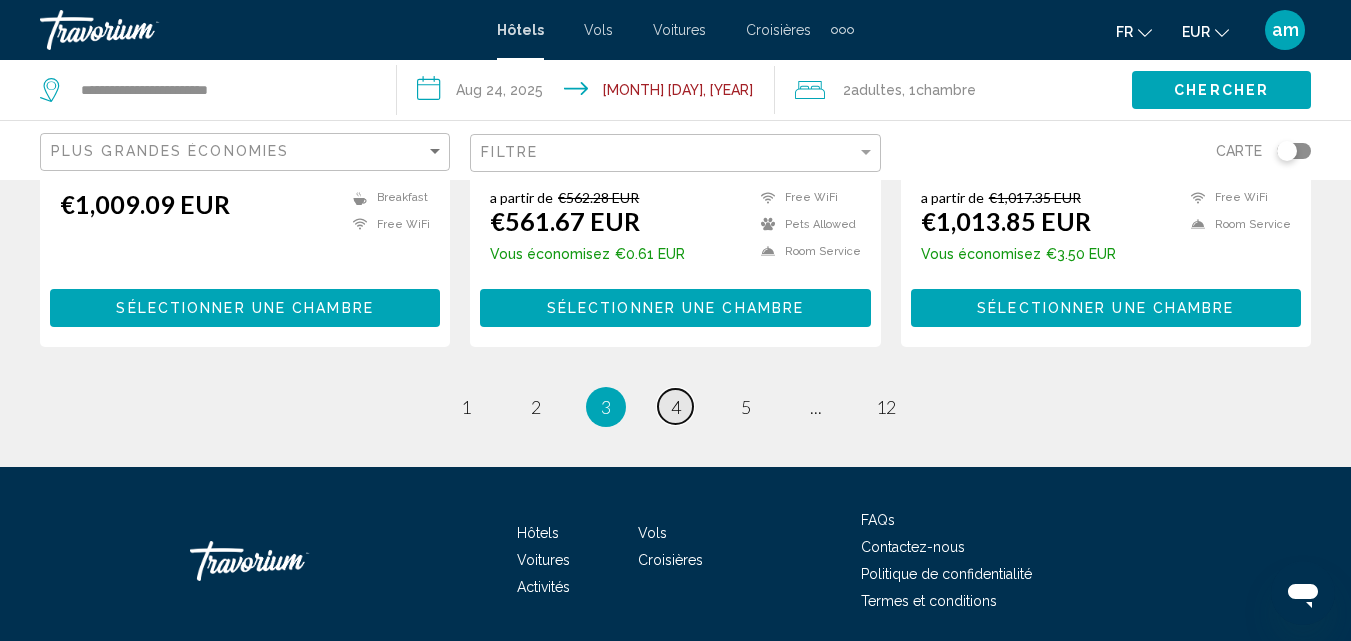 click on "page  4" at bounding box center (675, 406) 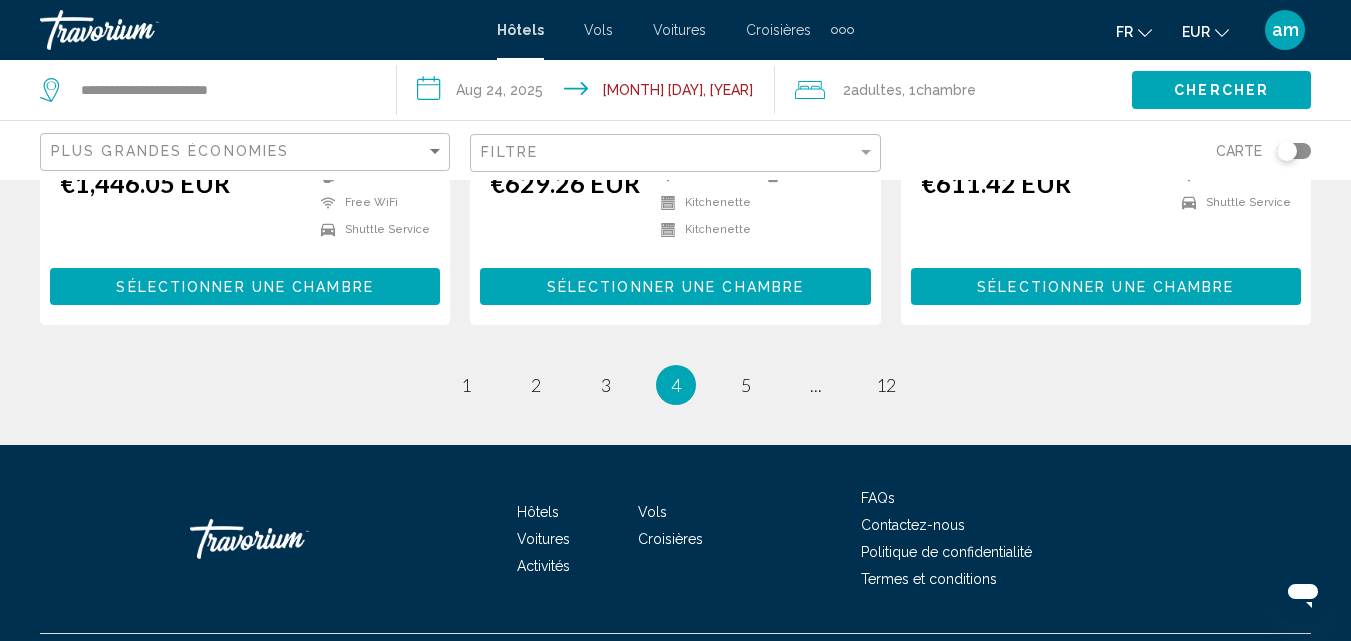 scroll, scrollTop: 2906, scrollLeft: 0, axis: vertical 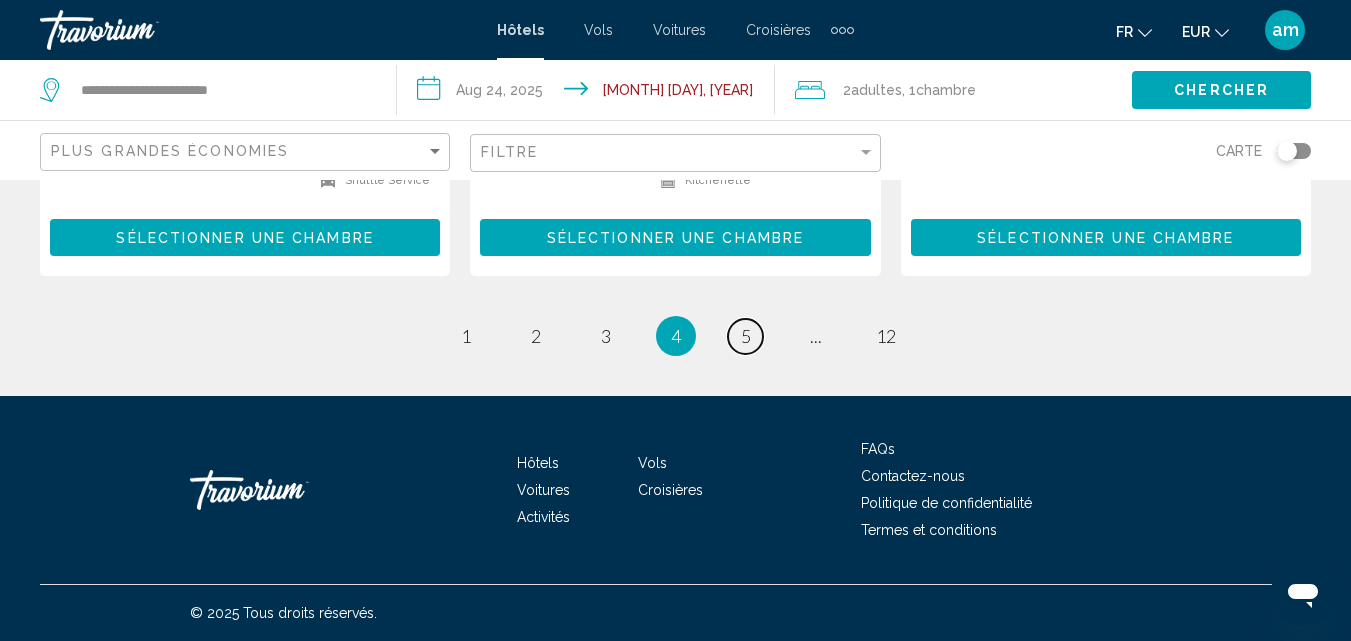 click on "5" at bounding box center [746, 336] 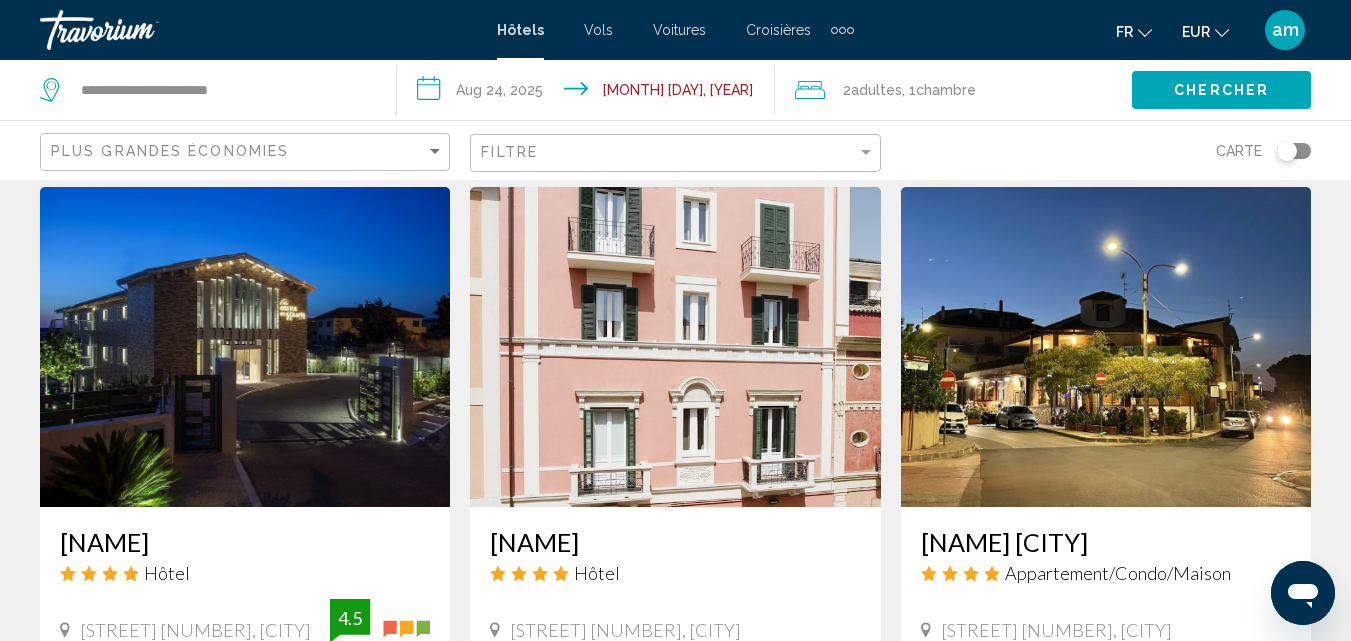 scroll, scrollTop: 800, scrollLeft: 0, axis: vertical 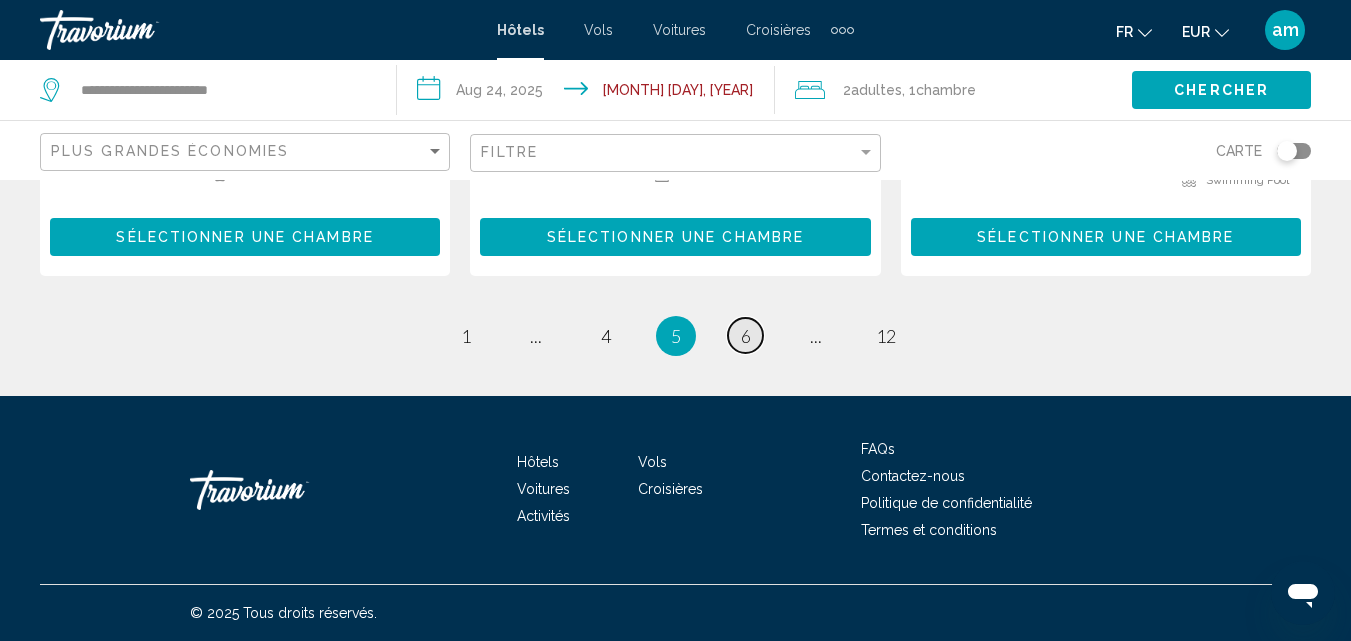 click on "page  6" at bounding box center (745, 335) 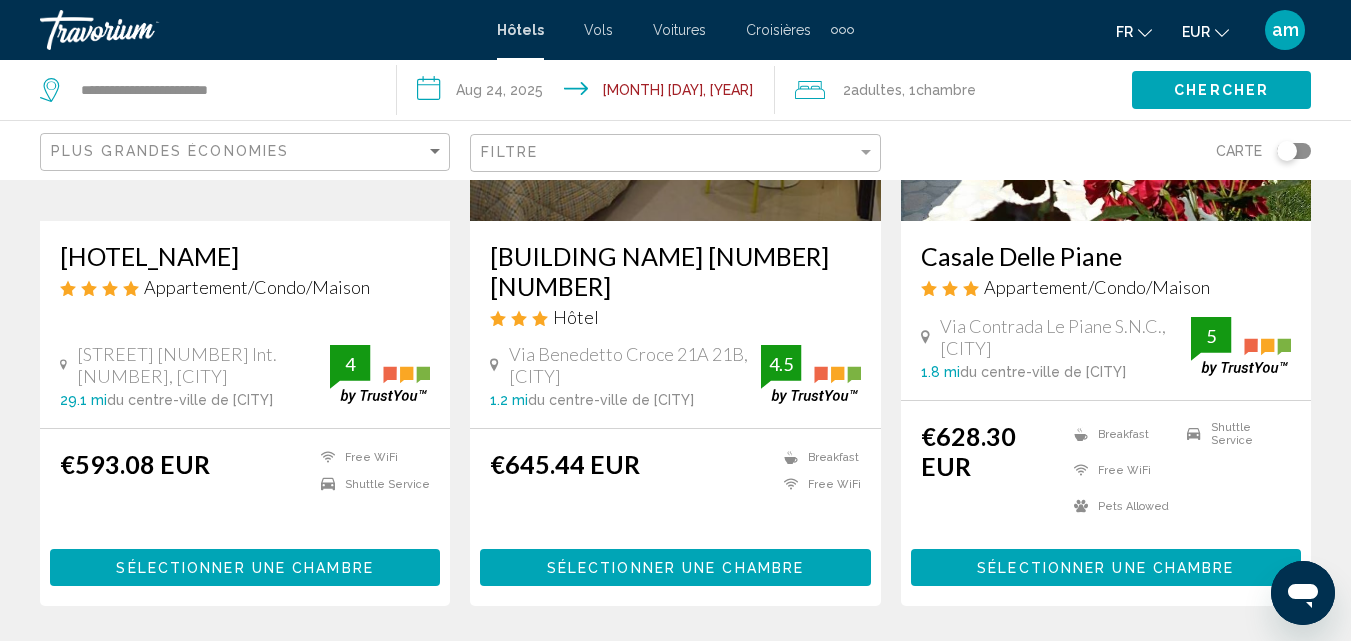 scroll, scrollTop: 2800, scrollLeft: 0, axis: vertical 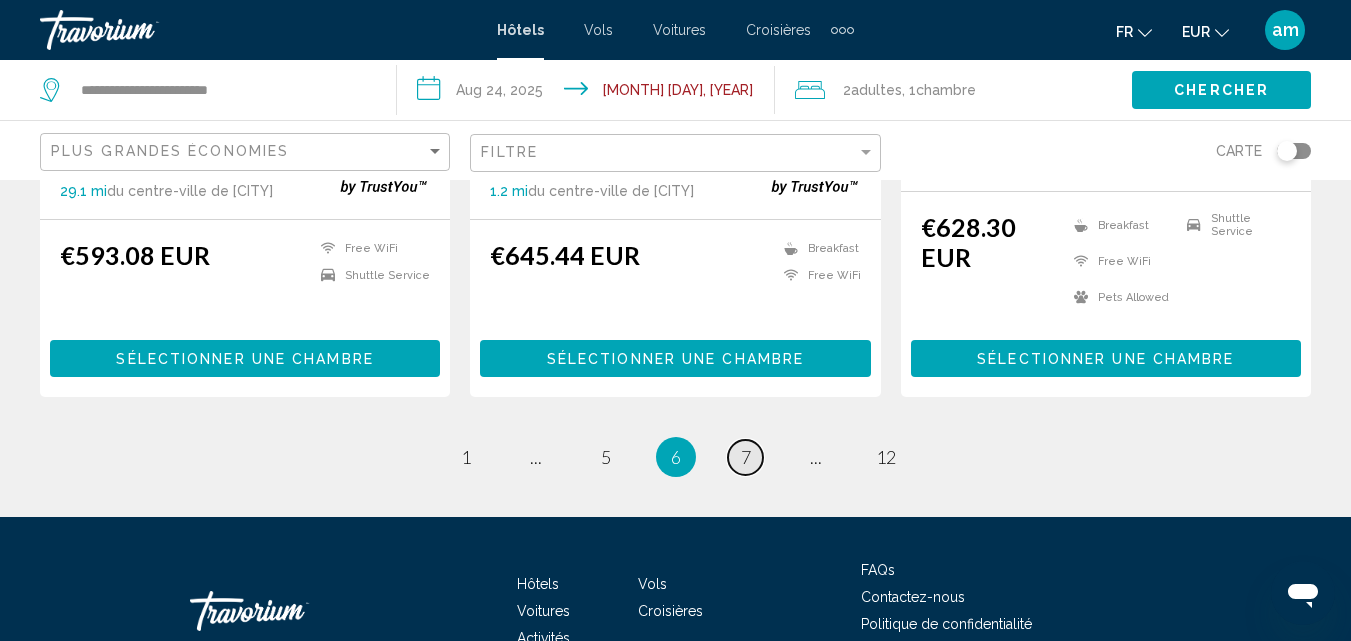 click on "page  7" at bounding box center [745, 457] 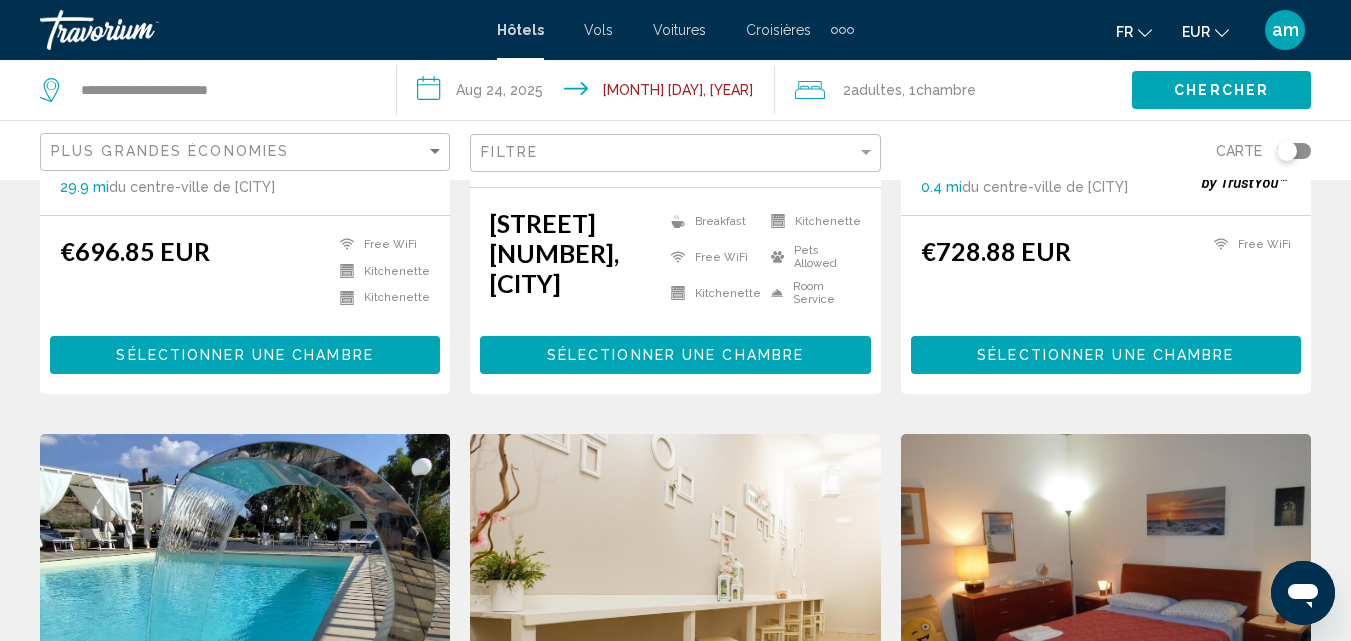 scroll, scrollTop: 2300, scrollLeft: 0, axis: vertical 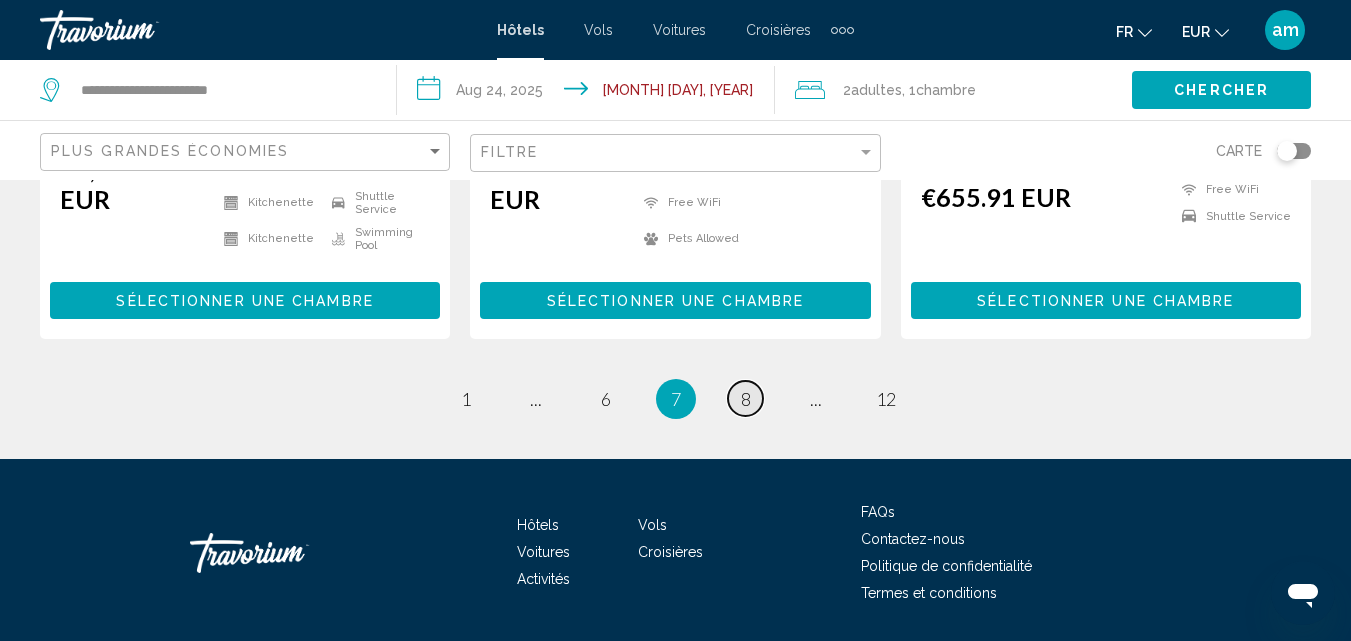 click on "8" at bounding box center (746, 399) 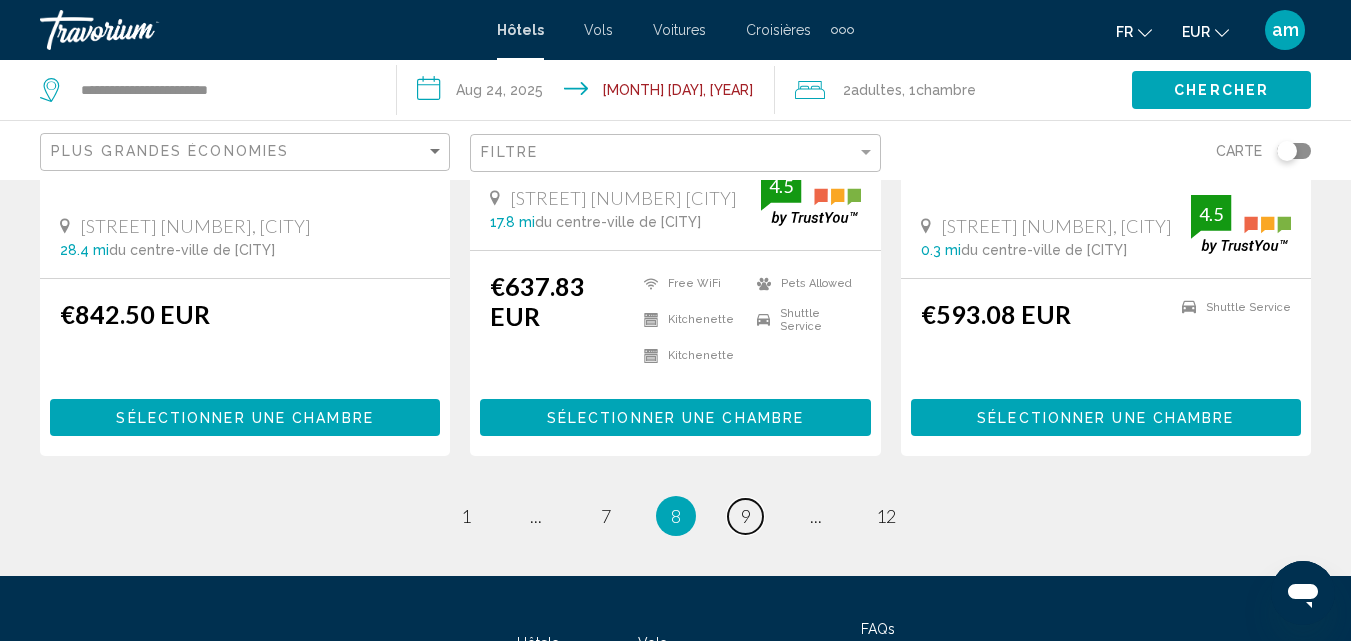 scroll, scrollTop: 2800, scrollLeft: 0, axis: vertical 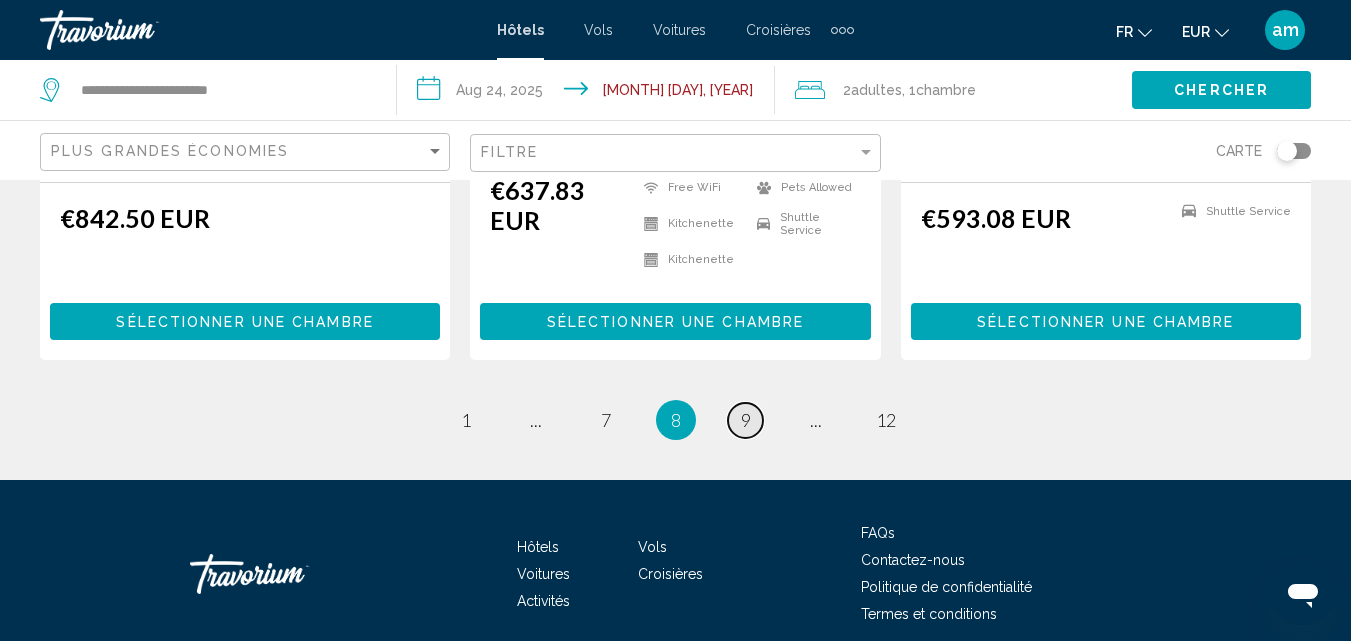 click on "page  9" at bounding box center [745, 420] 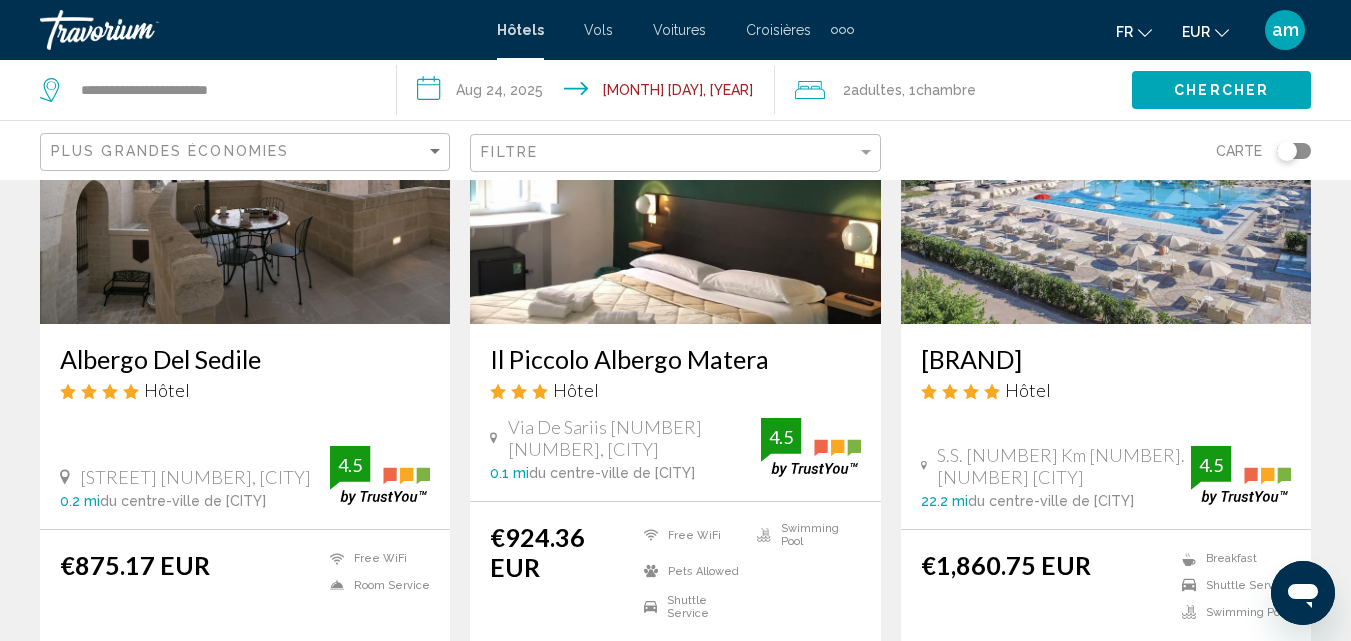 scroll, scrollTop: 900, scrollLeft: 0, axis: vertical 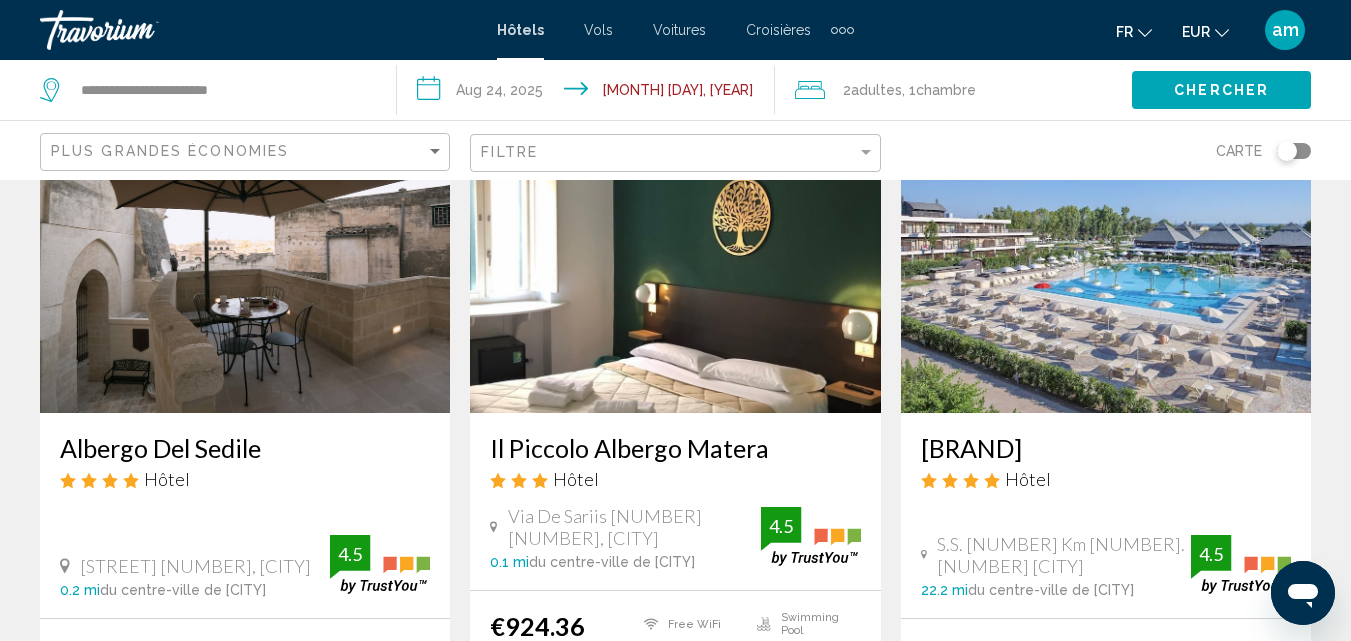 click at bounding box center (1106, 253) 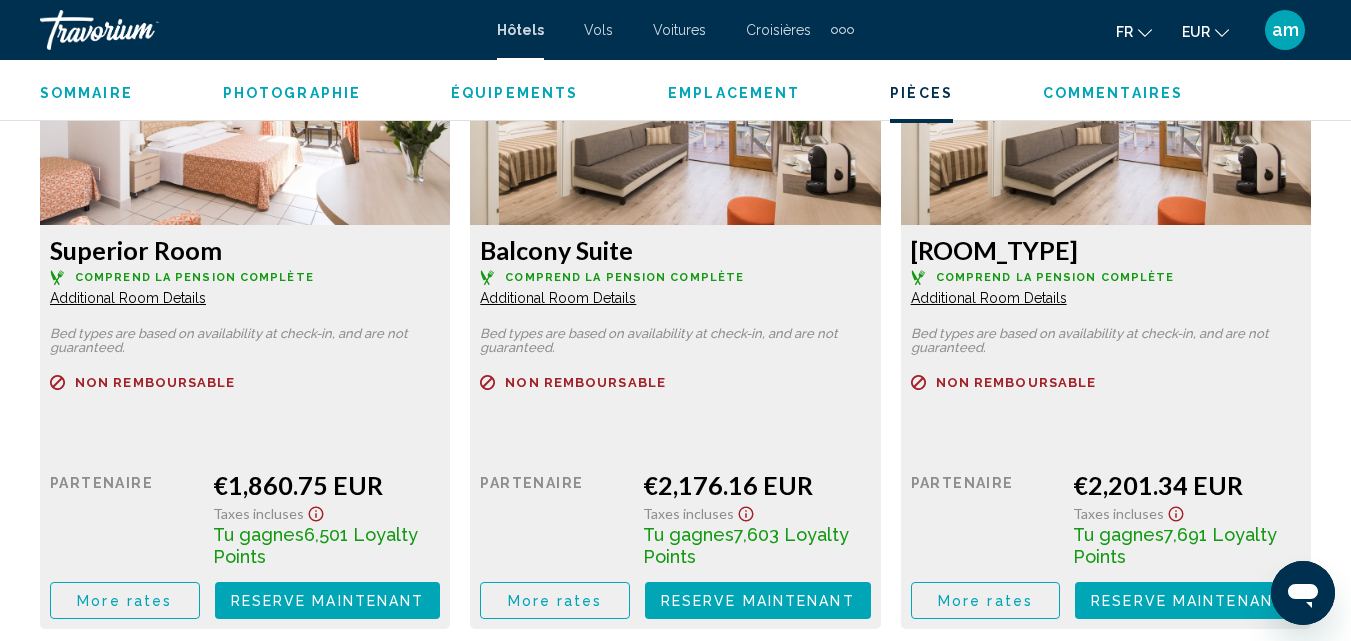 scroll, scrollTop: 3314, scrollLeft: 0, axis: vertical 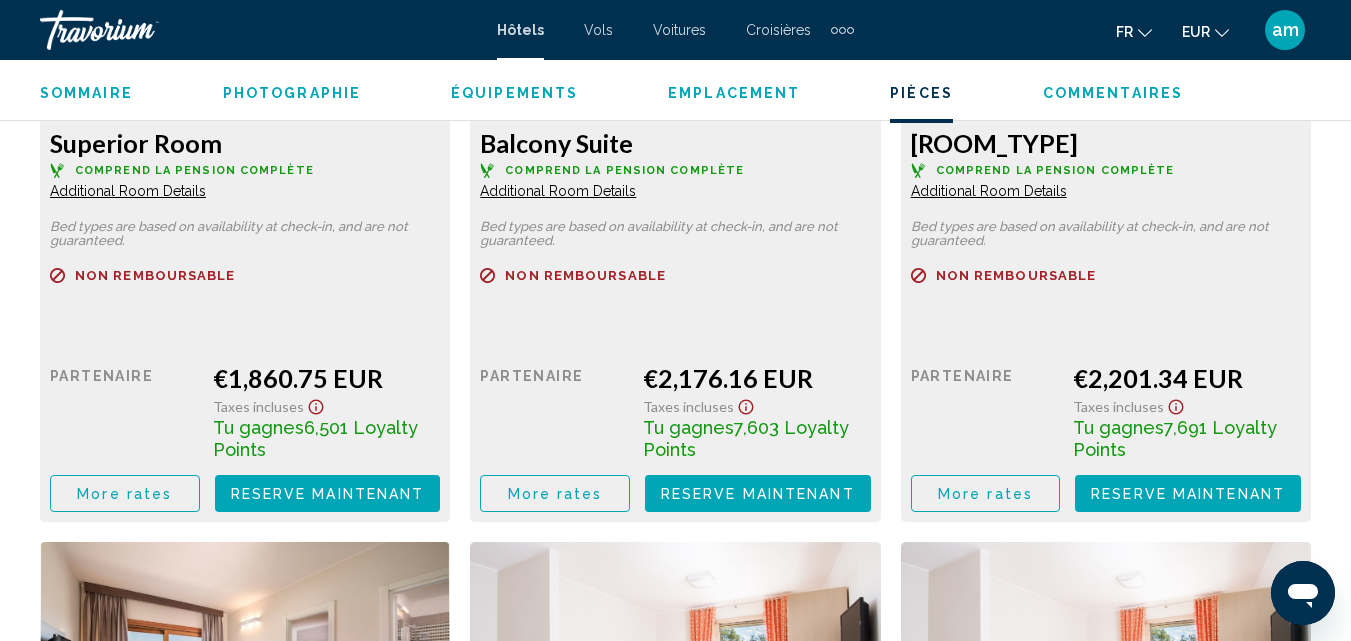 click on "More rates" at bounding box center [124, 494] 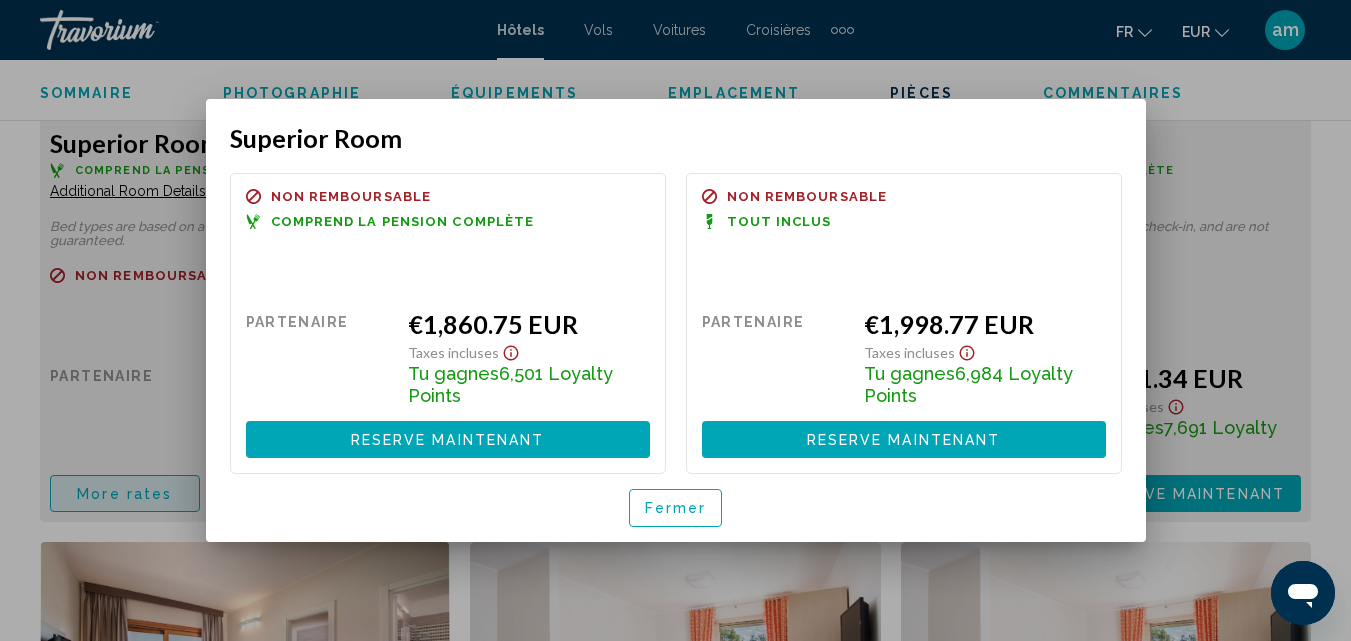 scroll, scrollTop: 0, scrollLeft: 0, axis: both 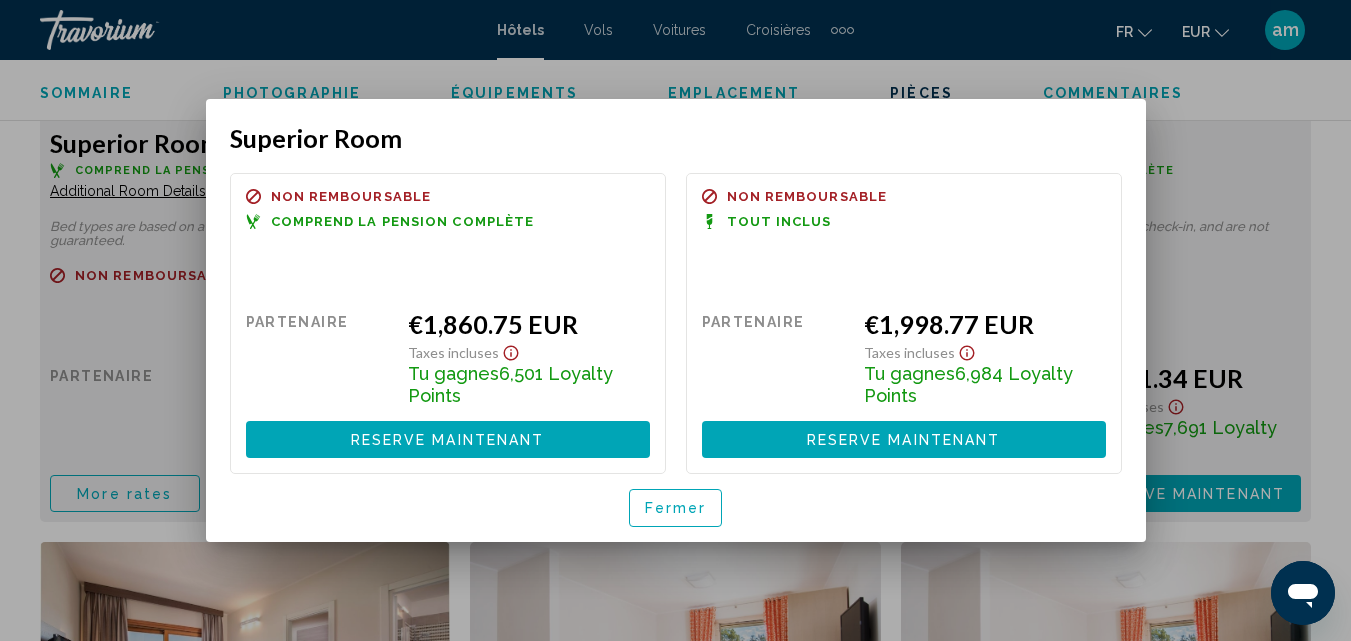 click on "Fermer" at bounding box center (676, 507) 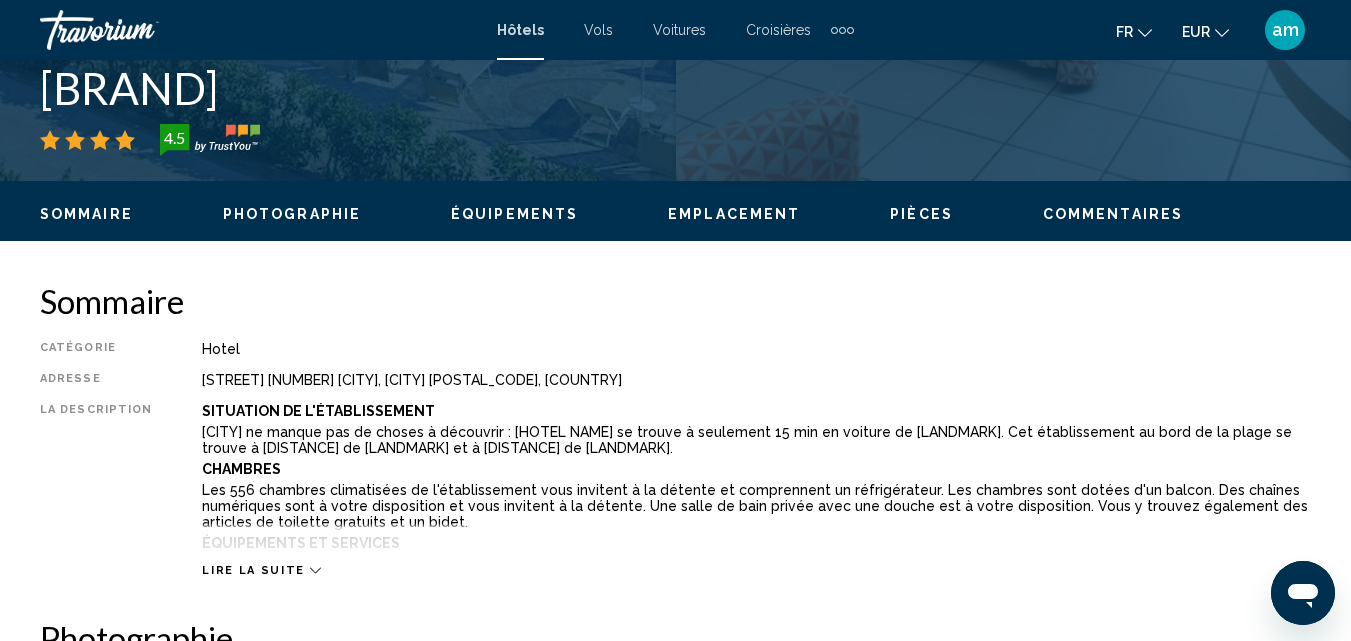 scroll, scrollTop: 614, scrollLeft: 0, axis: vertical 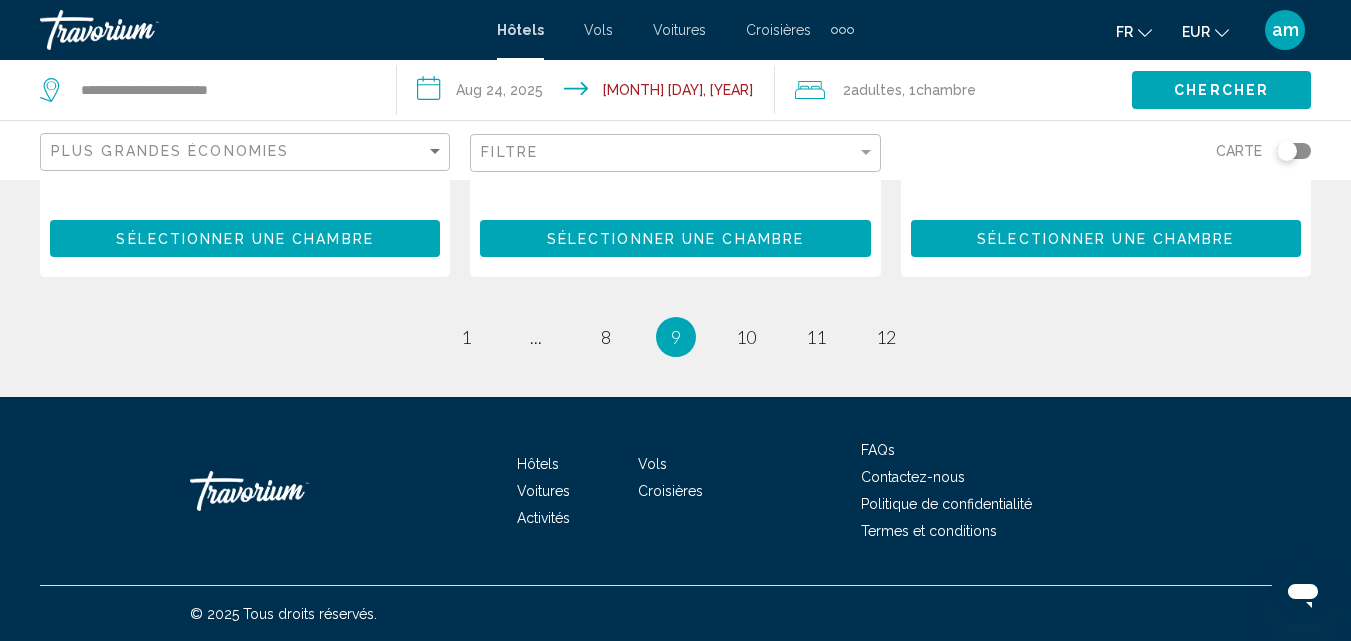 click on "page  10" at bounding box center (746, 337) 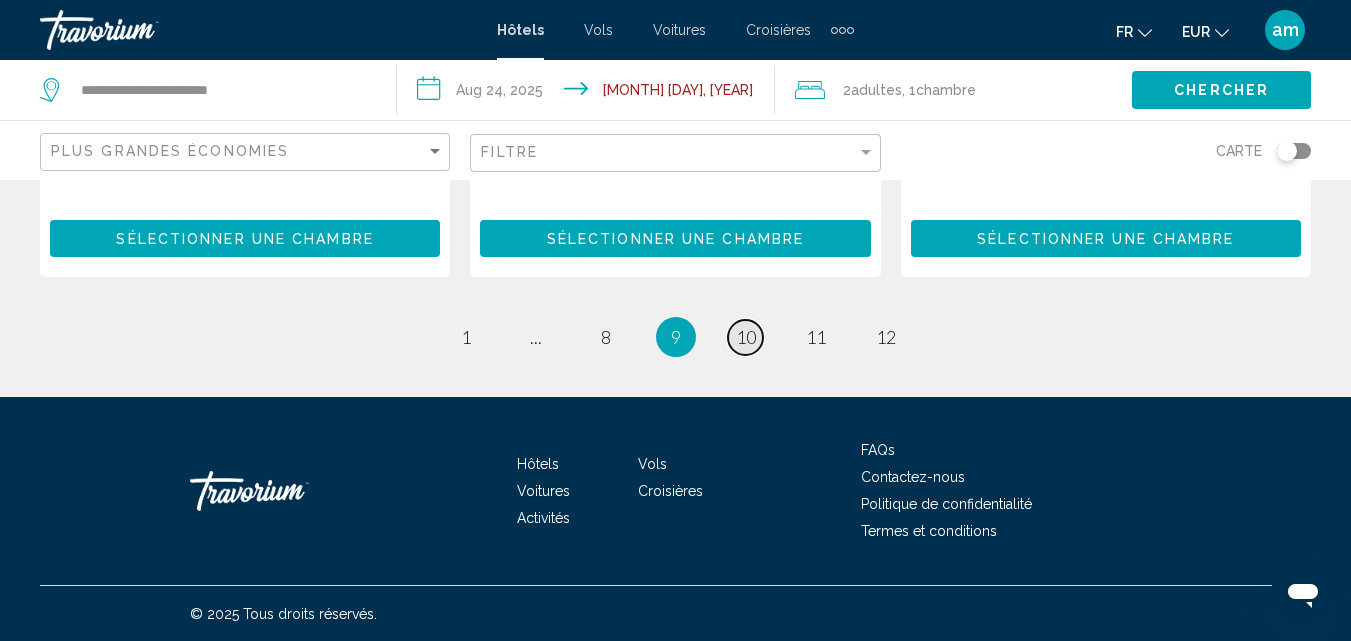 click on "page  10" at bounding box center [745, 337] 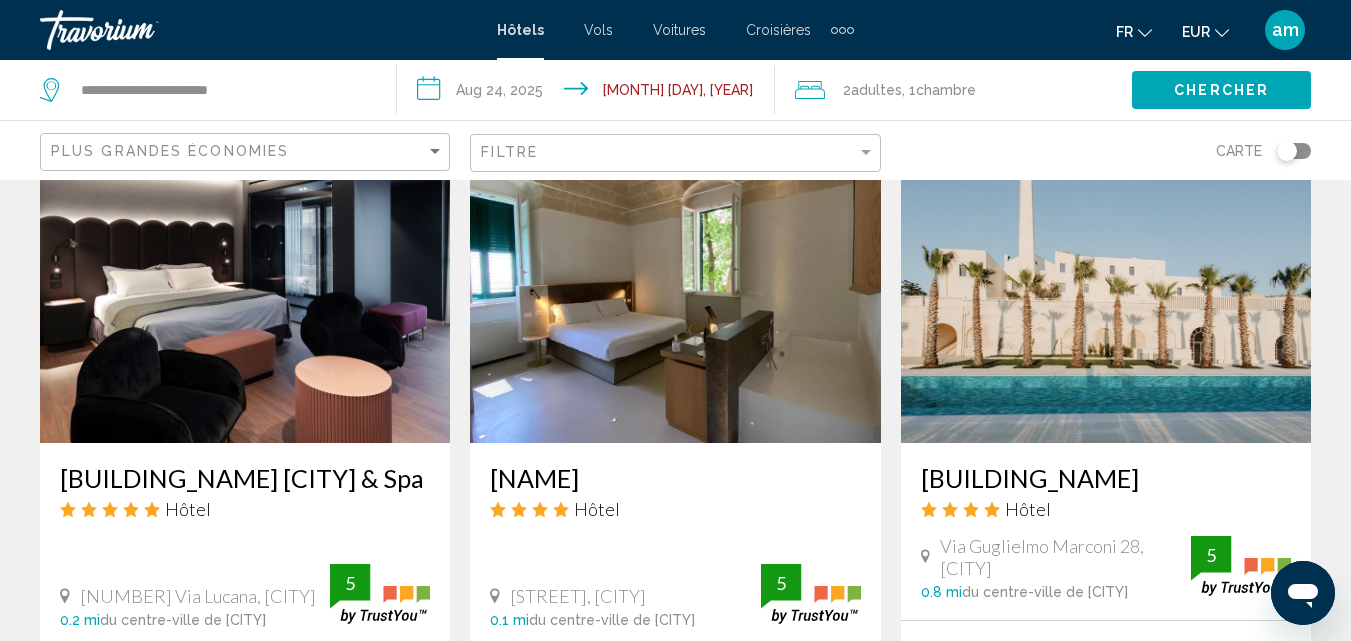 scroll, scrollTop: 900, scrollLeft: 0, axis: vertical 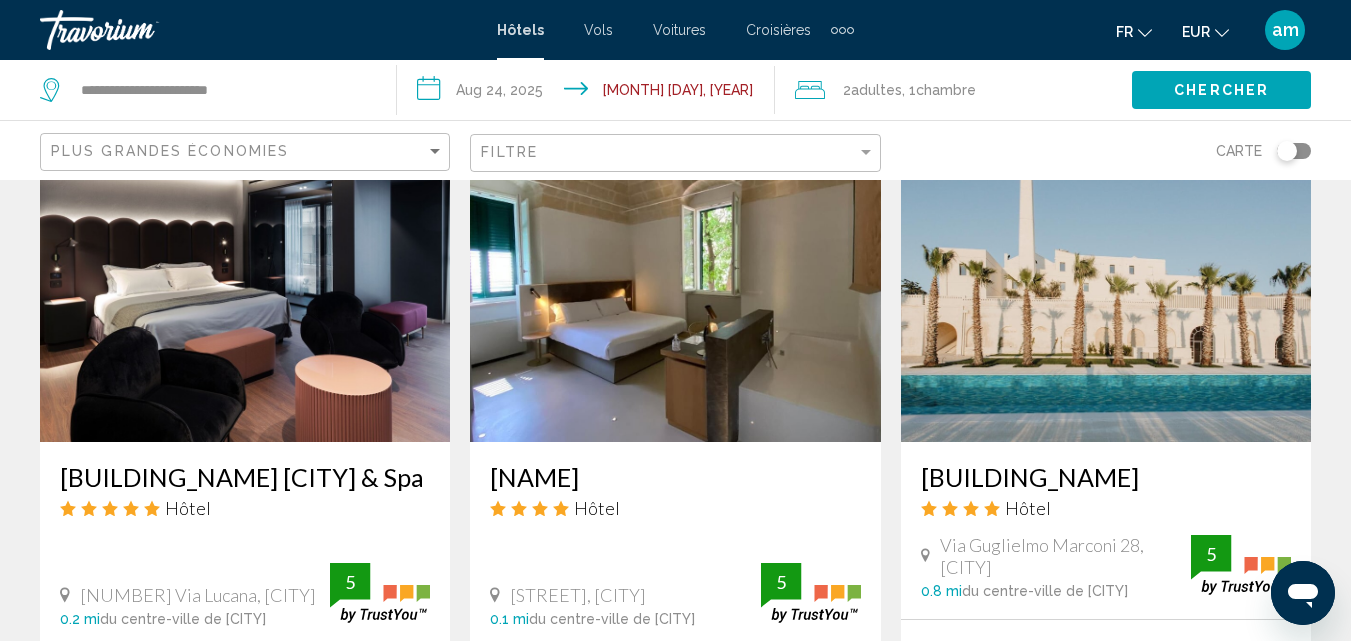 click at bounding box center (1106, 282) 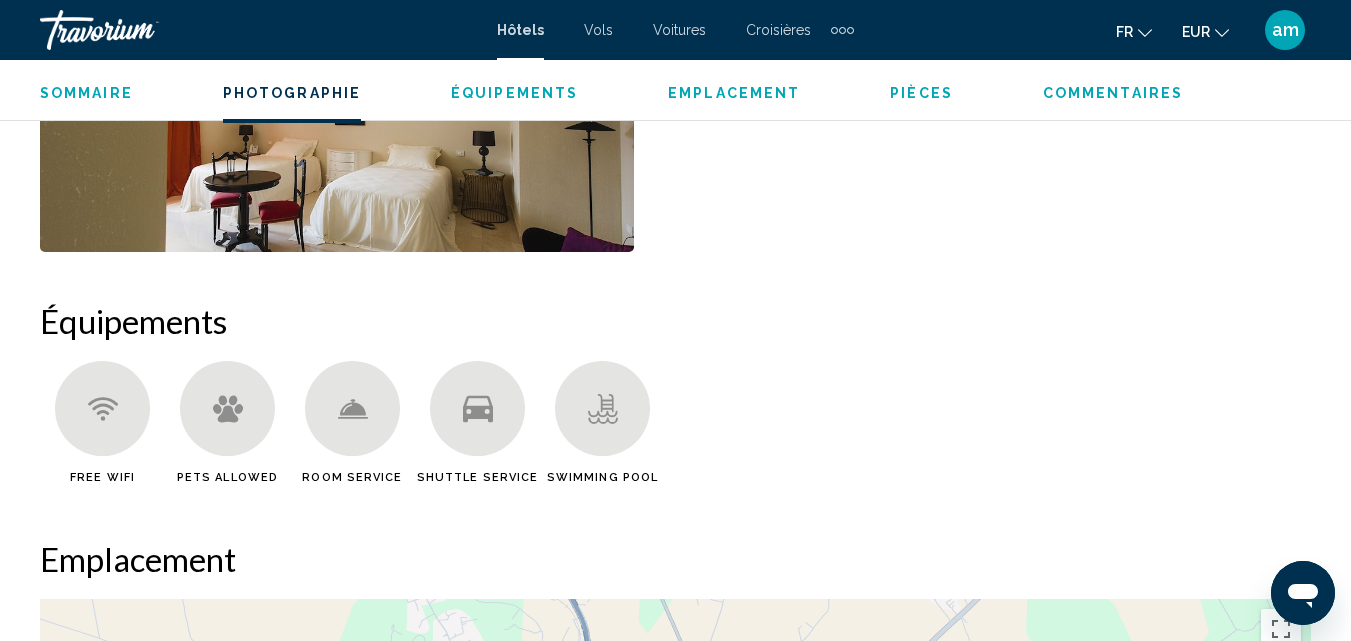 scroll, scrollTop: 1914, scrollLeft: 0, axis: vertical 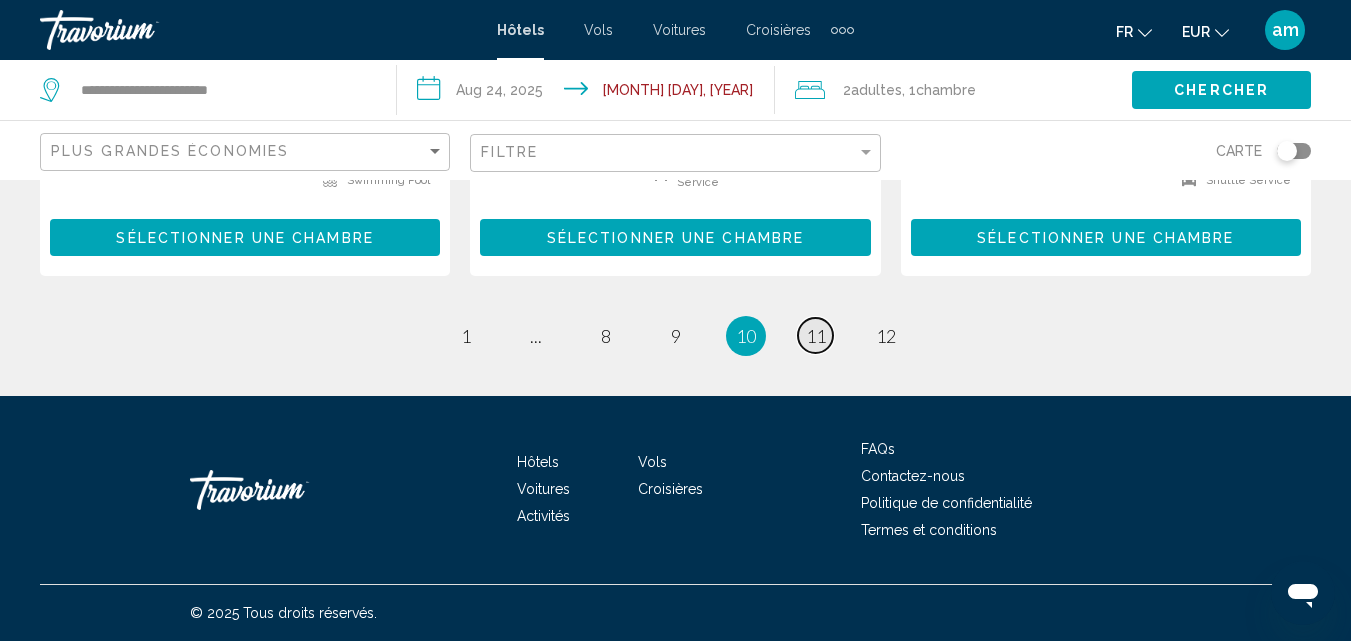 click on "11" at bounding box center [816, 336] 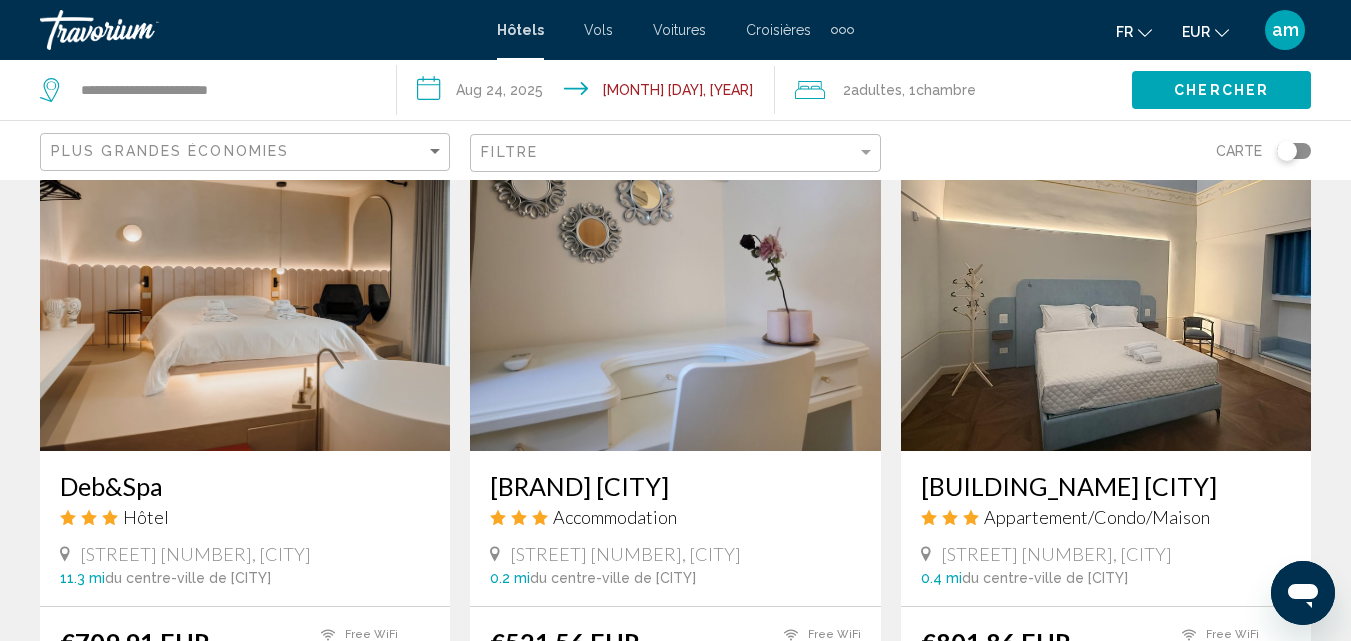 scroll, scrollTop: 2800, scrollLeft: 0, axis: vertical 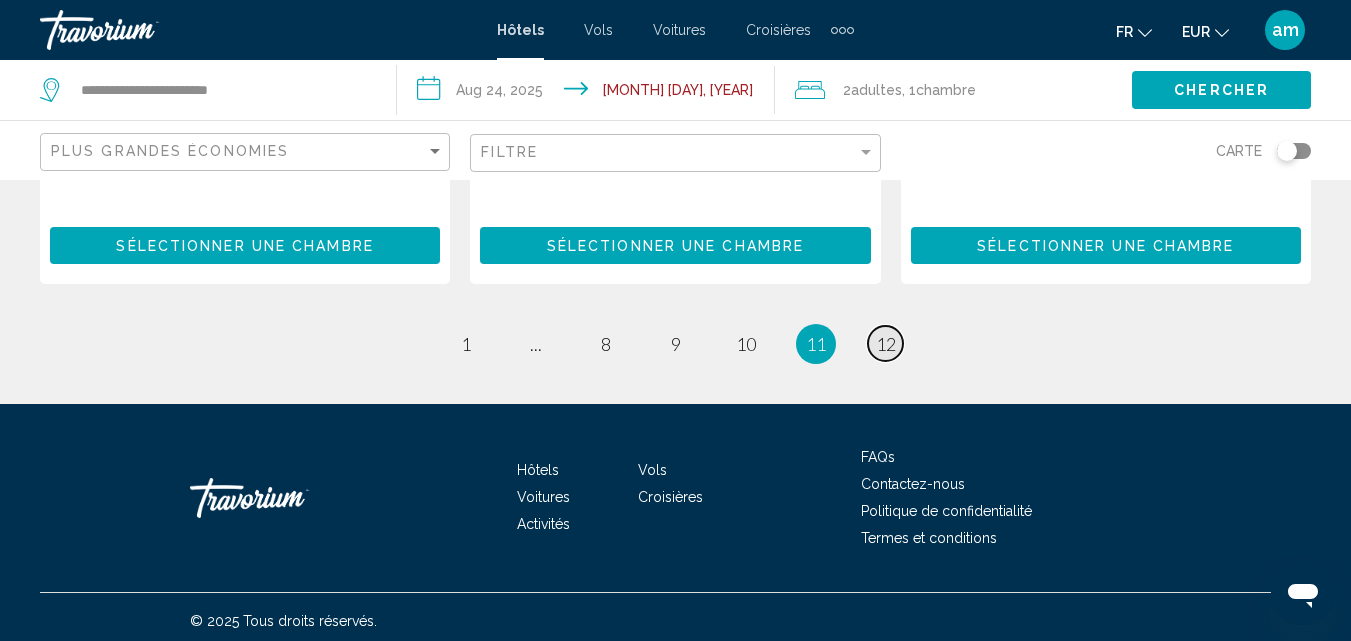 click on "12" at bounding box center (886, 344) 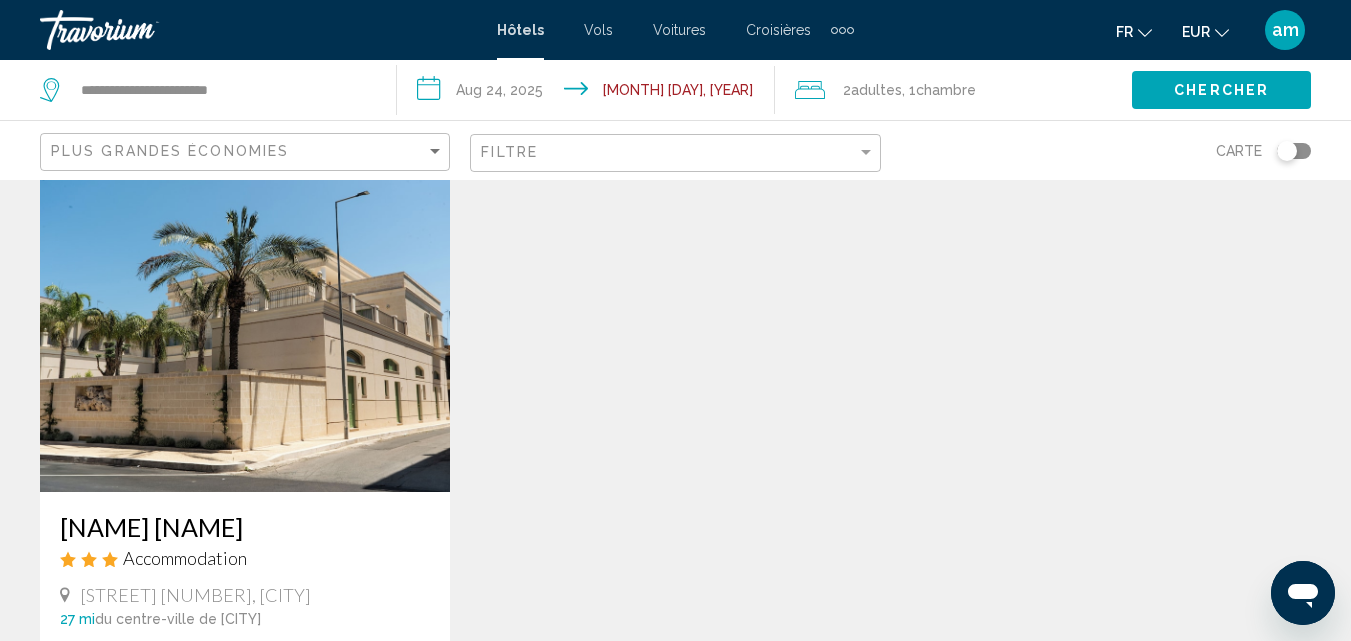 scroll, scrollTop: 0, scrollLeft: 0, axis: both 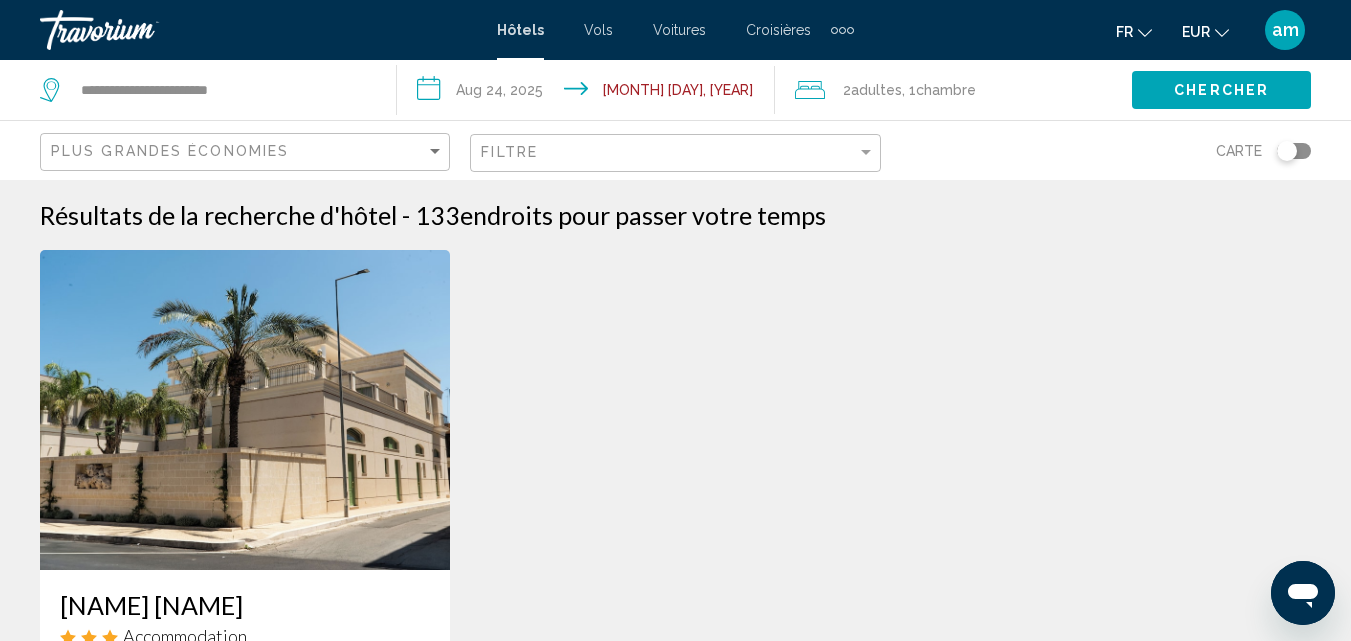 click on "**********" 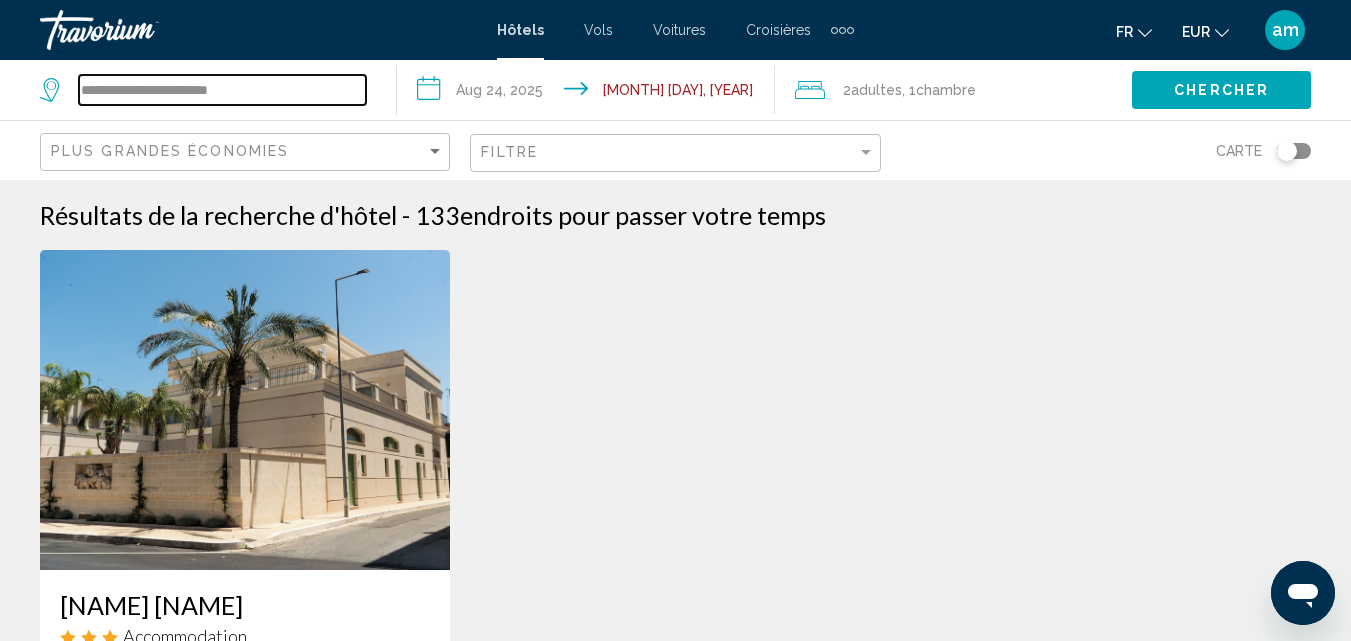 click on "**********" at bounding box center (222, 90) 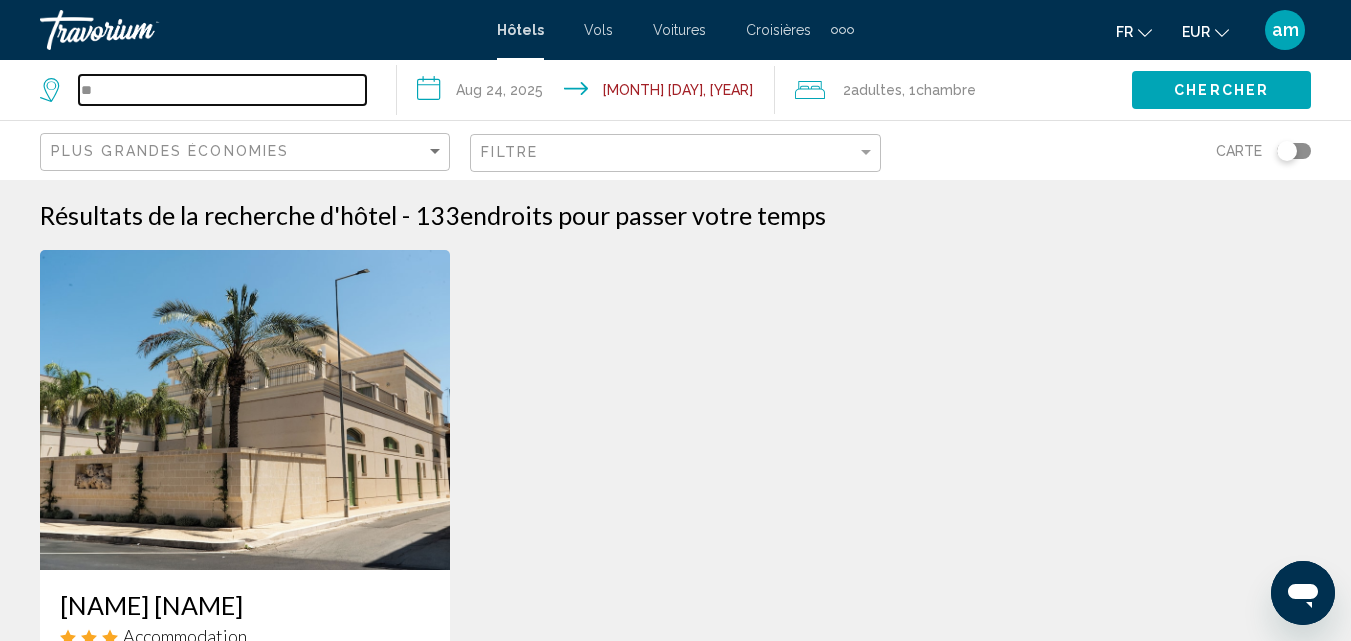 type on "*" 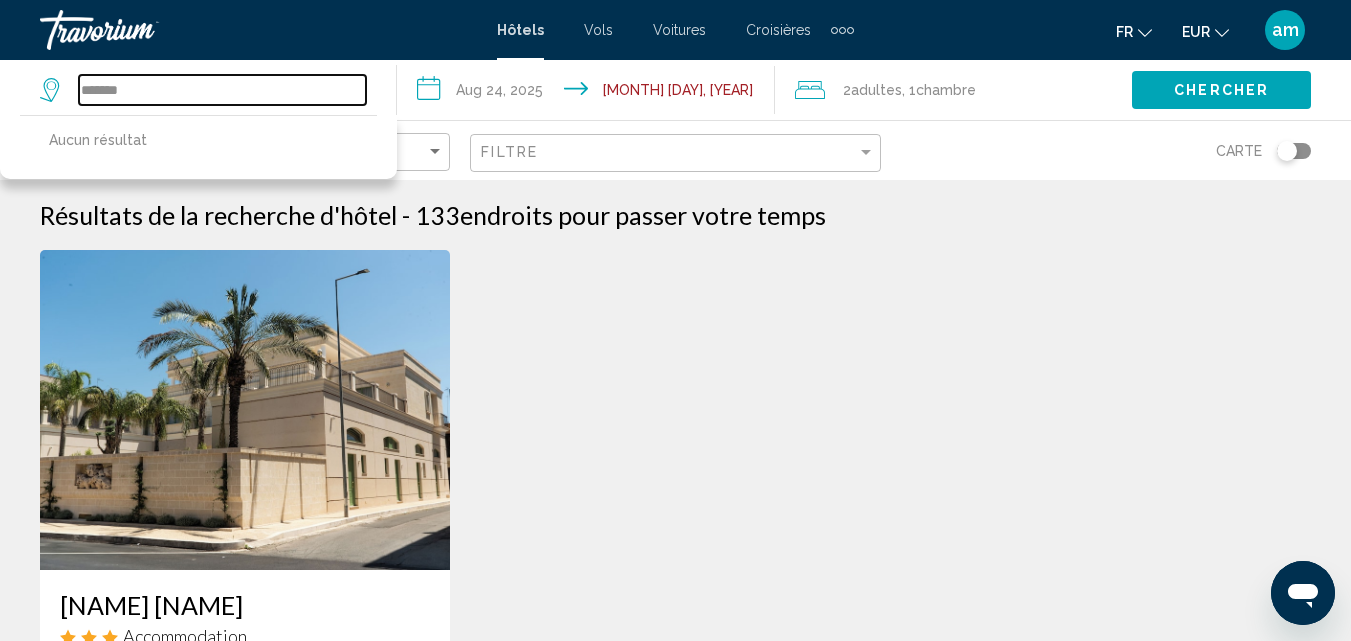 type on "********" 